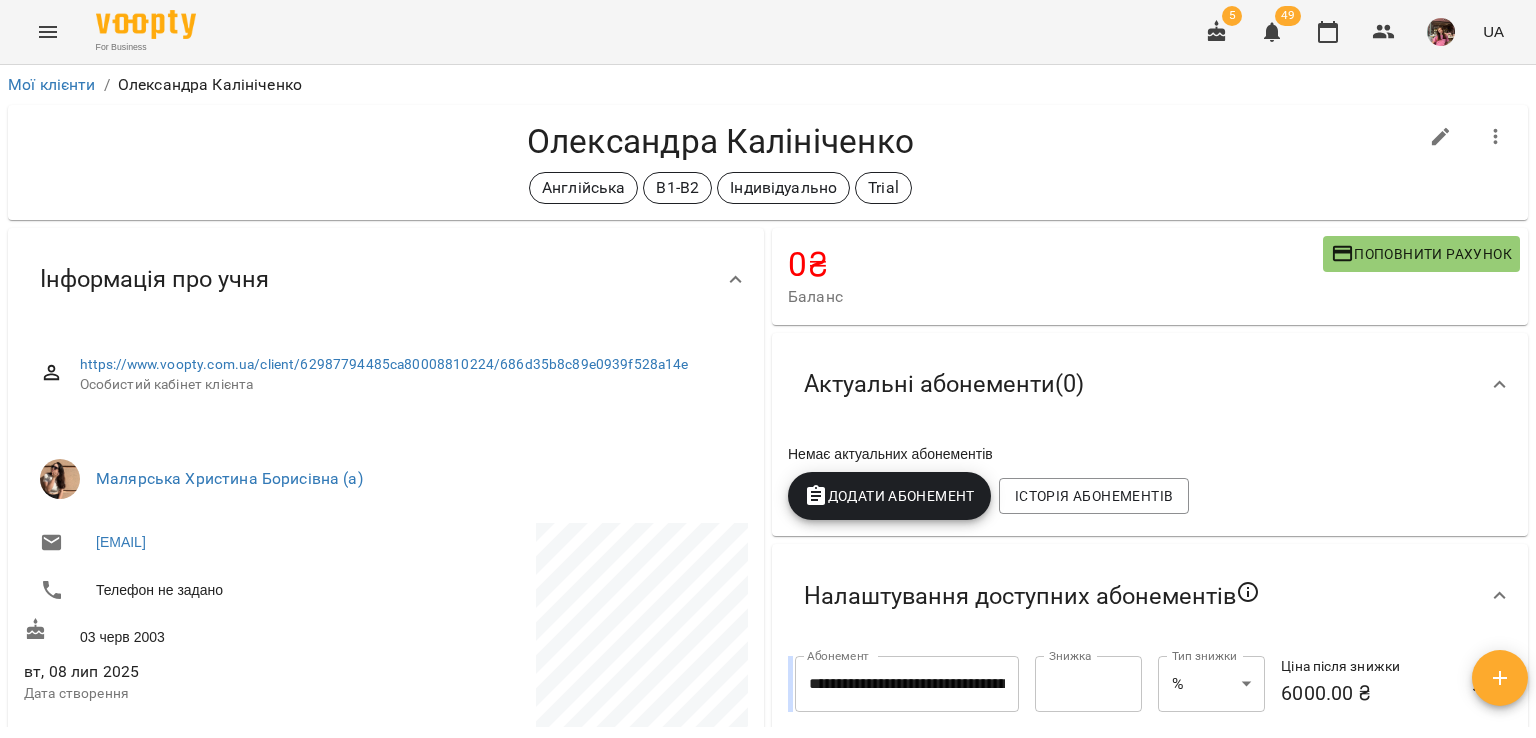 scroll, scrollTop: 0, scrollLeft: 0, axis: both 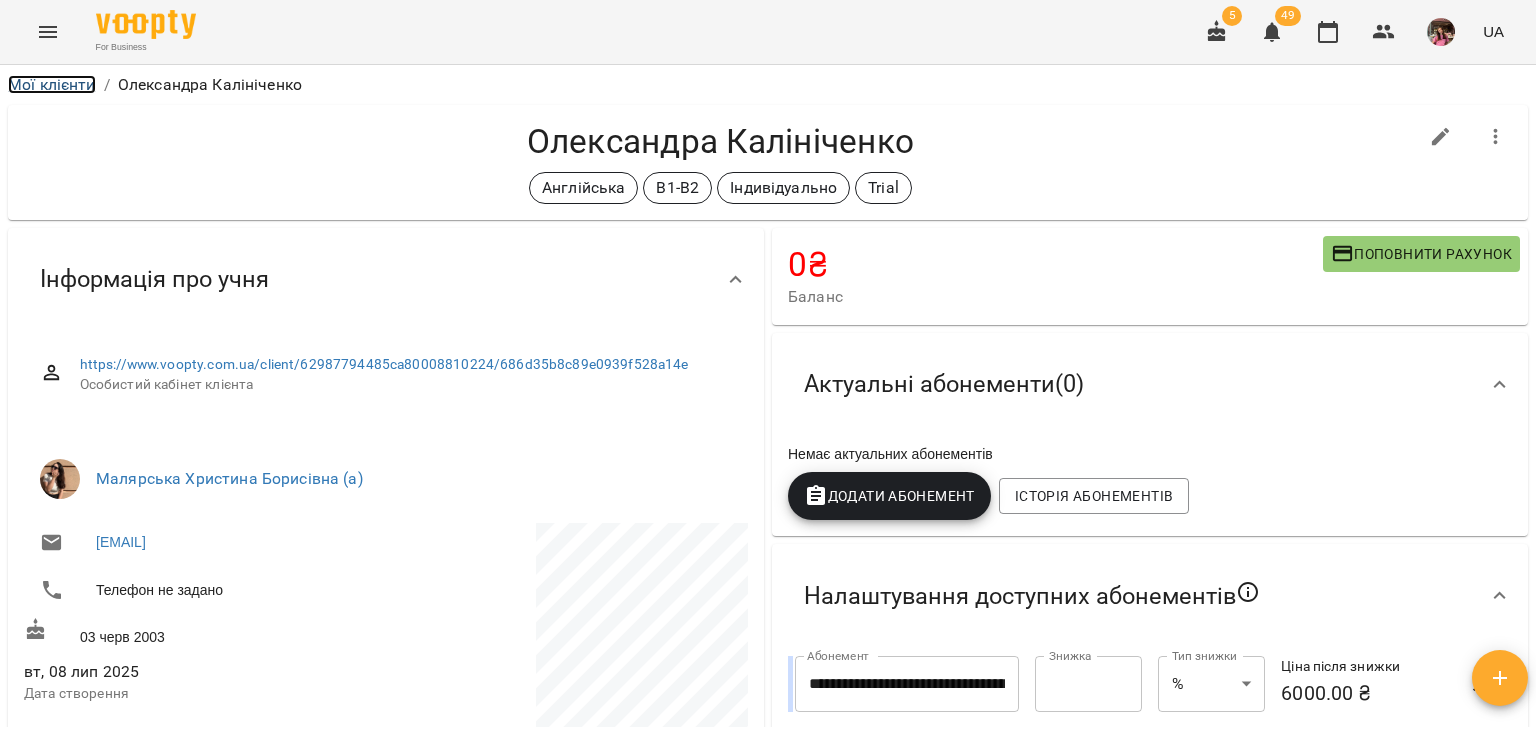 click on "Мої клієнти" at bounding box center (52, 84) 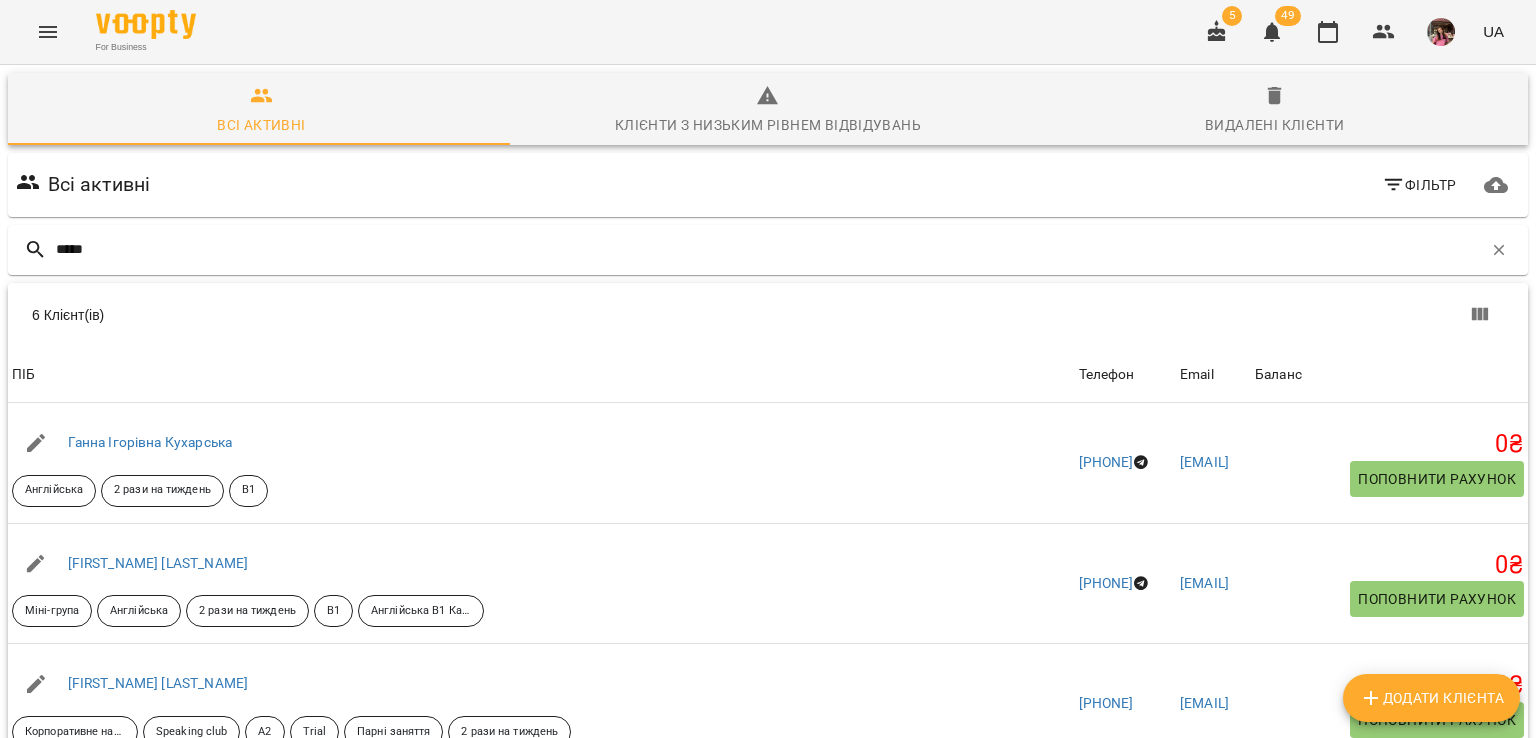 type on "*****" 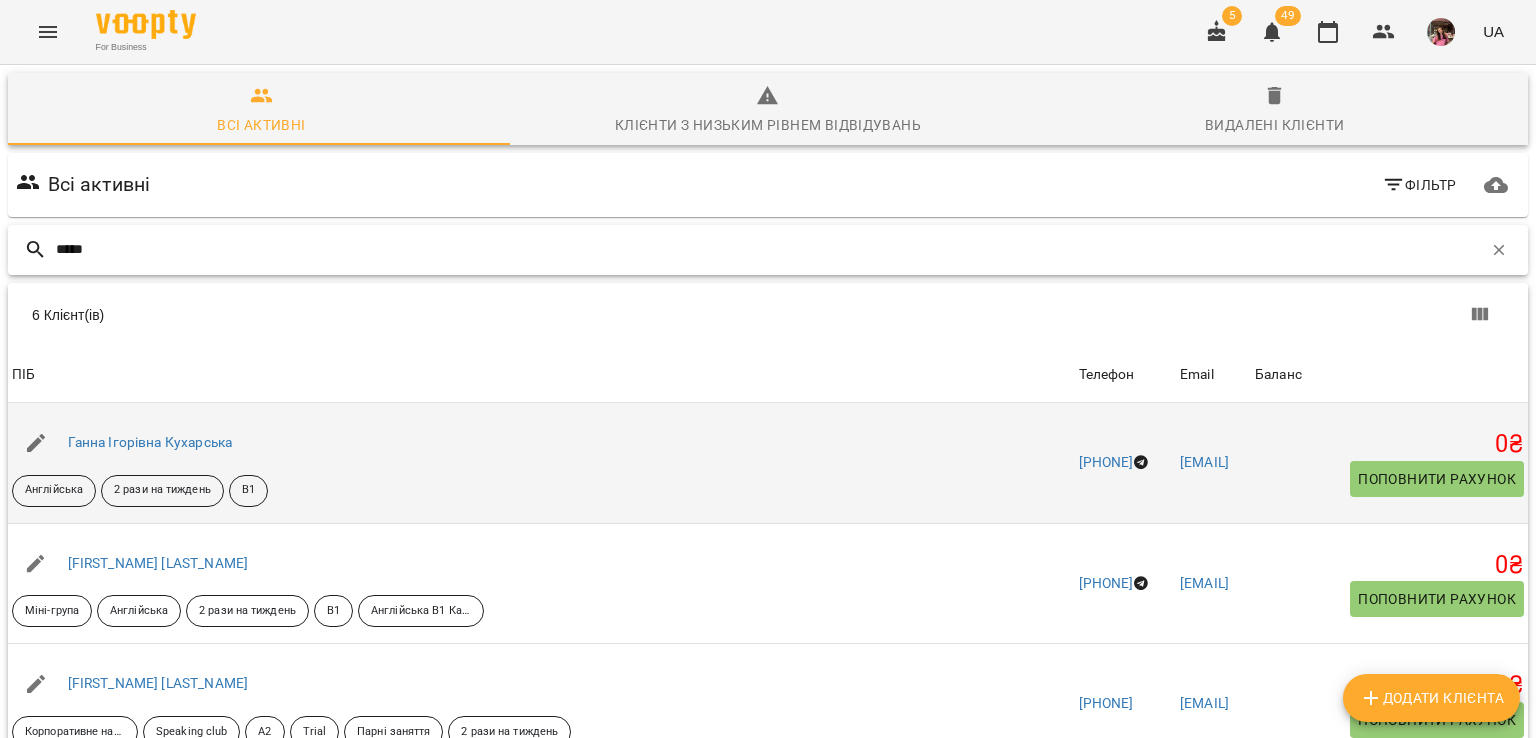 scroll, scrollTop: 272, scrollLeft: 0, axis: vertical 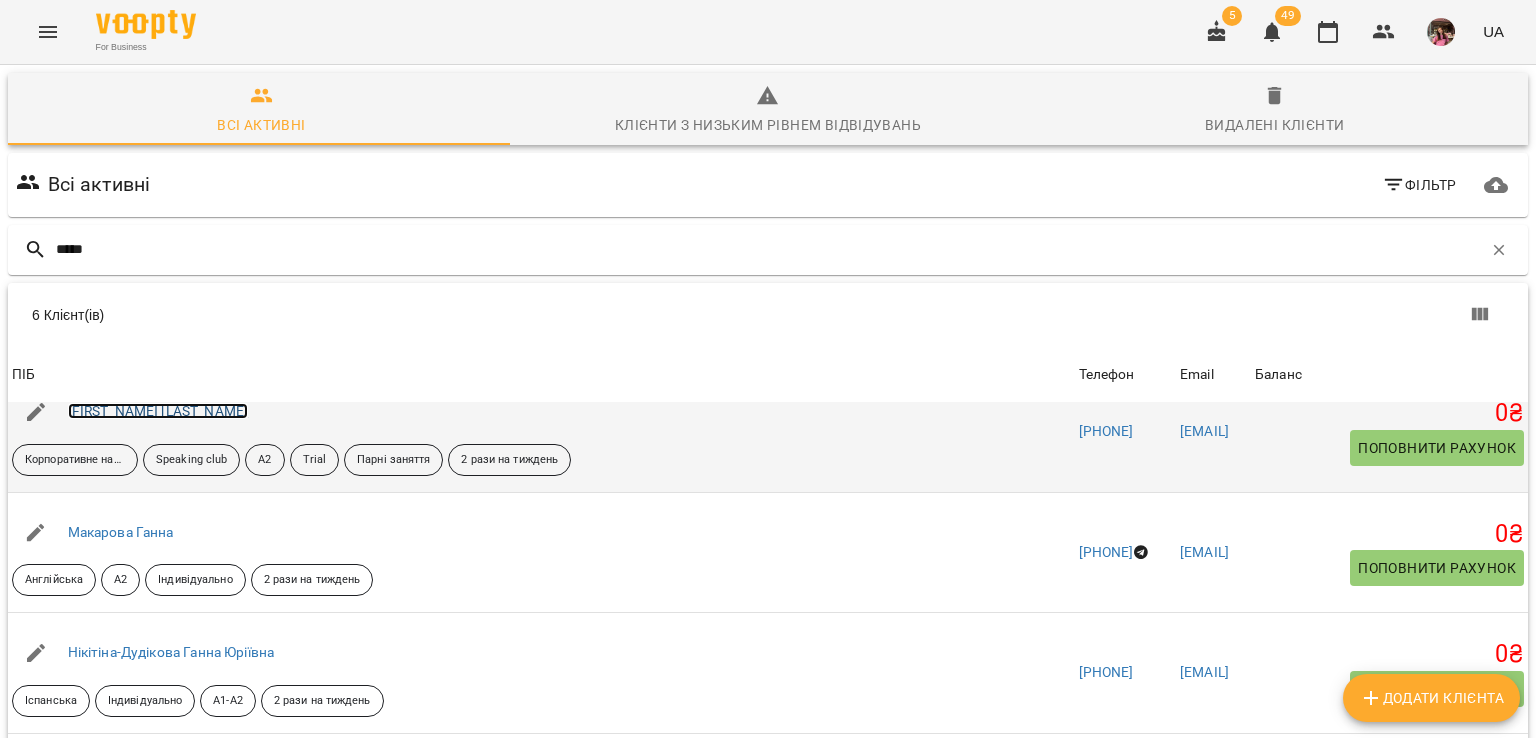 click on "Лиса Ганна" at bounding box center [158, 411] 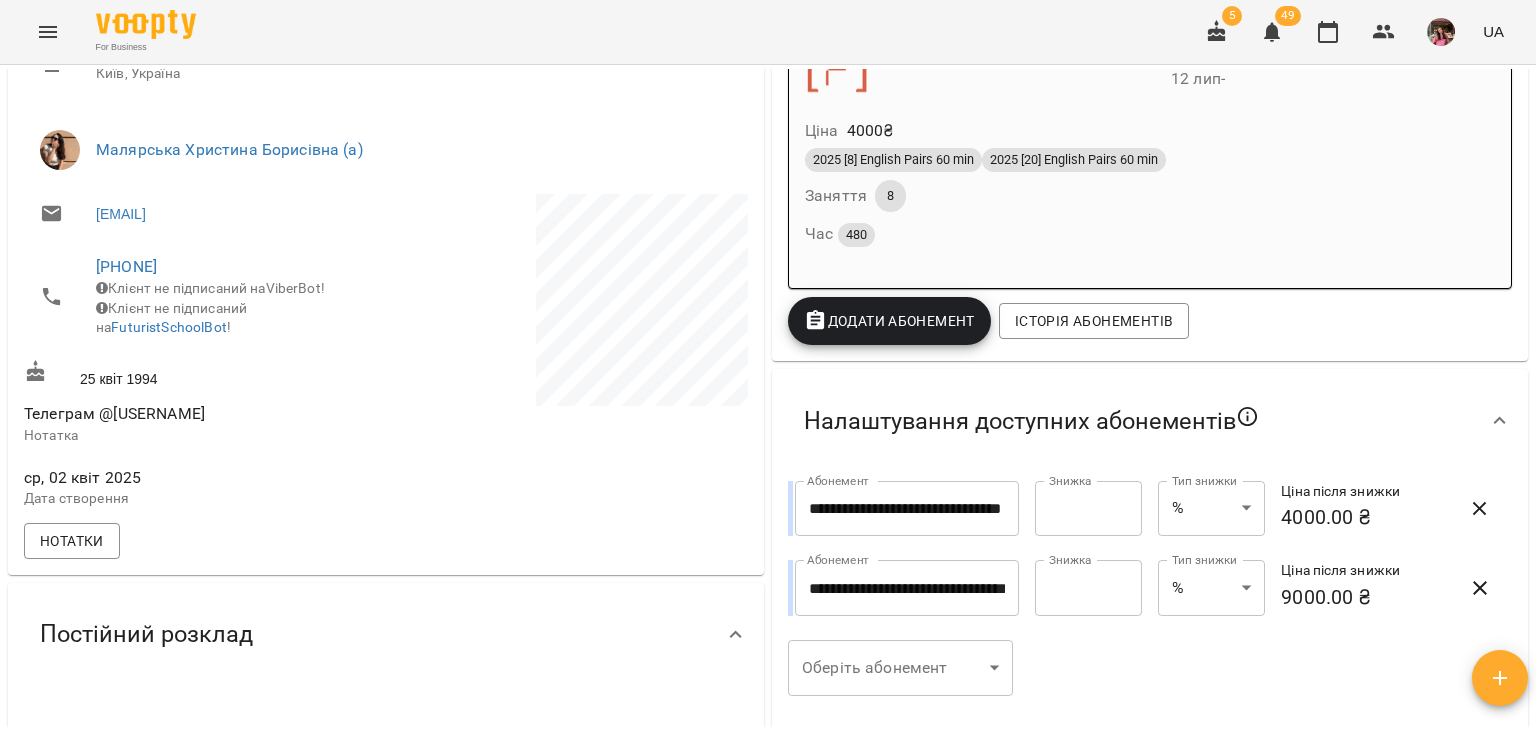 scroll, scrollTop: 828, scrollLeft: 0, axis: vertical 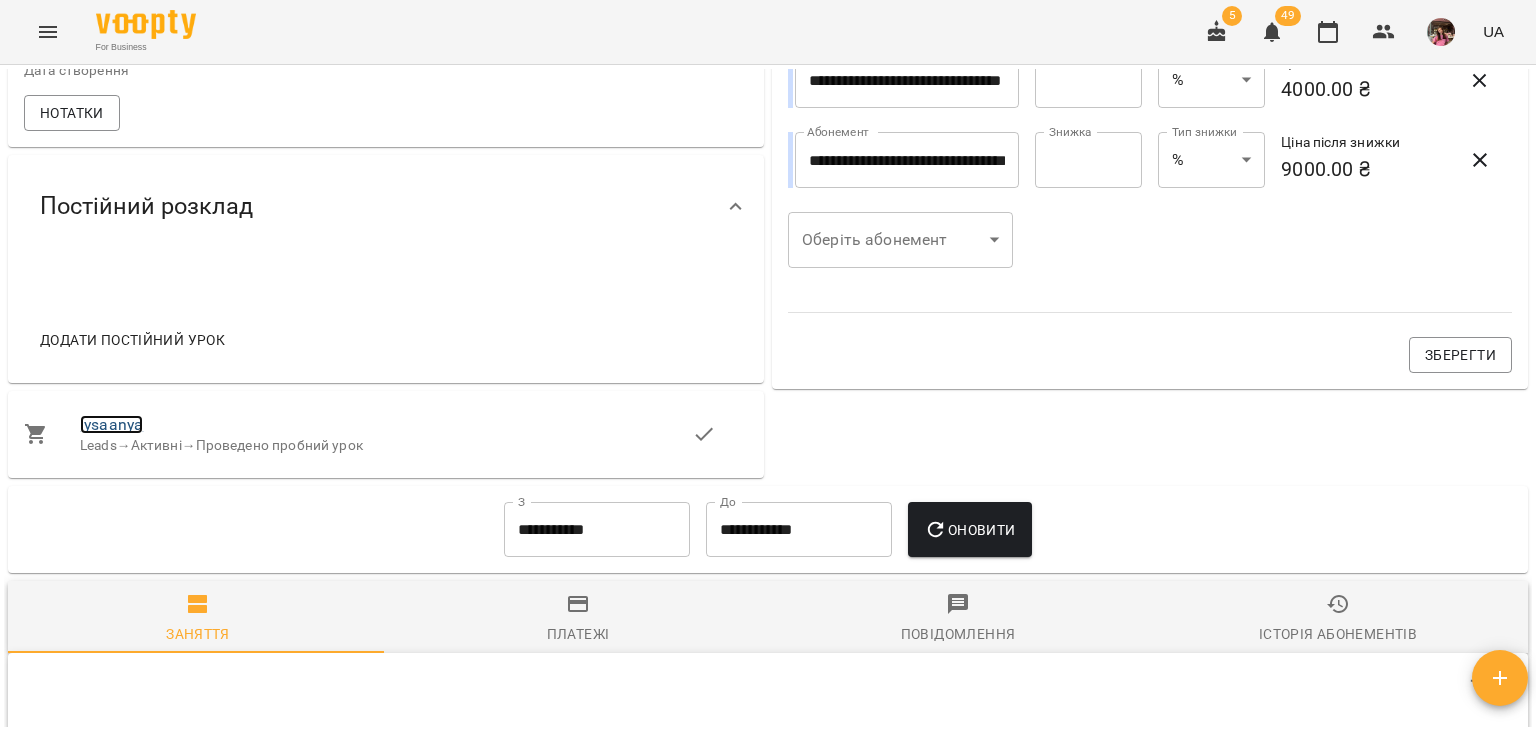 click on "lysaanya" at bounding box center (111, 424) 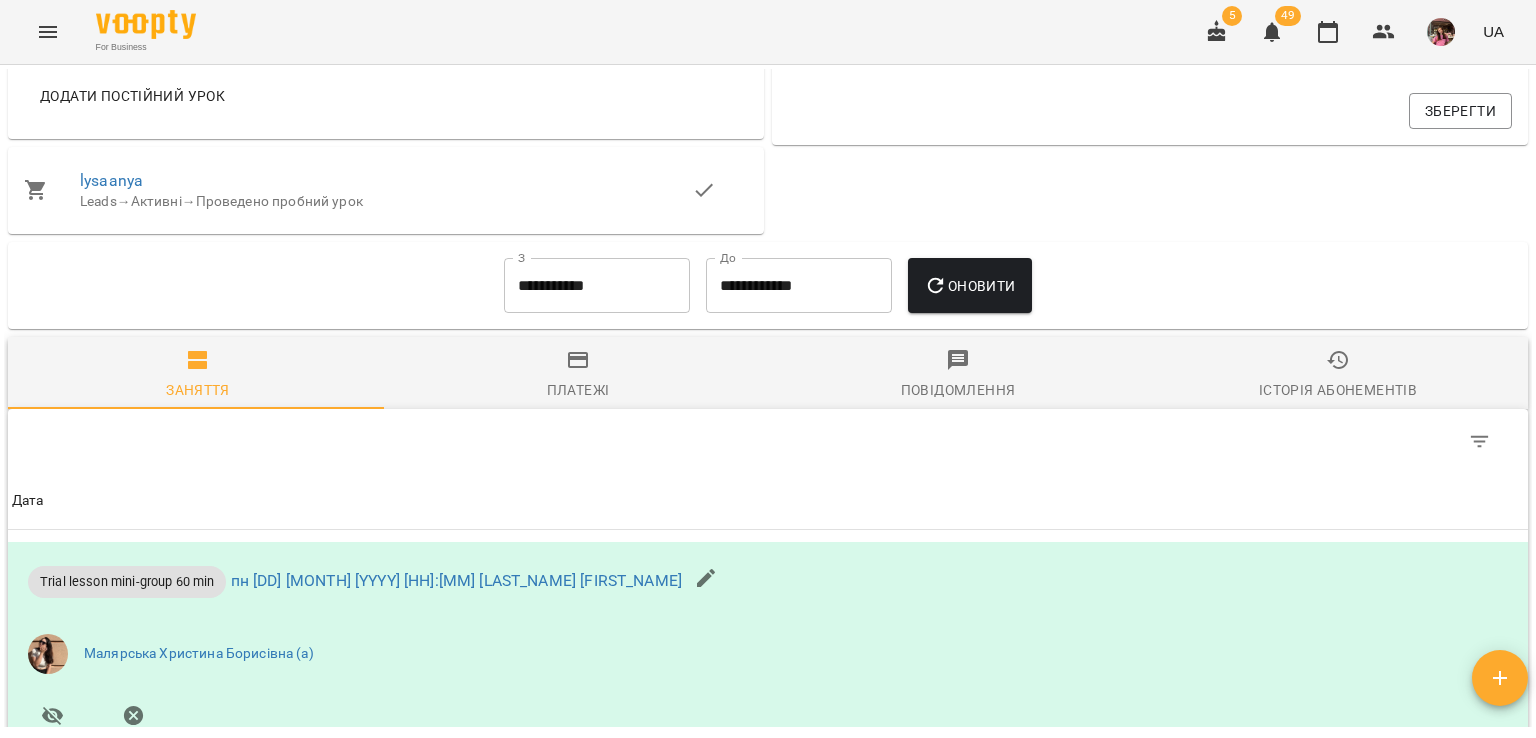 scroll, scrollTop: 967, scrollLeft: 0, axis: vertical 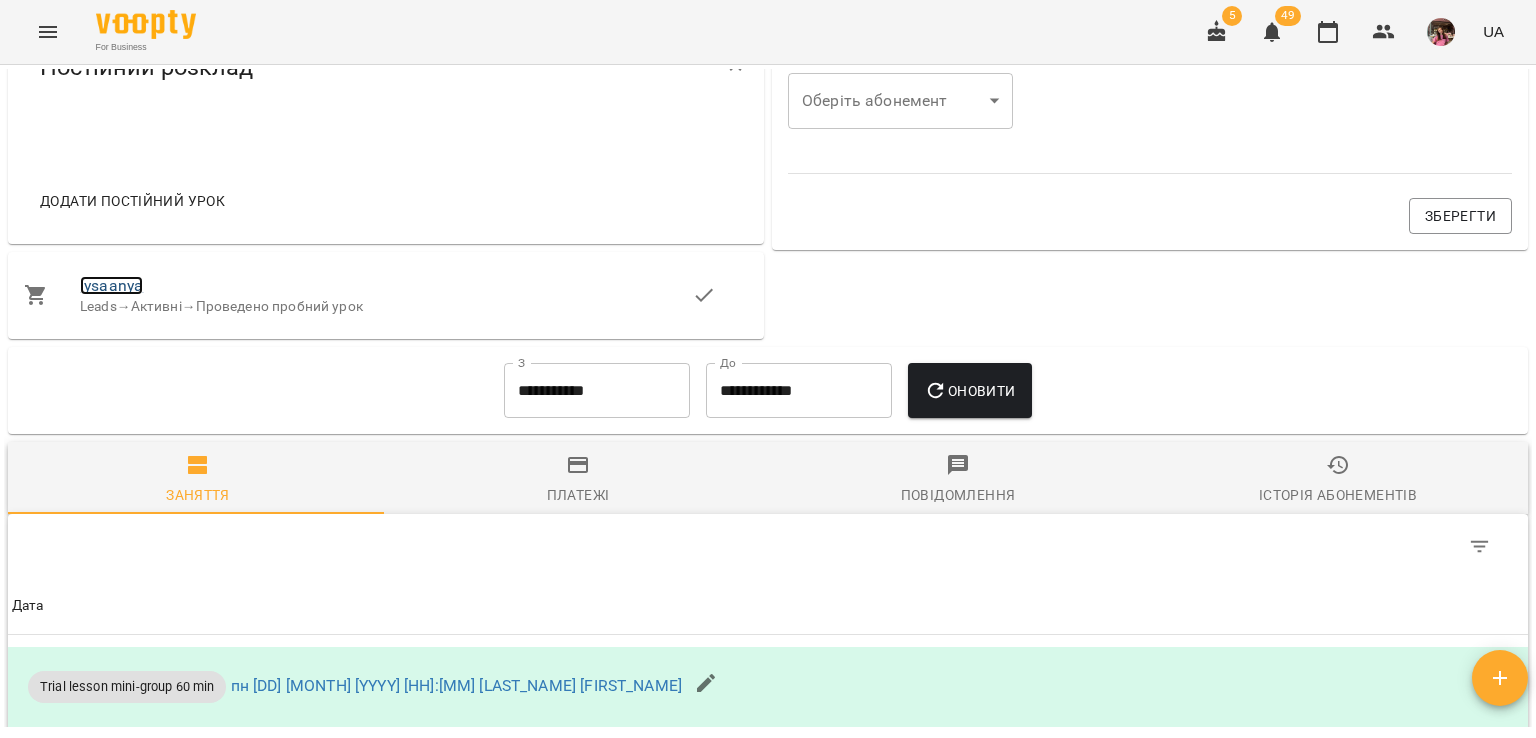 click on "lysaanya" at bounding box center [111, 285] 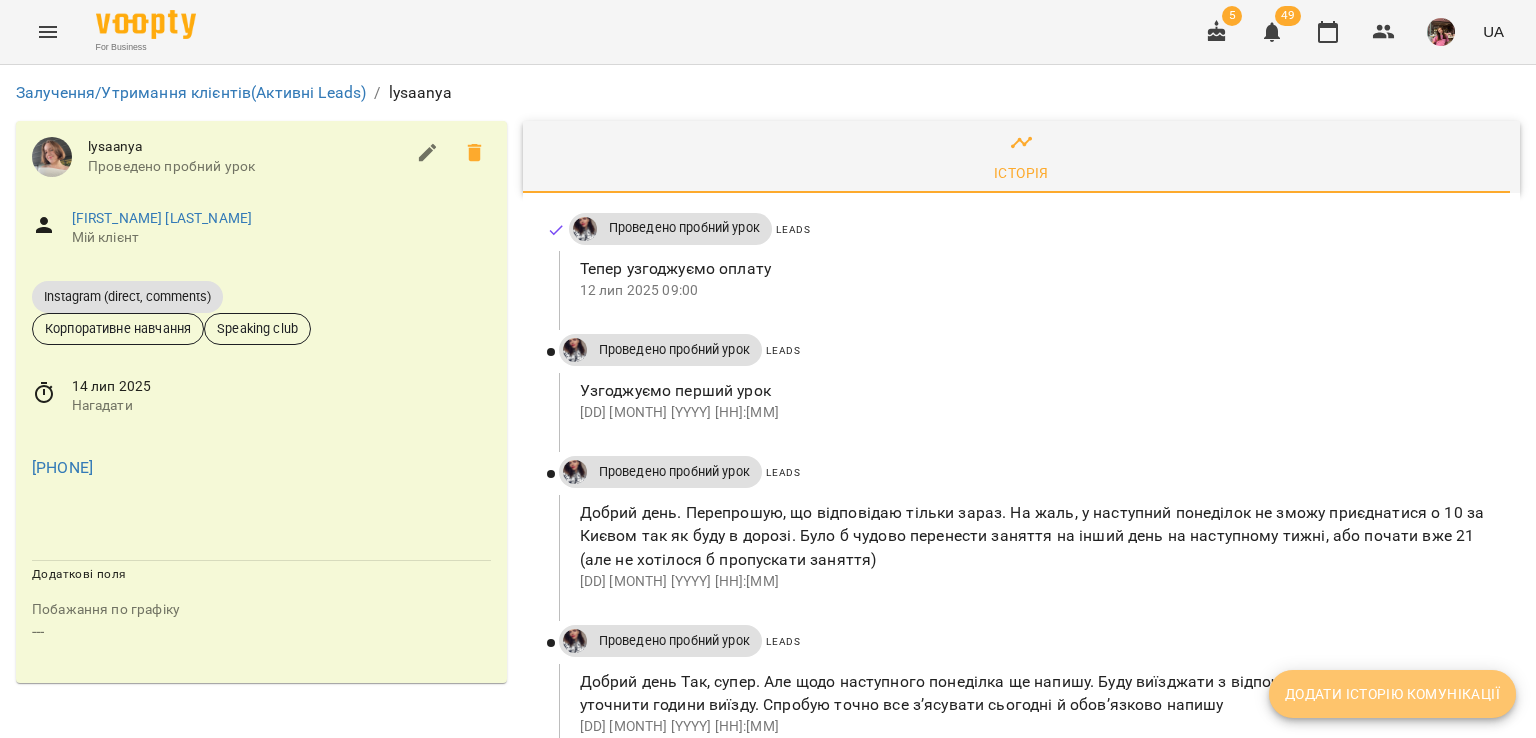 click on "Додати історію комунікації" at bounding box center [1392, 694] 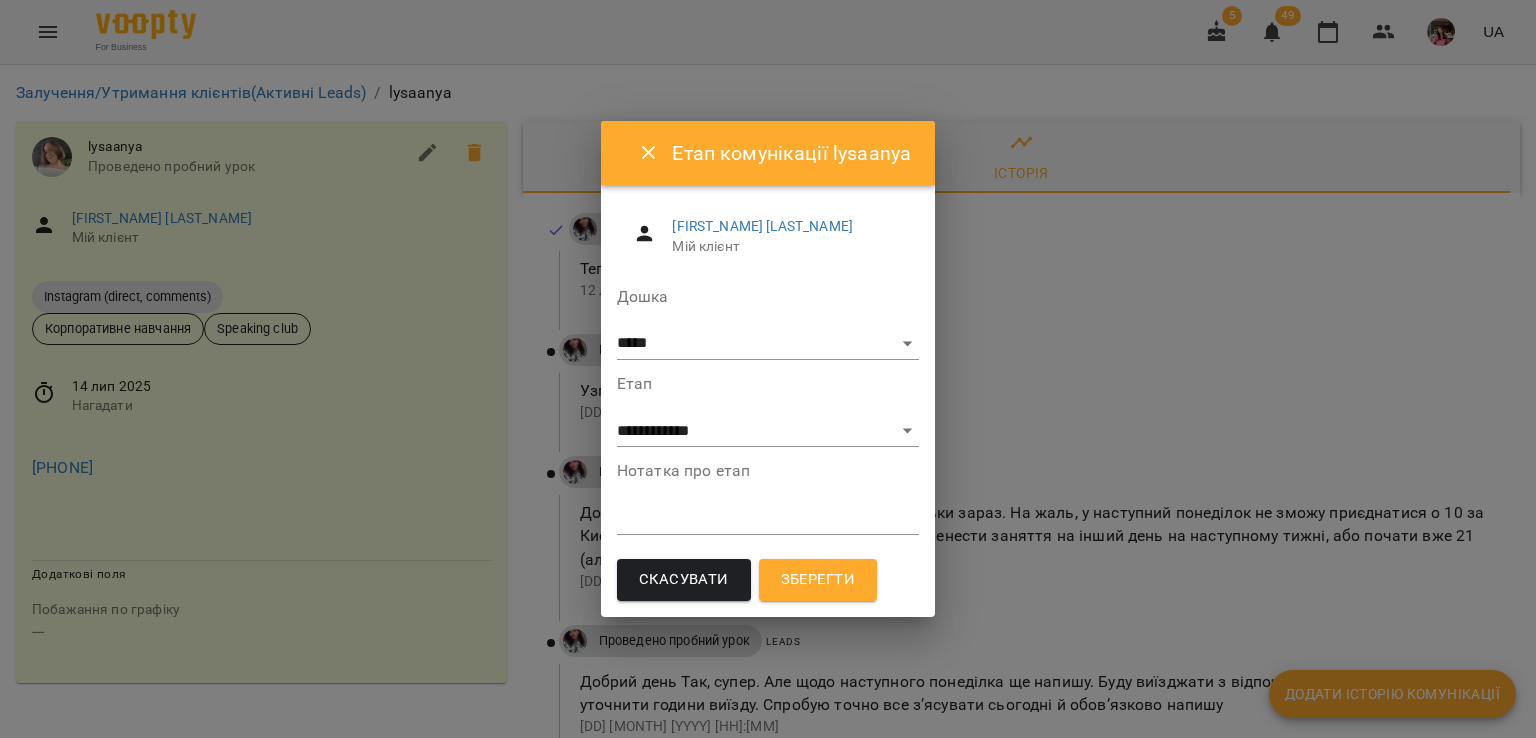 click on "Нотатка про етап *" at bounding box center [768, 503] 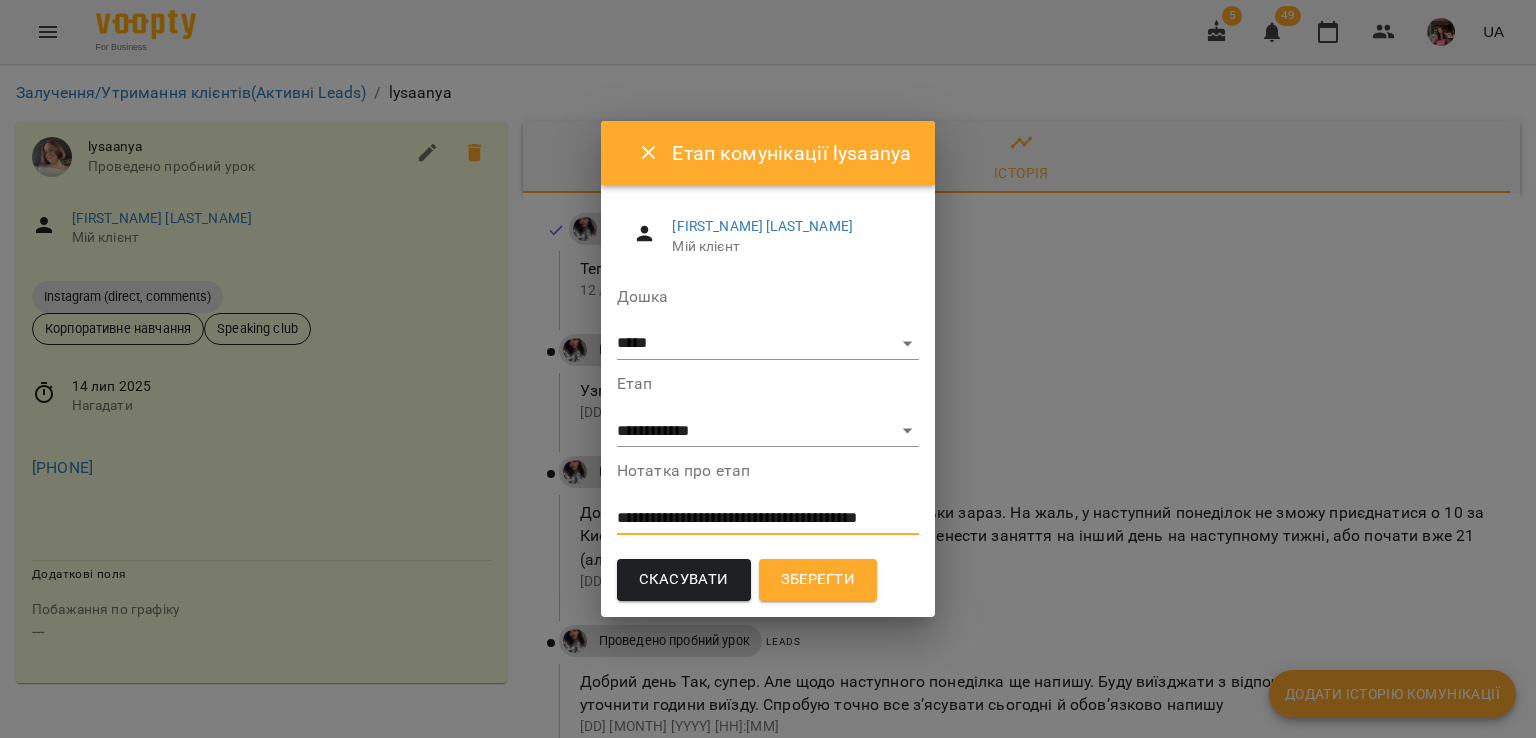 scroll, scrollTop: 0, scrollLeft: 0, axis: both 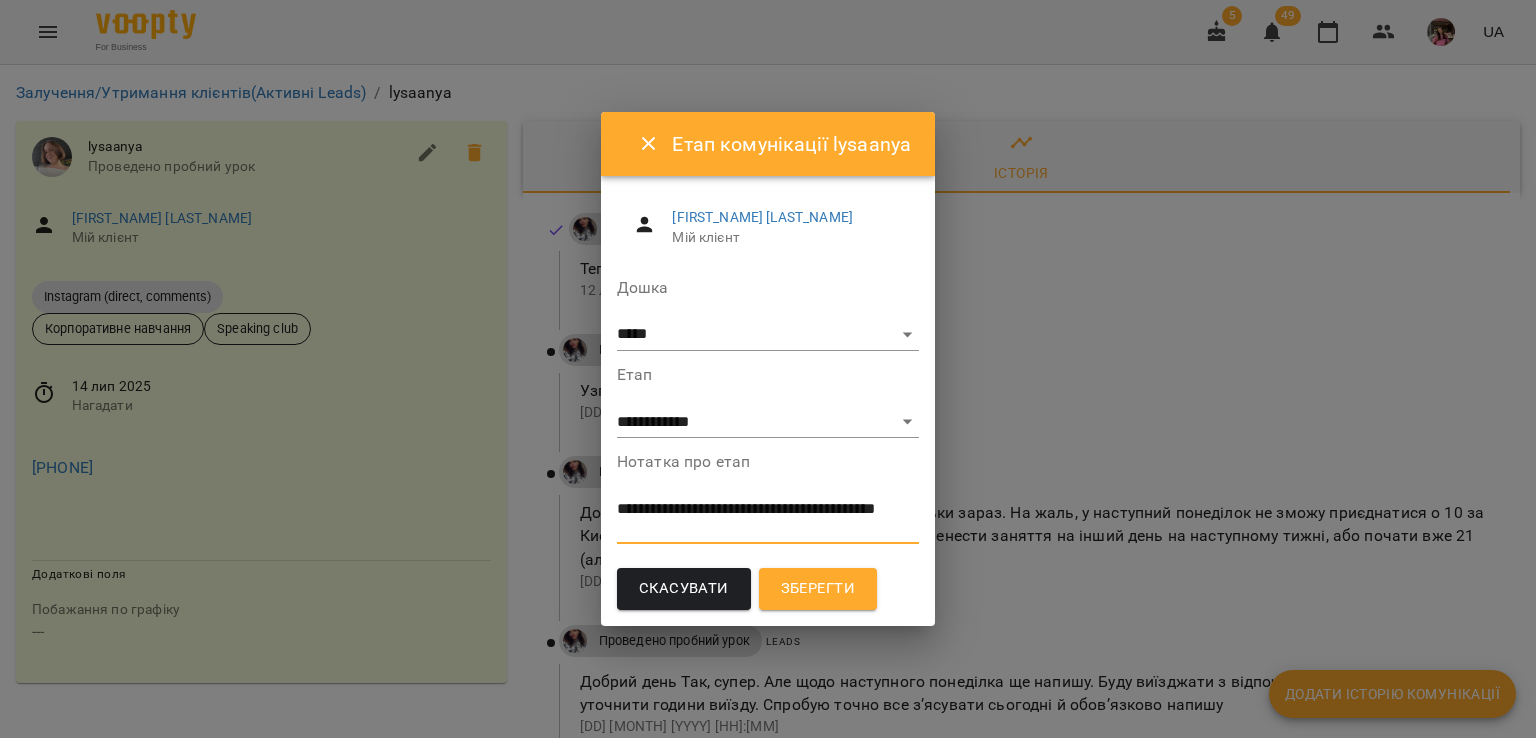 type on "**********" 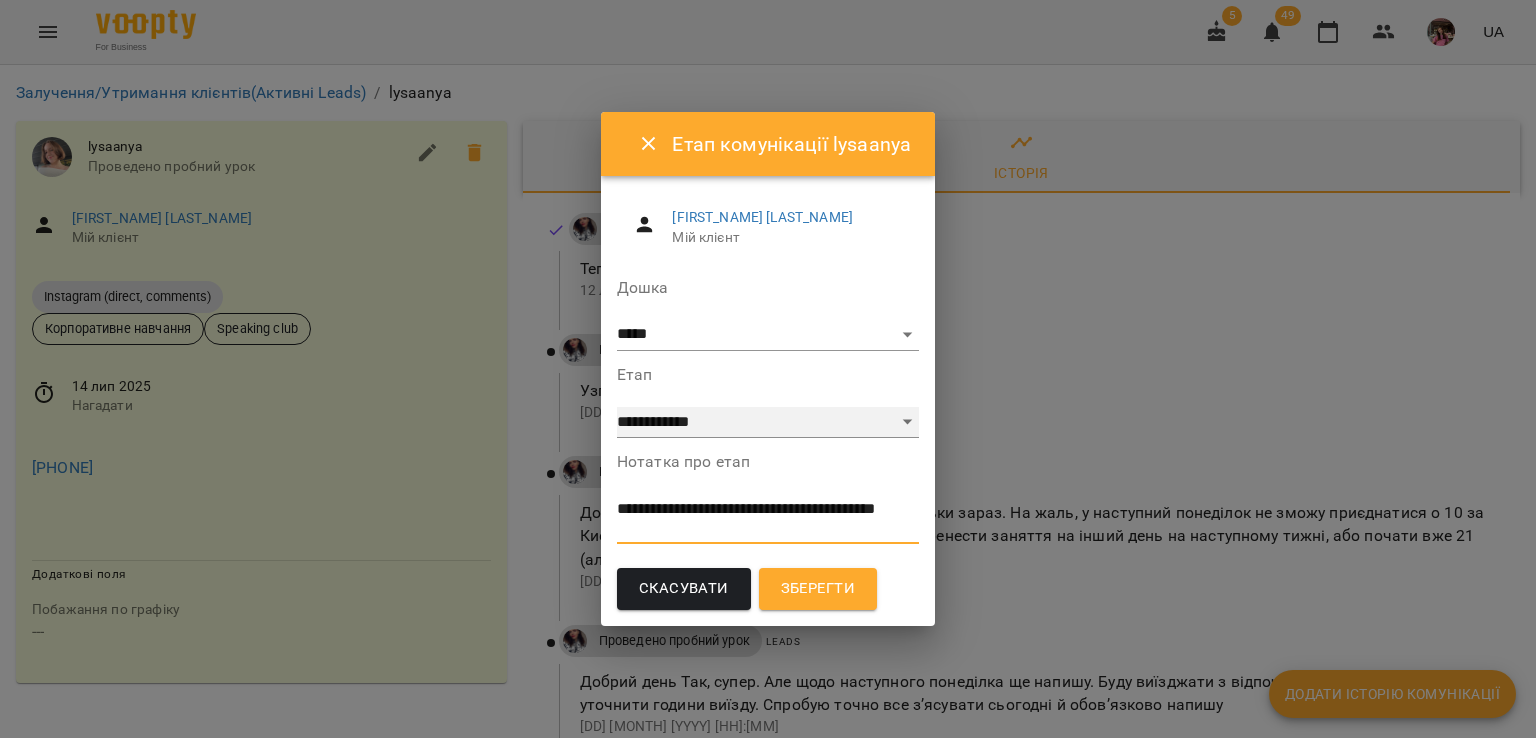 click on "**********" at bounding box center (768, 423) 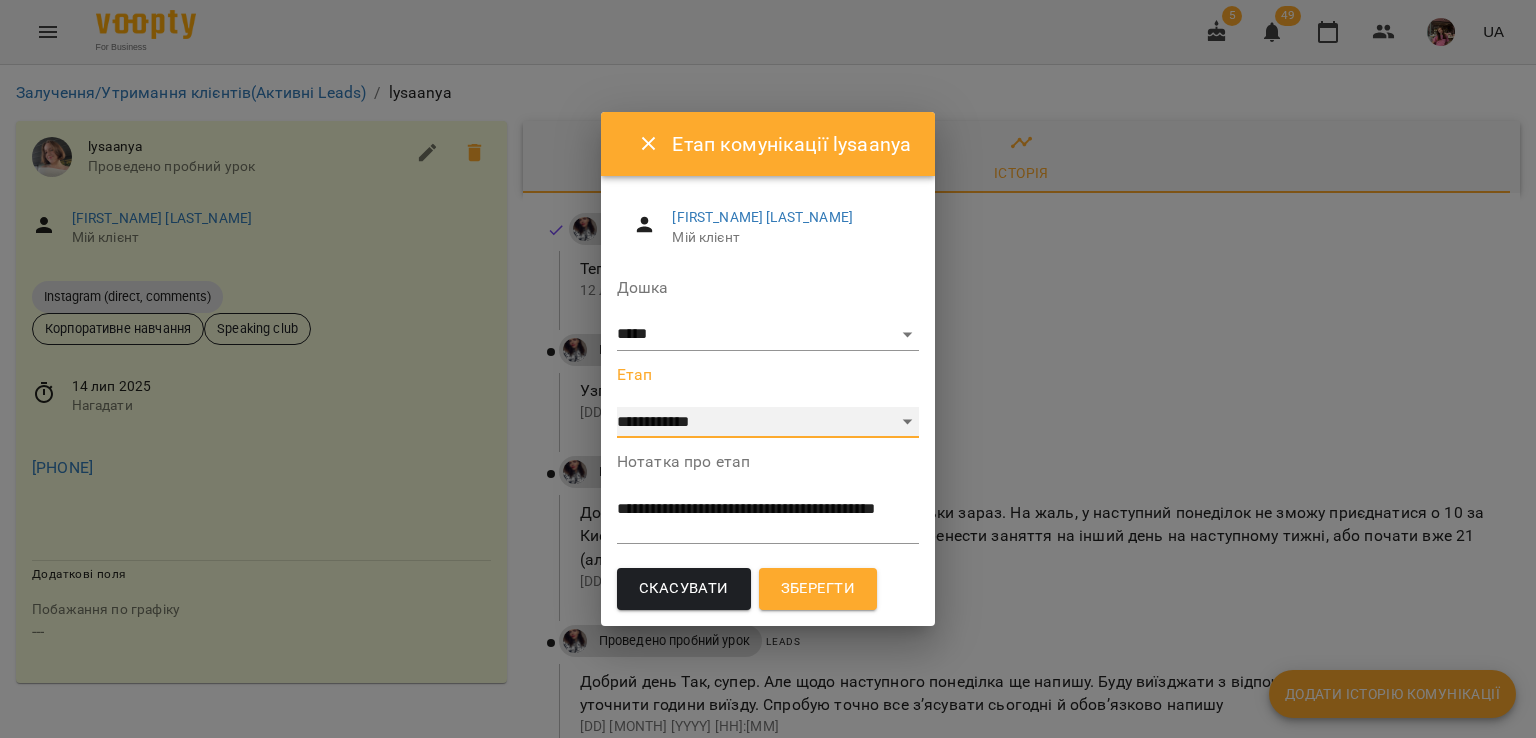 click on "**********" at bounding box center [768, 423] 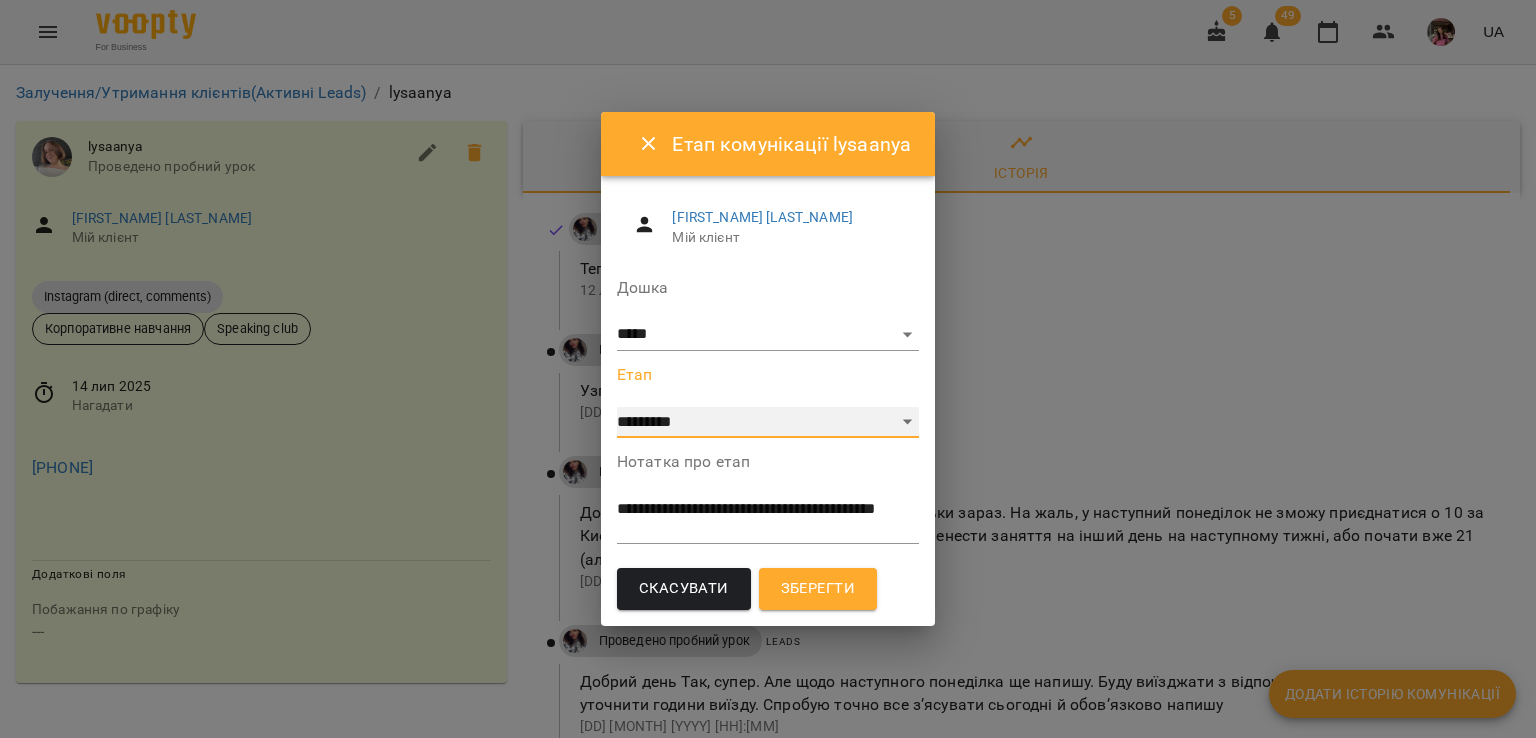 click on "**********" at bounding box center [768, 423] 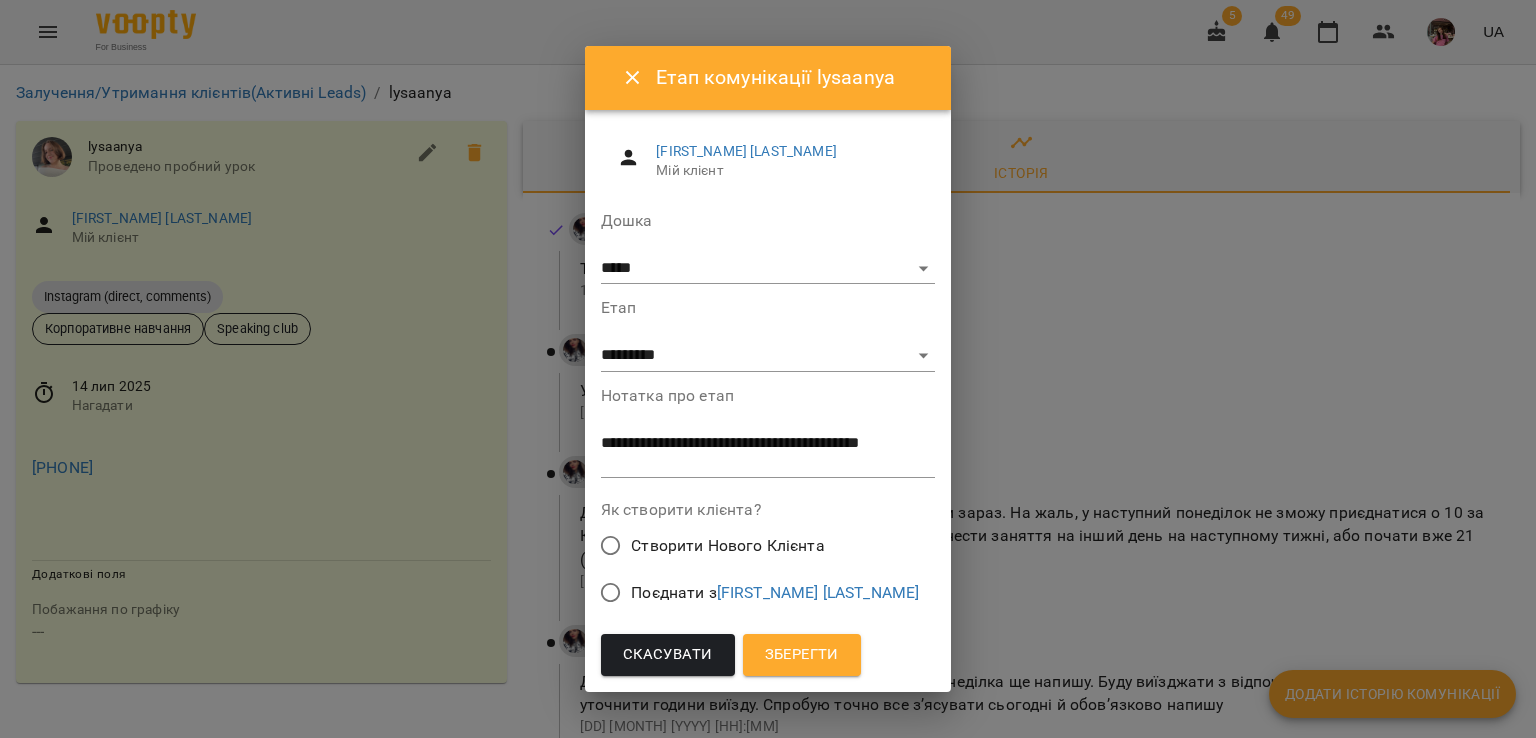click on "**********" at bounding box center (768, 446) 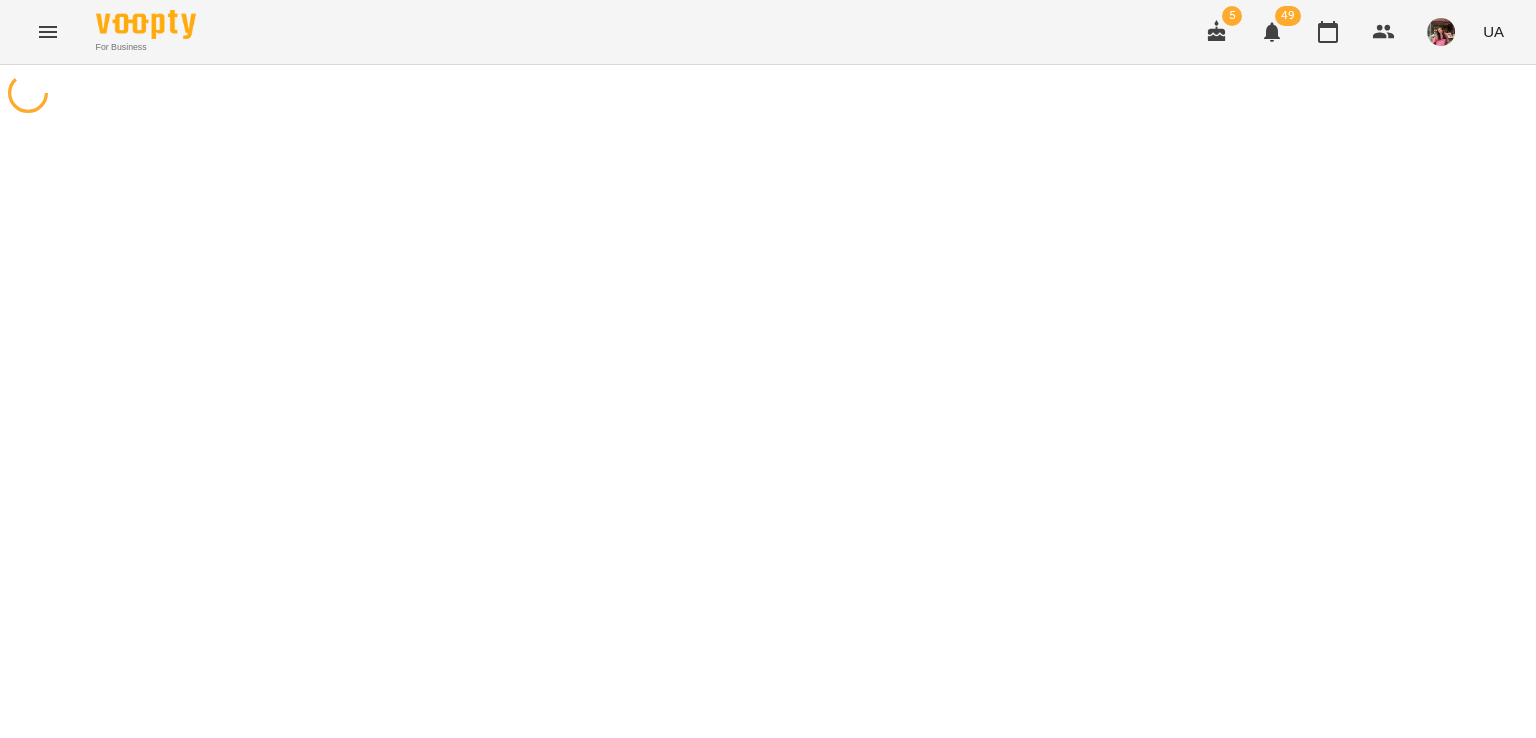 scroll, scrollTop: 0, scrollLeft: 0, axis: both 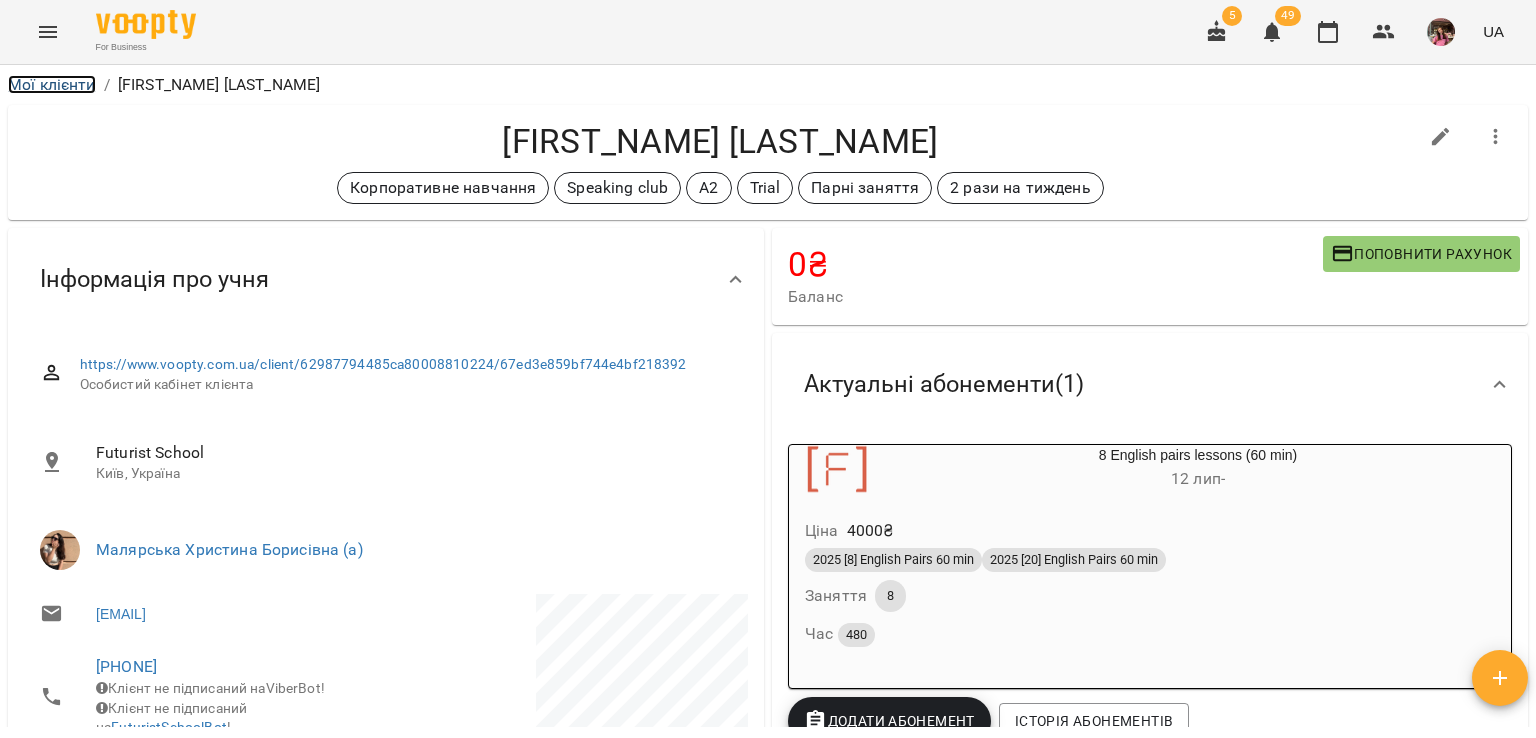 click on "Мої клієнти" at bounding box center [52, 84] 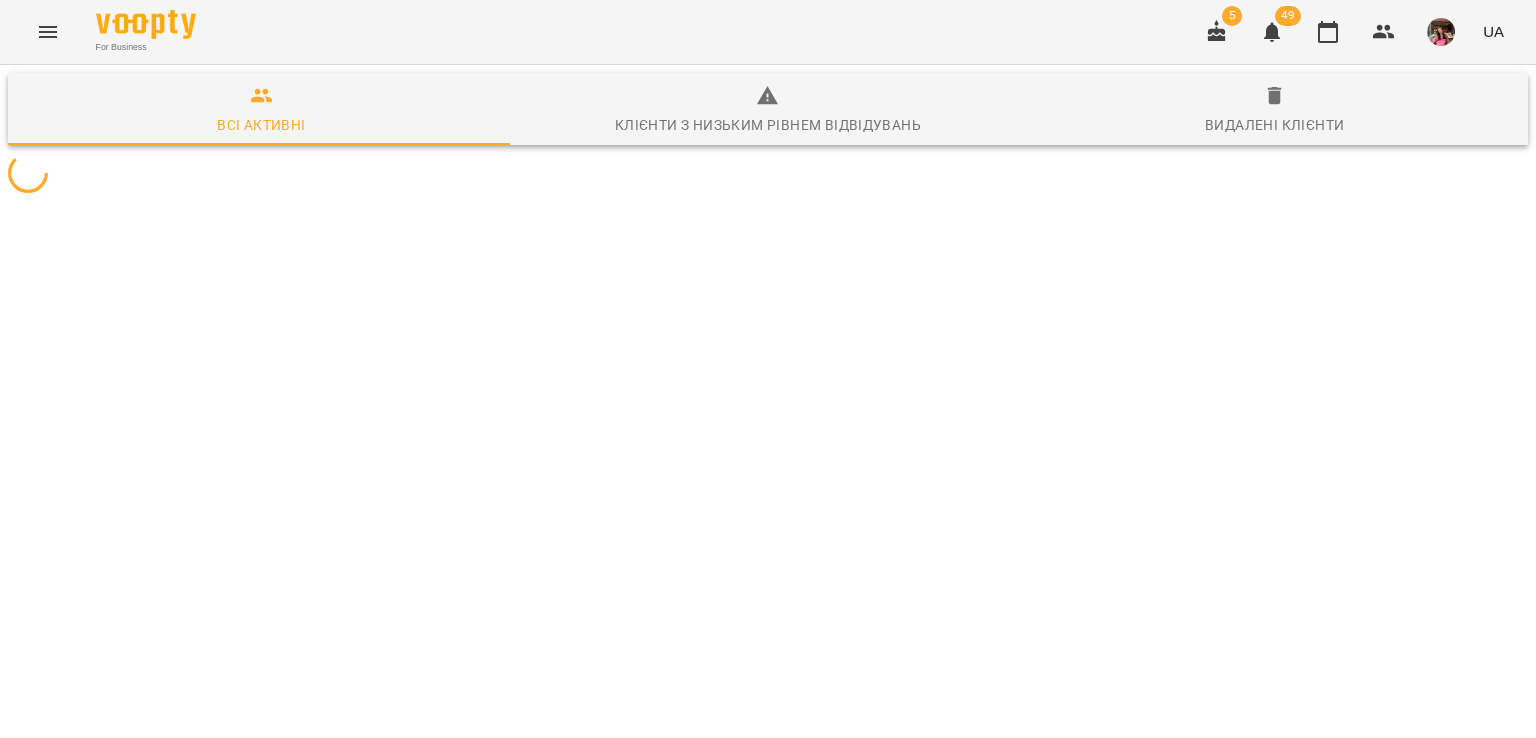 scroll, scrollTop: 0, scrollLeft: 0, axis: both 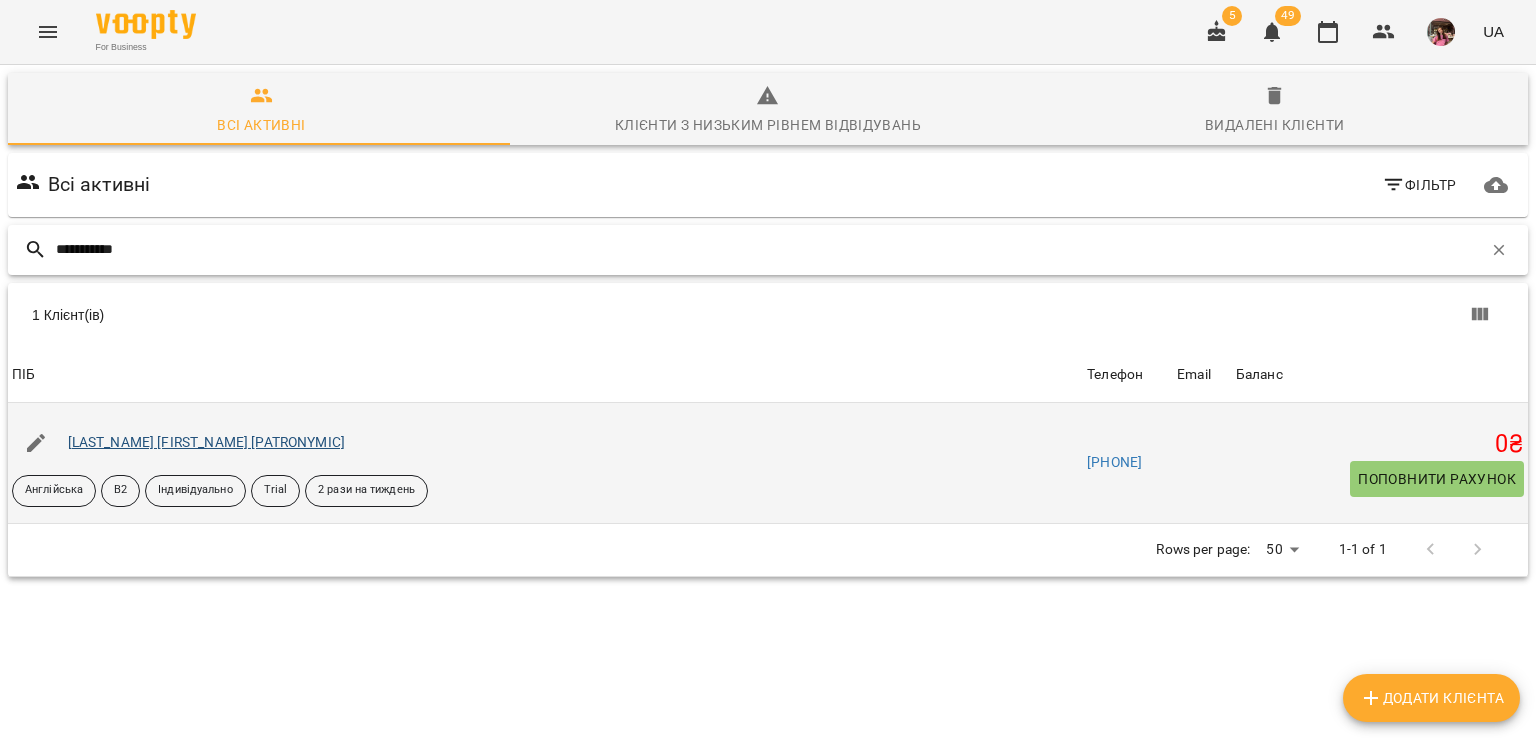 type on "**********" 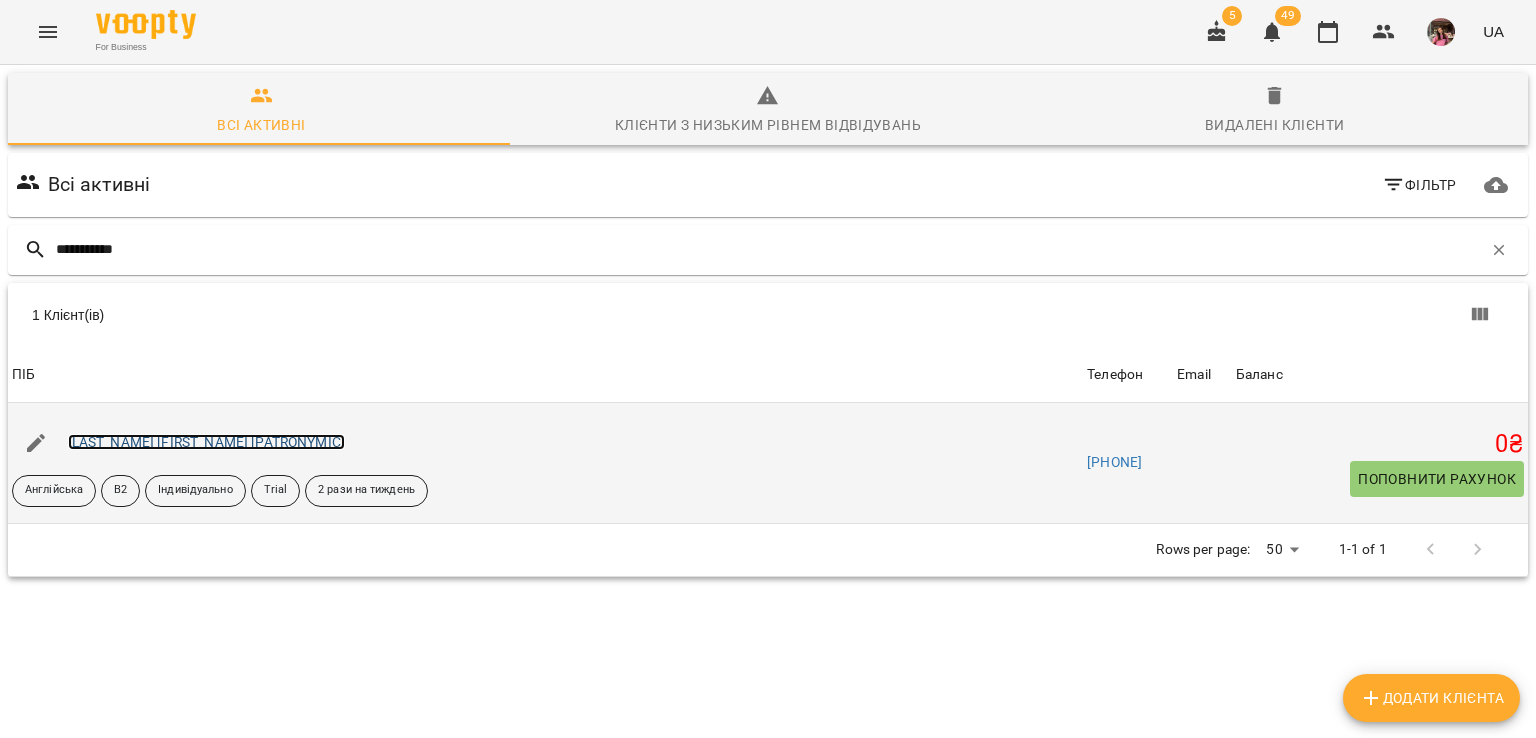 click on "[LAST] [FIRST] [MIDDLE]" at bounding box center (206, 442) 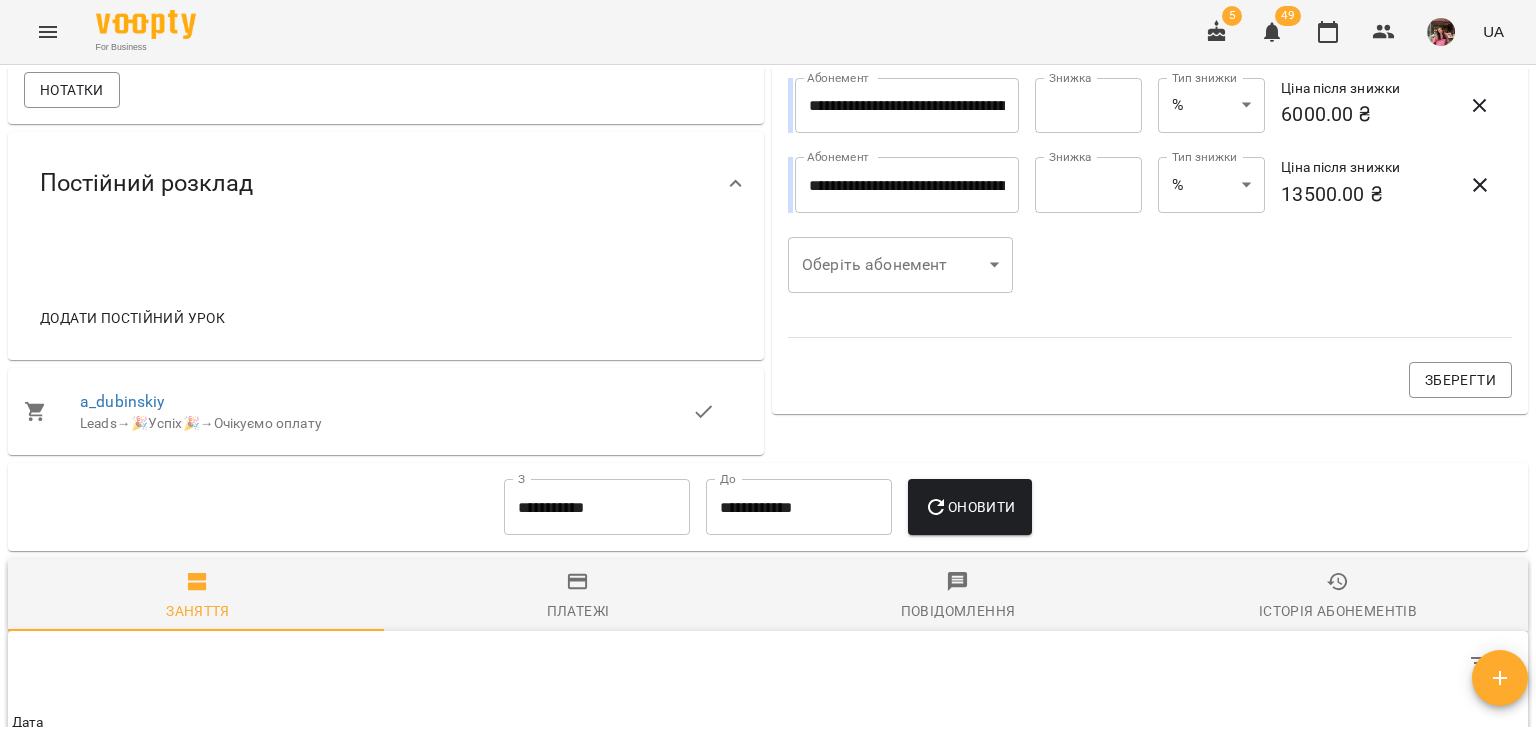 scroll, scrollTop: 862, scrollLeft: 0, axis: vertical 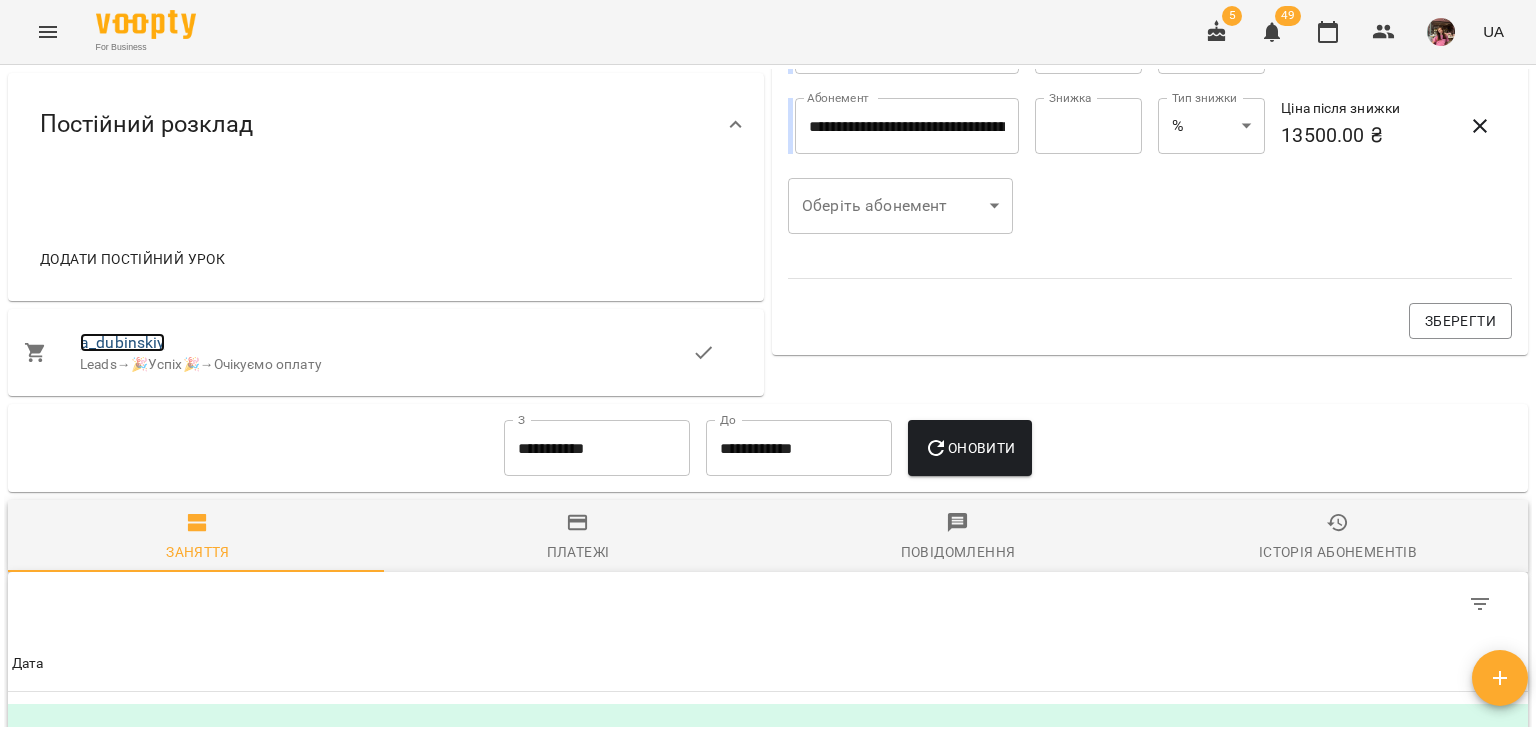 click on "a_dubinskiy" at bounding box center (122, 342) 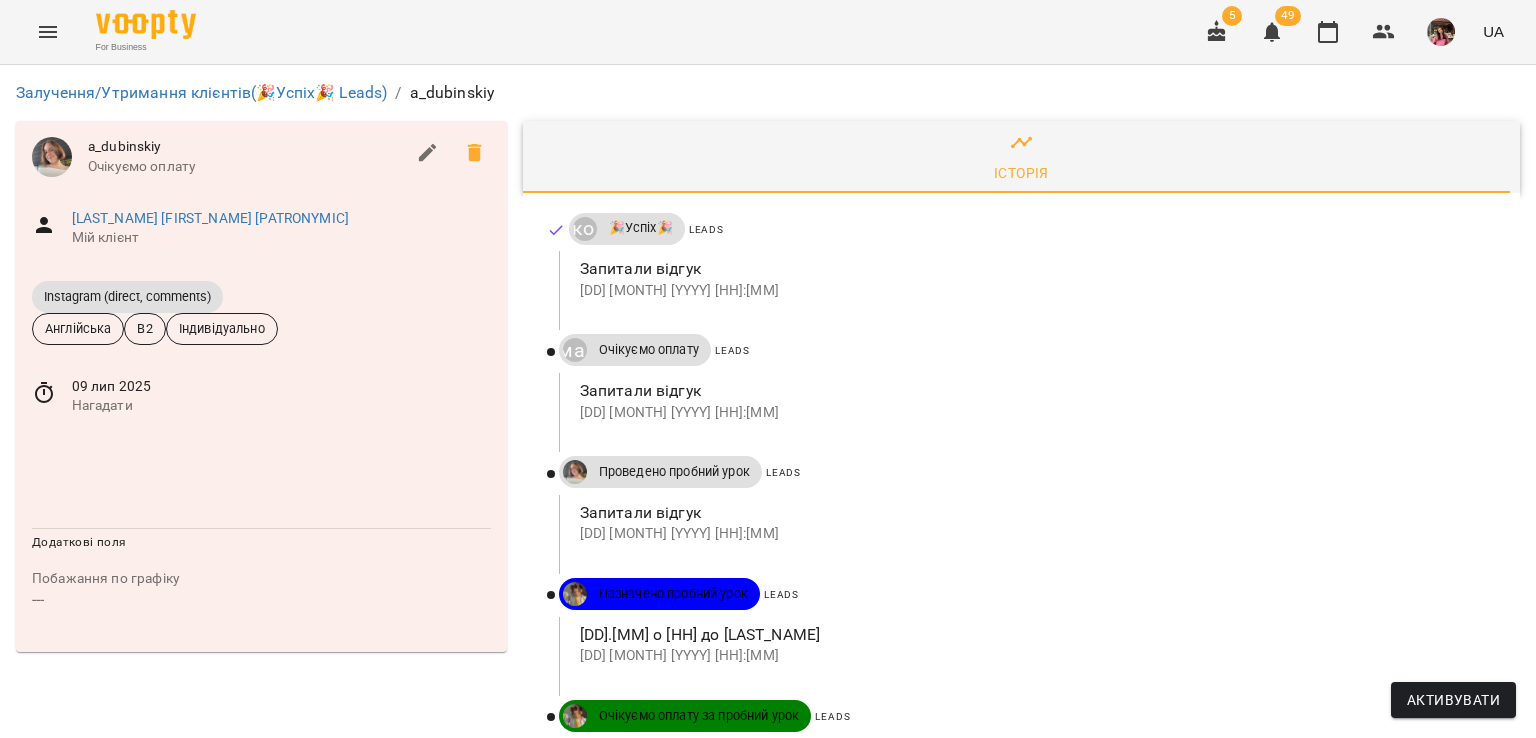 scroll, scrollTop: 0, scrollLeft: 0, axis: both 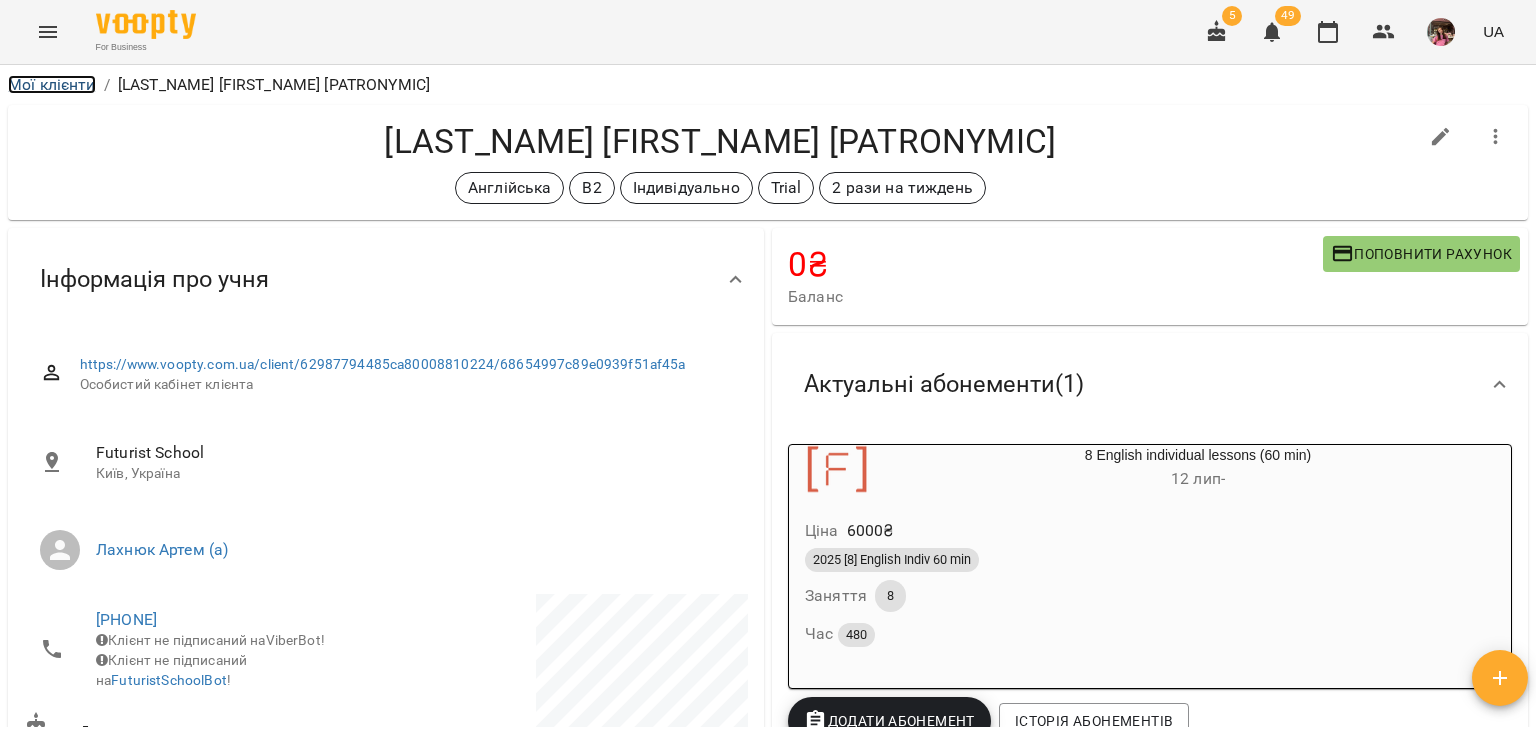 click on "Мої клієнти" at bounding box center [52, 84] 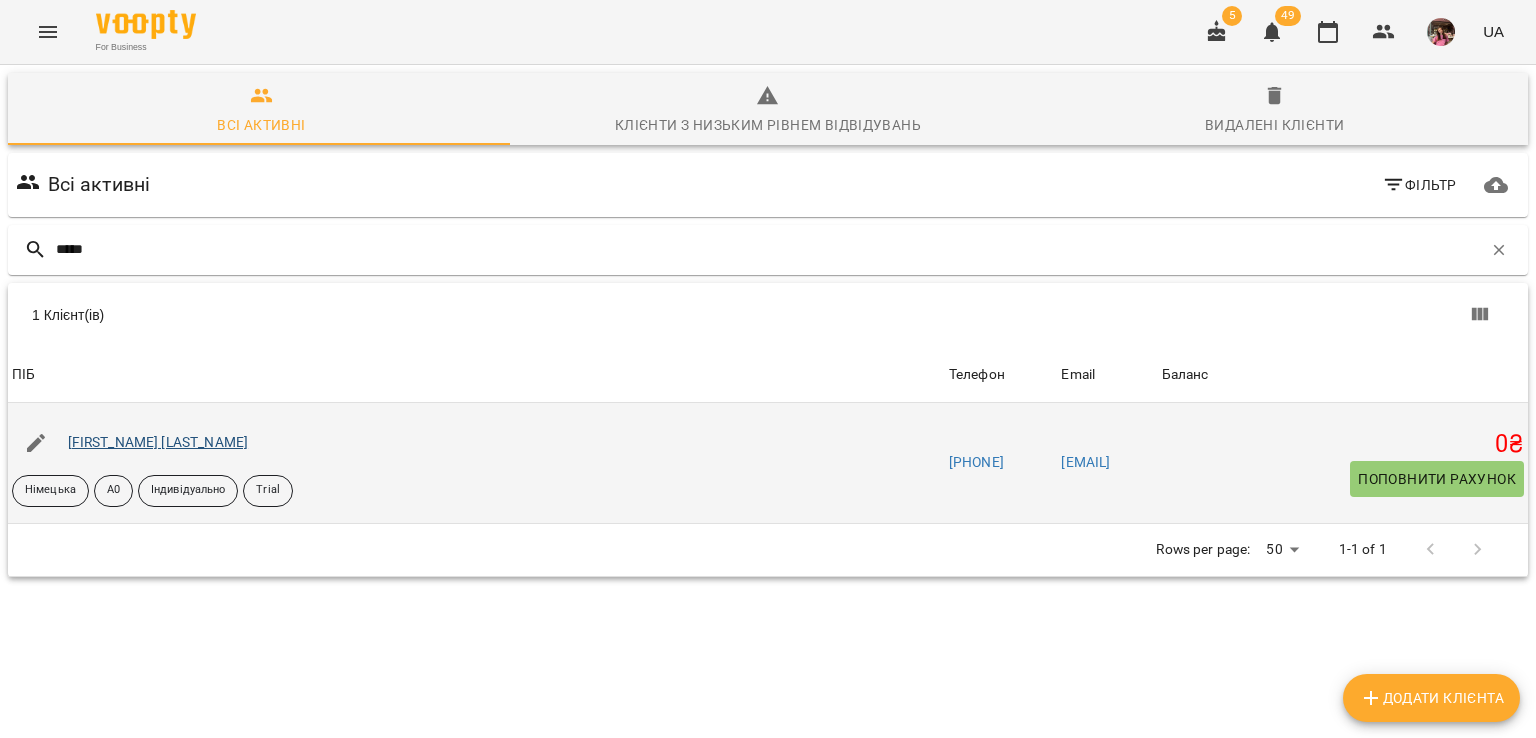 type on "*****" 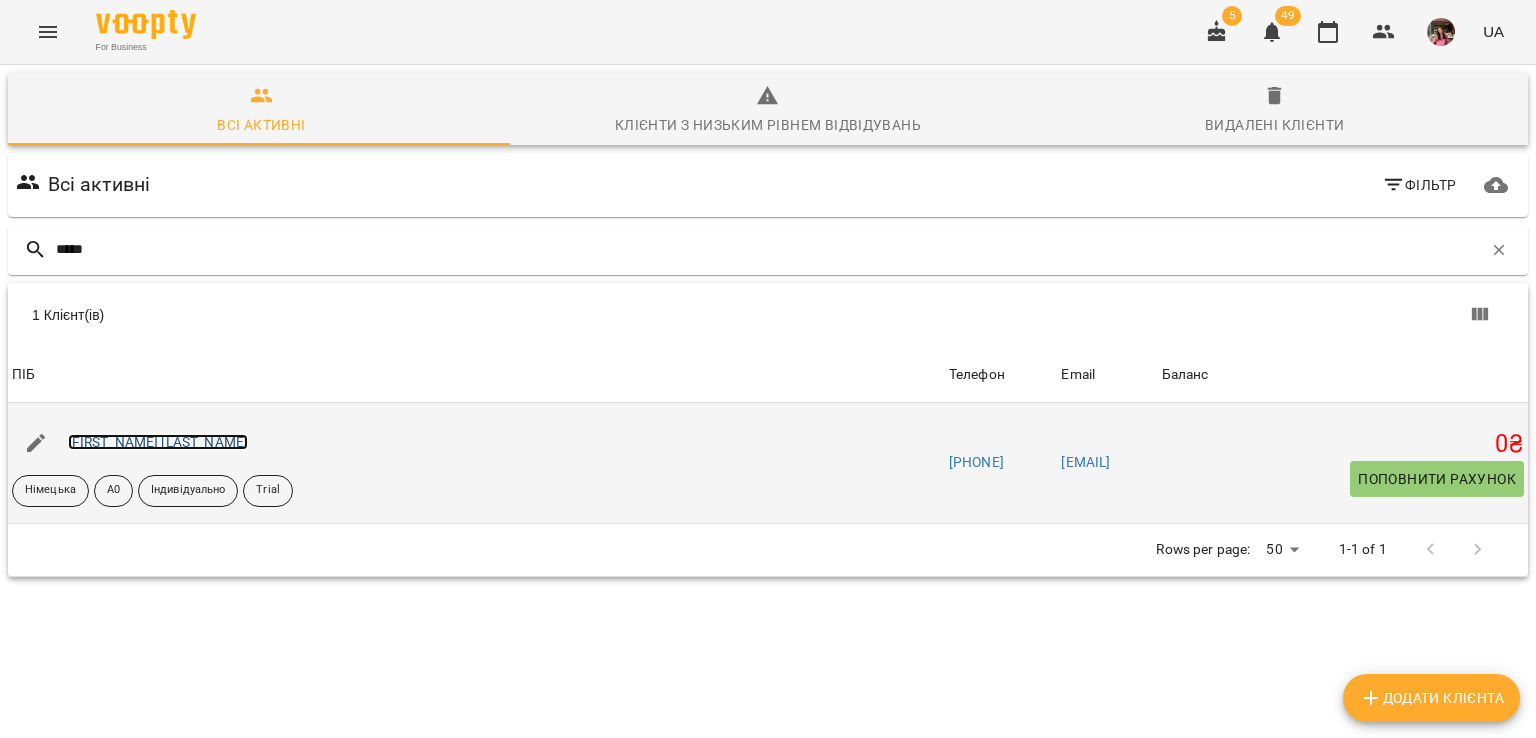 click on "[FIRST] [LAST]" at bounding box center (158, 442) 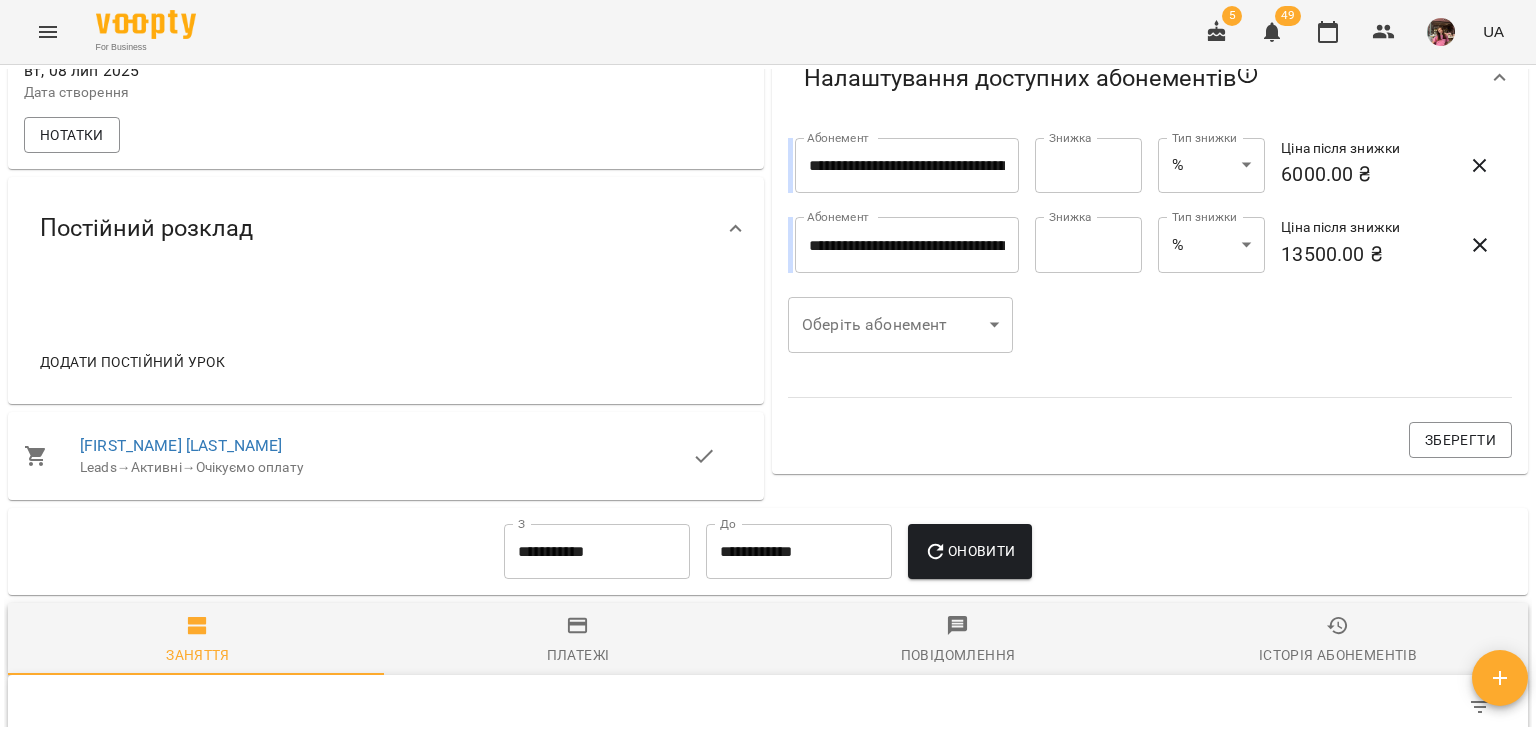scroll, scrollTop: 743, scrollLeft: 0, axis: vertical 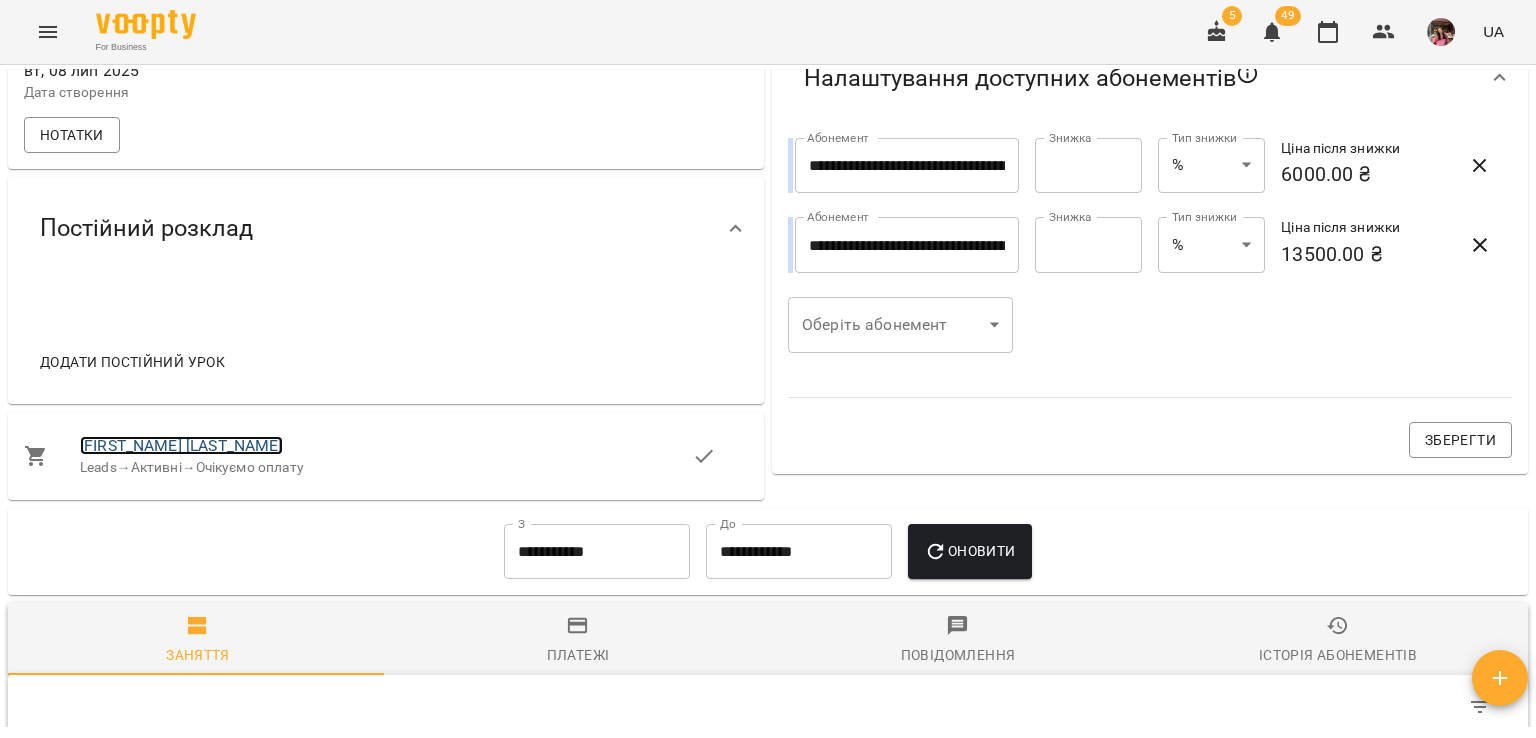 click on "[FIRST] [LAST]" at bounding box center [181, 445] 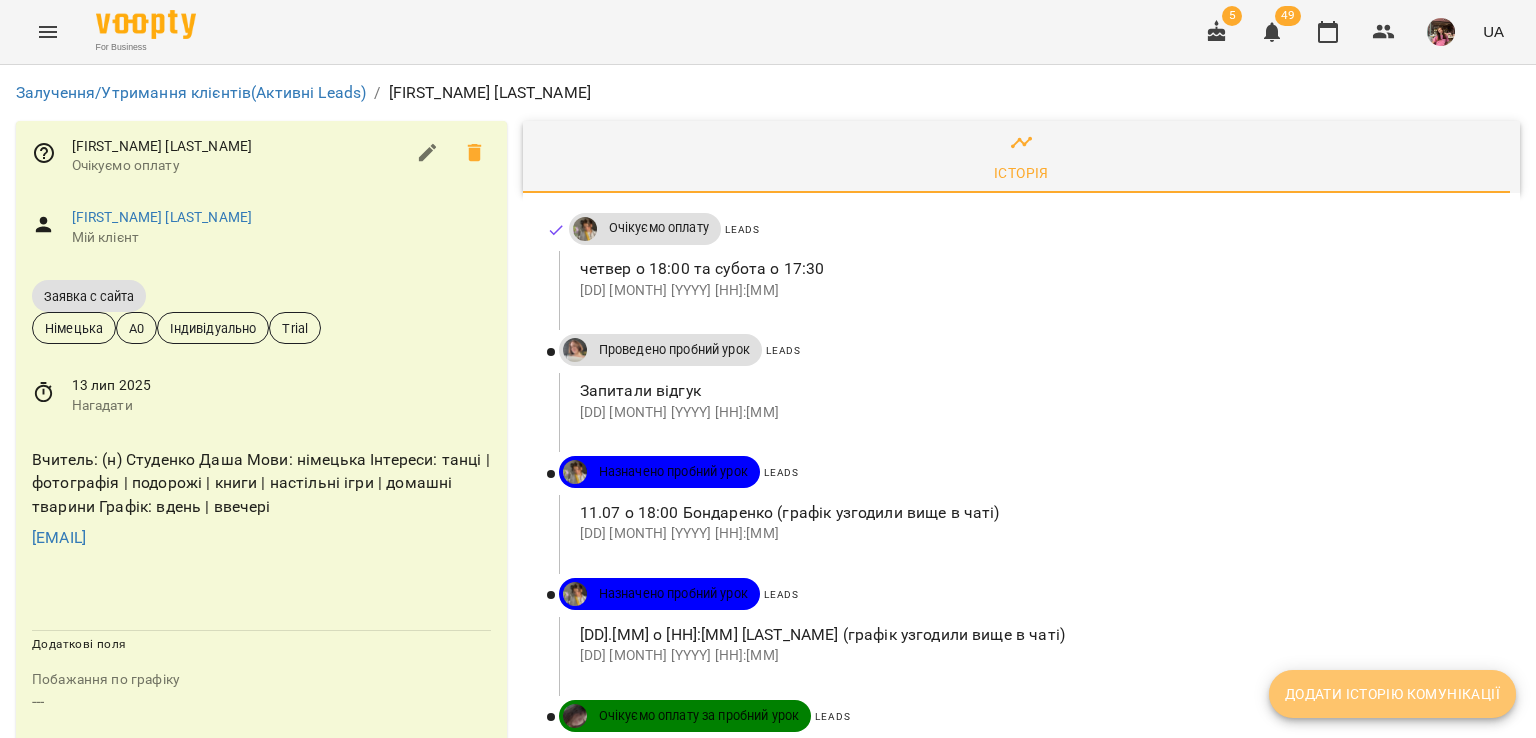 click on "Додати історію комунікації" at bounding box center [1392, 694] 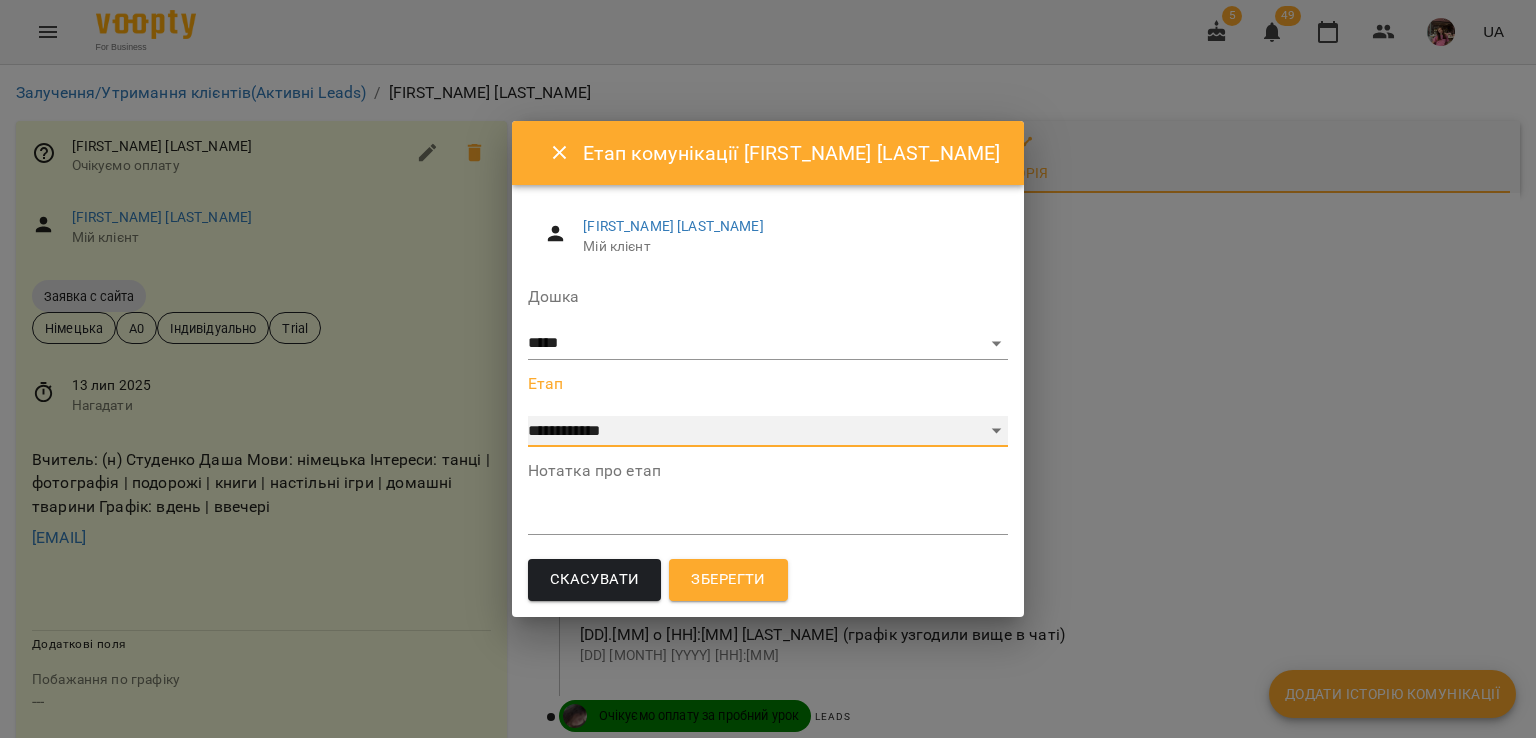 click on "**********" at bounding box center [768, 432] 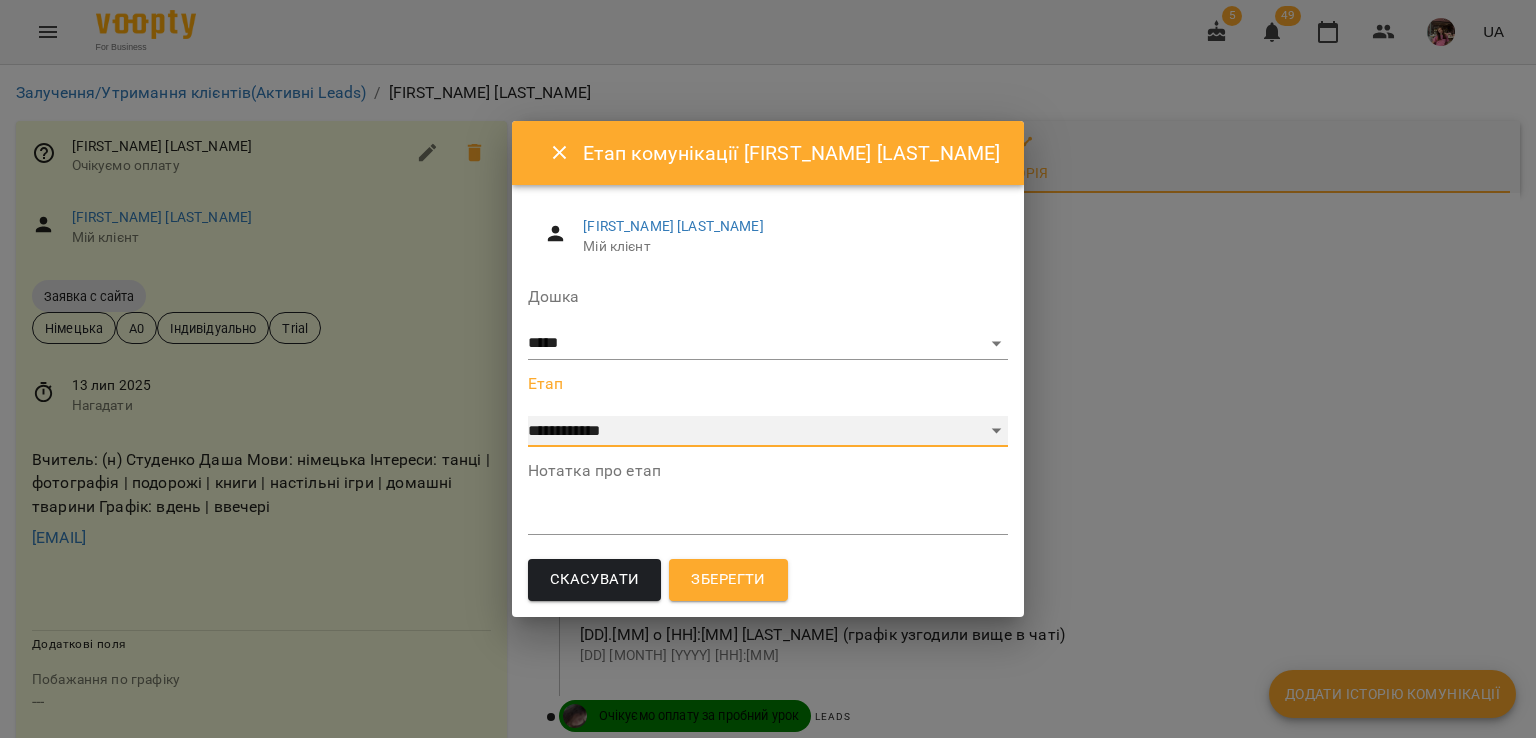 select on "**********" 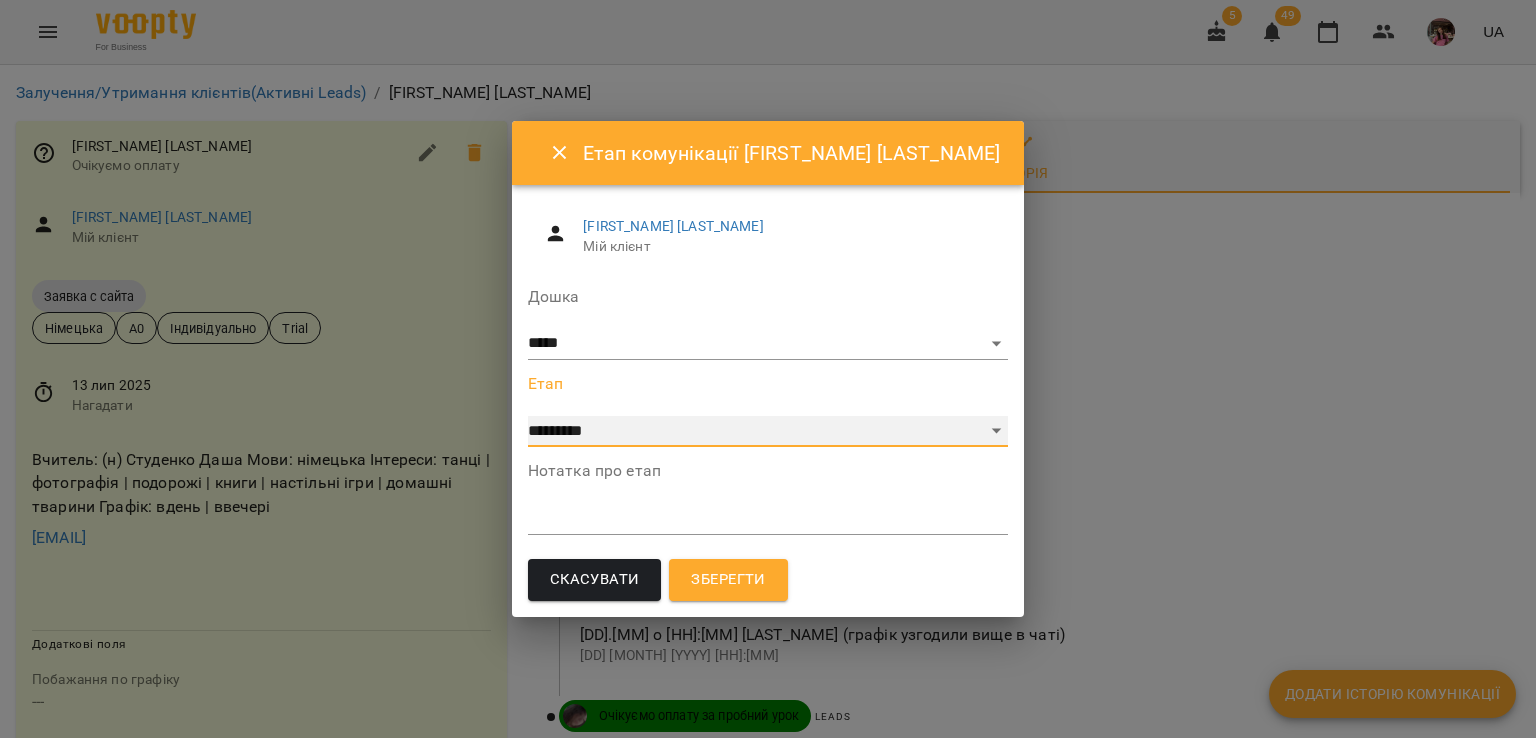 click on "**********" at bounding box center (768, 432) 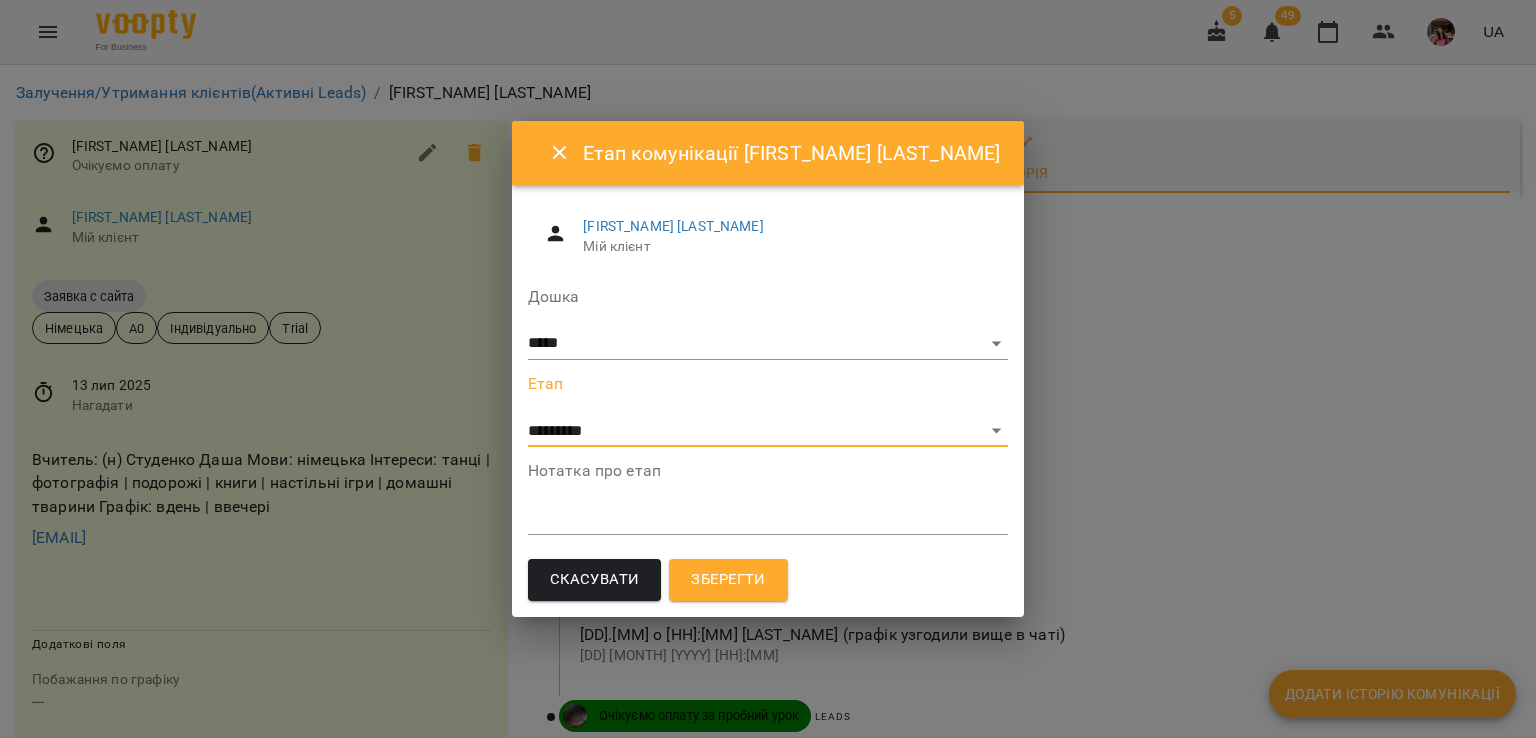 click on "Зберегти" at bounding box center [728, 580] 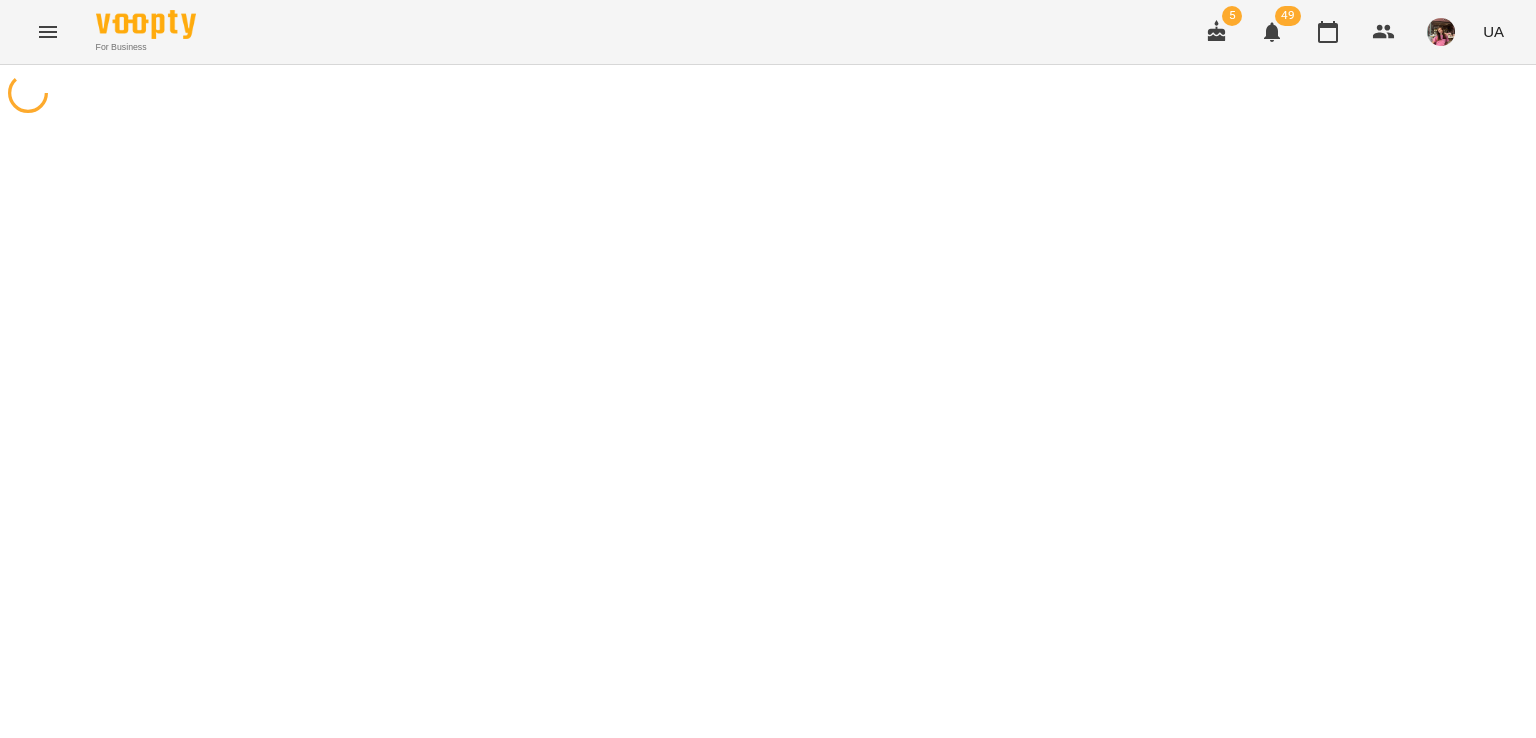scroll, scrollTop: 0, scrollLeft: 0, axis: both 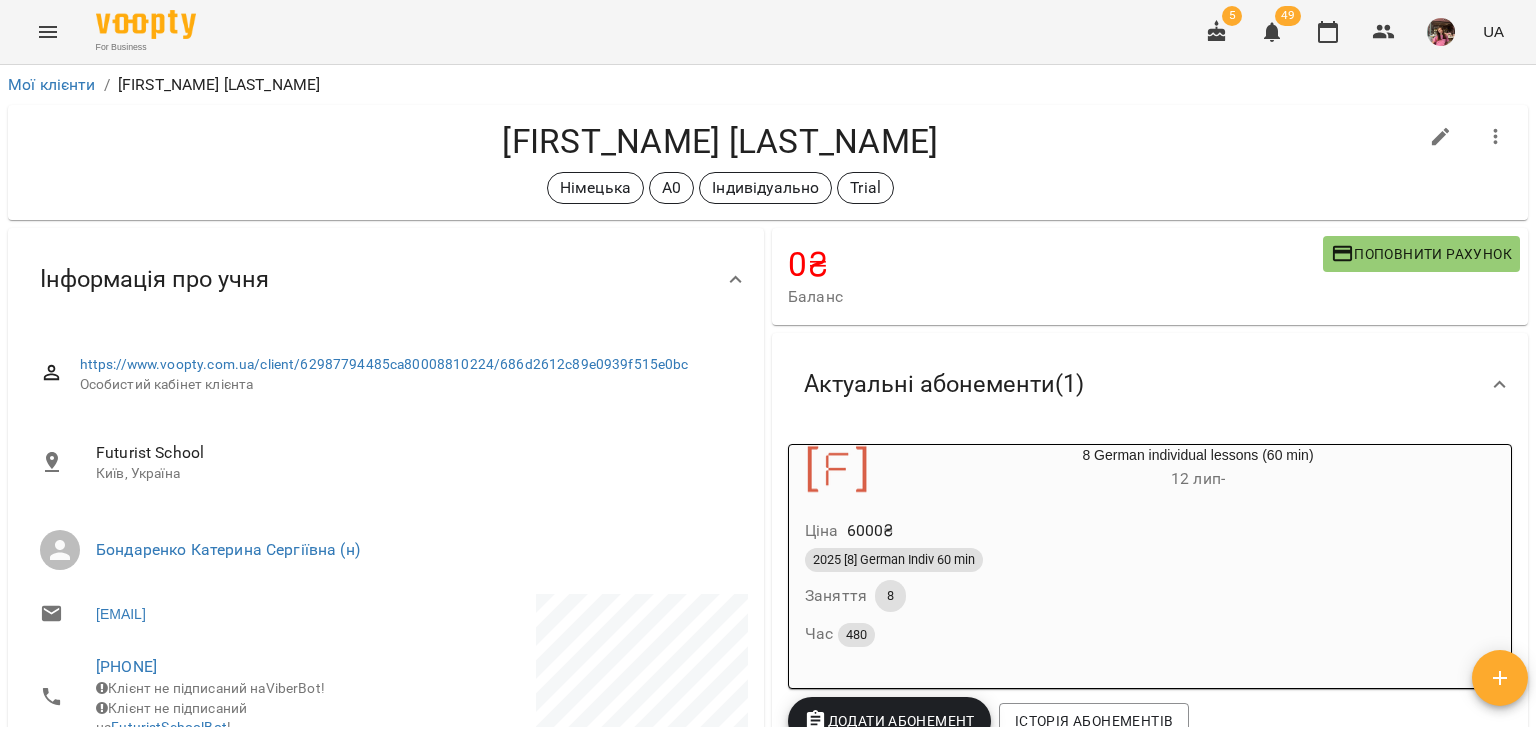 click at bounding box center (1441, 137) 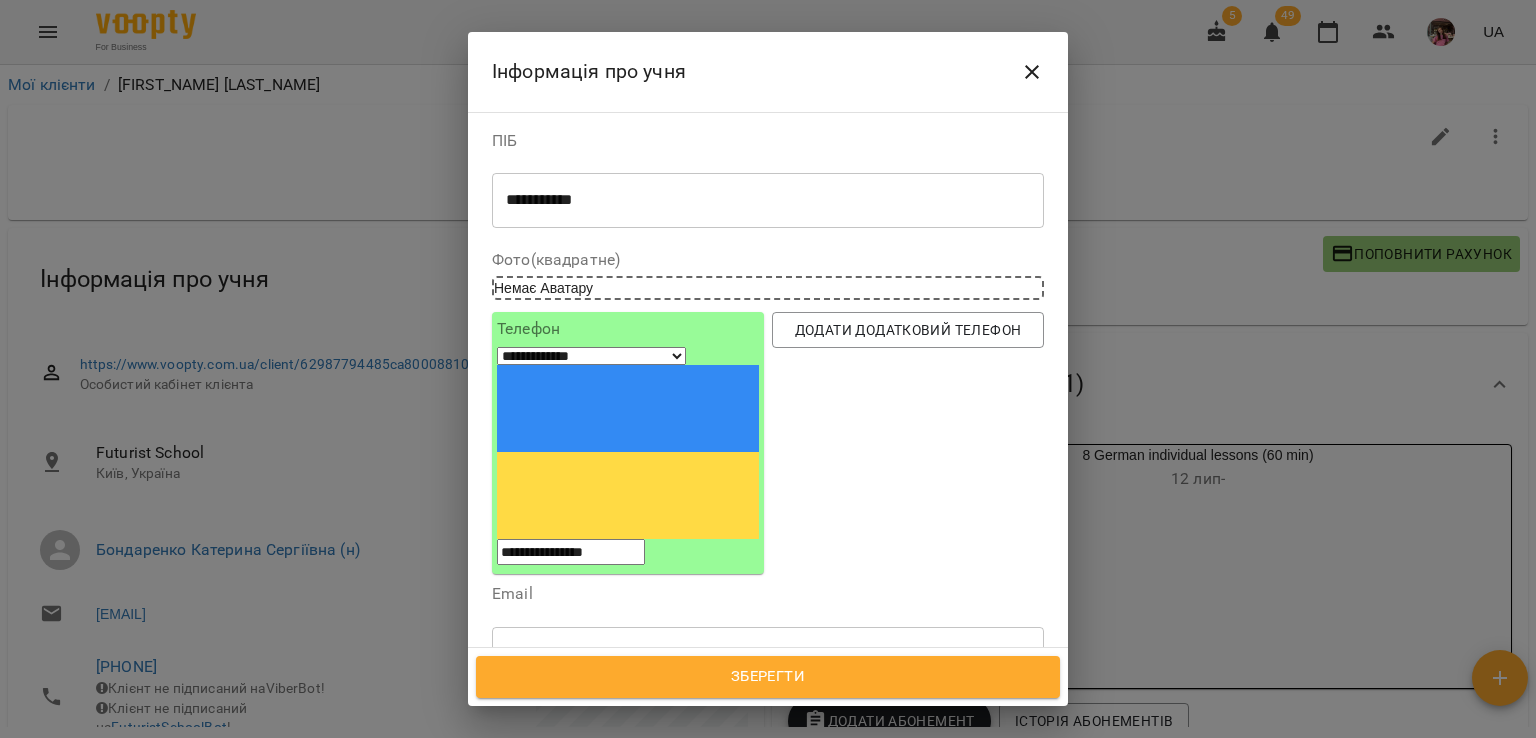 click 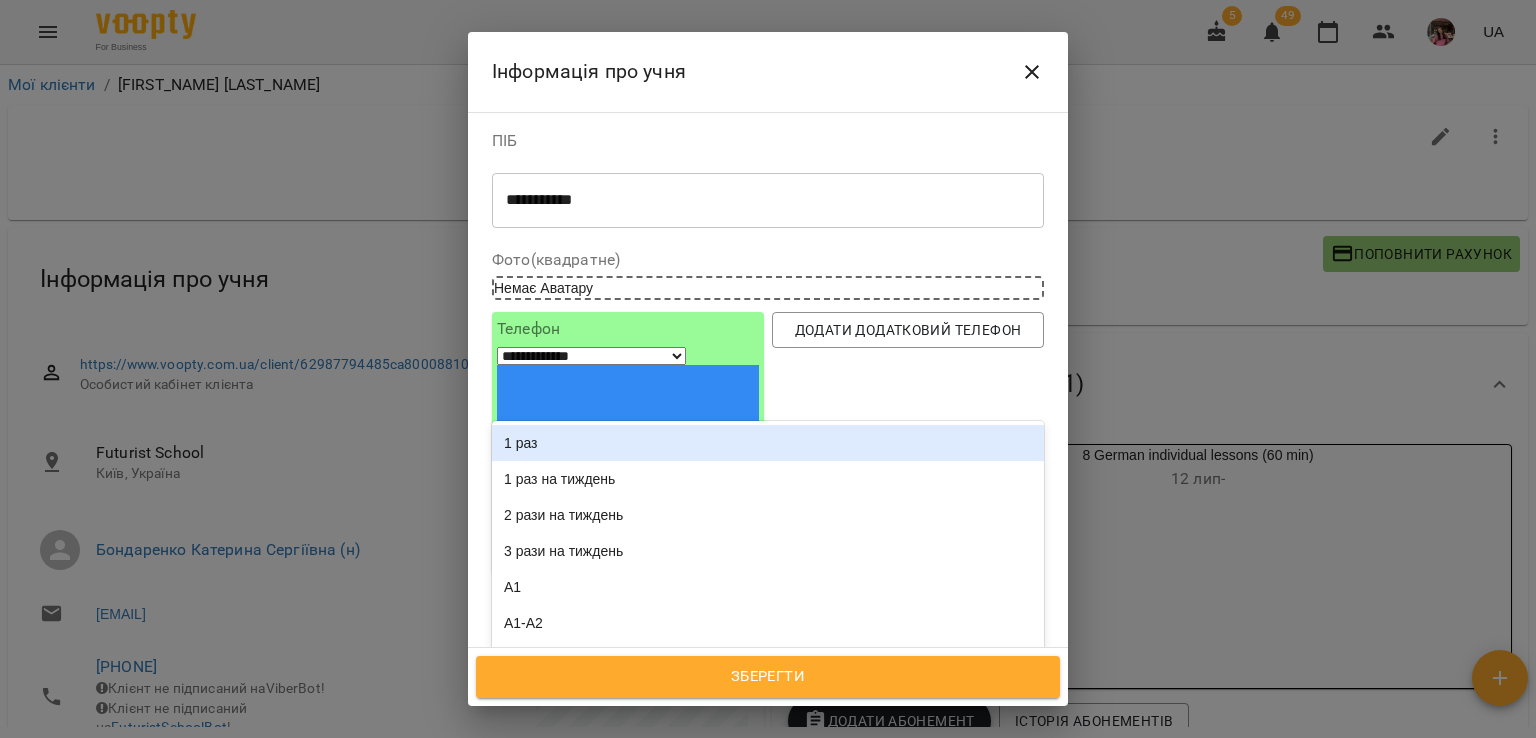 click on "Німецька A0 Індивідуально" at bounding box center [731, 748] 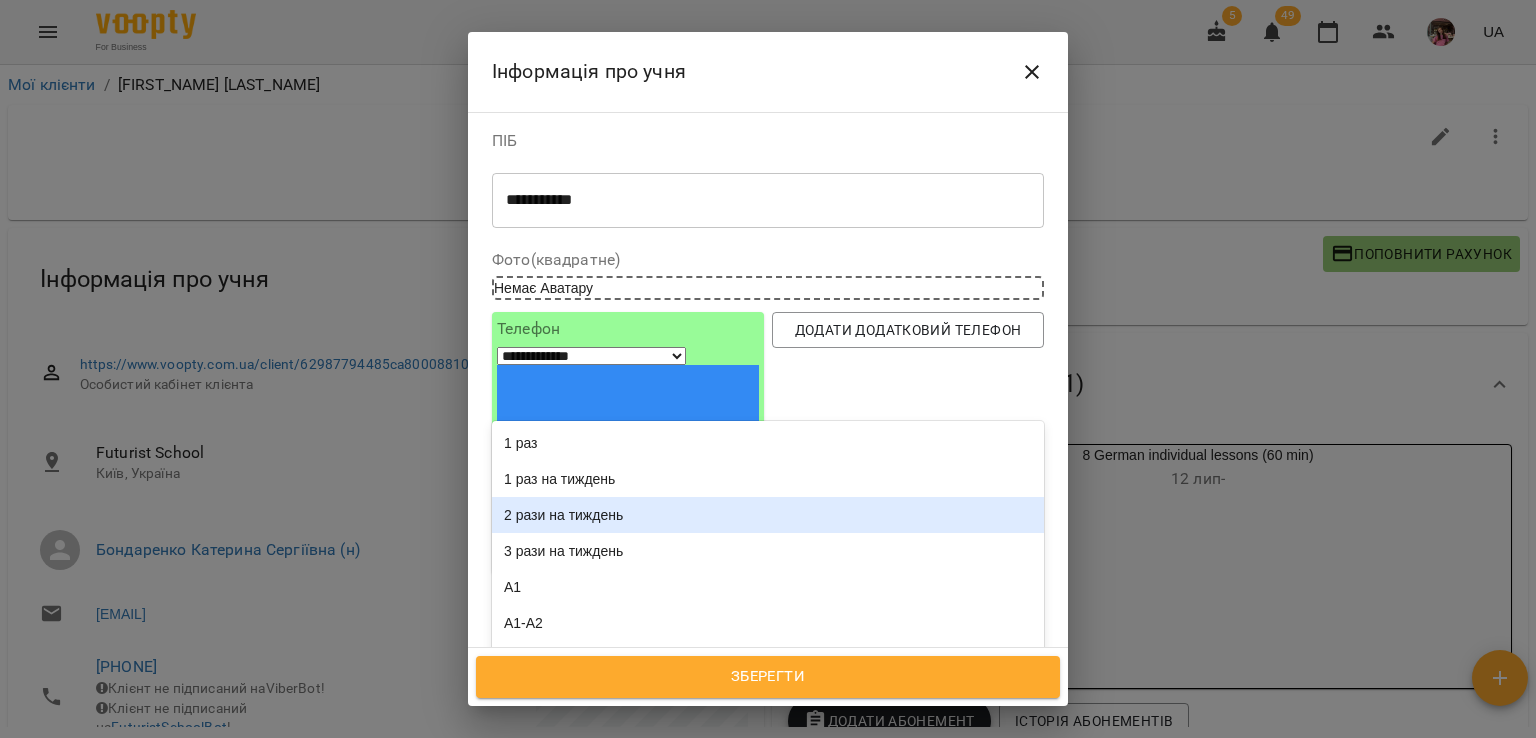 click on "2 рази на тиждень" at bounding box center (768, 515) 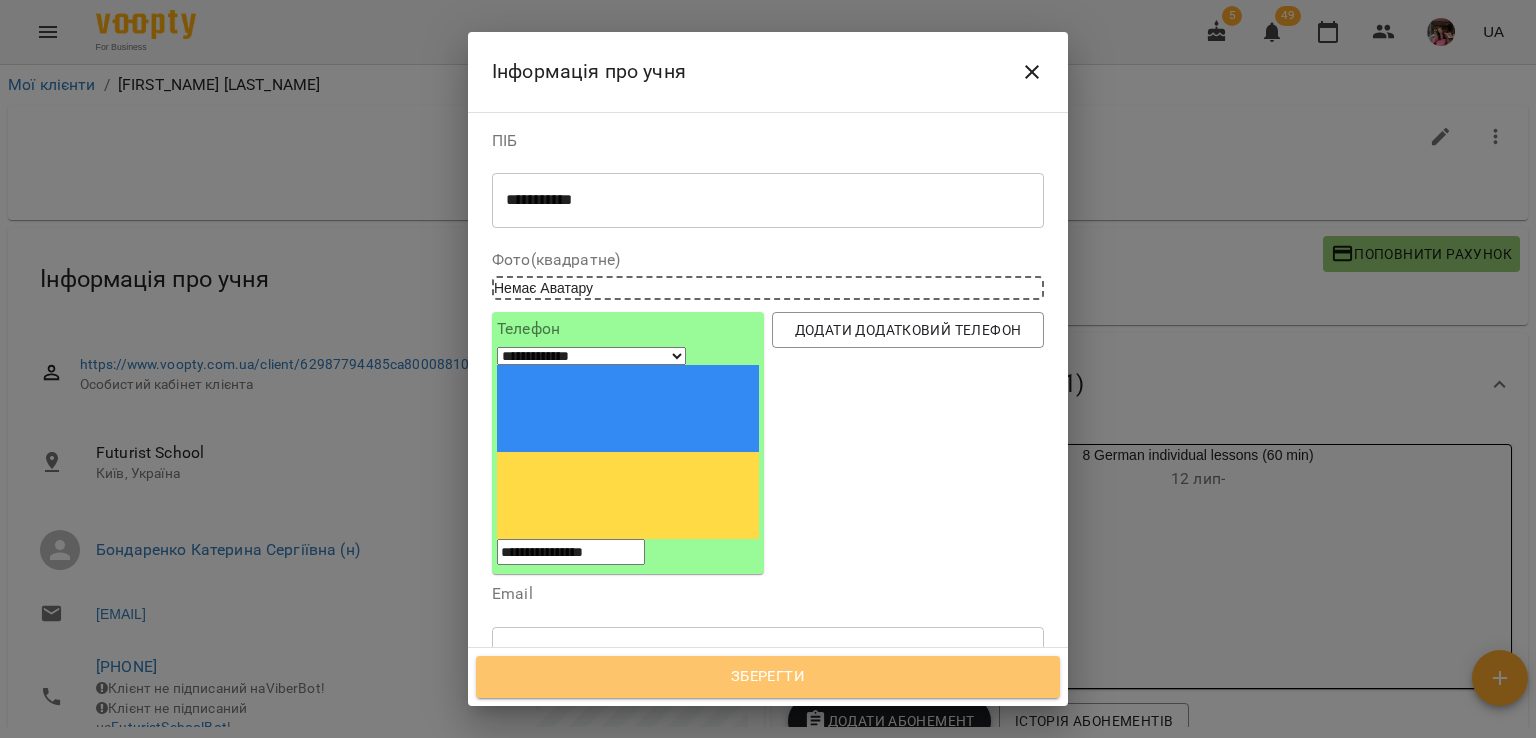 click on "Зберегти" at bounding box center [768, 677] 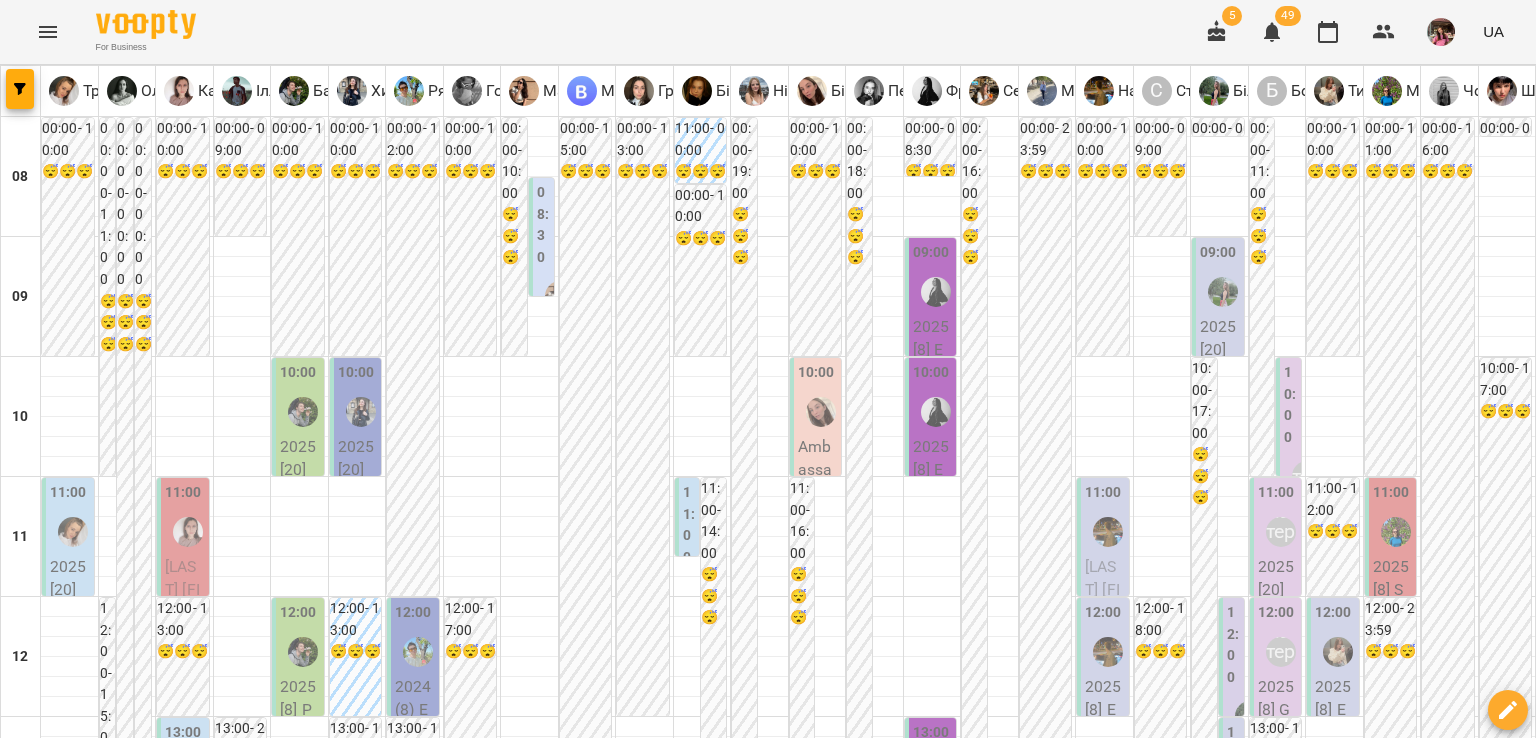 scroll, scrollTop: 0, scrollLeft: 0, axis: both 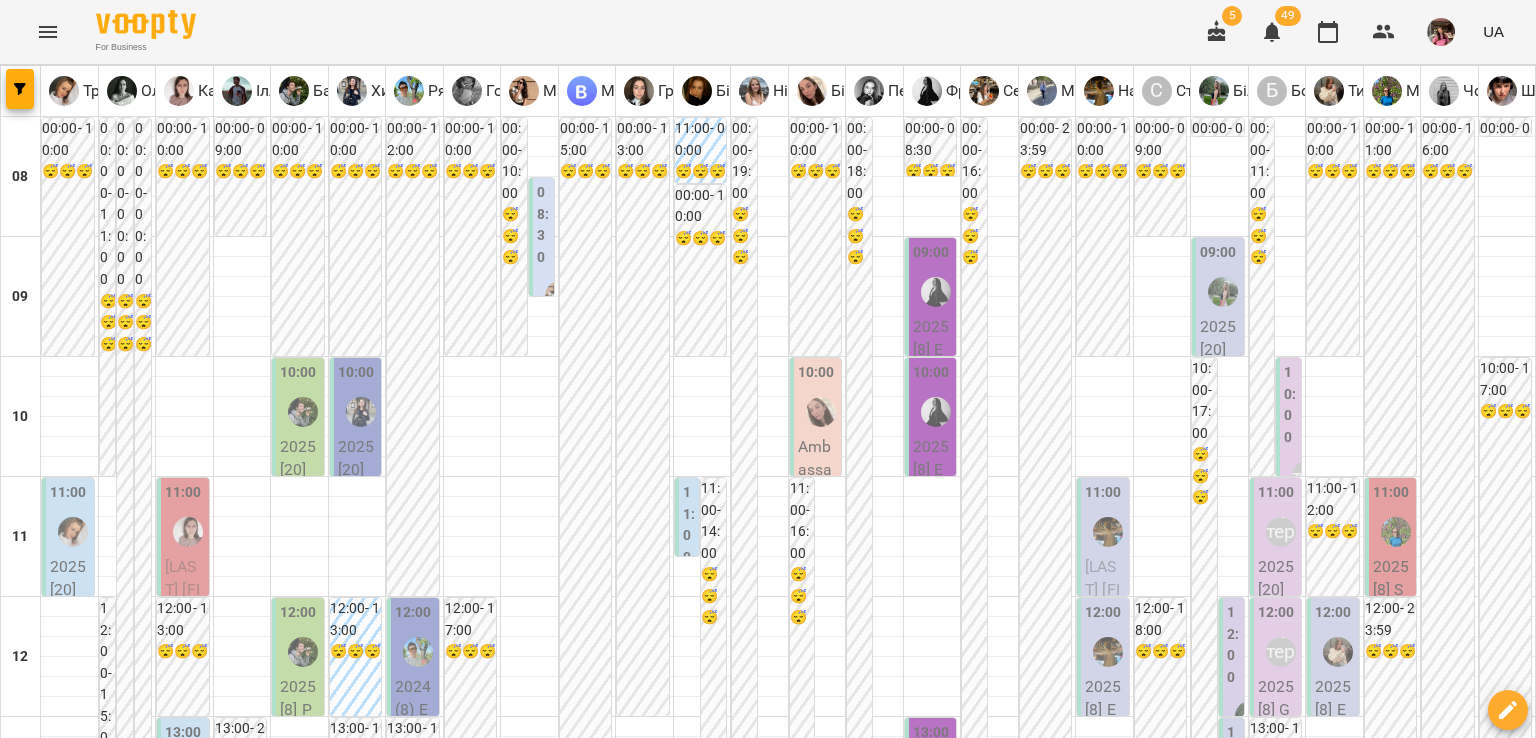 click on "чт 17 лип" at bounding box center (859, 1949) 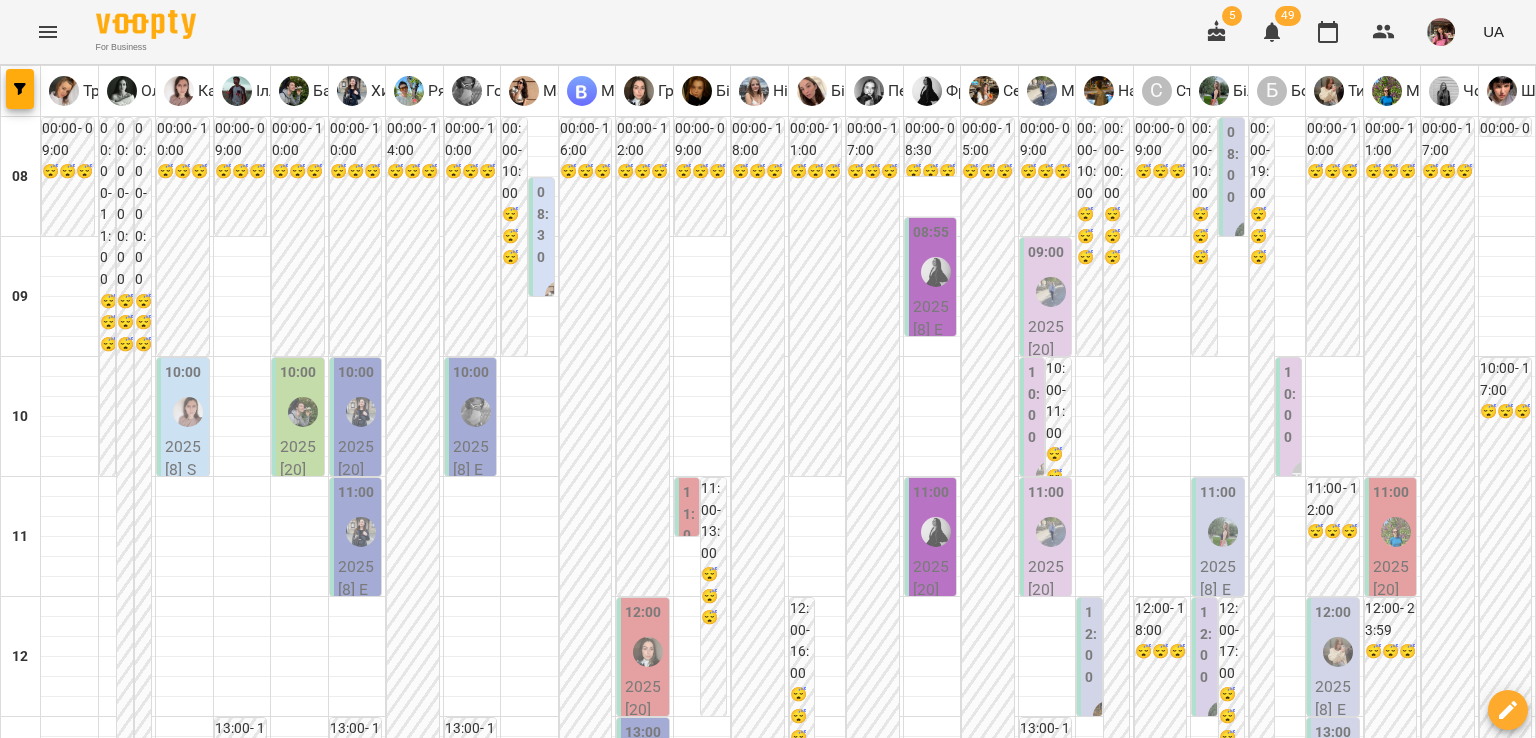 scroll, scrollTop: 1108, scrollLeft: 0, axis: vertical 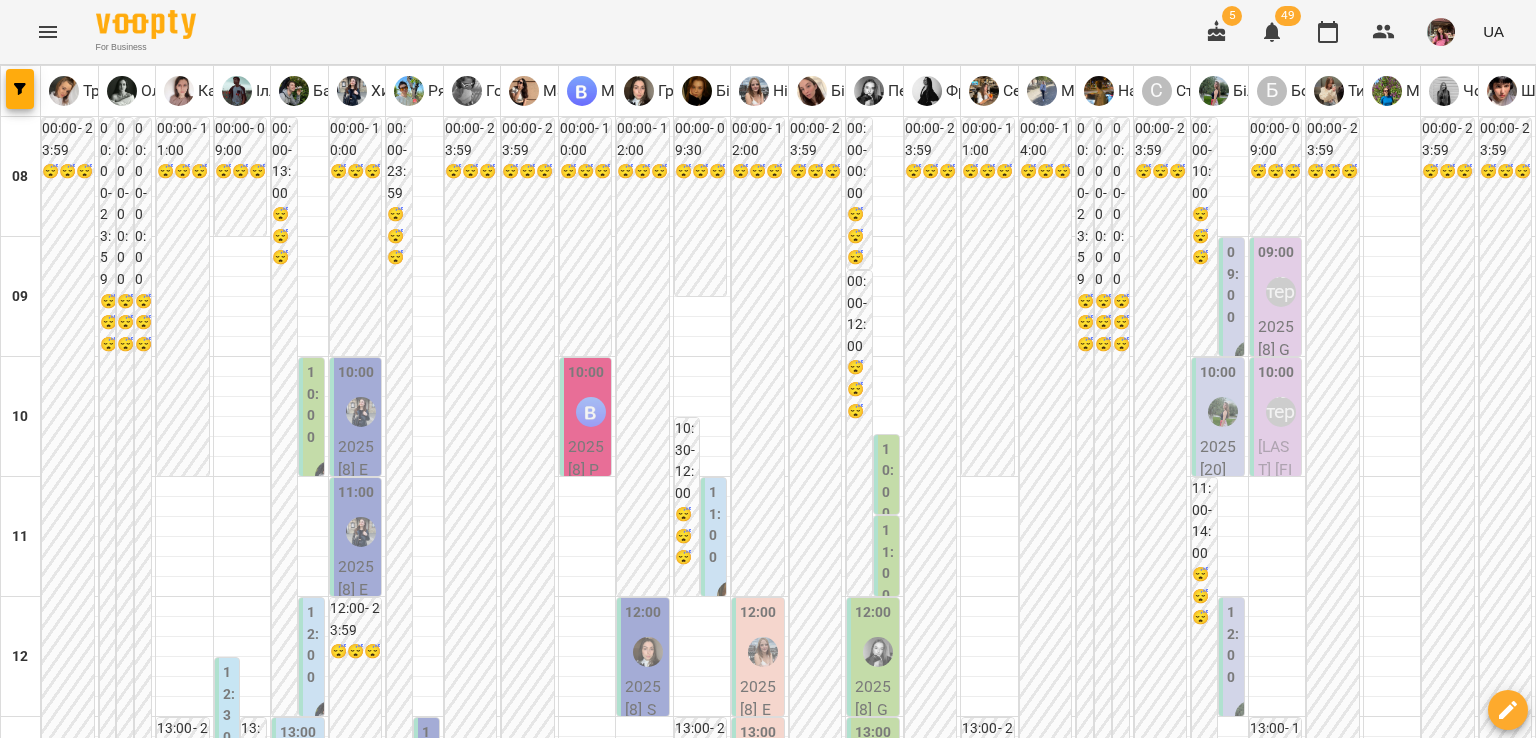 click on "2025 [8] German Indiv 60 min - Пасічник Вероніка" at bounding box center (1278, 1441) 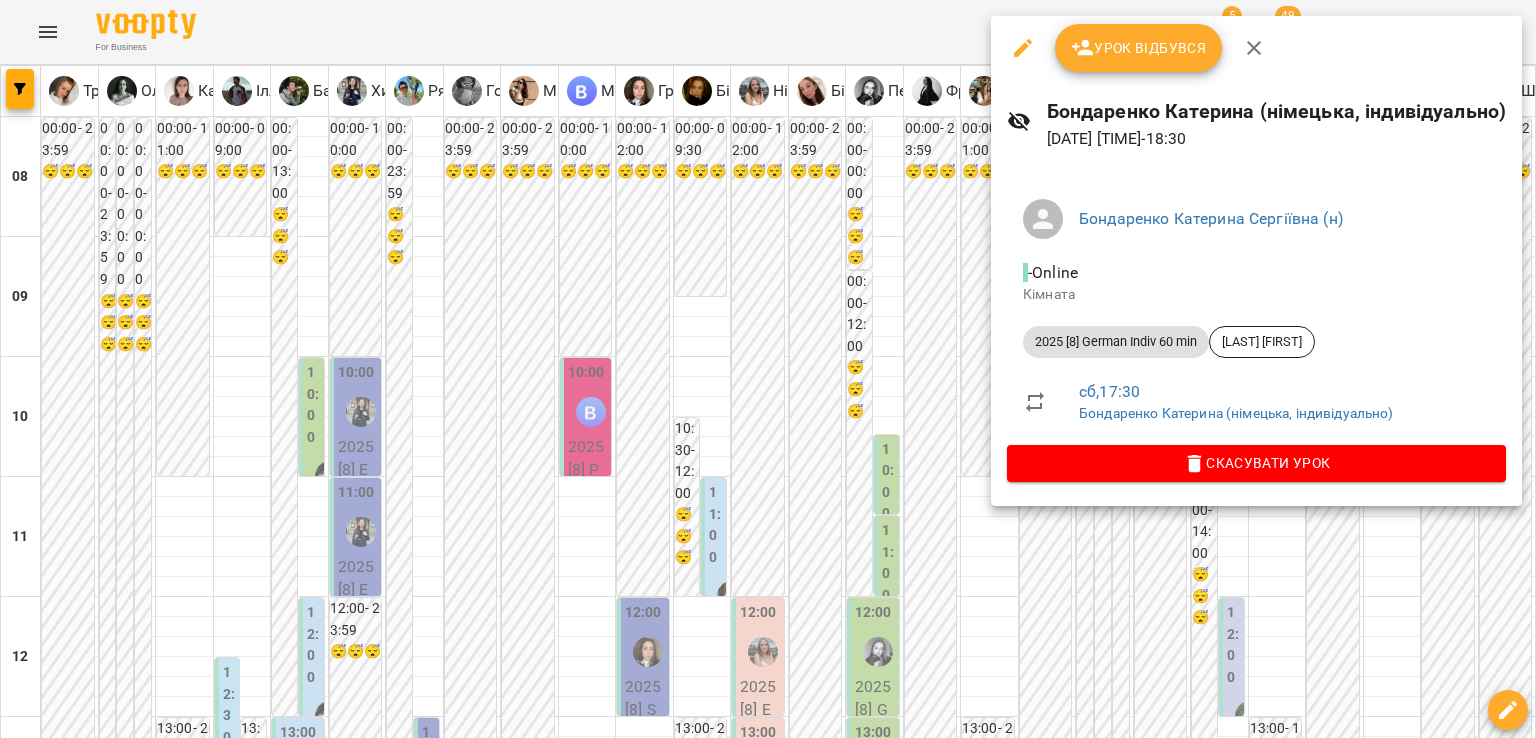 click at bounding box center (768, 369) 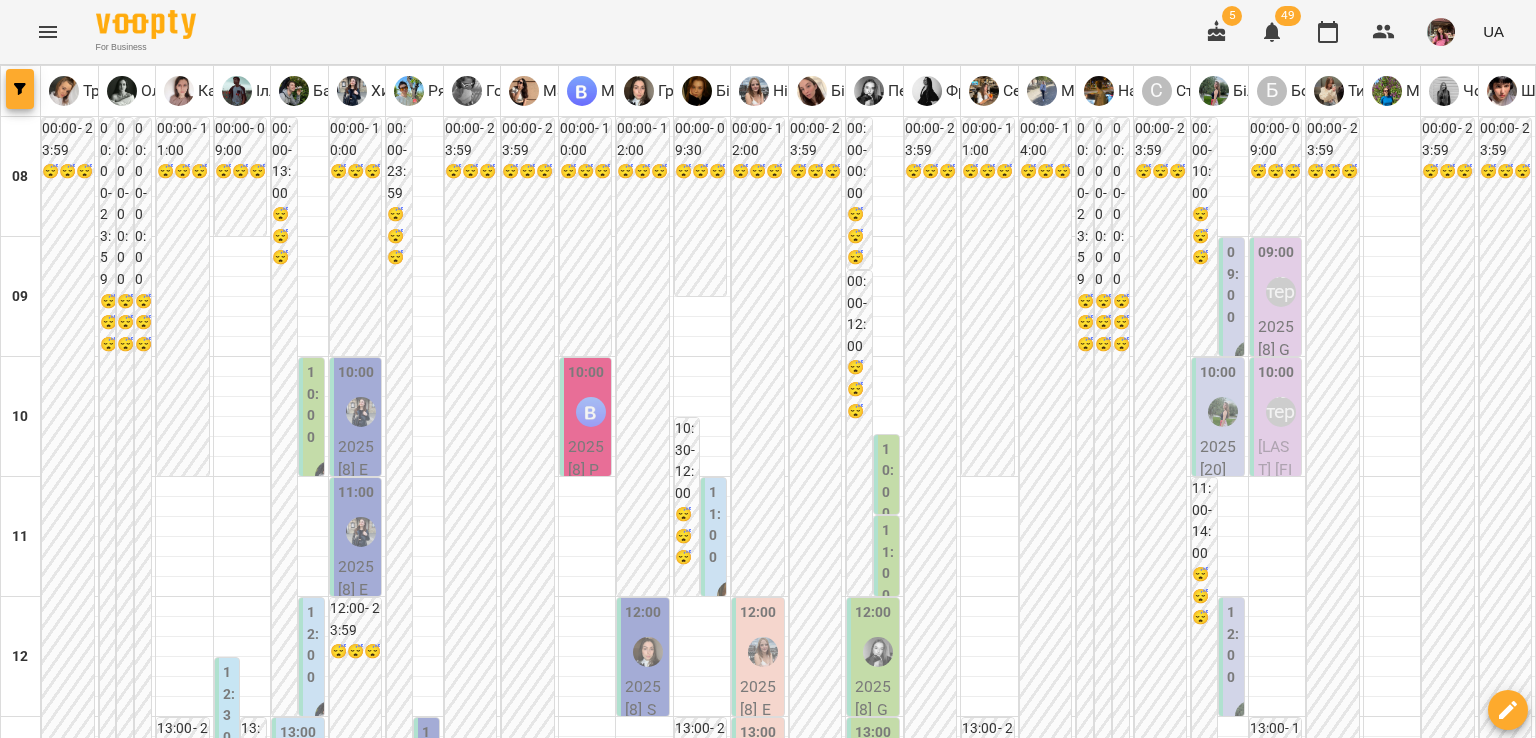 click at bounding box center [20, 89] 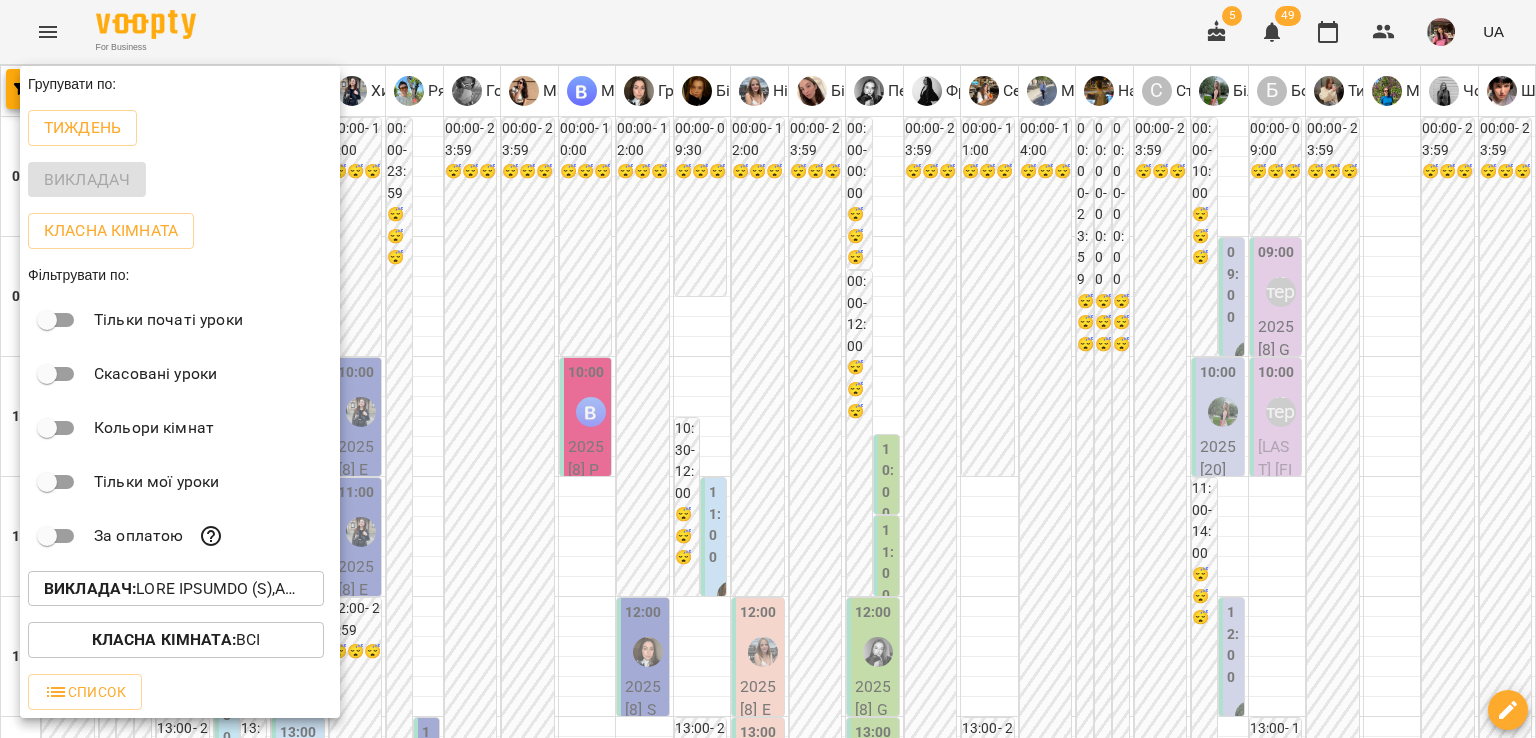 click on "Викладач :" at bounding box center [90, 588] 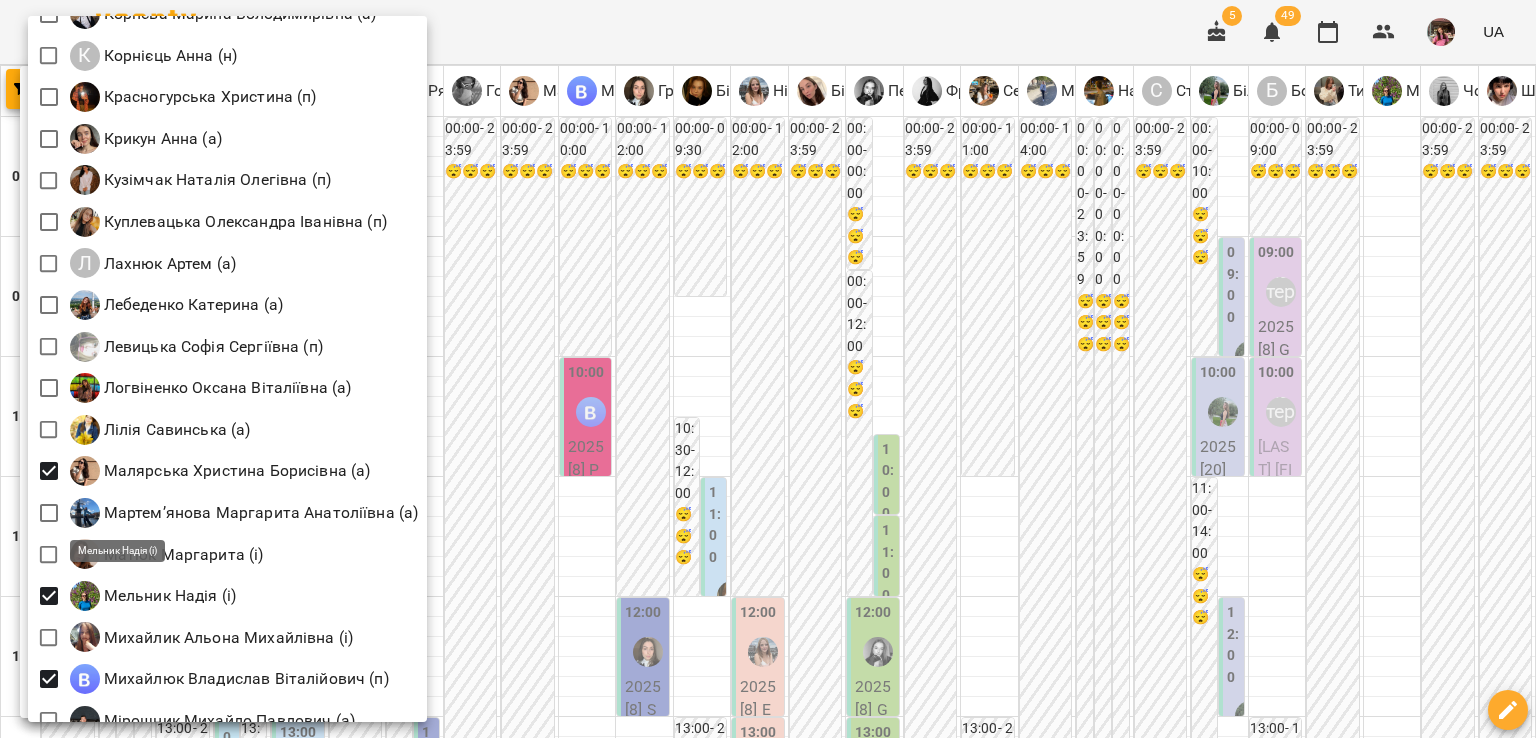 scroll, scrollTop: 1524, scrollLeft: 0, axis: vertical 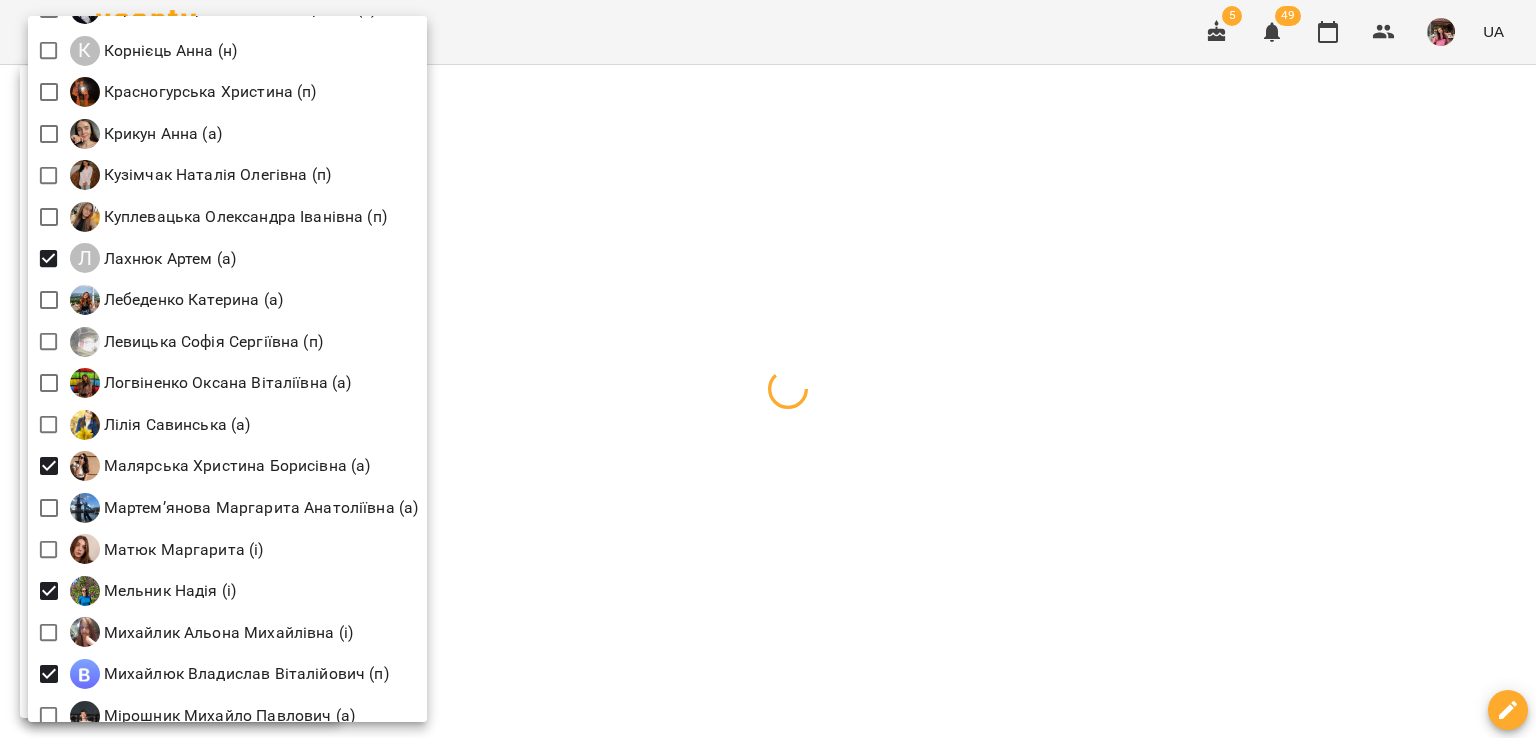 click at bounding box center [768, 369] 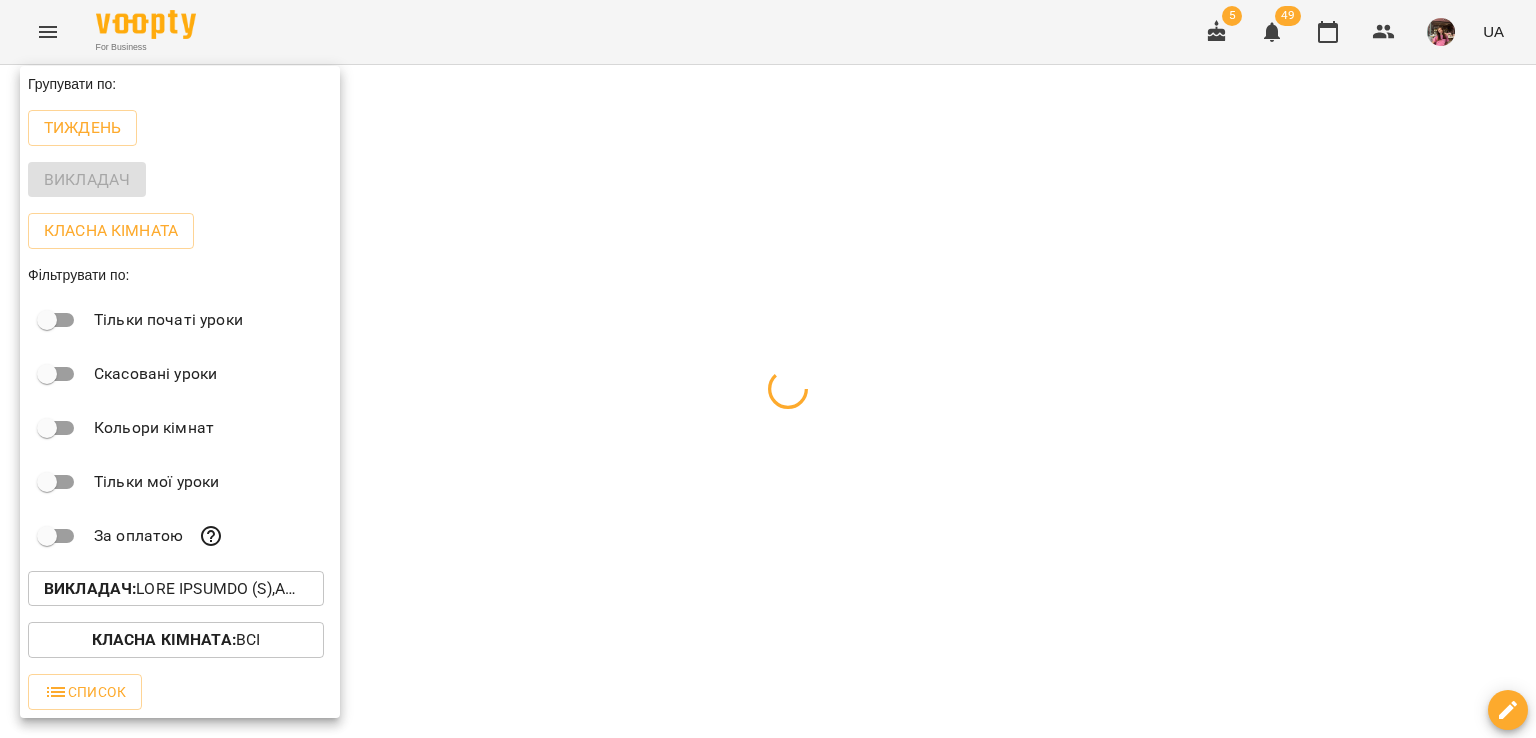 click at bounding box center (768, 369) 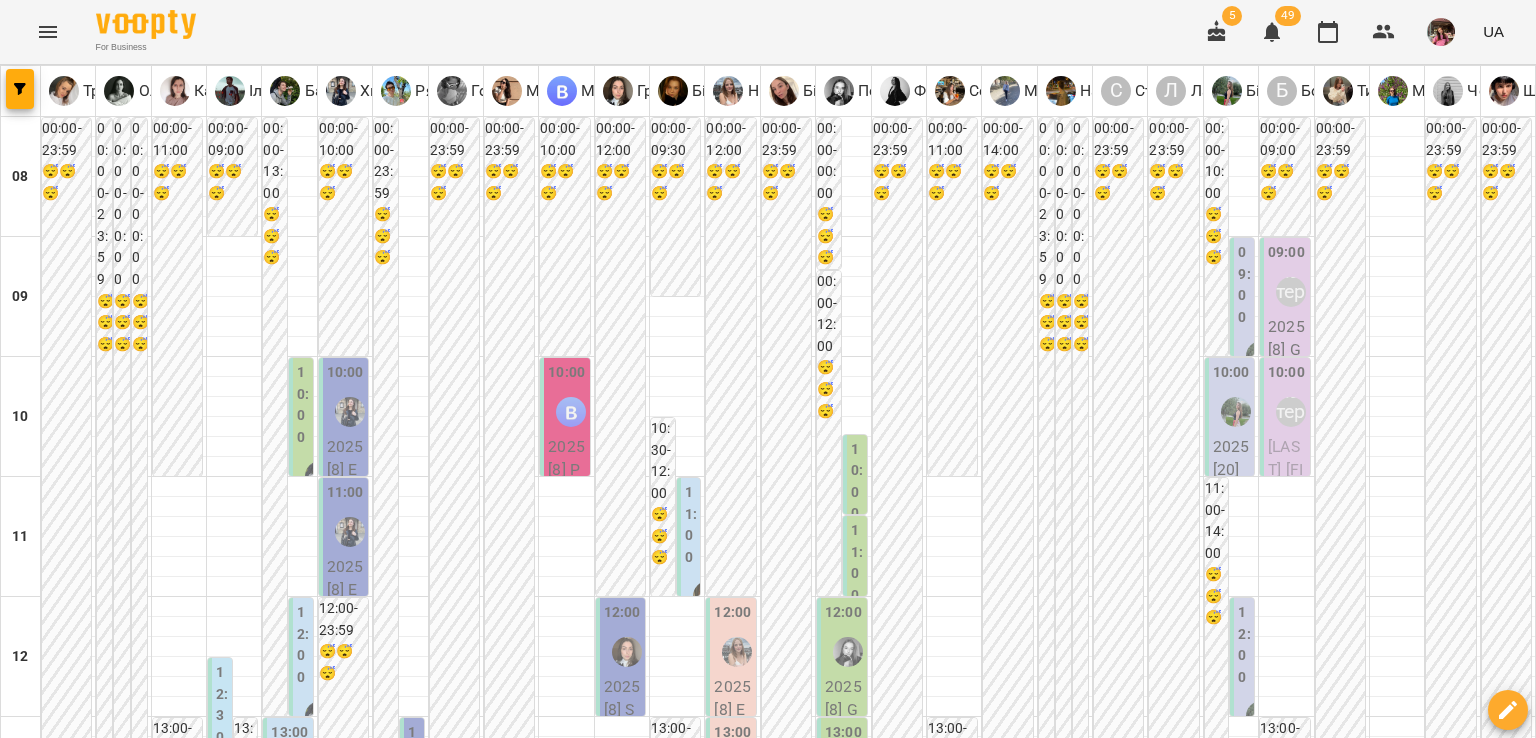 click on "**********" at bounding box center [768, 2008] 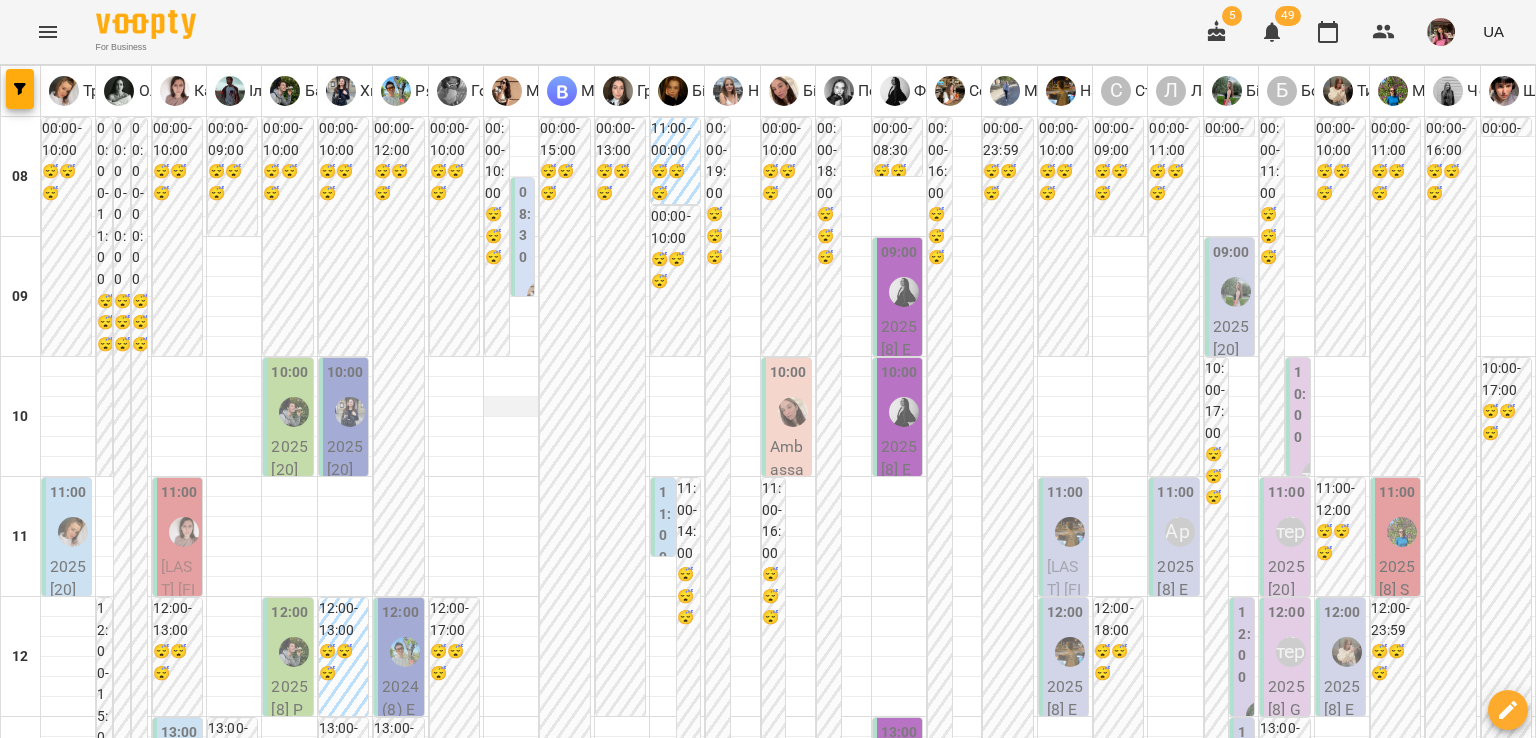 scroll, scrollTop: 528, scrollLeft: 0, axis: vertical 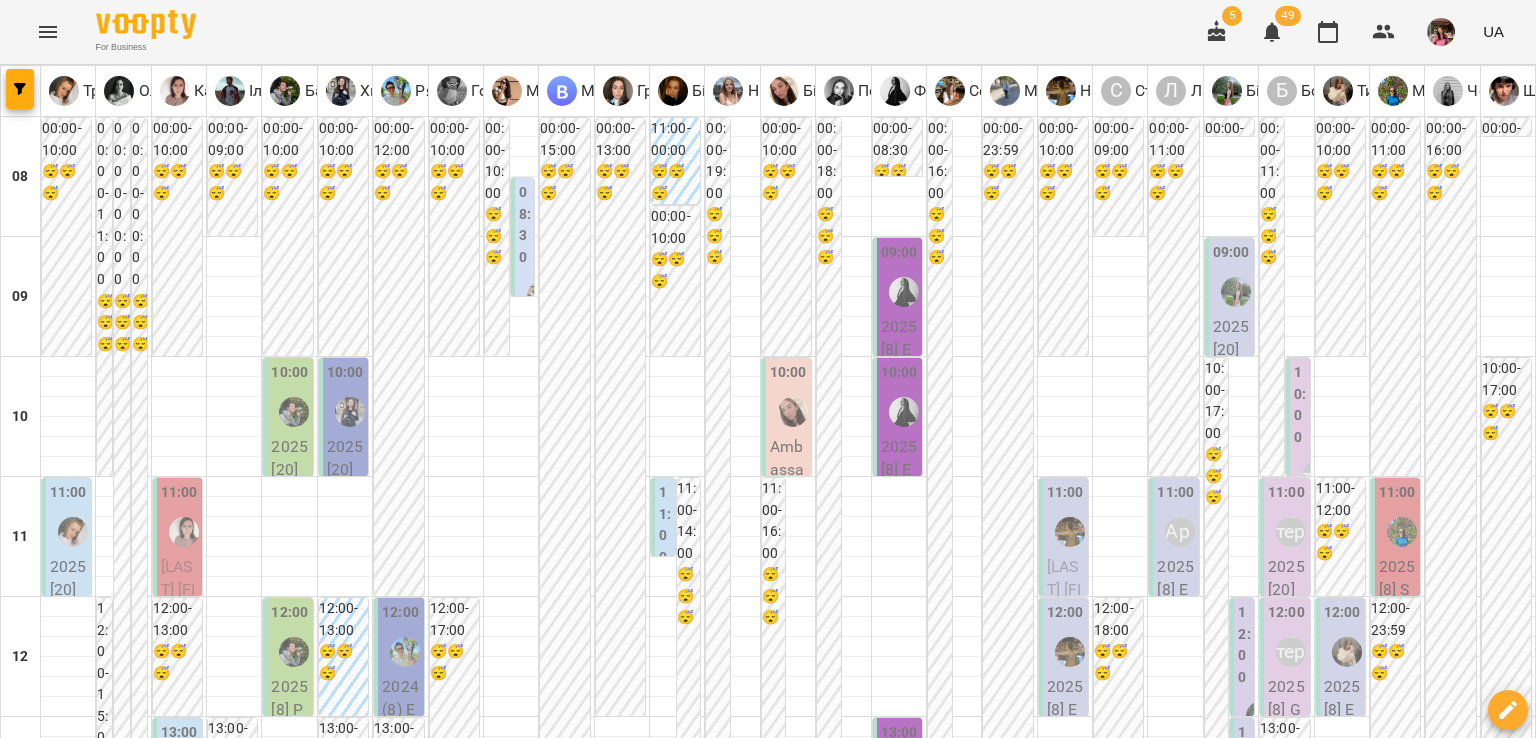 click on "пт" at bounding box center (1071, 1943) 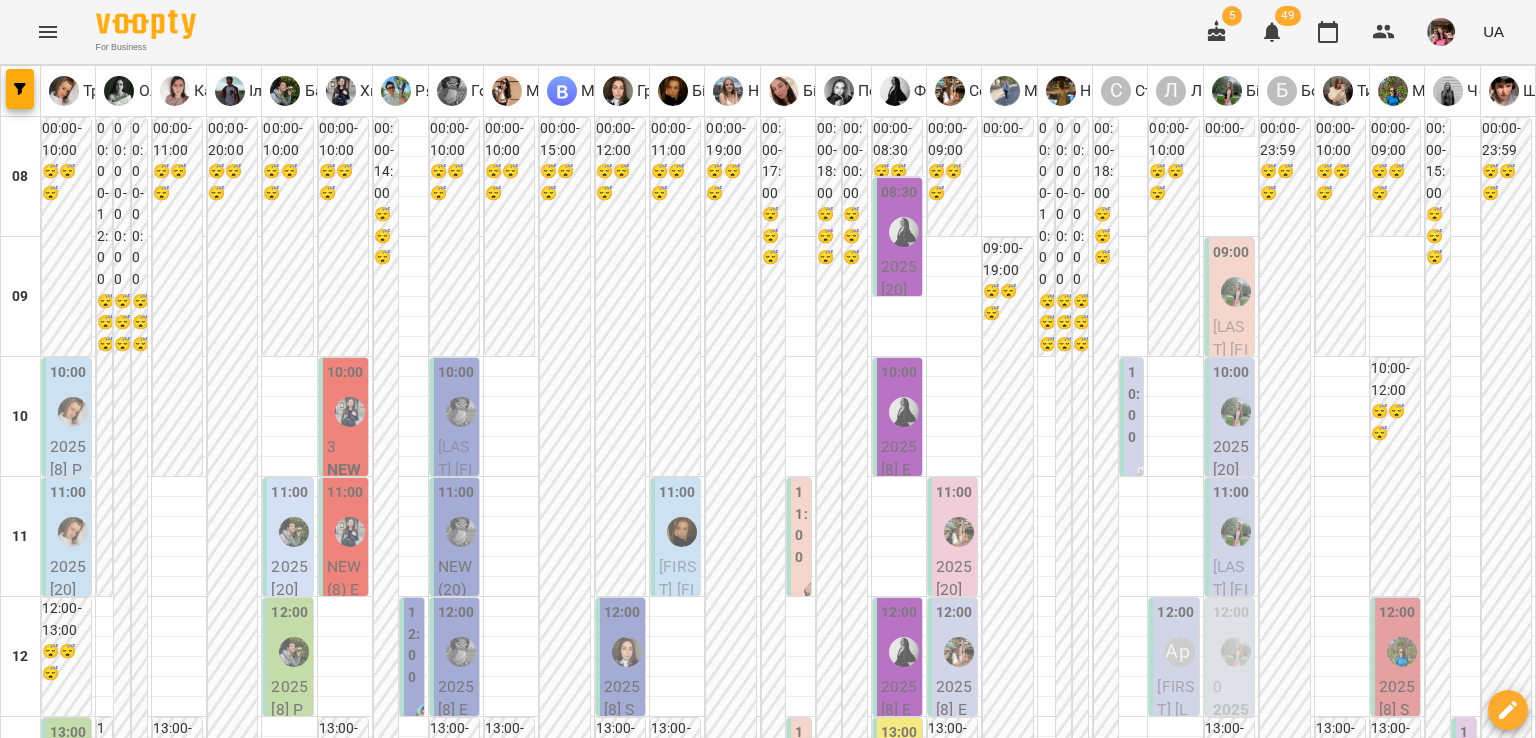 scroll, scrollTop: 344, scrollLeft: 0, axis: vertical 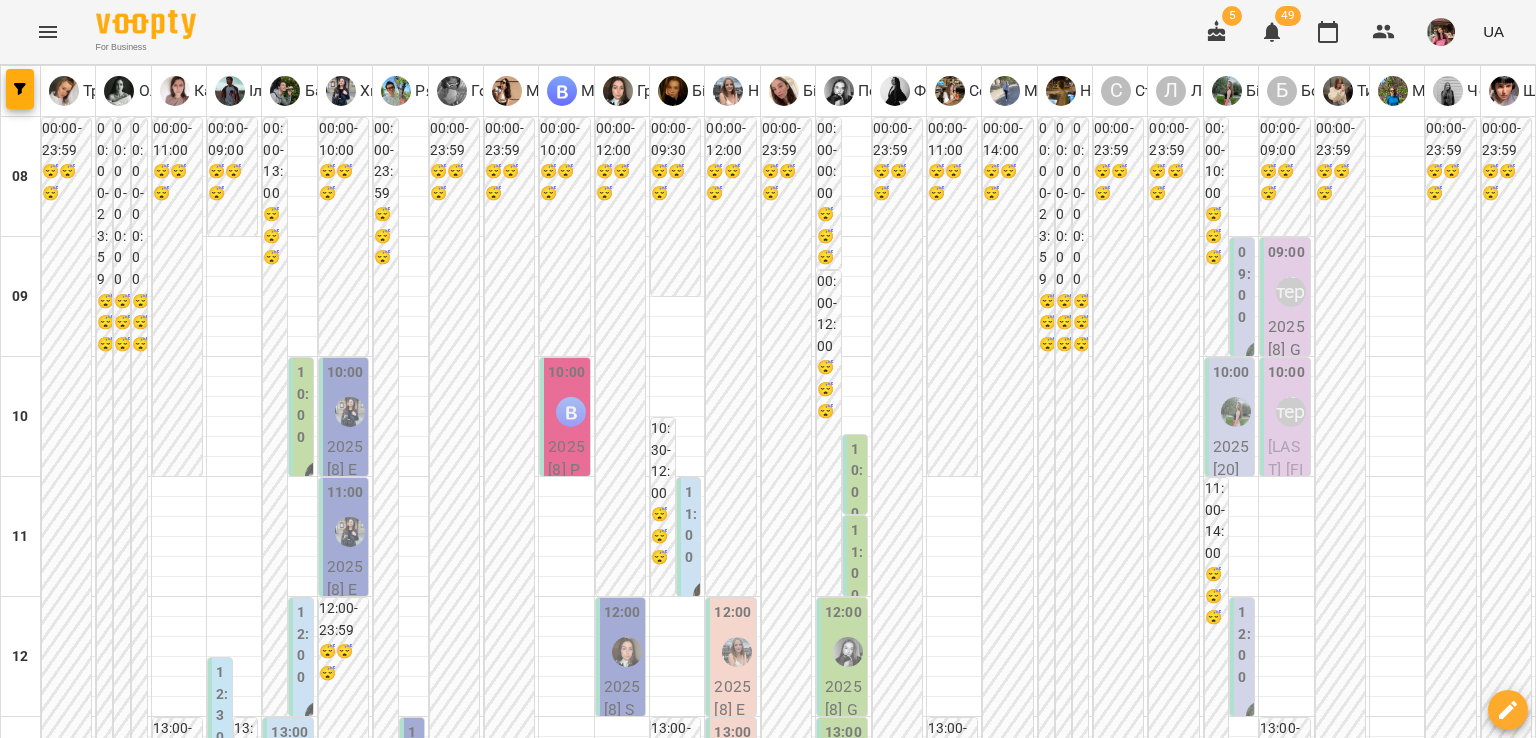 click on "чт" at bounding box center (675, 1943) 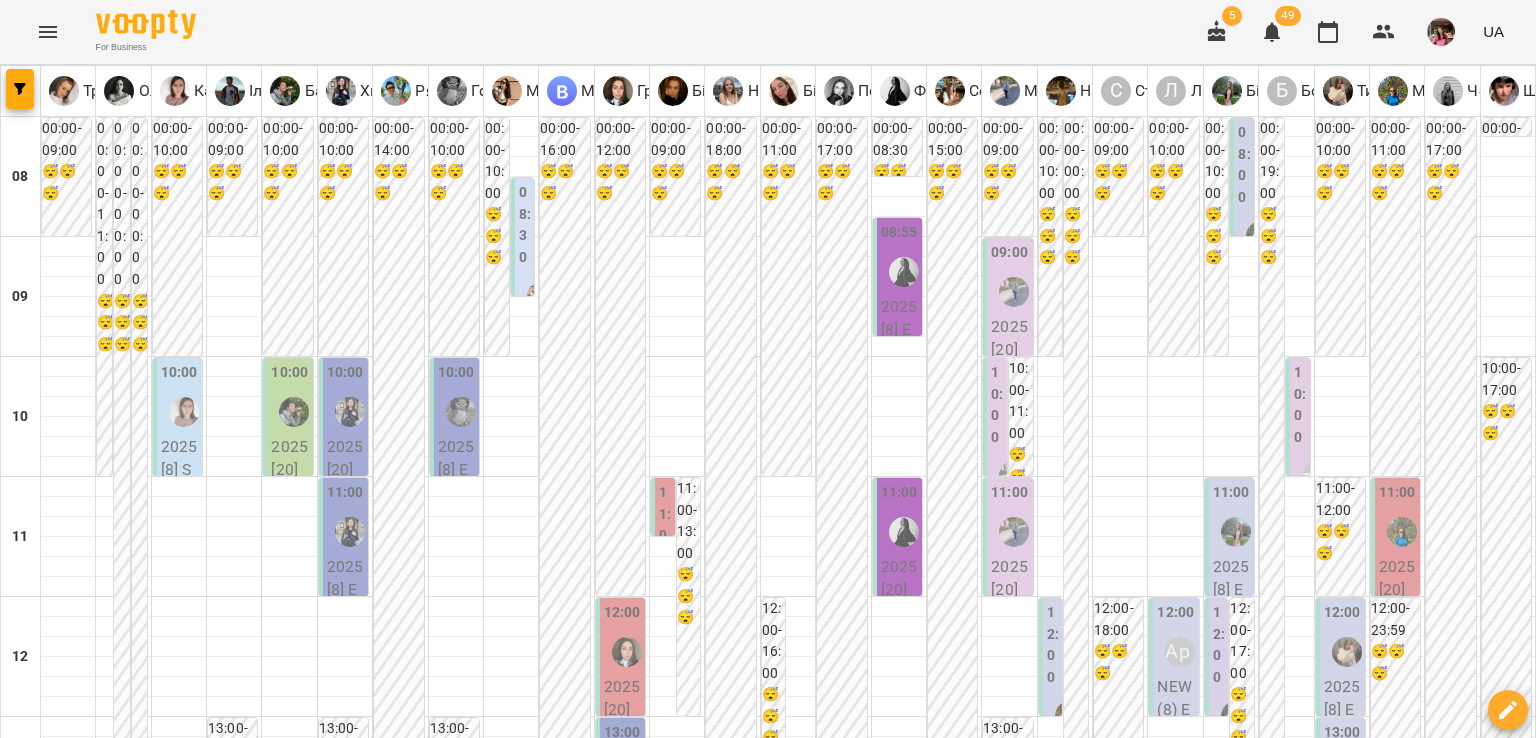 scroll, scrollTop: 1274, scrollLeft: 0, axis: vertical 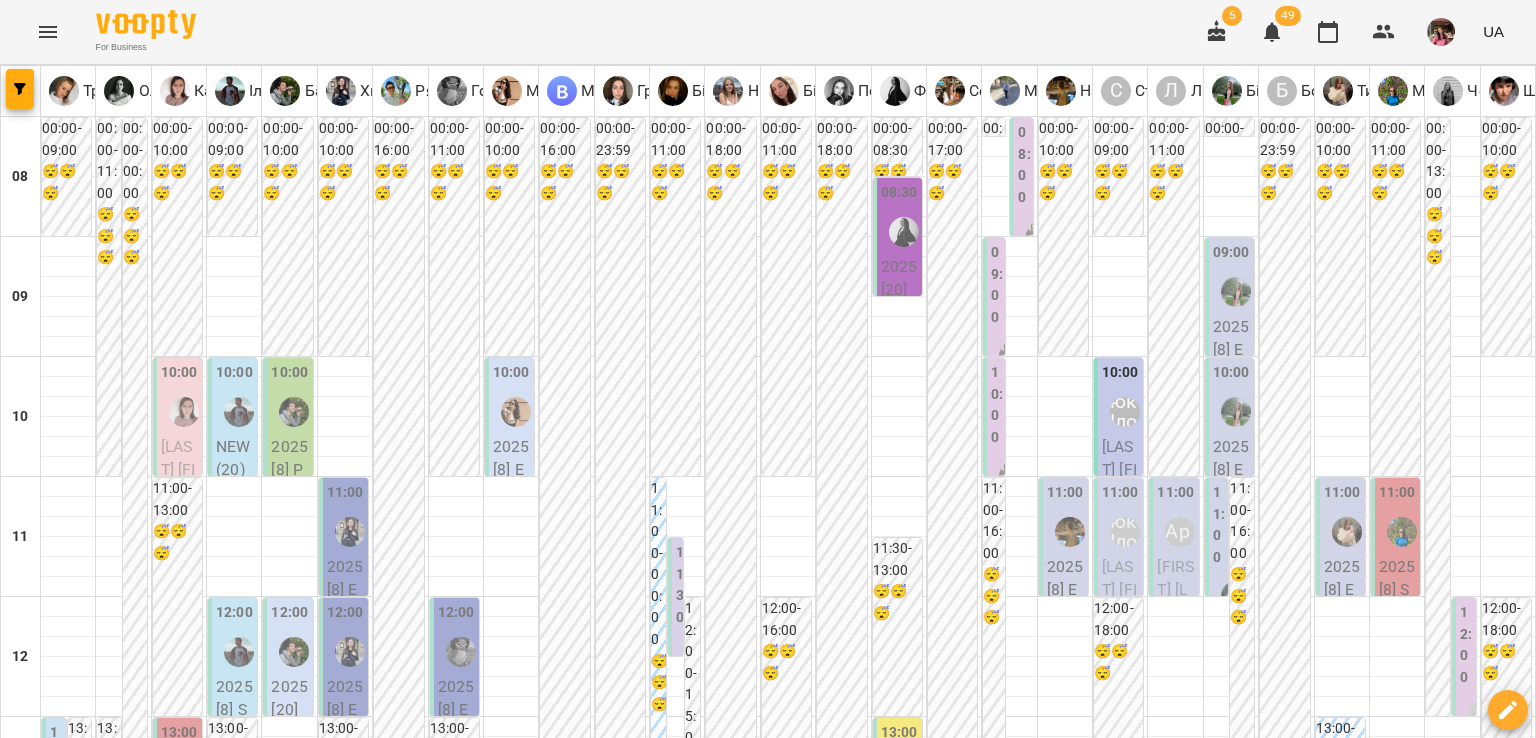 click on "17 лип" at bounding box center [857, 1962] 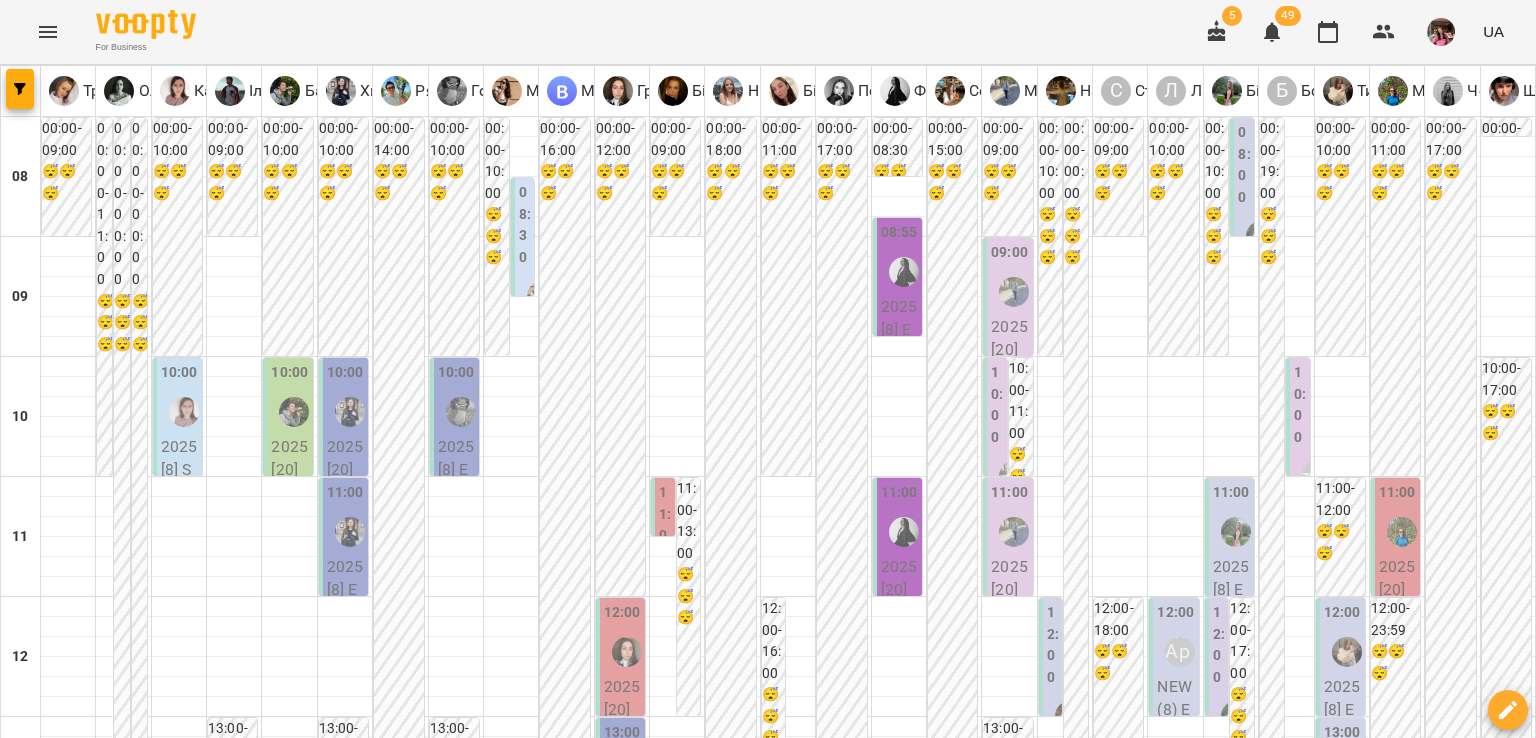 scroll, scrollTop: 1124, scrollLeft: 0, axis: vertical 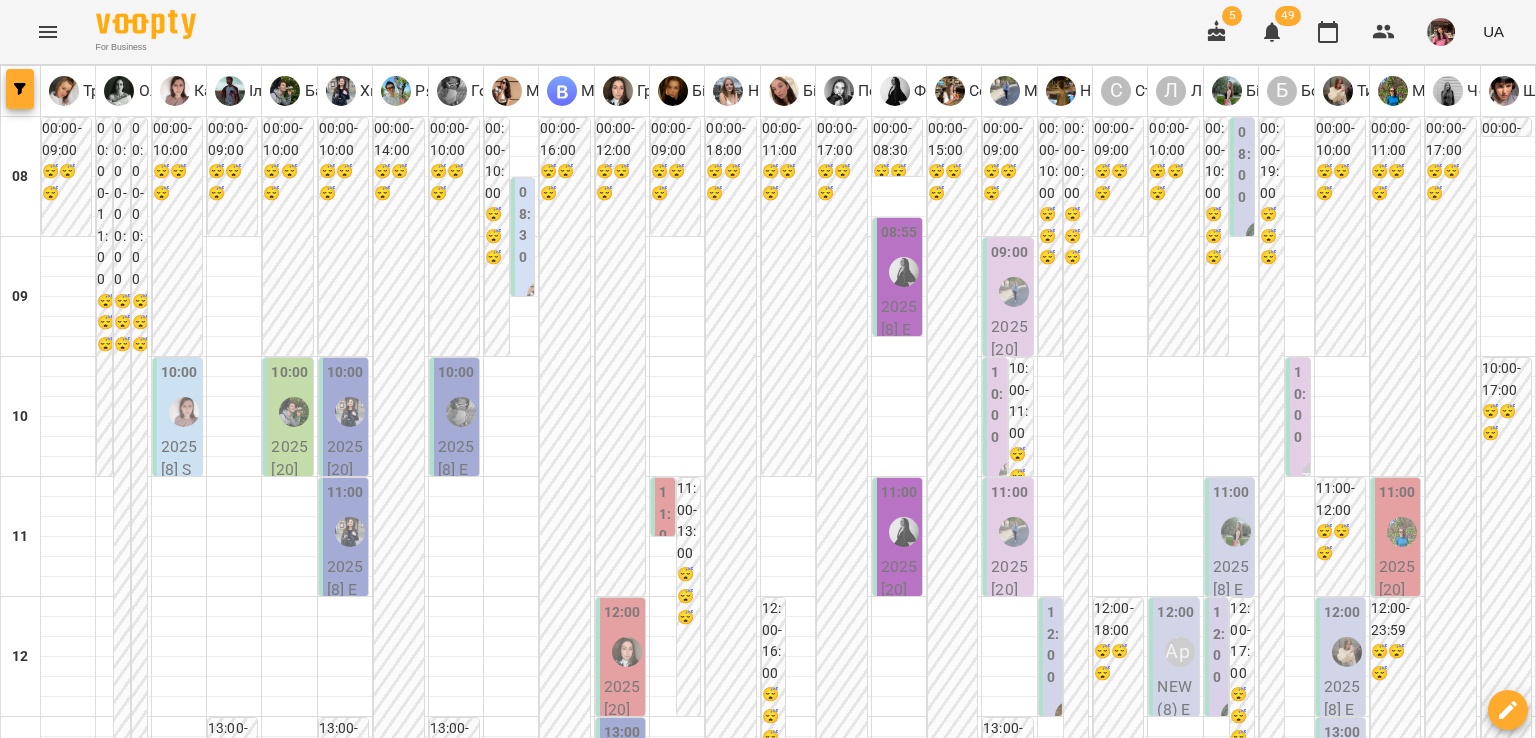 click at bounding box center [20, 89] 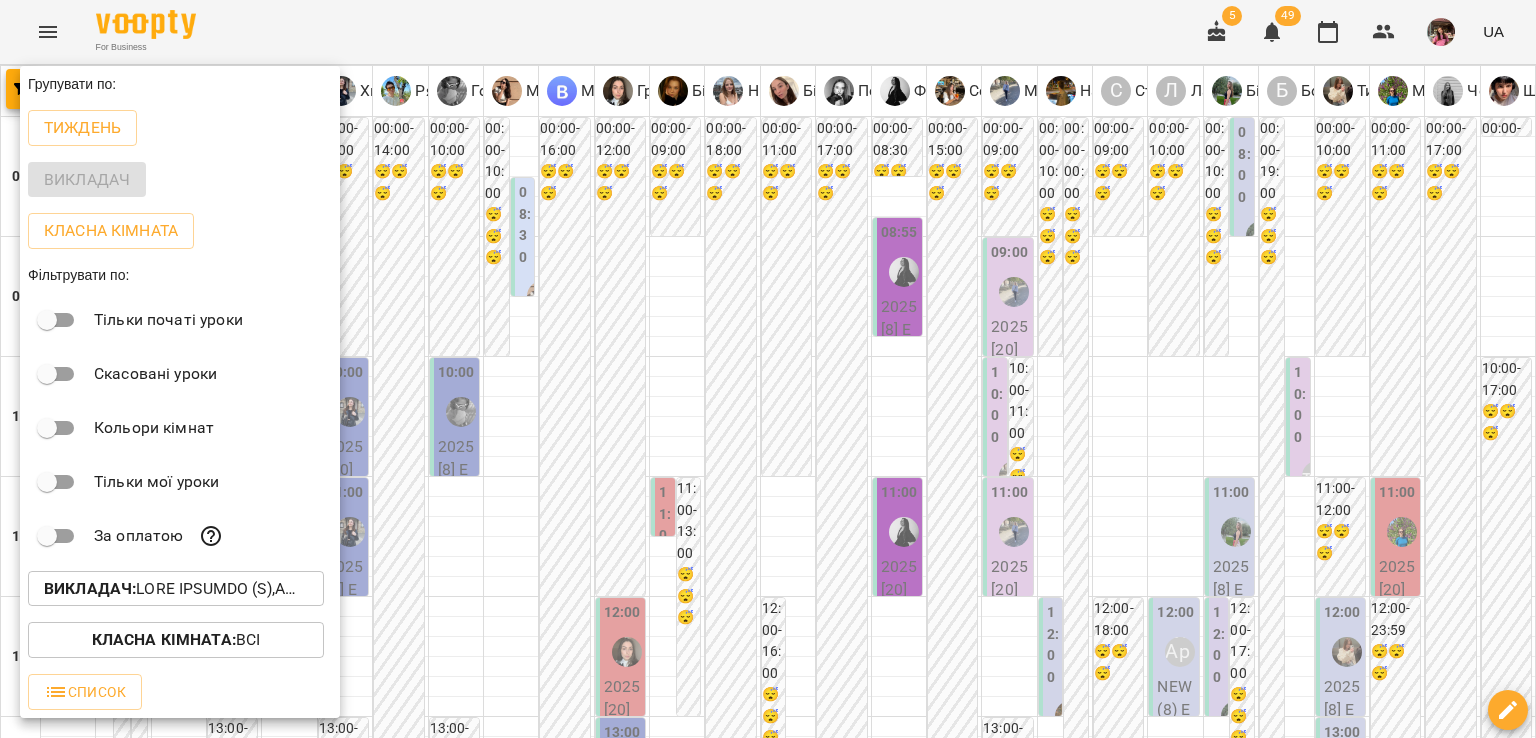 click on "Викладач :" at bounding box center [176, 589] 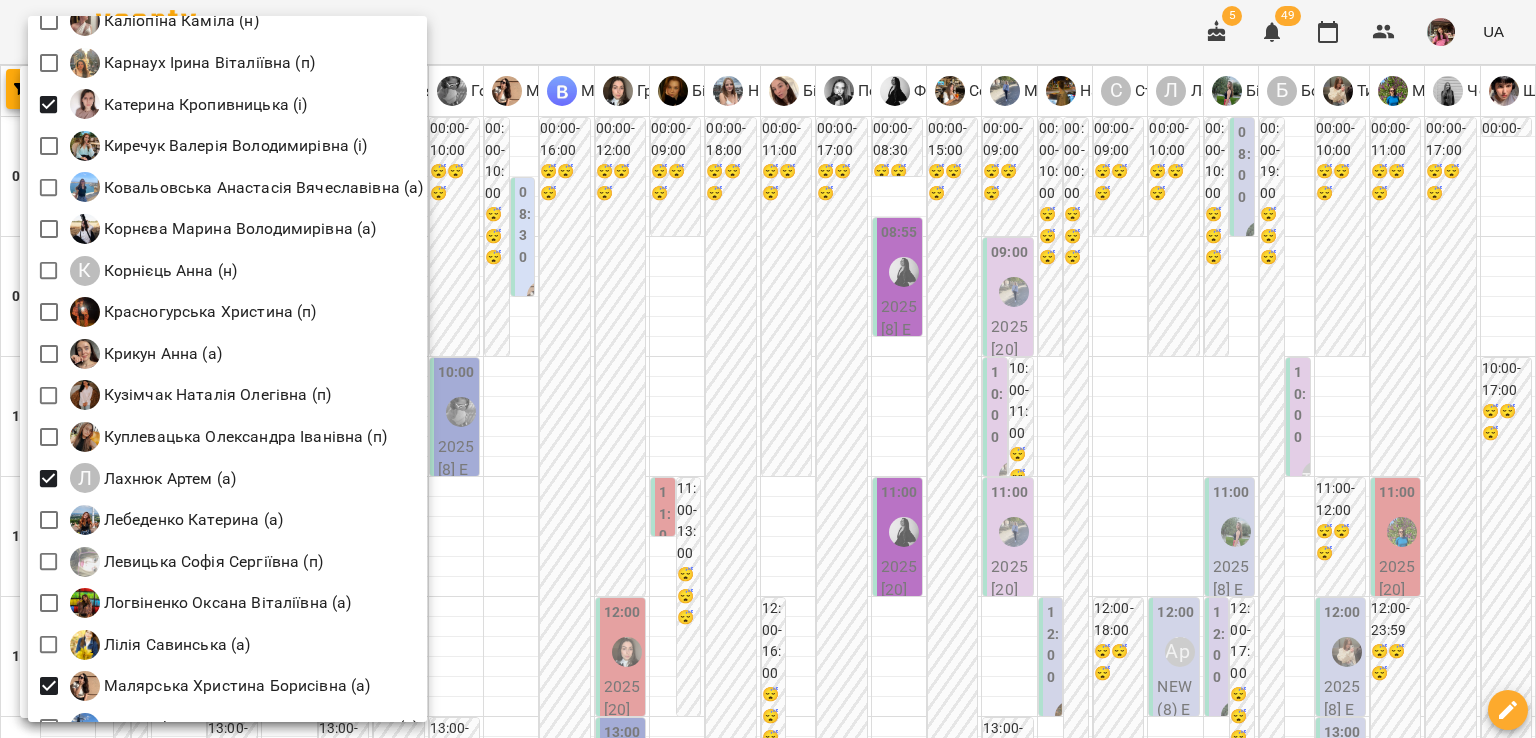 scroll, scrollTop: 1252, scrollLeft: 0, axis: vertical 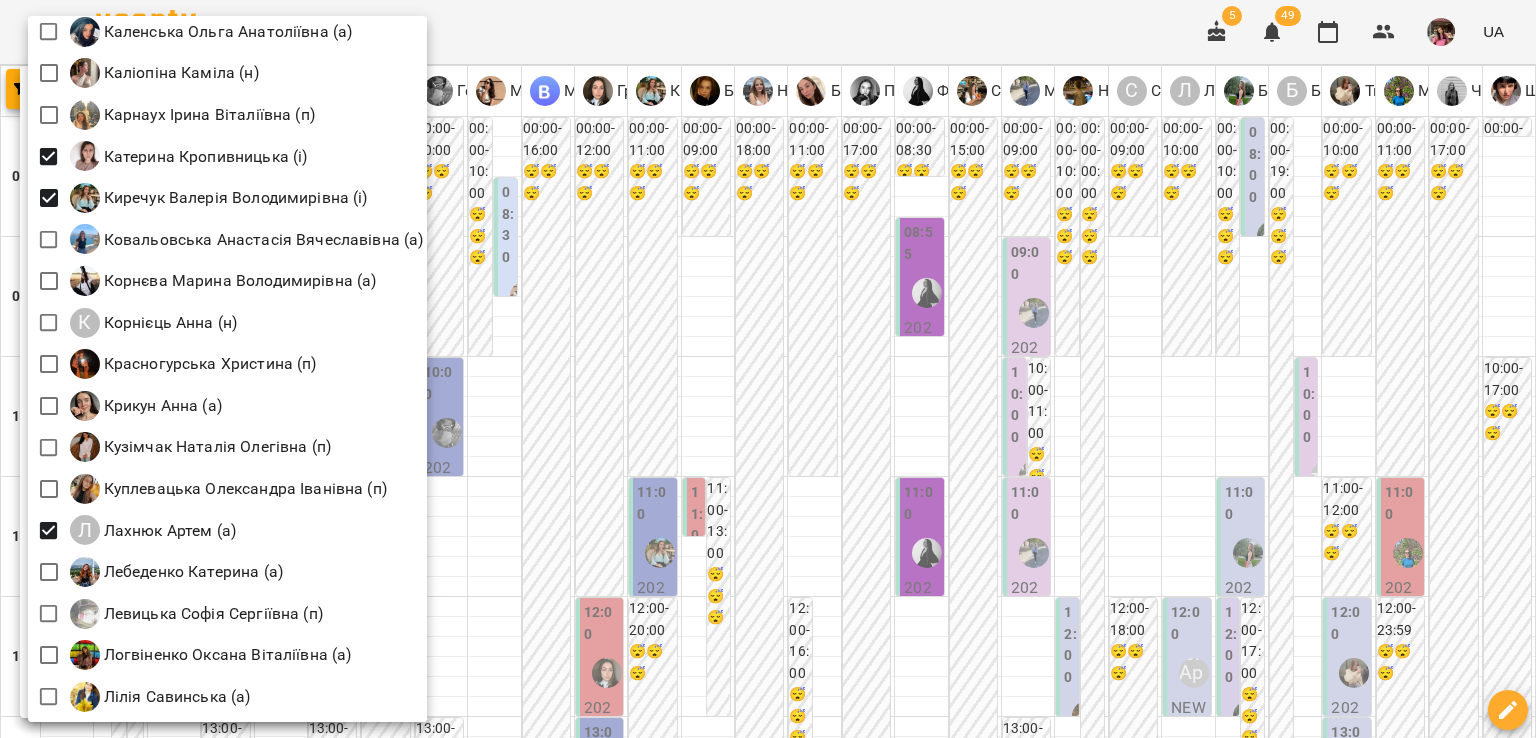 click at bounding box center [768, 369] 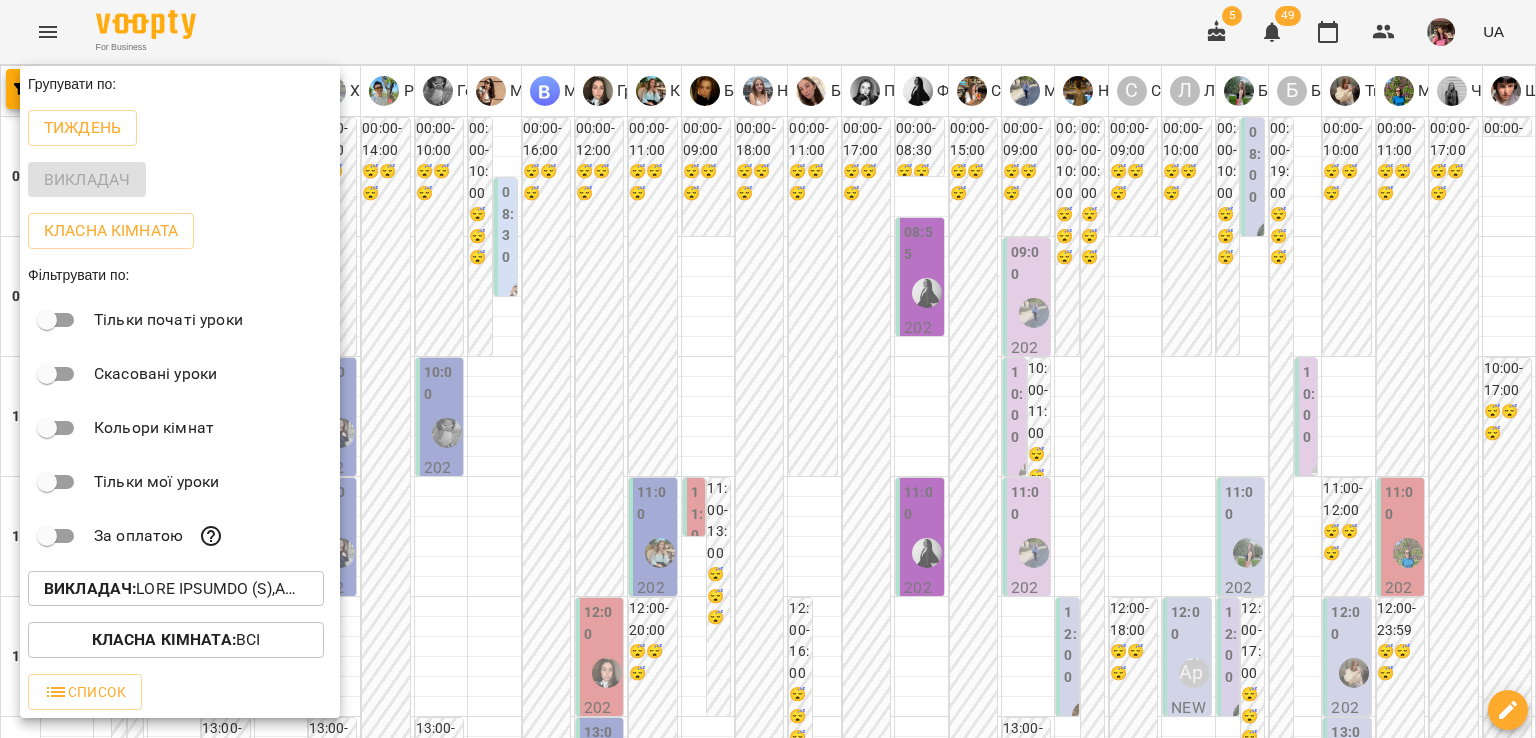 click at bounding box center [768, 369] 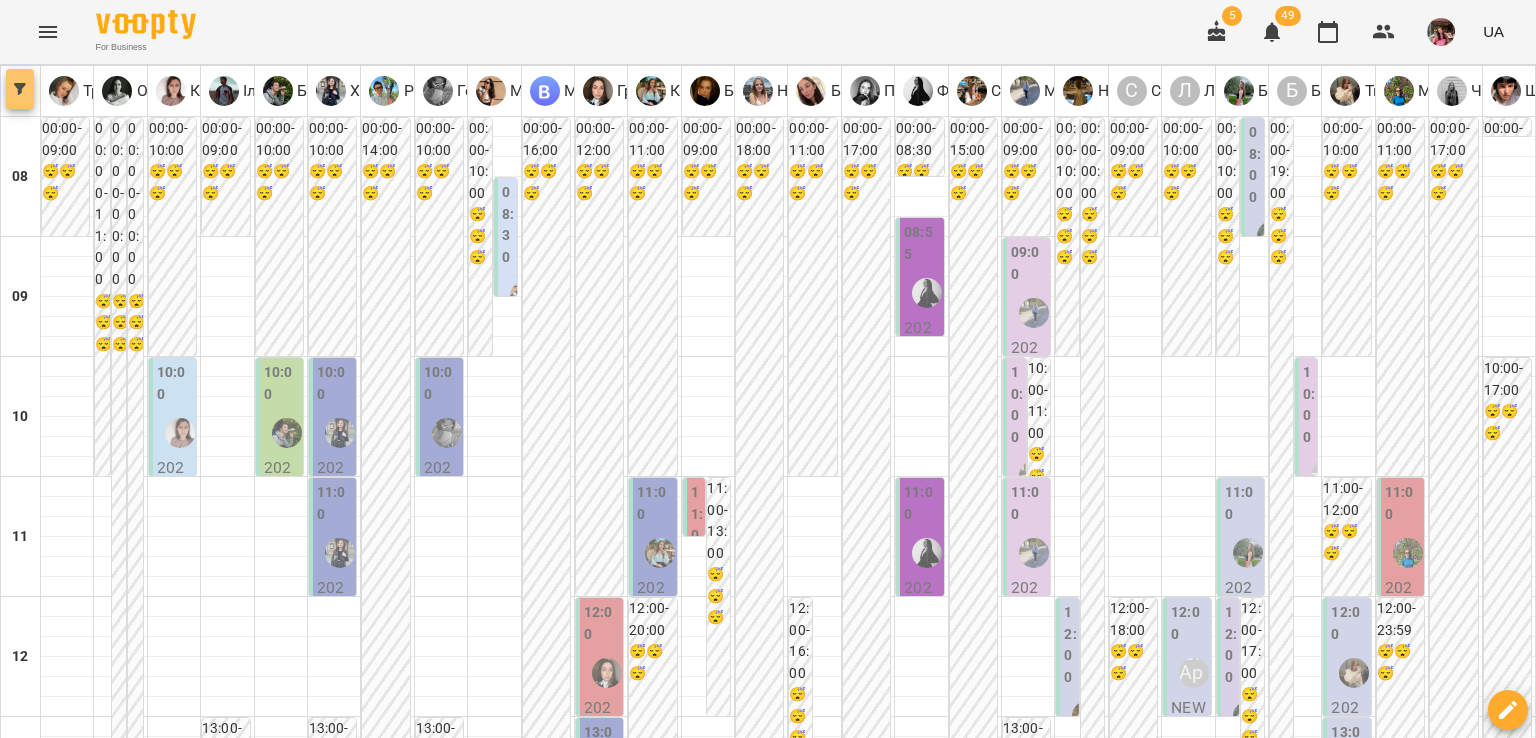 click 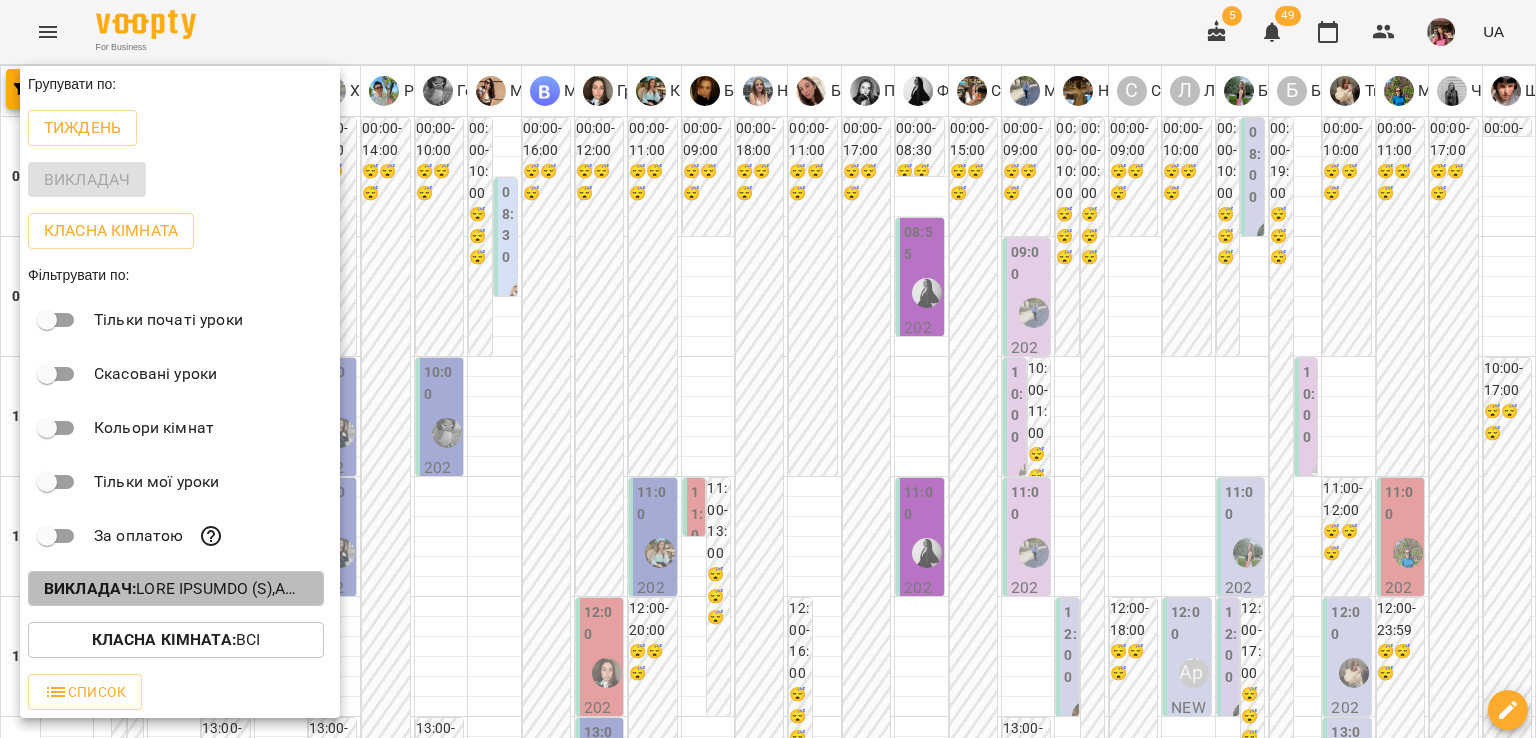 click on "Викладач :" at bounding box center [176, 589] 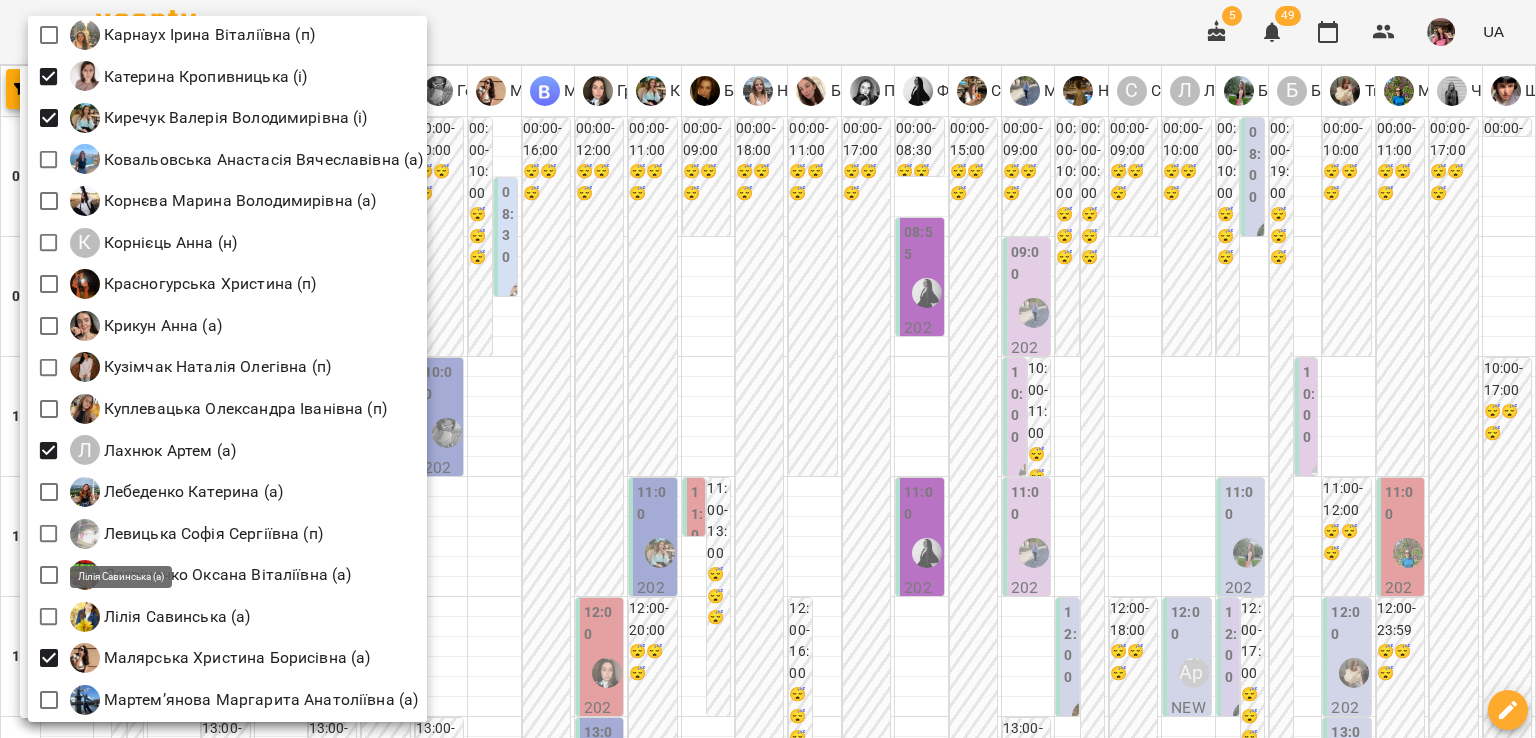 scroll, scrollTop: 1330, scrollLeft: 0, axis: vertical 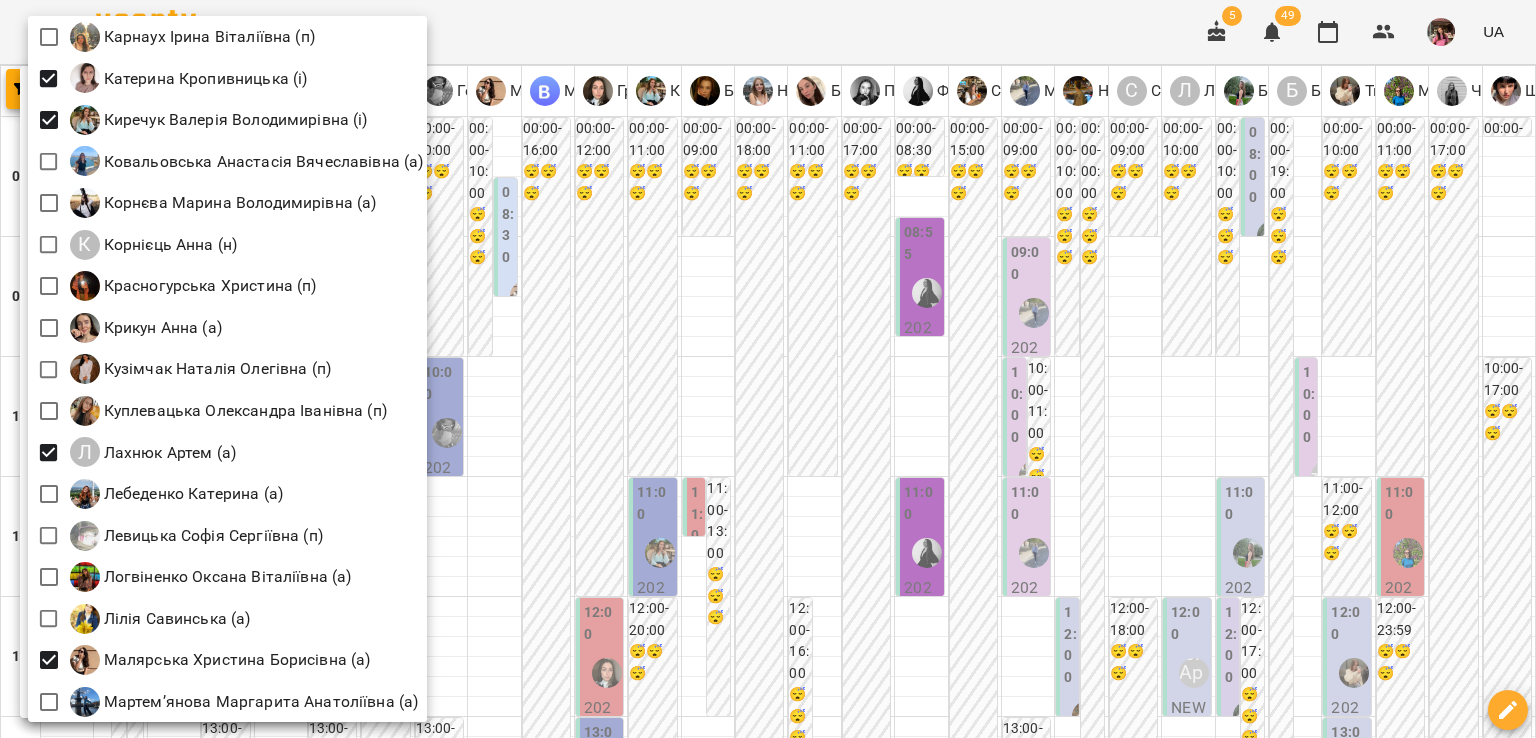 click at bounding box center [768, 369] 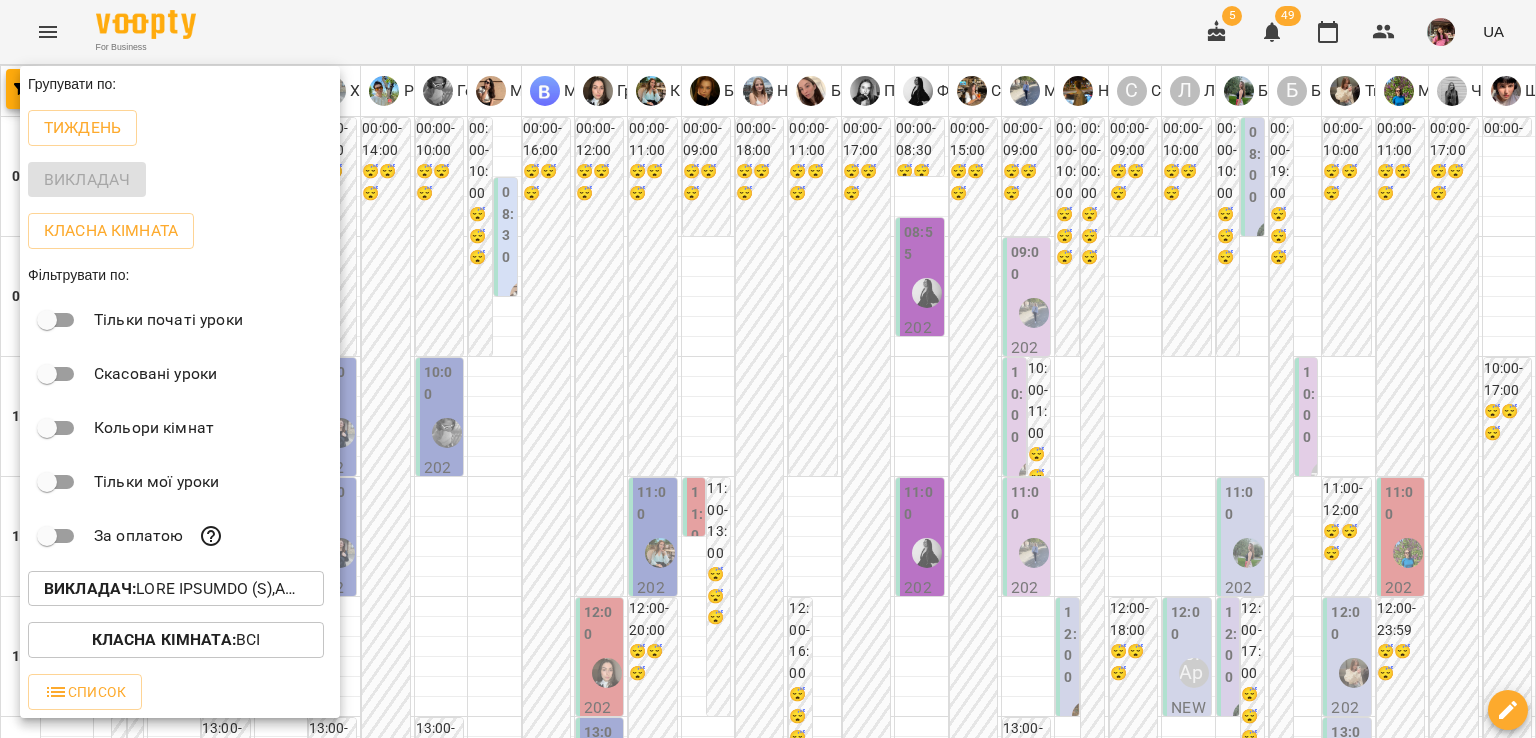 click at bounding box center (768, 369) 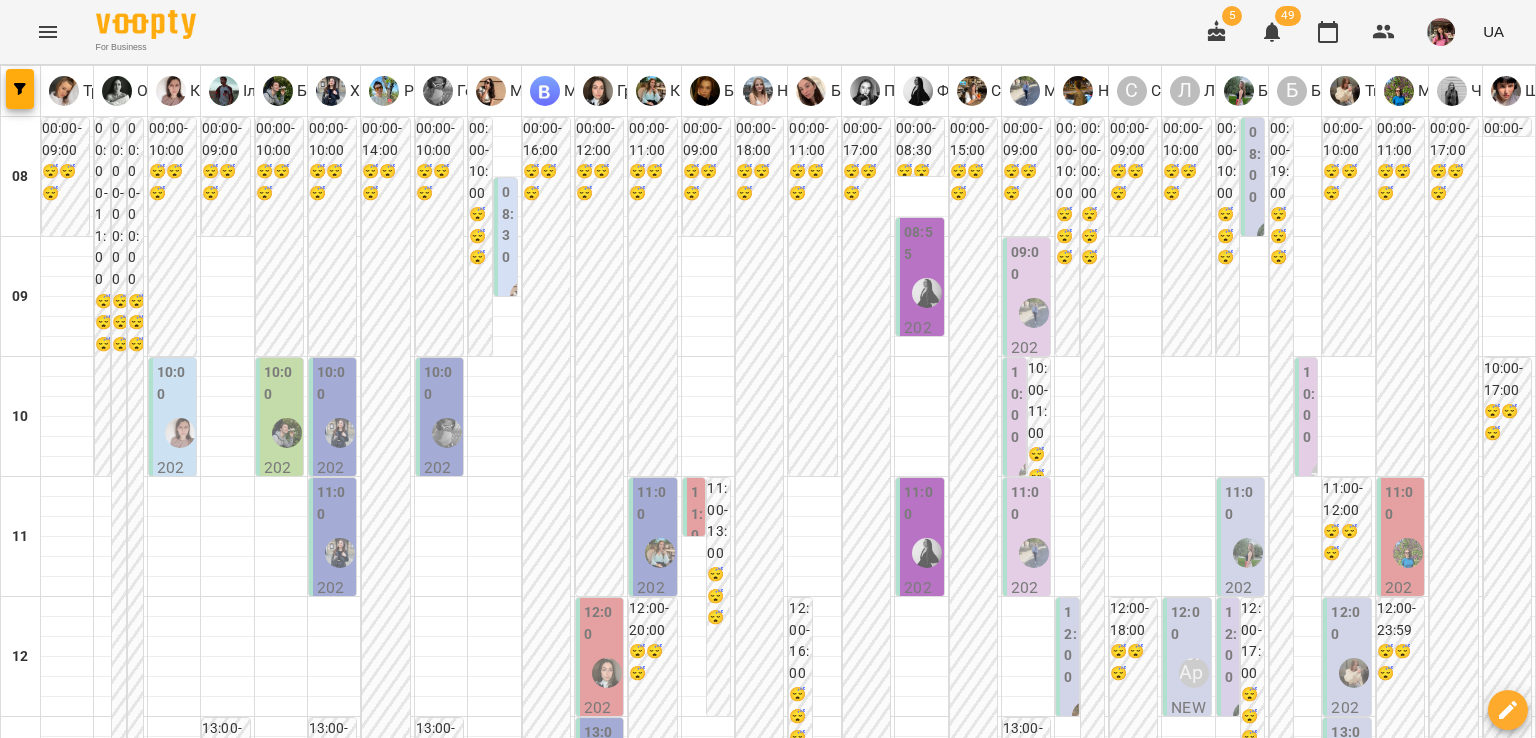 click on "14 лип" at bounding box center [38, 1962] 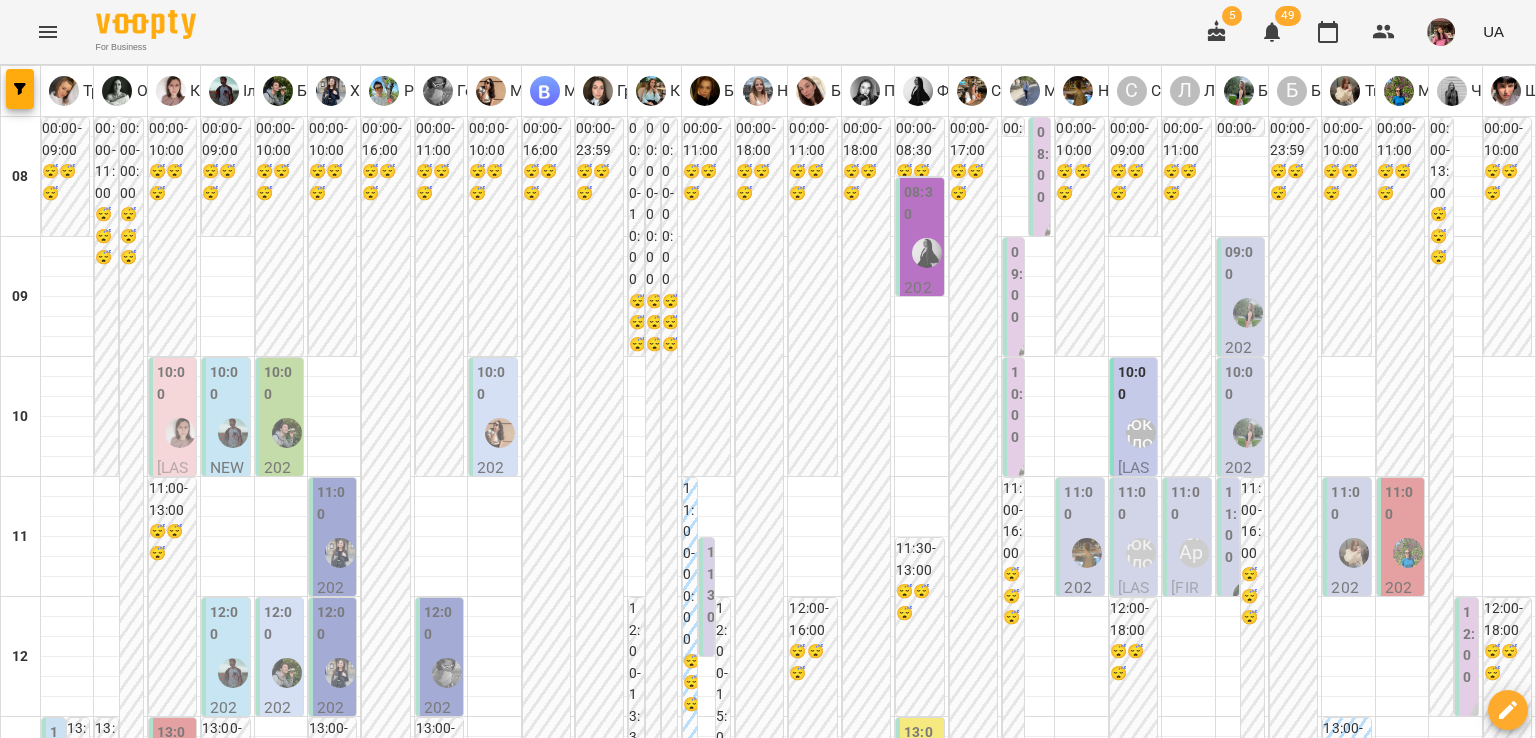 scroll, scrollTop: 976, scrollLeft: 0, axis: vertical 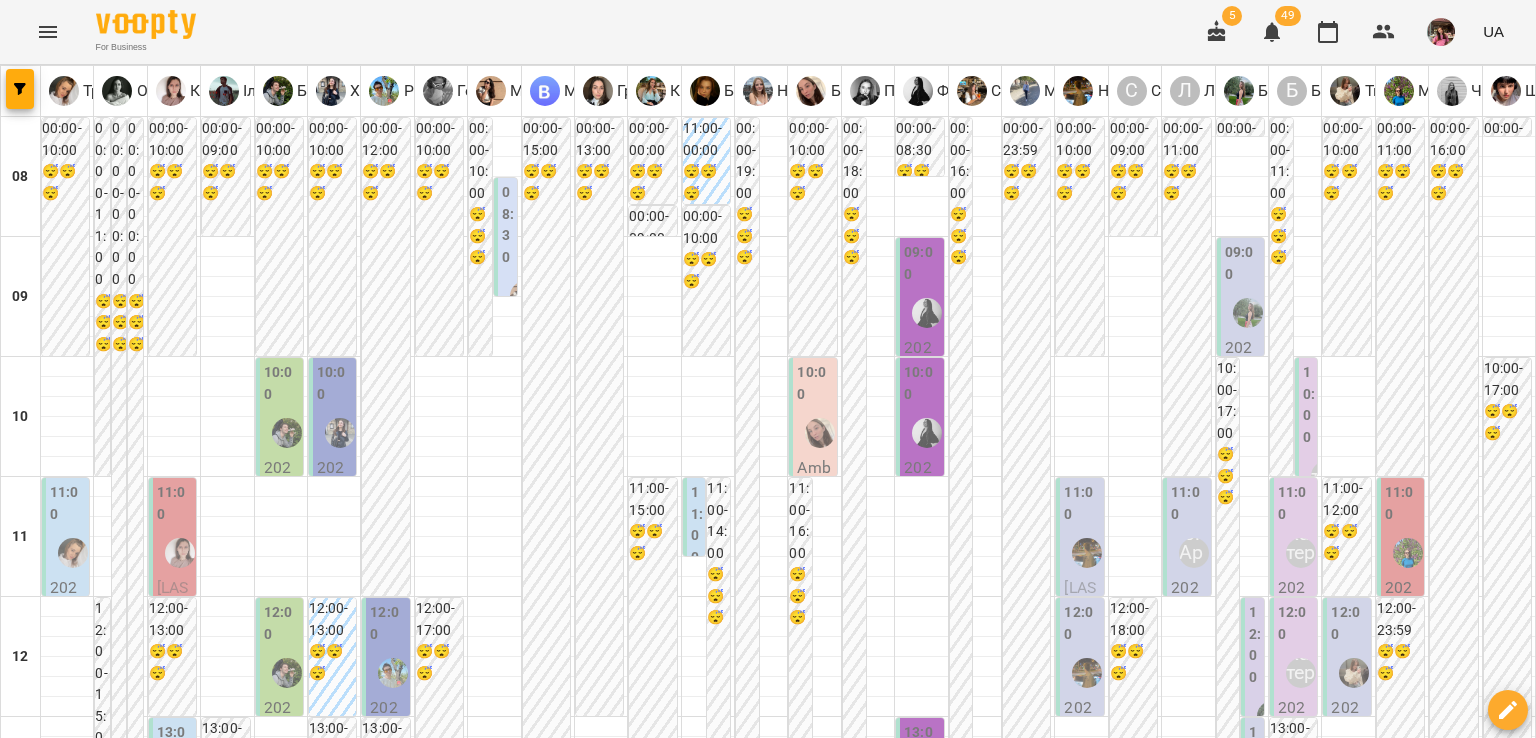 click on "ср" at bounding box center [647, 1943] 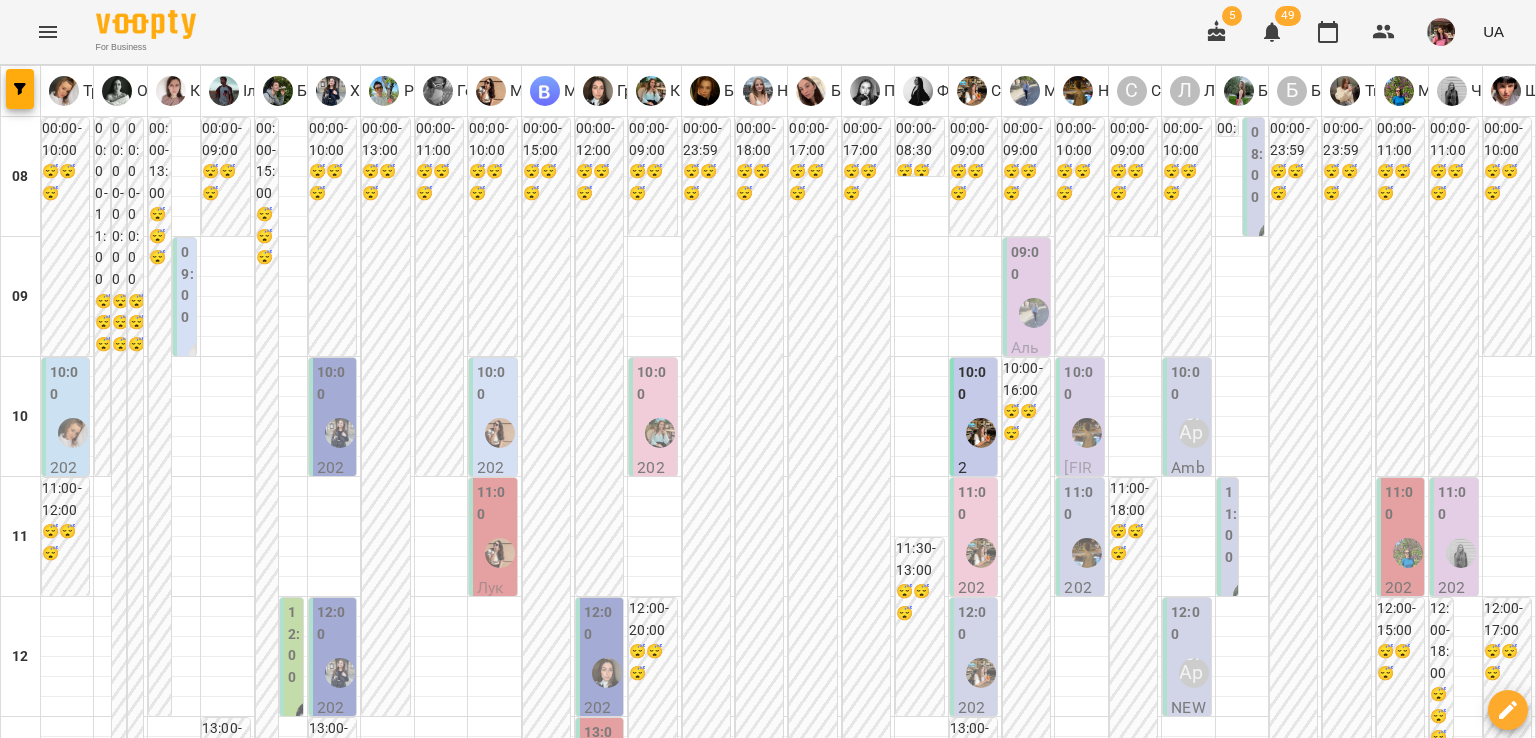scroll, scrollTop: 1312, scrollLeft: 0, axis: vertical 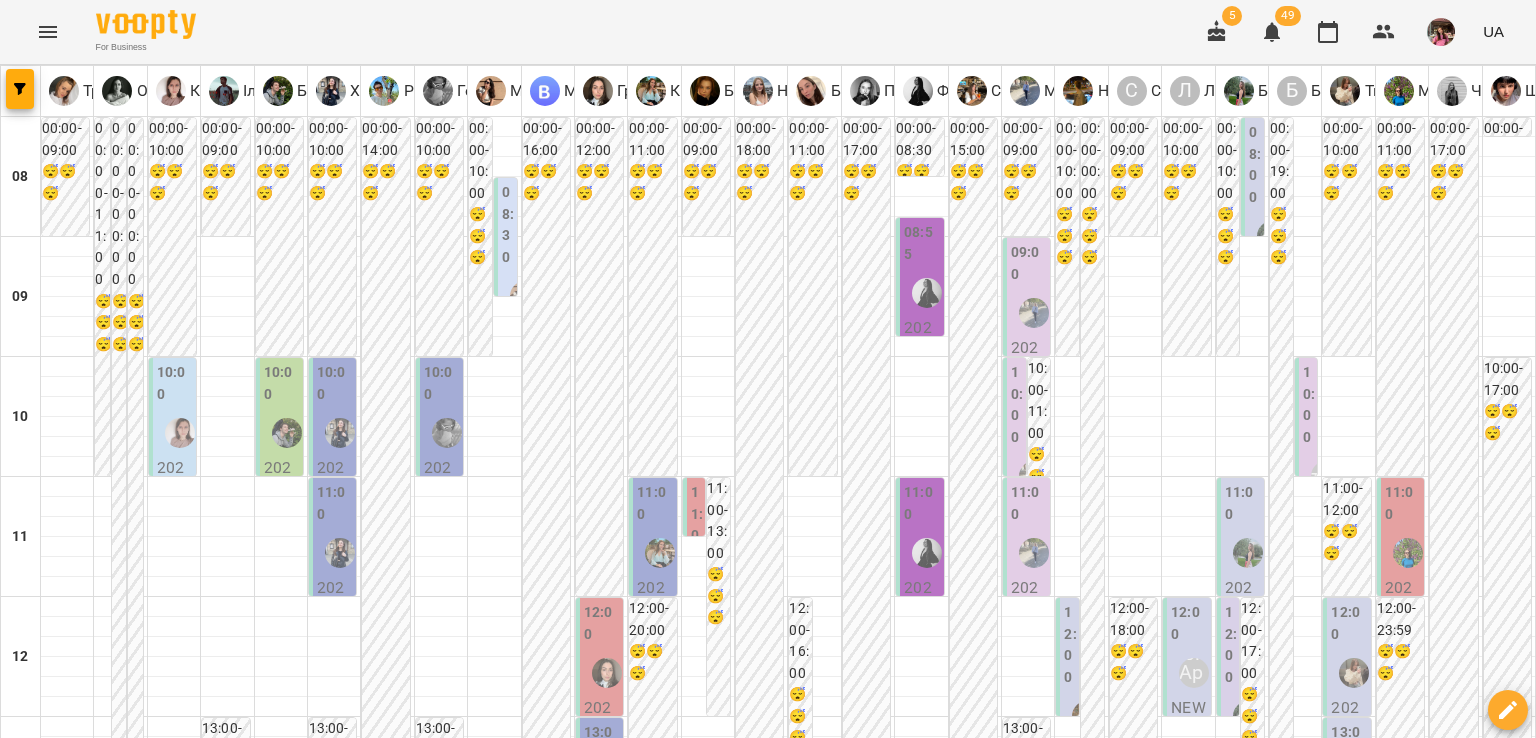 click on "18 лип" at bounding box center (1071, 1962) 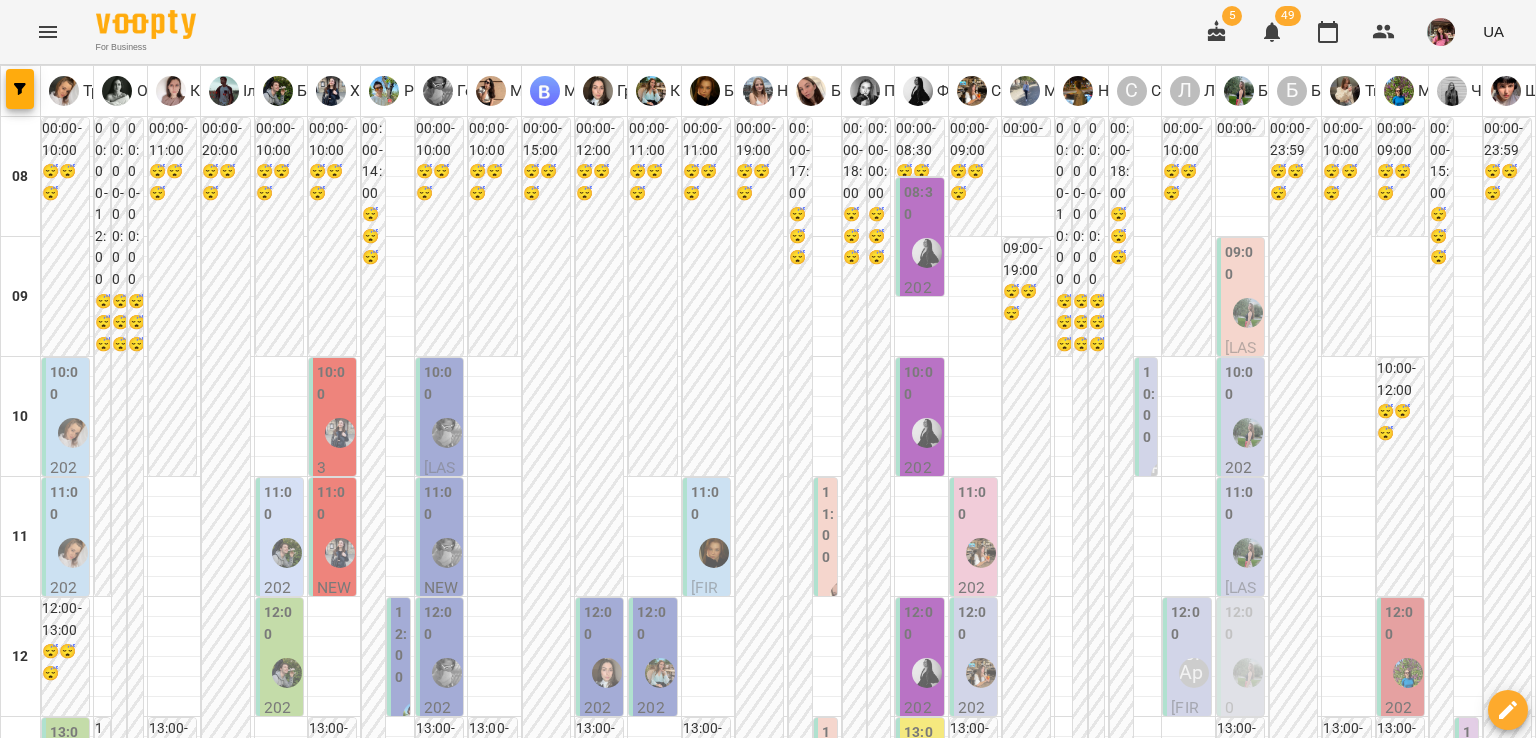 scroll, scrollTop: 748, scrollLeft: 0, axis: vertical 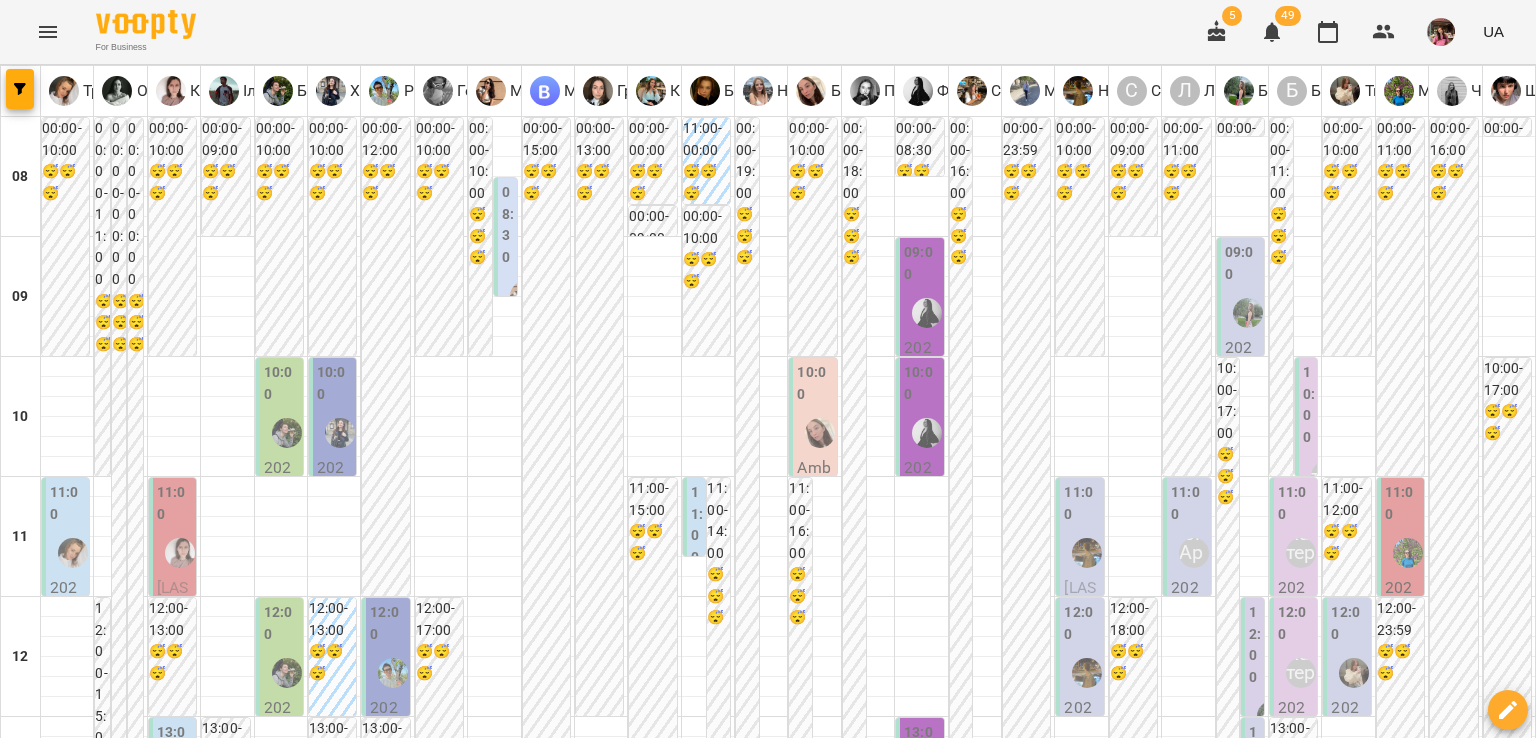 click on "2025 [8] Spanish Indiv 60 min - Іван Макаренко" at bounding box center (601, 1665) 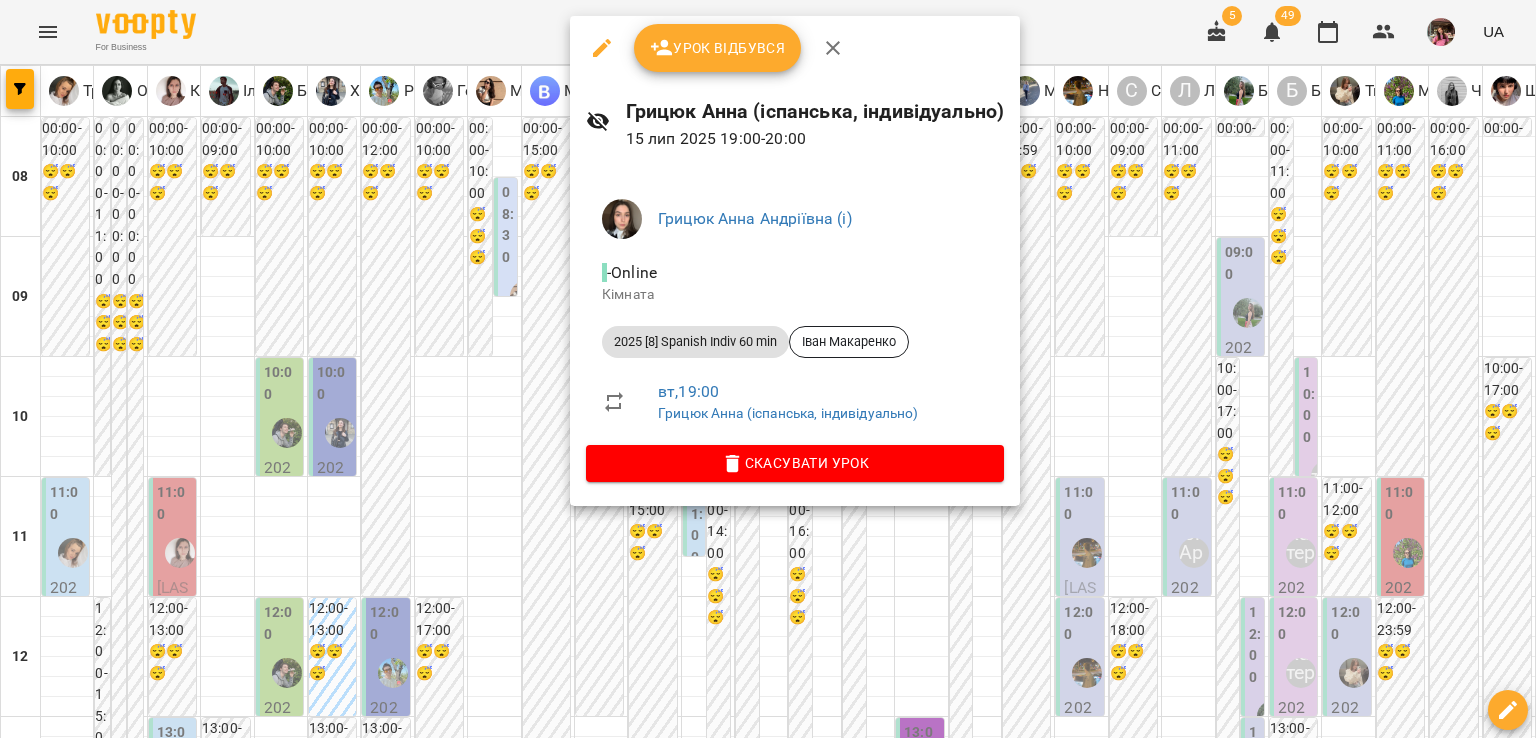 click at bounding box center (768, 369) 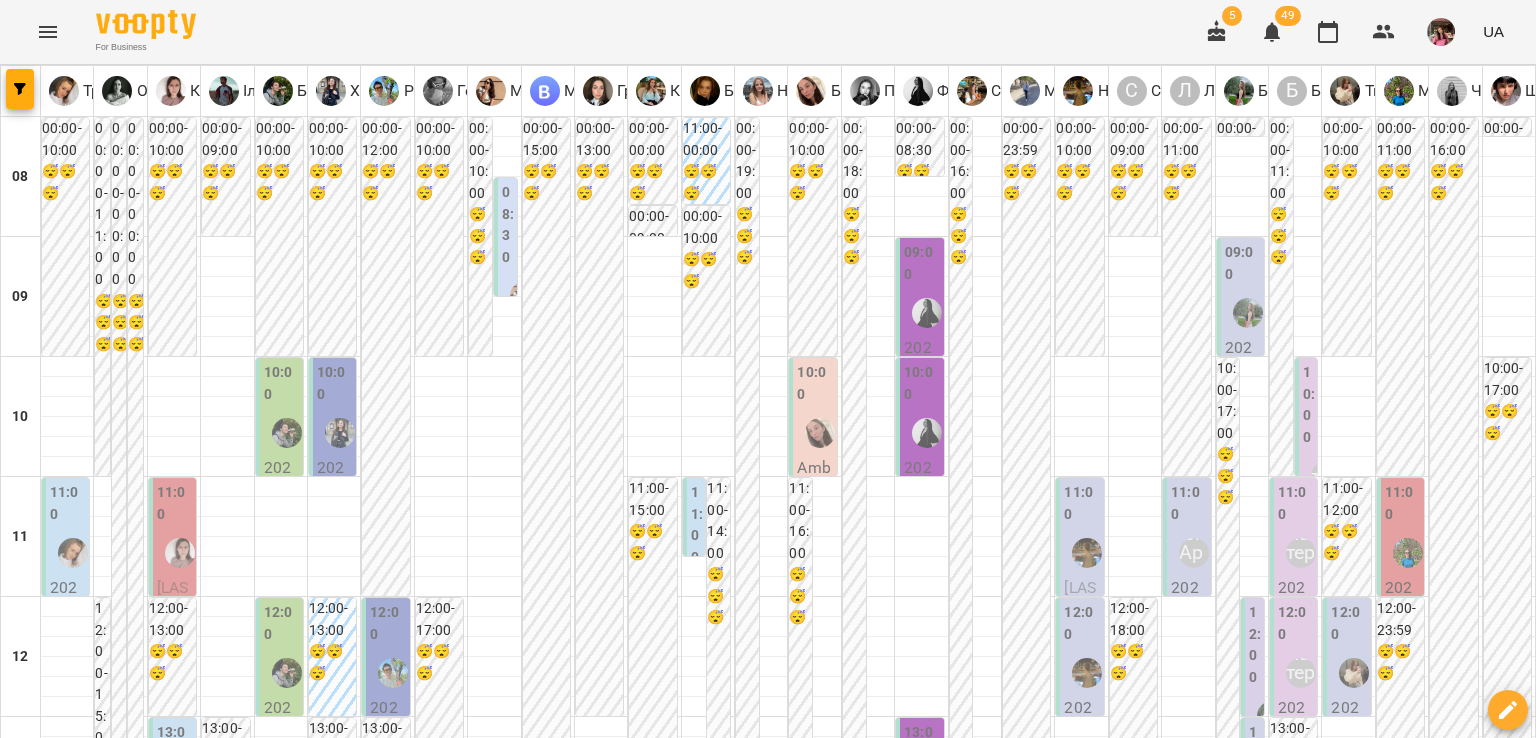 scroll, scrollTop: 339, scrollLeft: 0, axis: vertical 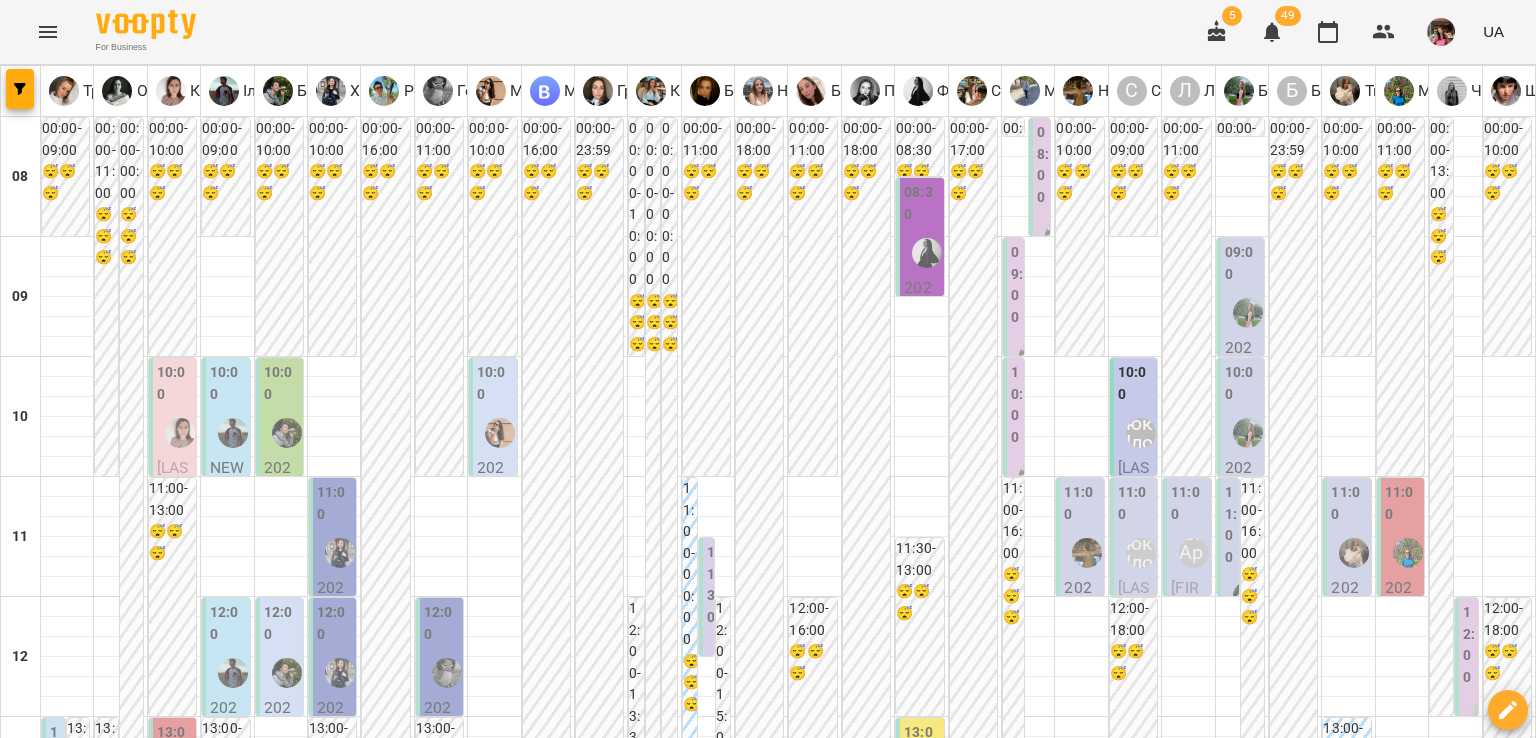 click on "вт" at bounding box center (433, 1943) 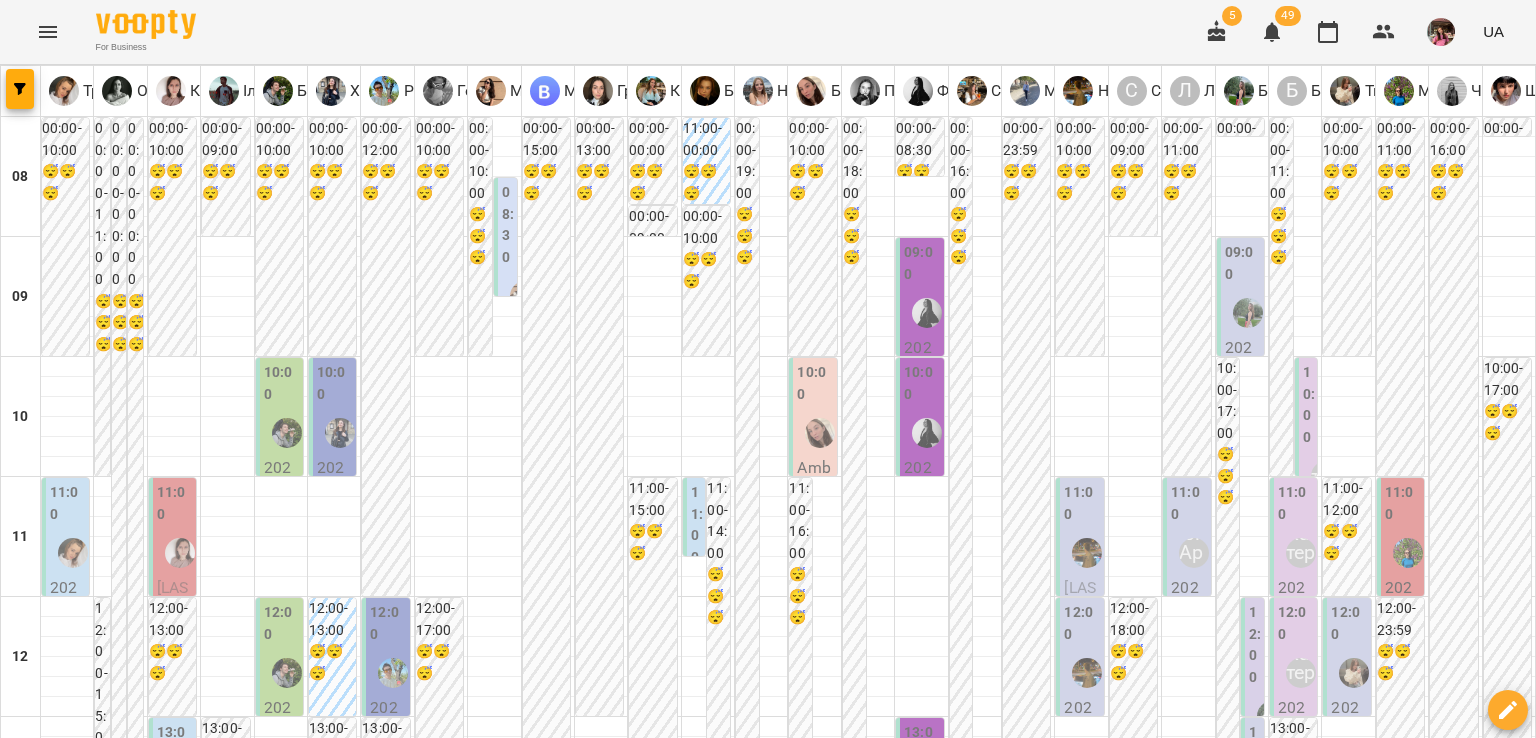 scroll, scrollTop: 0, scrollLeft: 0, axis: both 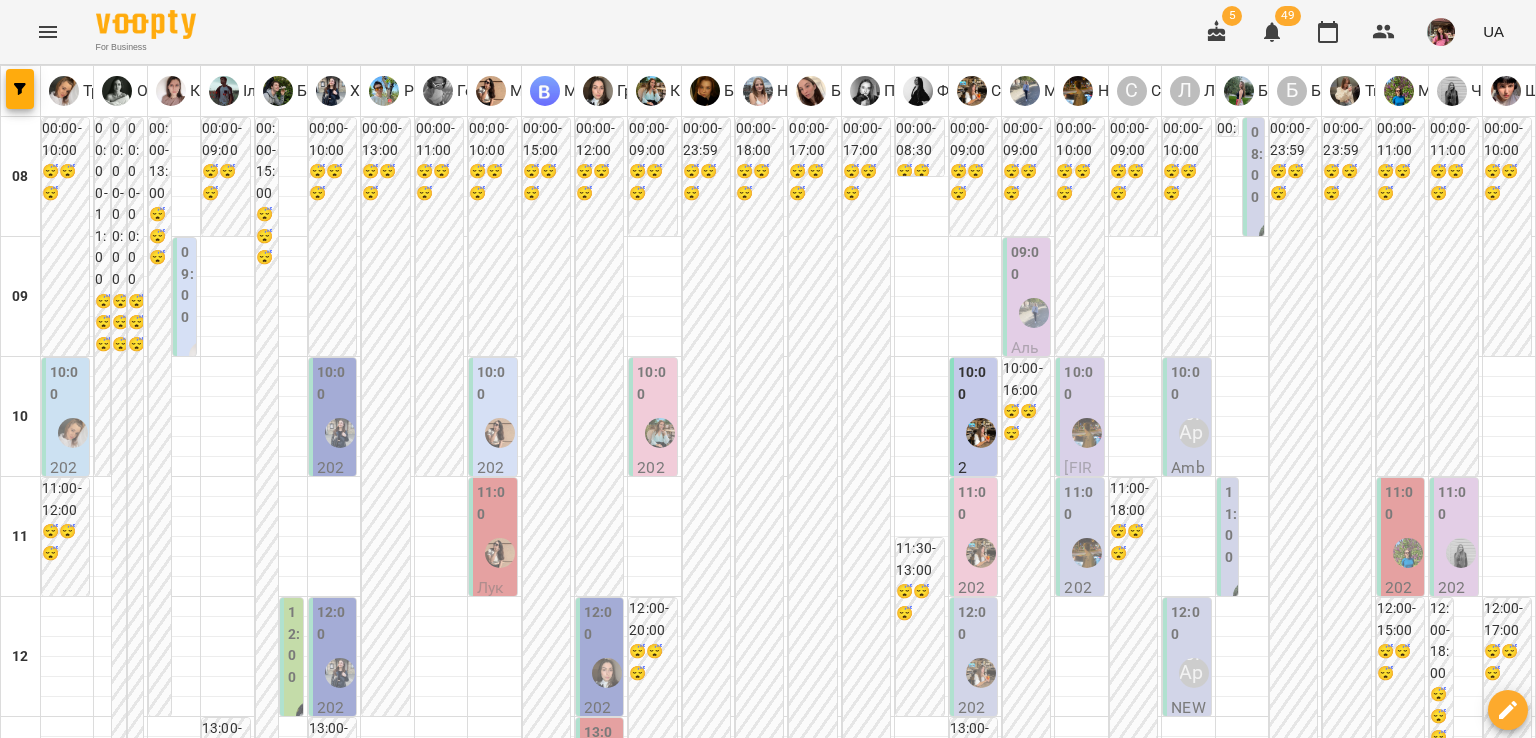click on "17 лип" at bounding box center (858, 1962) 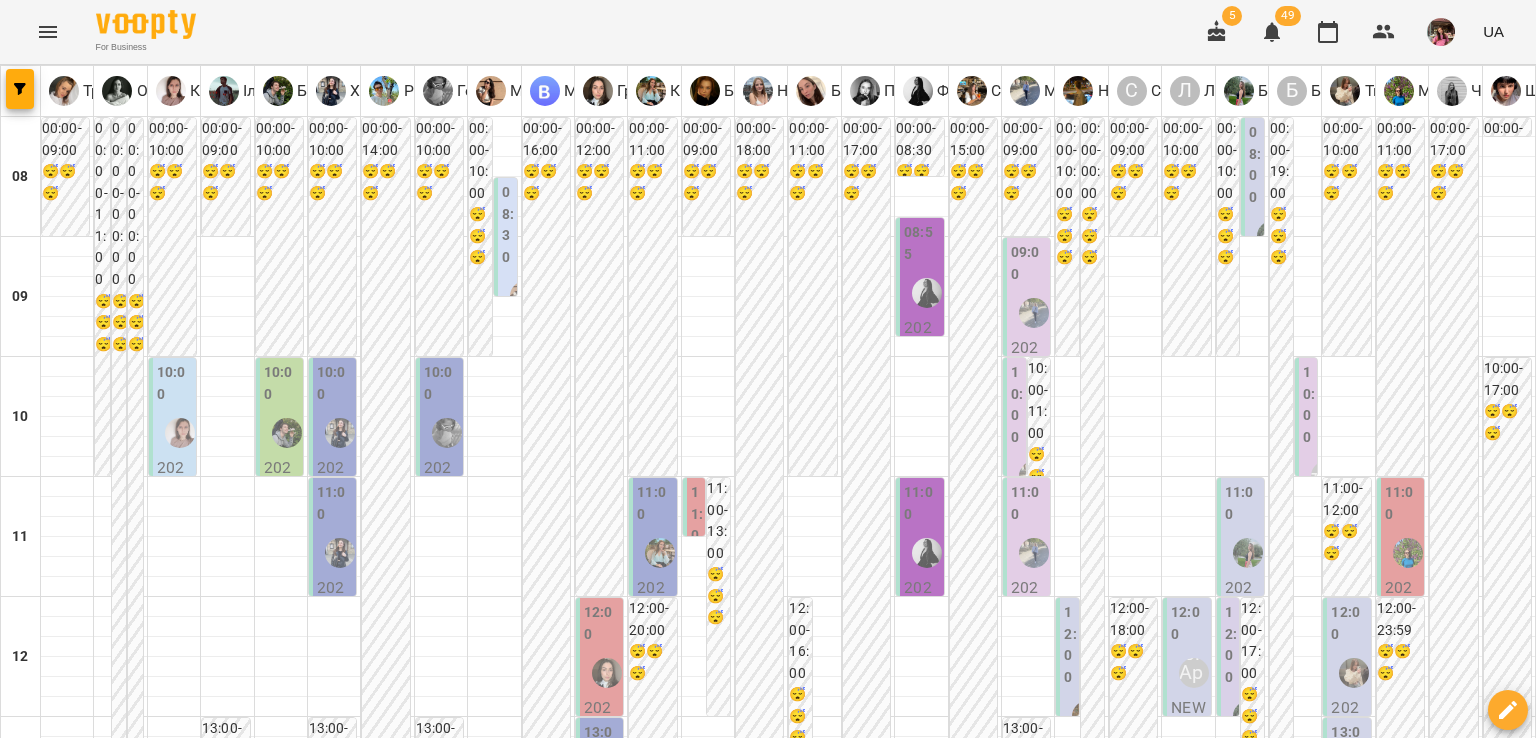 scroll, scrollTop: 1312, scrollLeft: 0, axis: vertical 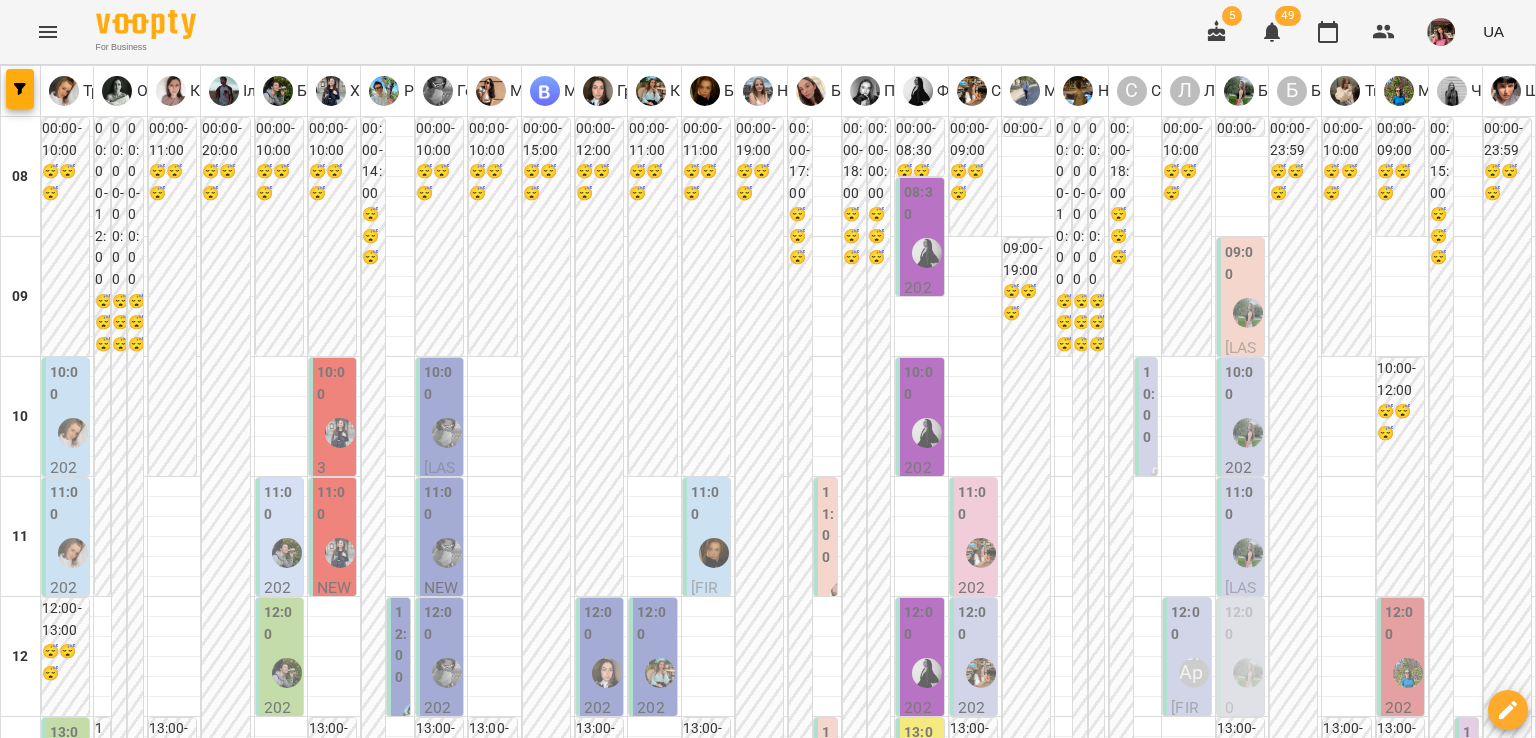 click on "сб" at bounding box center [1283, 1943] 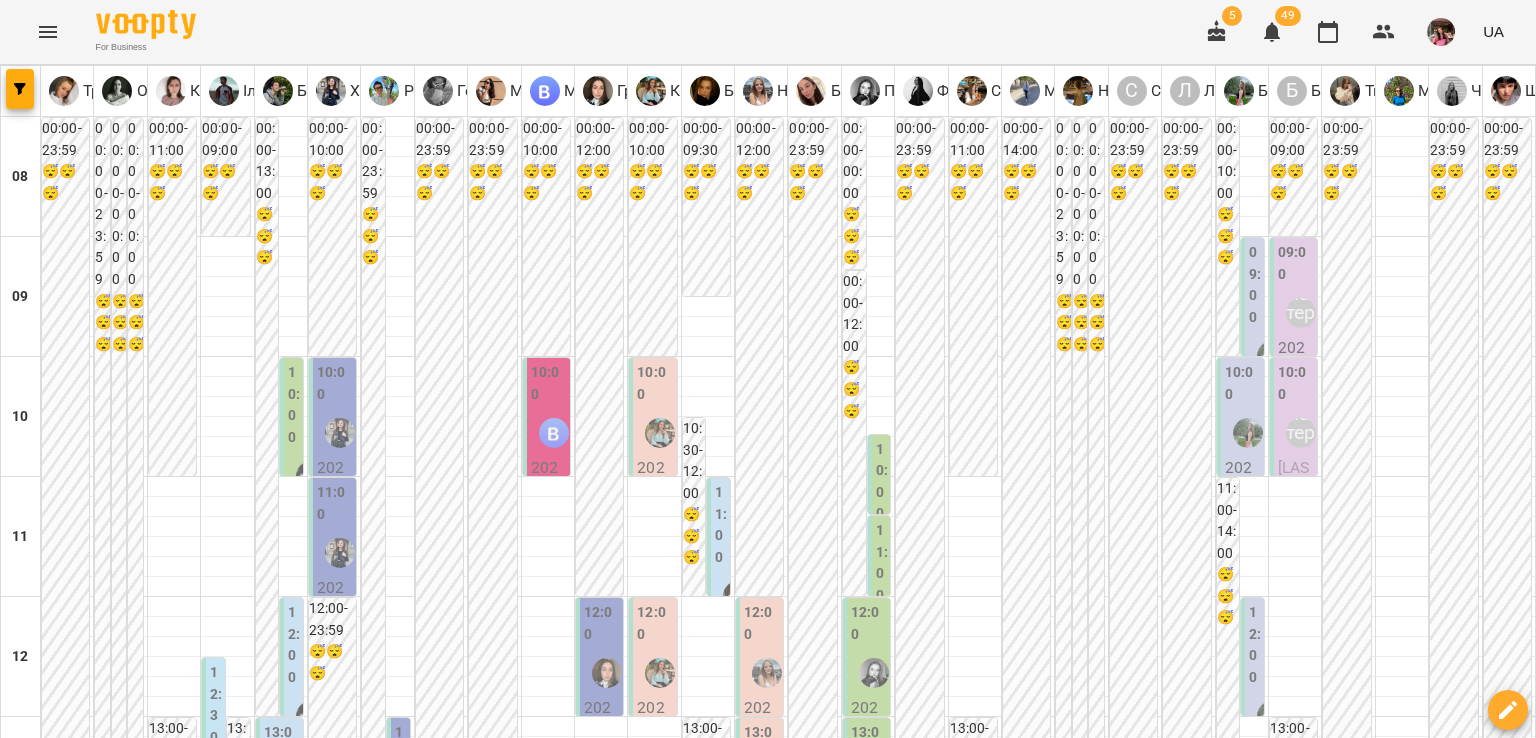 scroll, scrollTop: 447, scrollLeft: 0, axis: vertical 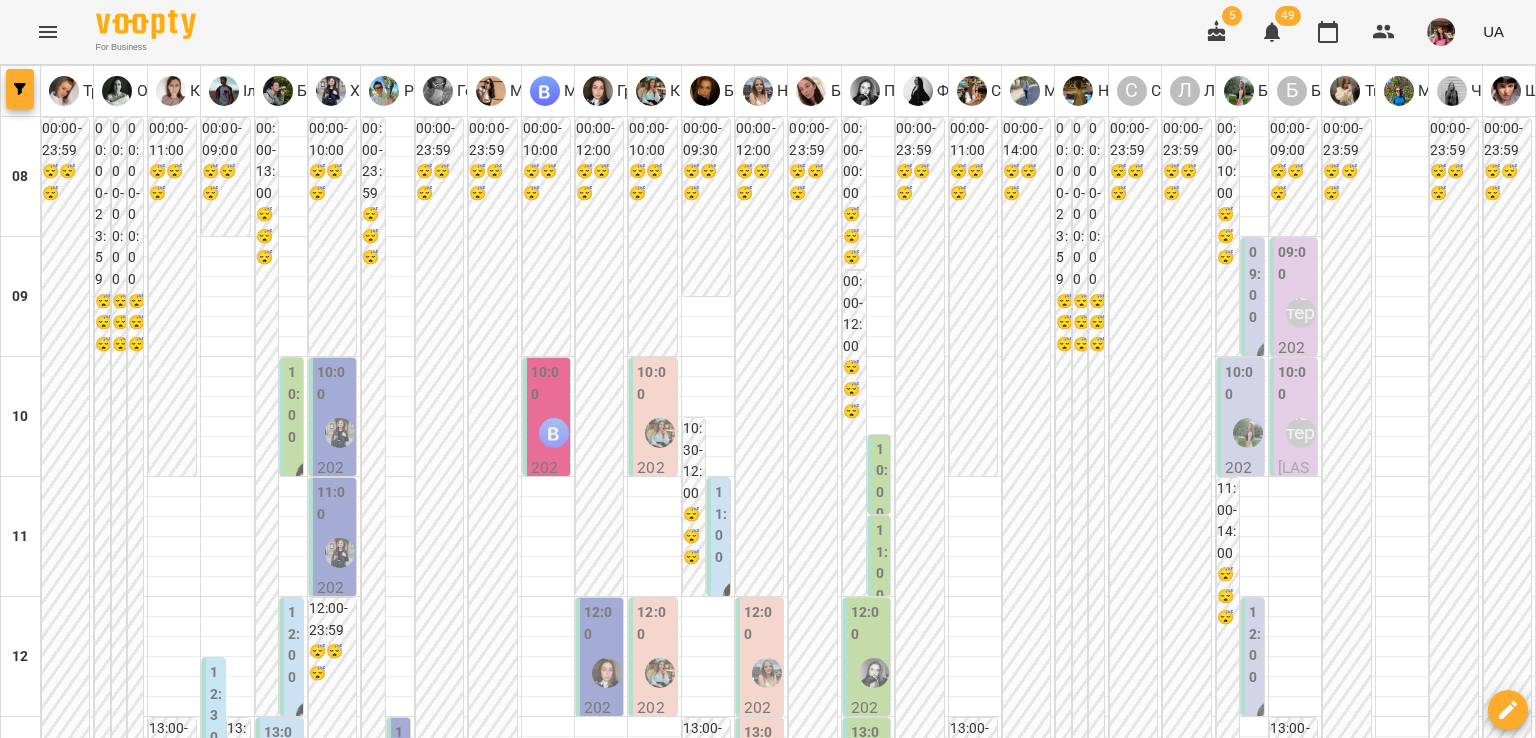 click at bounding box center [20, 89] 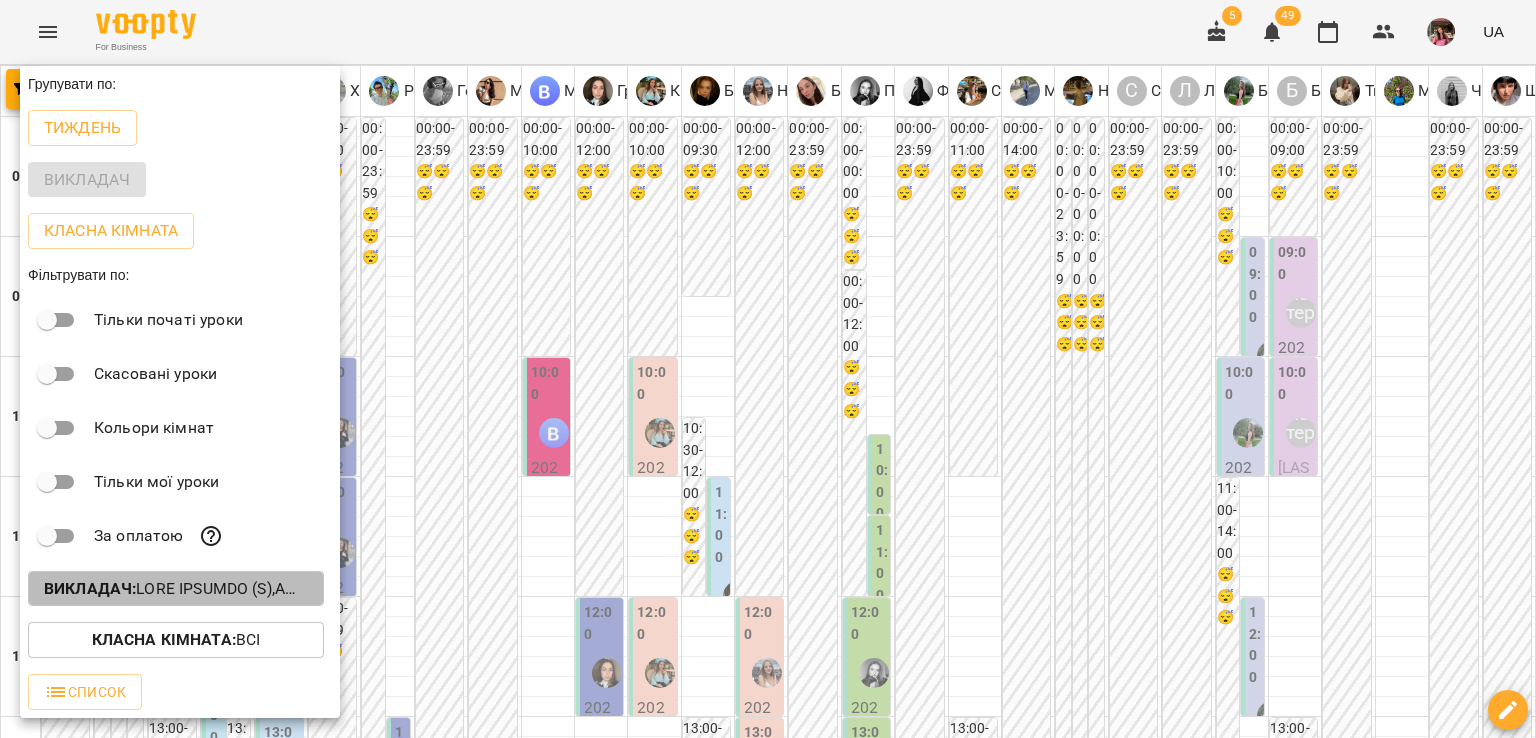 click on "Викладач :" at bounding box center (176, 589) 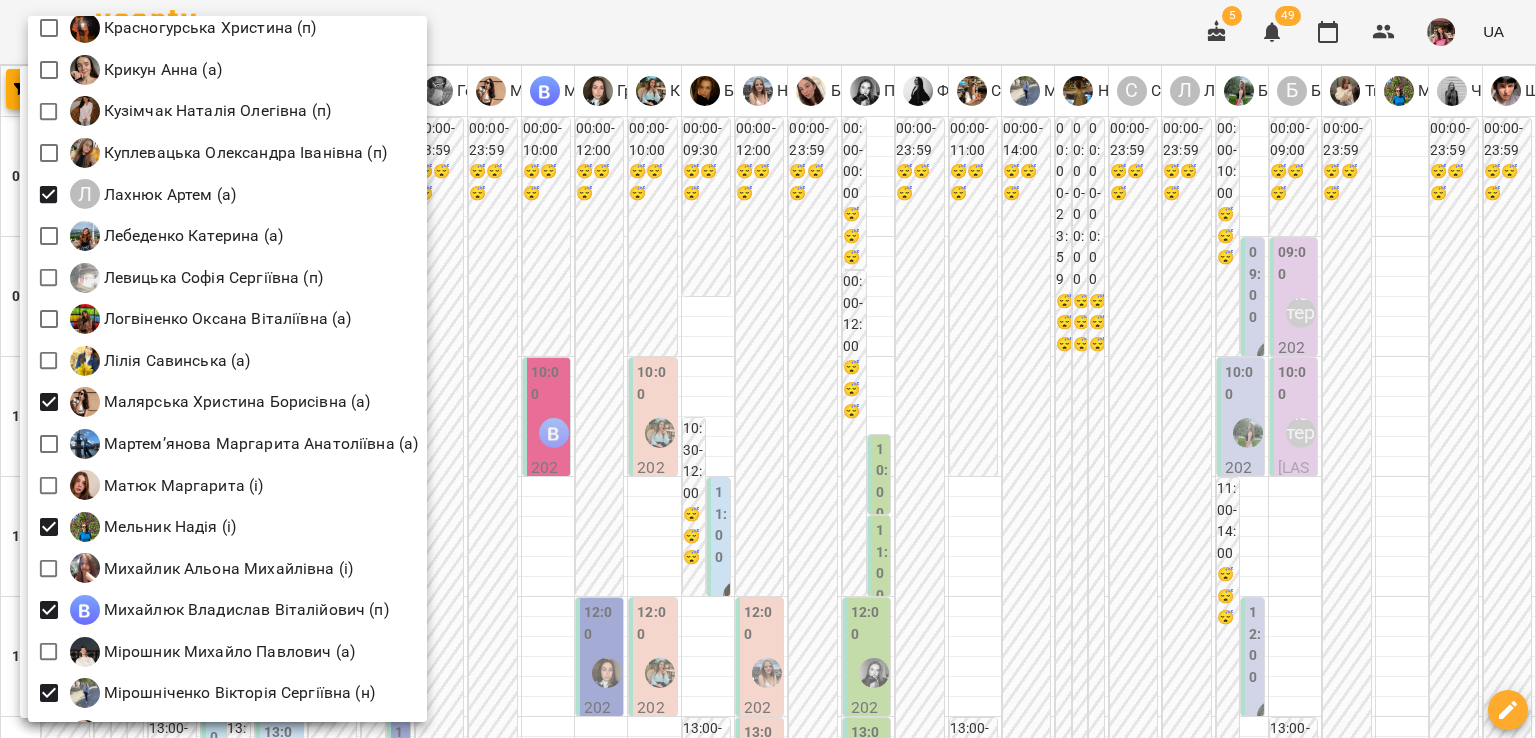 scroll, scrollTop: 1590, scrollLeft: 0, axis: vertical 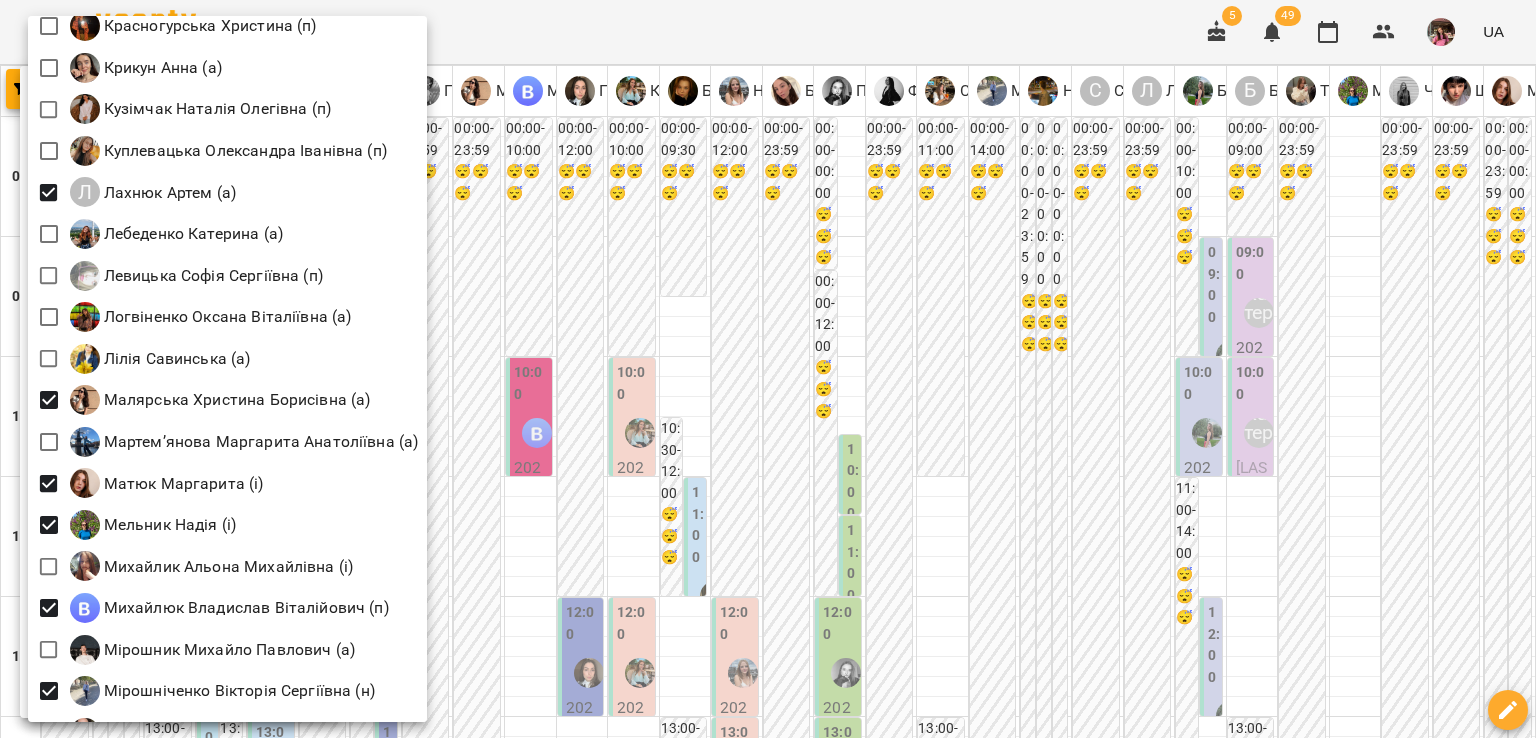 click at bounding box center [768, 369] 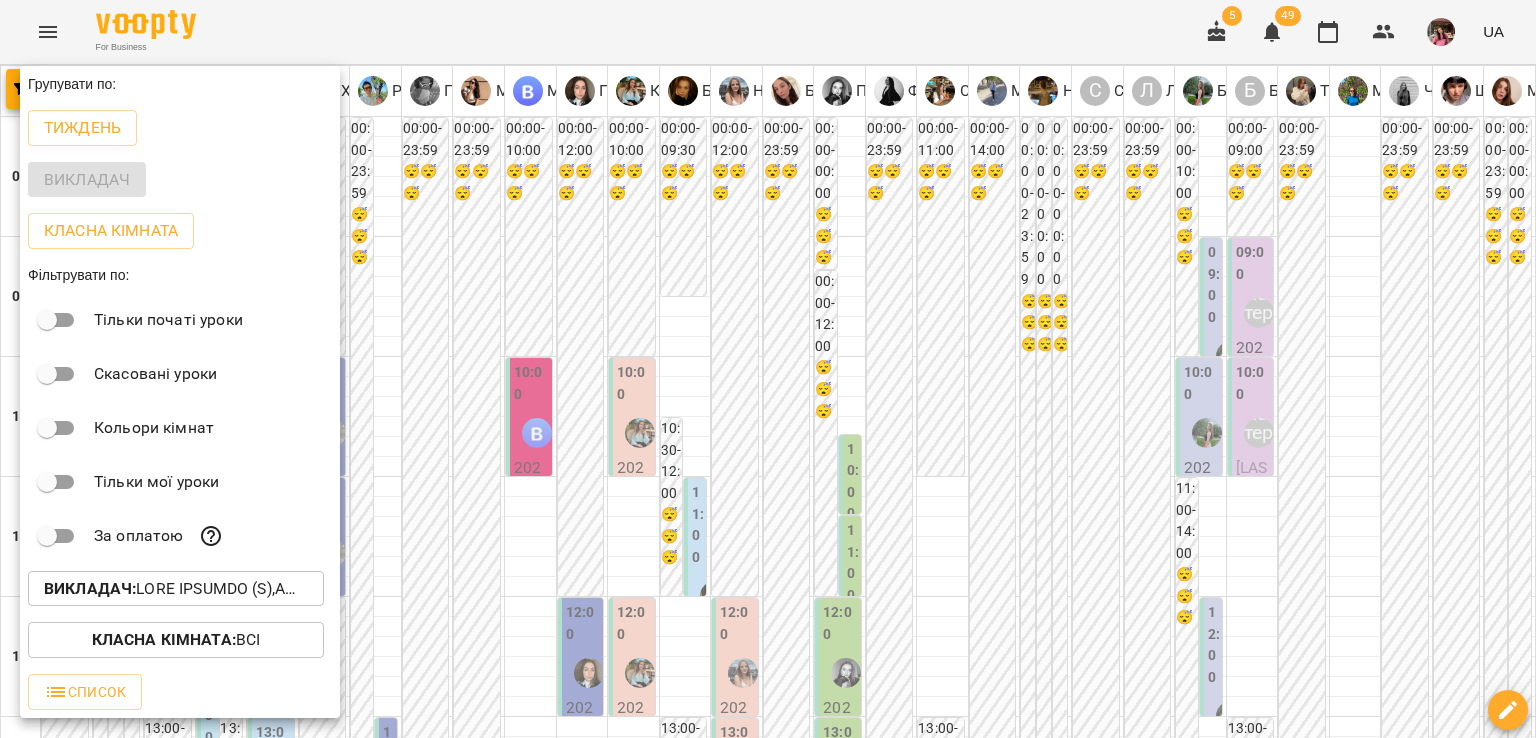 click at bounding box center (768, 369) 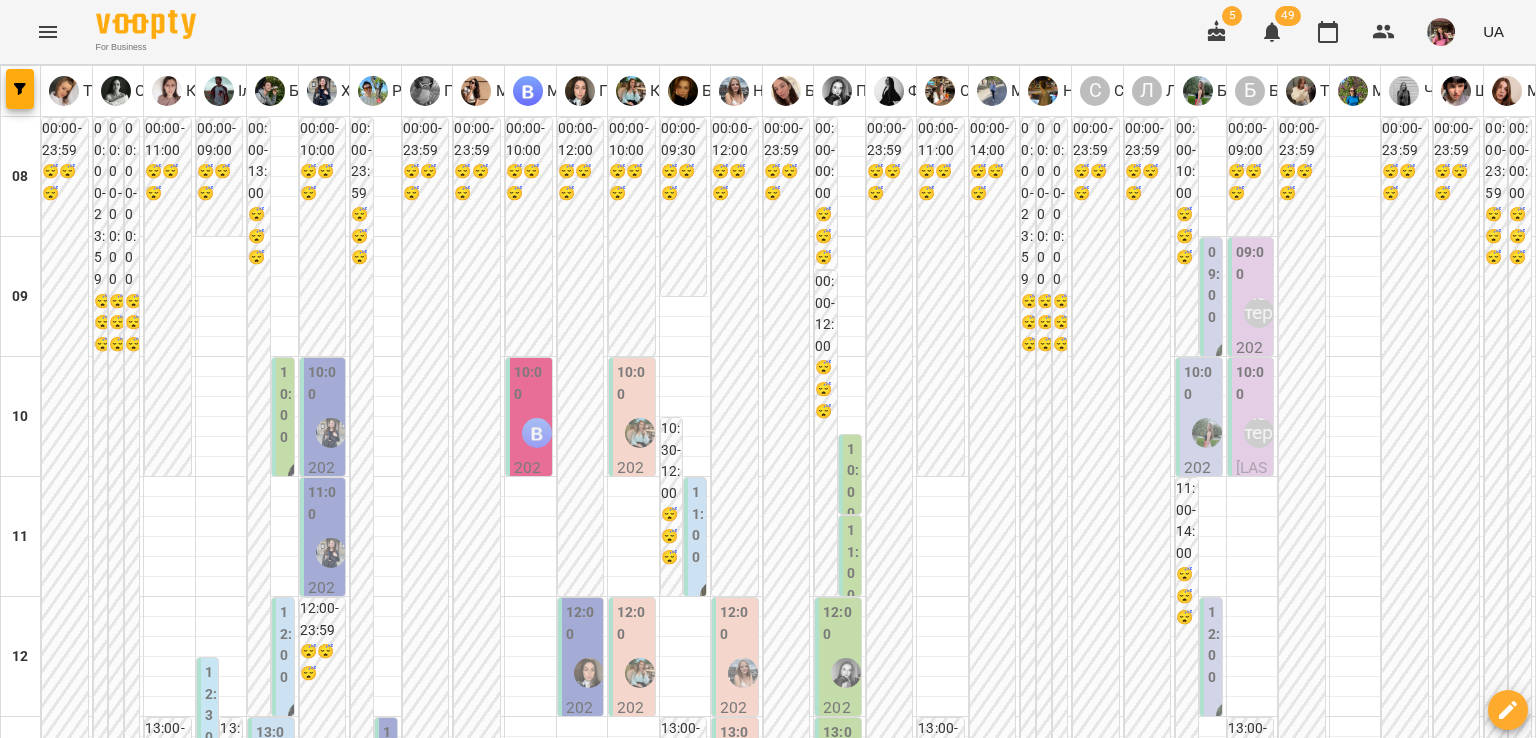 click on "пн" at bounding box center (38, 1943) 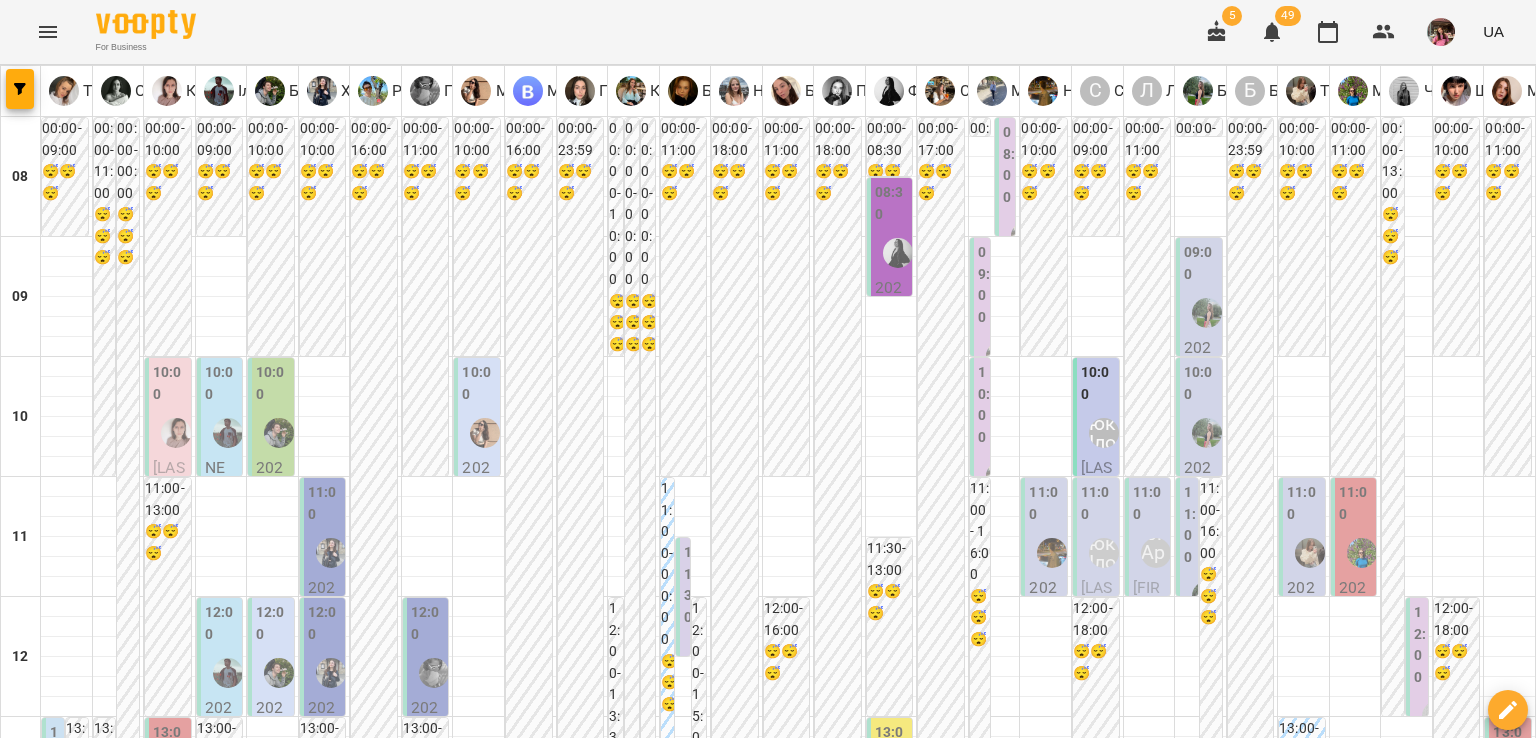 scroll, scrollTop: 840, scrollLeft: 0, axis: vertical 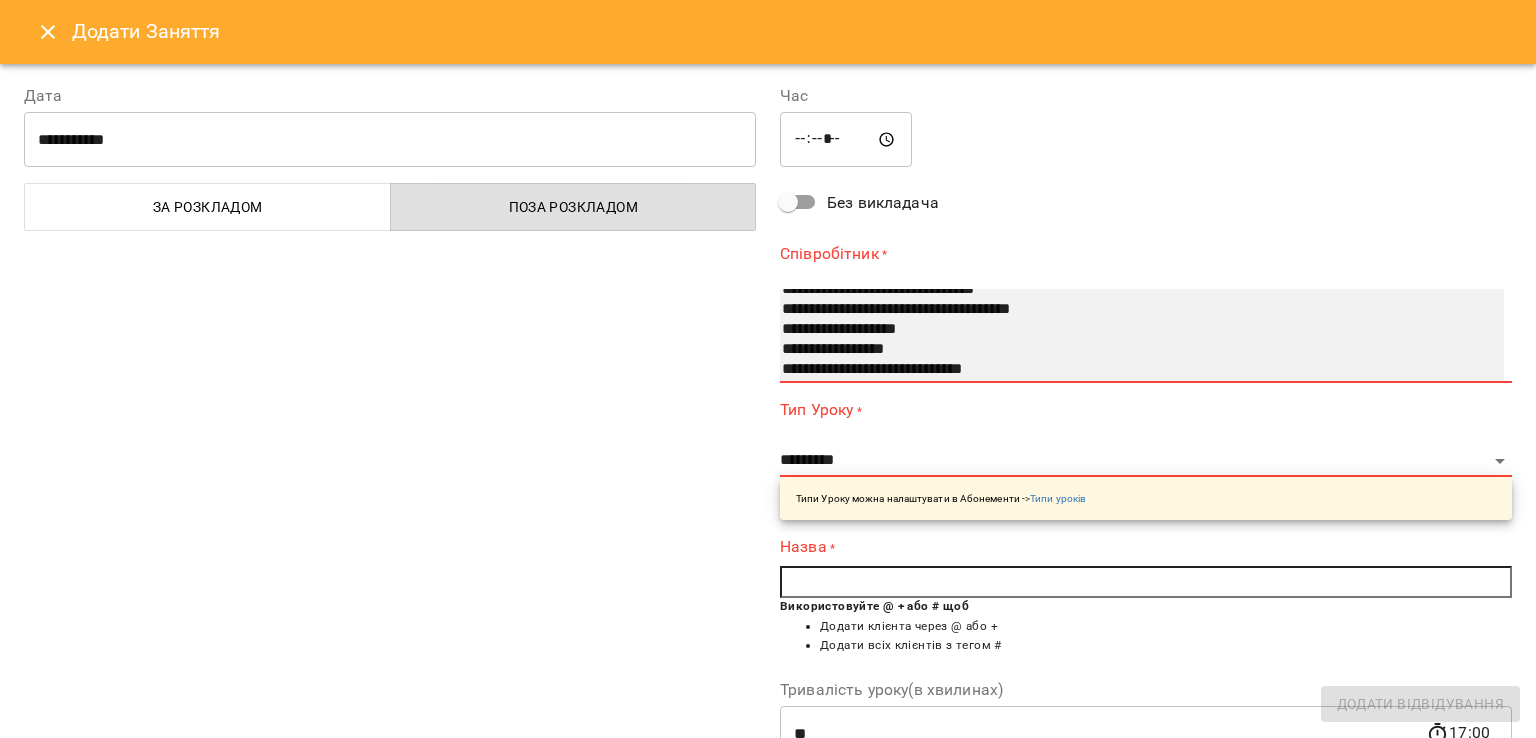 select on "**********" 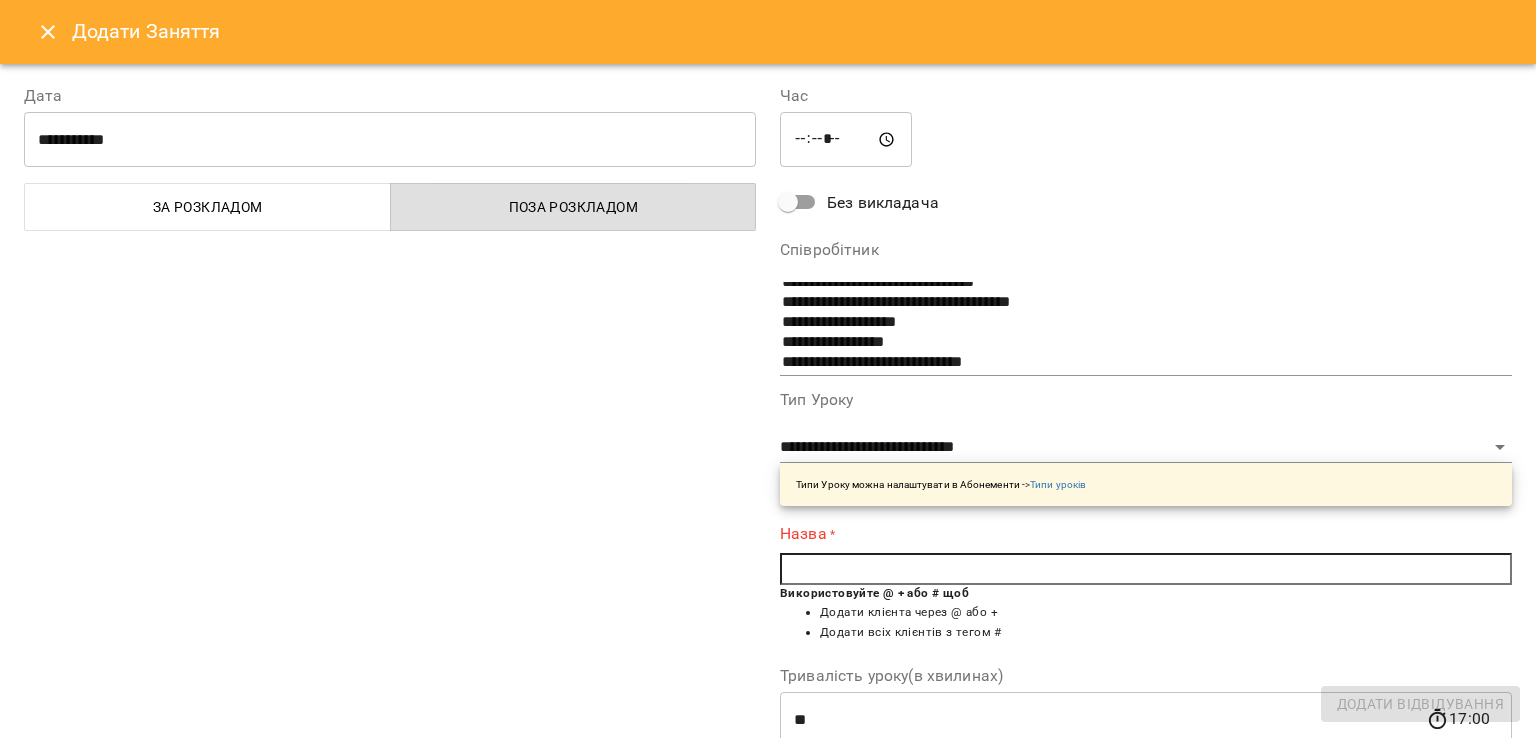 click at bounding box center (1146, 569) 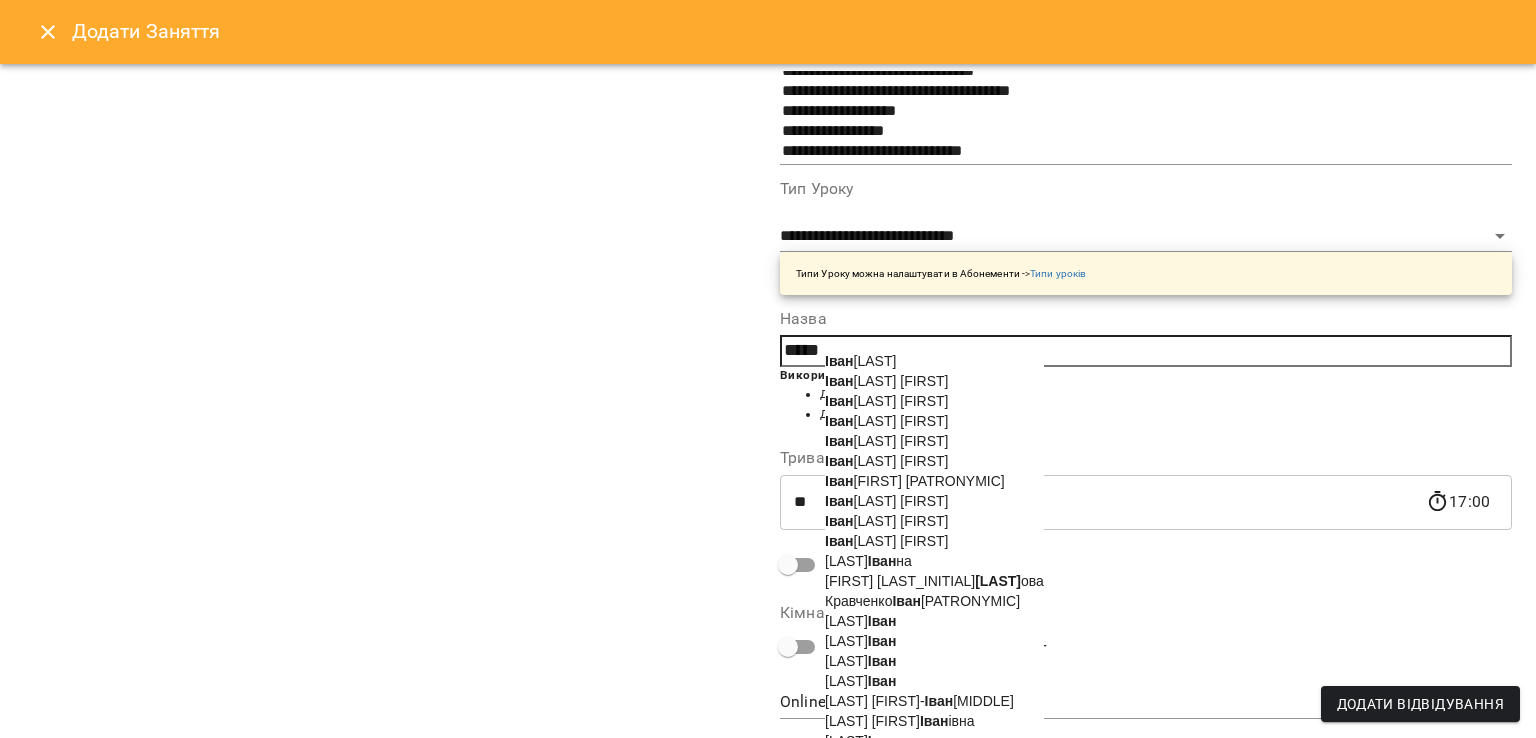 scroll, scrollTop: 222, scrollLeft: 0, axis: vertical 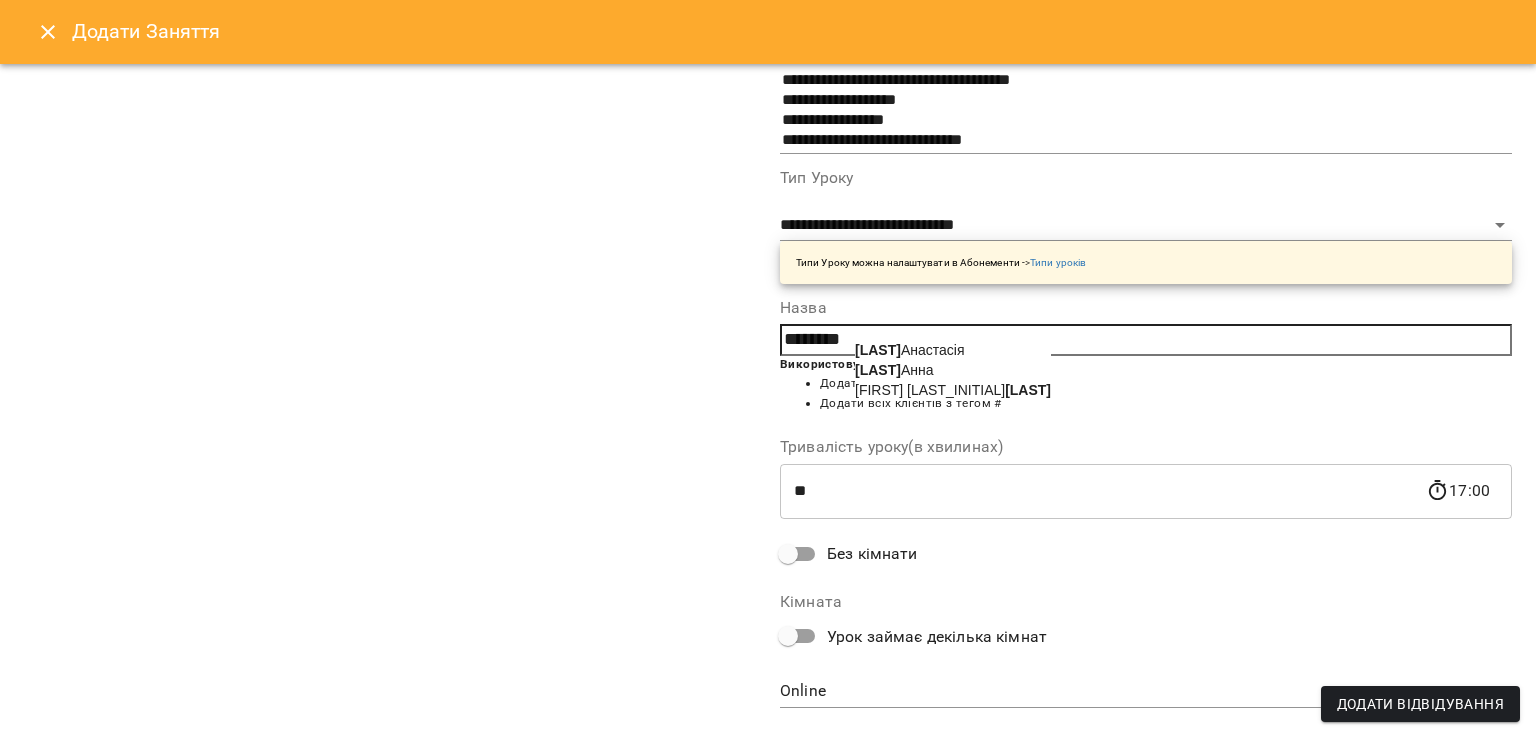 click on "Іванова" 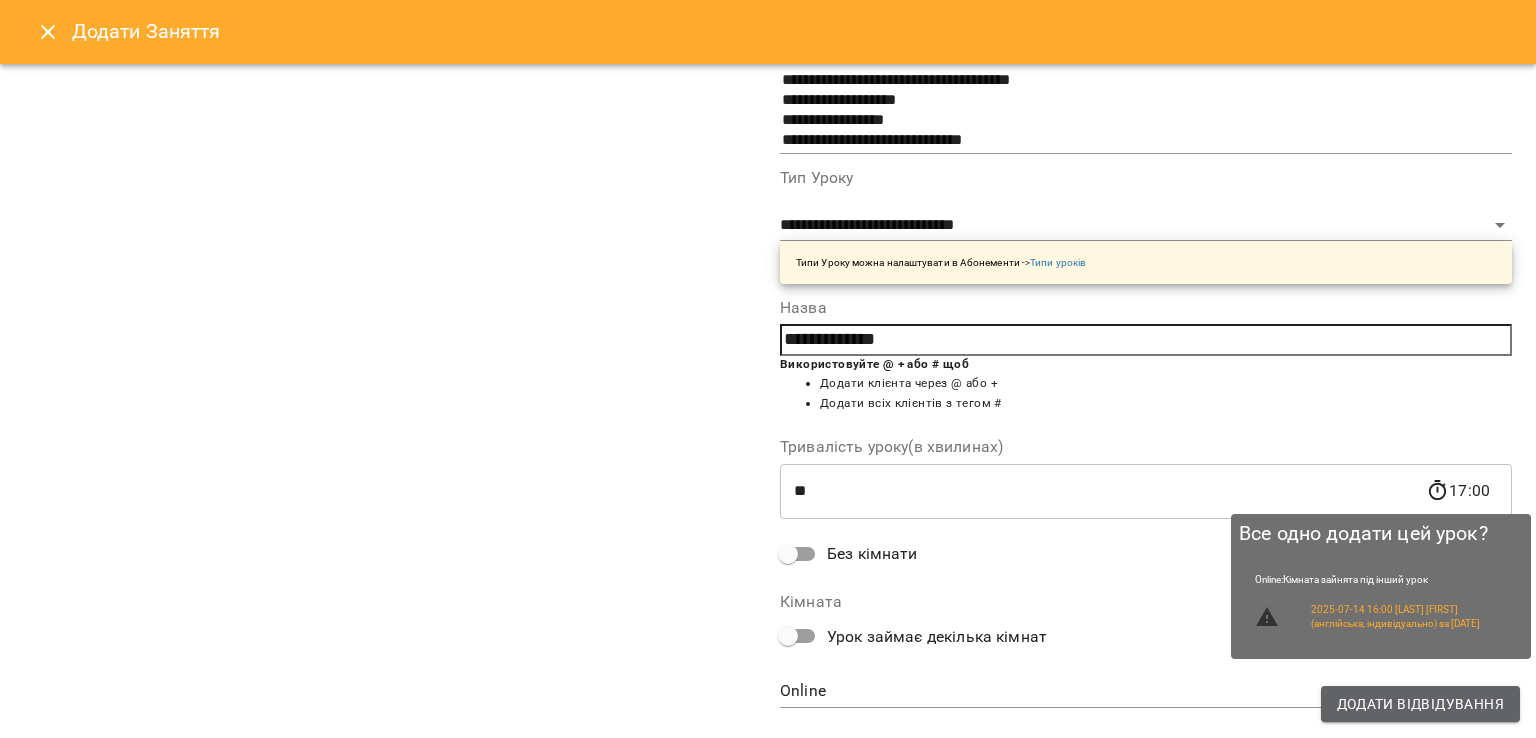 click on "Додати Відвідування" at bounding box center (1420, 704) 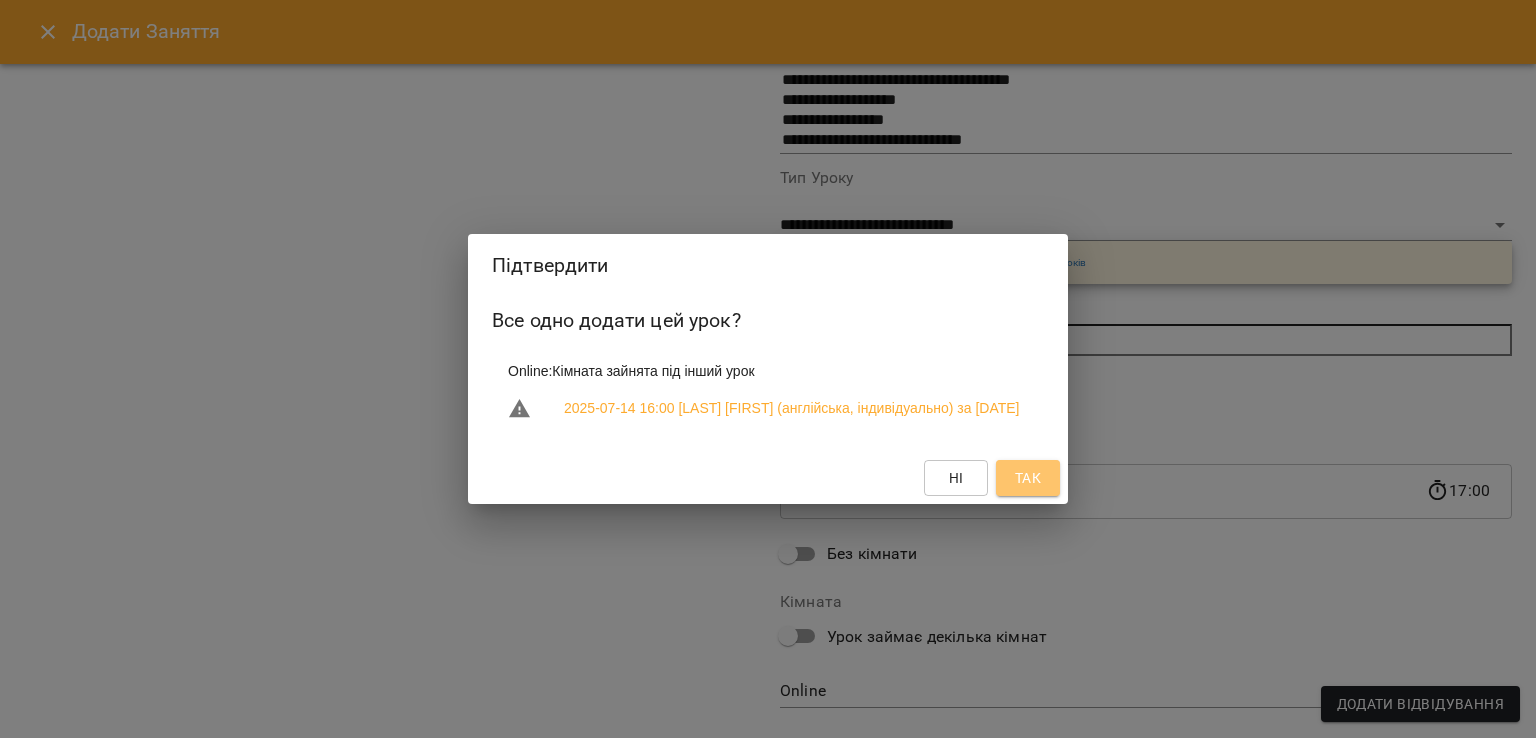 click on "Так" at bounding box center (1028, 478) 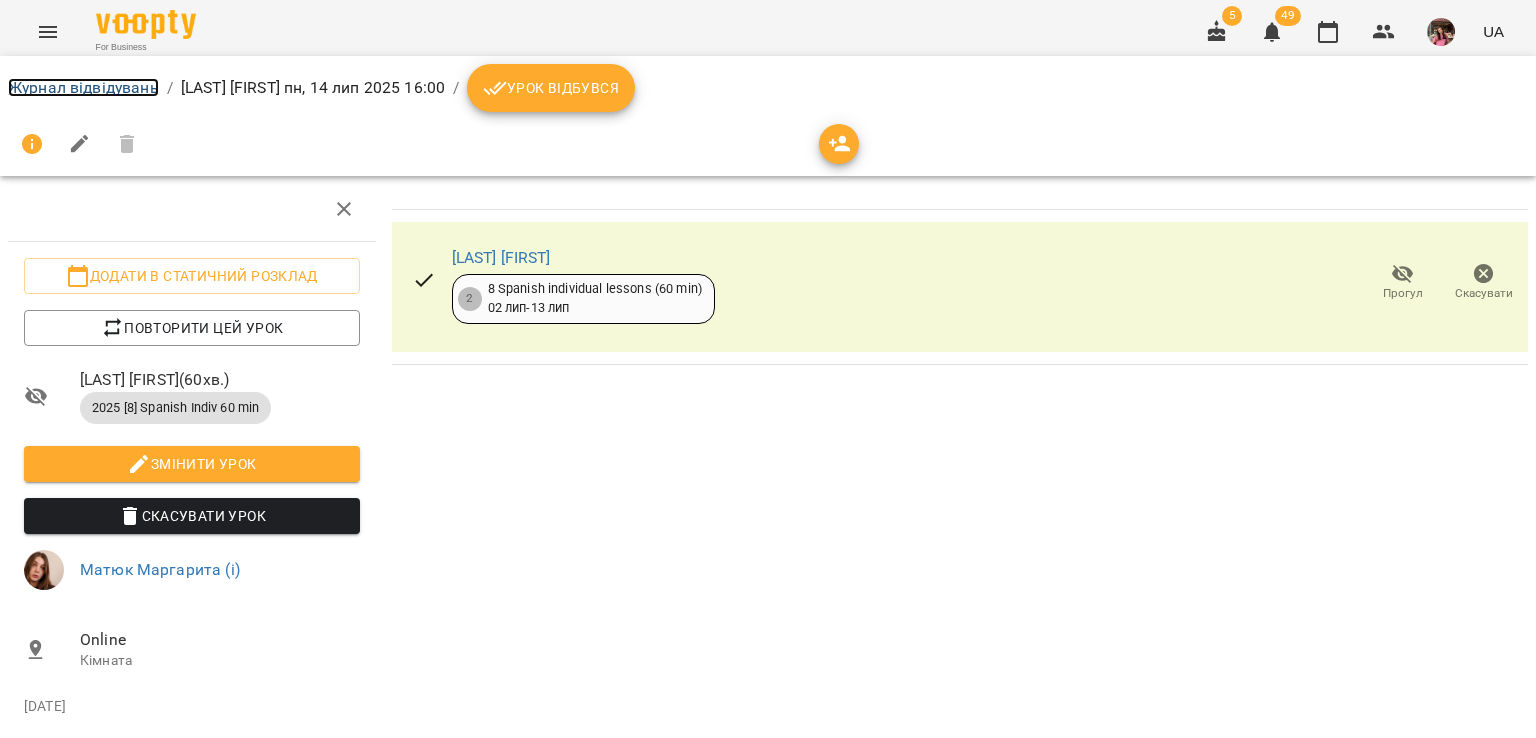 click on "Журнал відвідувань" at bounding box center (83, 87) 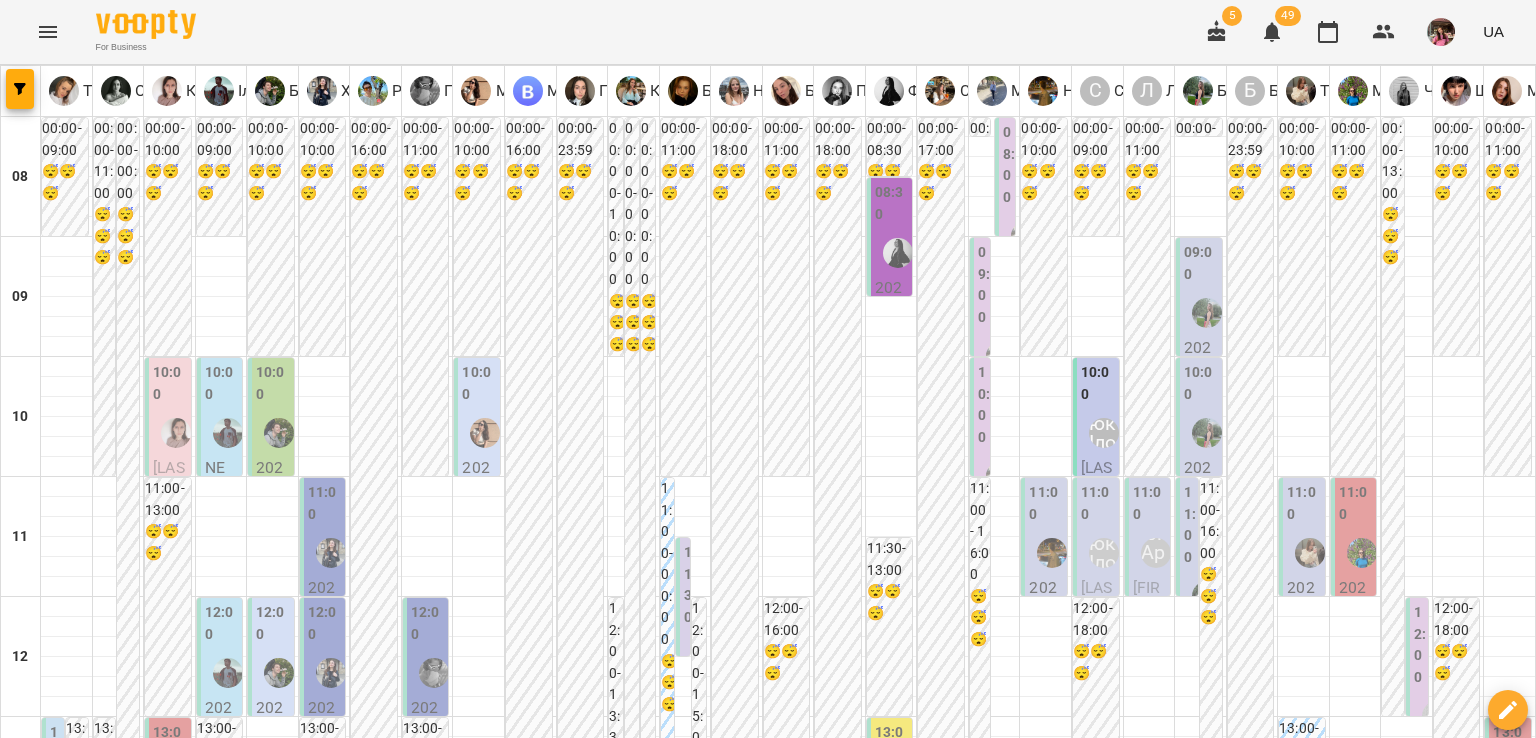 scroll, scrollTop: 826, scrollLeft: 0, axis: vertical 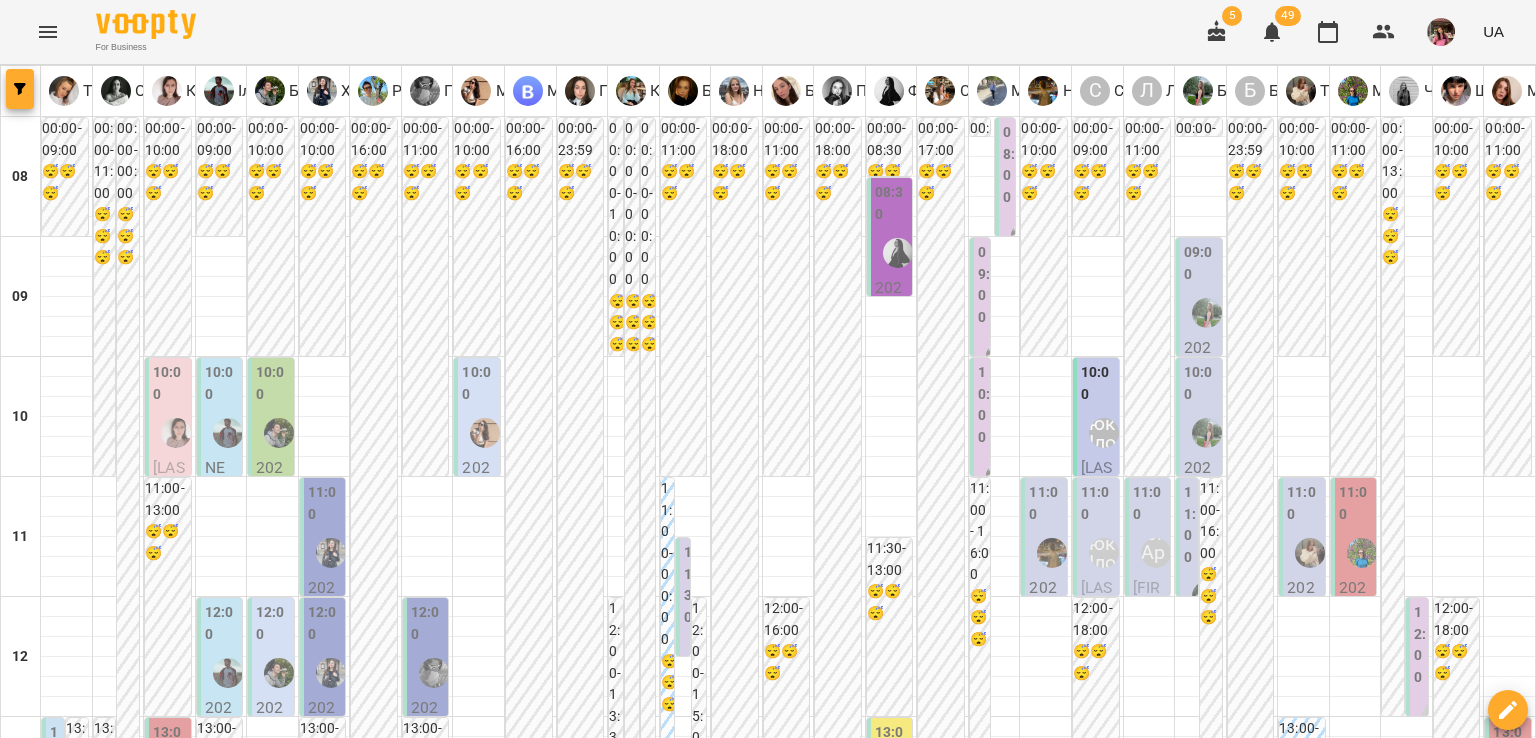 click at bounding box center (20, 89) 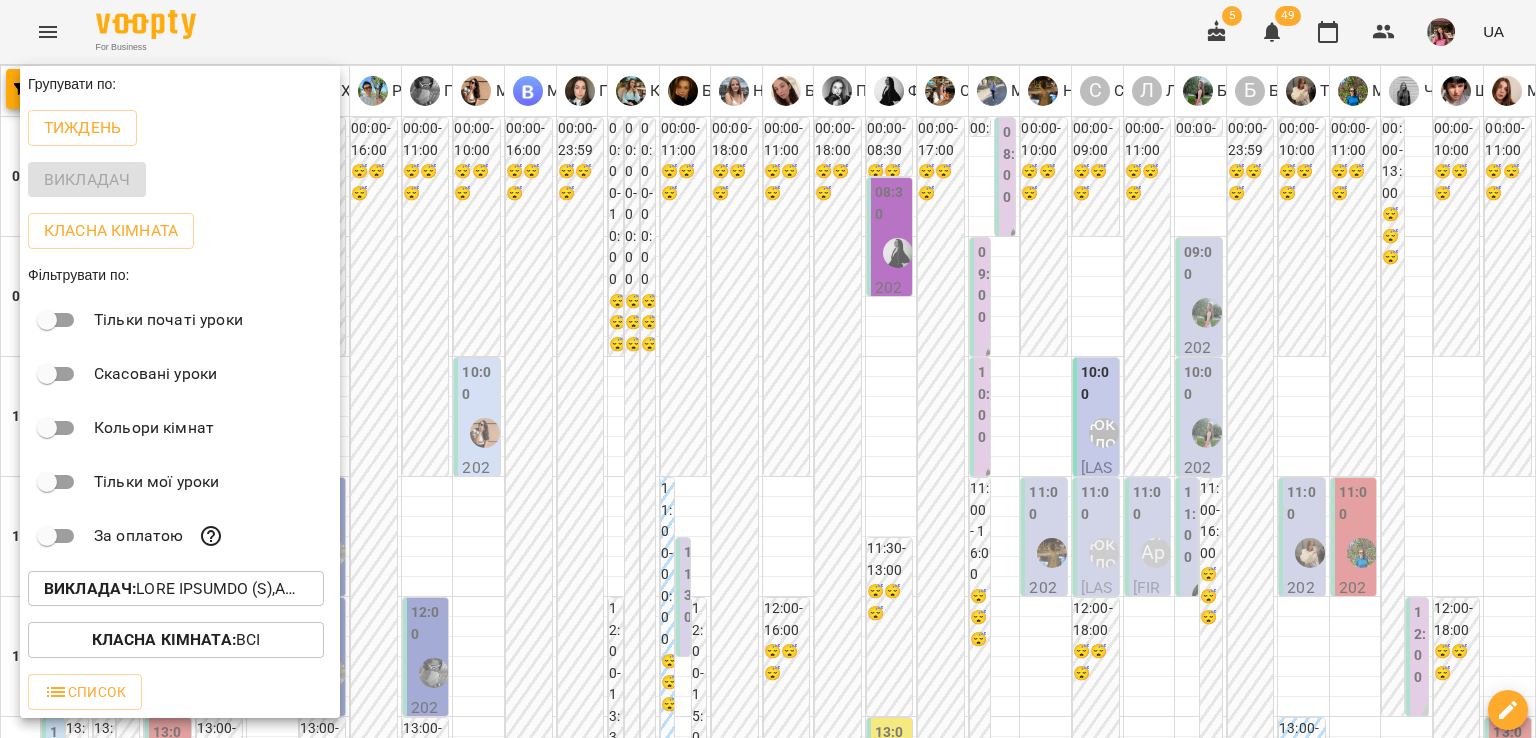 click at bounding box center [768, 369] 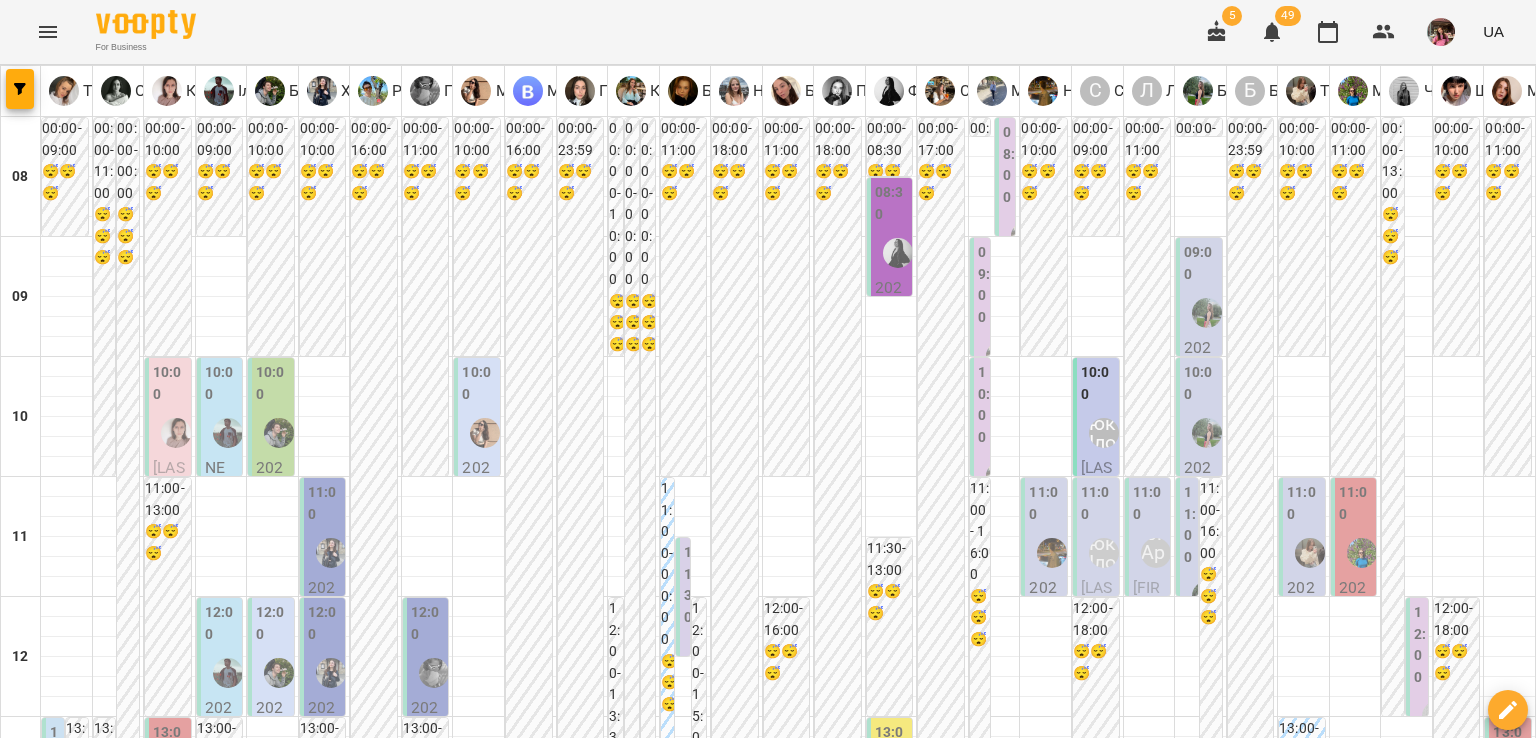 click on "19 лип" at bounding box center (1283, 1962) 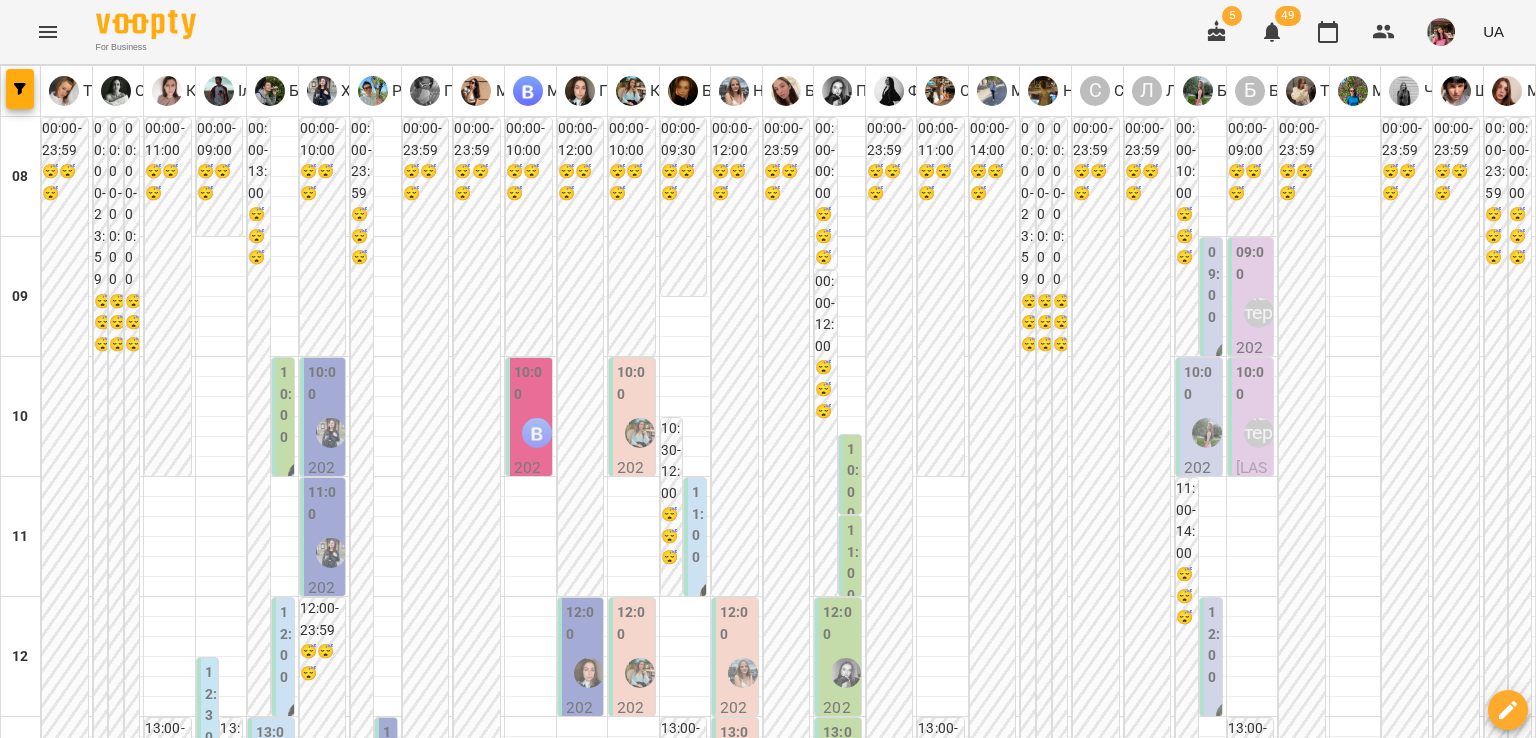scroll, scrollTop: 208, scrollLeft: 0, axis: vertical 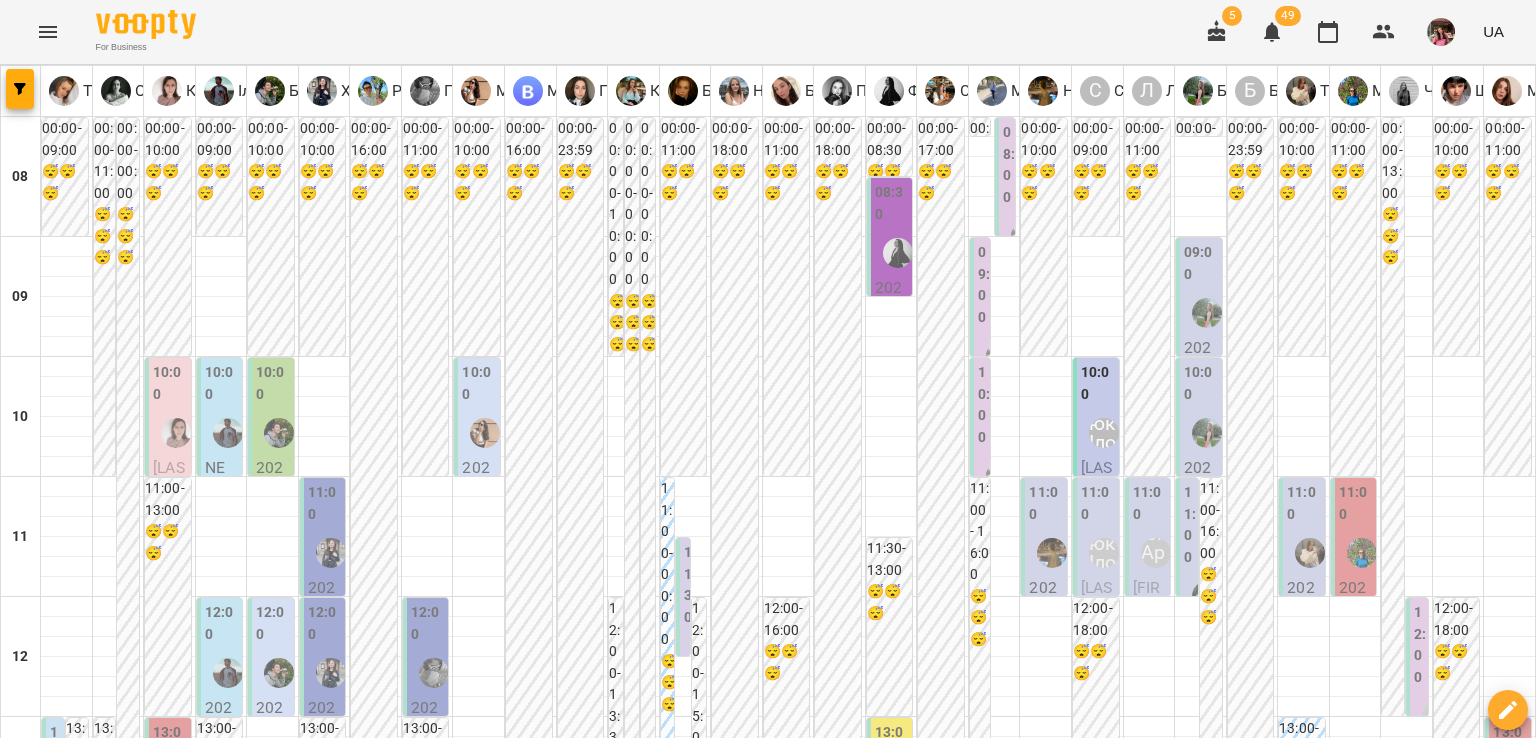 click on "вт" at bounding box center [433, 1943] 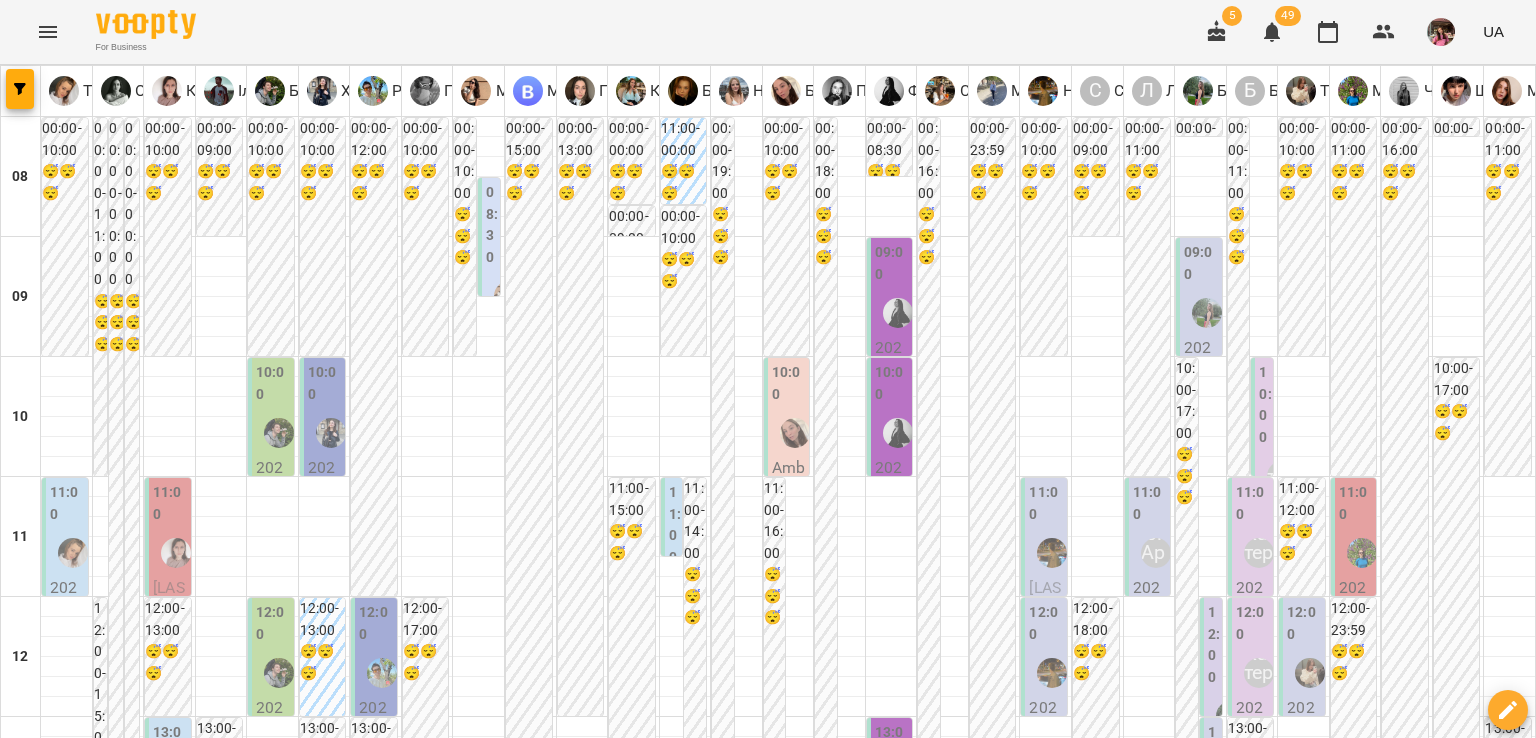 scroll, scrollTop: 0, scrollLeft: 0, axis: both 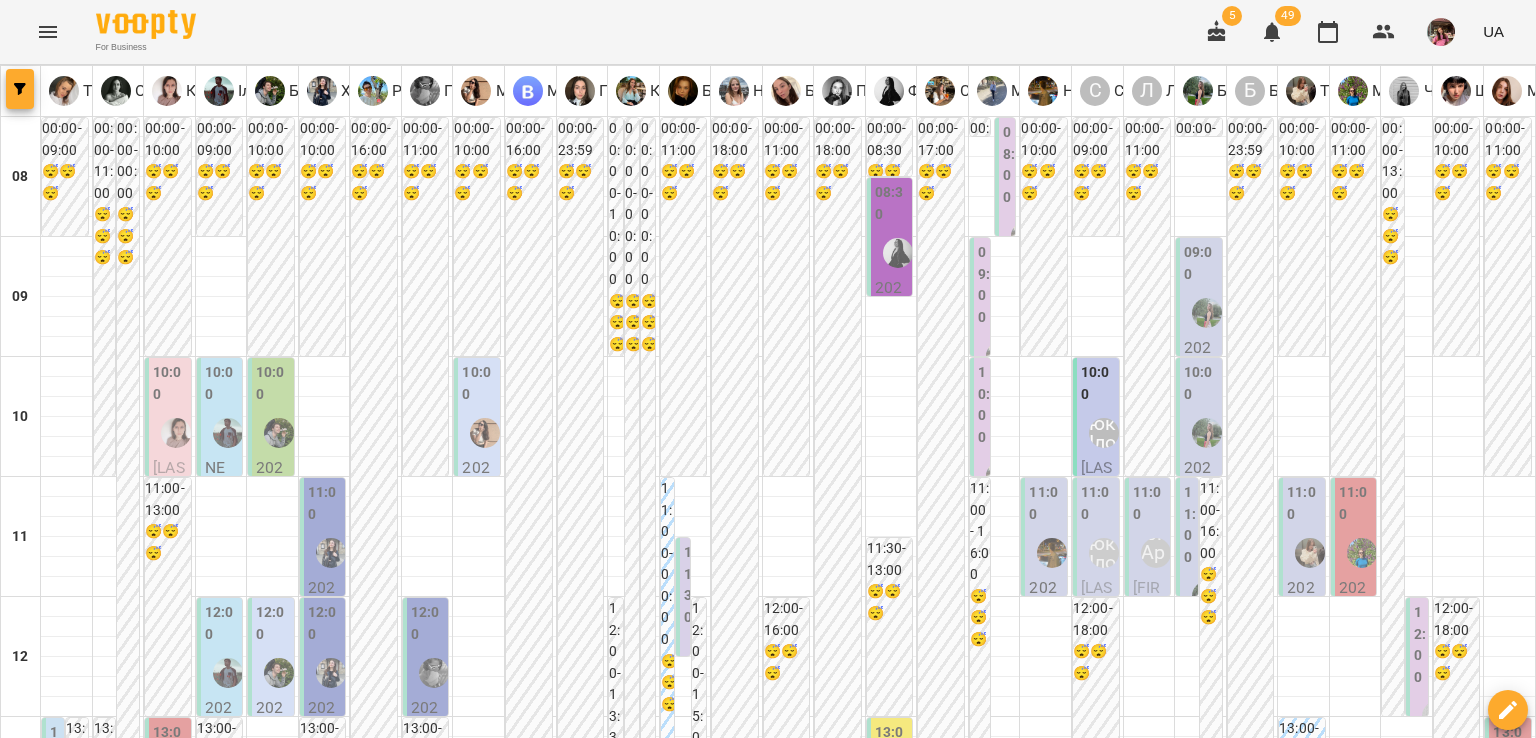 click 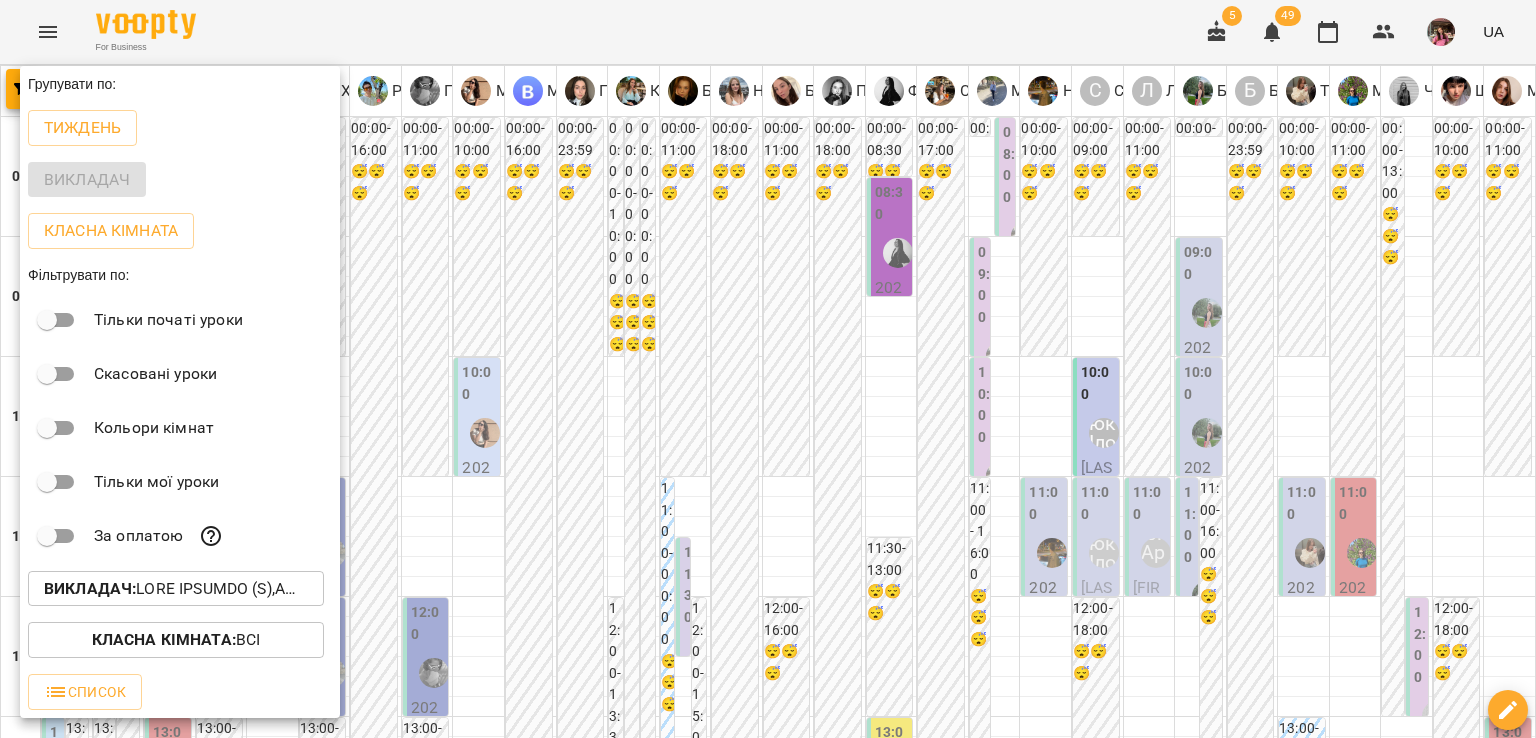 click on "Викладач :" at bounding box center [176, 589] 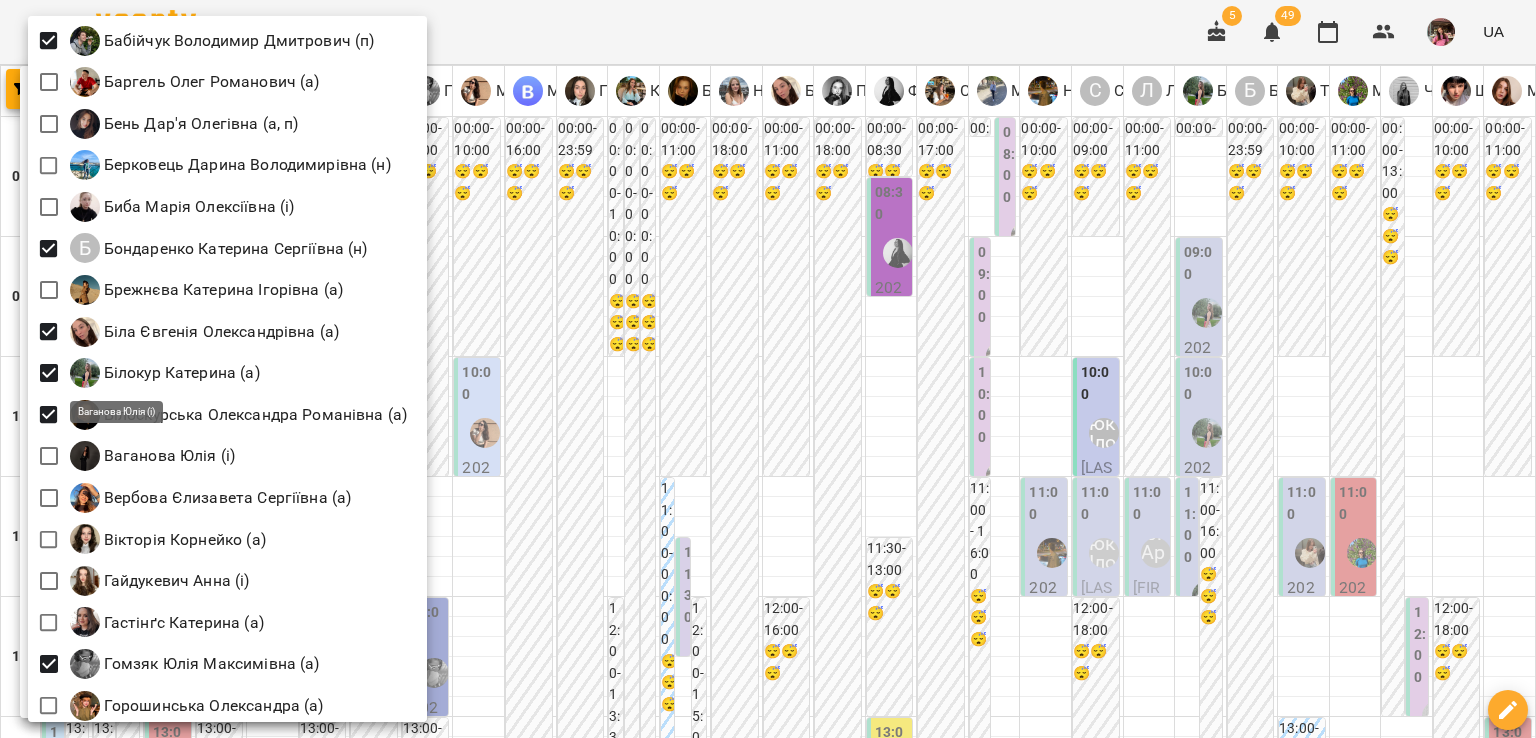 scroll, scrollTop: 210, scrollLeft: 0, axis: vertical 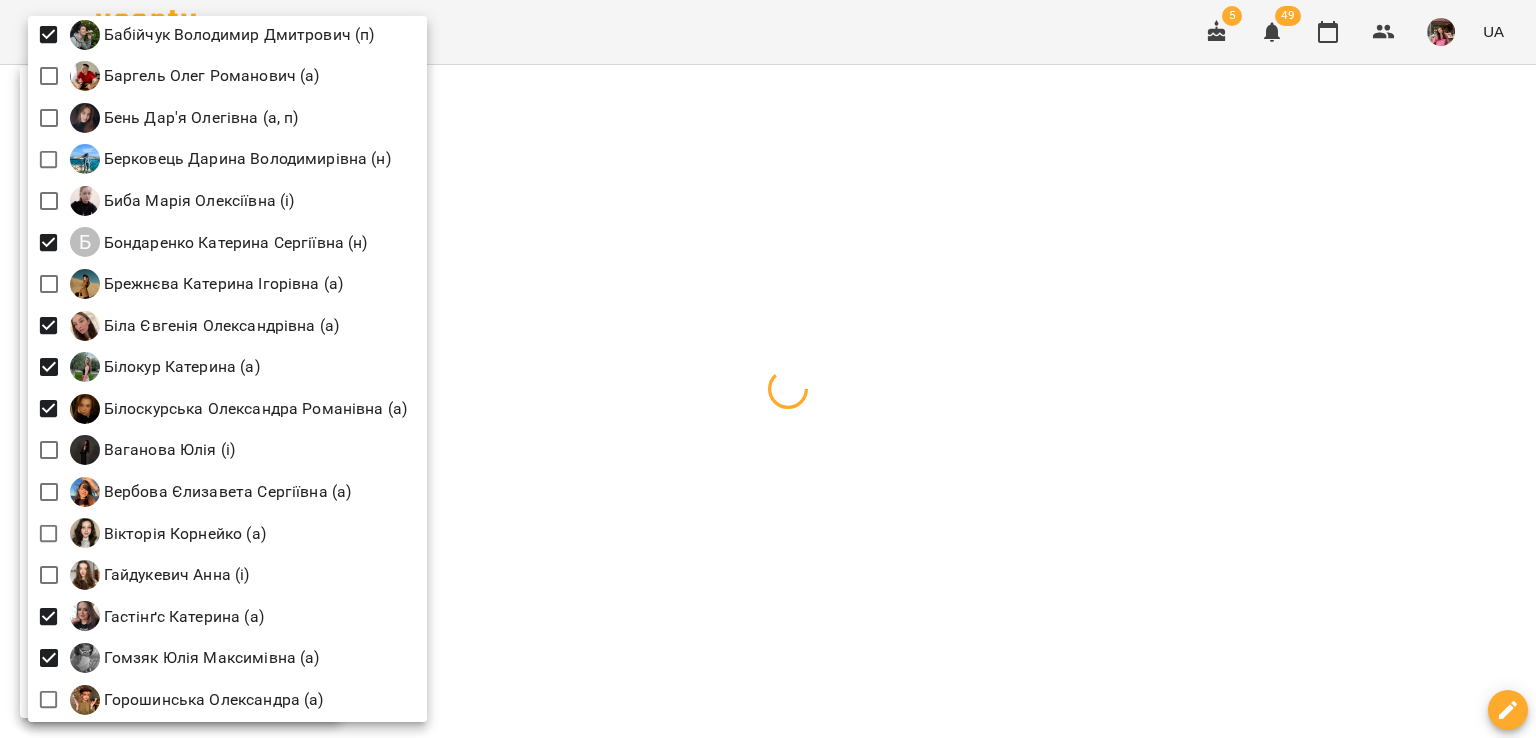 click at bounding box center [768, 369] 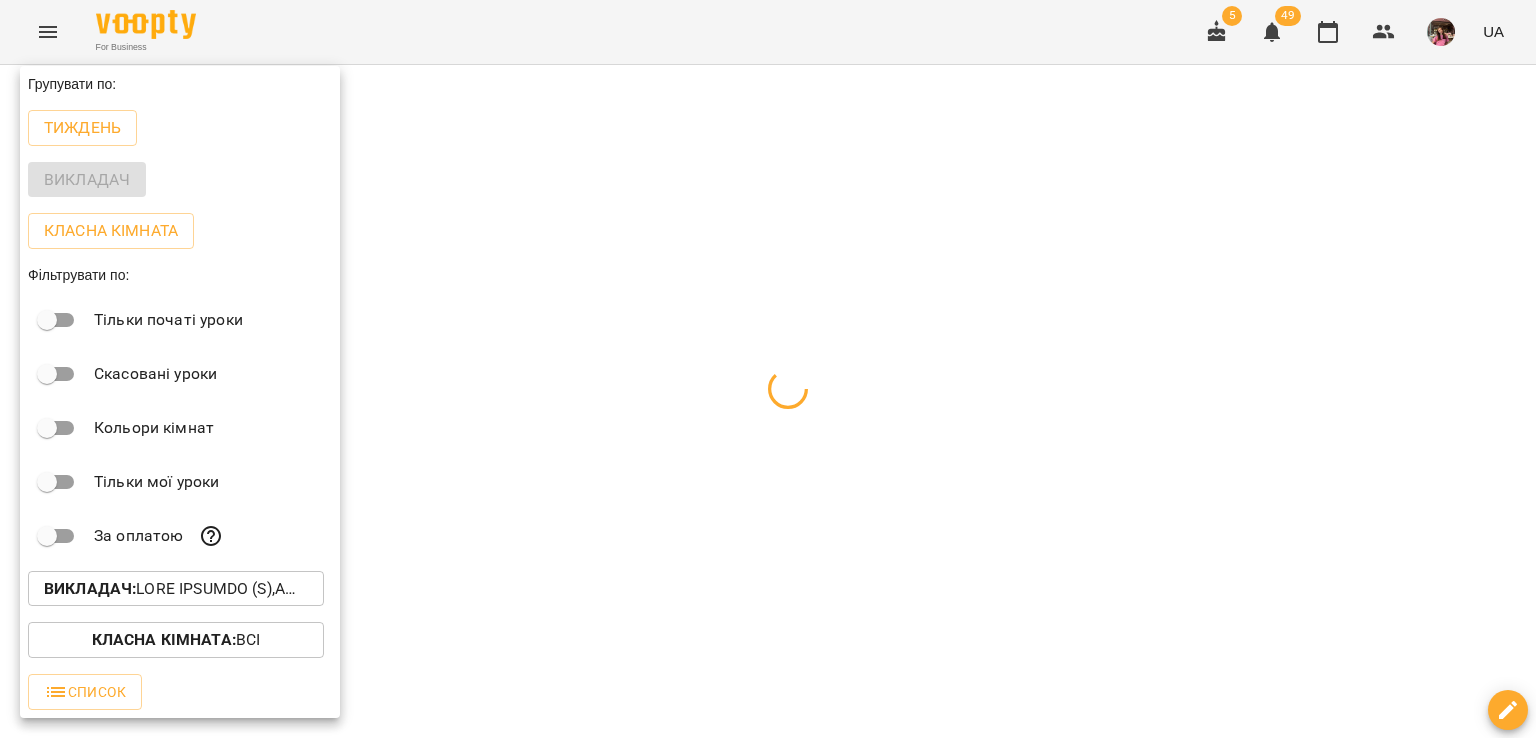 click at bounding box center [768, 369] 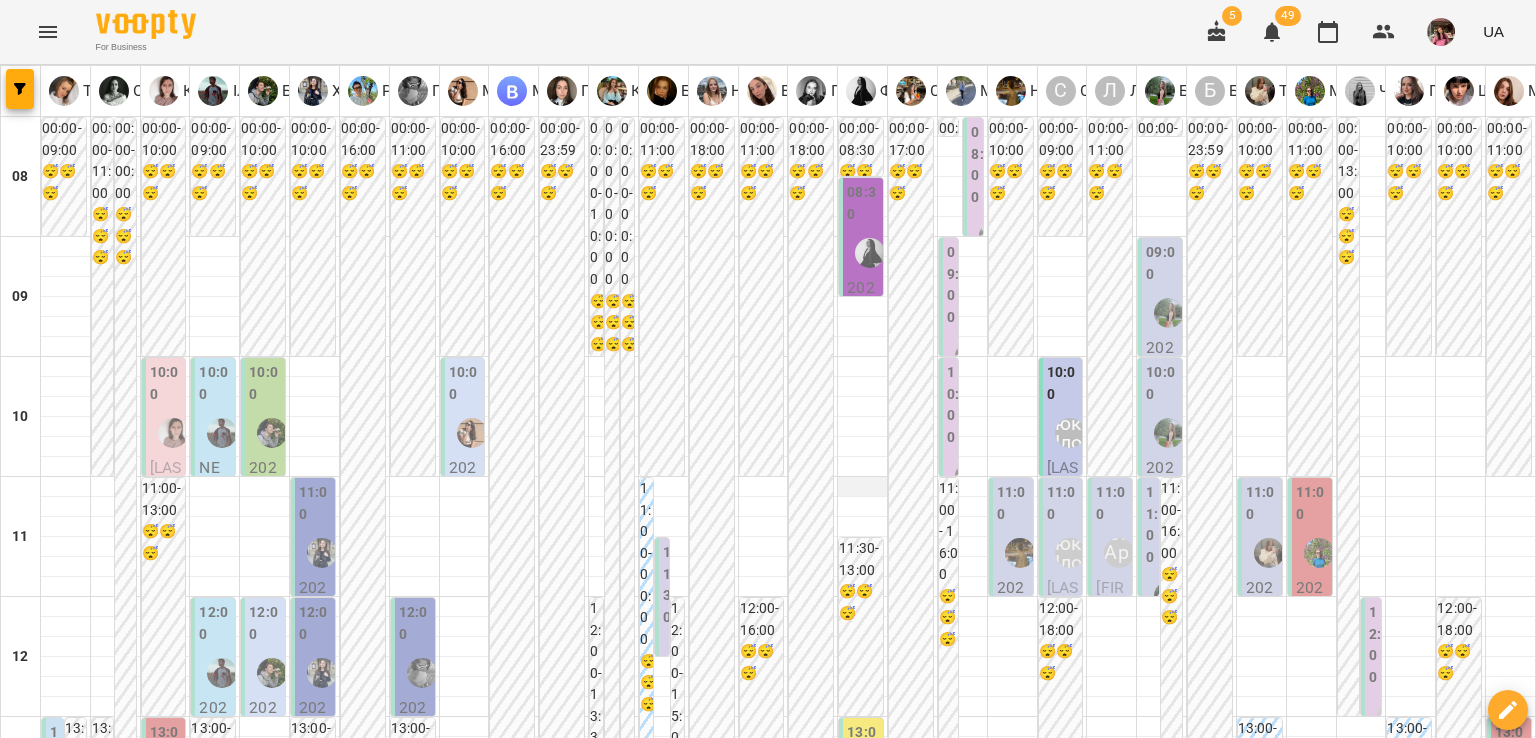 scroll, scrollTop: 1203, scrollLeft: 0, axis: vertical 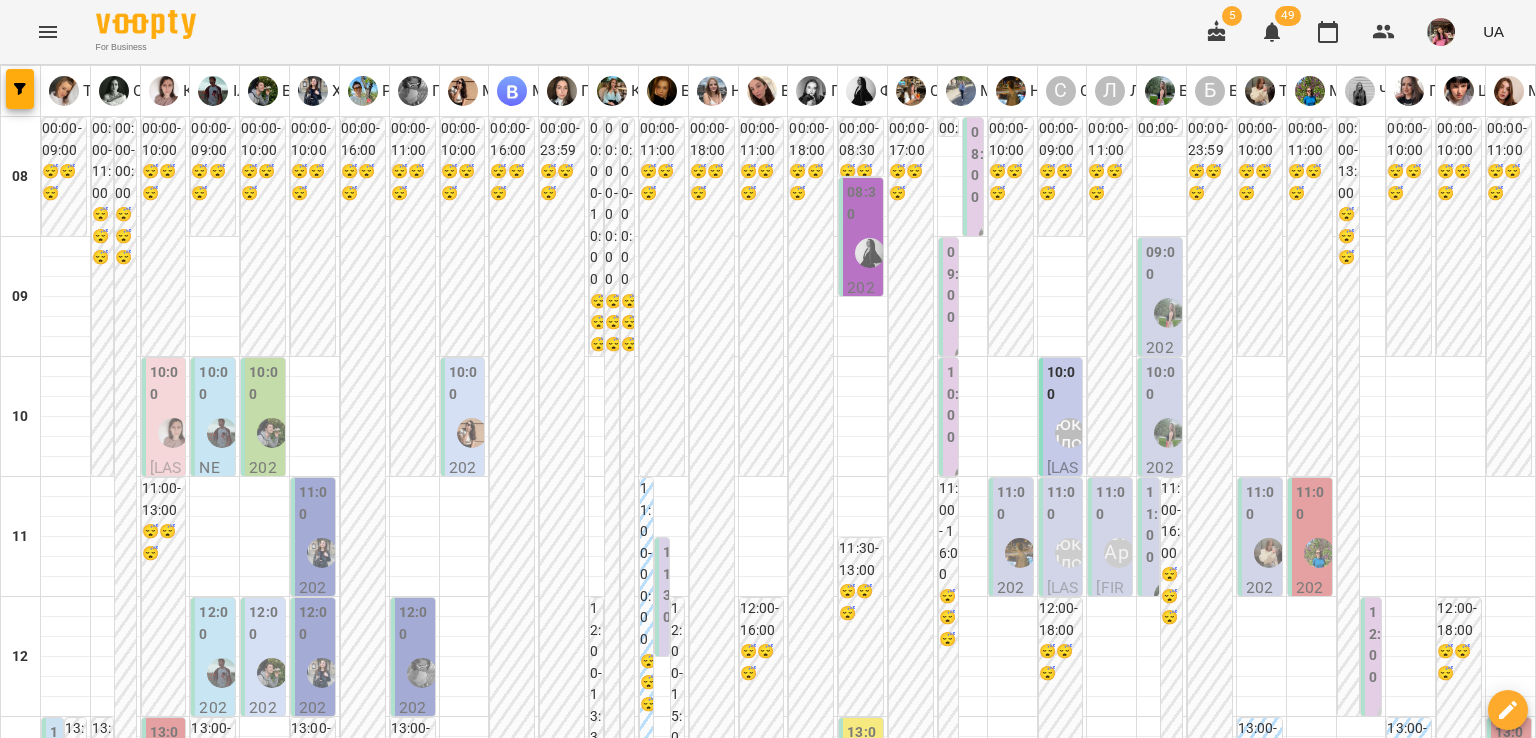 click at bounding box center [1410, 1567] 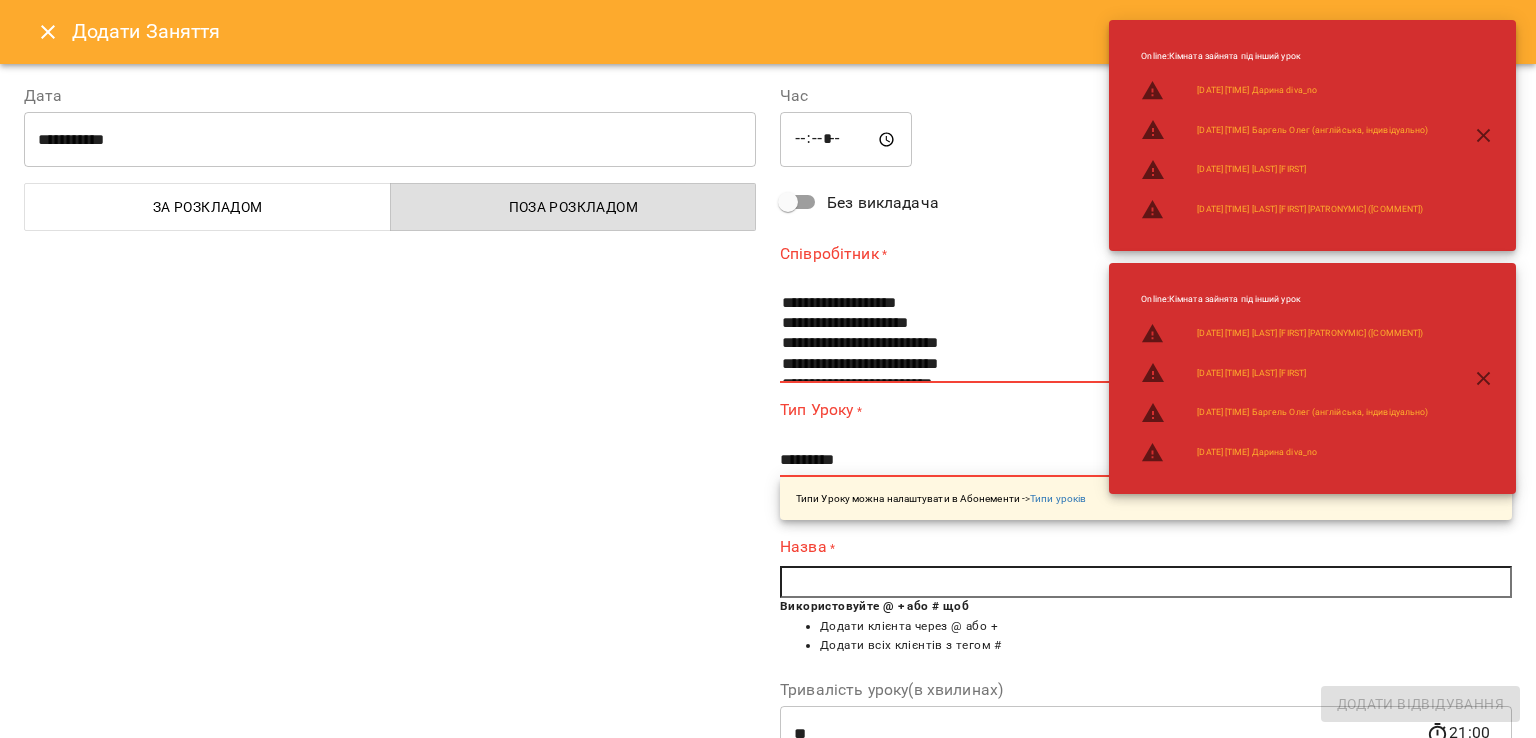 scroll, scrollTop: 346, scrollLeft: 0, axis: vertical 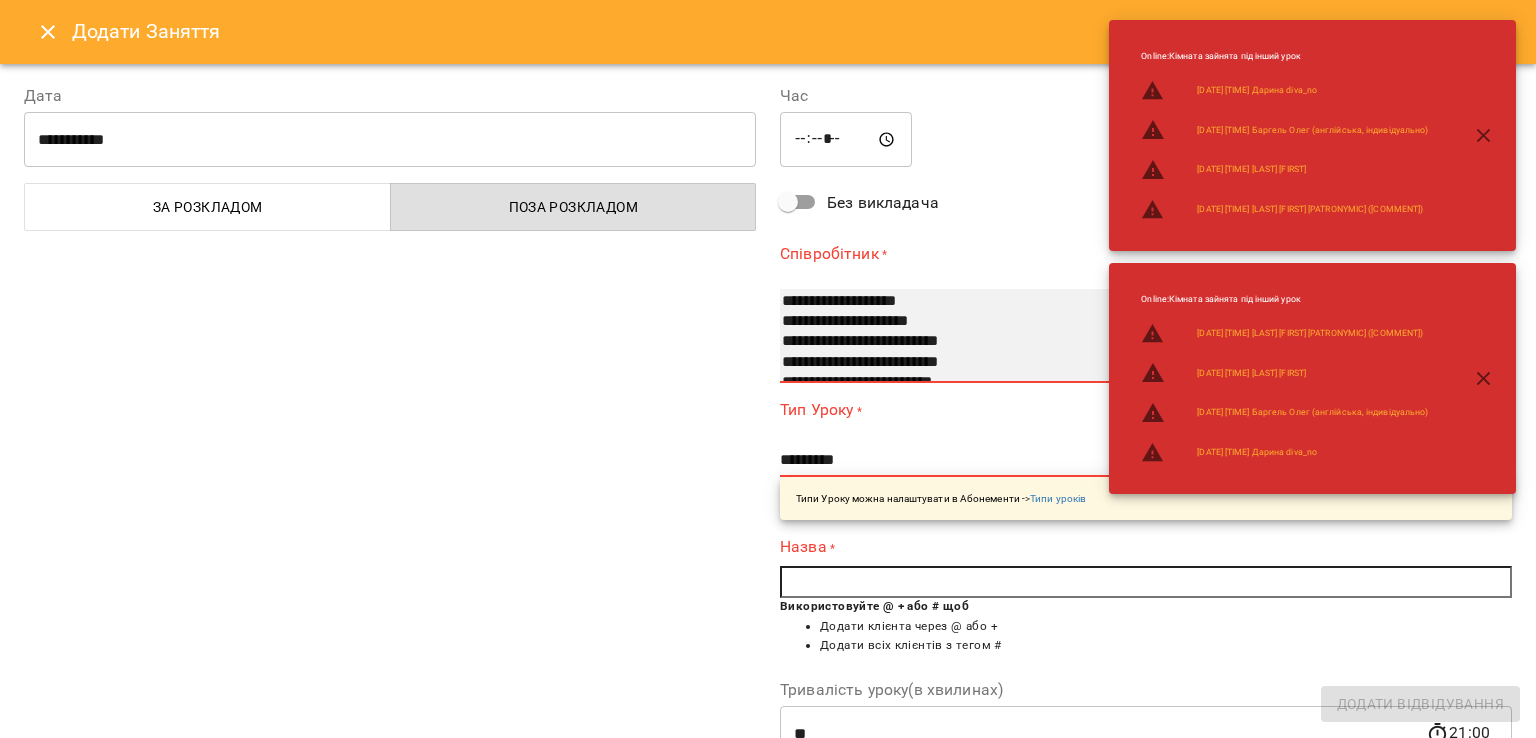 select on "**********" 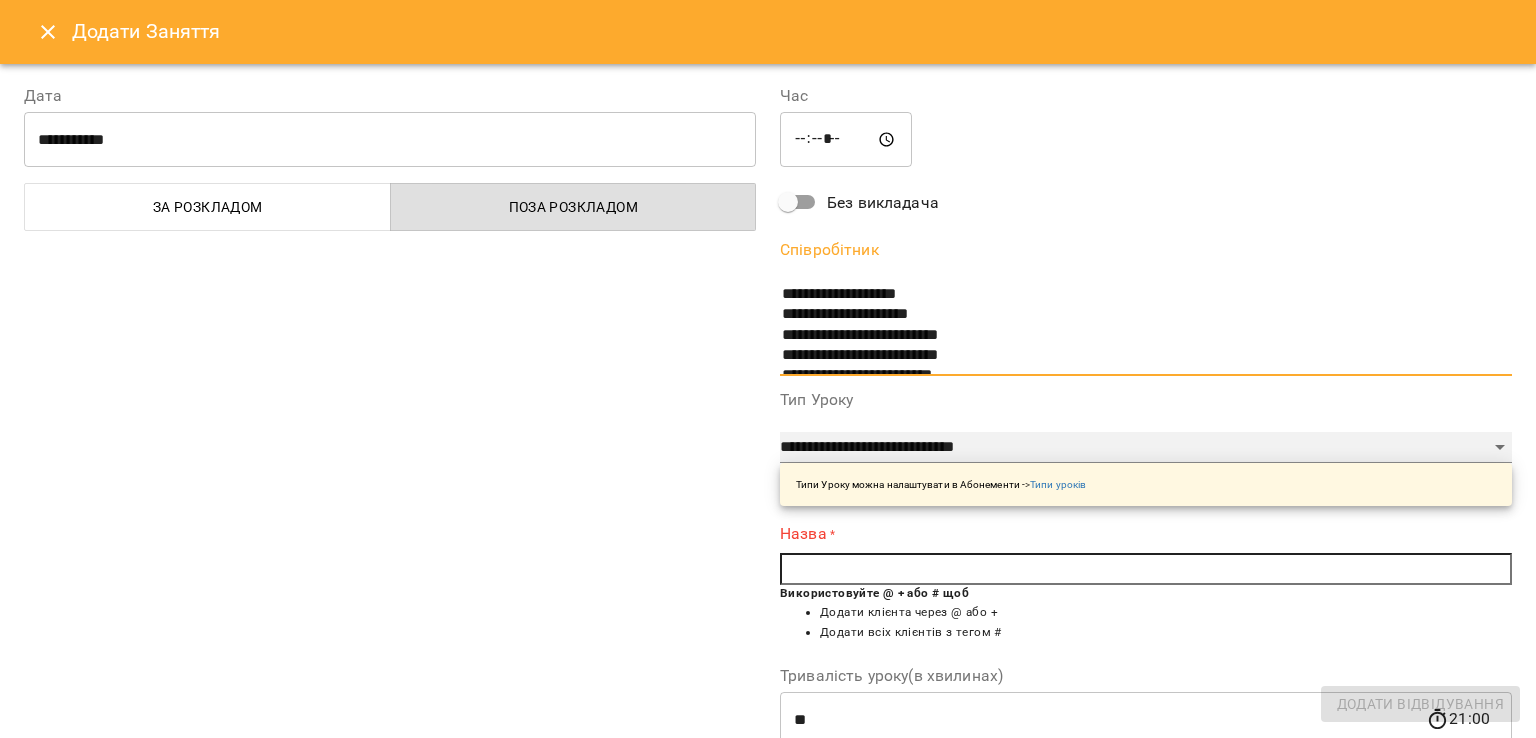 click on "**********" at bounding box center [1146, 448] 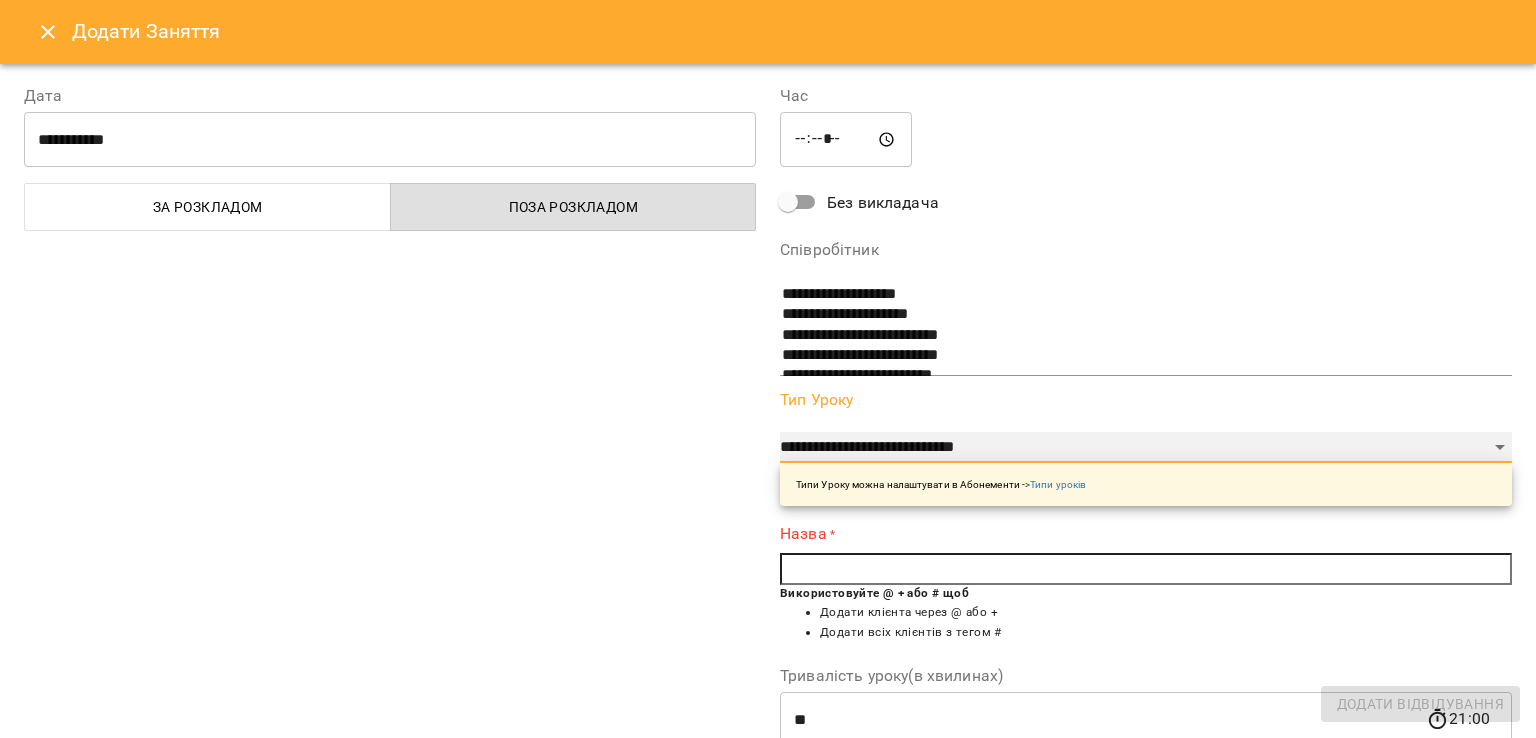 select on "**********" 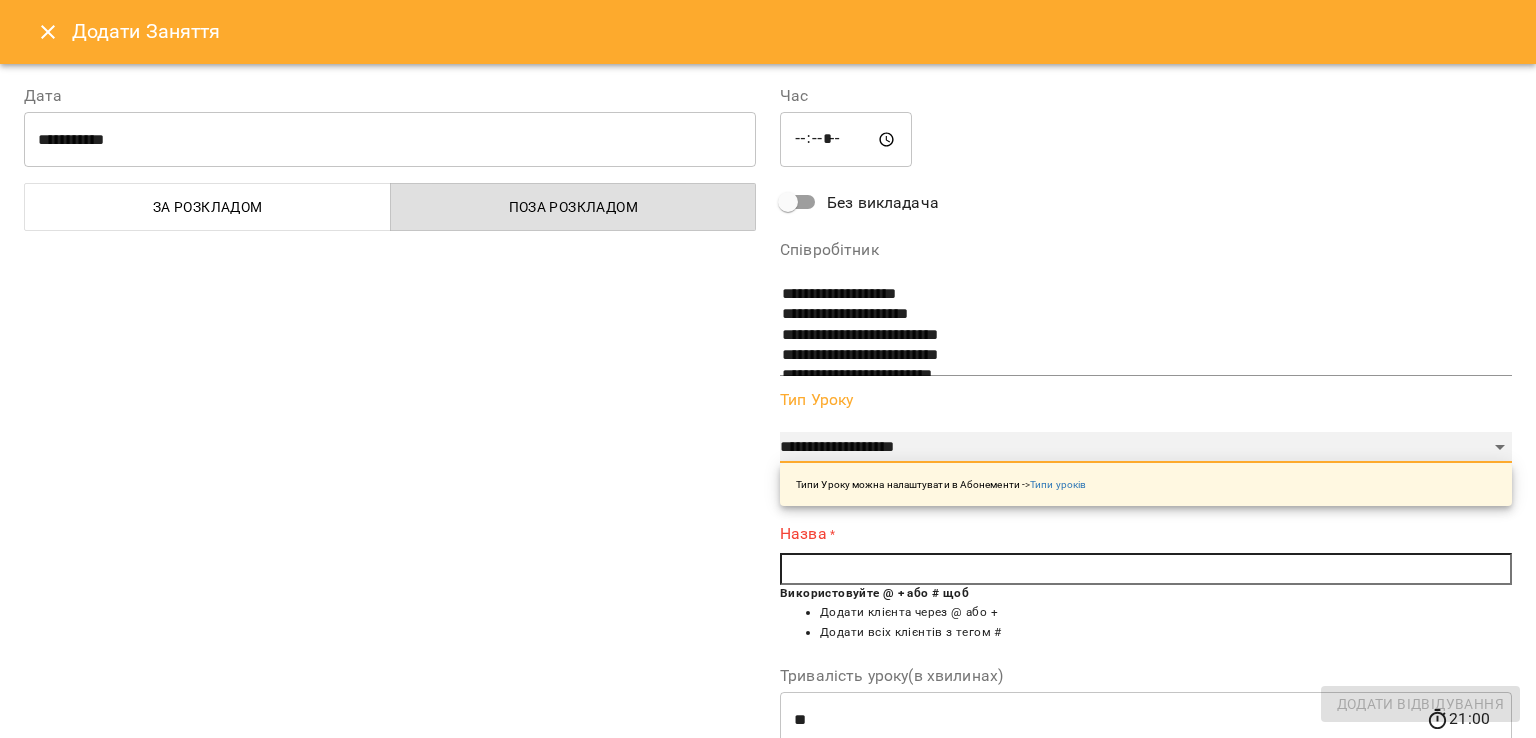 click on "**********" at bounding box center [1146, 448] 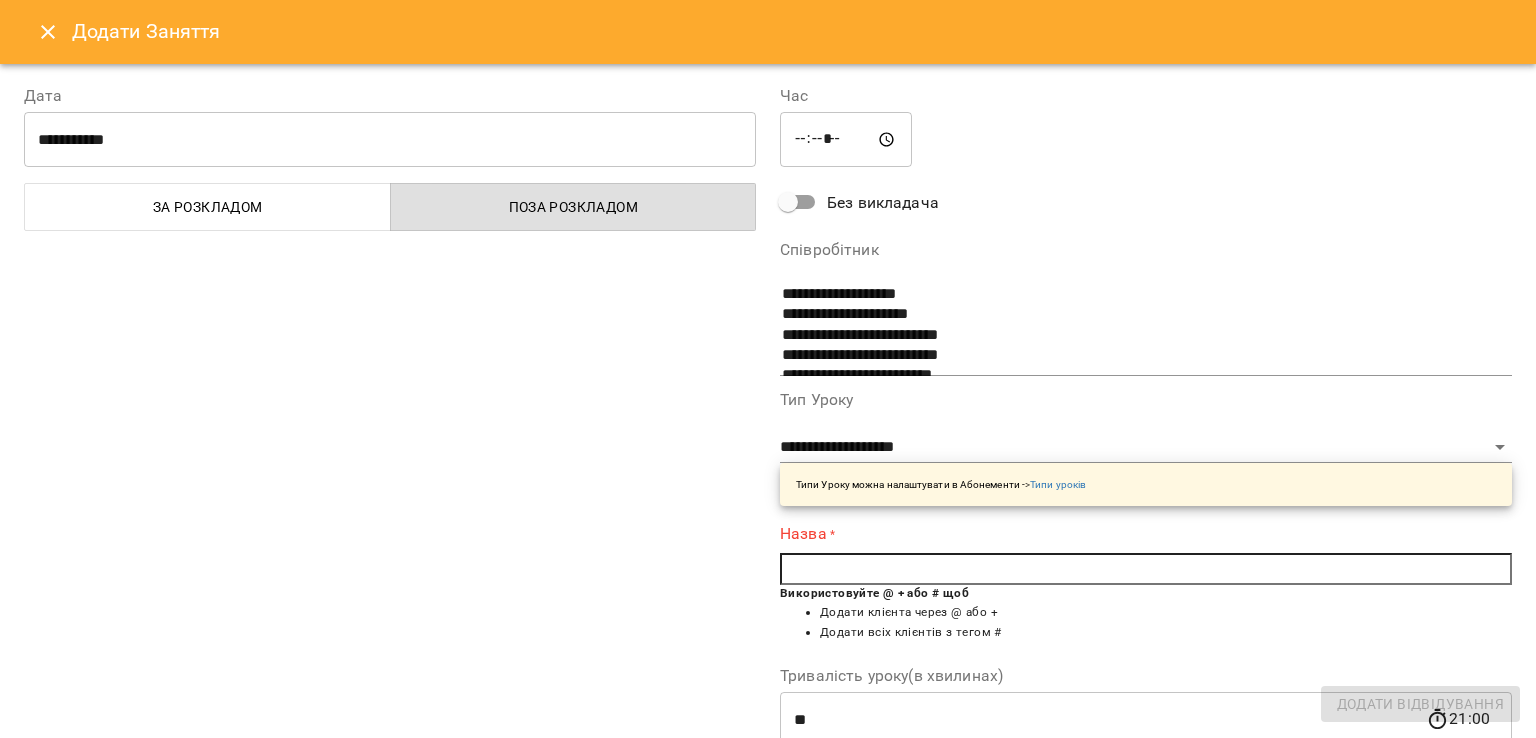 click at bounding box center (1146, 569) 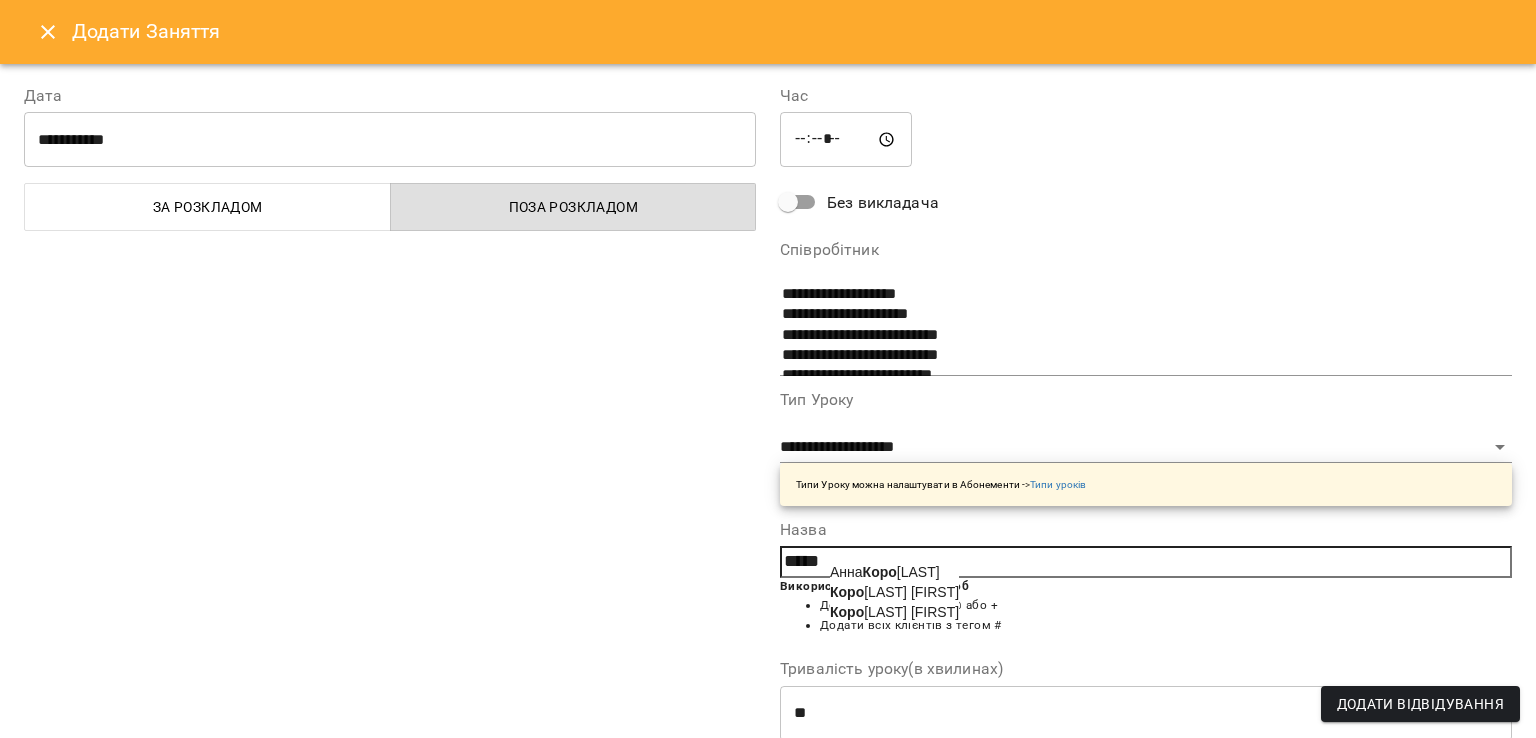click on "Коро вко Володимир" at bounding box center [894, 592] 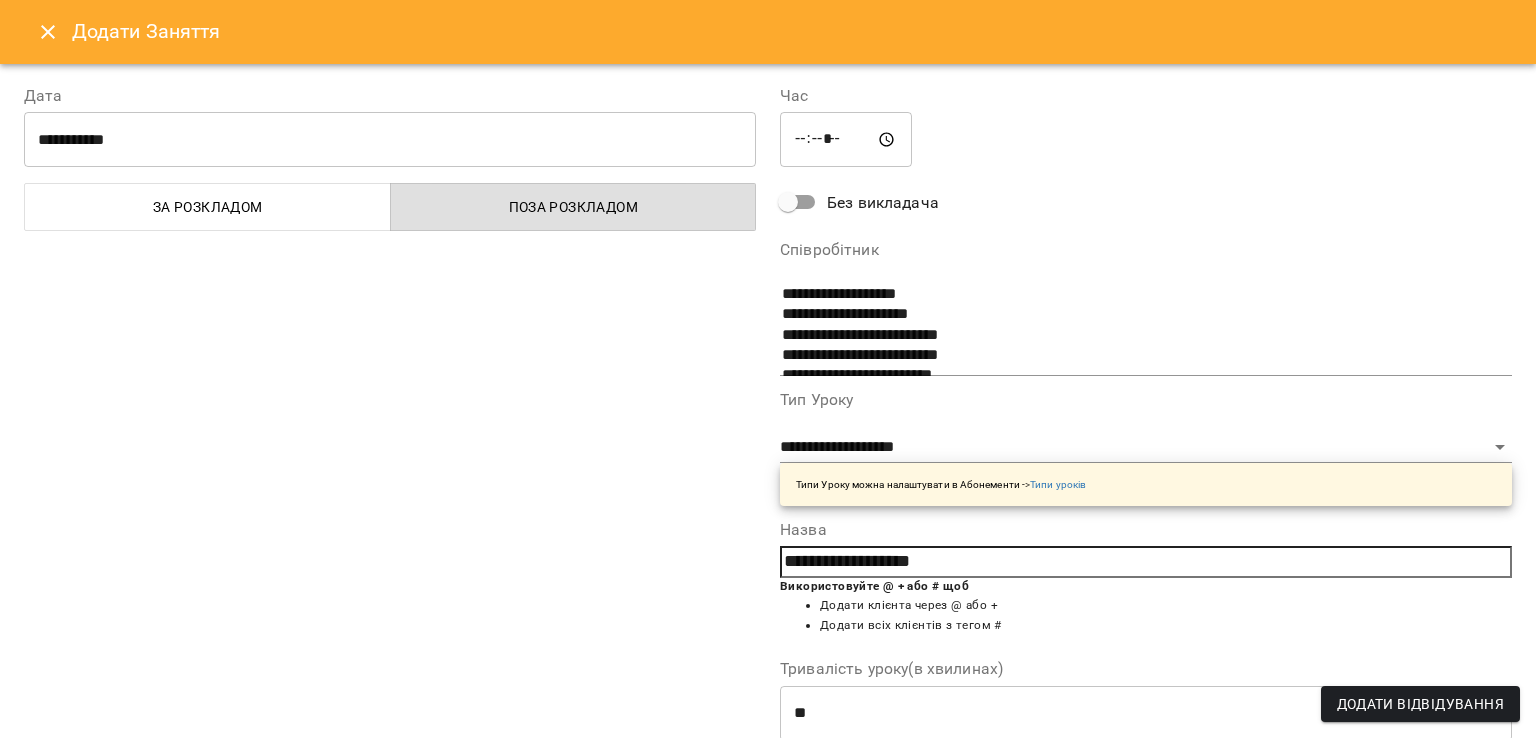 click on "Додати Відвідування" at bounding box center (1420, 704) 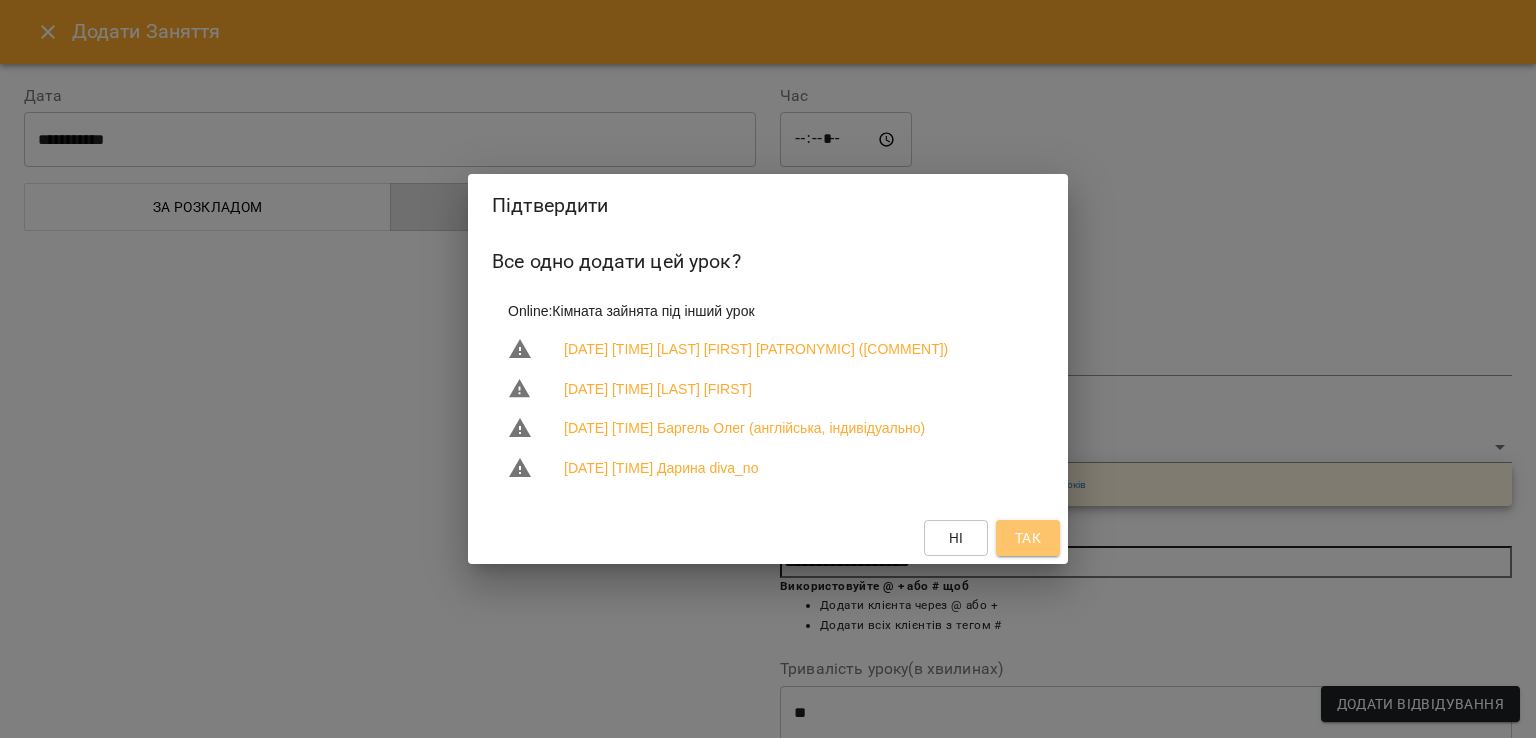 click on "Так" at bounding box center (1028, 538) 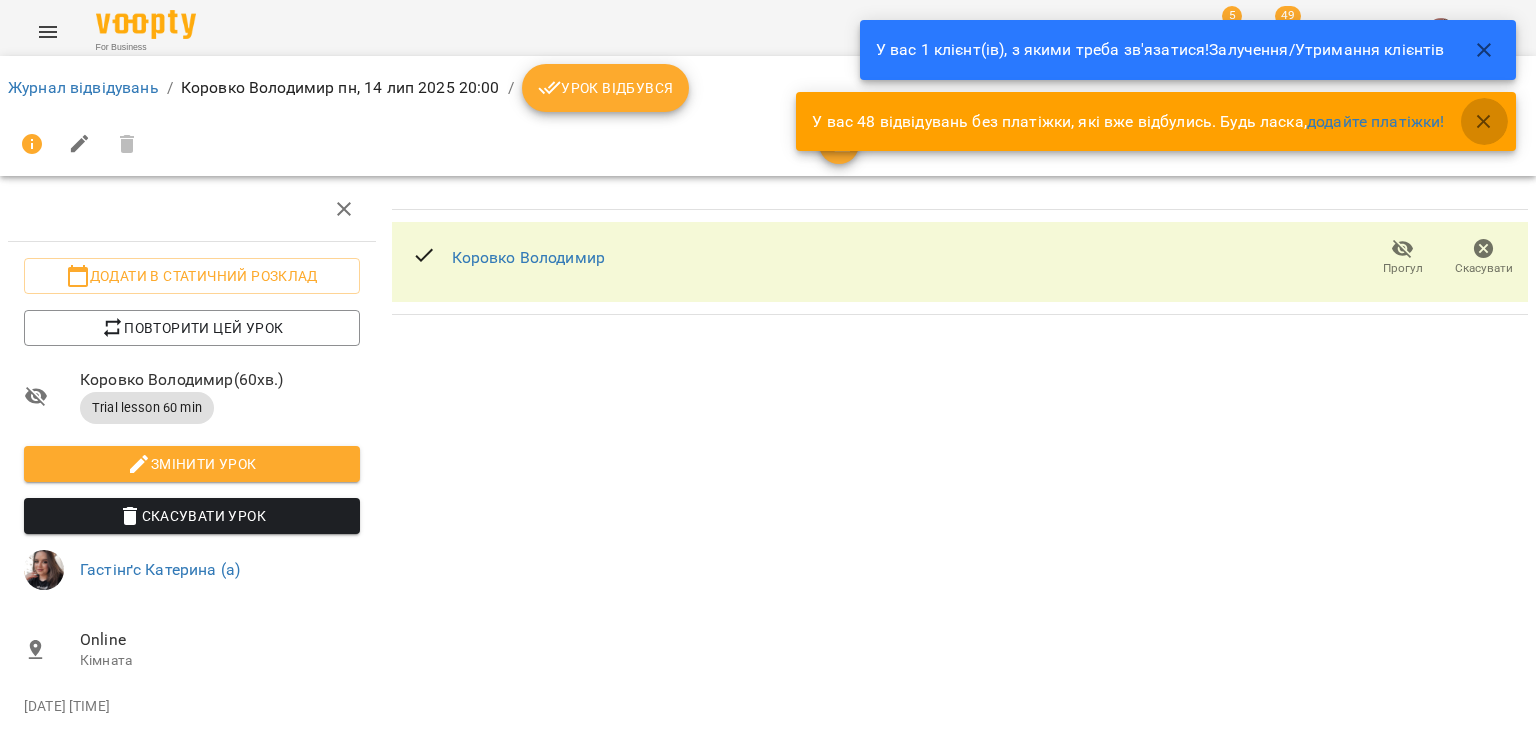 click 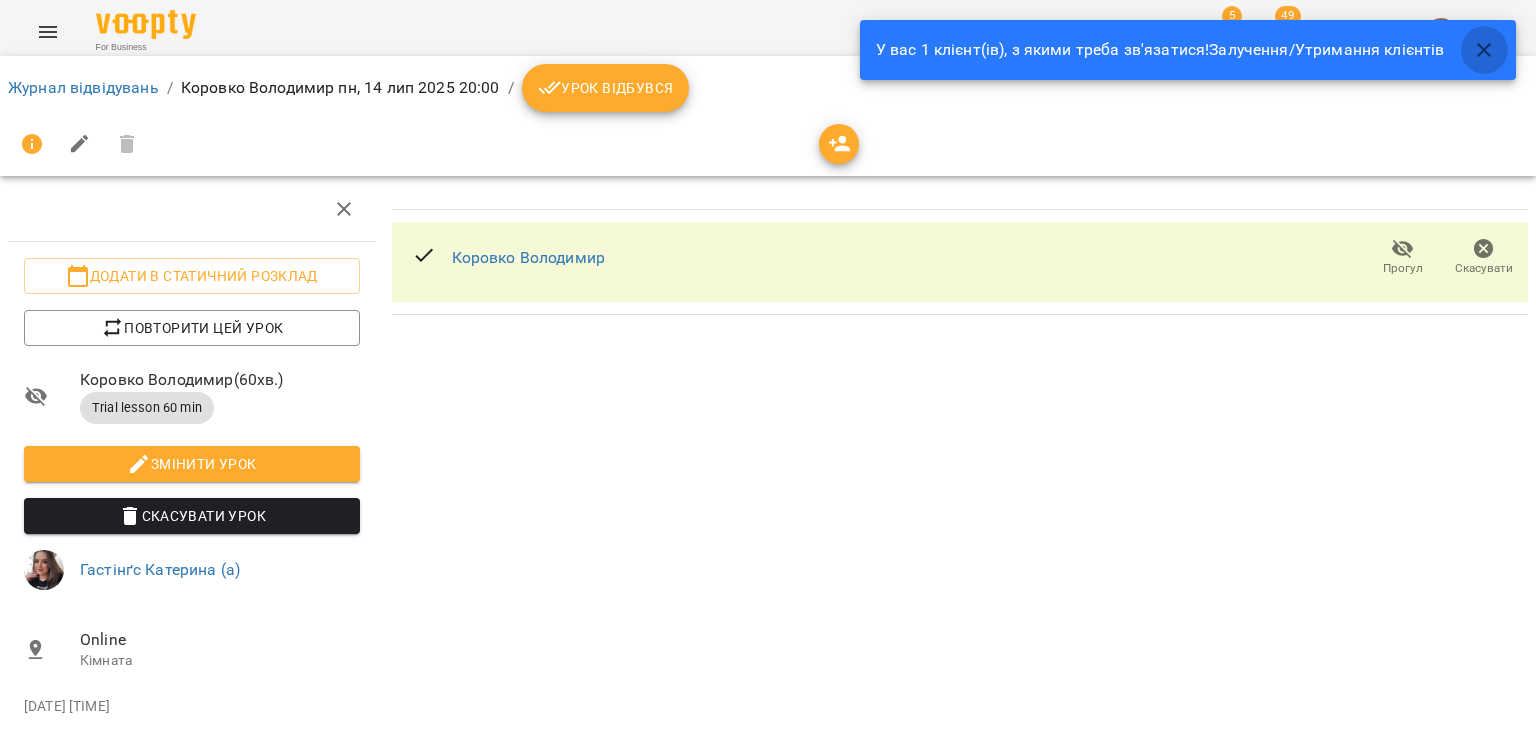click at bounding box center [1484, 50] 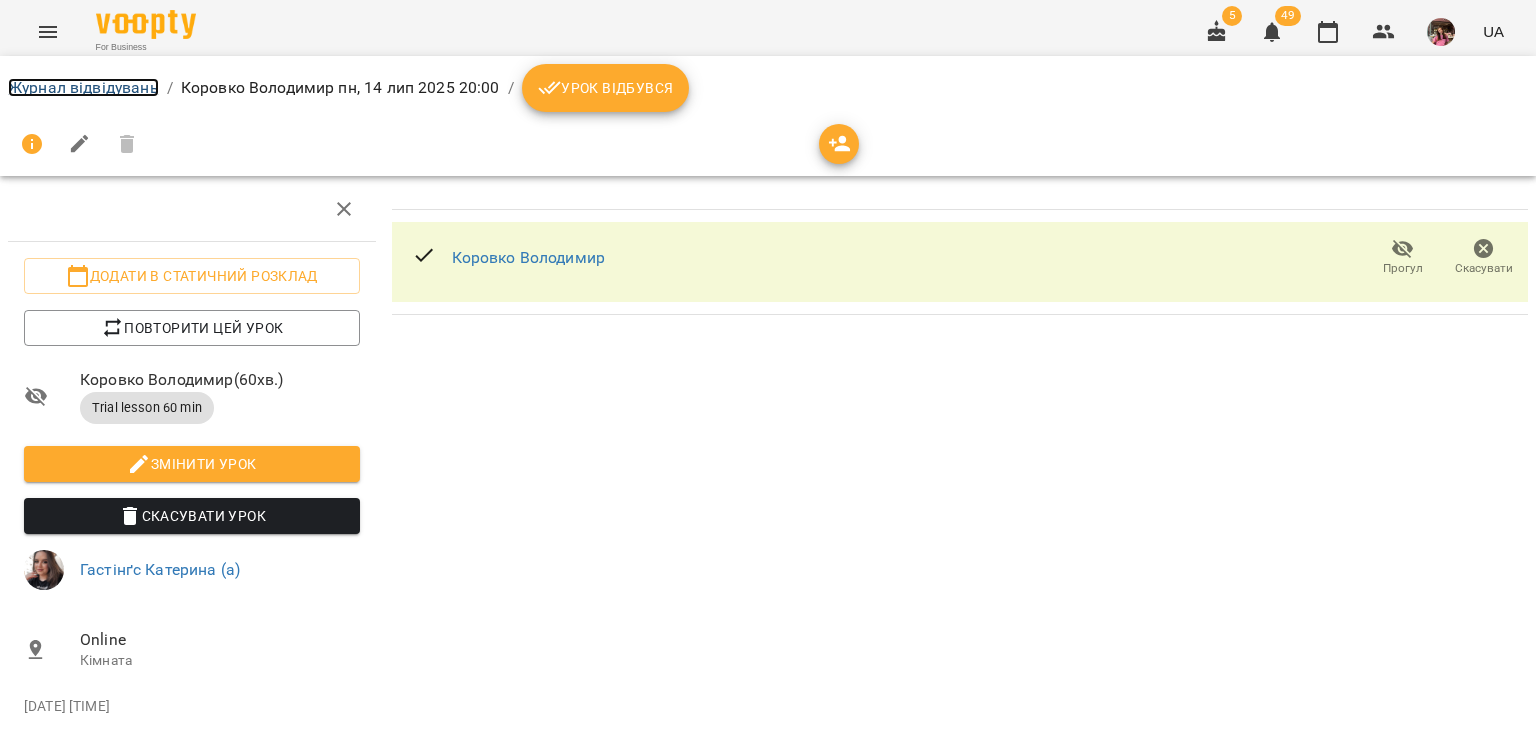 click on "Журнал відвідувань" at bounding box center (83, 87) 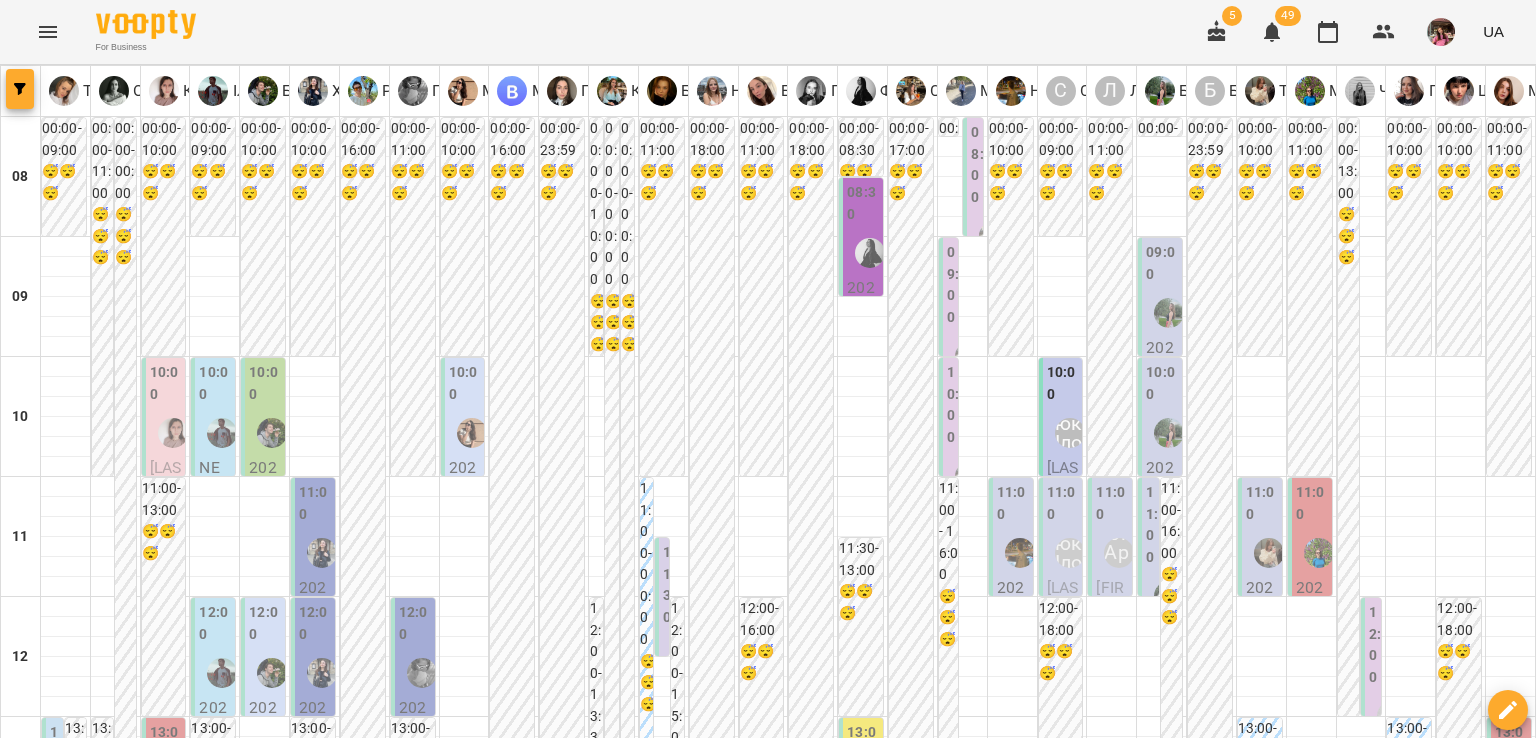 click at bounding box center (20, 89) 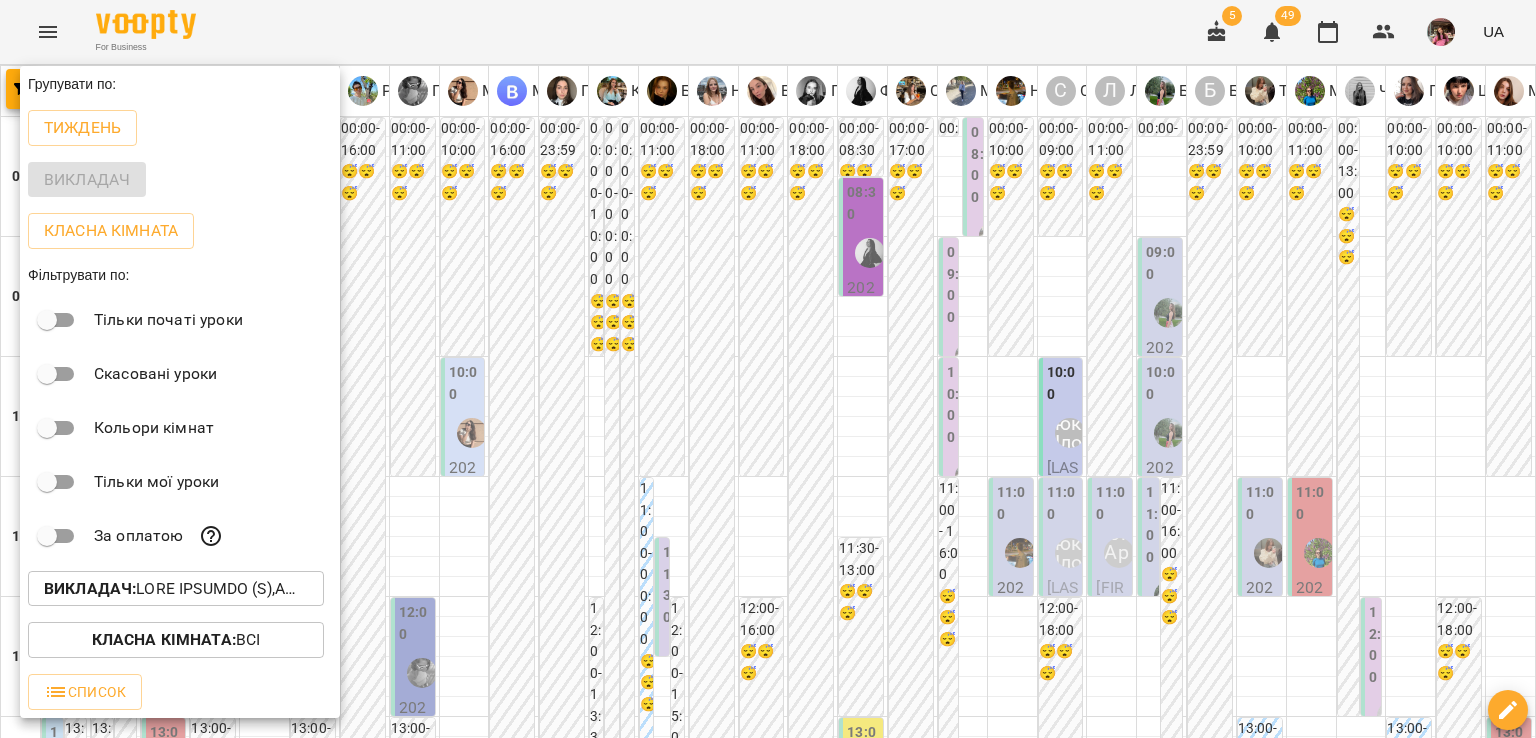 click on "Викладач :" at bounding box center (176, 589) 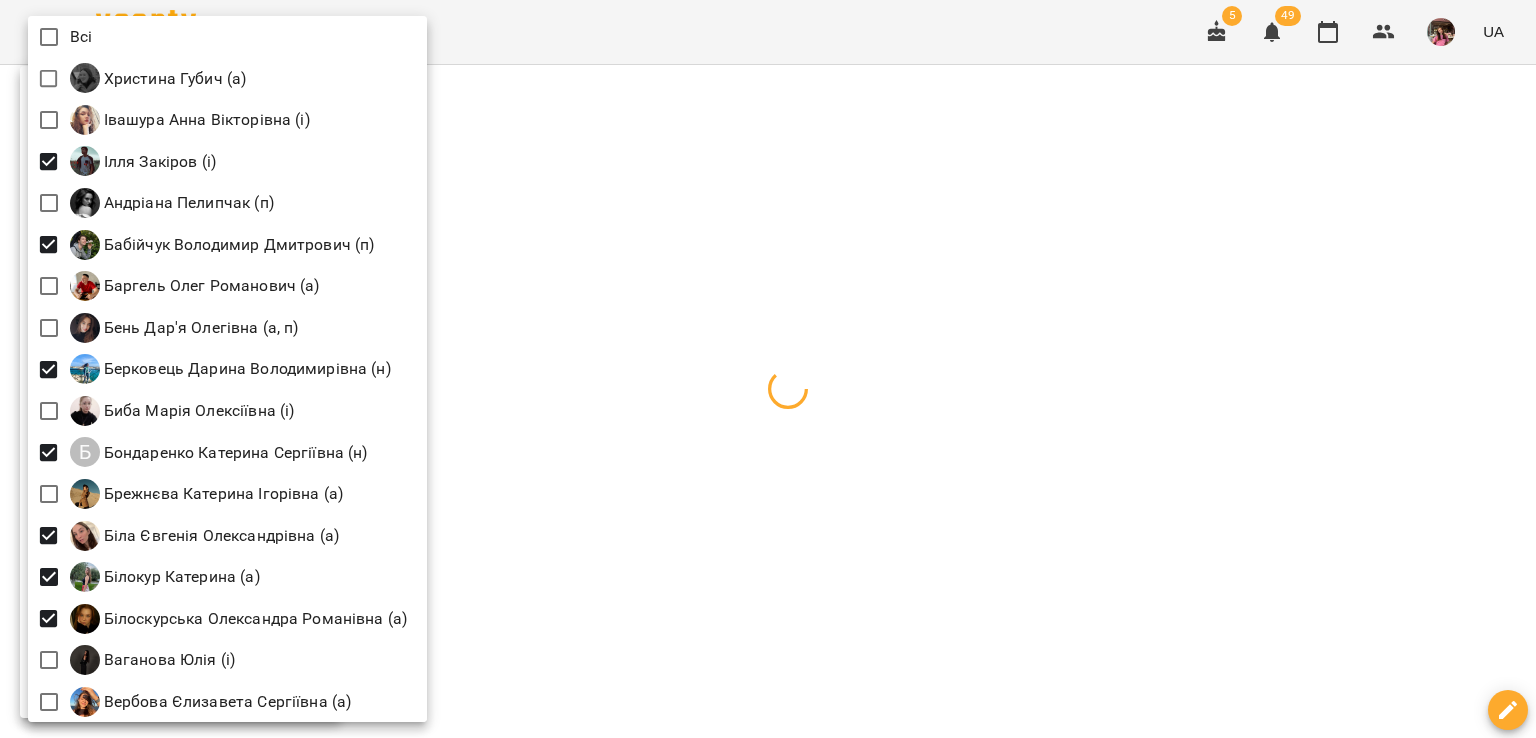click at bounding box center [768, 369] 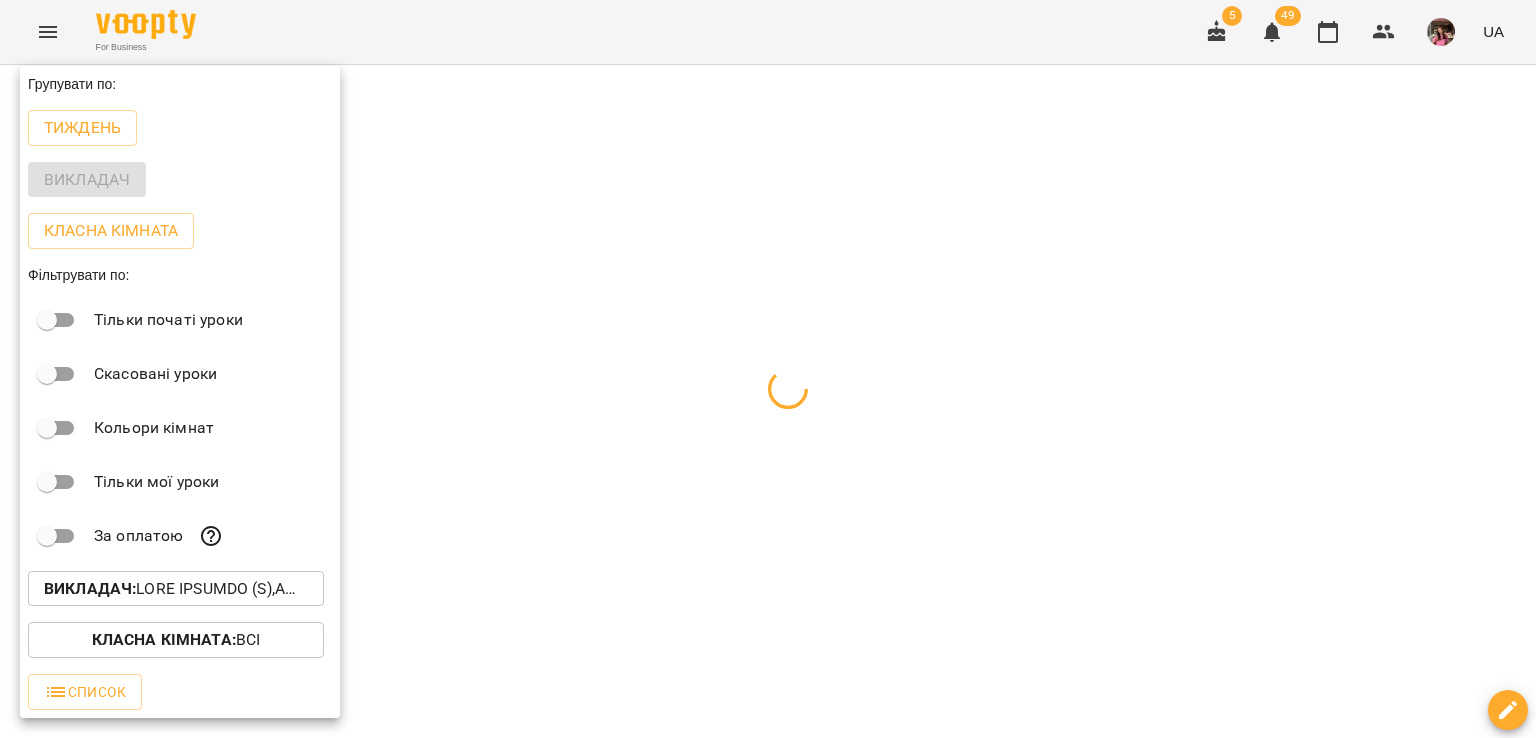 click at bounding box center [768, 369] 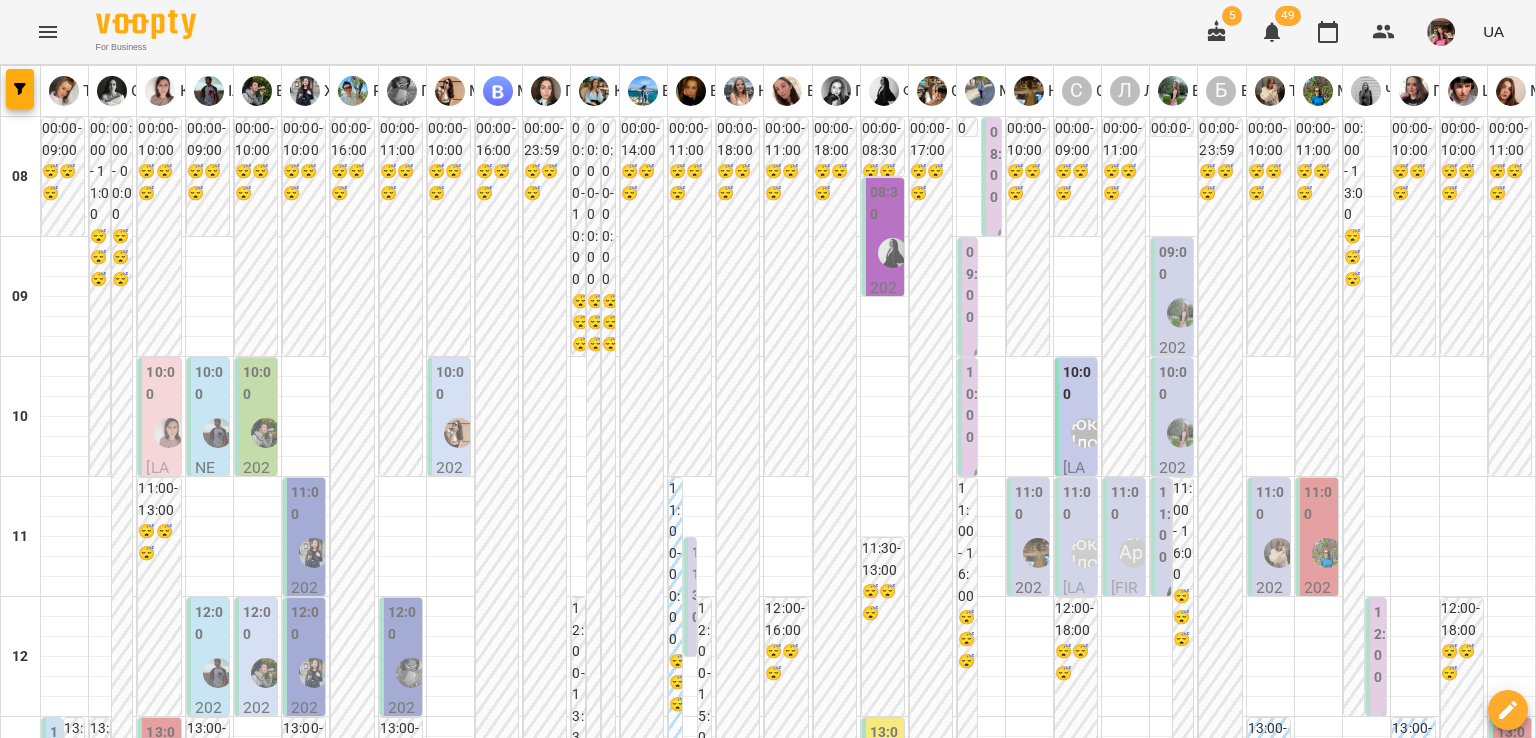 click on "вт" at bounding box center [433, 1943] 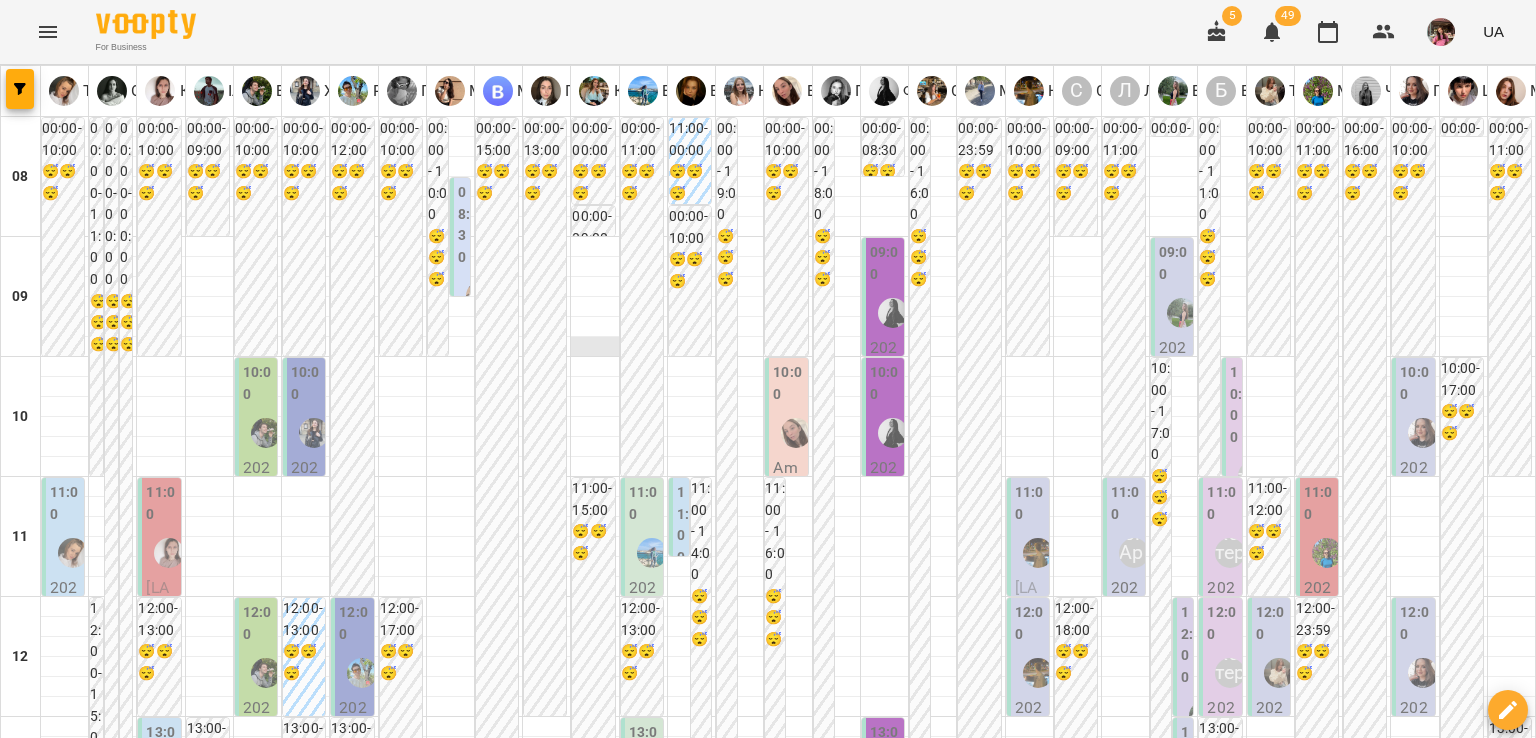 scroll, scrollTop: 1312, scrollLeft: 0, axis: vertical 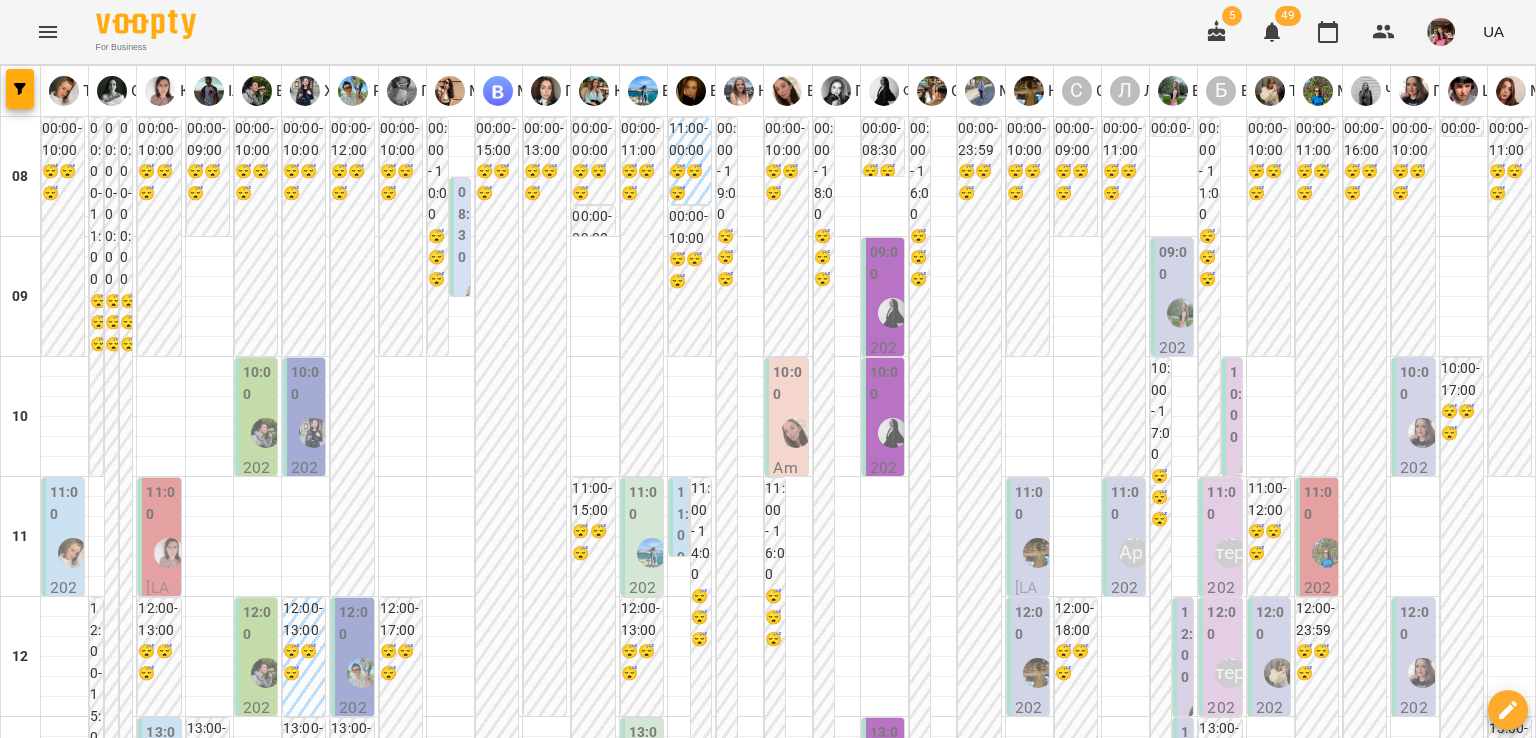click on "16 лип" at bounding box center [647, 1962] 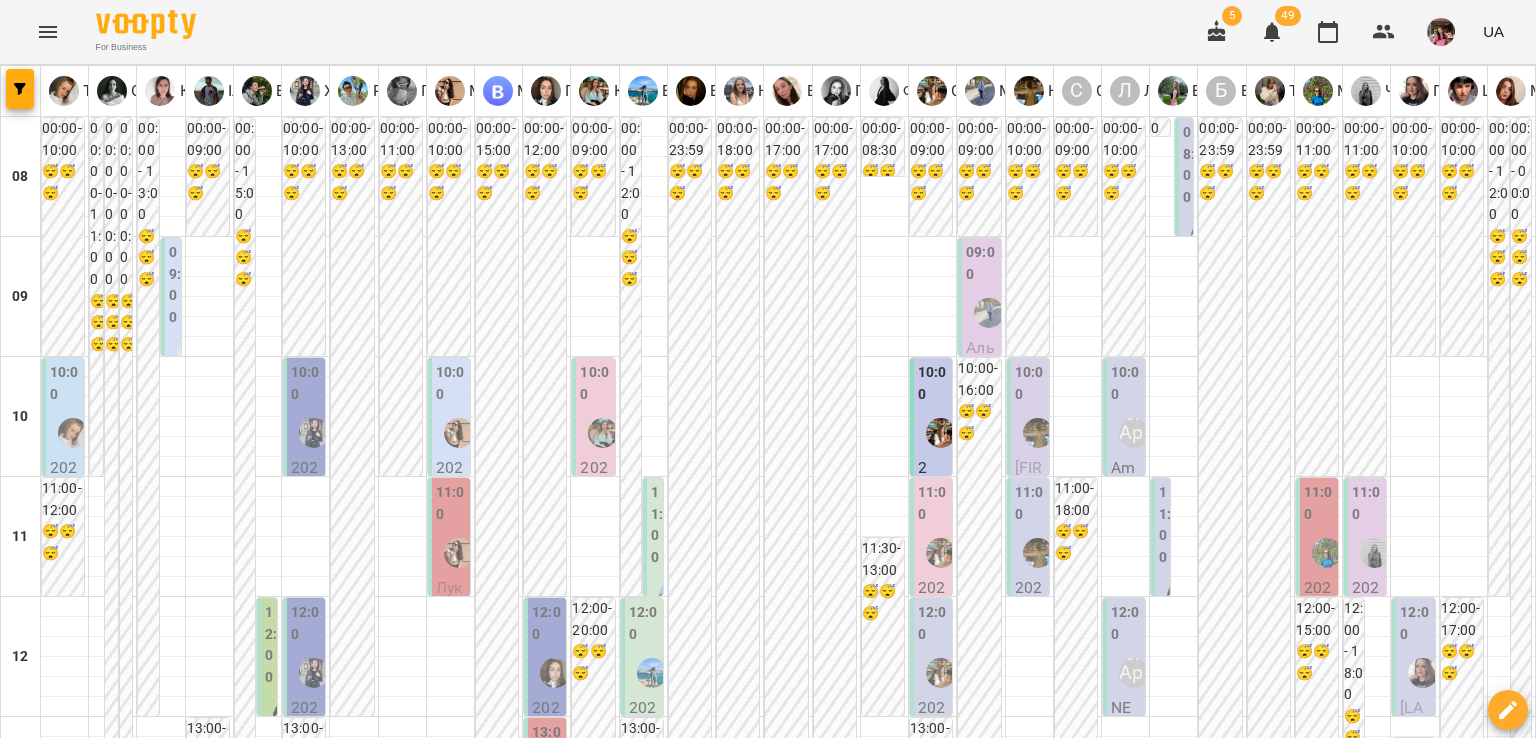 scroll, scrollTop: 1312, scrollLeft: 0, axis: vertical 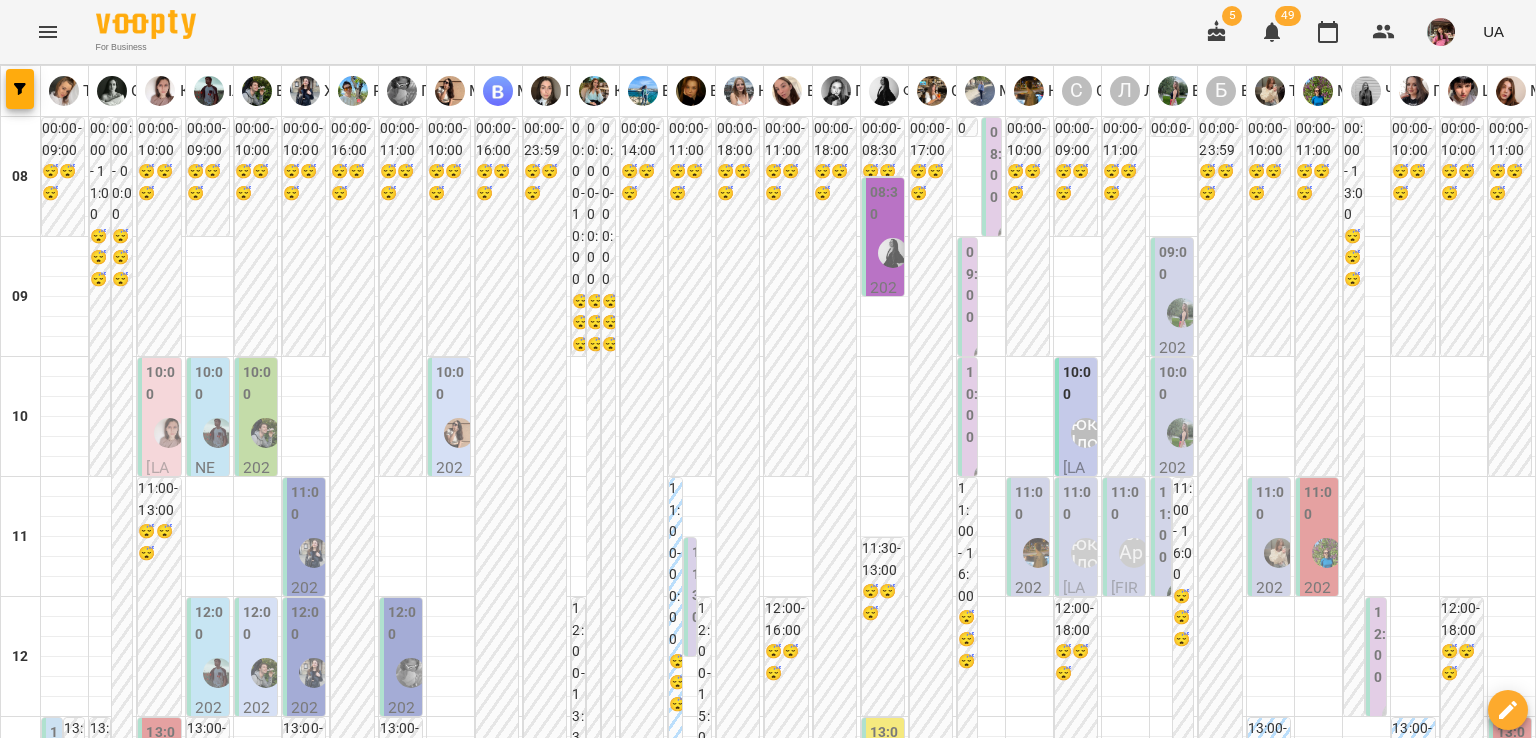 click on "вт" at bounding box center [433, 1943] 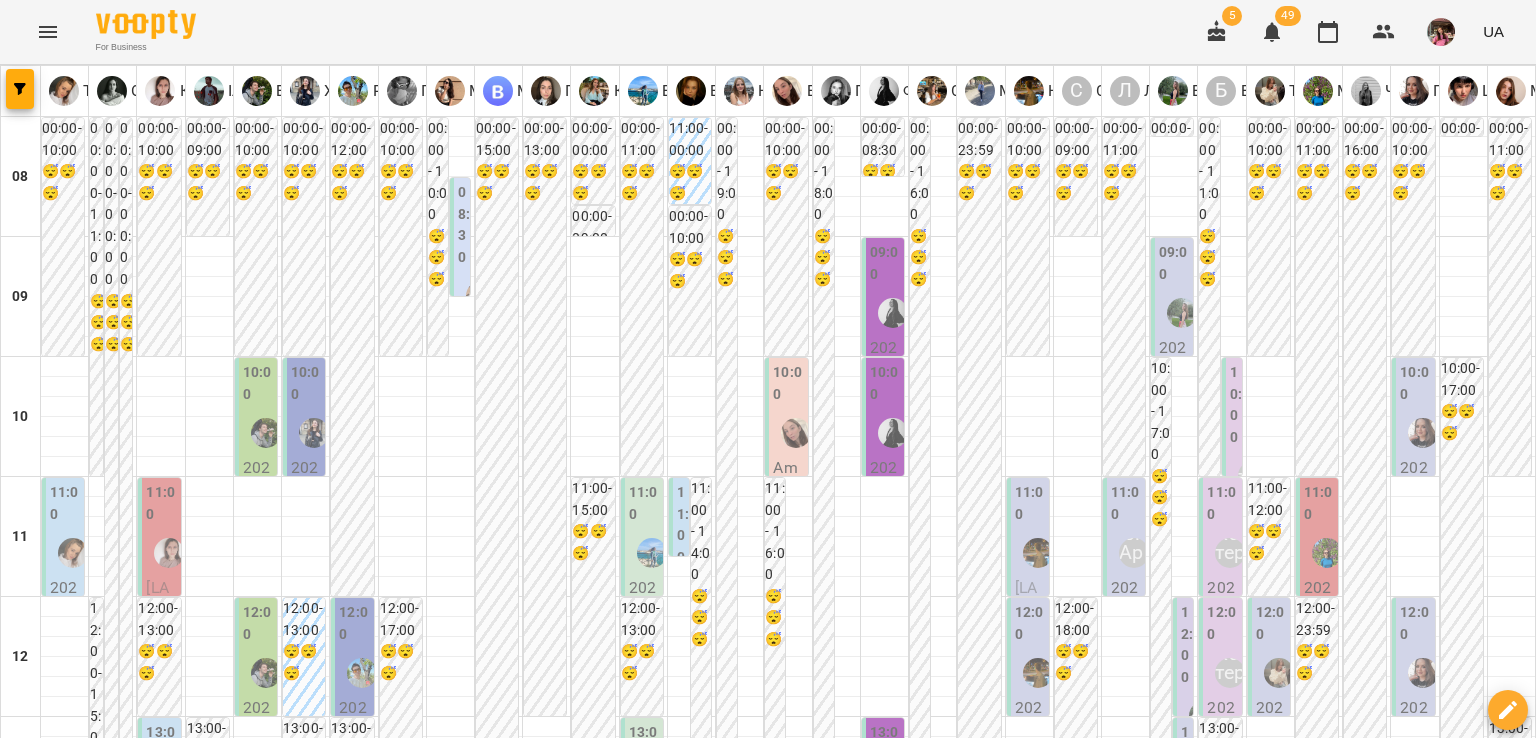 scroll, scrollTop: 0, scrollLeft: 0, axis: both 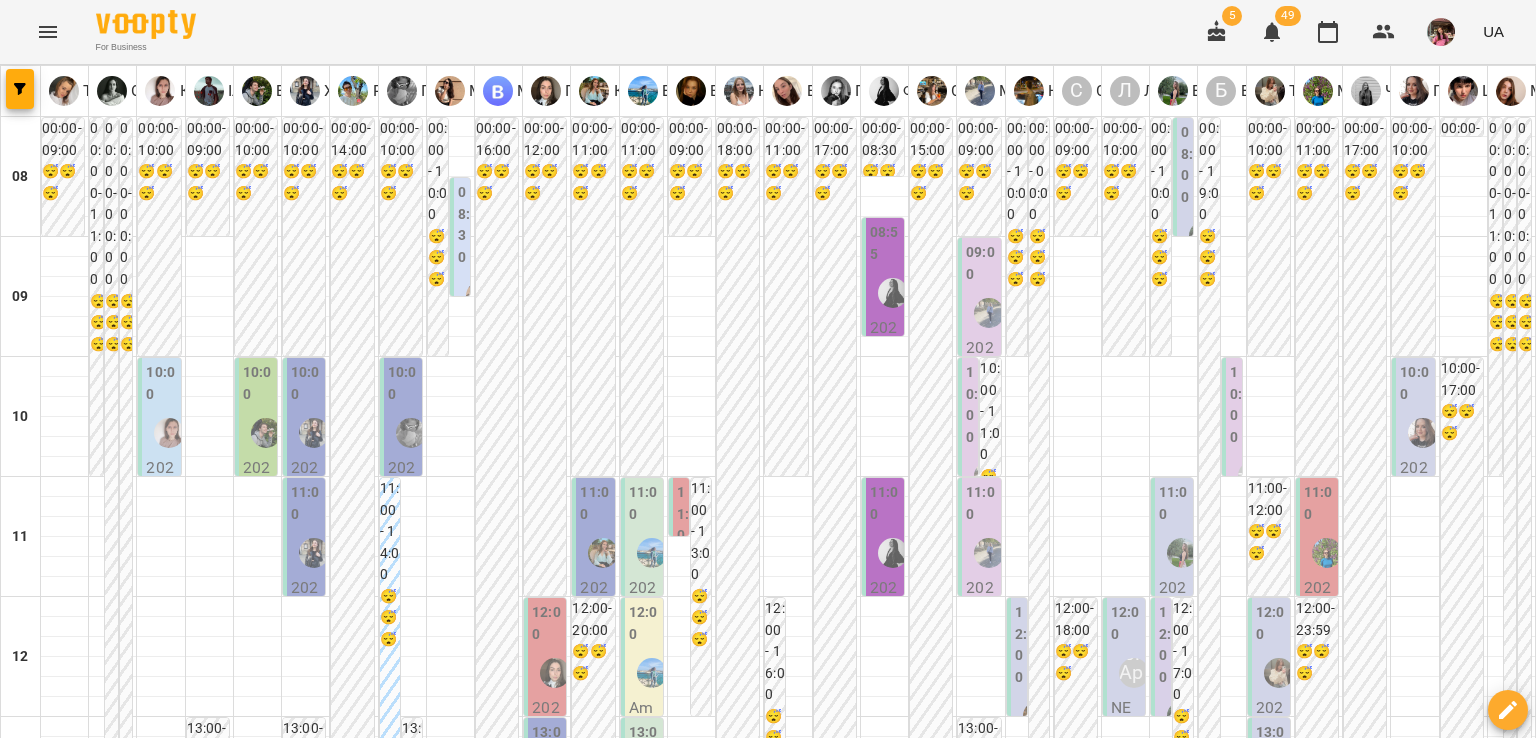 click on "пн 14 лип вт 15 лип ср 16 лип чт 17 лип пт 18 лип сб 19 лип нд 20 лип" at bounding box center (768, 1949) 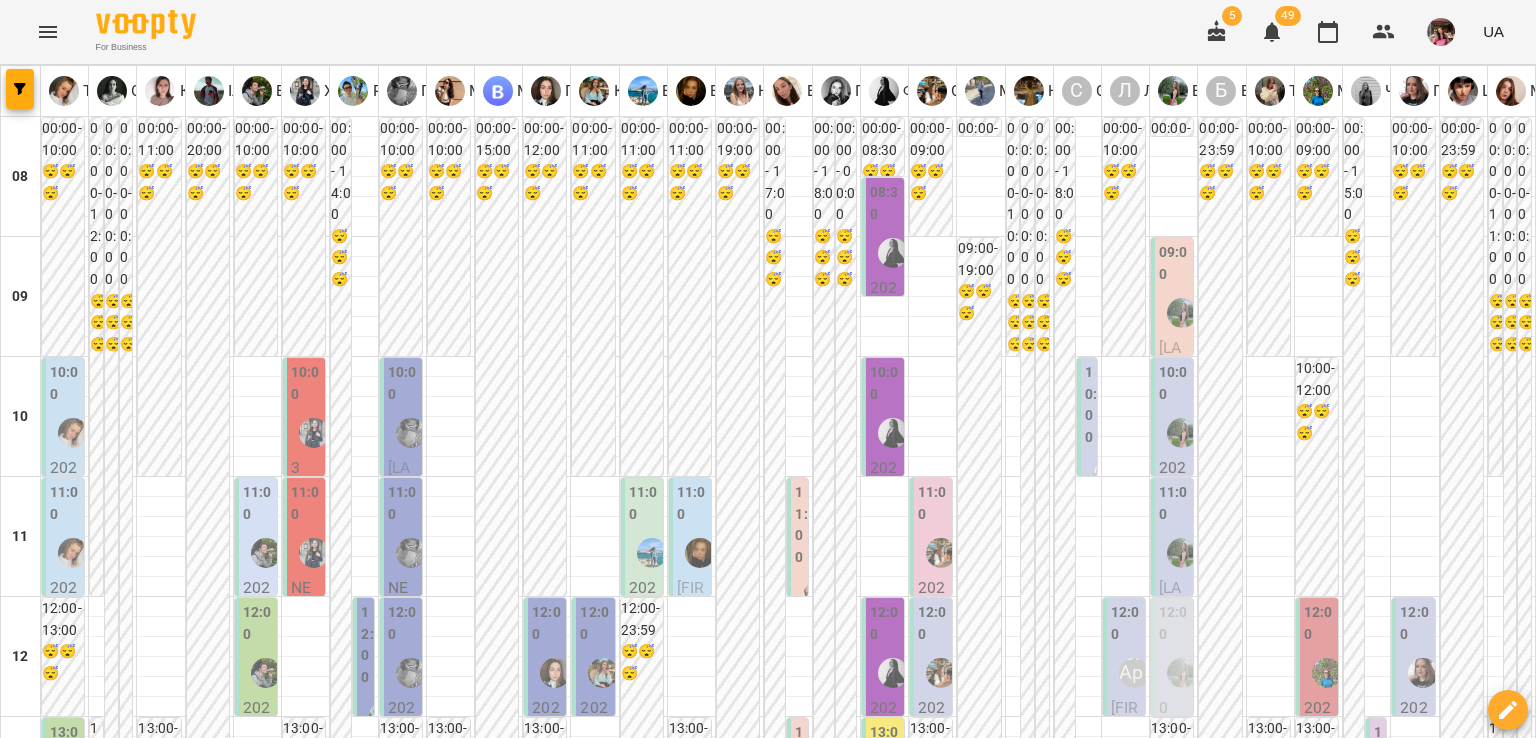 scroll, scrollTop: 1312, scrollLeft: 0, axis: vertical 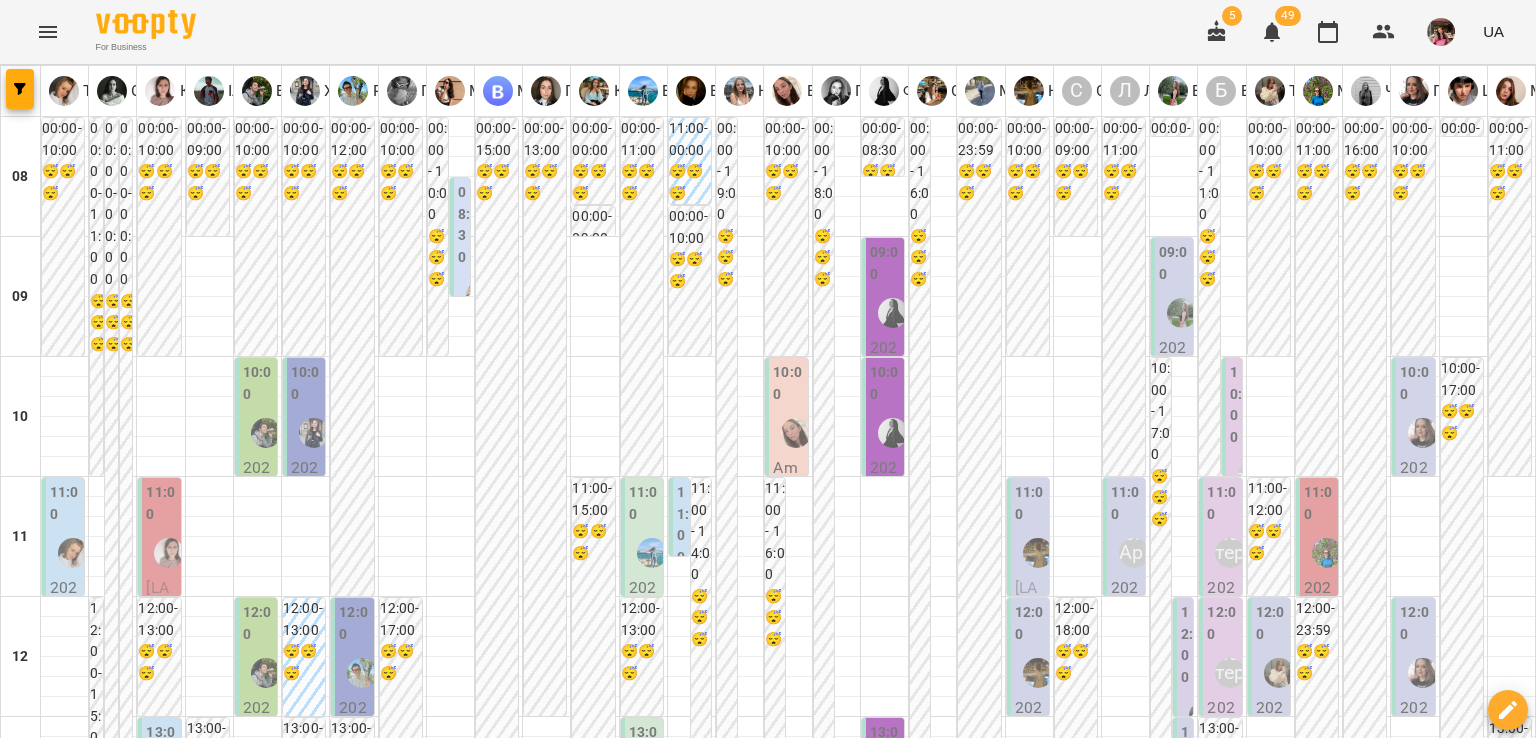 click on "Бондаренко Катерина Сергіївна (н)" at bounding box center (1230, 1796) 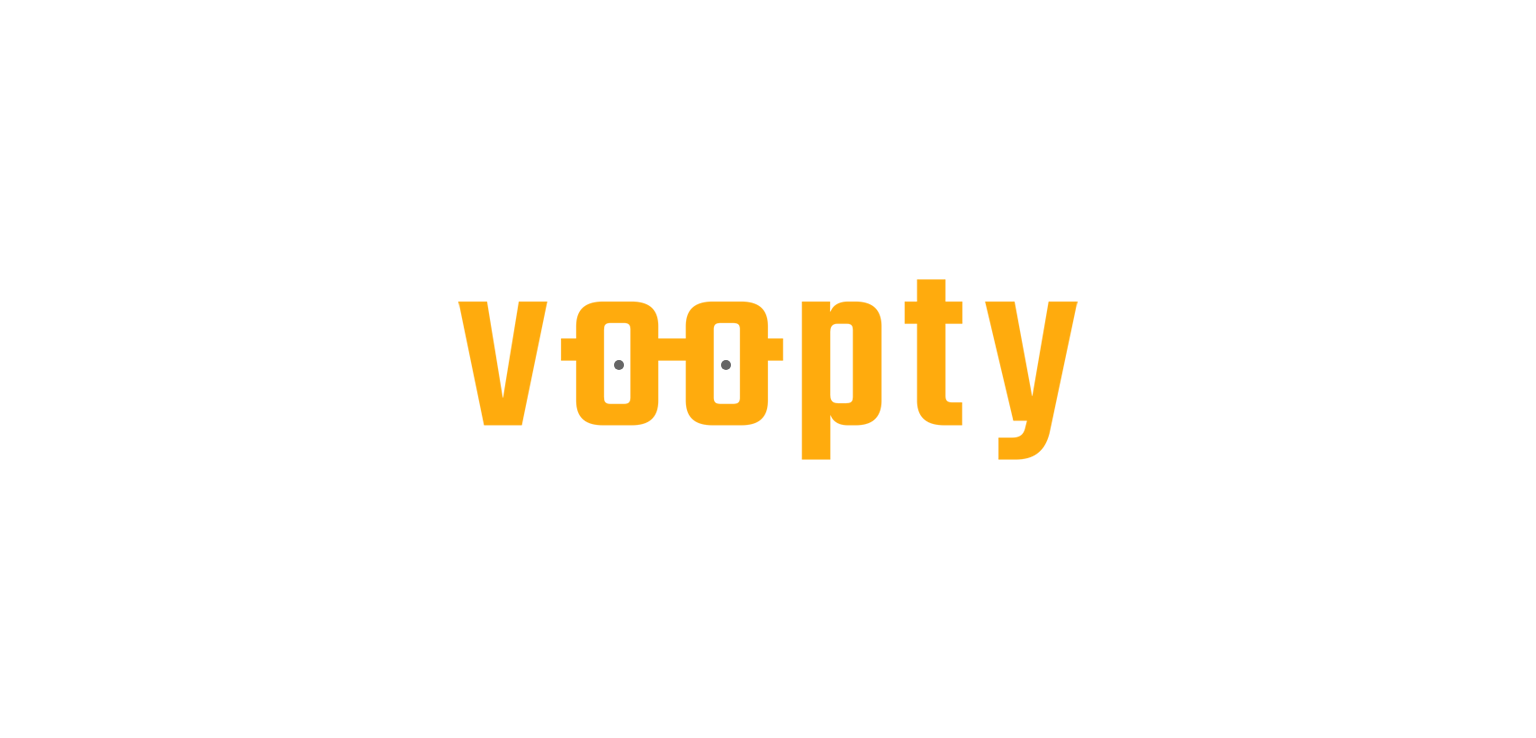 scroll, scrollTop: 0, scrollLeft: 0, axis: both 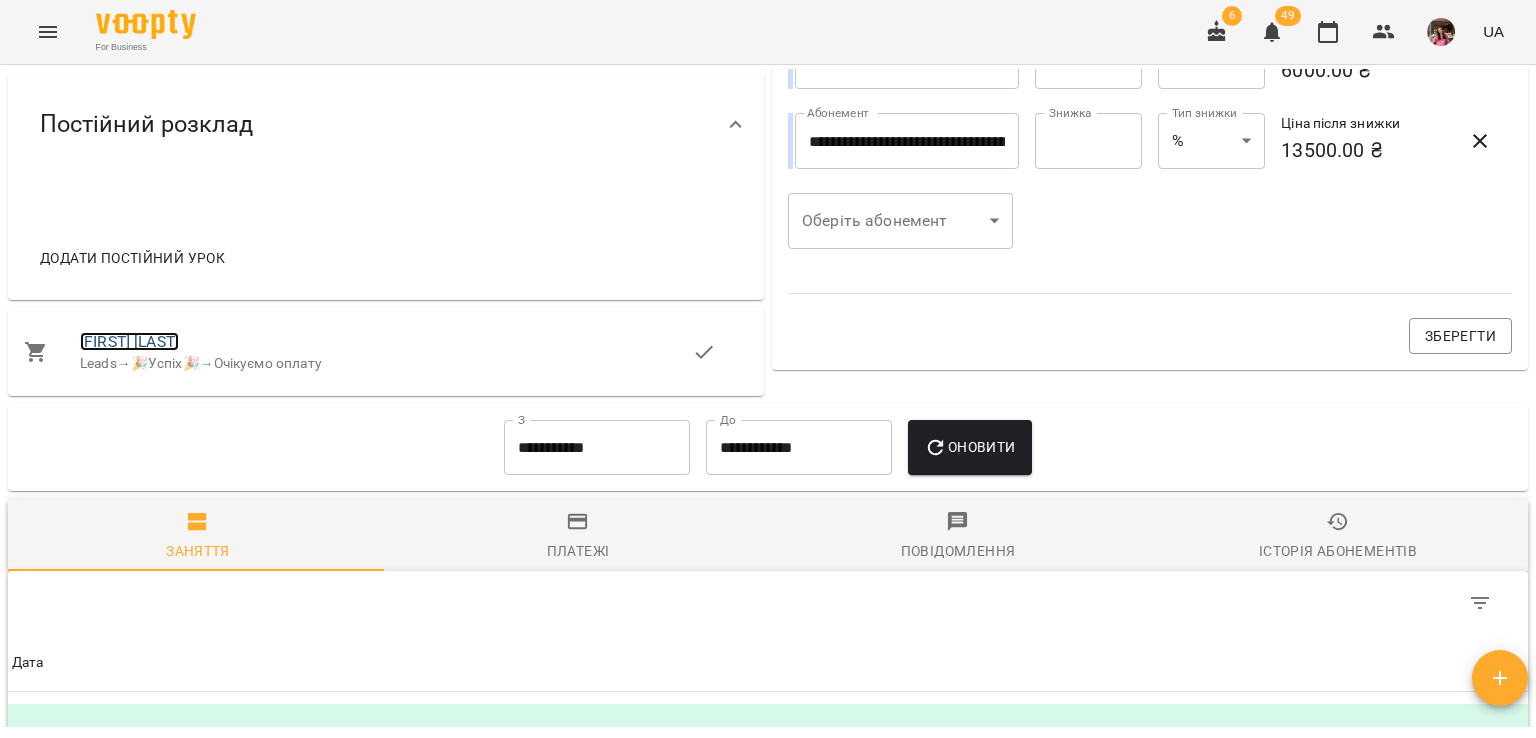 click on "[FIRST] [LAST]" at bounding box center [129, 341] 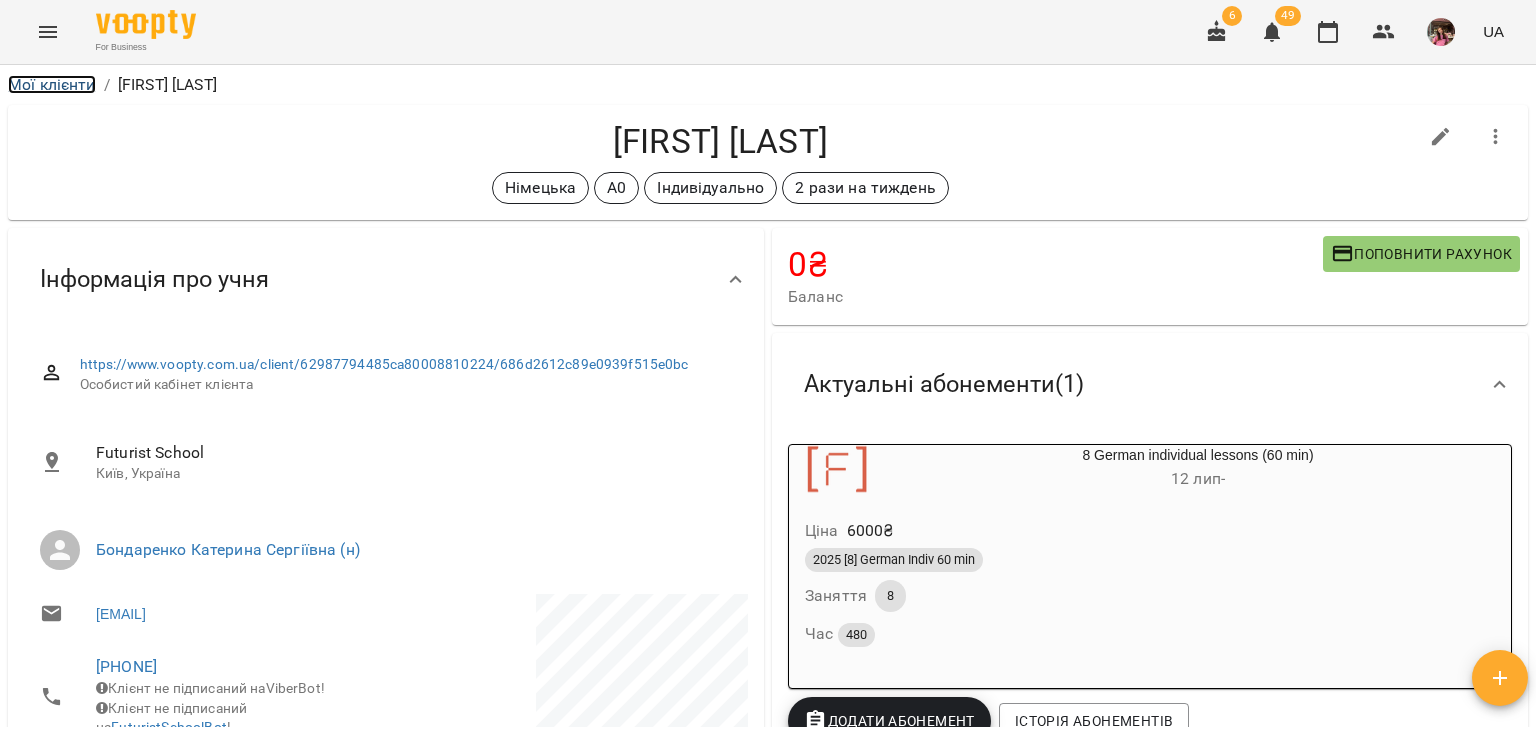 click on "Мої клієнти" at bounding box center [52, 84] 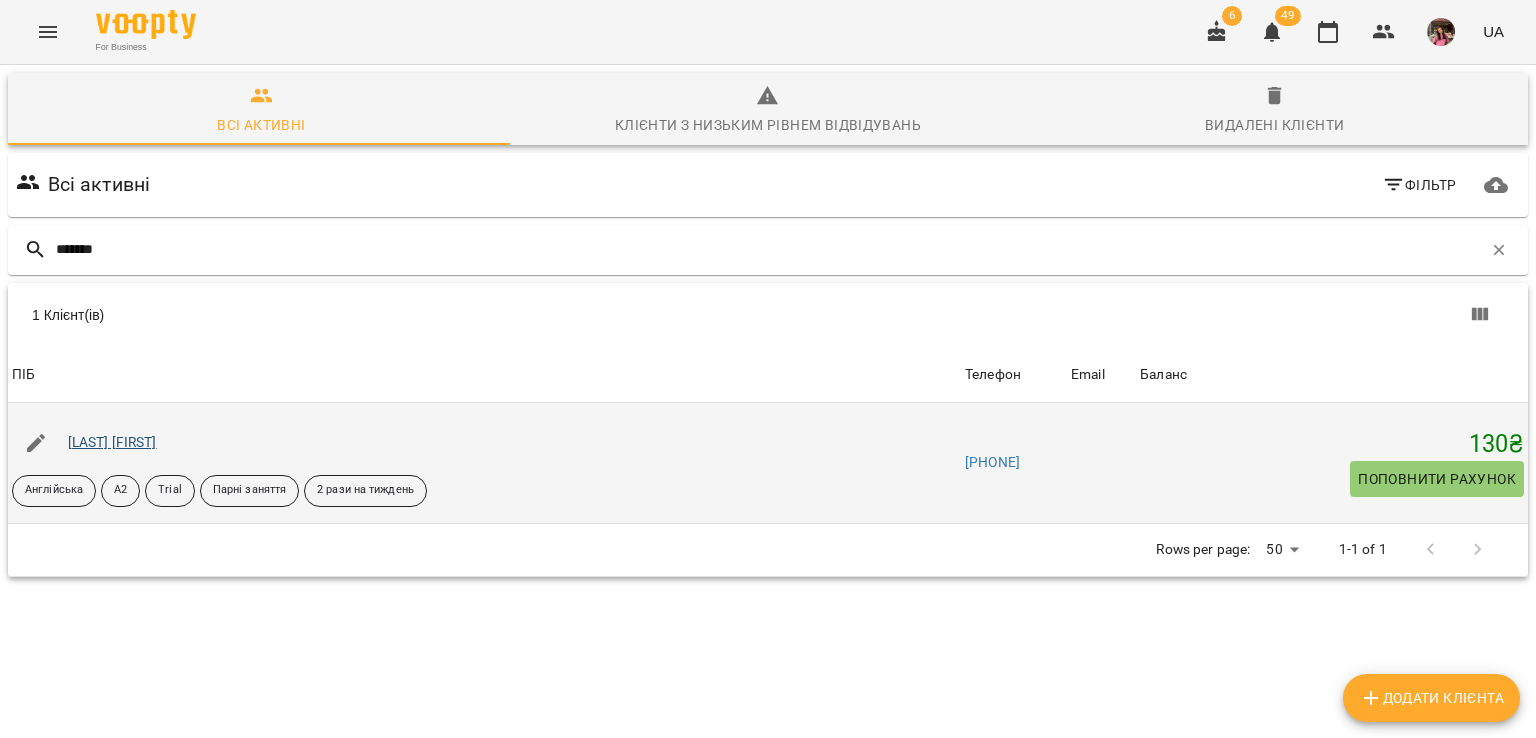 type on "*******" 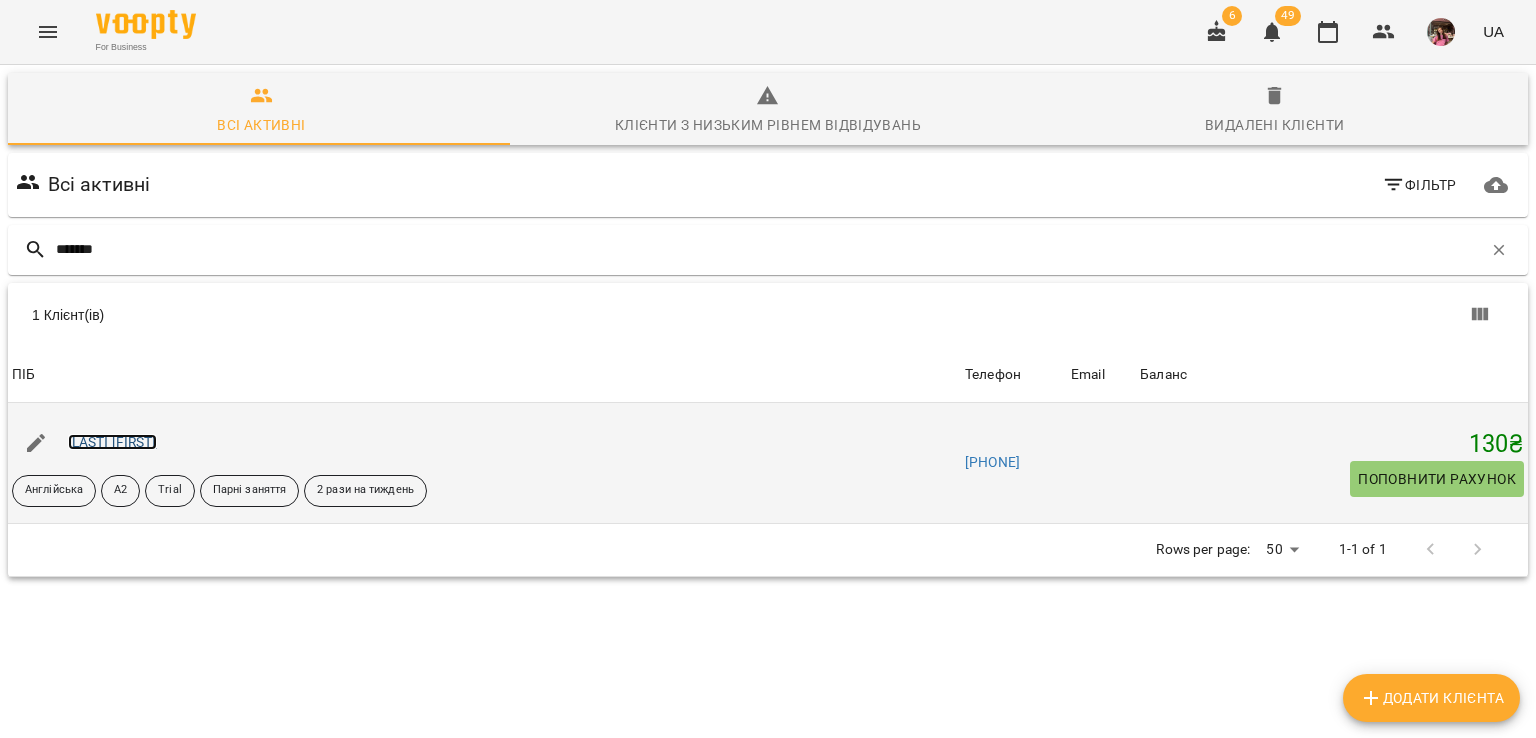 click on "[LAST] [FIRST]" at bounding box center (112, 442) 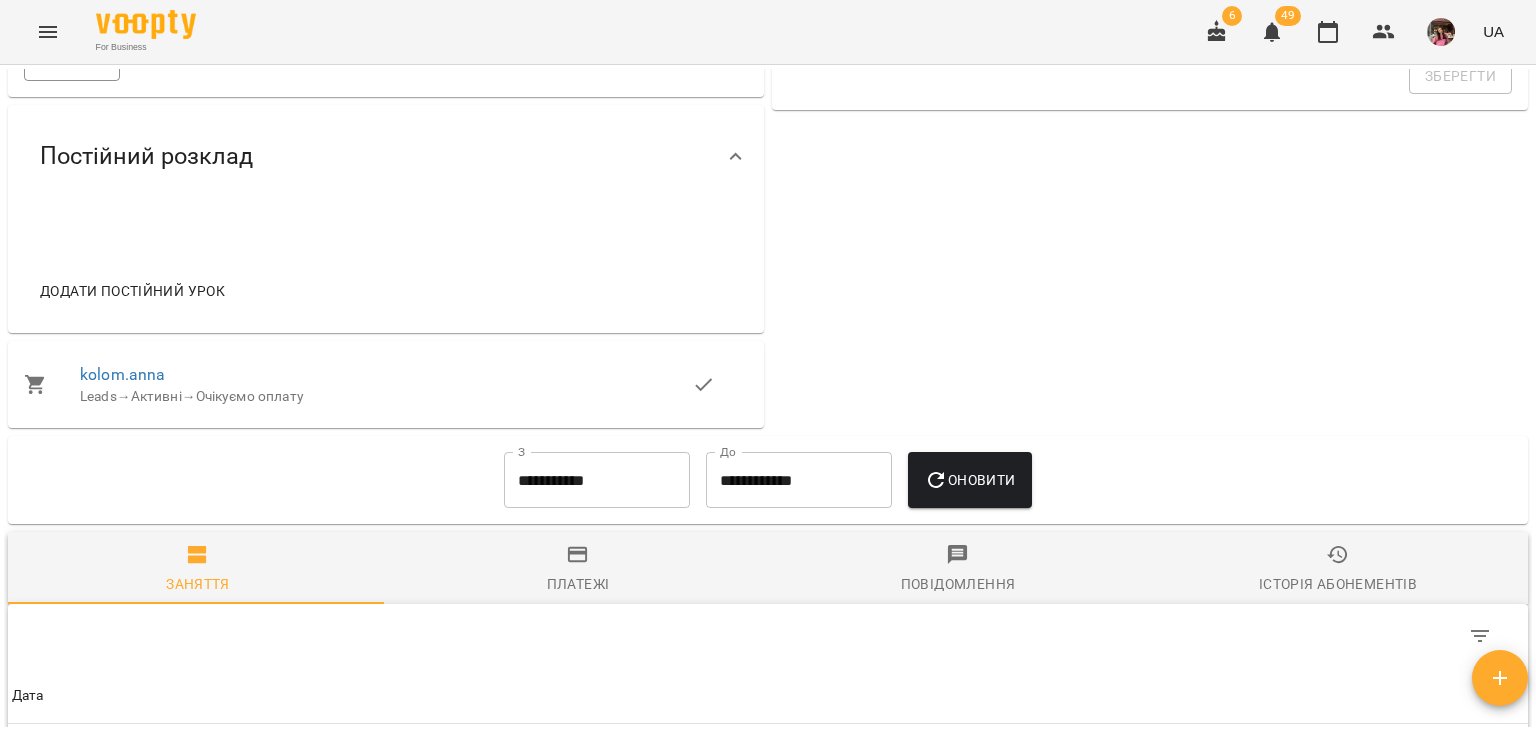 scroll, scrollTop: 776, scrollLeft: 0, axis: vertical 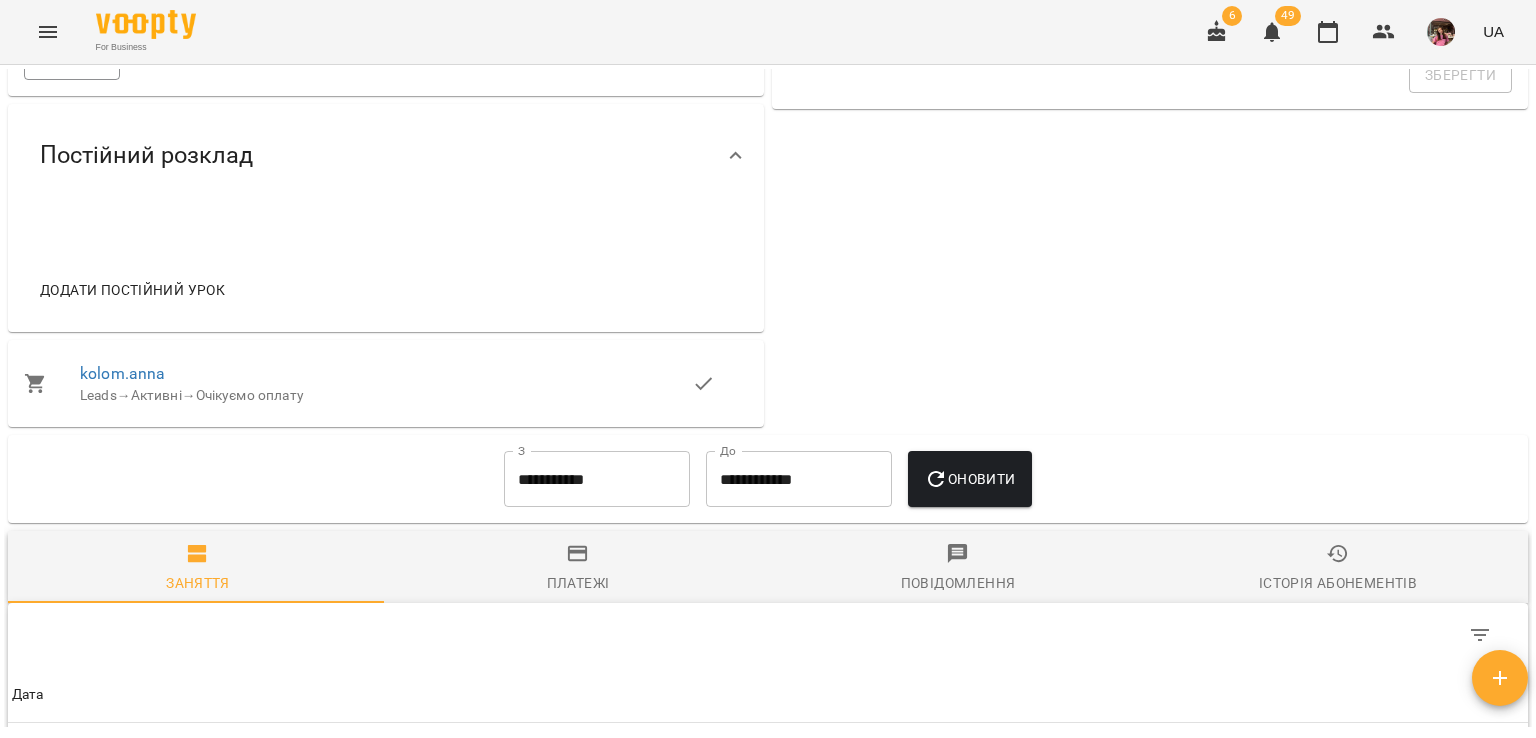 click on "kolom.anna" at bounding box center [386, 374] 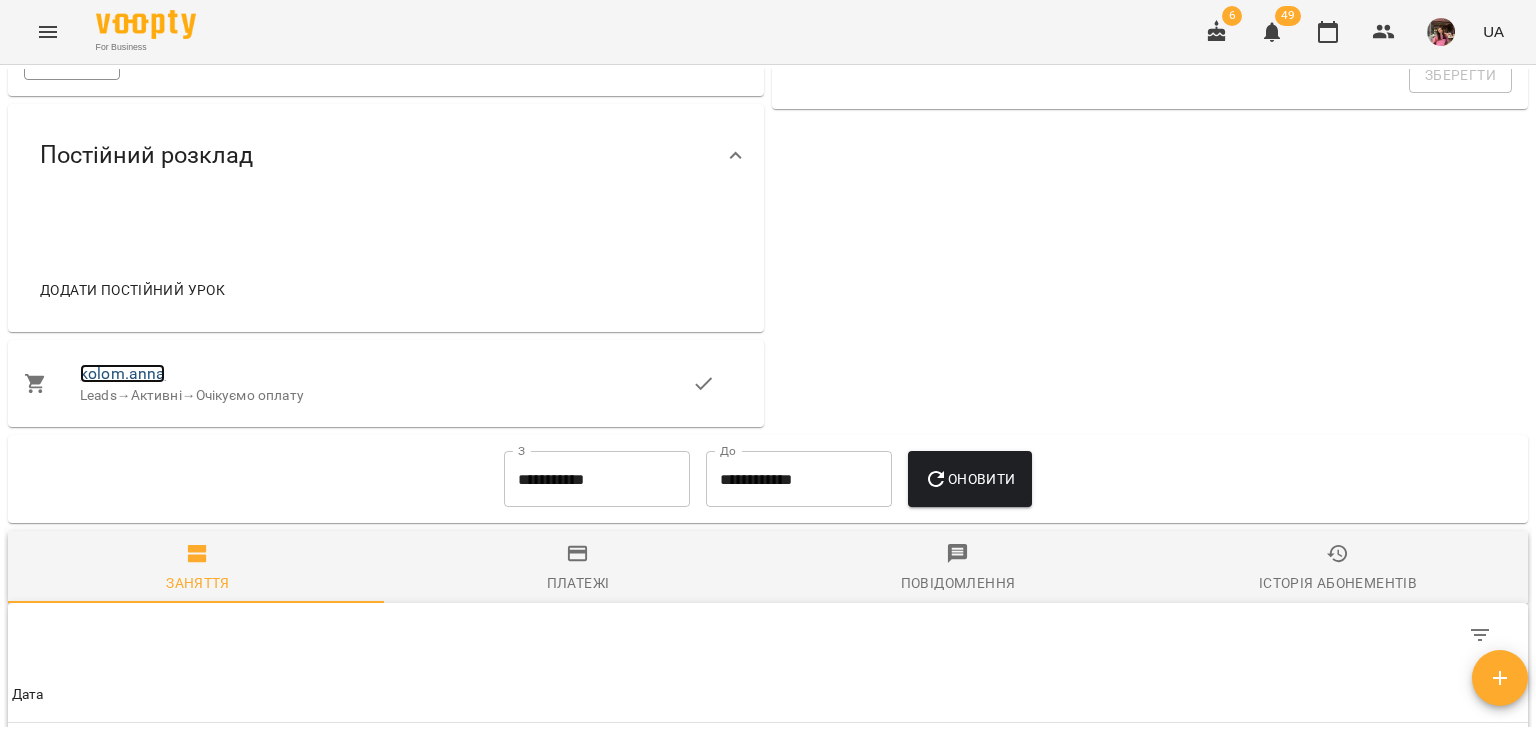 click on "kolom.anna" at bounding box center (122, 373) 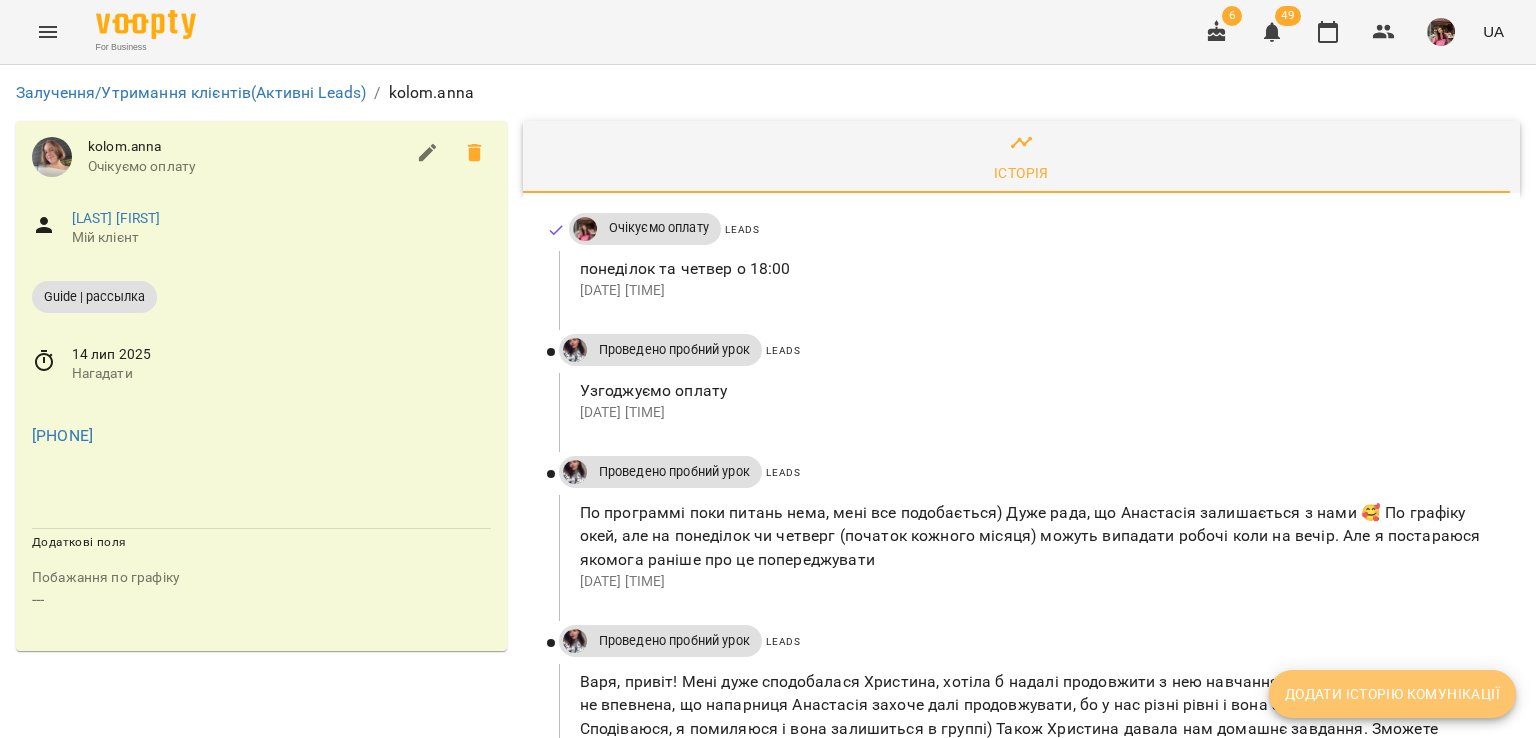 click on "Додати історію комунікації" at bounding box center [1392, 694] 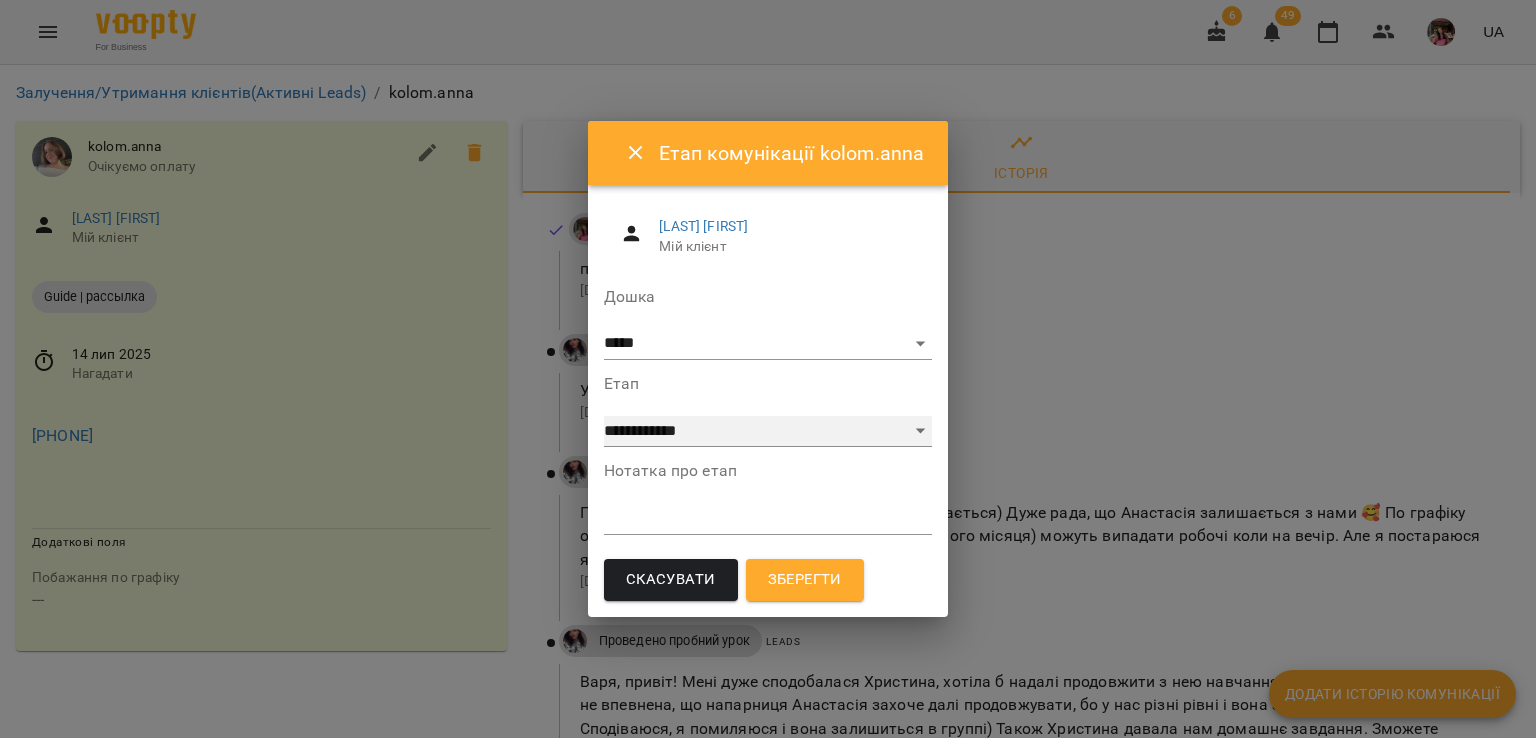 click on "**********" at bounding box center (768, 432) 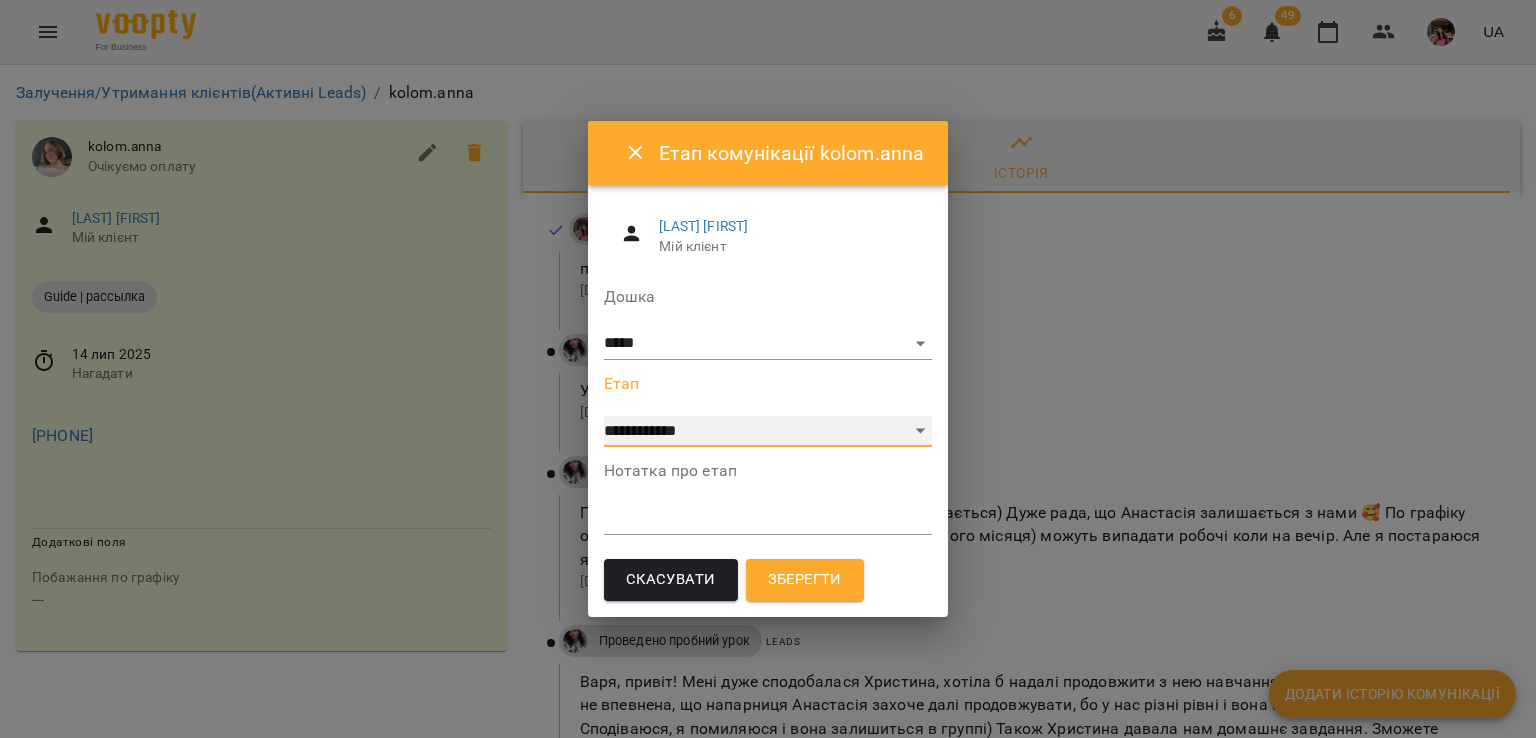 select on "**********" 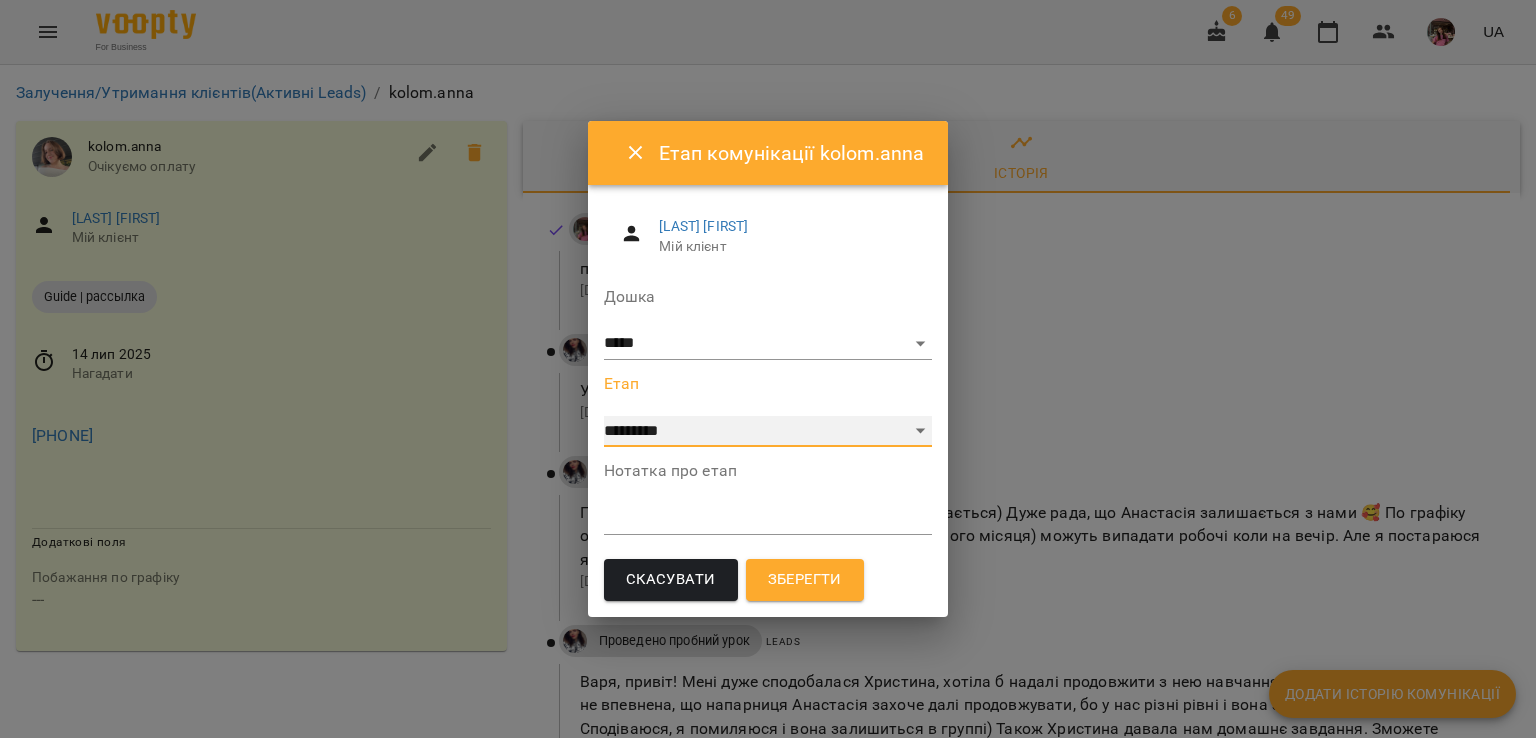 click on "**********" at bounding box center [768, 432] 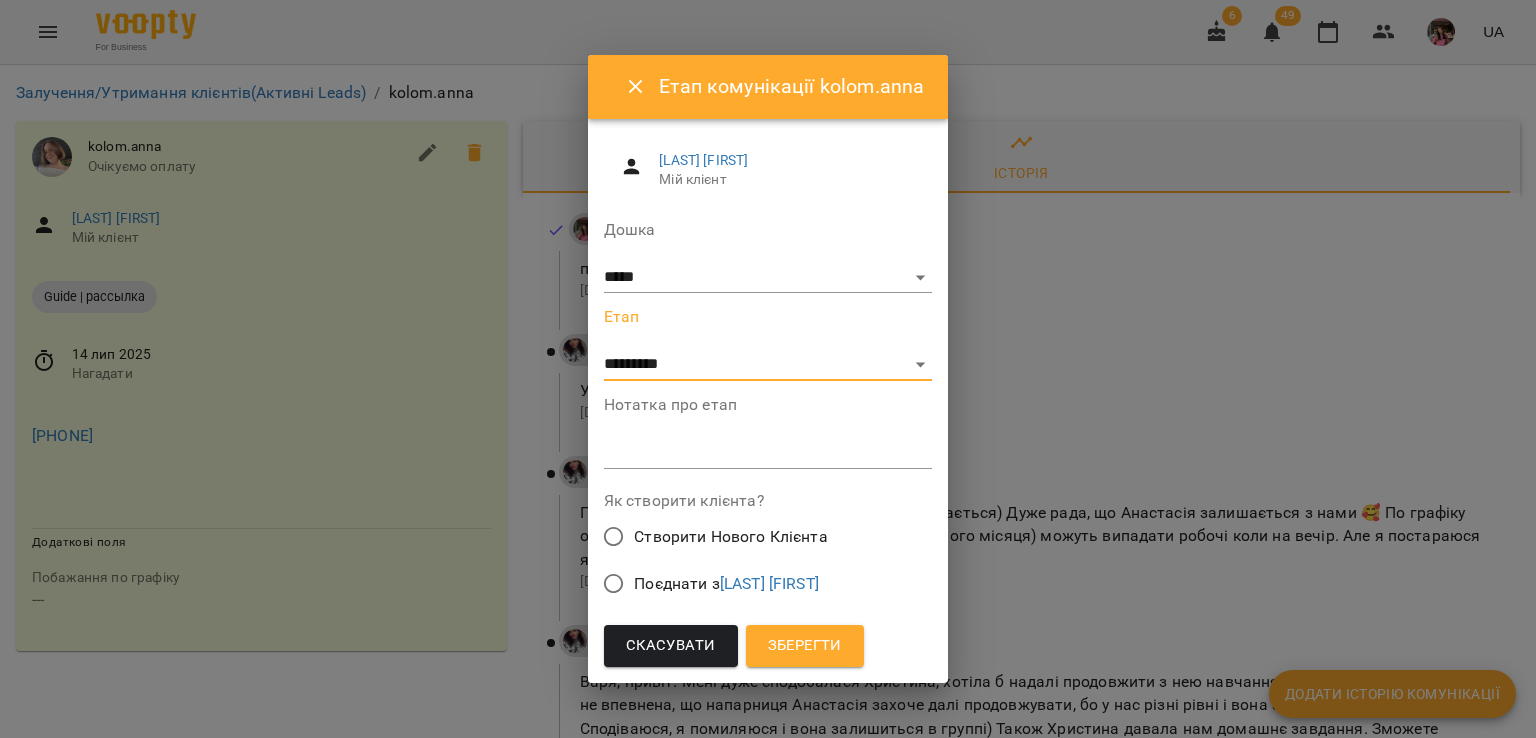 click on "Зберегти" at bounding box center (805, 646) 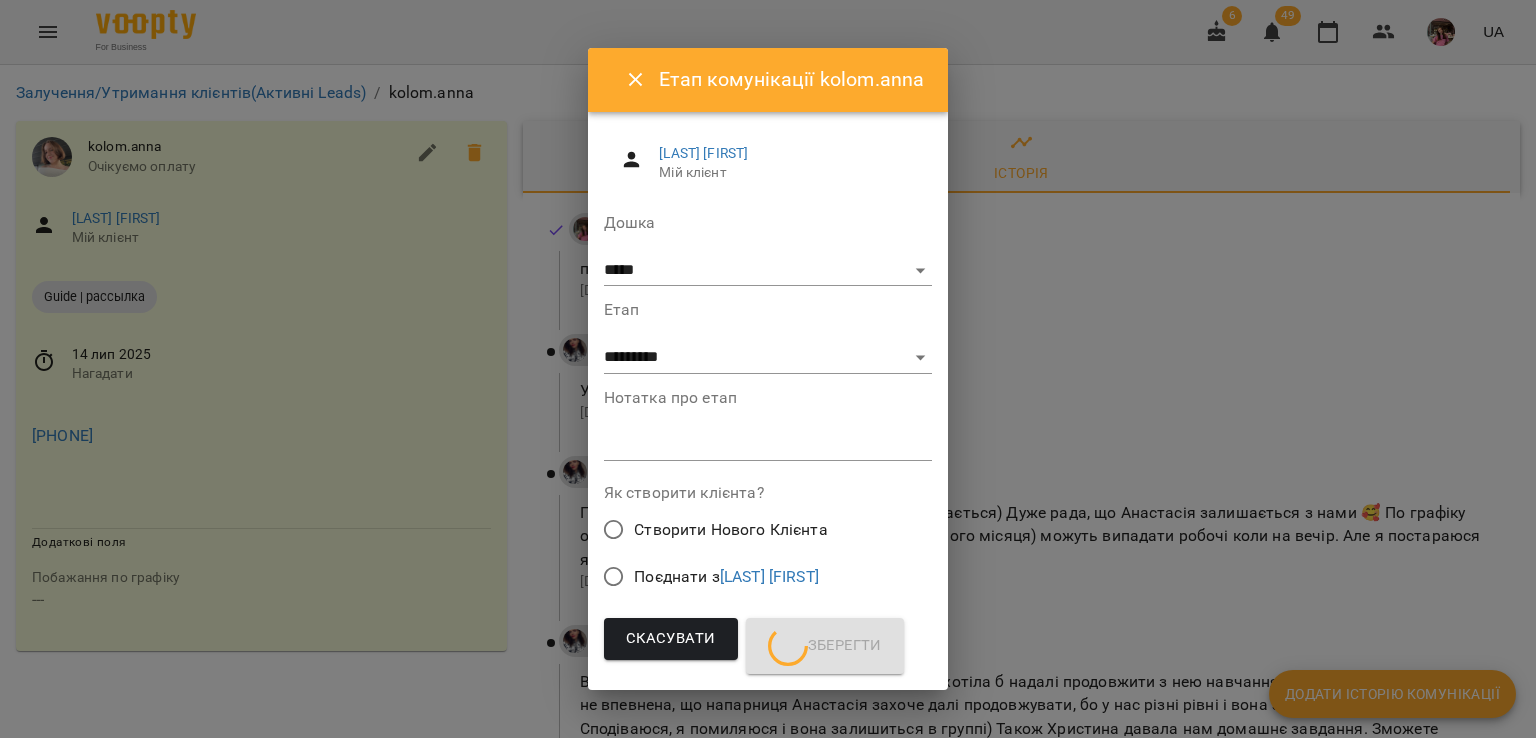 scroll, scrollTop: 0, scrollLeft: 0, axis: both 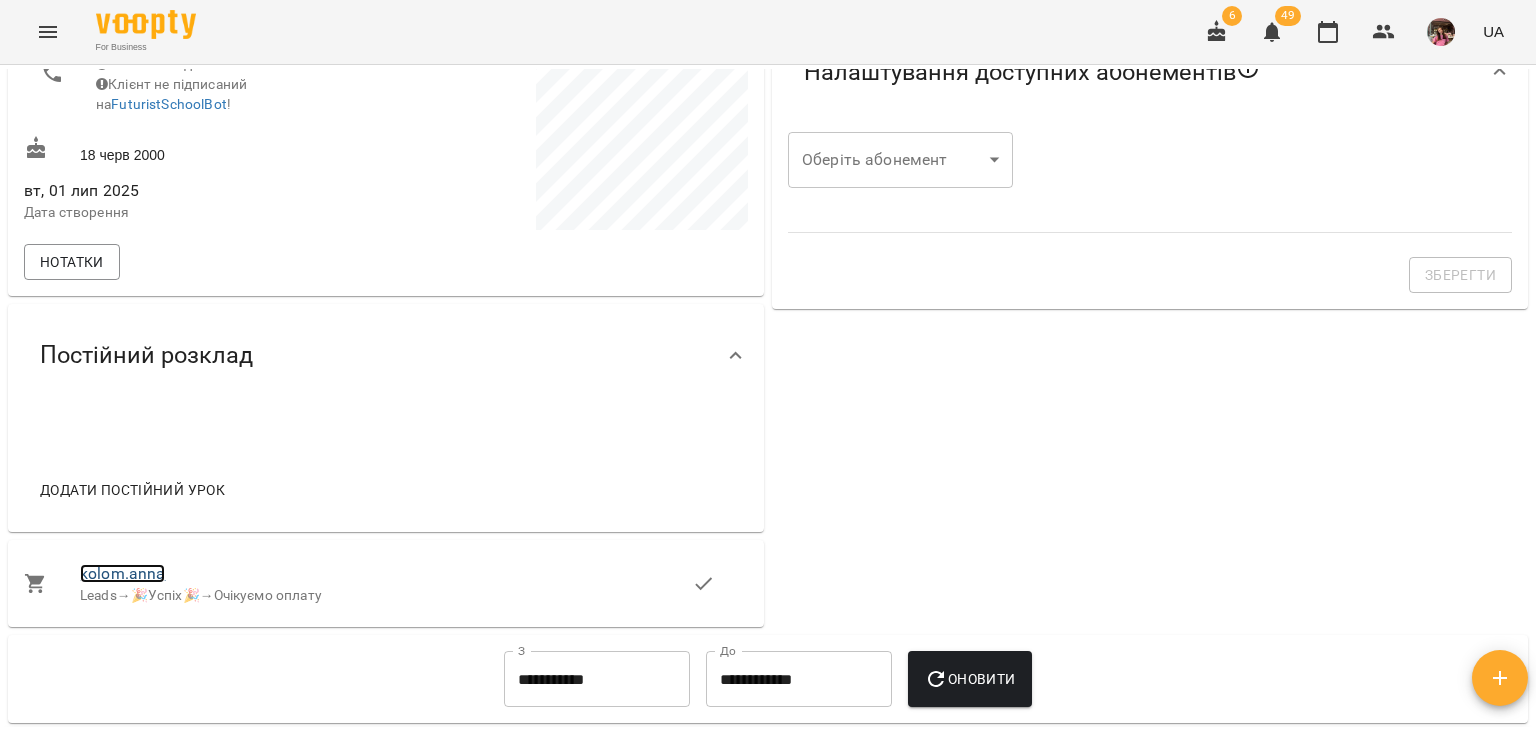 click on "kolom.anna" at bounding box center [122, 573] 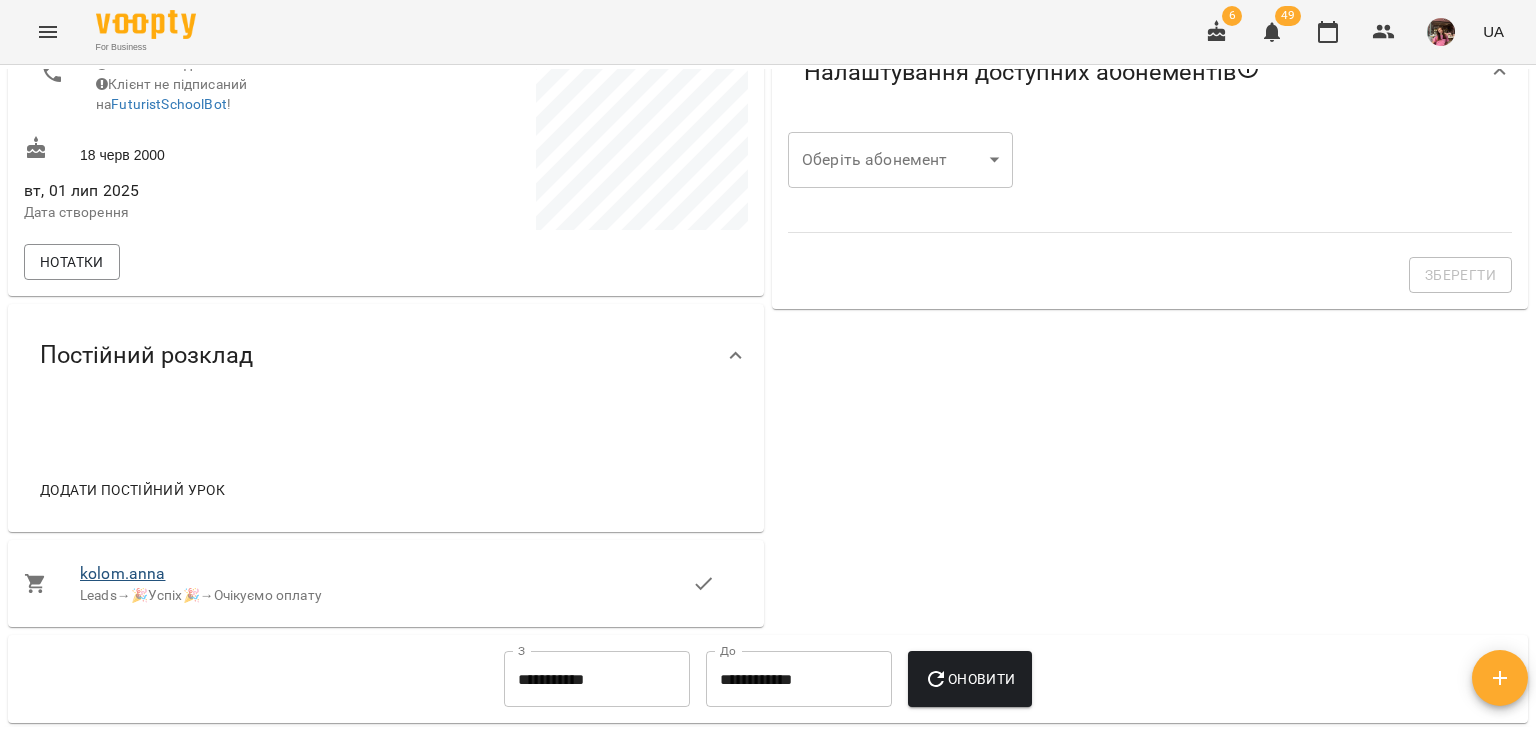 scroll, scrollTop: 0, scrollLeft: 0, axis: both 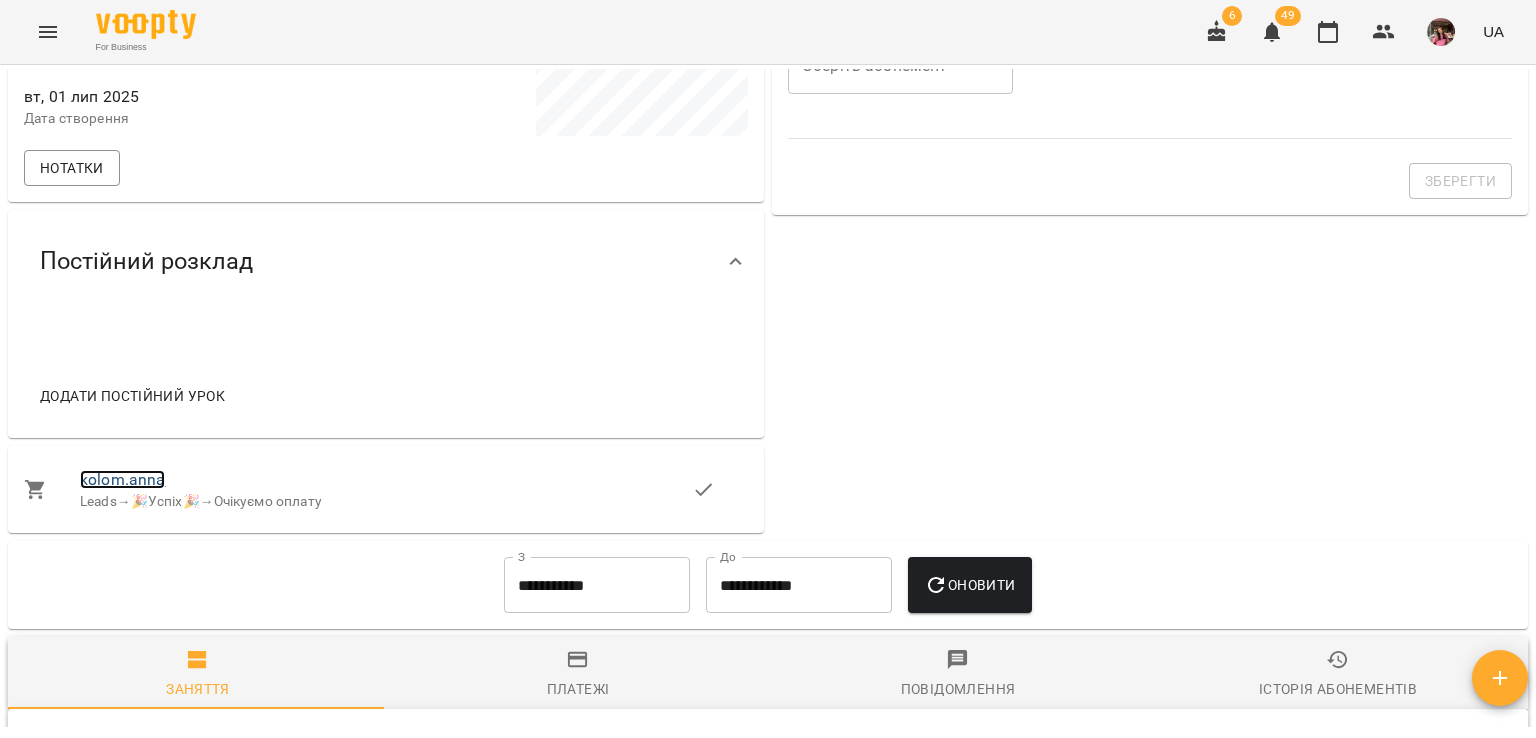 click on "kolom.anna" at bounding box center [122, 479] 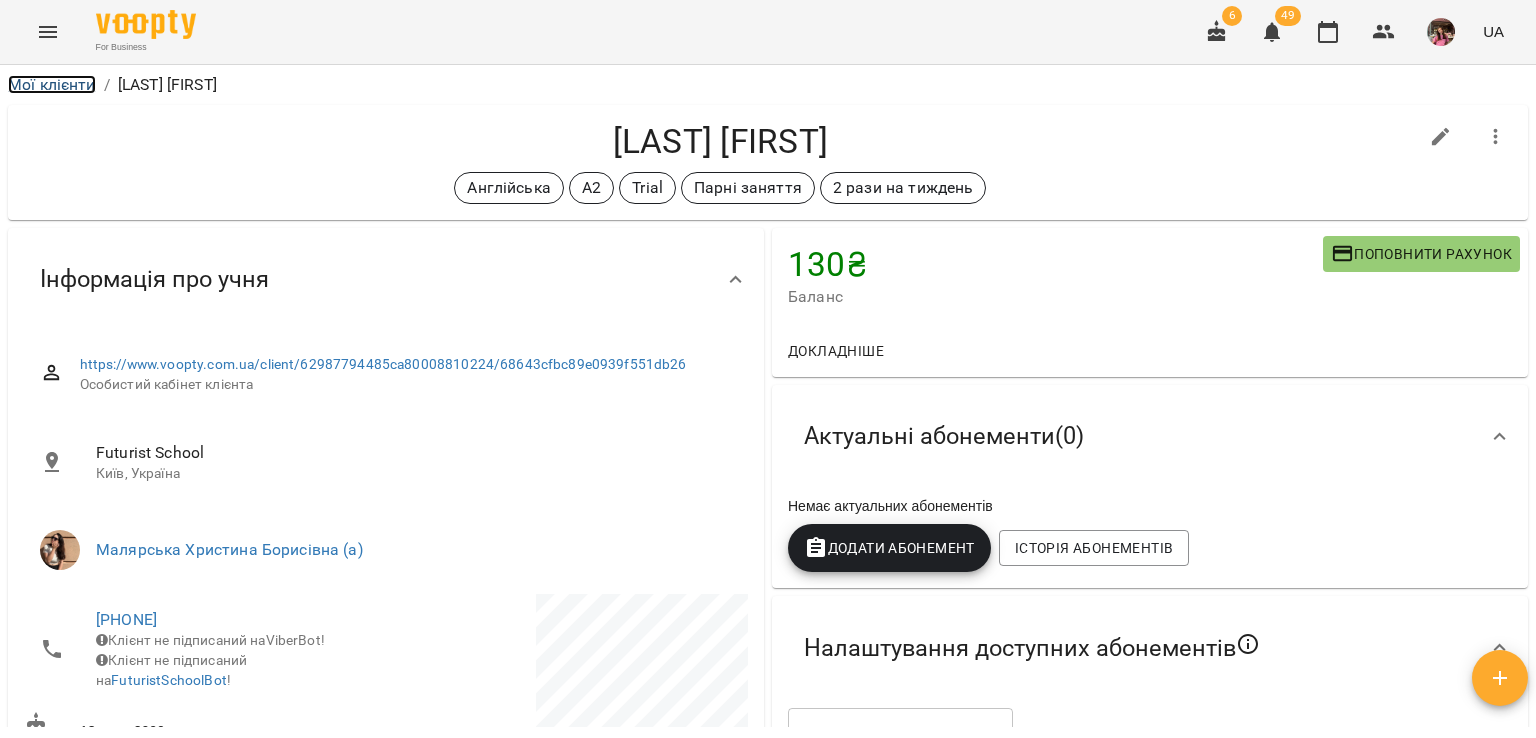 click on "Мої клієнти" at bounding box center (52, 84) 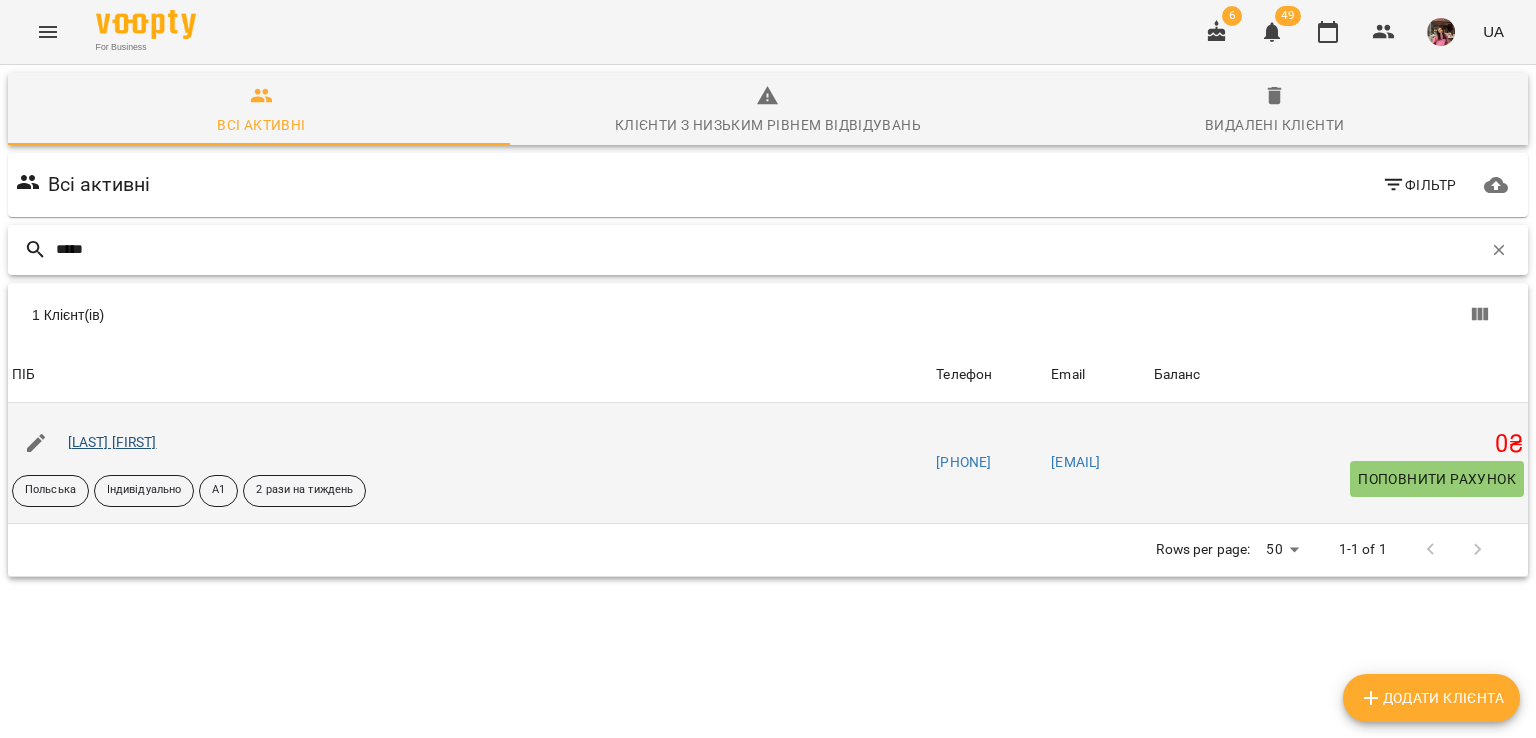 type on "*****" 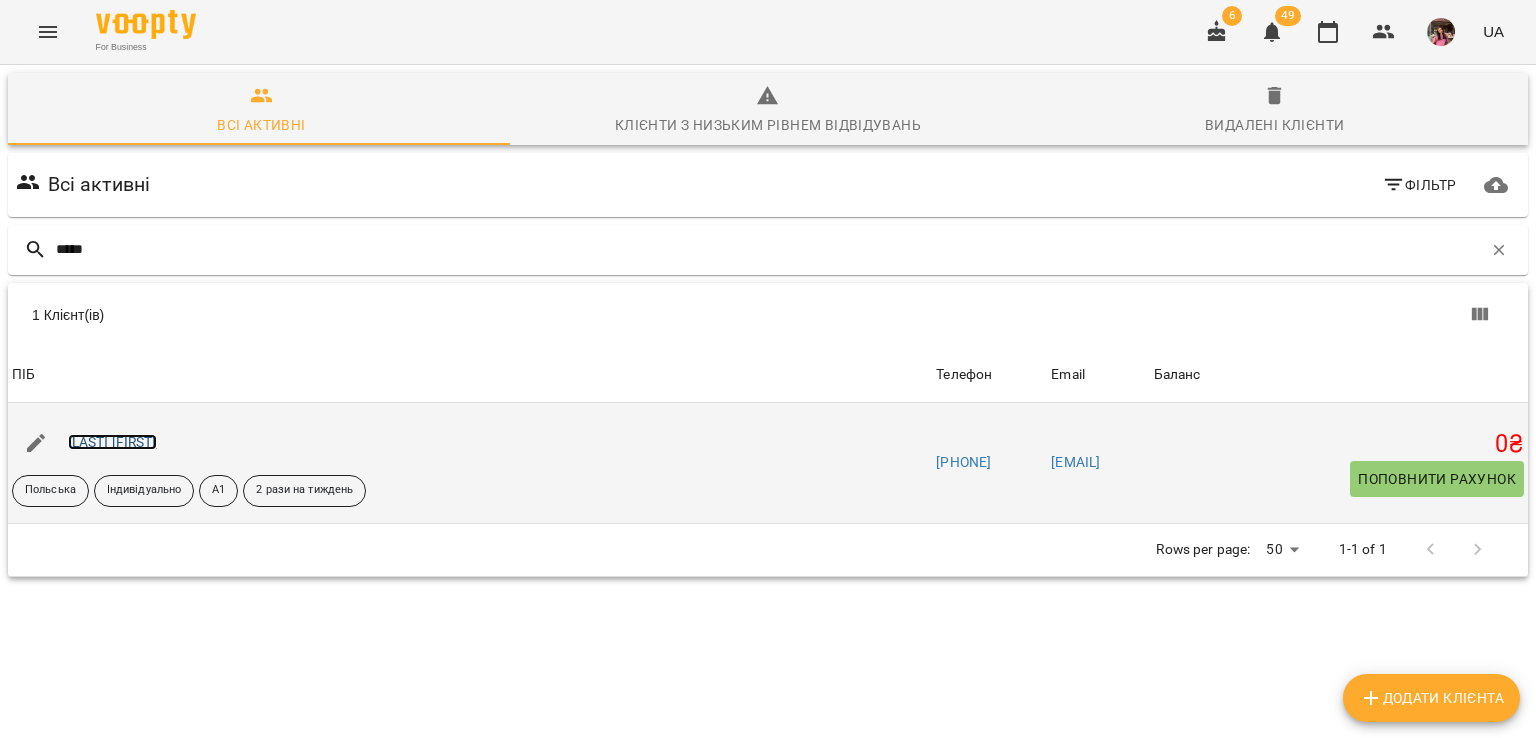 click on "[LAST] [FIRST]" at bounding box center [112, 442] 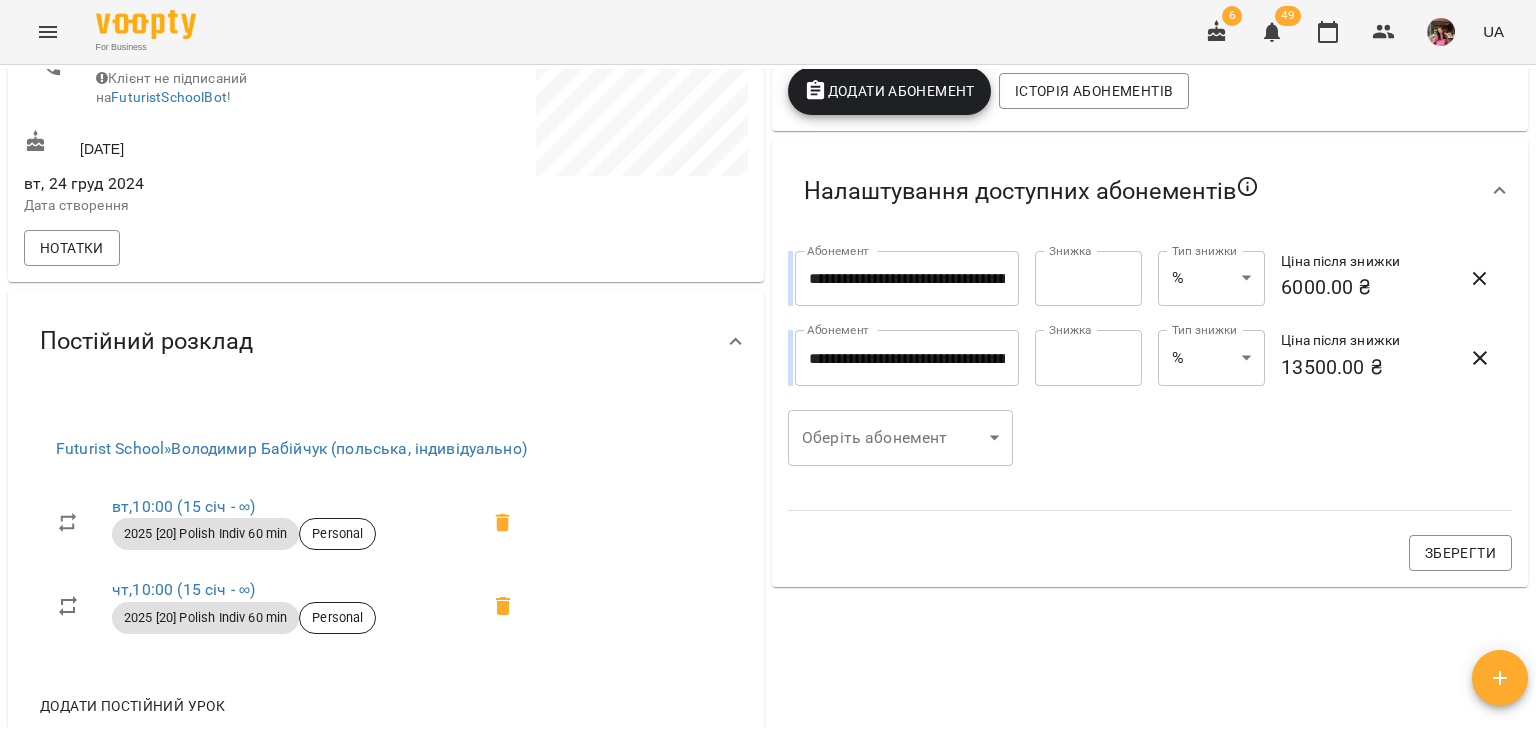 scroll, scrollTop: 0, scrollLeft: 0, axis: both 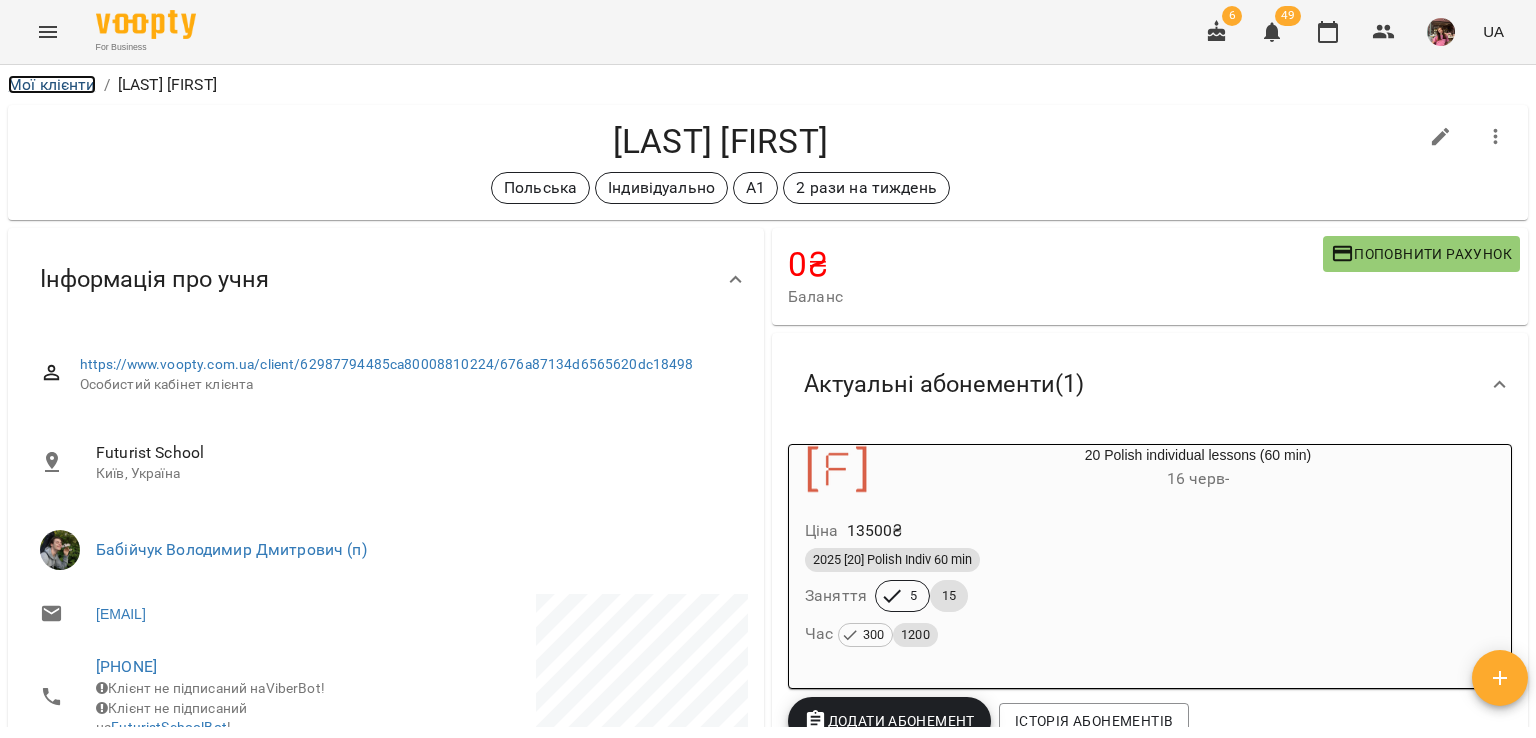 click on "Мої клієнти" at bounding box center (52, 84) 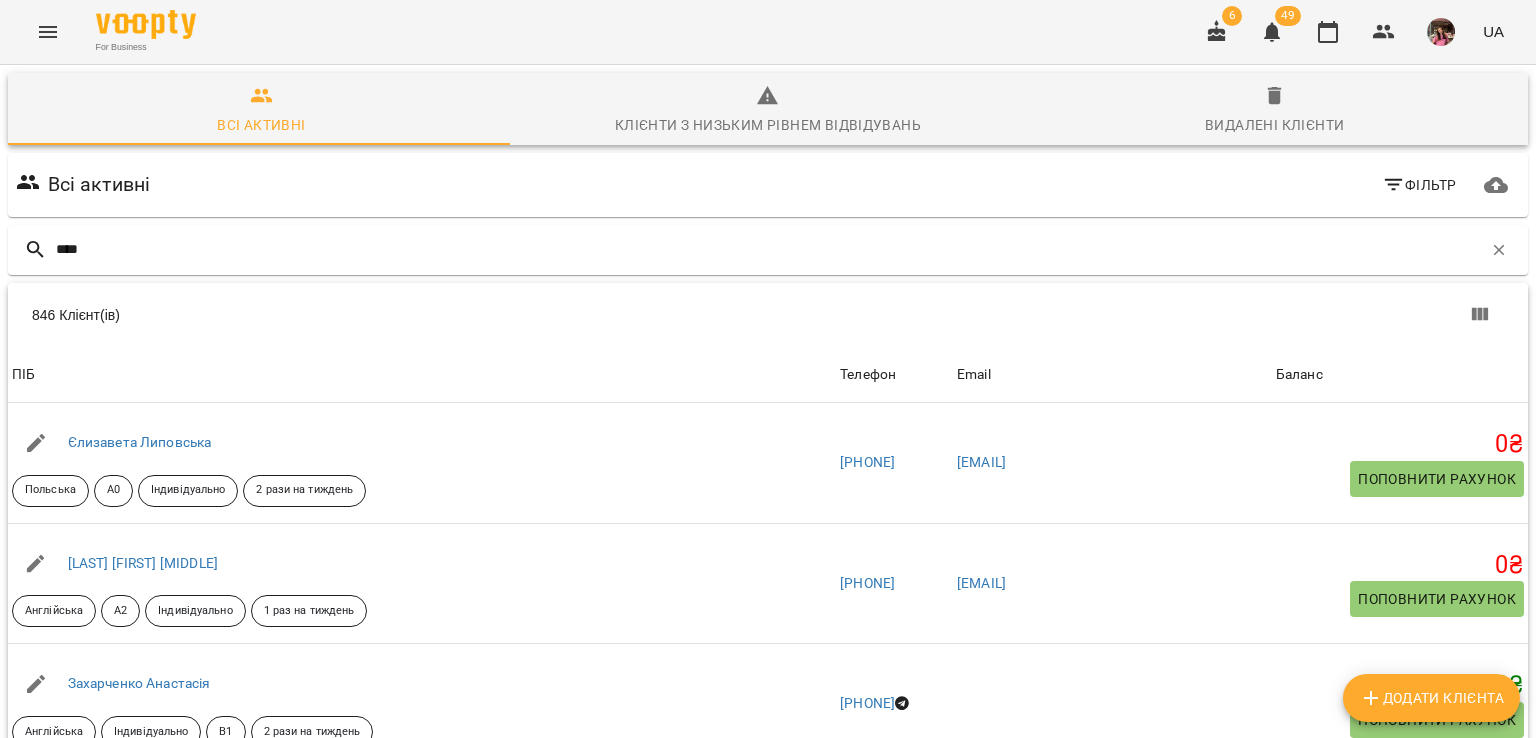 type on "*****" 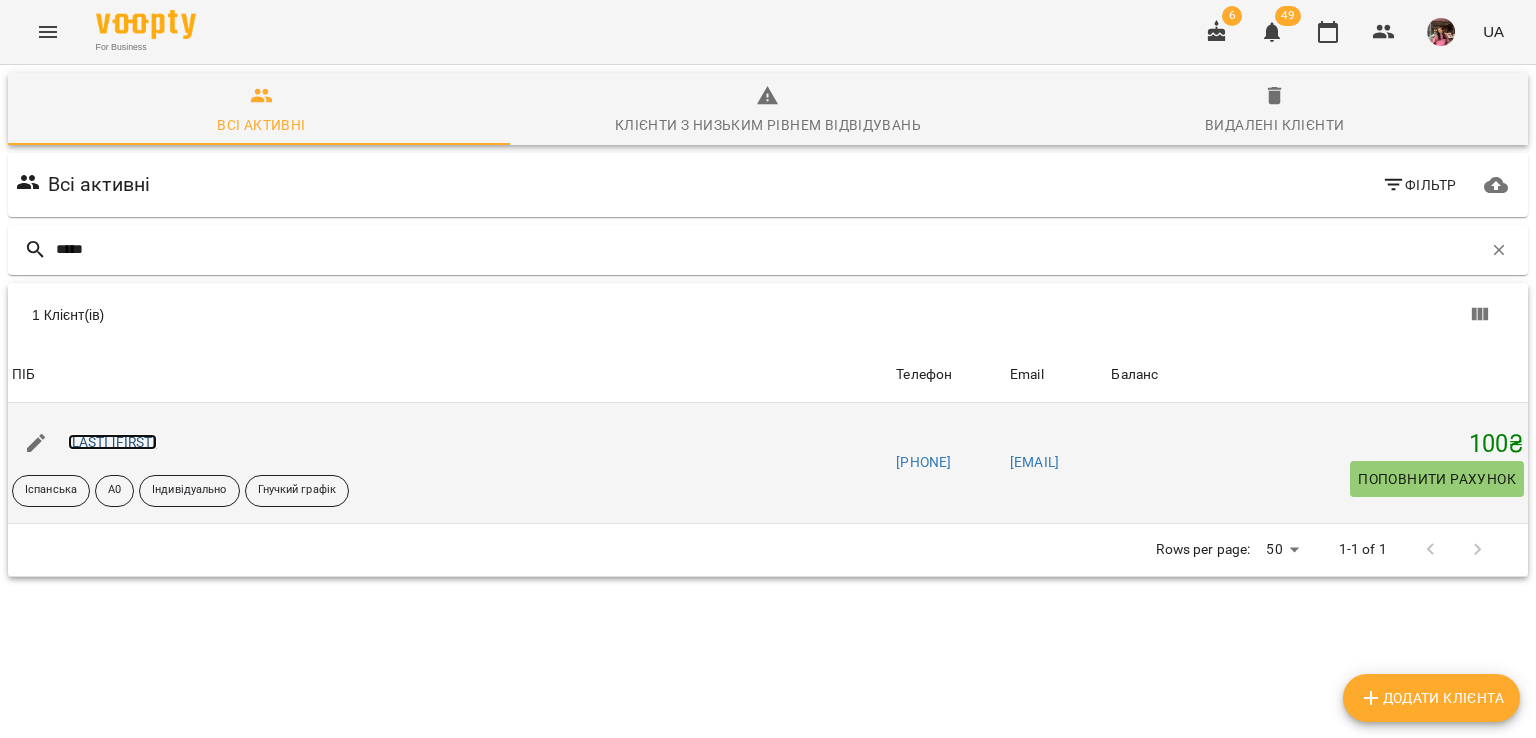 click on "[LAST] [FIRST]" at bounding box center (112, 442) 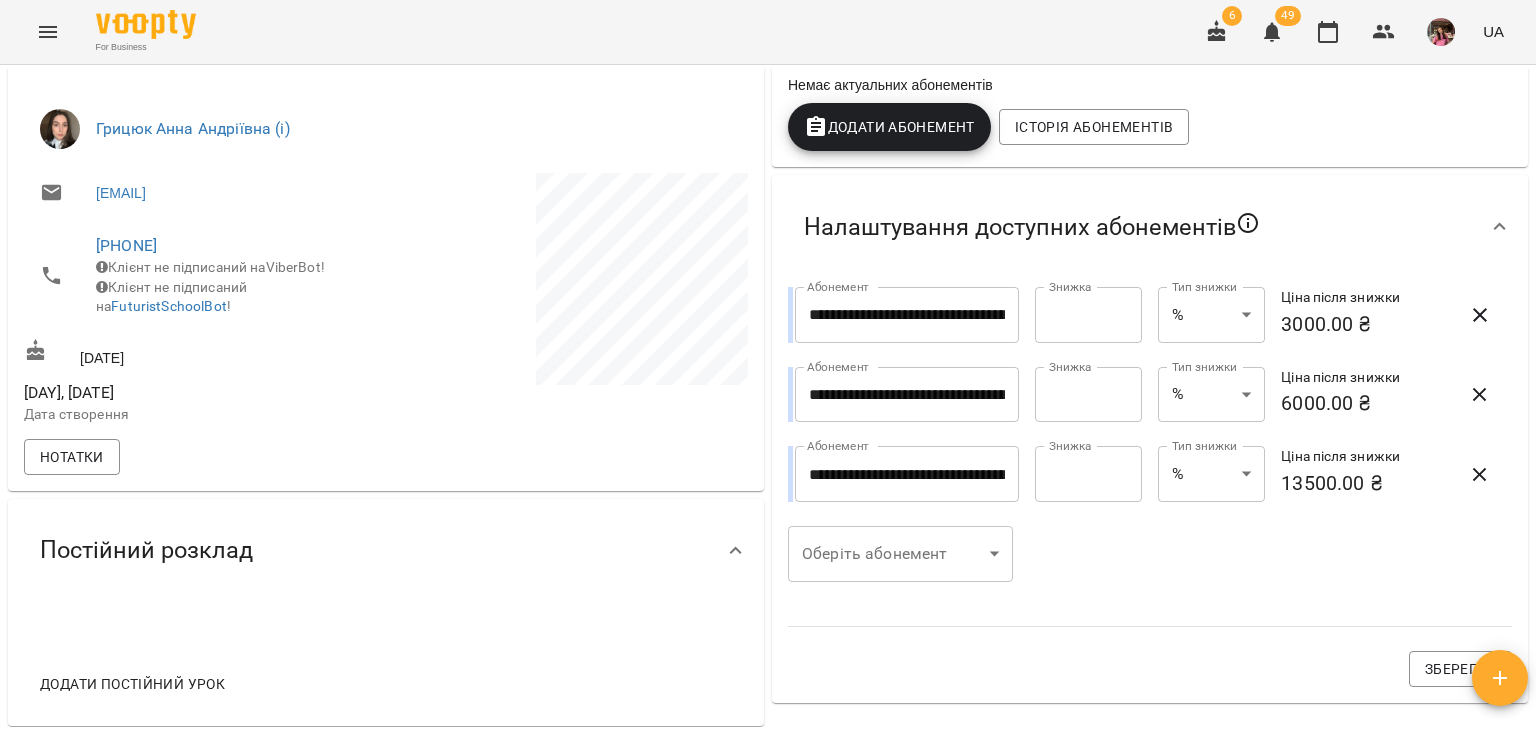 scroll, scrollTop: 0, scrollLeft: 0, axis: both 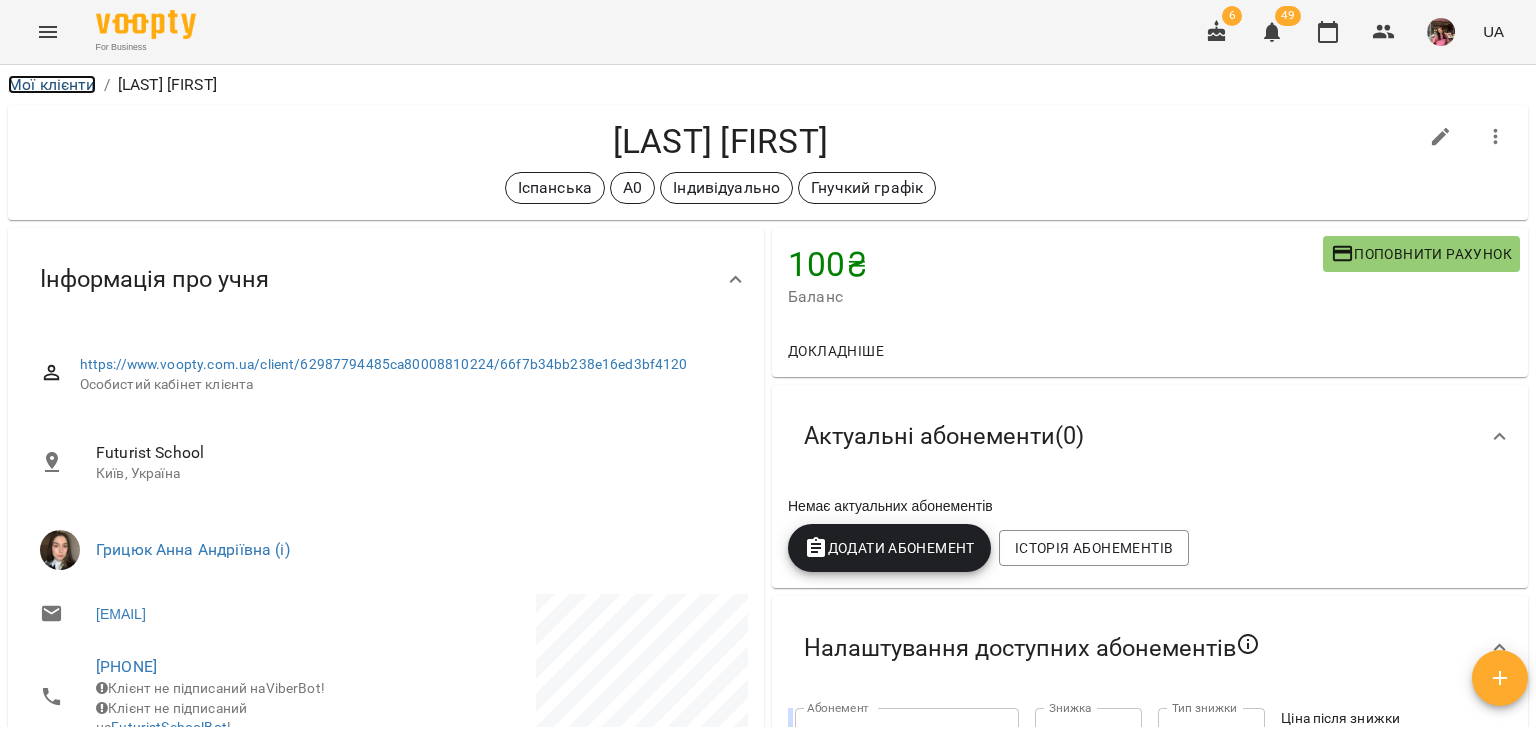 click on "Мої клієнти" at bounding box center [52, 84] 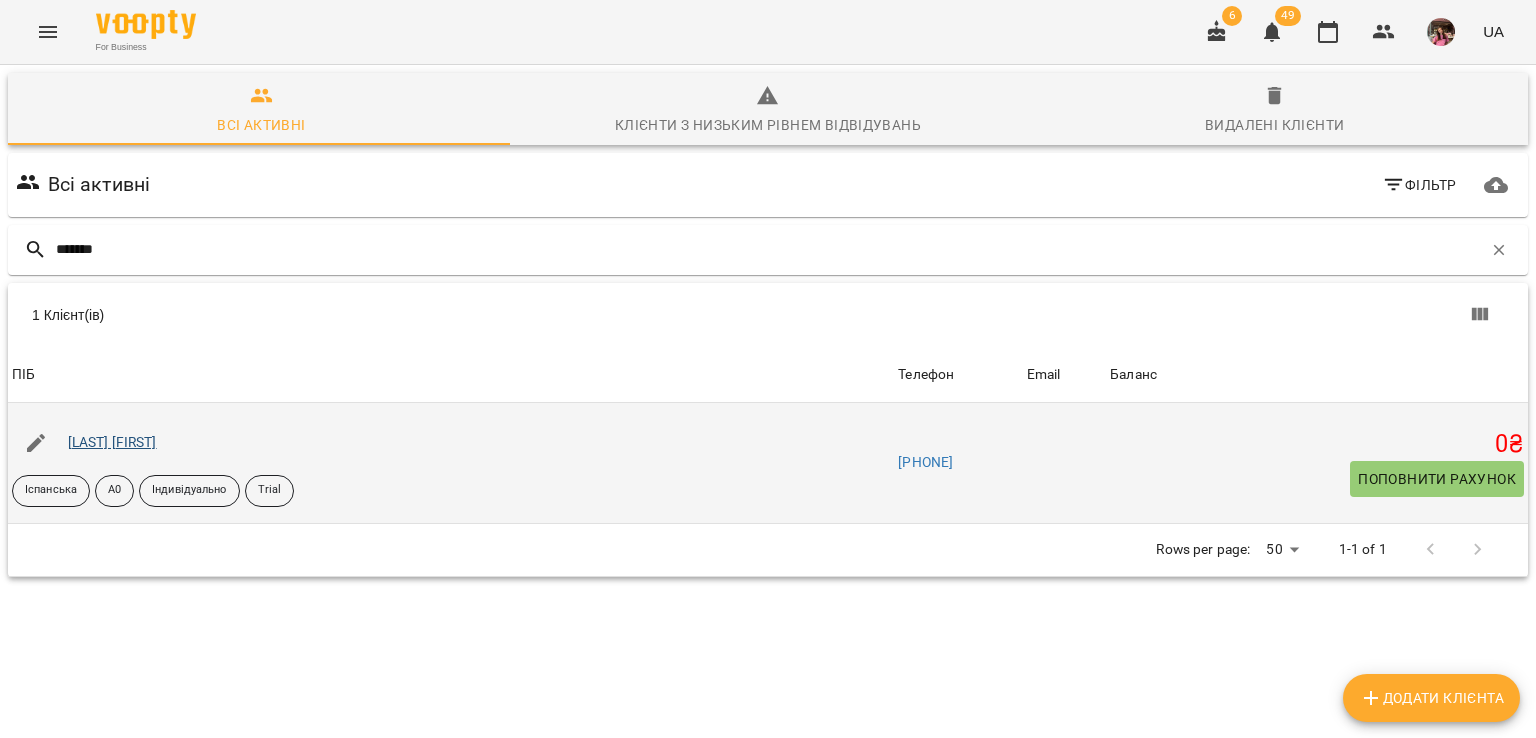 type on "*******" 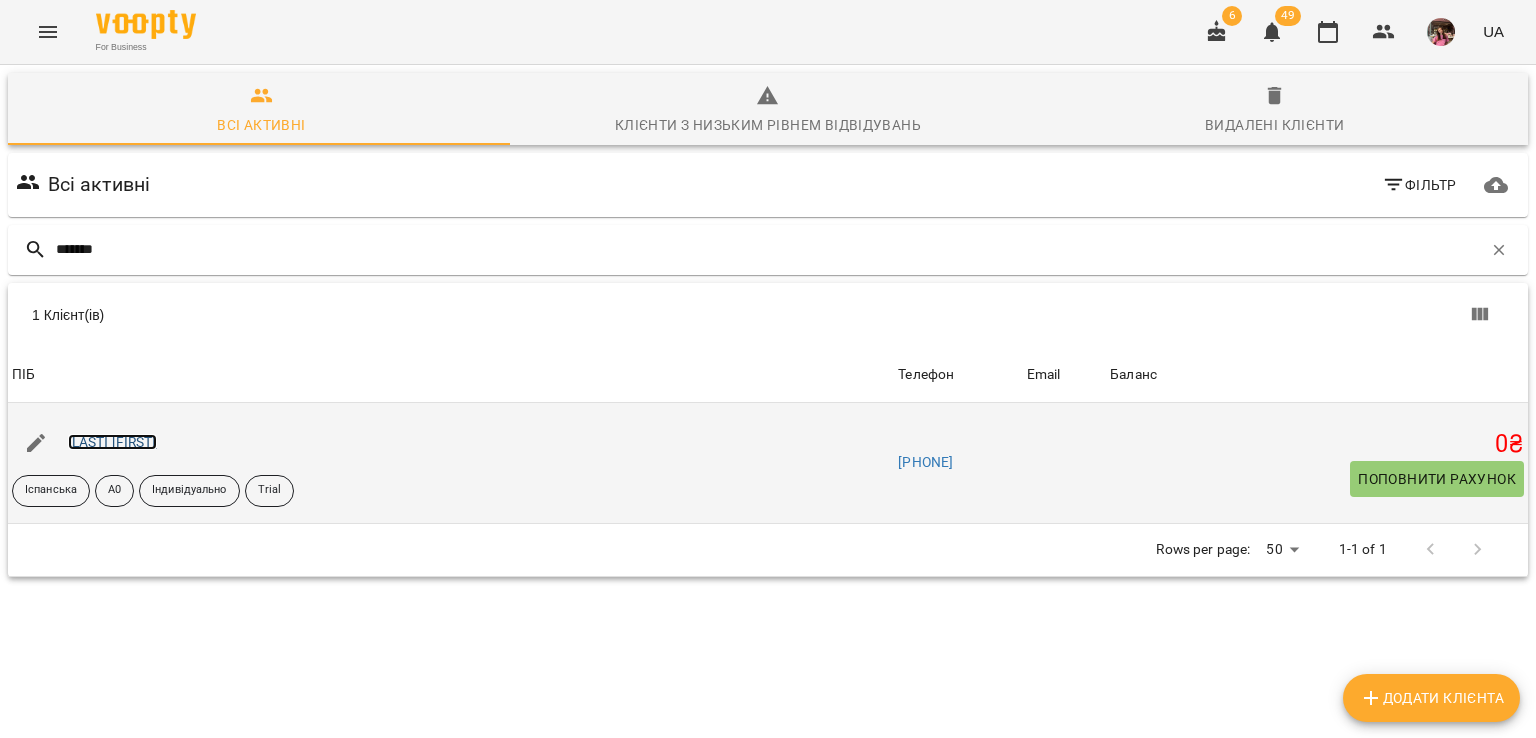 click on "[LAST] [FIRST]" at bounding box center [112, 442] 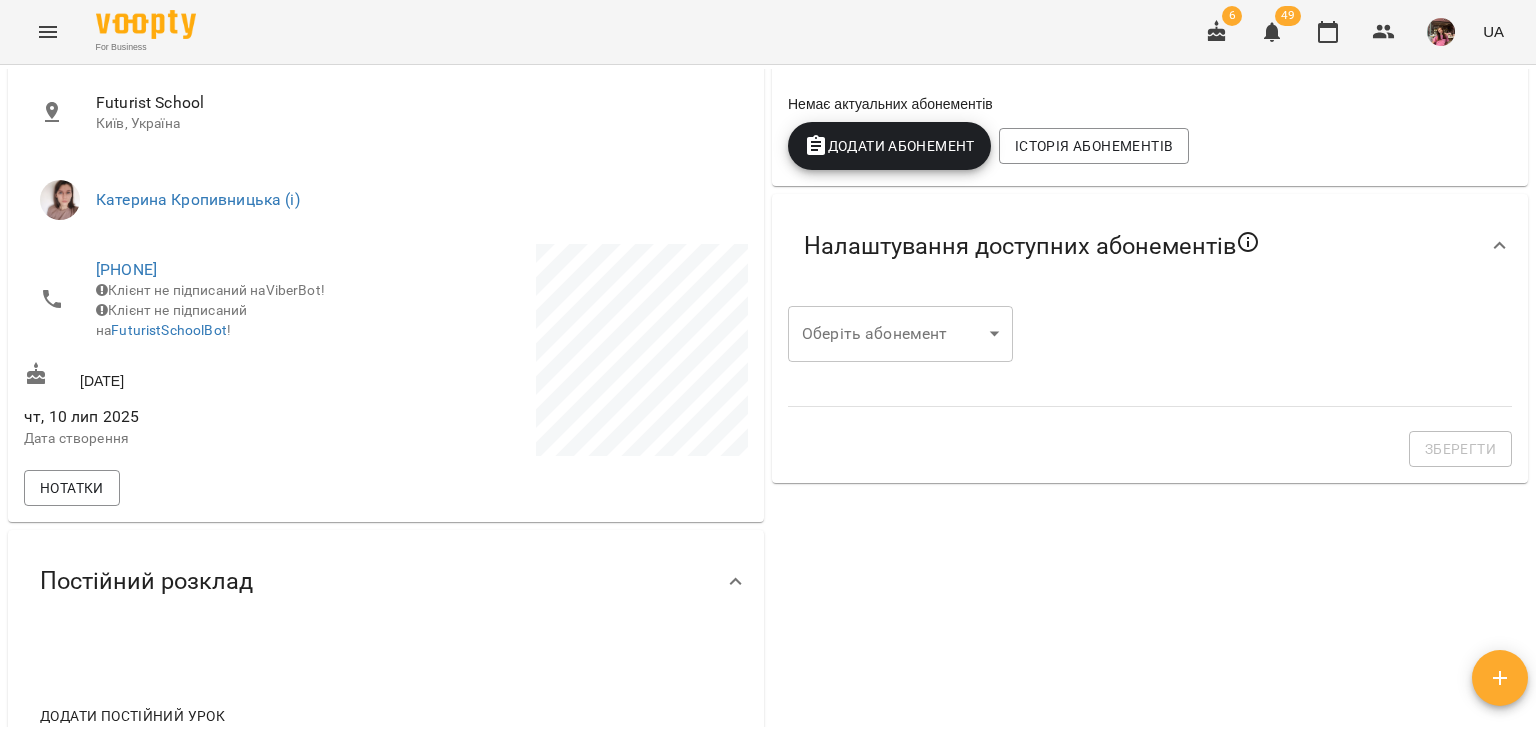 scroll, scrollTop: 0, scrollLeft: 0, axis: both 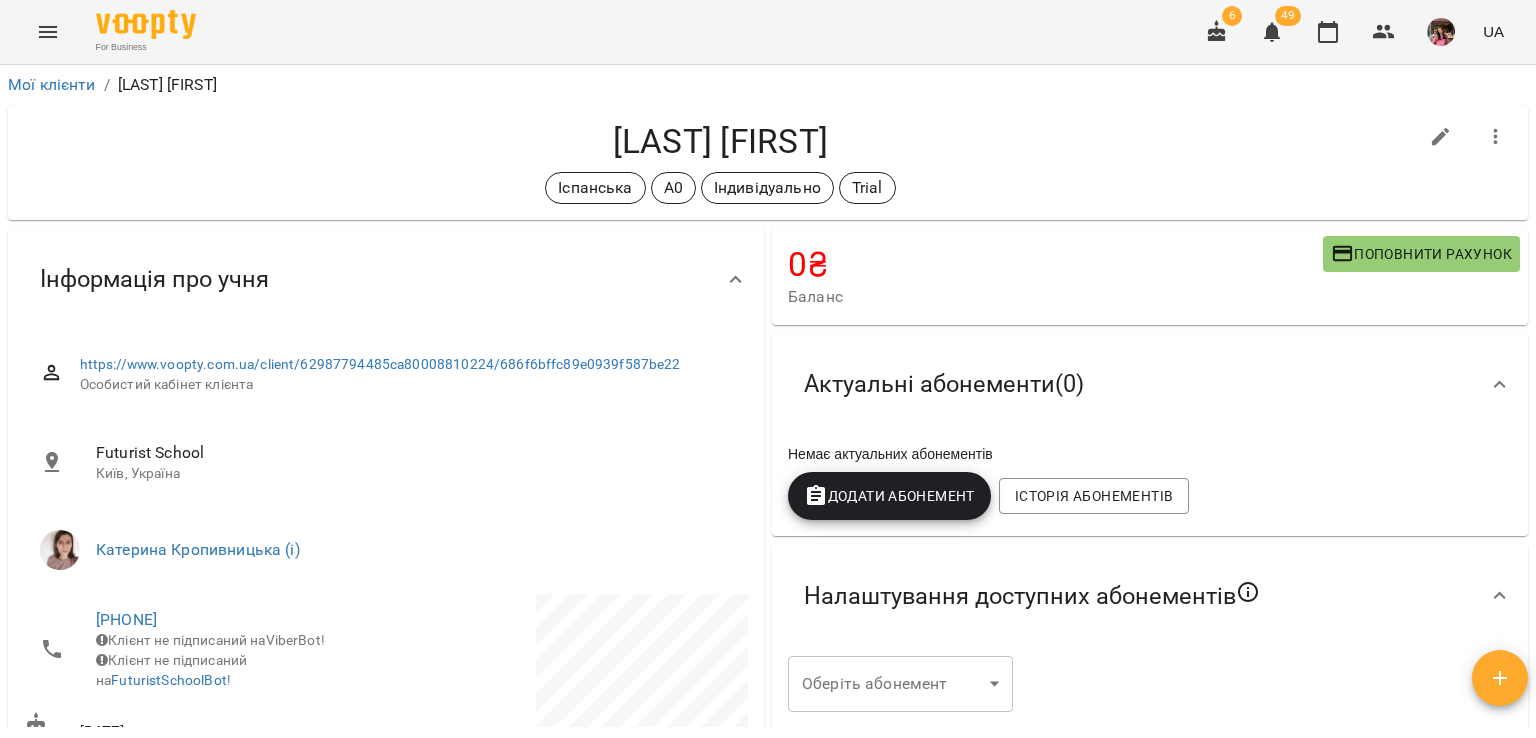 click at bounding box center (1441, 137) 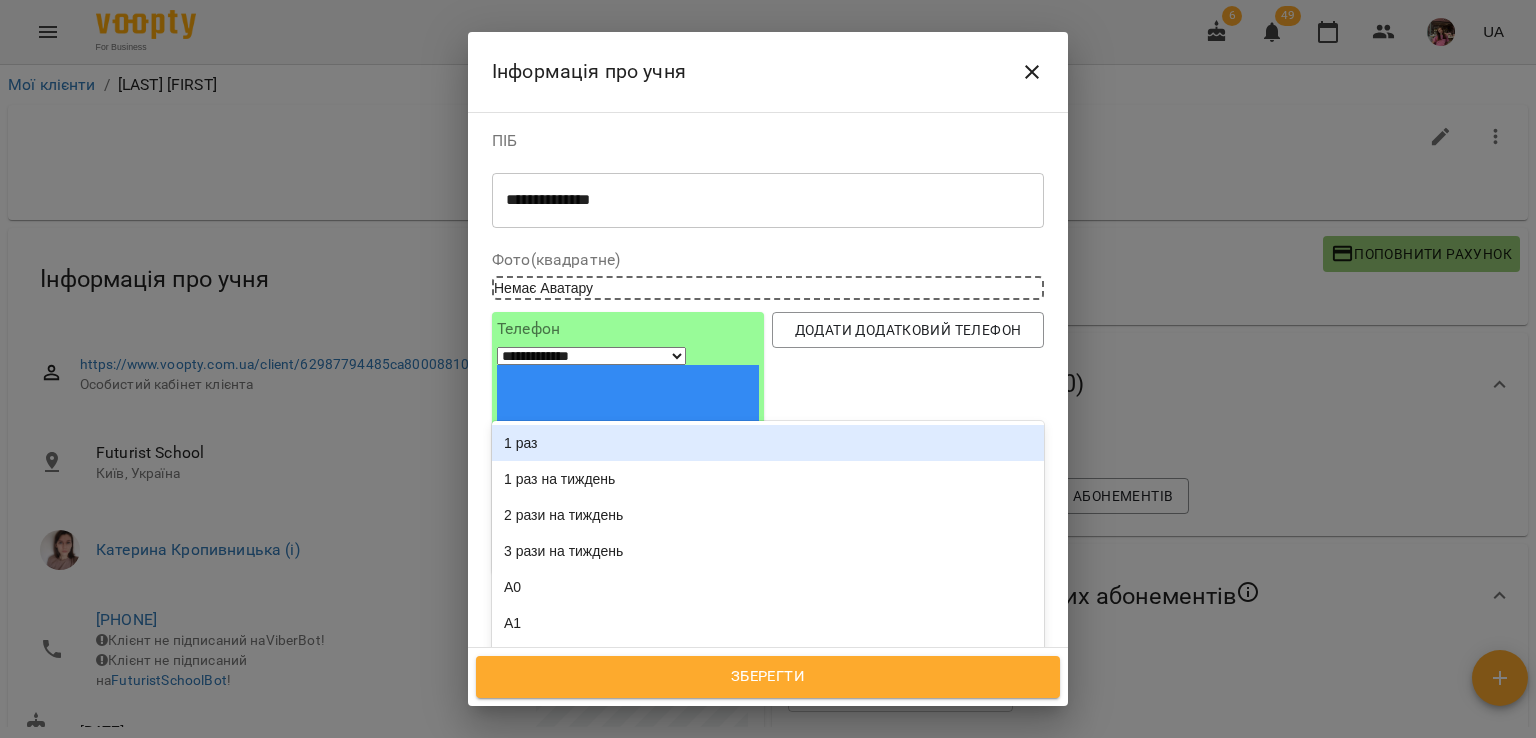 click on "Іспанська А0 Індивідуально Trial" at bounding box center [731, 748] 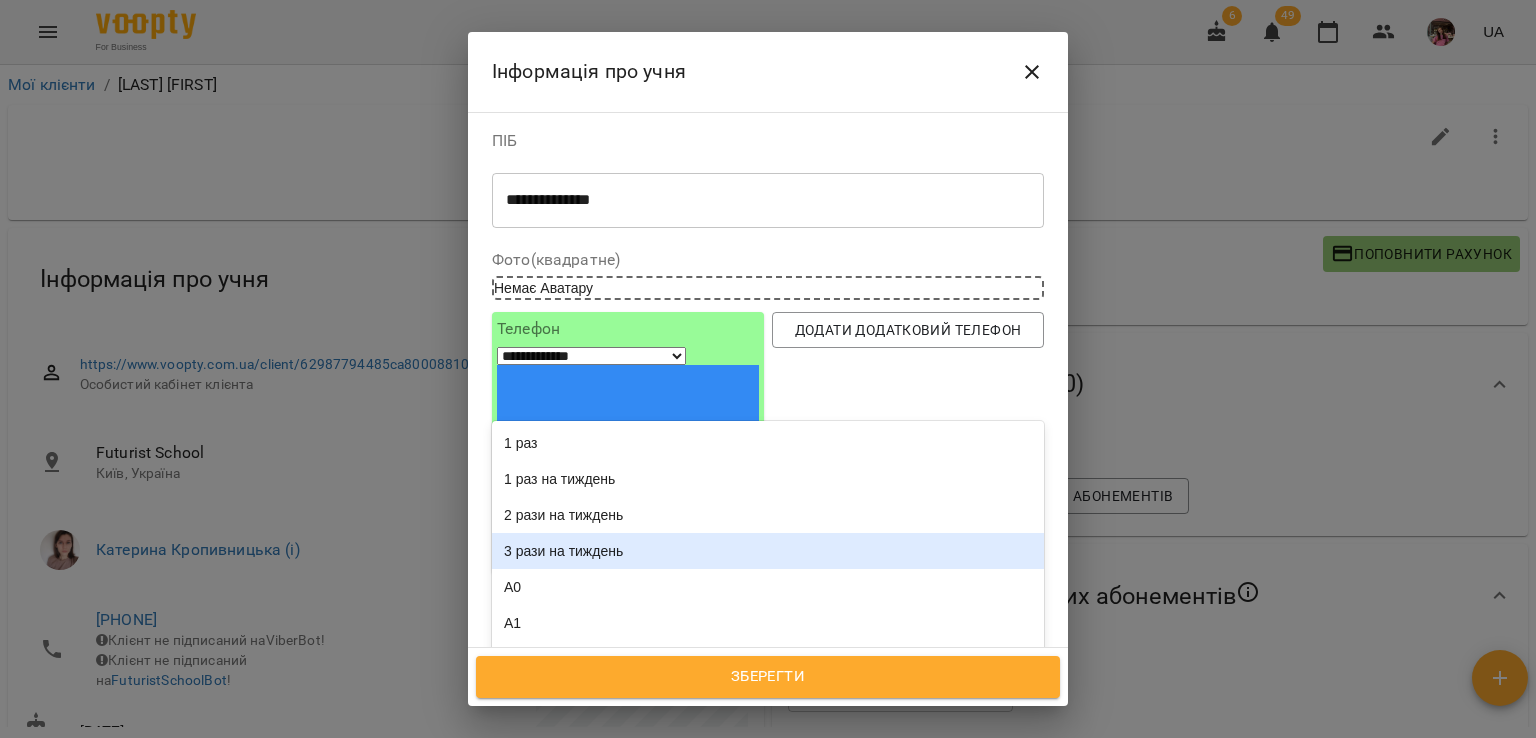 click on "3 рази на тиждень" at bounding box center [768, 551] 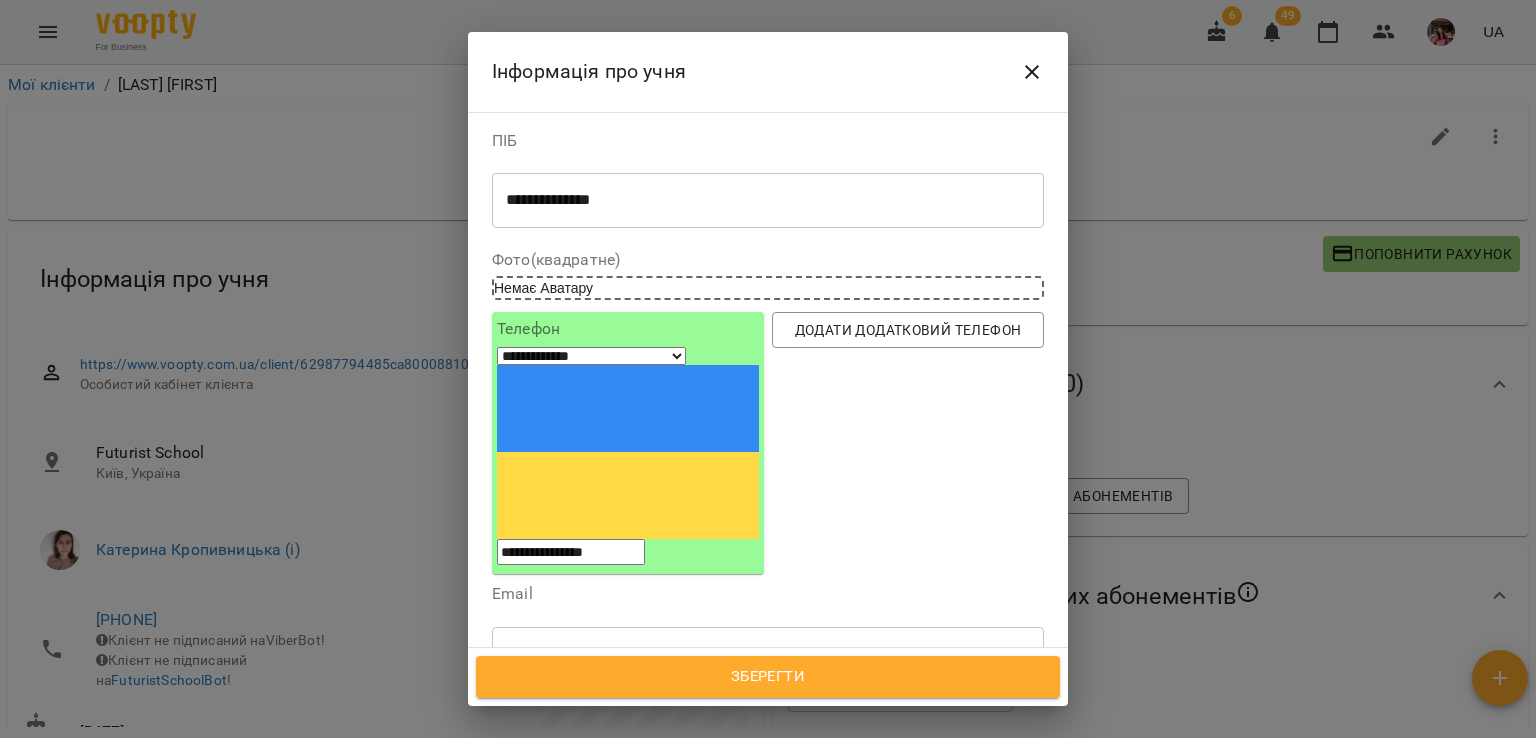 click on "Зберегти" at bounding box center (768, 677) 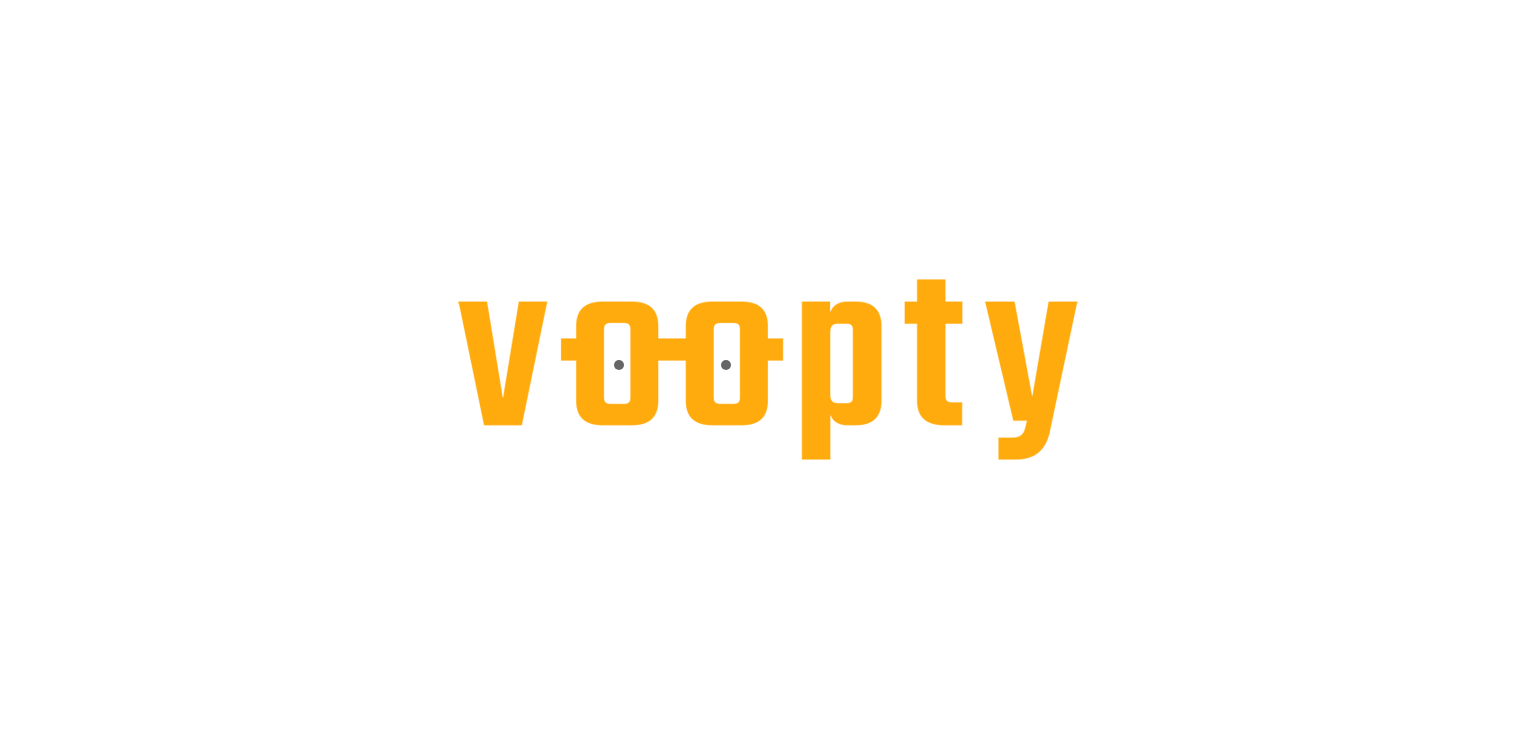 scroll, scrollTop: 0, scrollLeft: 0, axis: both 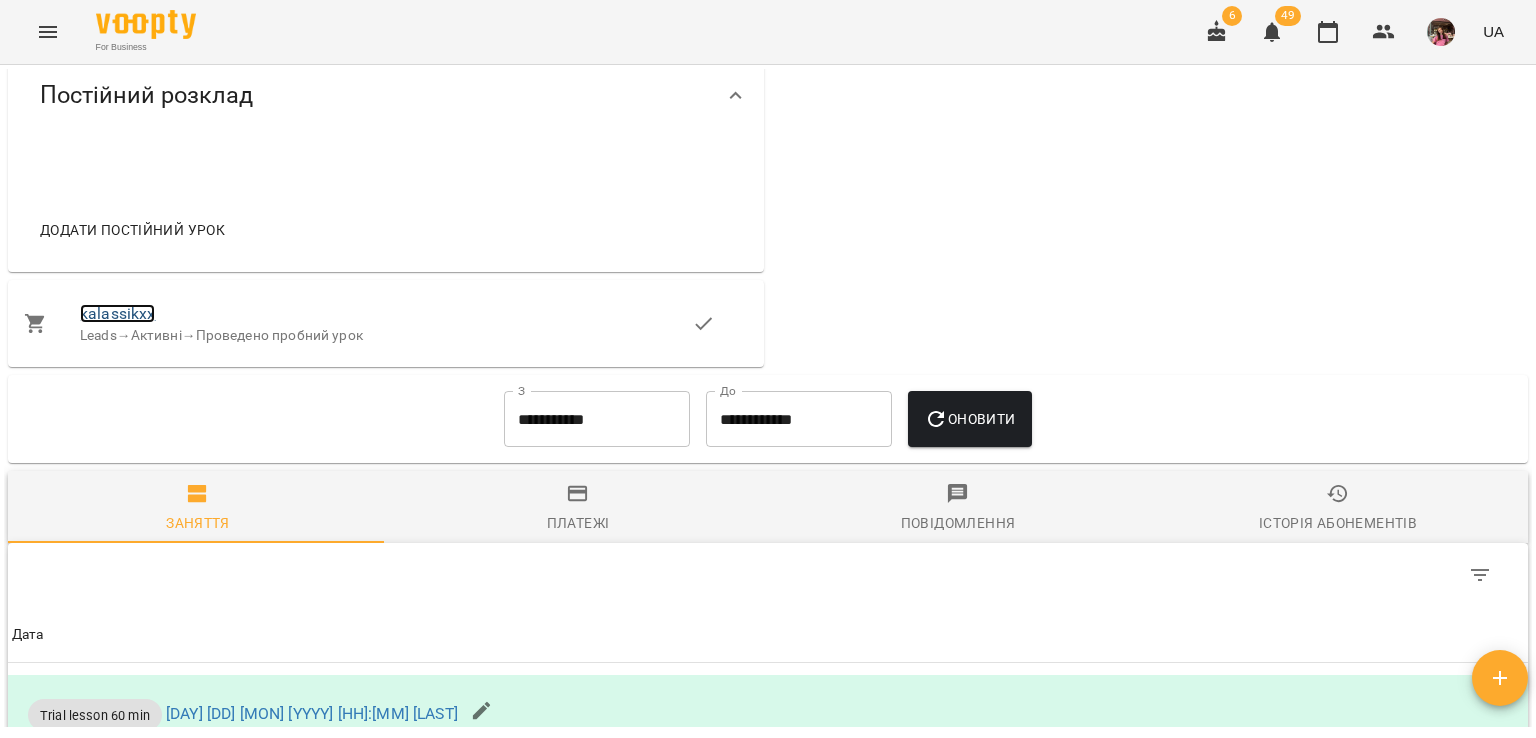 click on "kalassikxx" at bounding box center (117, 313) 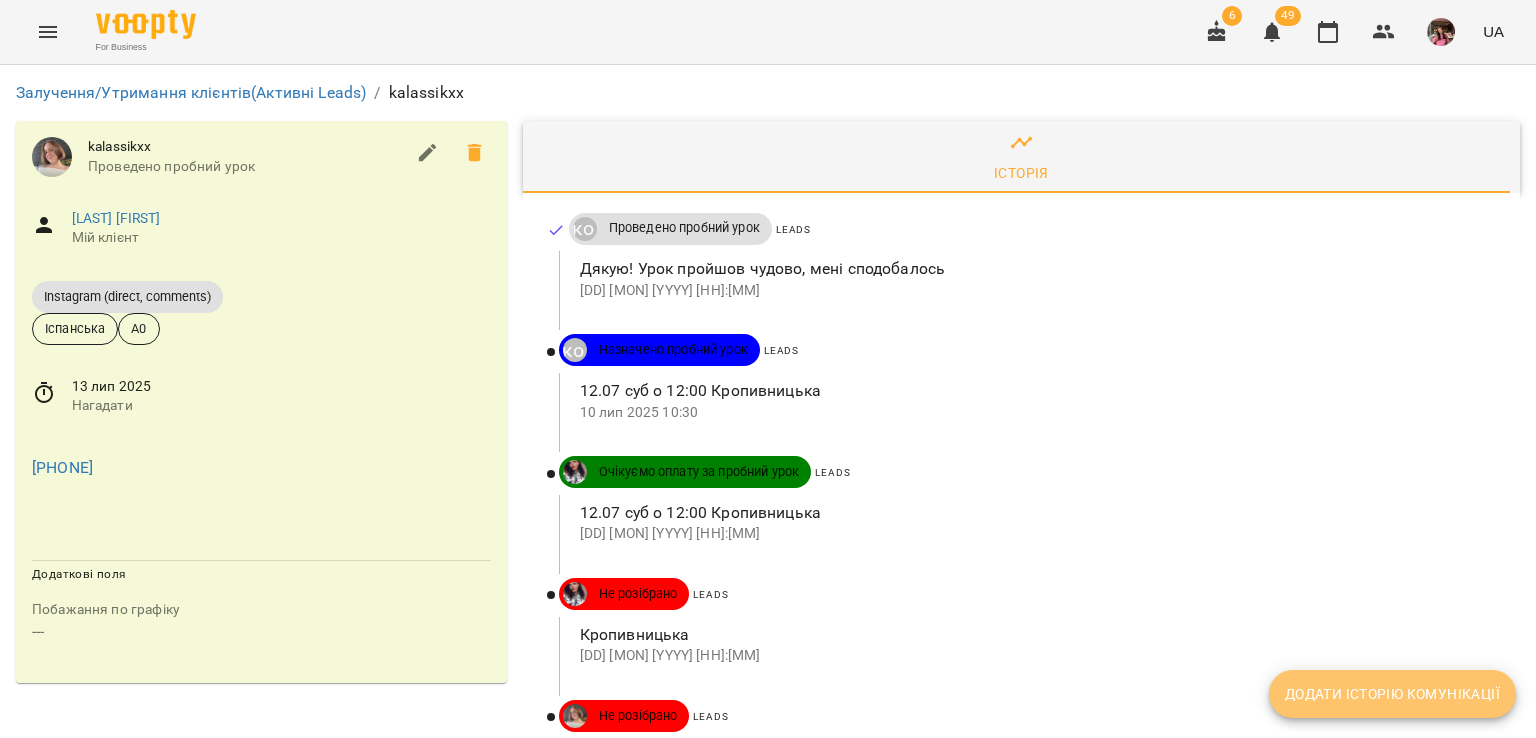 click on "Додати історію комунікації" at bounding box center [1392, 694] 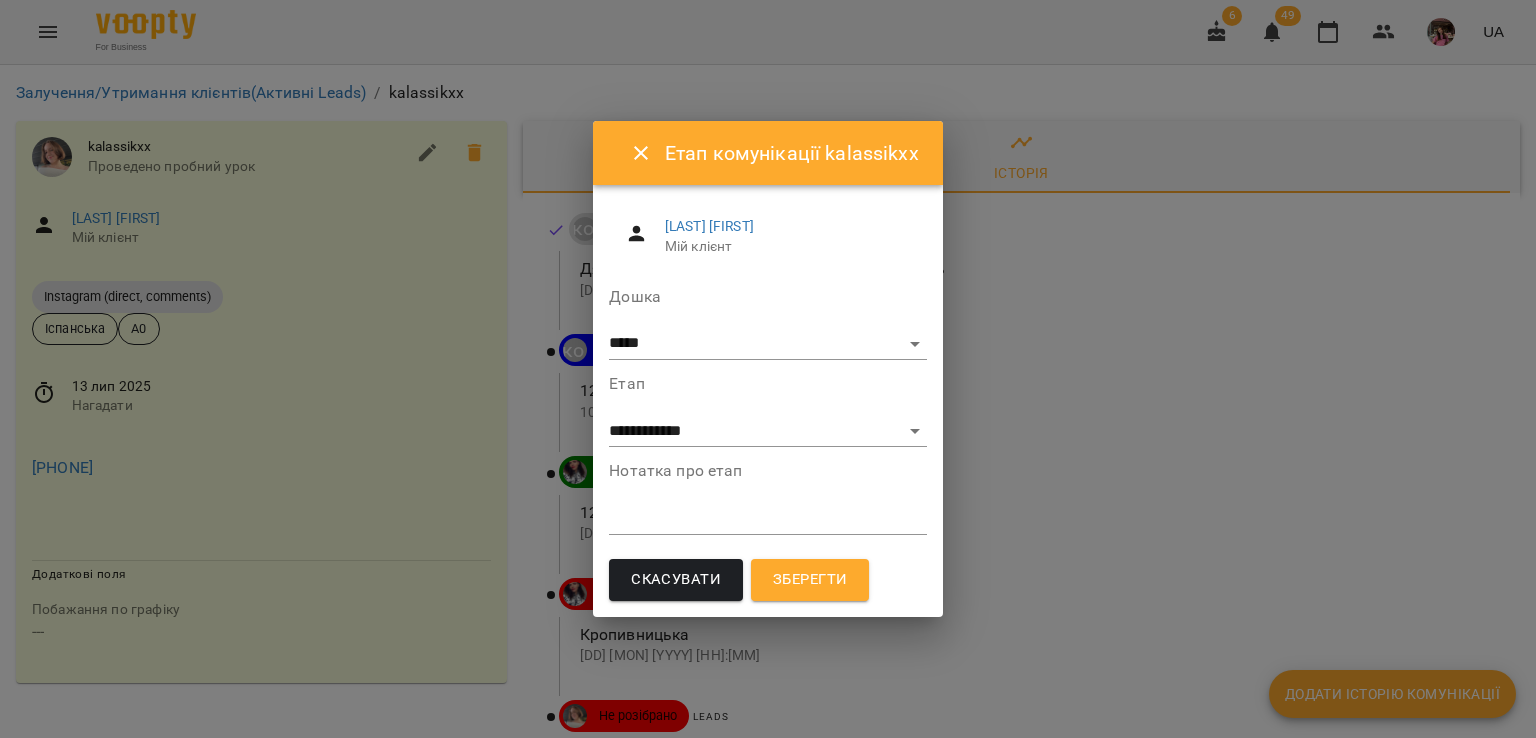 click at bounding box center (768, 518) 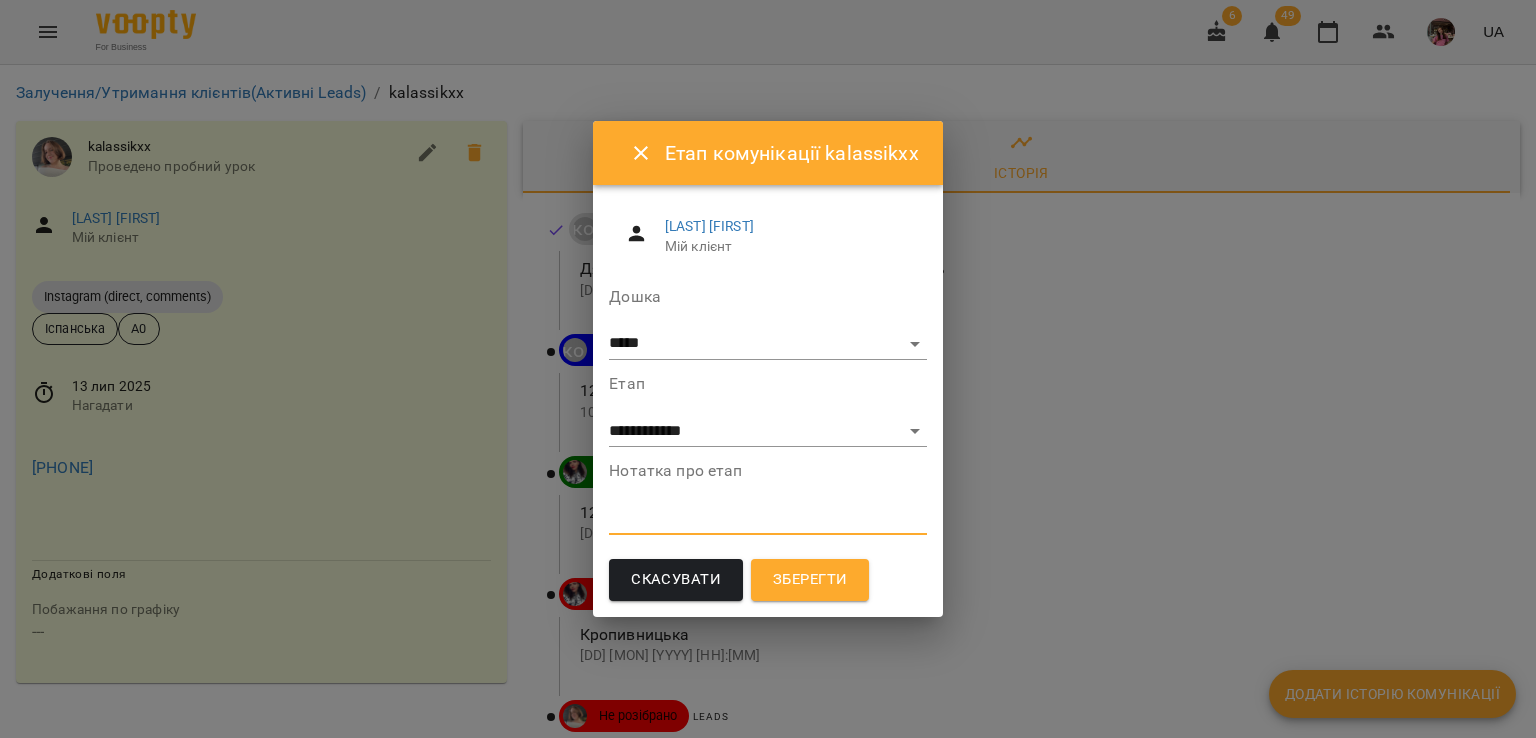 paste on "**********" 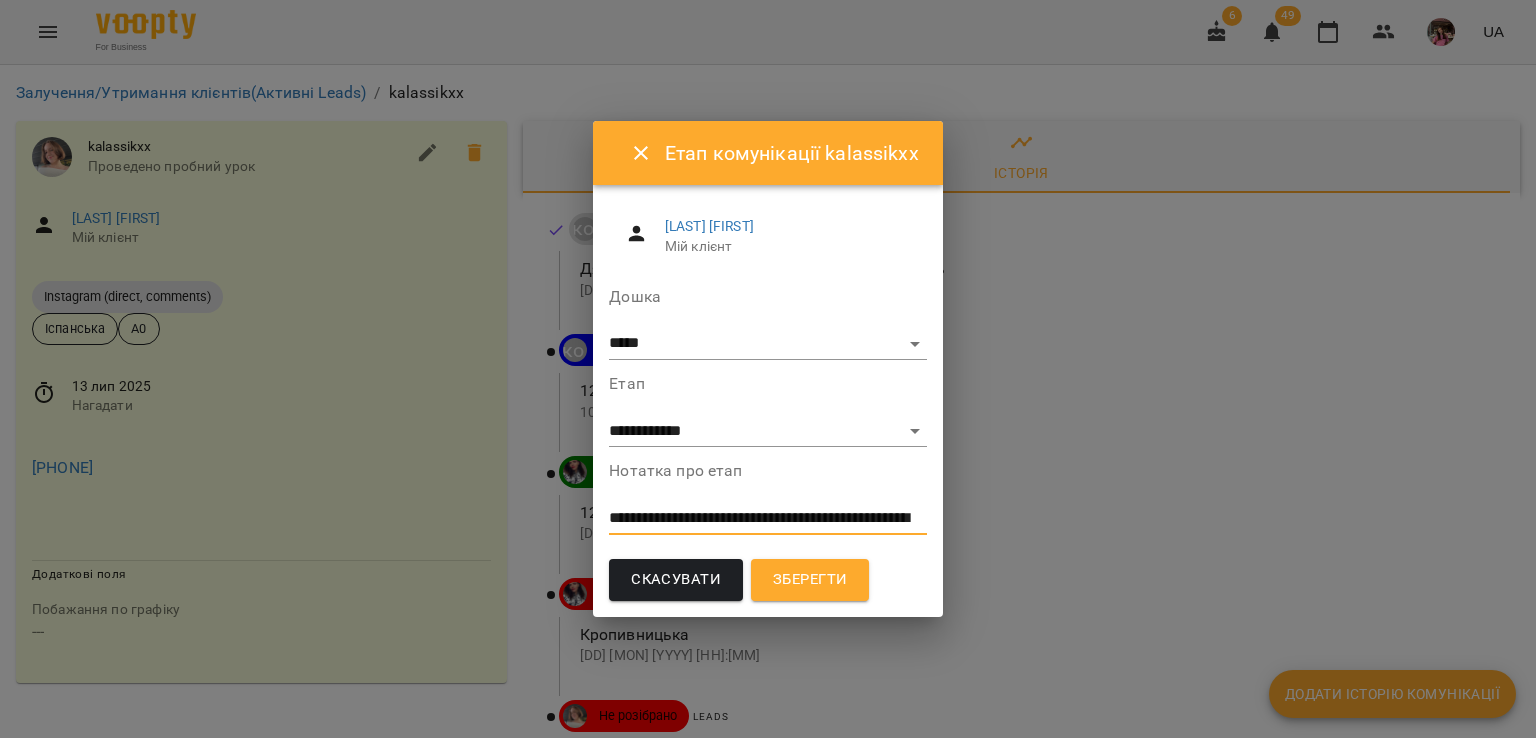 scroll, scrollTop: 0, scrollLeft: 0, axis: both 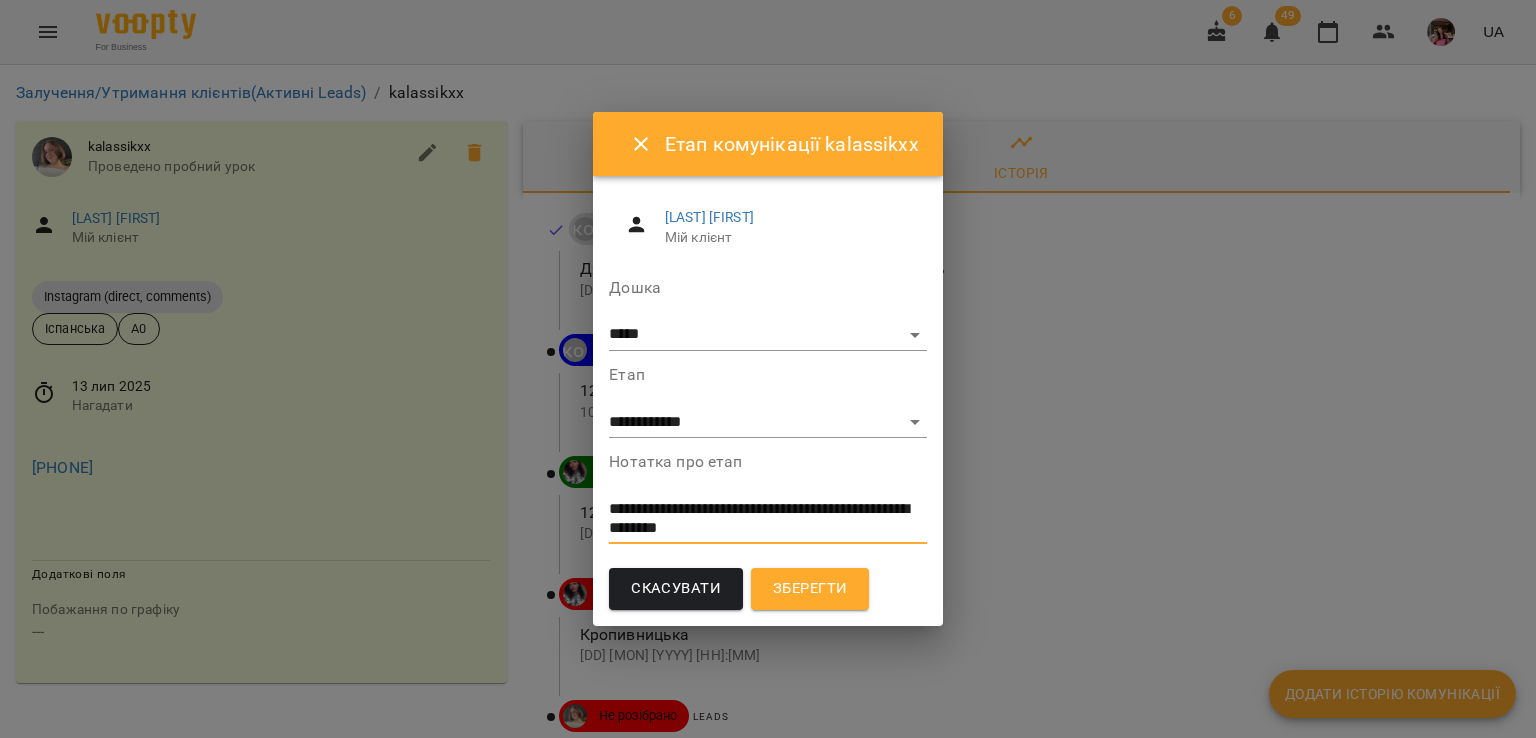 type on "**********" 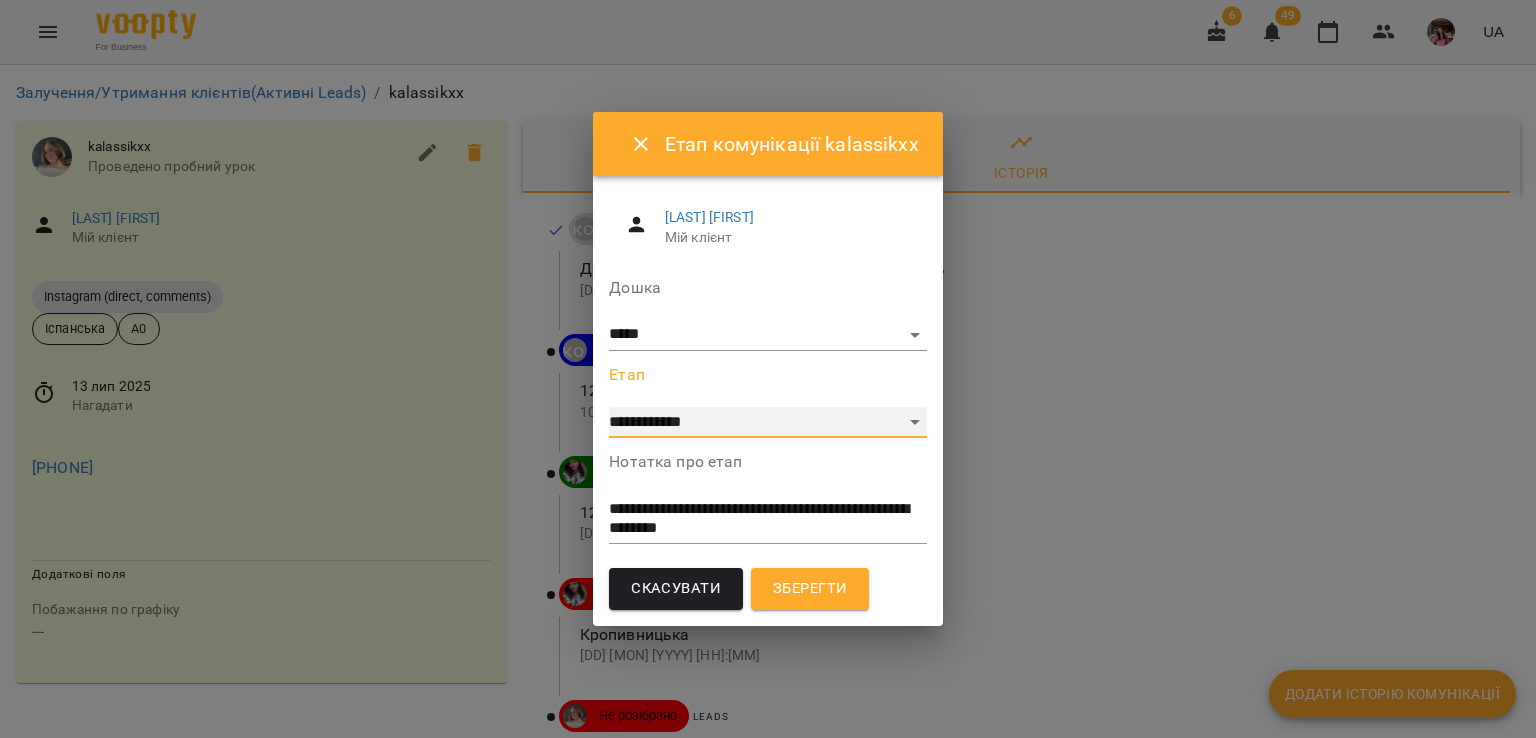 click on "**********" at bounding box center (768, 423) 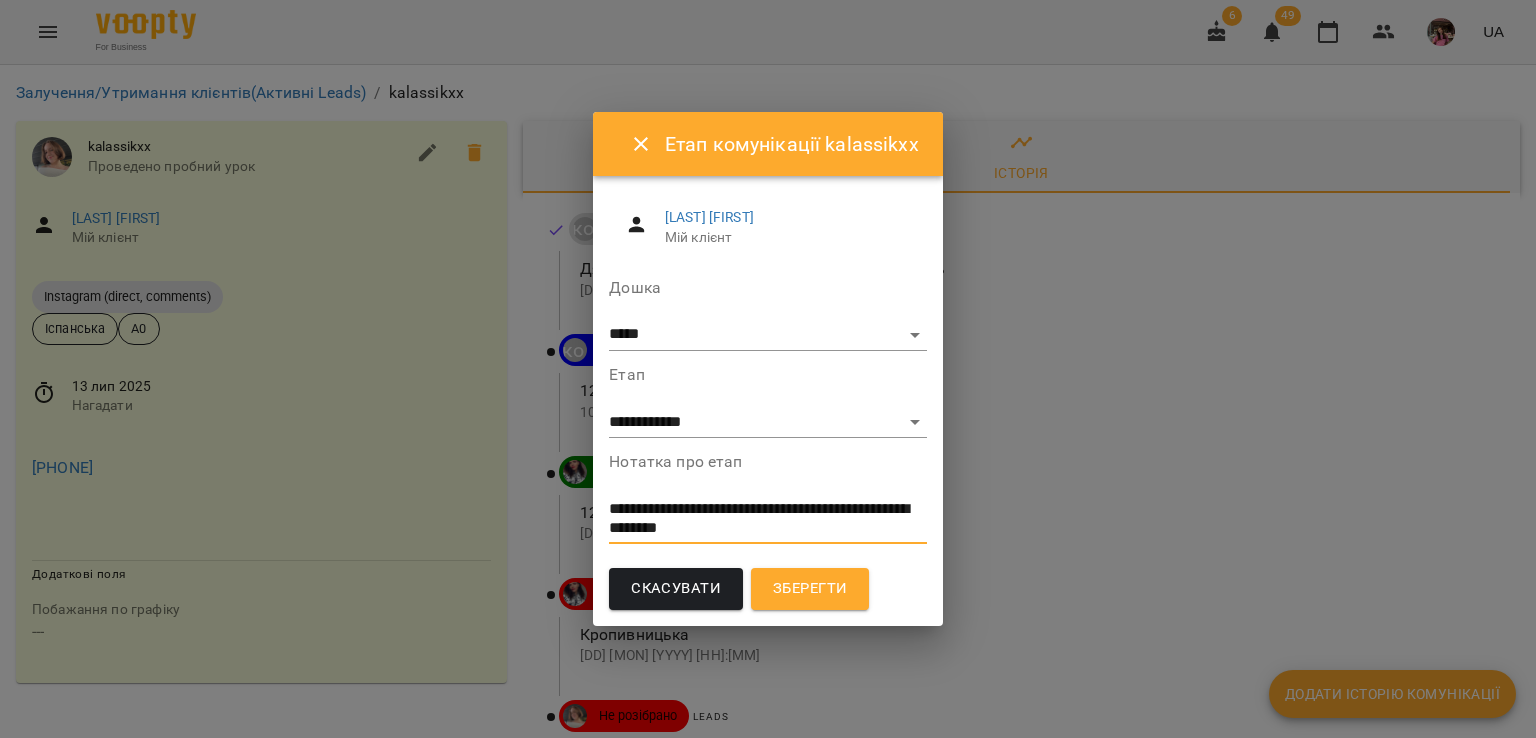 click on "**********" at bounding box center [766, 518] 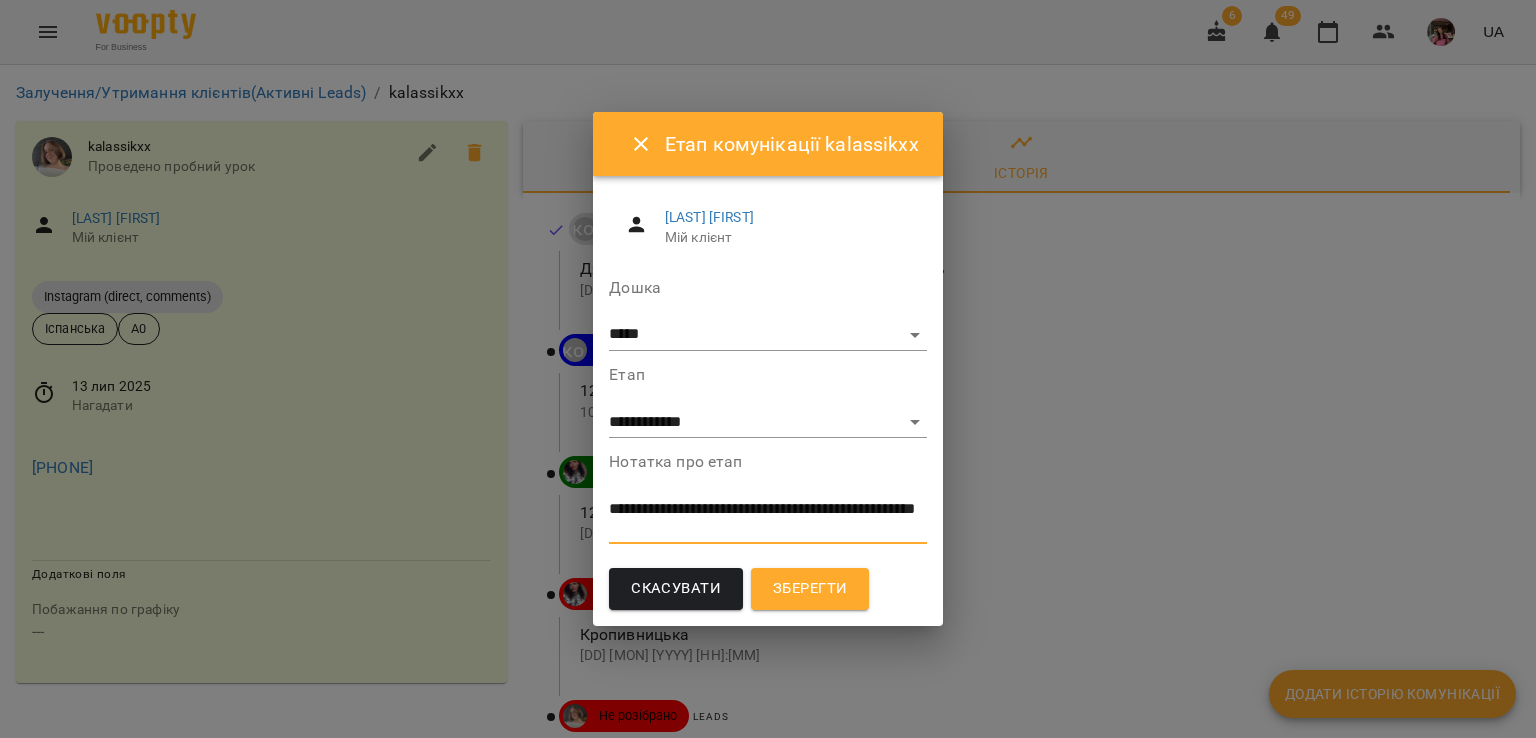 type on "**********" 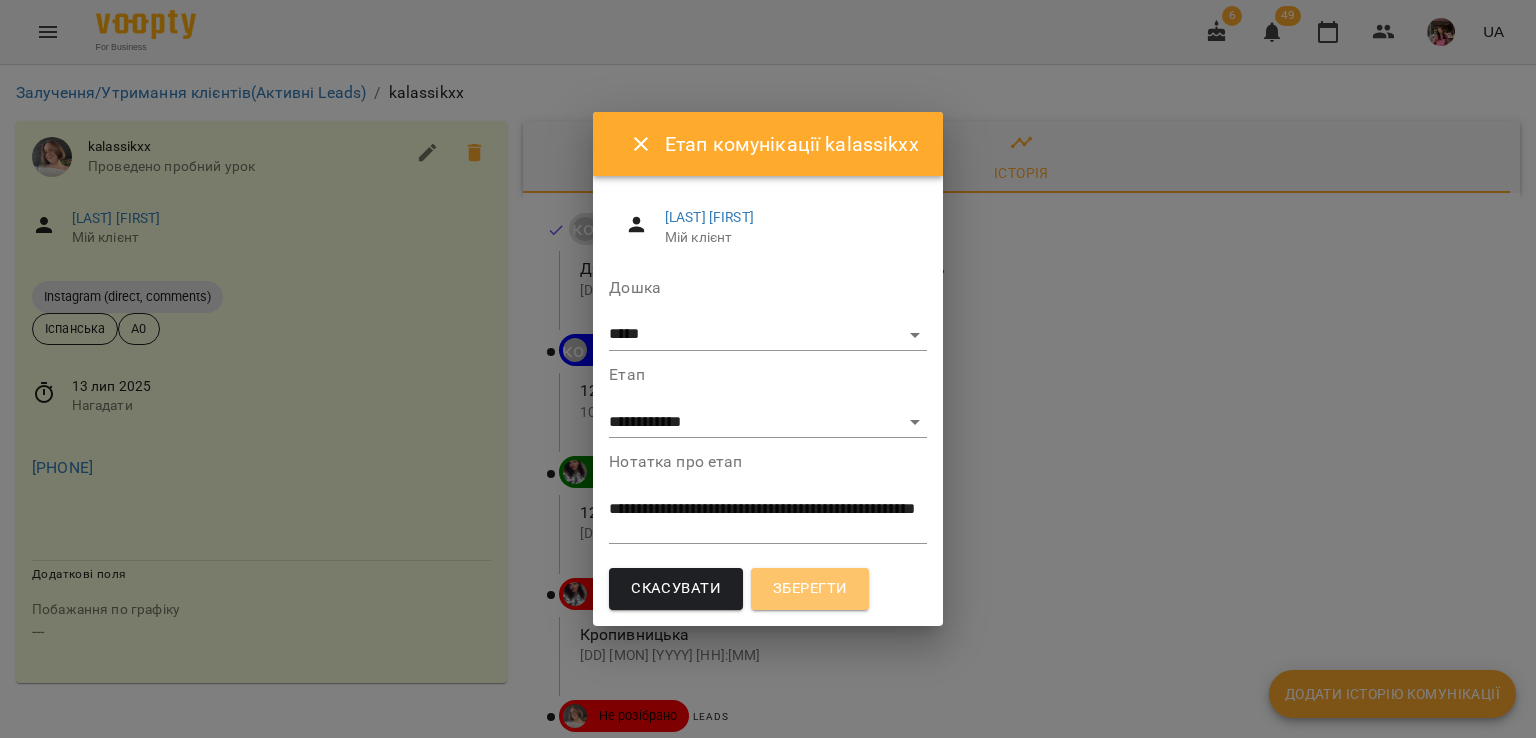 click on "Зберегти" at bounding box center (810, 589) 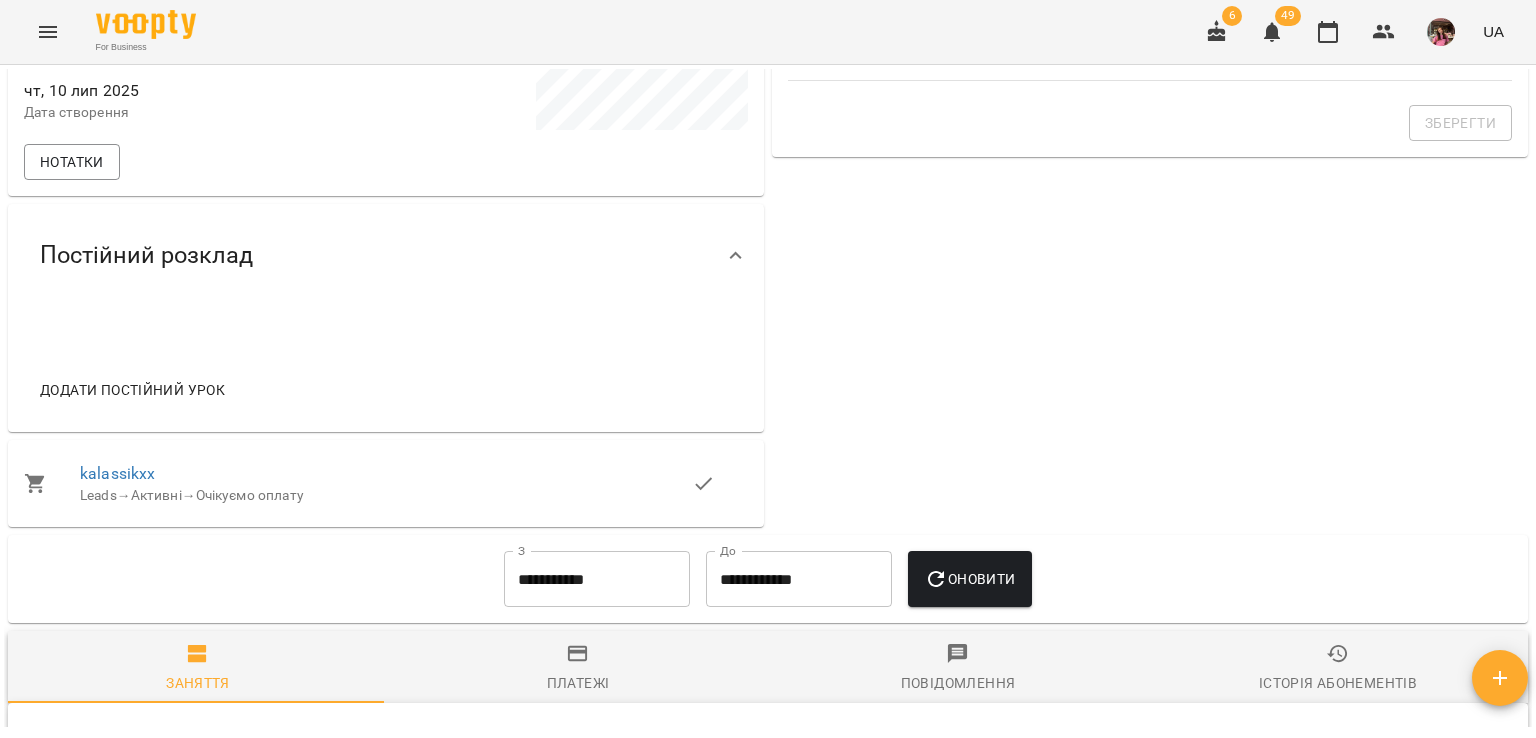 scroll, scrollTop: 680, scrollLeft: 0, axis: vertical 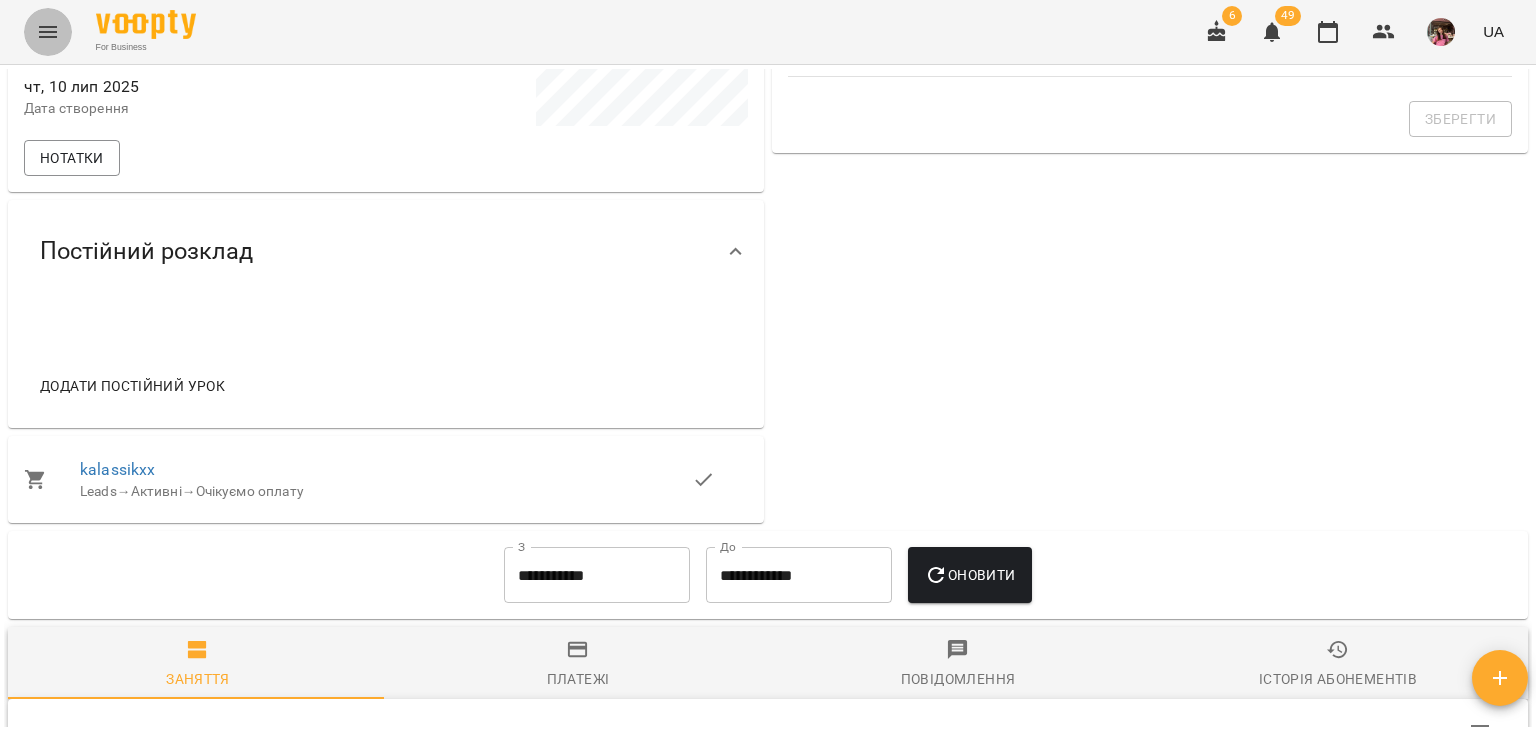 click 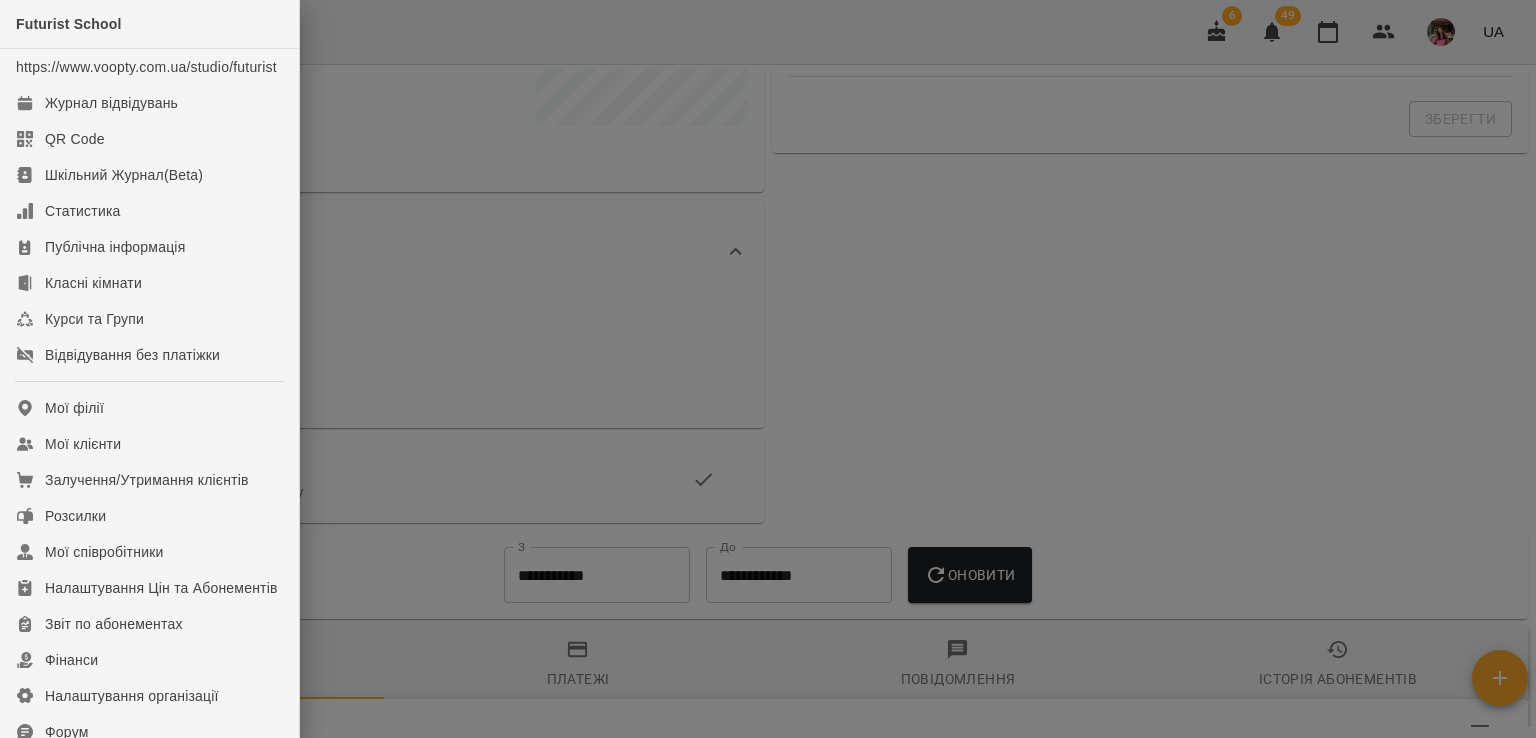 click at bounding box center (768, 369) 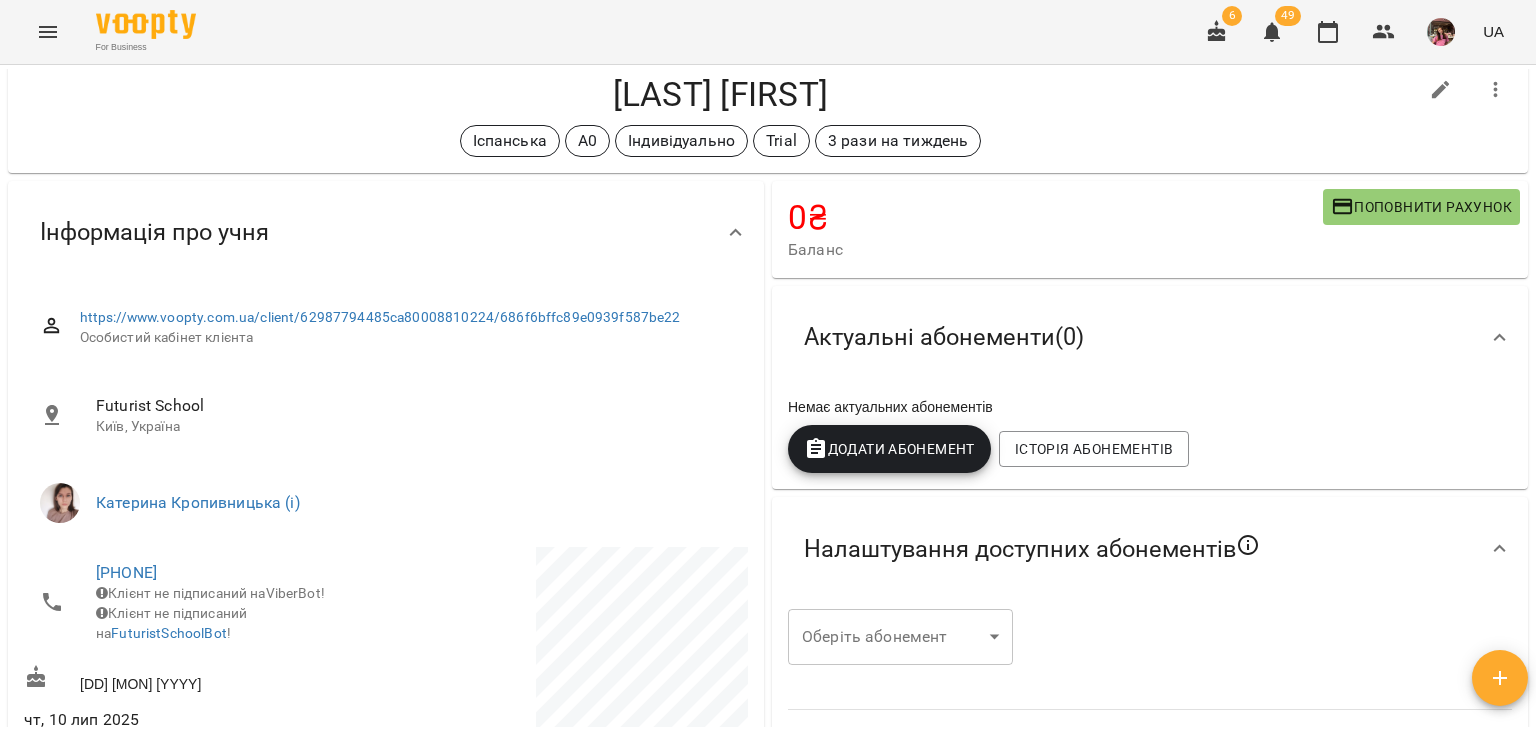 scroll, scrollTop: 0, scrollLeft: 0, axis: both 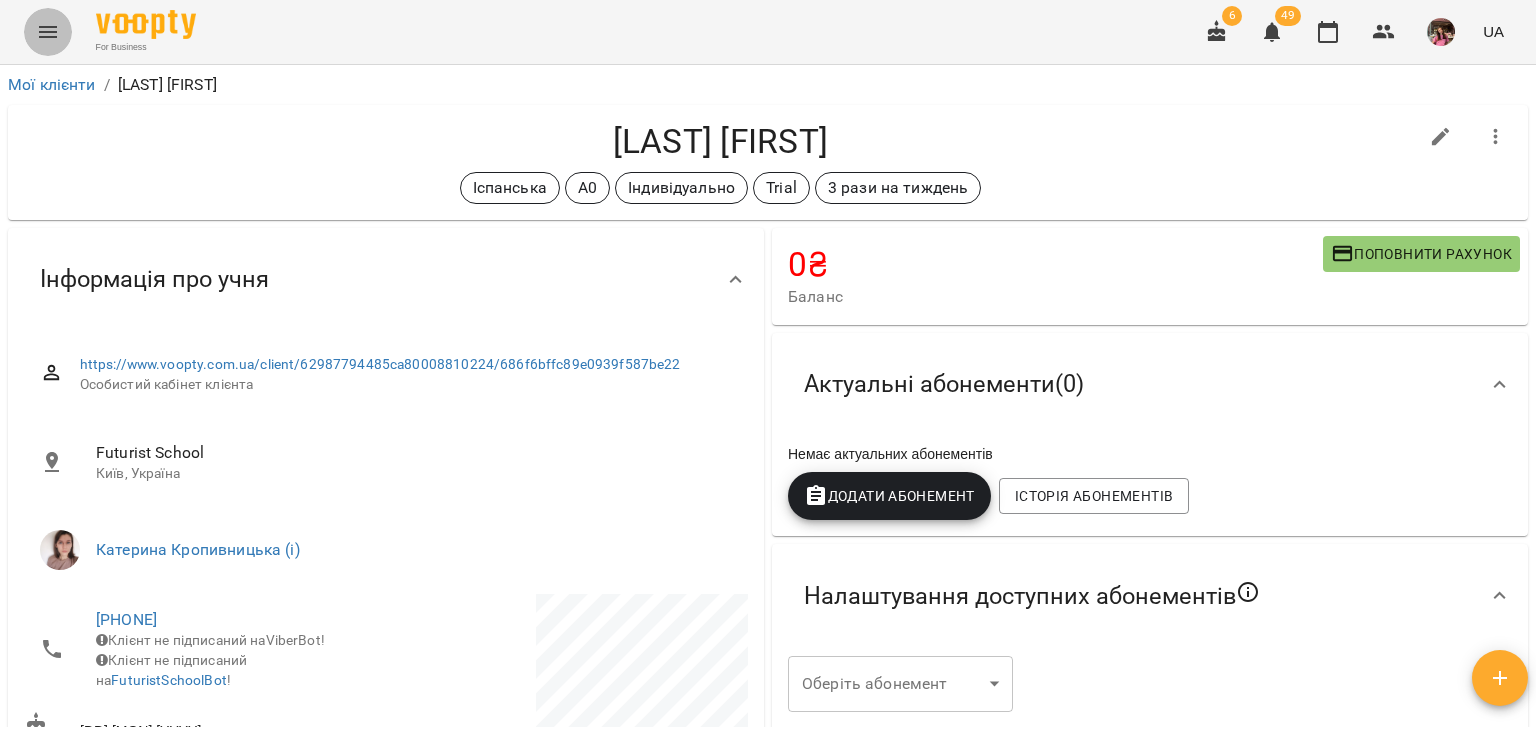 click 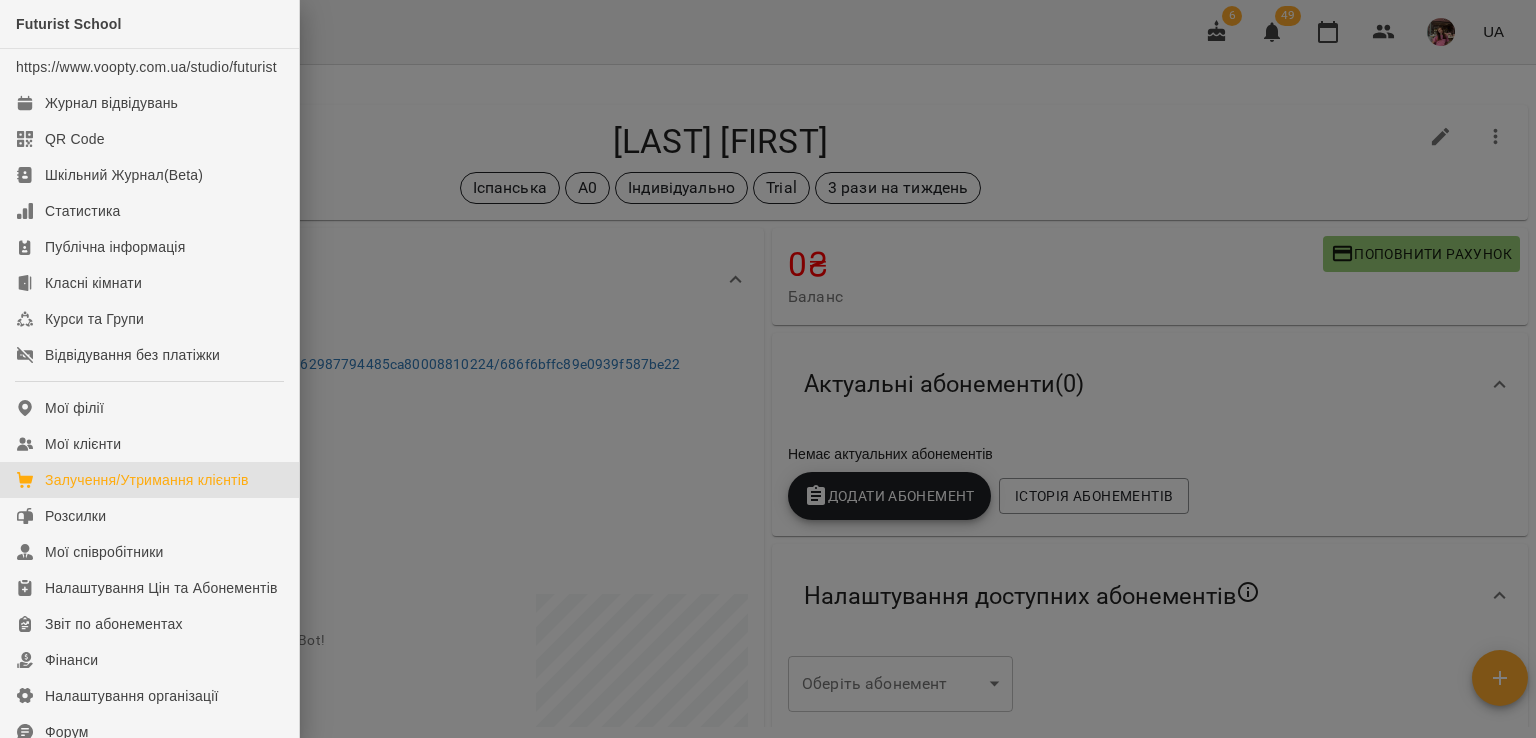 click on "Залучення/Утримання клієнтів" at bounding box center (147, 480) 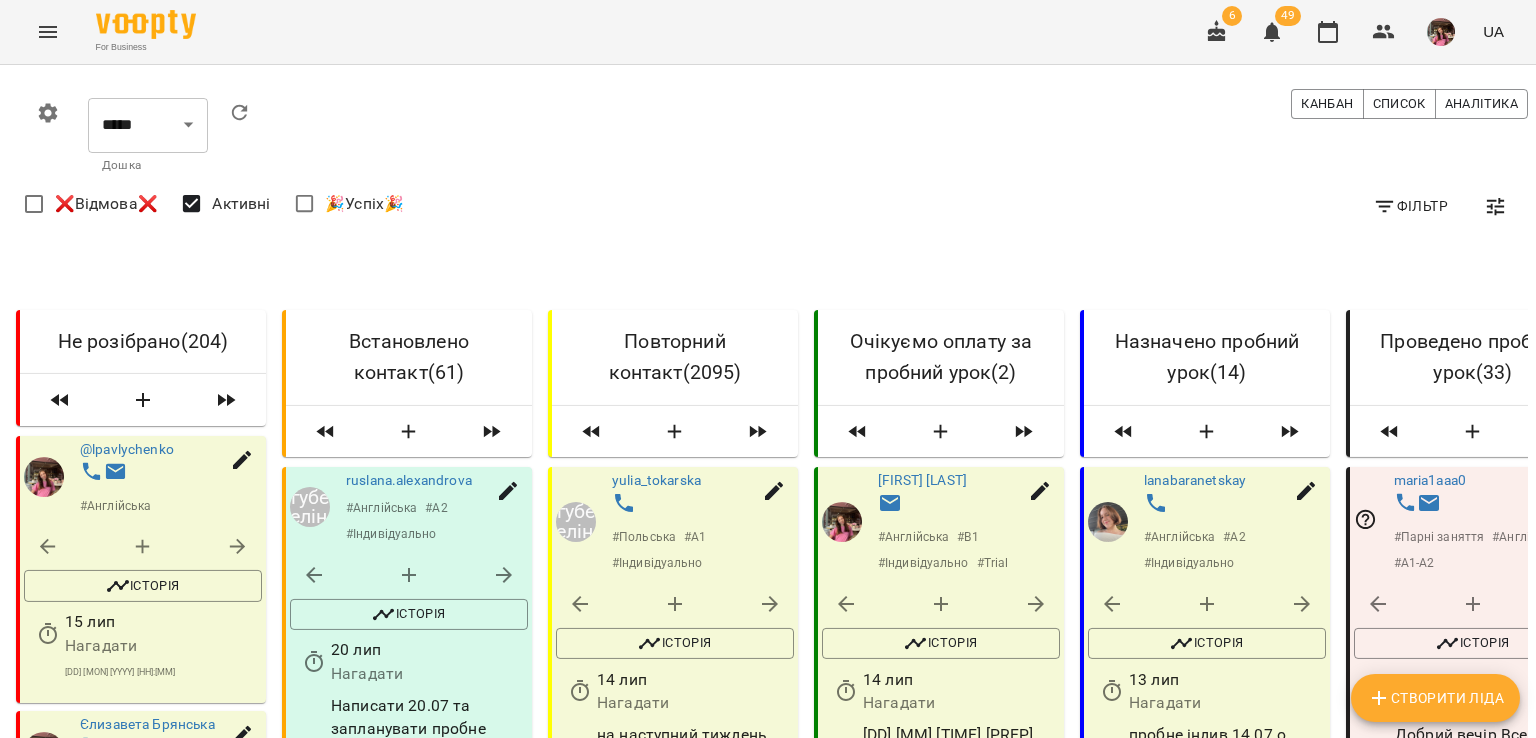 scroll, scrollTop: 286, scrollLeft: 0, axis: vertical 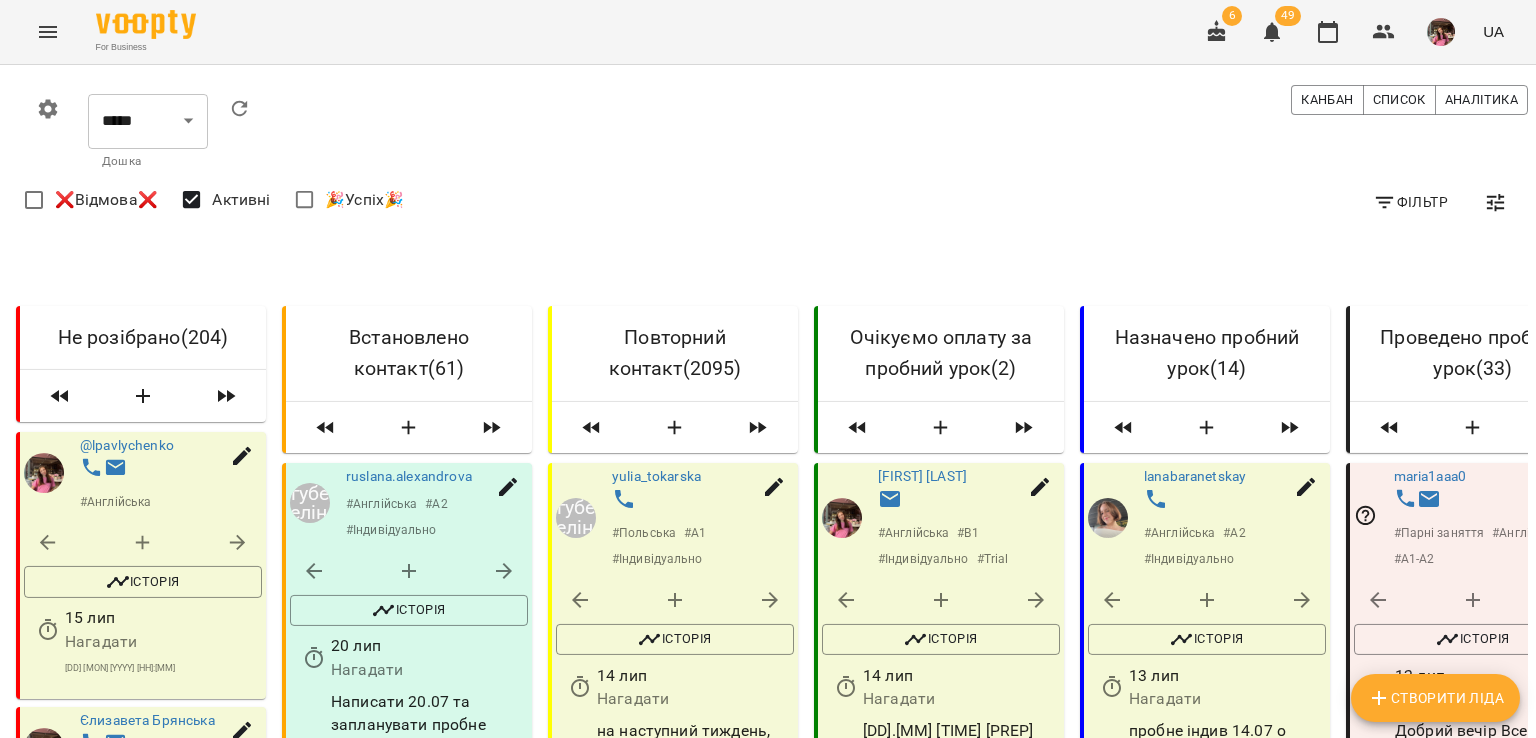 click 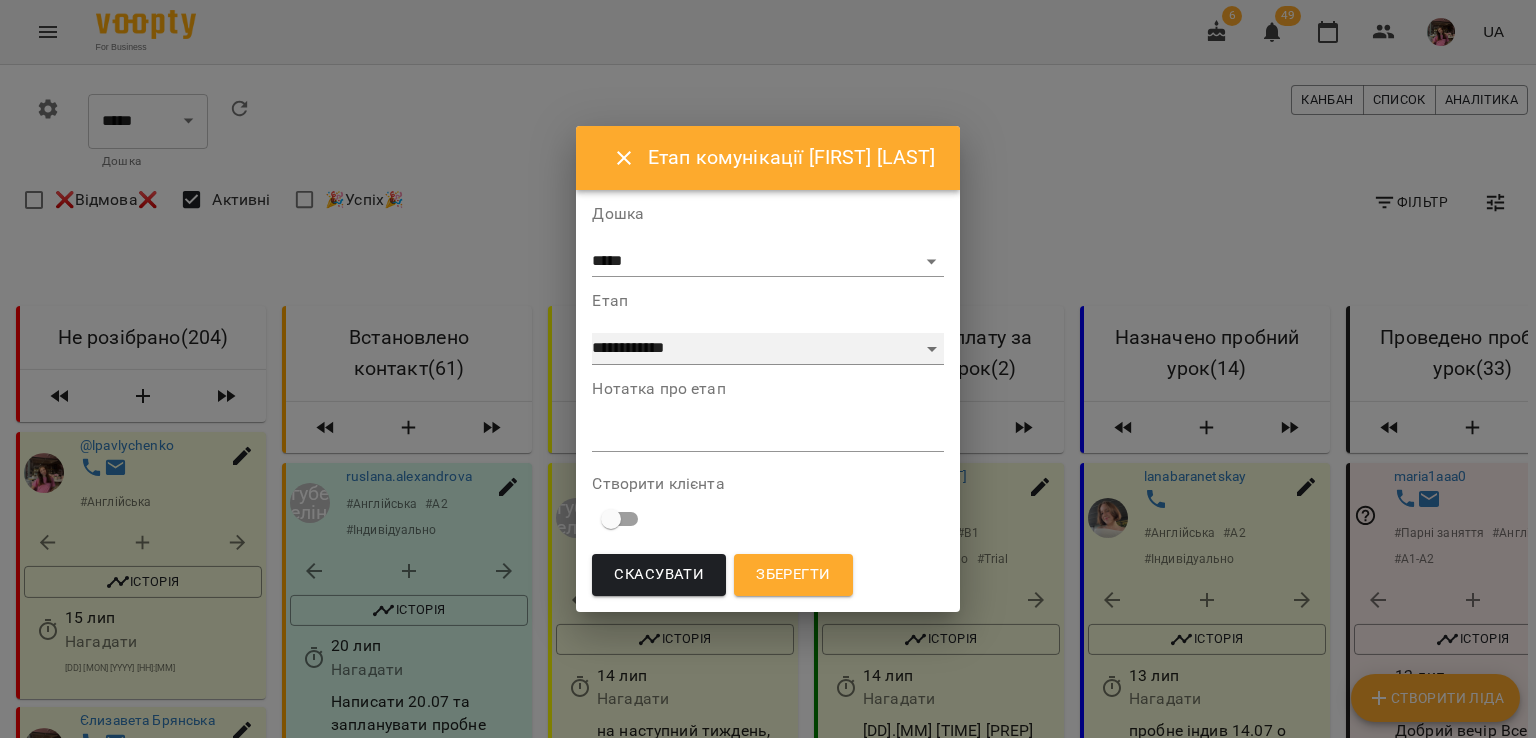 click on "**********" at bounding box center [767, 349] 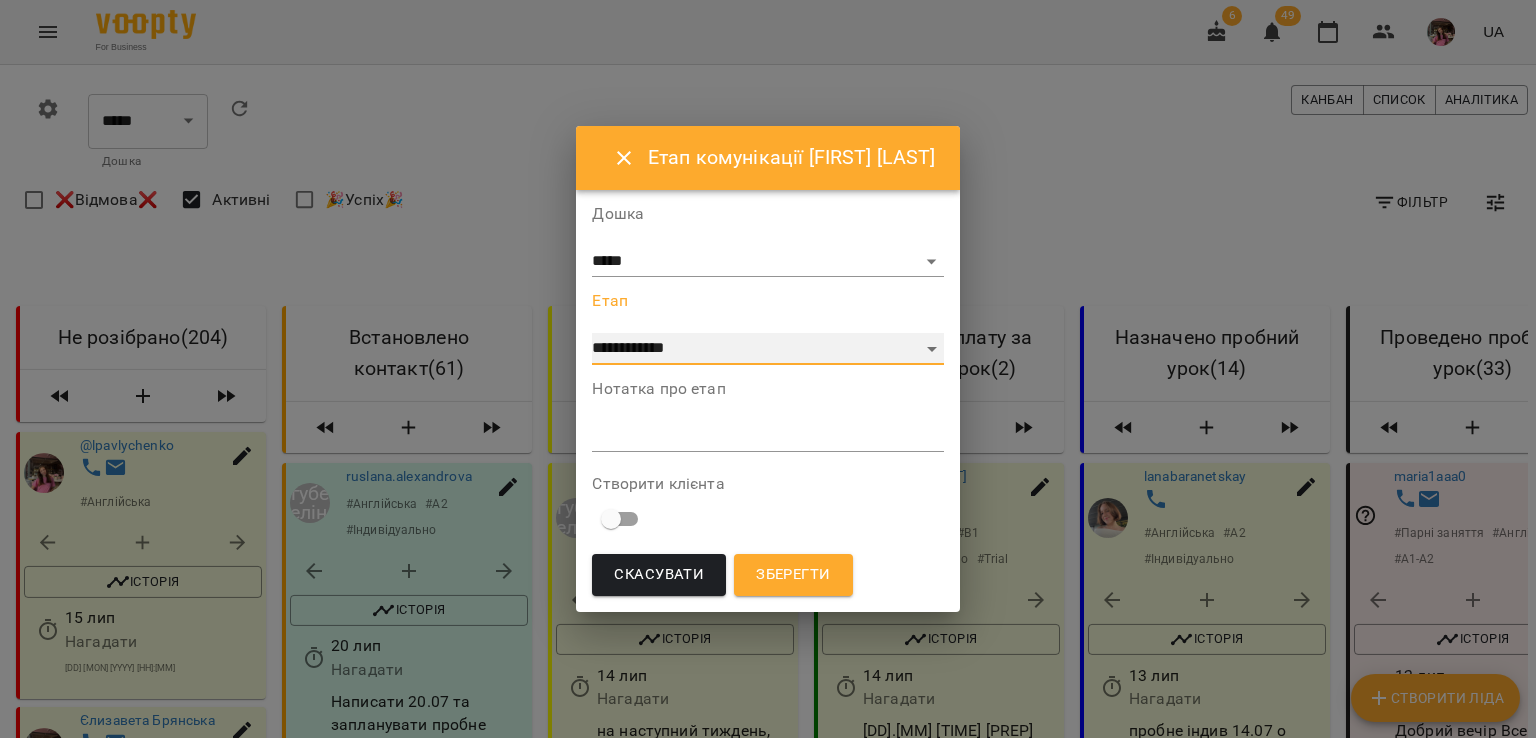 select on "*" 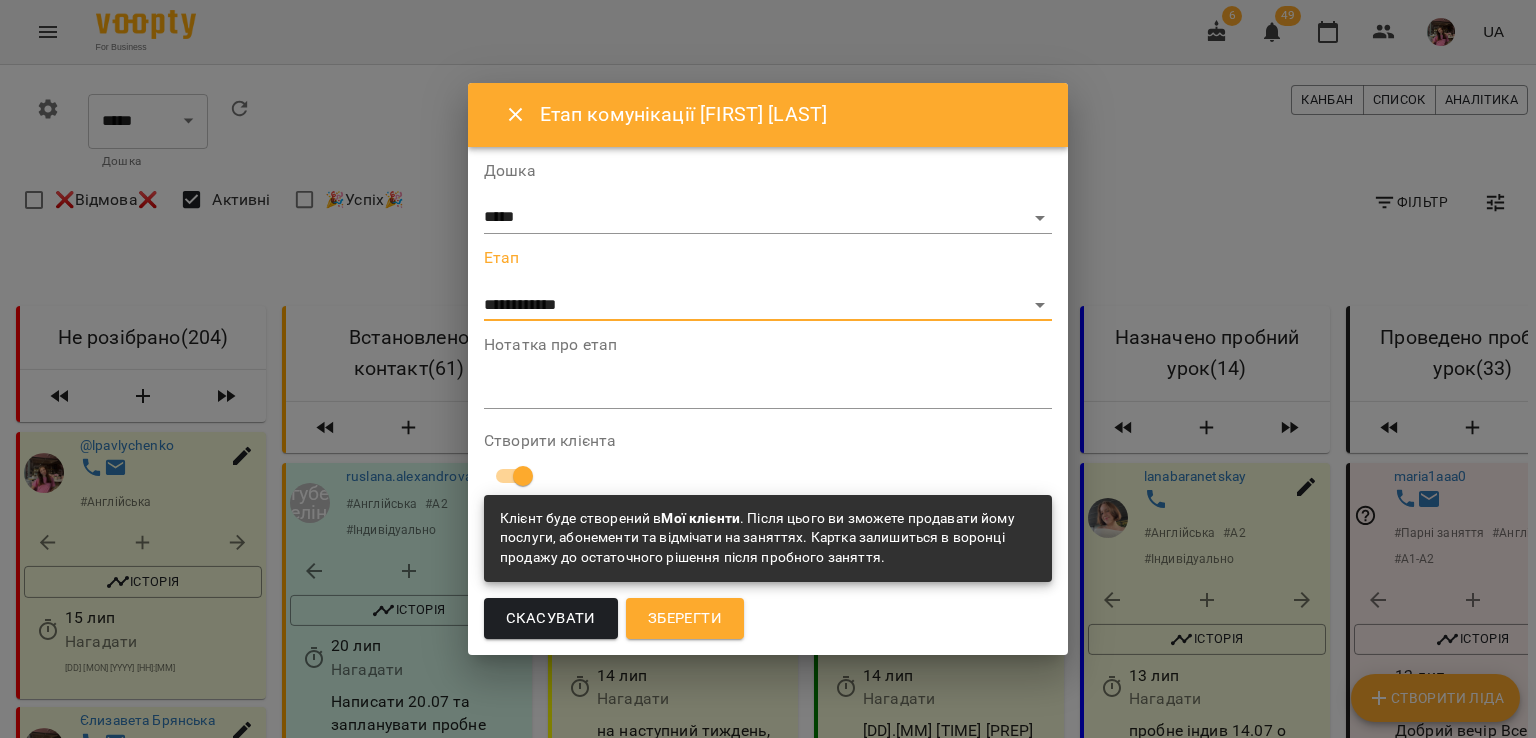 click on "Зберегти" at bounding box center [685, 619] 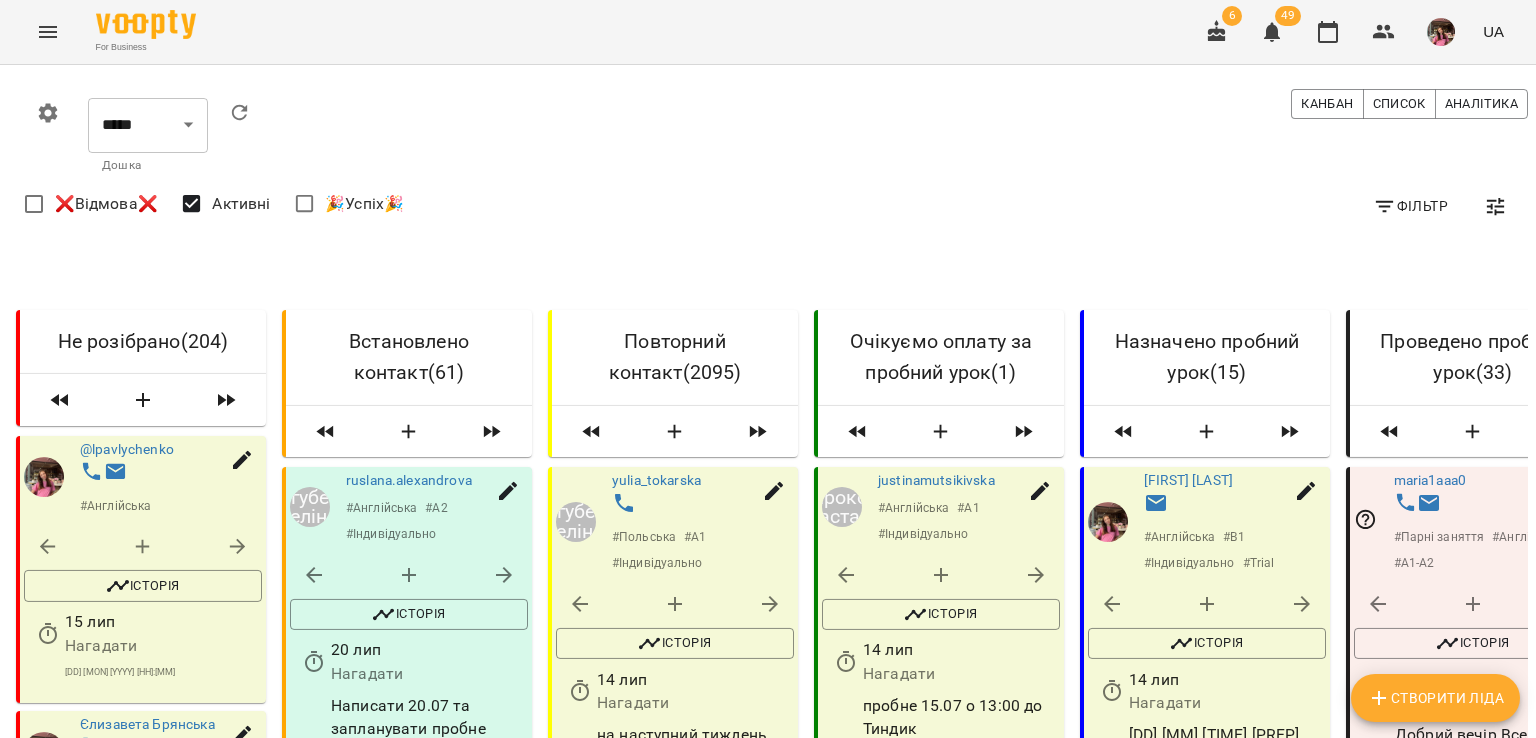 scroll, scrollTop: 291, scrollLeft: 0, axis: vertical 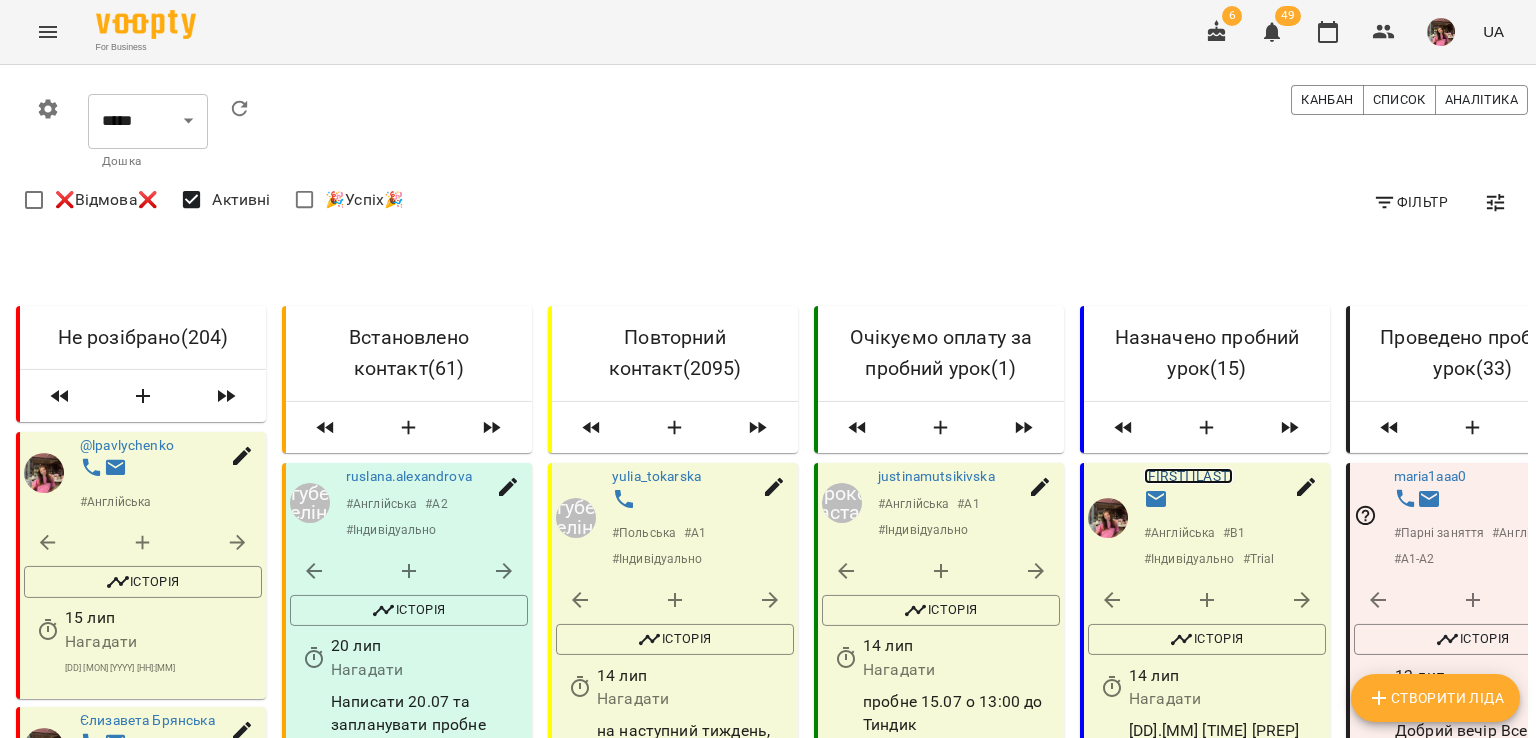 click on "[FIRST] [LAST]" at bounding box center [1188, 476] 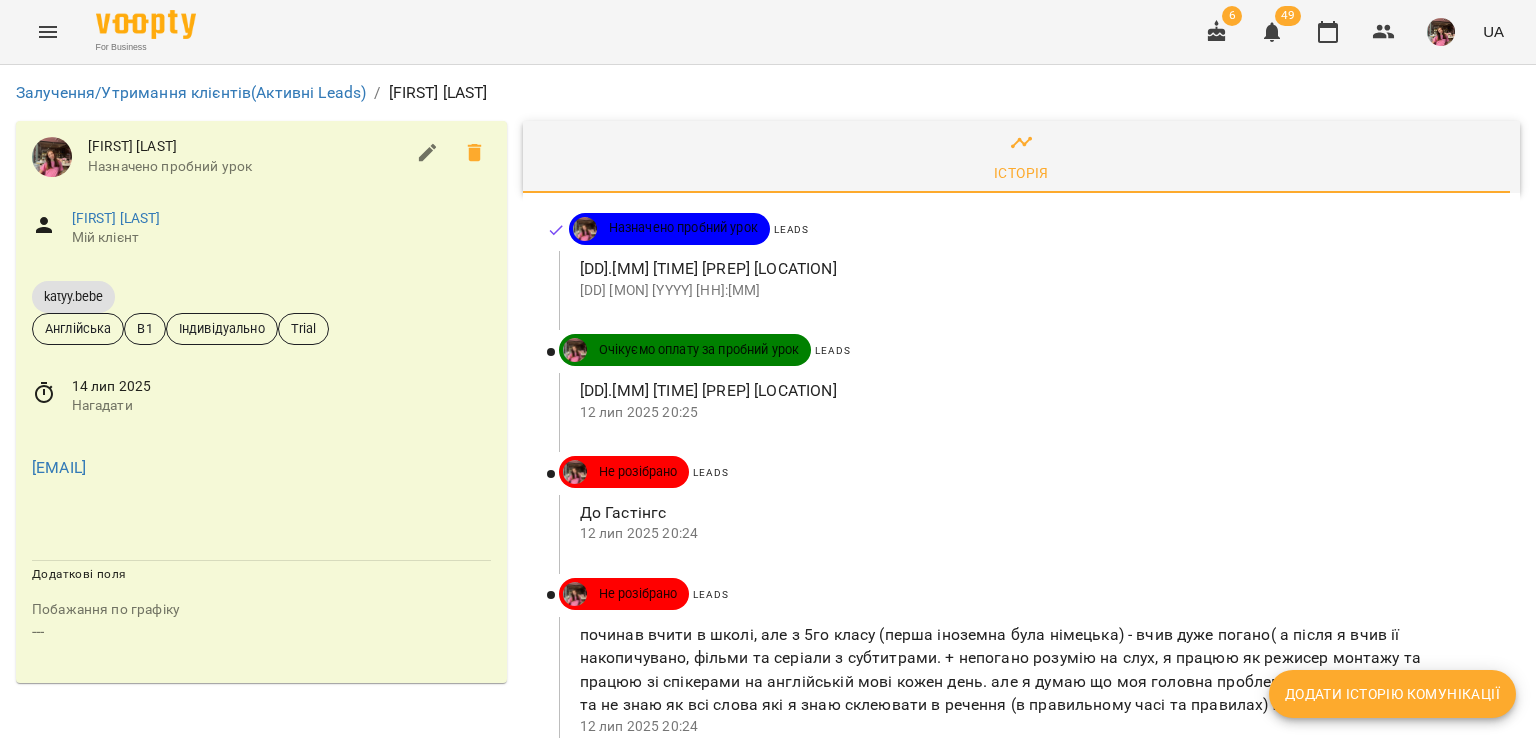scroll, scrollTop: 0, scrollLeft: 0, axis: both 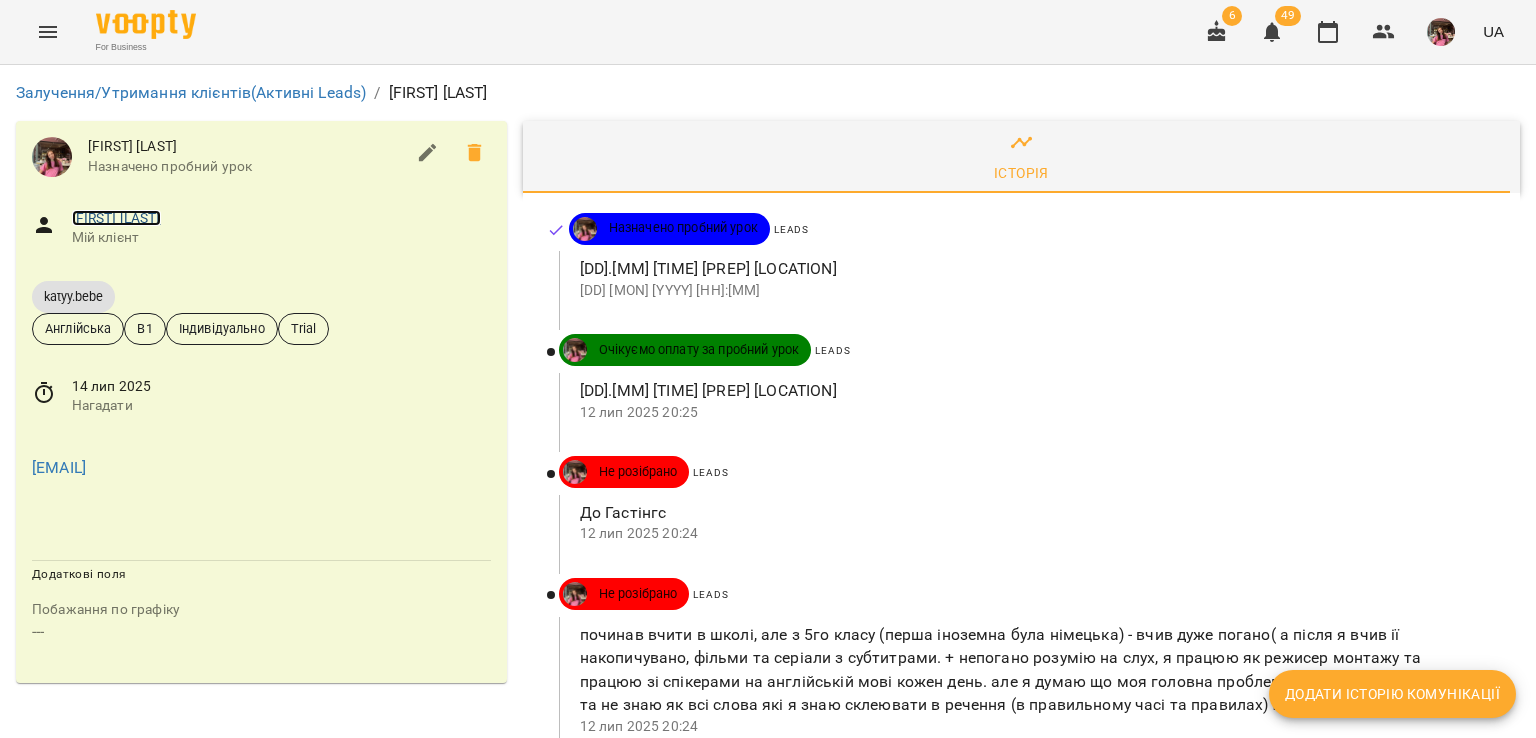 click on "[FIRST] [LAST]" at bounding box center [116, 218] 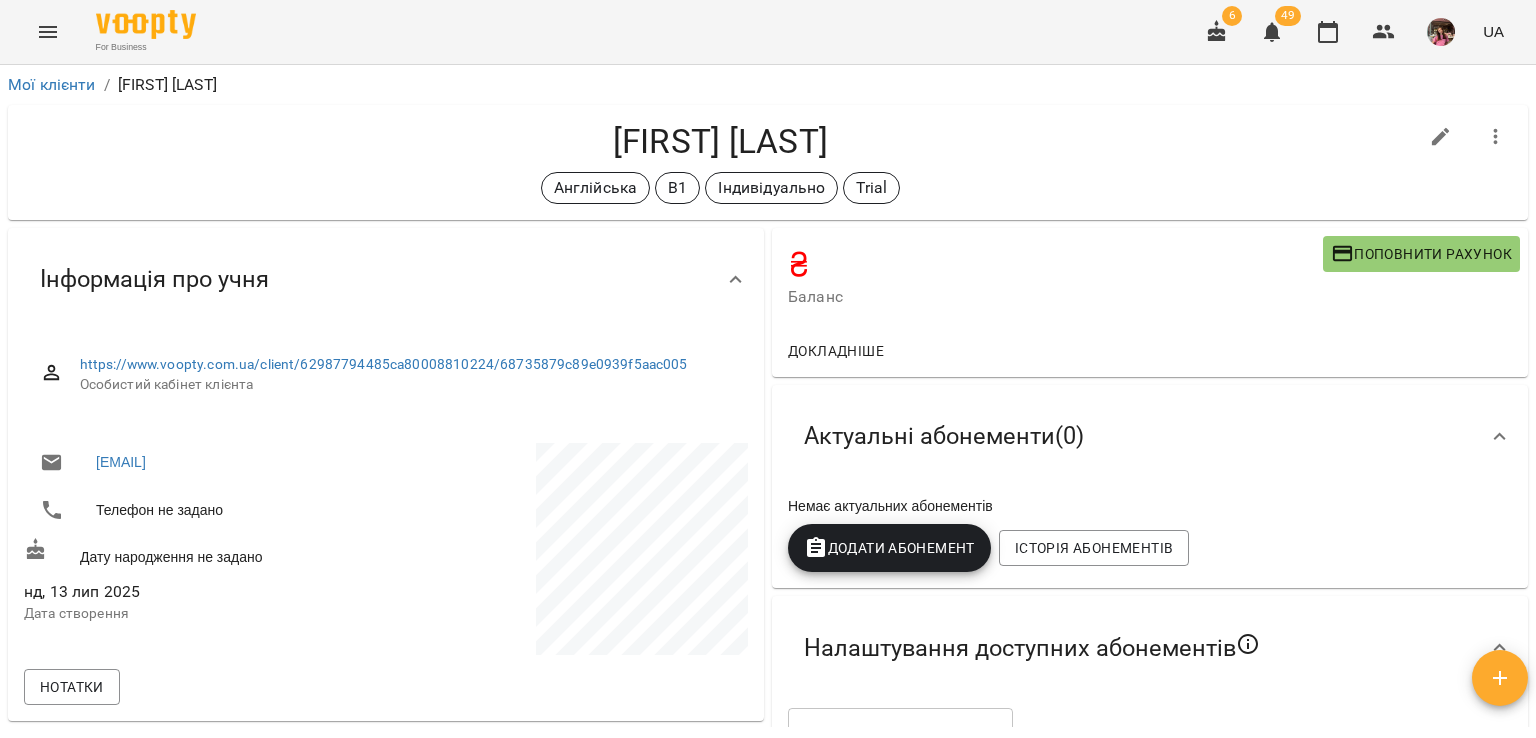 click on "₴ Баланс Поповнити рахунок Докладніше" at bounding box center [1150, 302] 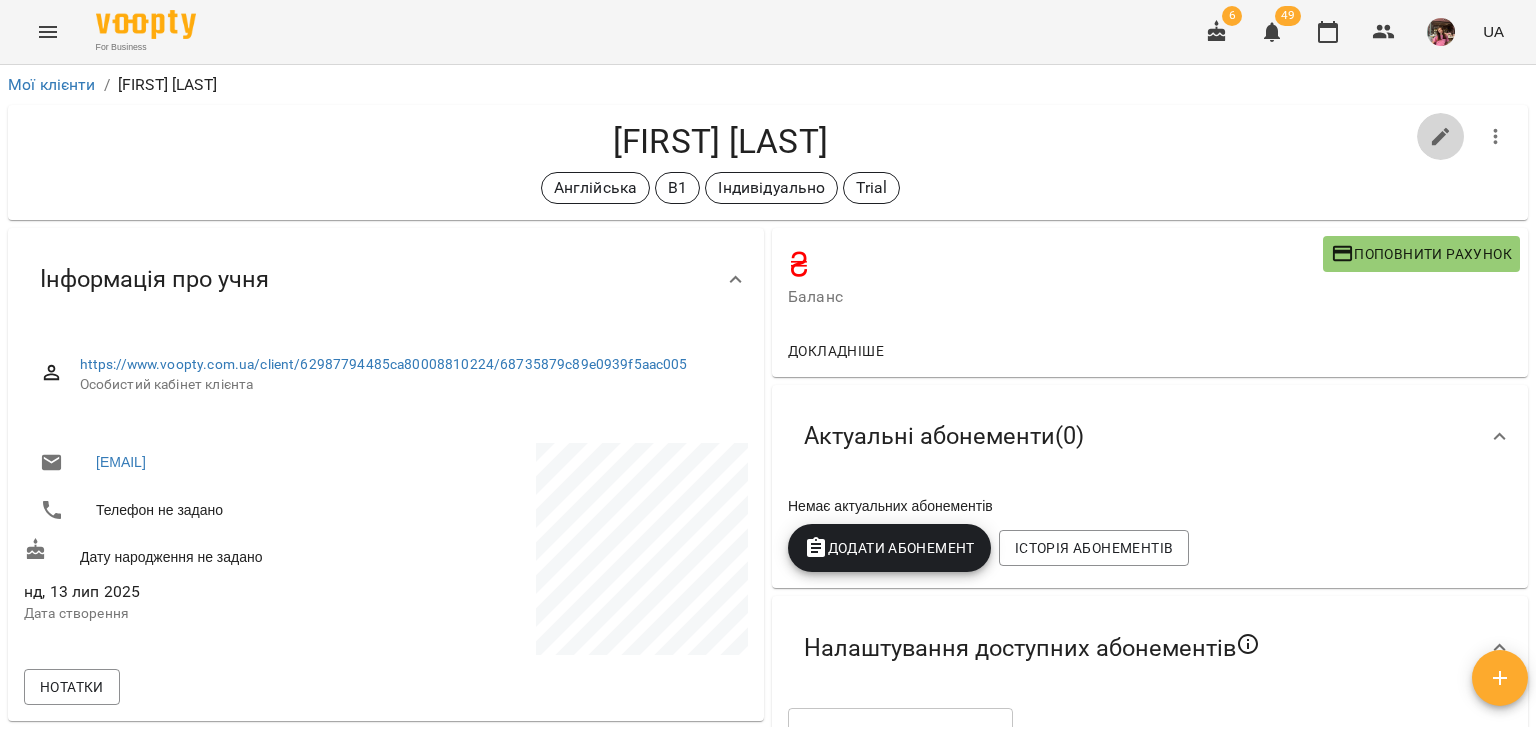 click 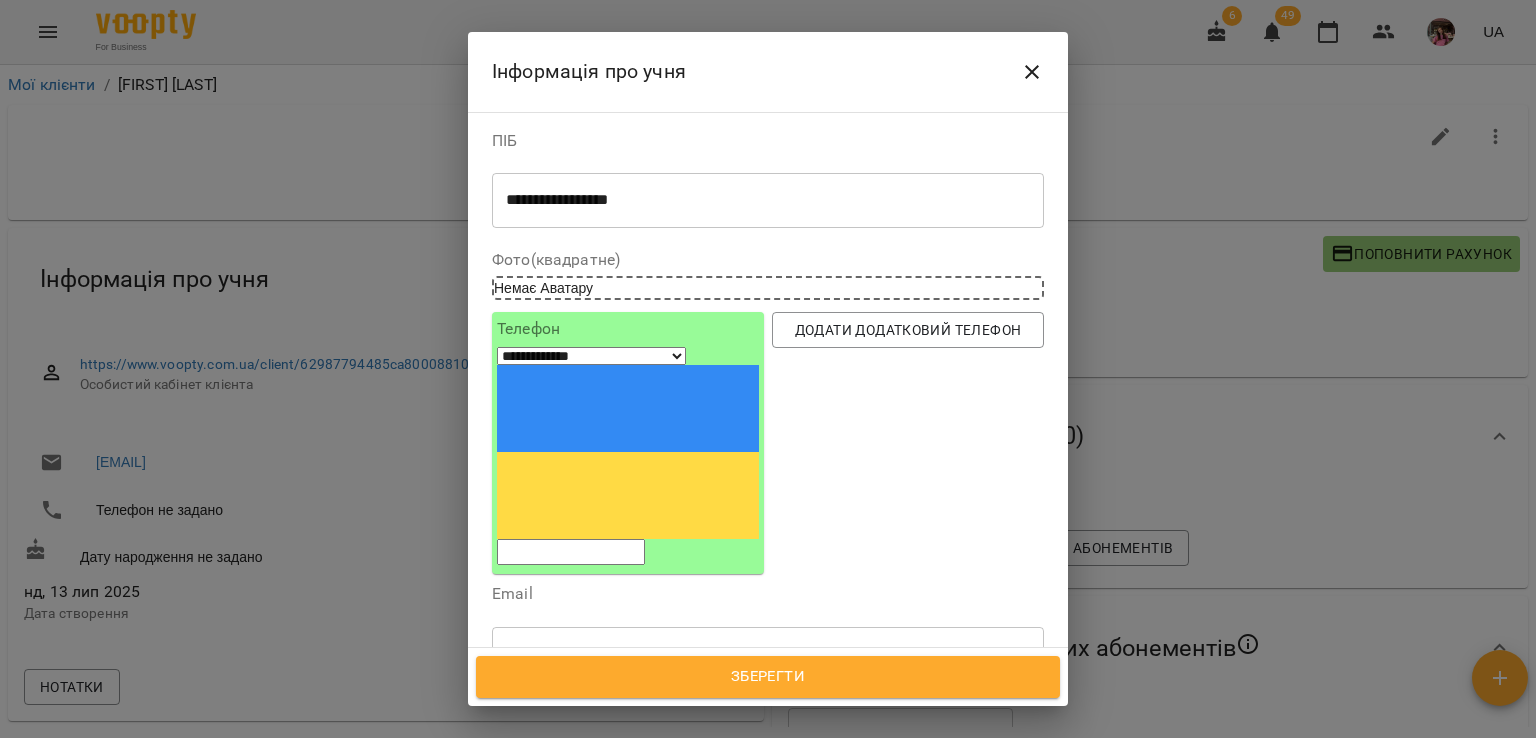click 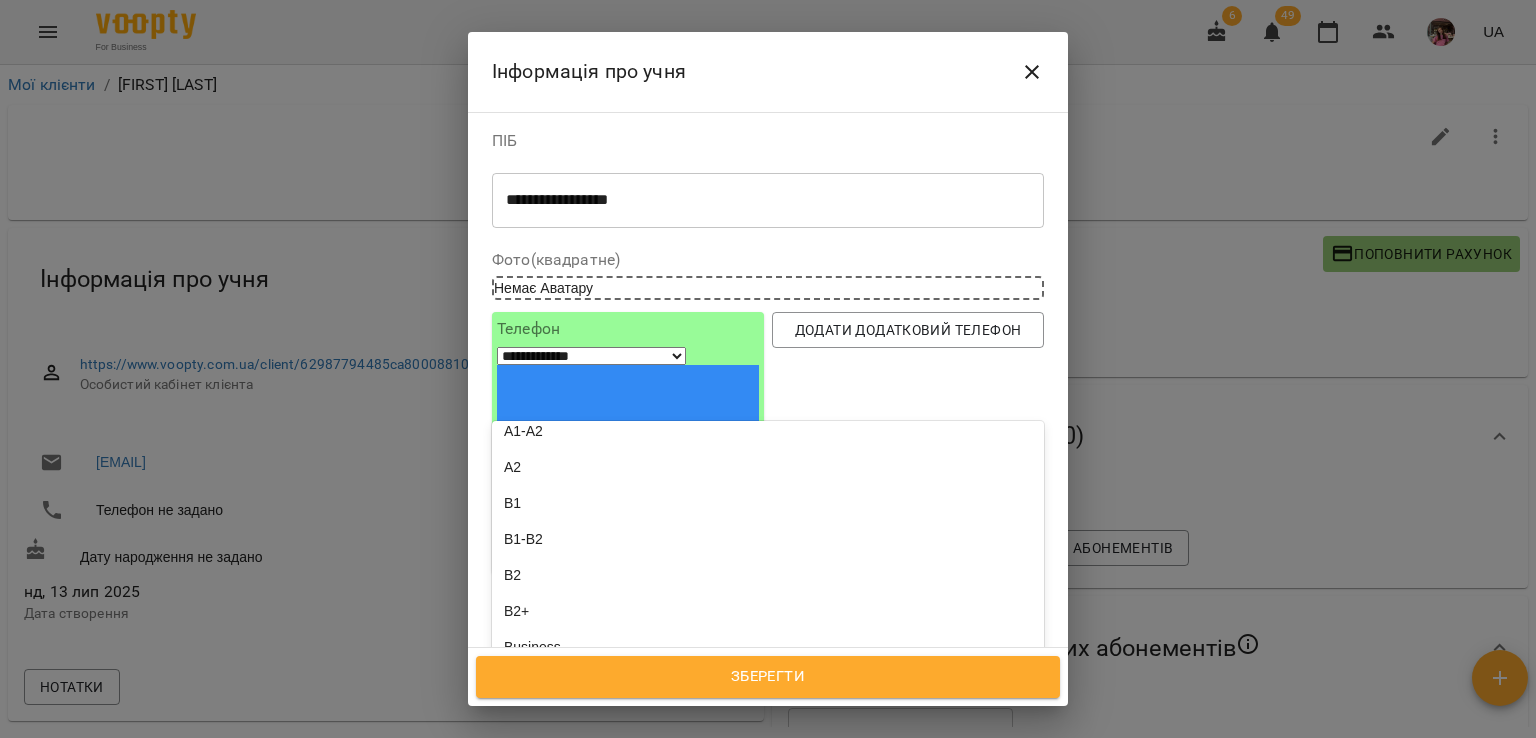 scroll, scrollTop: 226, scrollLeft: 0, axis: vertical 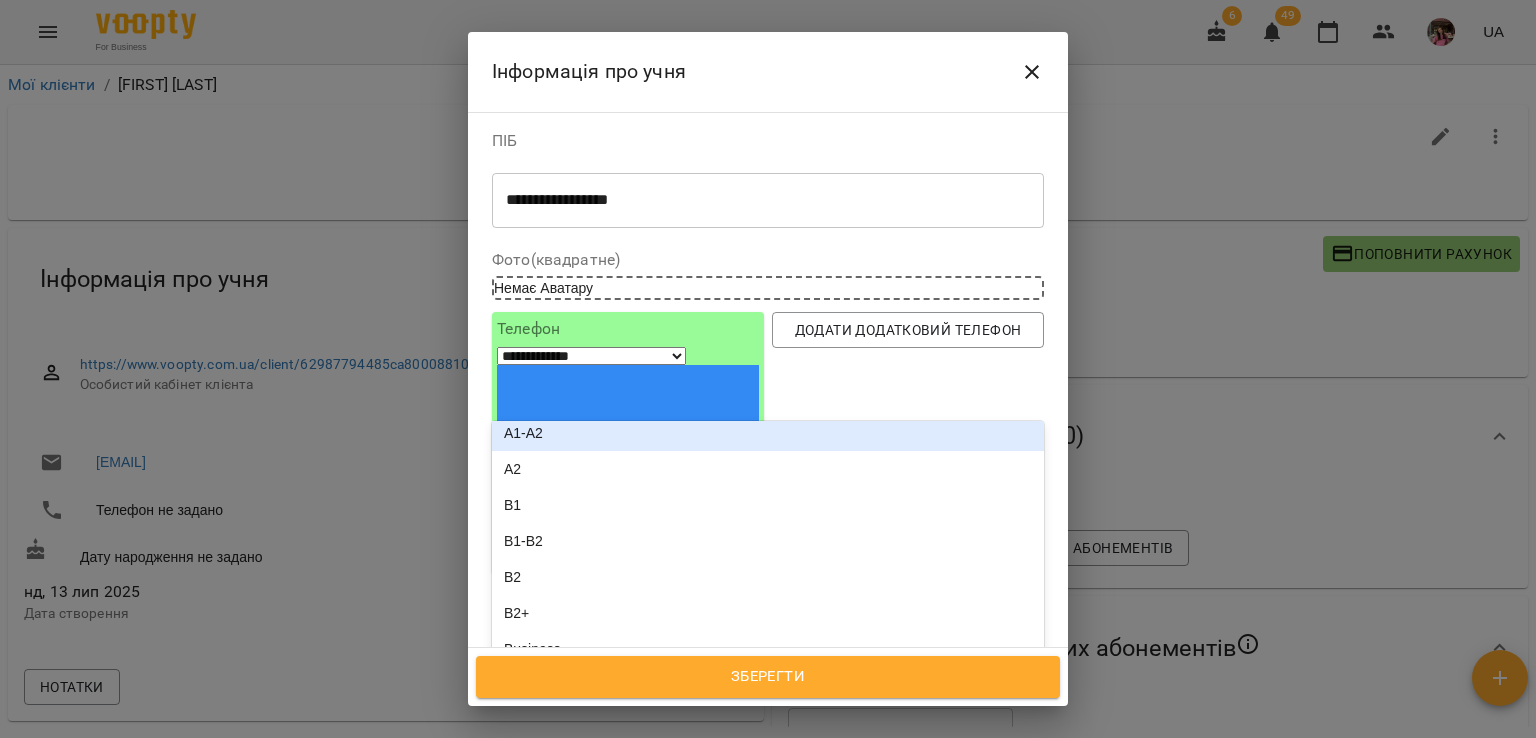 click on "A1-A2" at bounding box center [768, 433] 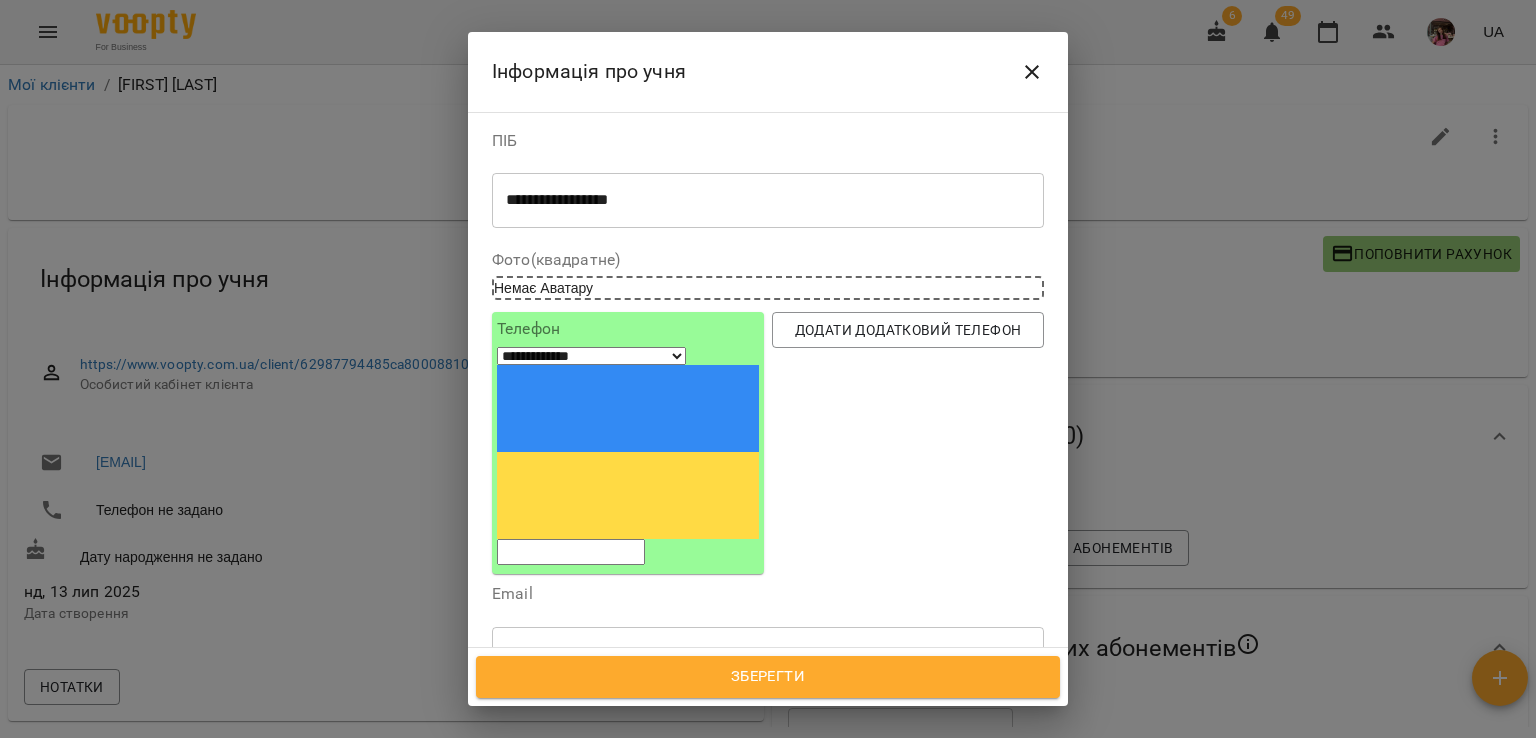 scroll, scrollTop: 36, scrollLeft: 0, axis: vertical 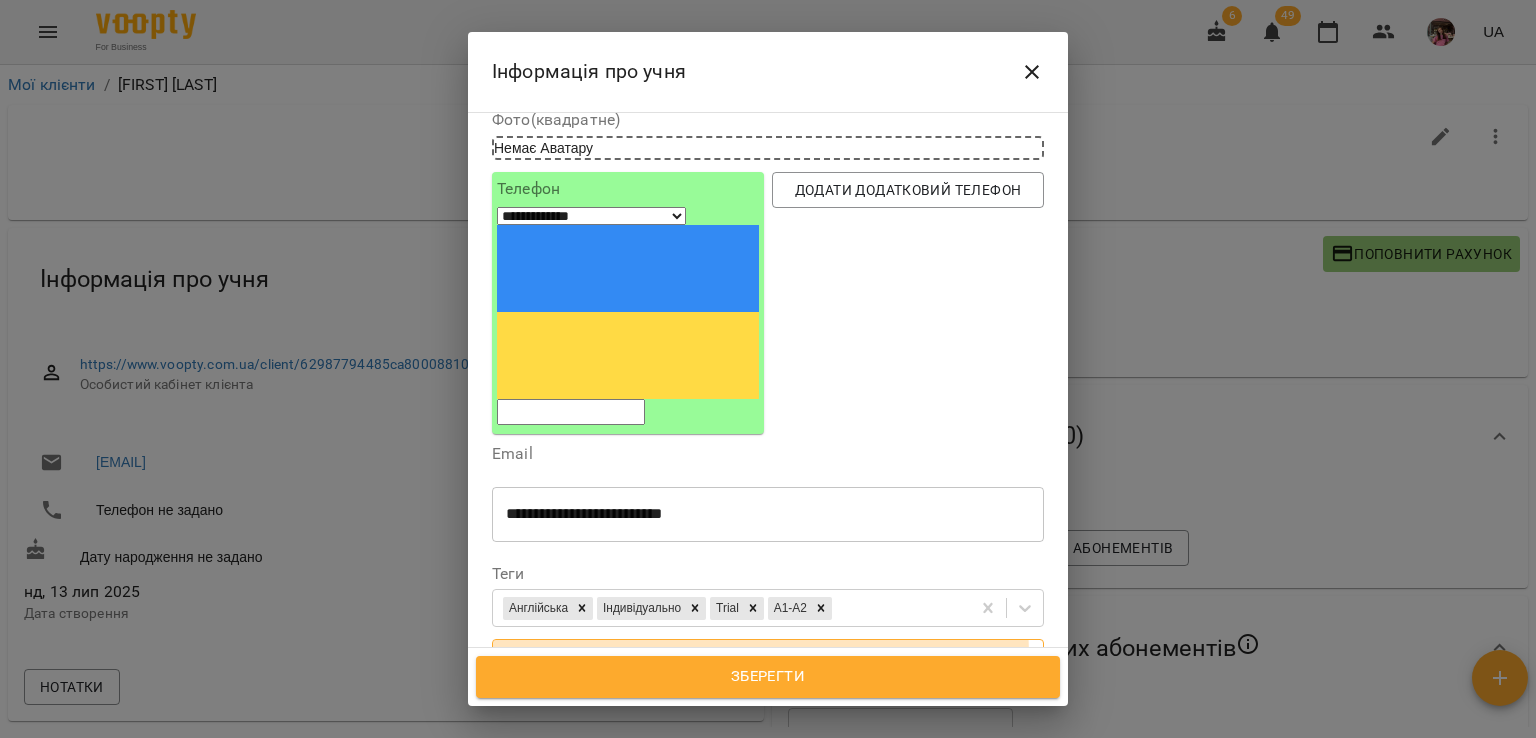 click on "Дата народження" at bounding box center (768, 657) 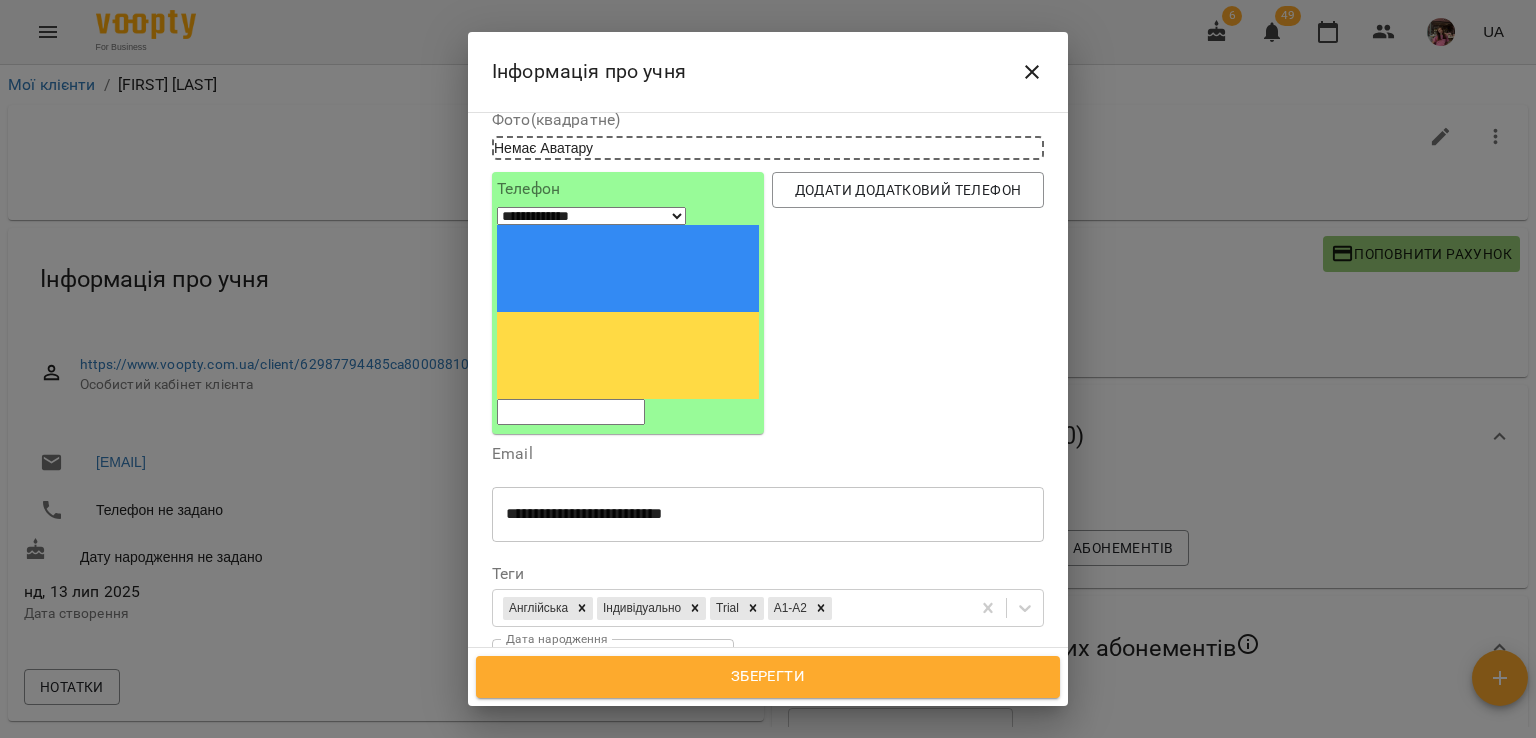 click on "**********" at bounding box center [578, 667] 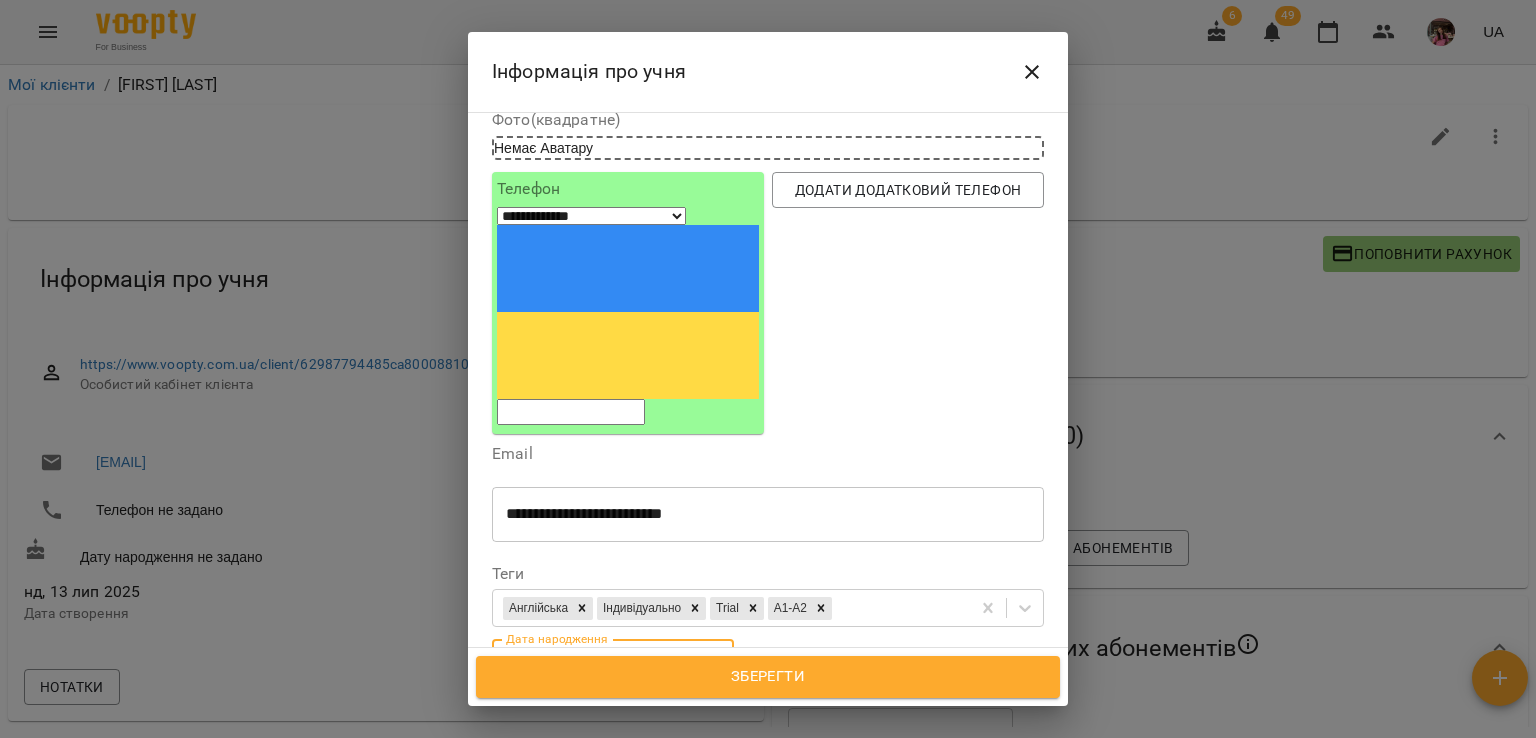 scroll, scrollTop: 31, scrollLeft: 0, axis: vertical 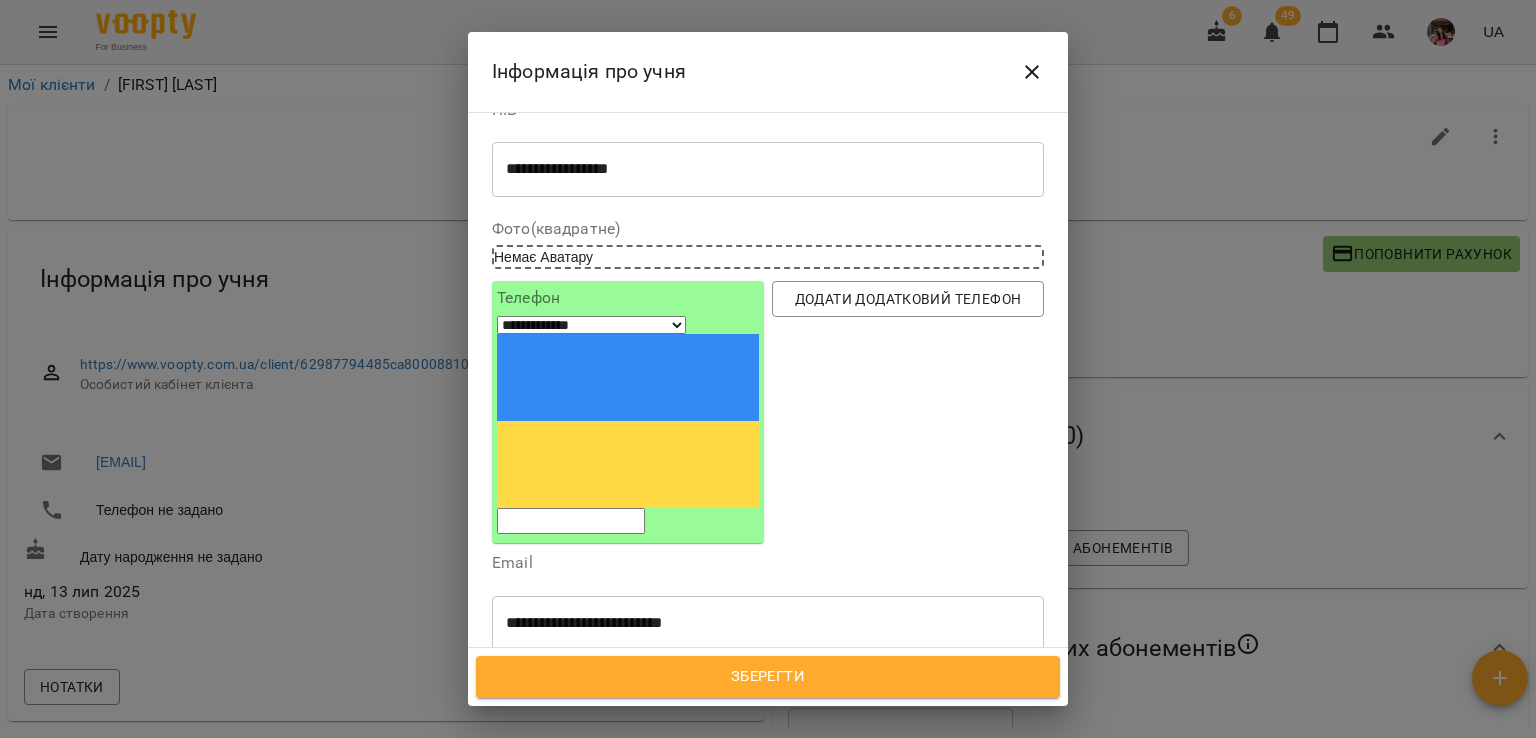 type on "**********" 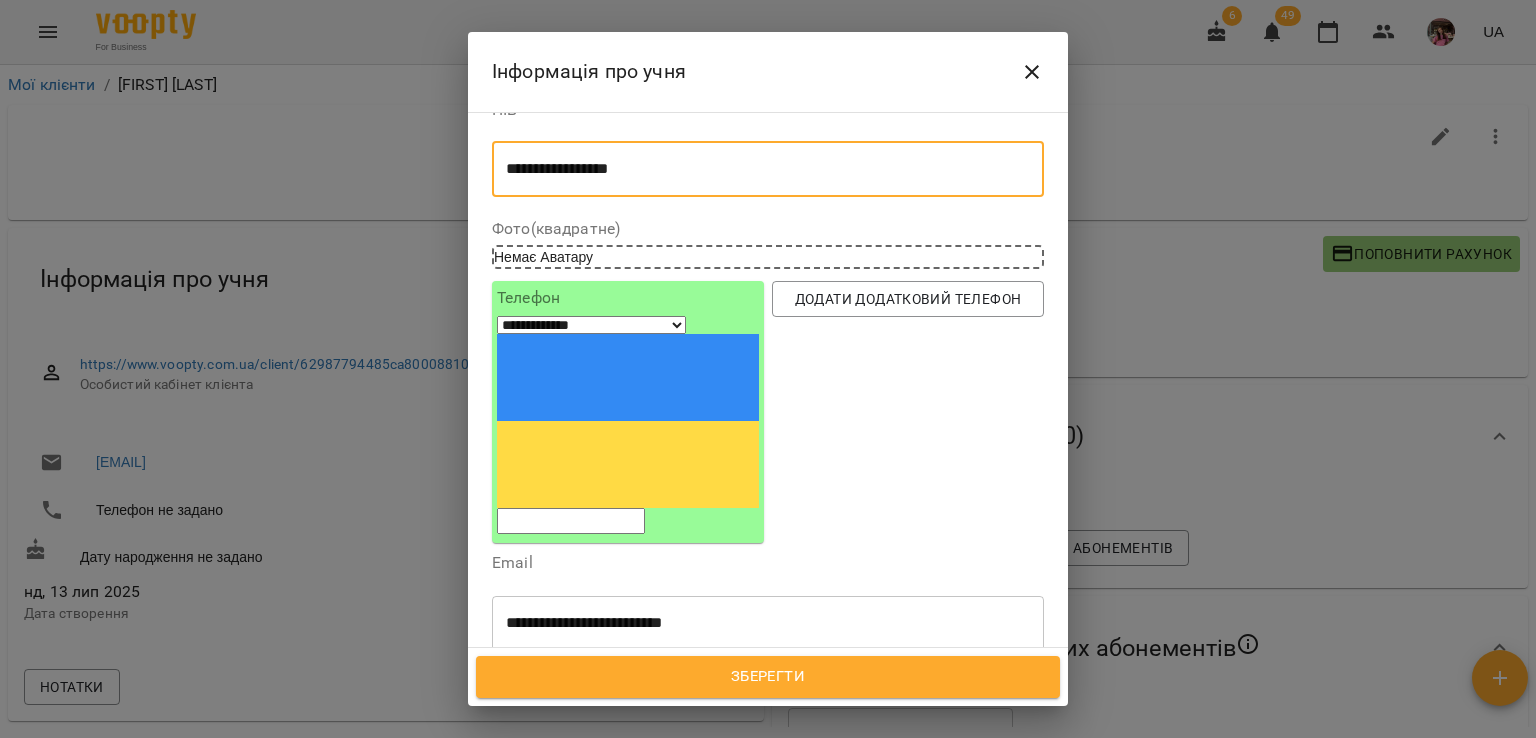 drag, startPoint x: 680, startPoint y: 165, endPoint x: 500, endPoint y: 159, distance: 180.09998 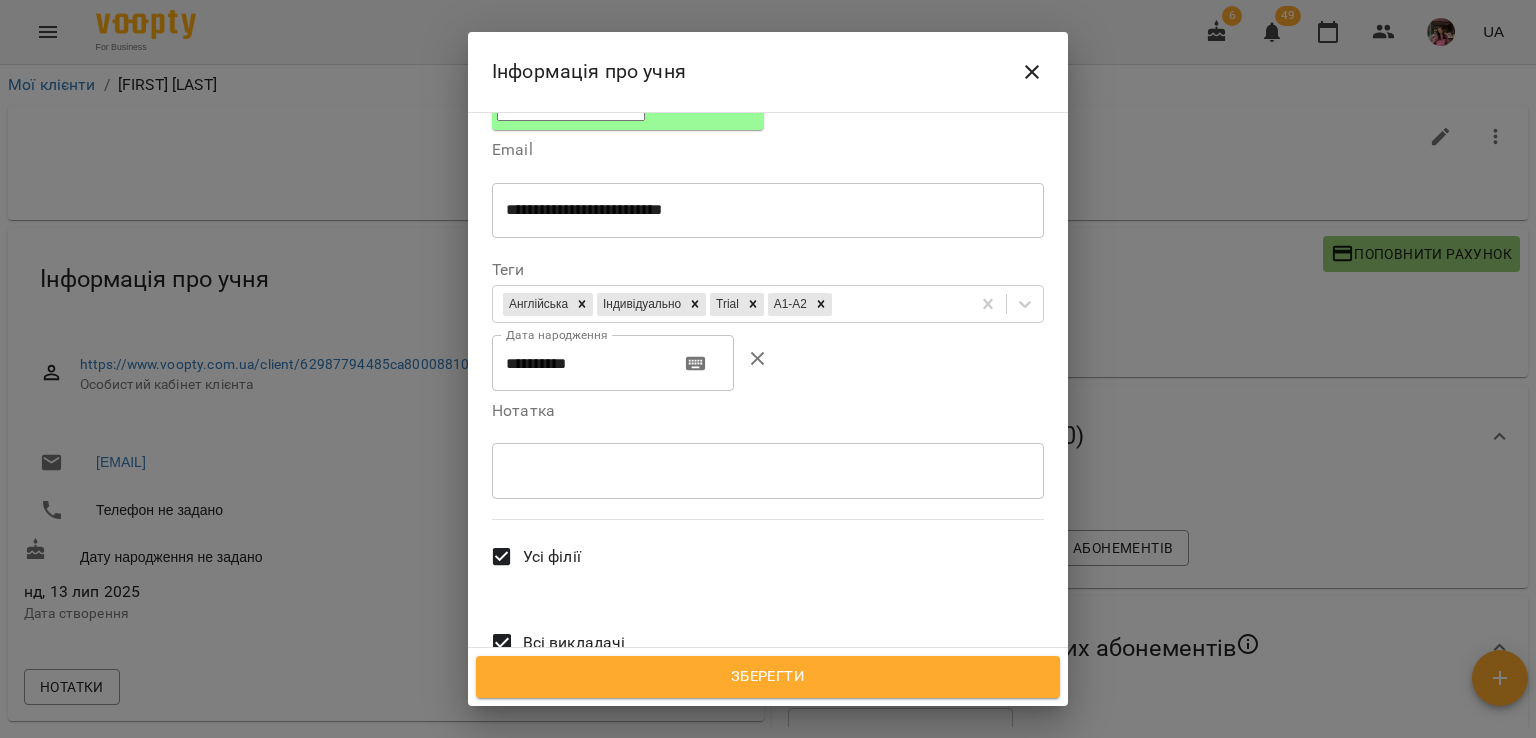 scroll, scrollTop: 446, scrollLeft: 0, axis: vertical 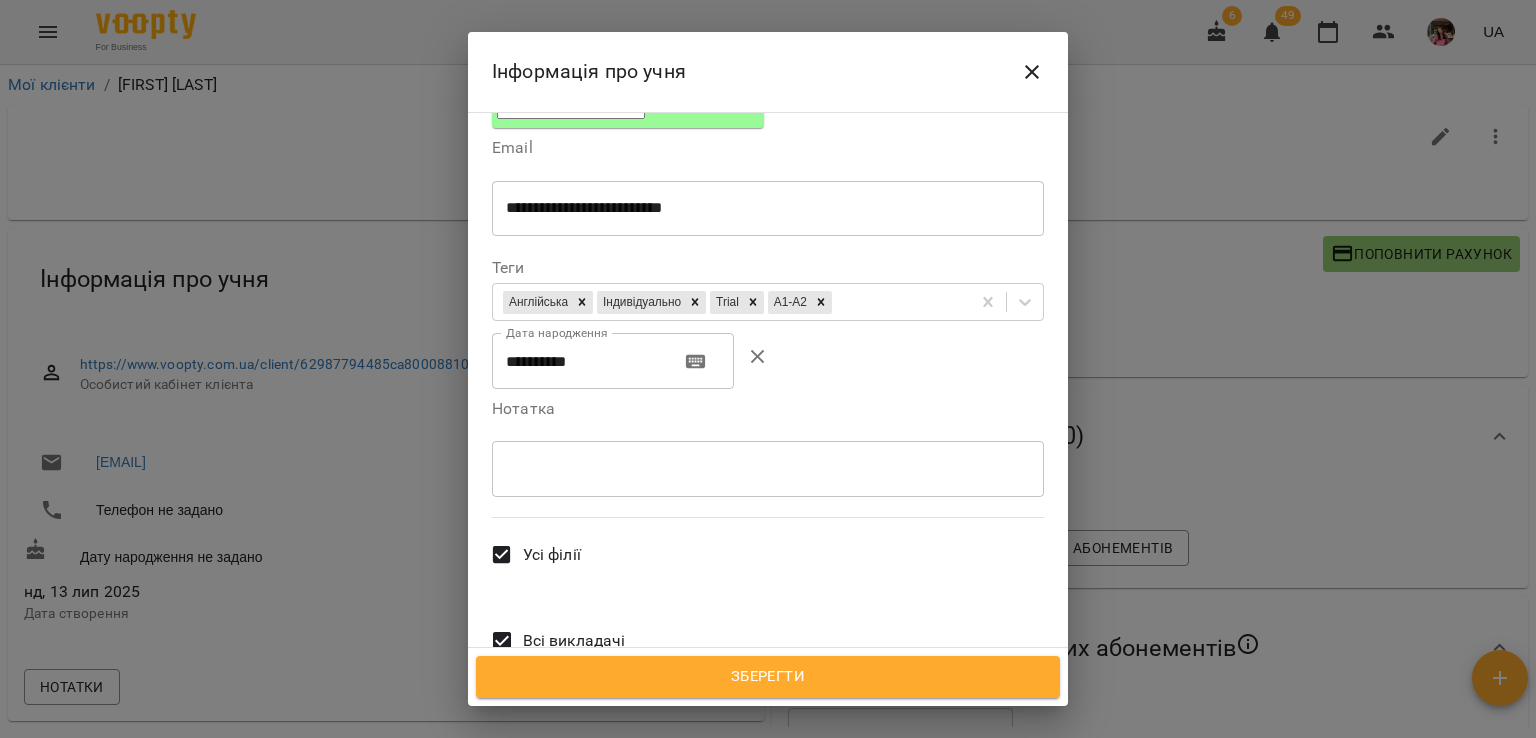 type on "**********" 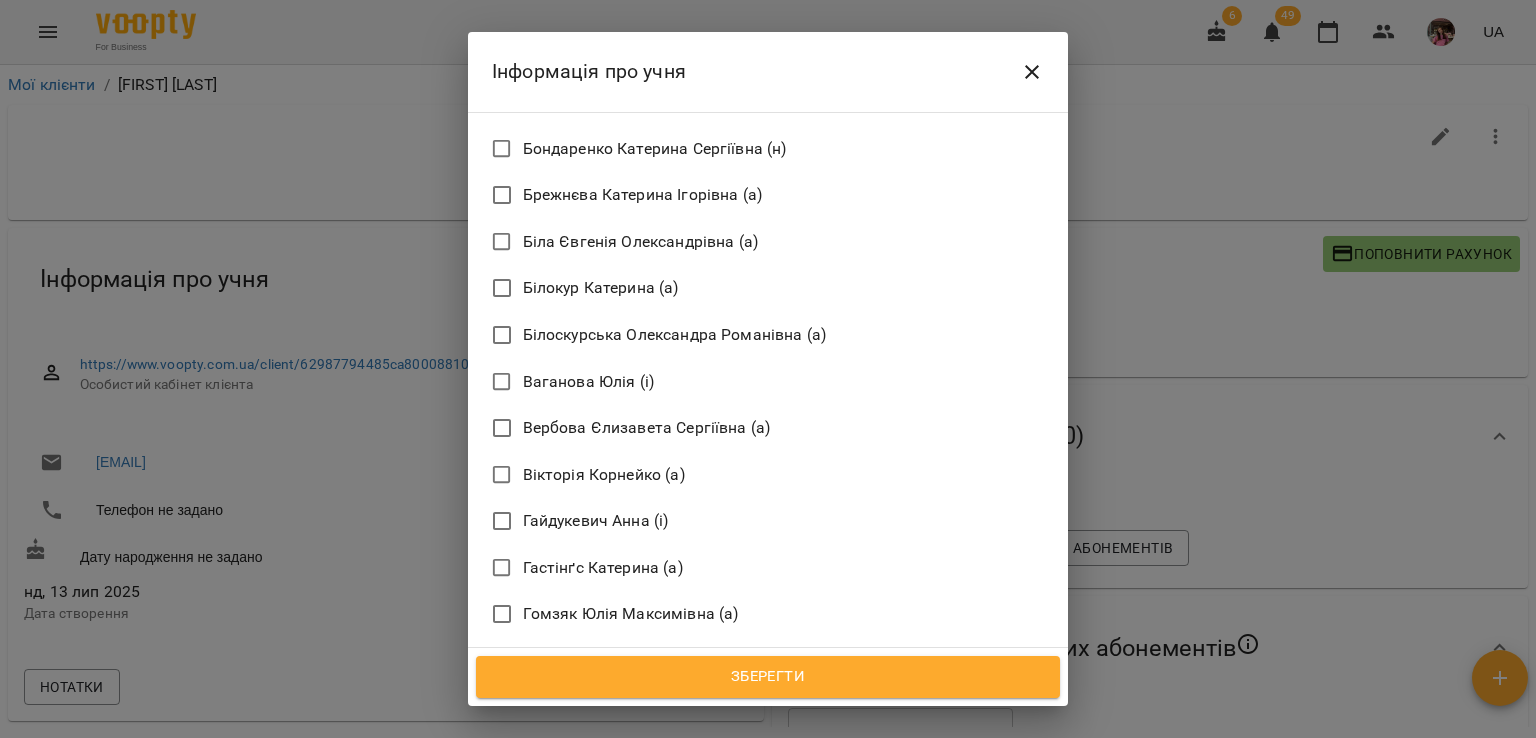 scroll, scrollTop: 1458, scrollLeft: 0, axis: vertical 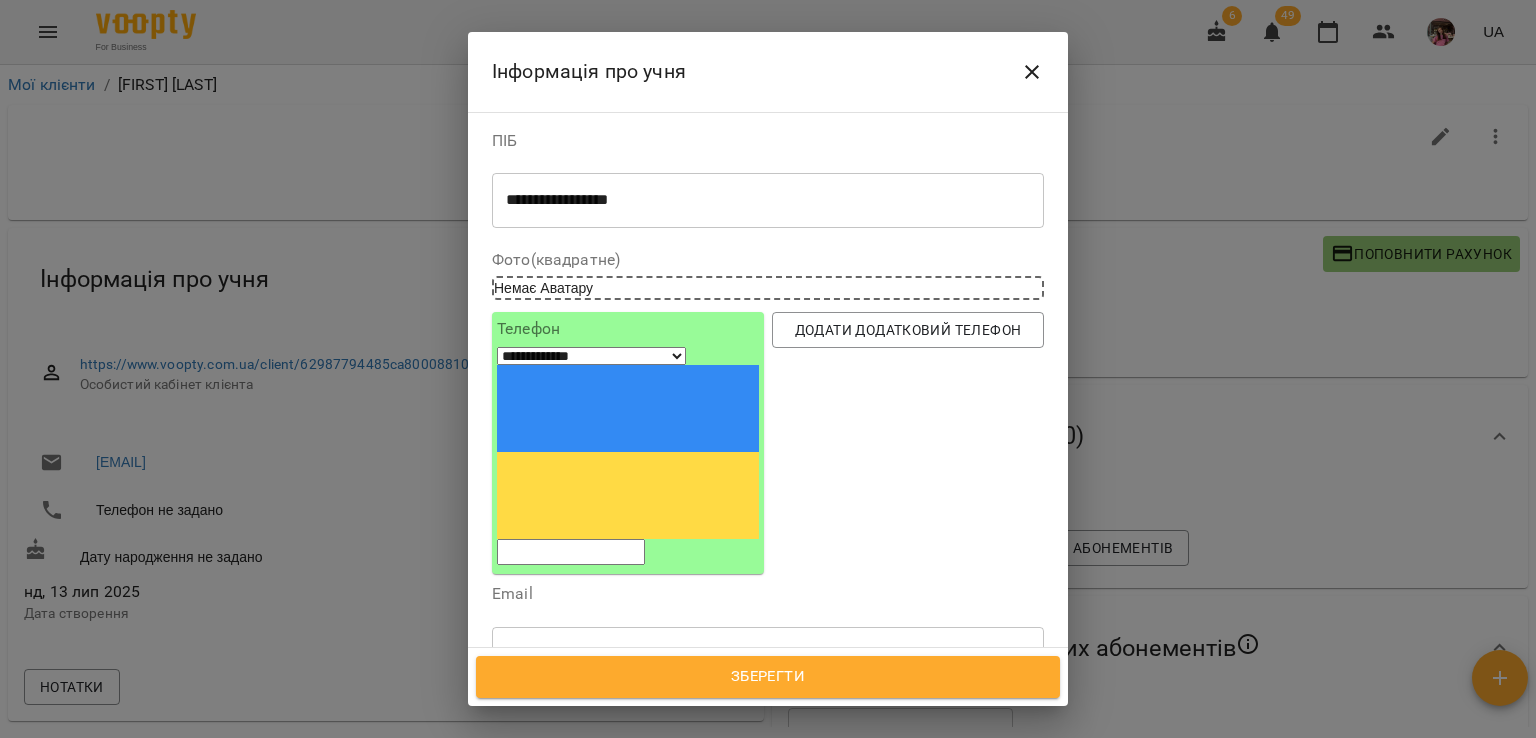 click on "Зберегти" at bounding box center (768, 677) 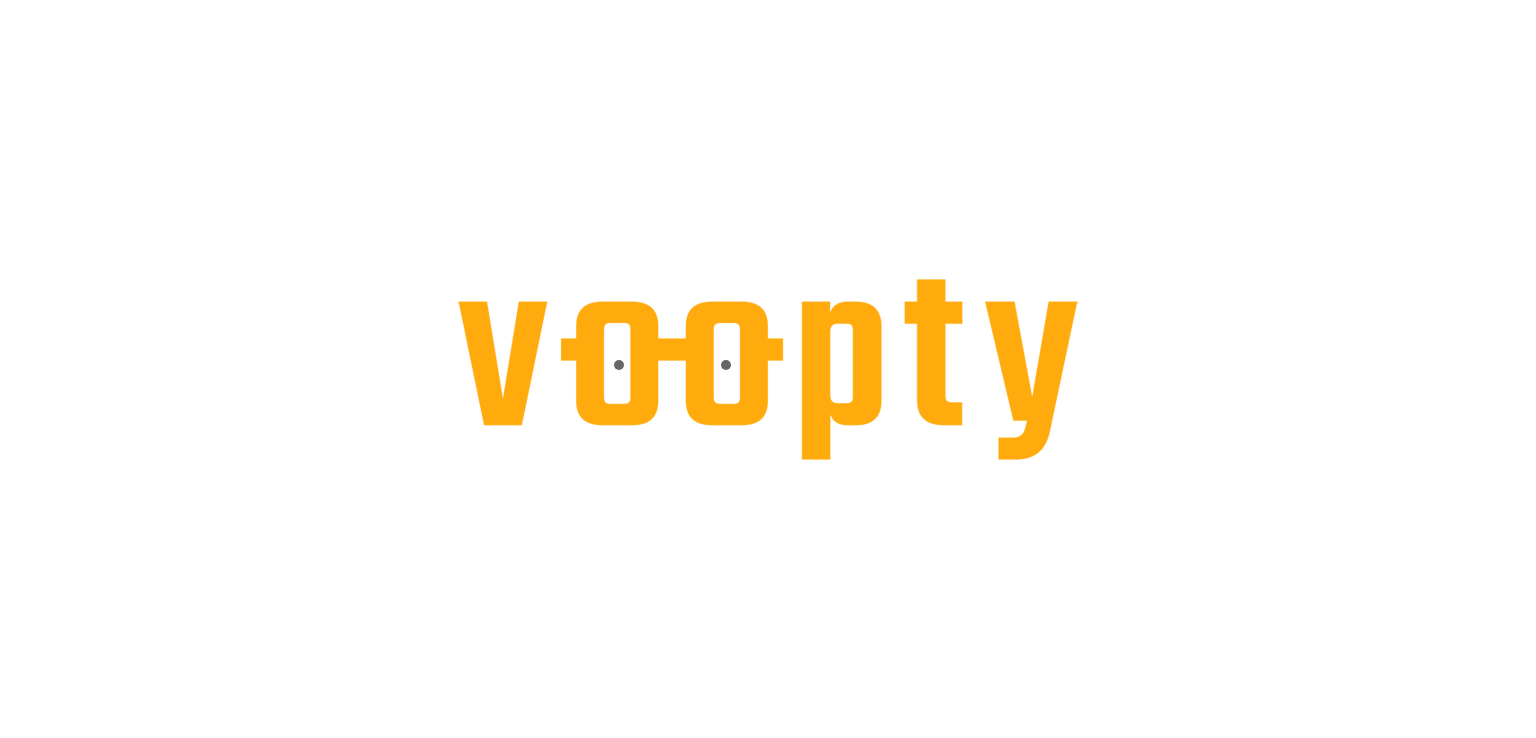 scroll, scrollTop: 0, scrollLeft: 0, axis: both 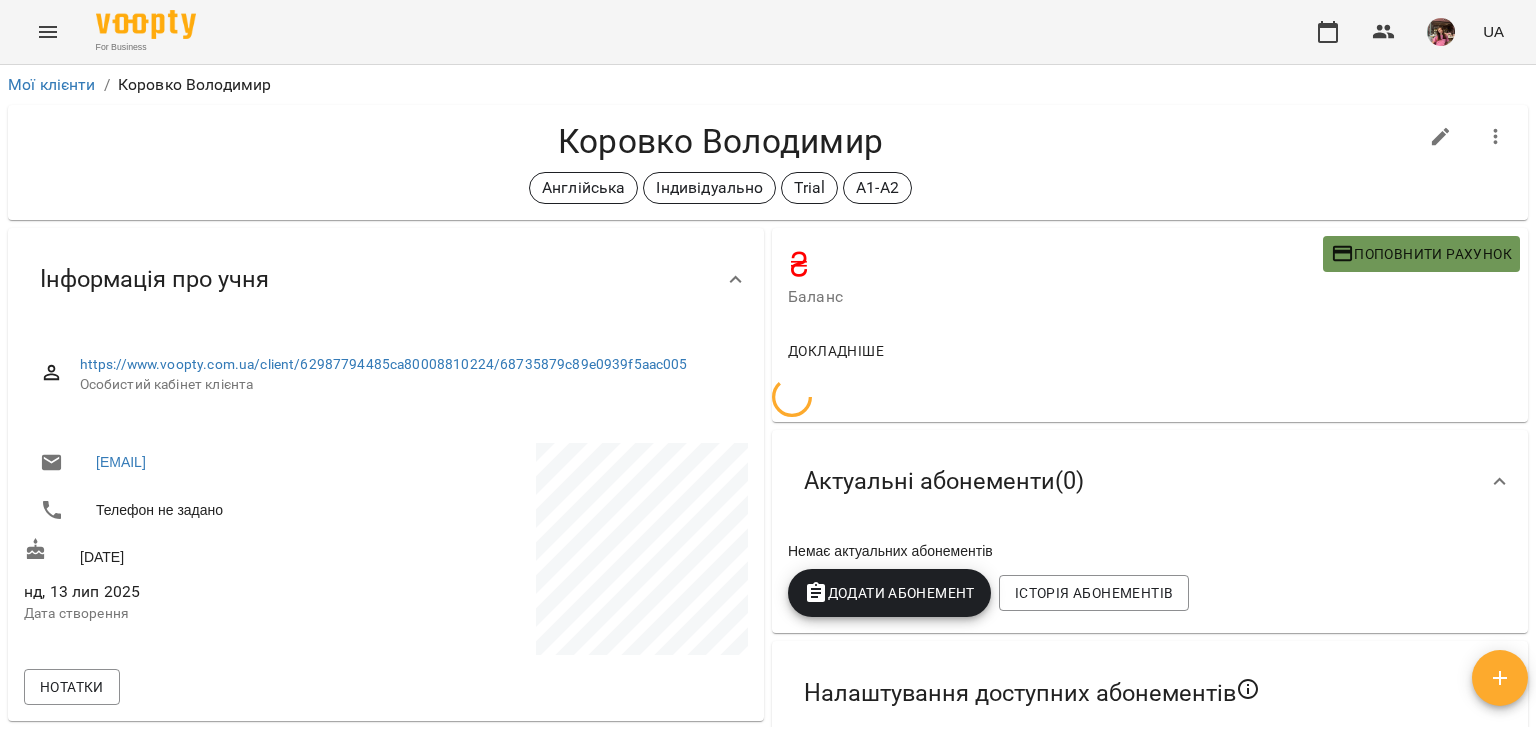 click 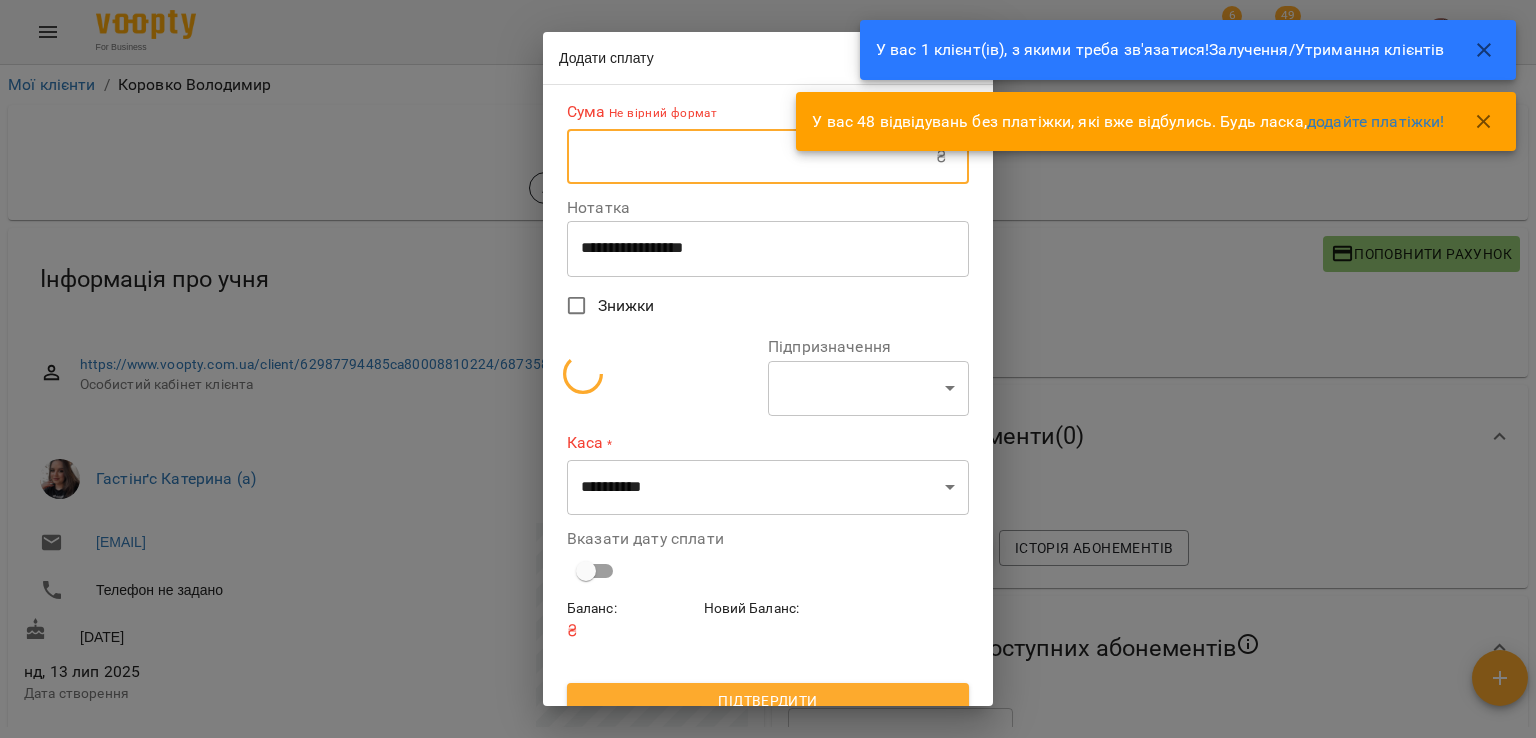 click at bounding box center [751, 157] 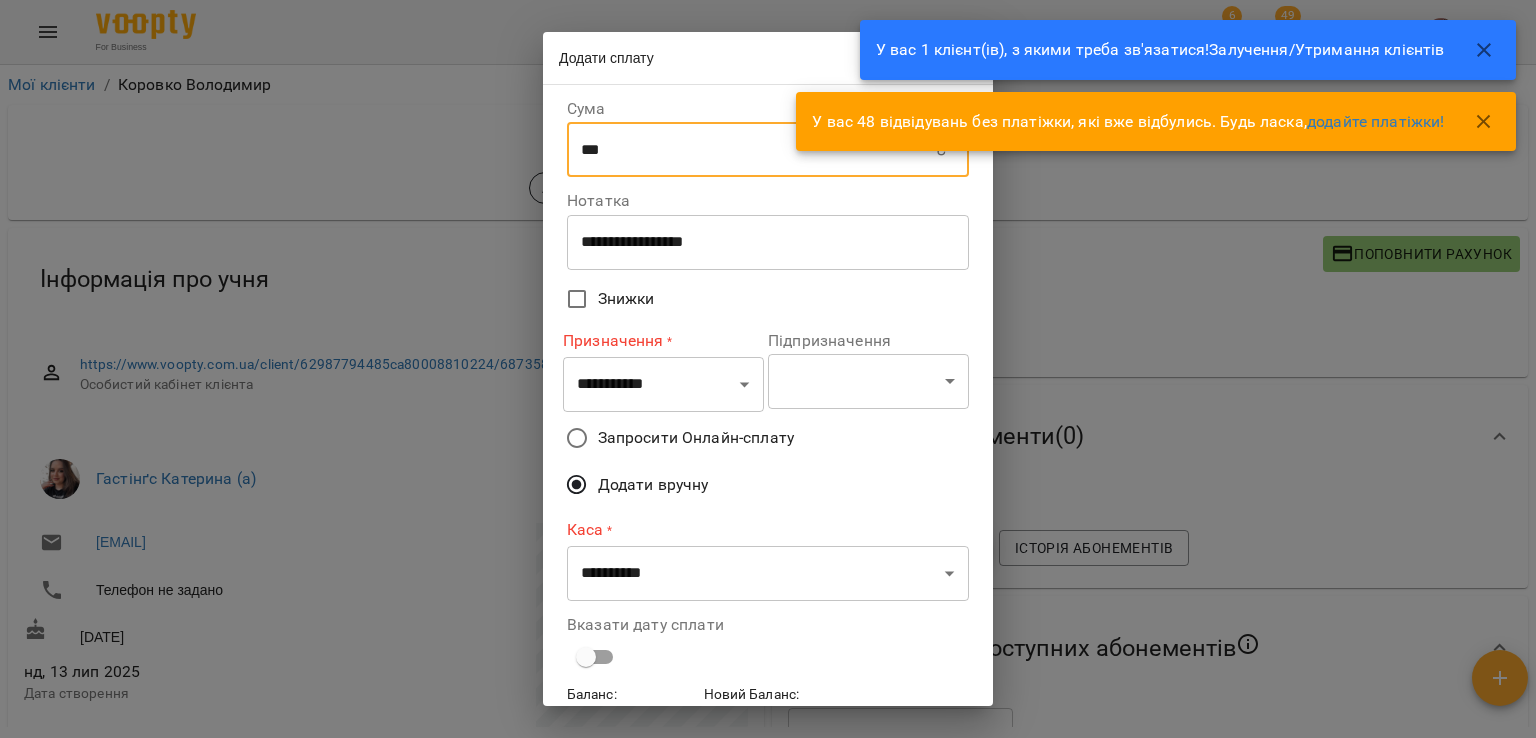 type on "***" 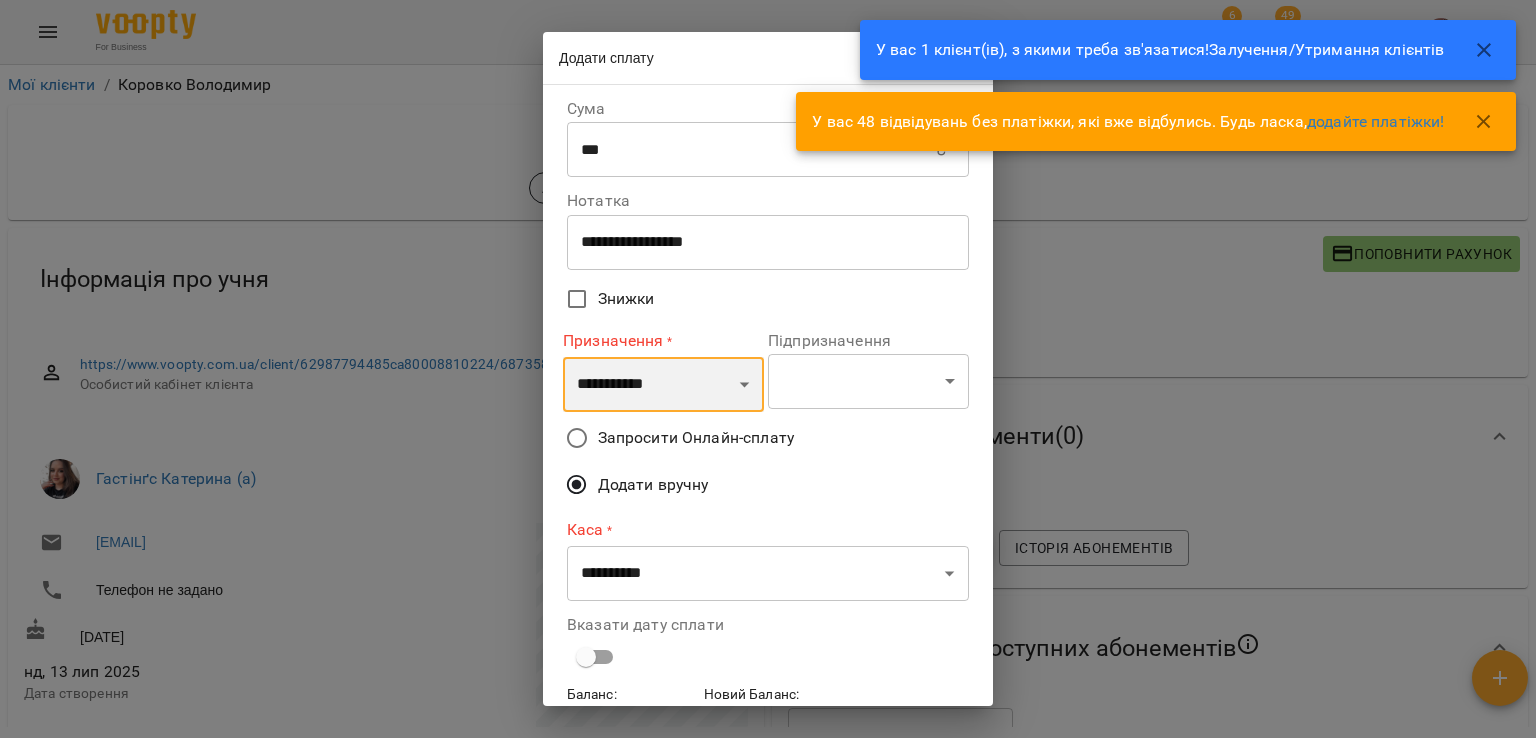 click on "**********" at bounding box center (663, 385) 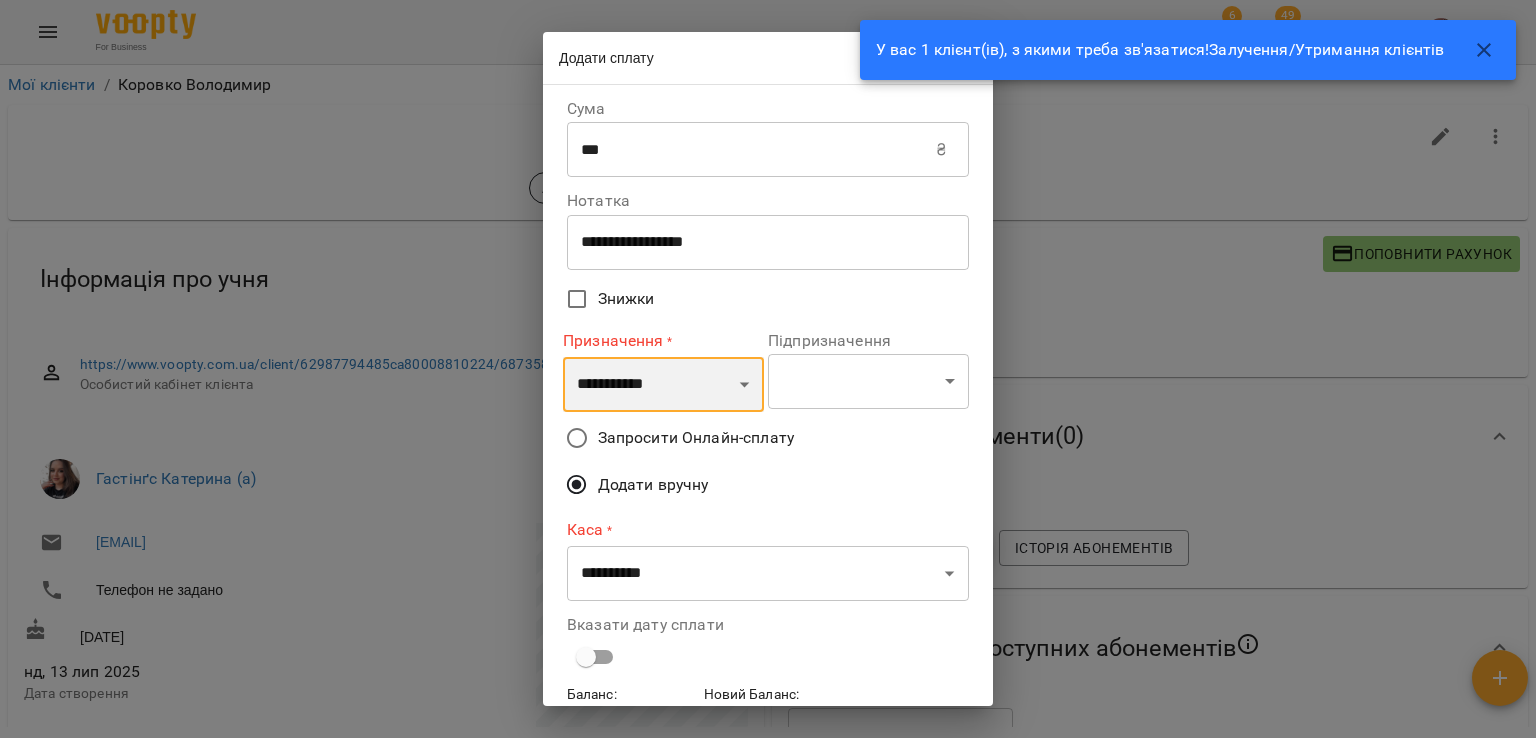 select on "**********" 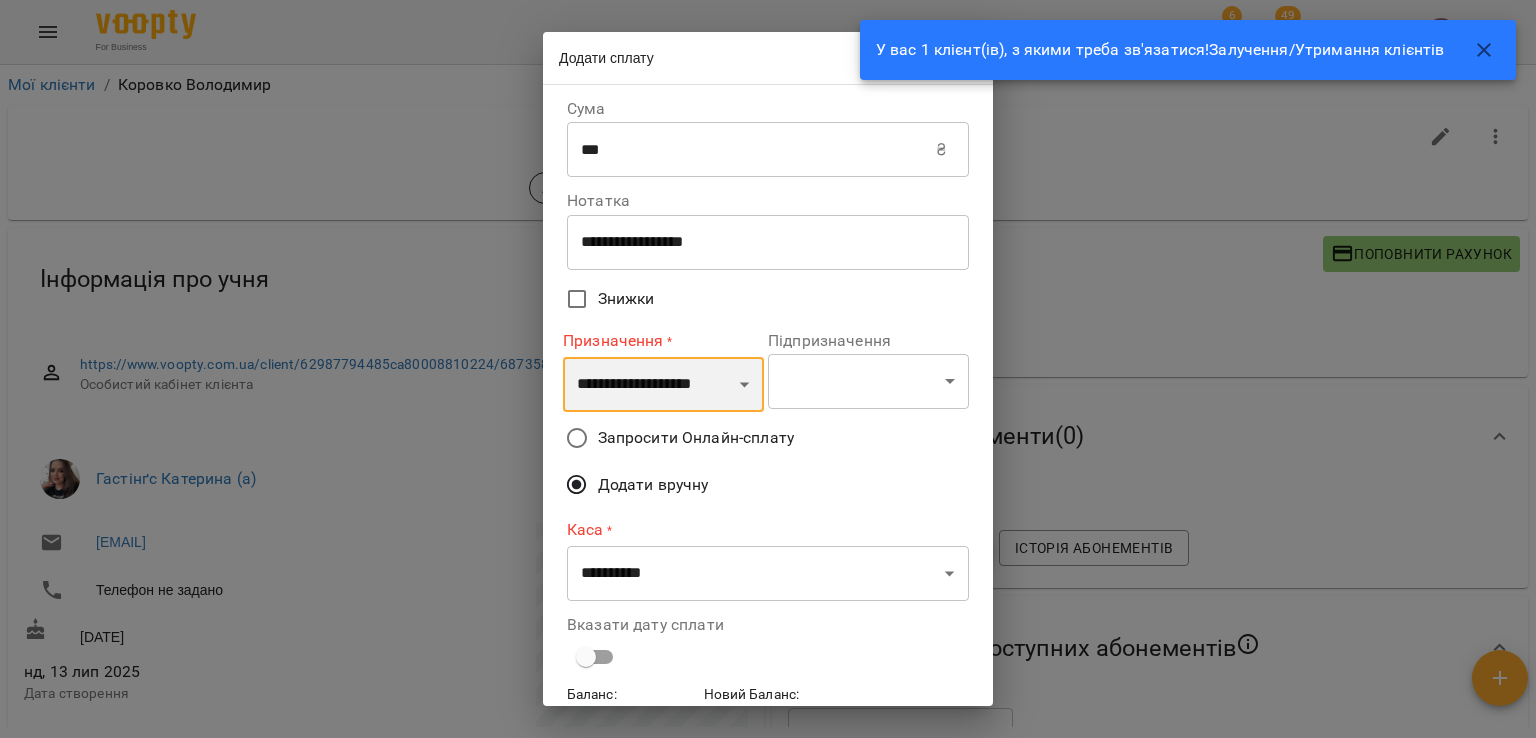 click on "**********" at bounding box center [663, 385] 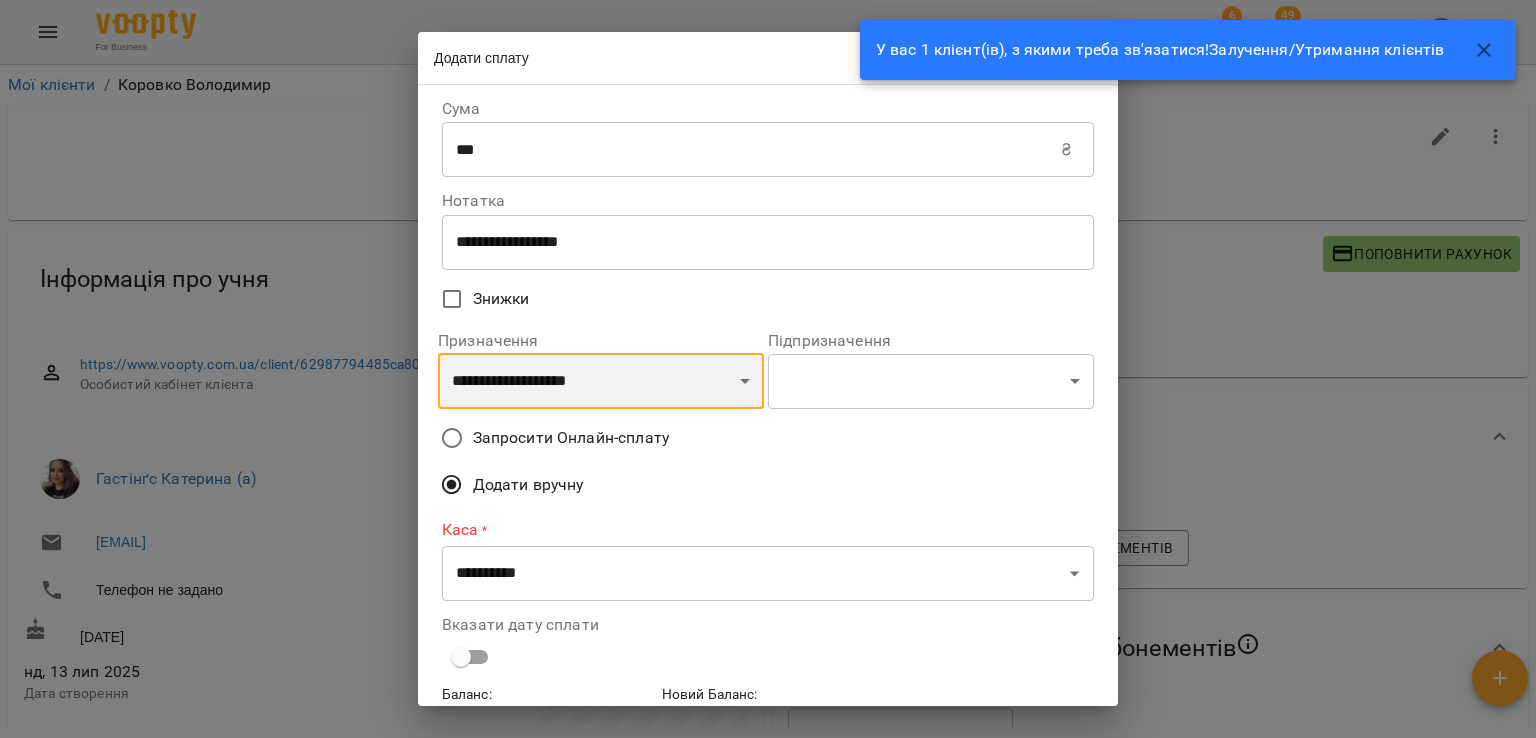 scroll, scrollTop: 110, scrollLeft: 0, axis: vertical 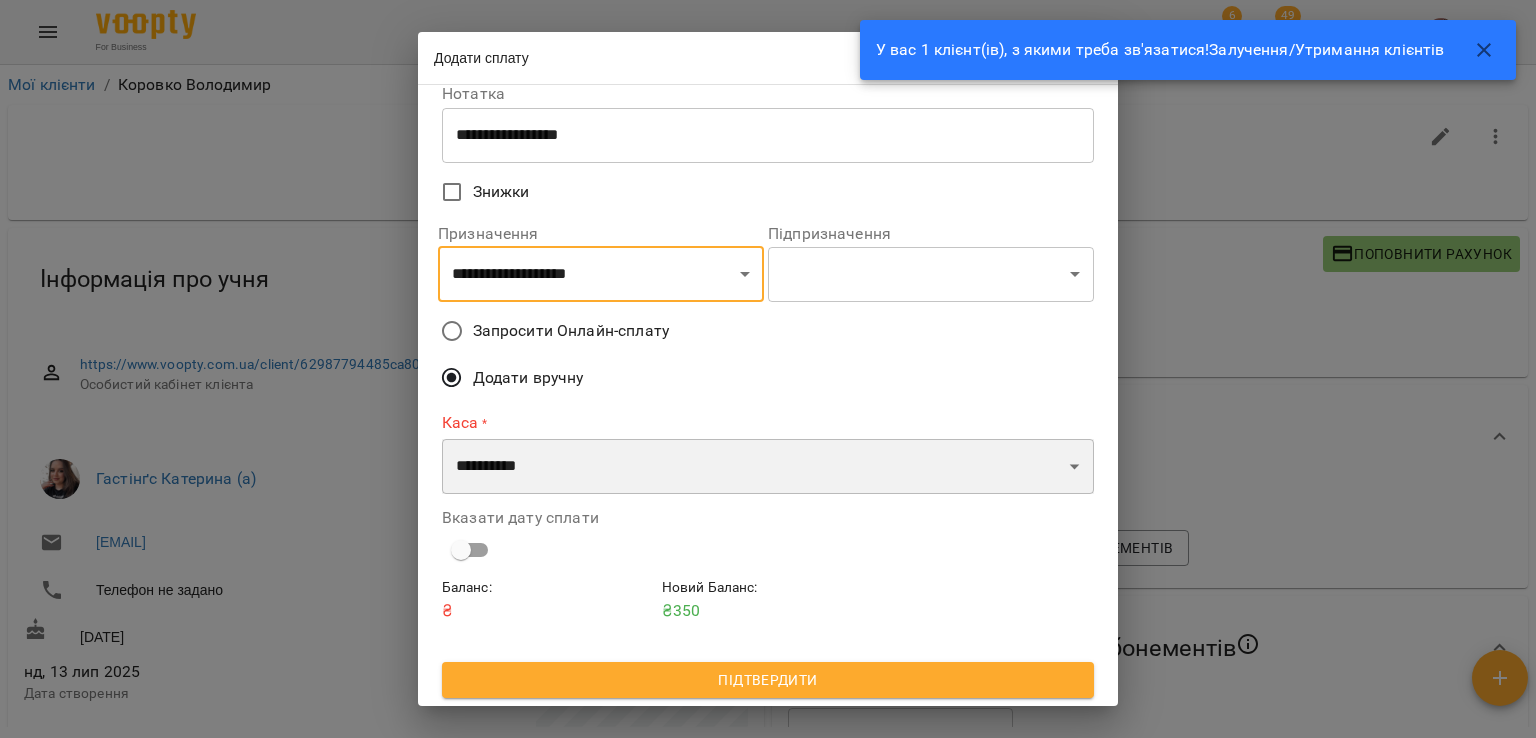 click on "**********" at bounding box center (768, 467) 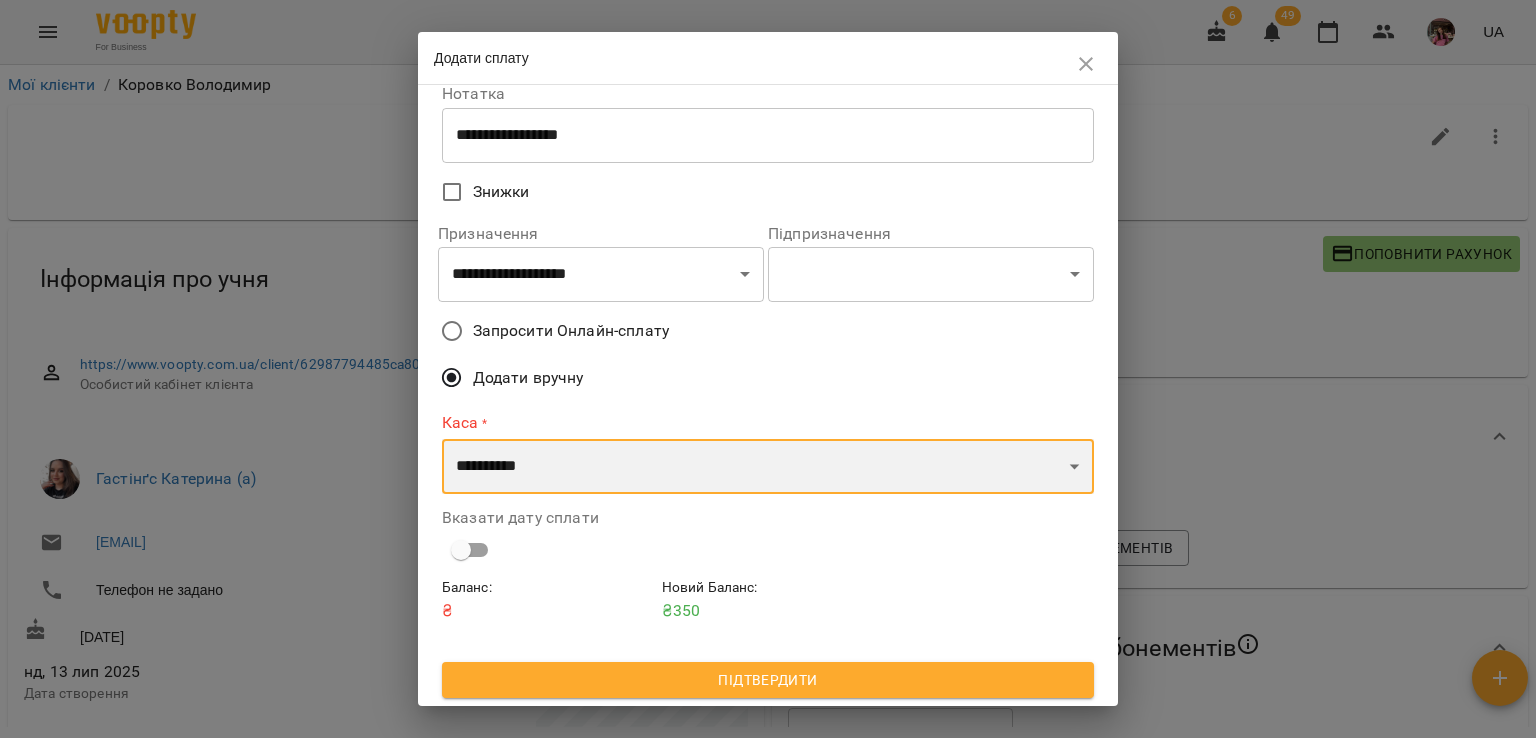 select on "****" 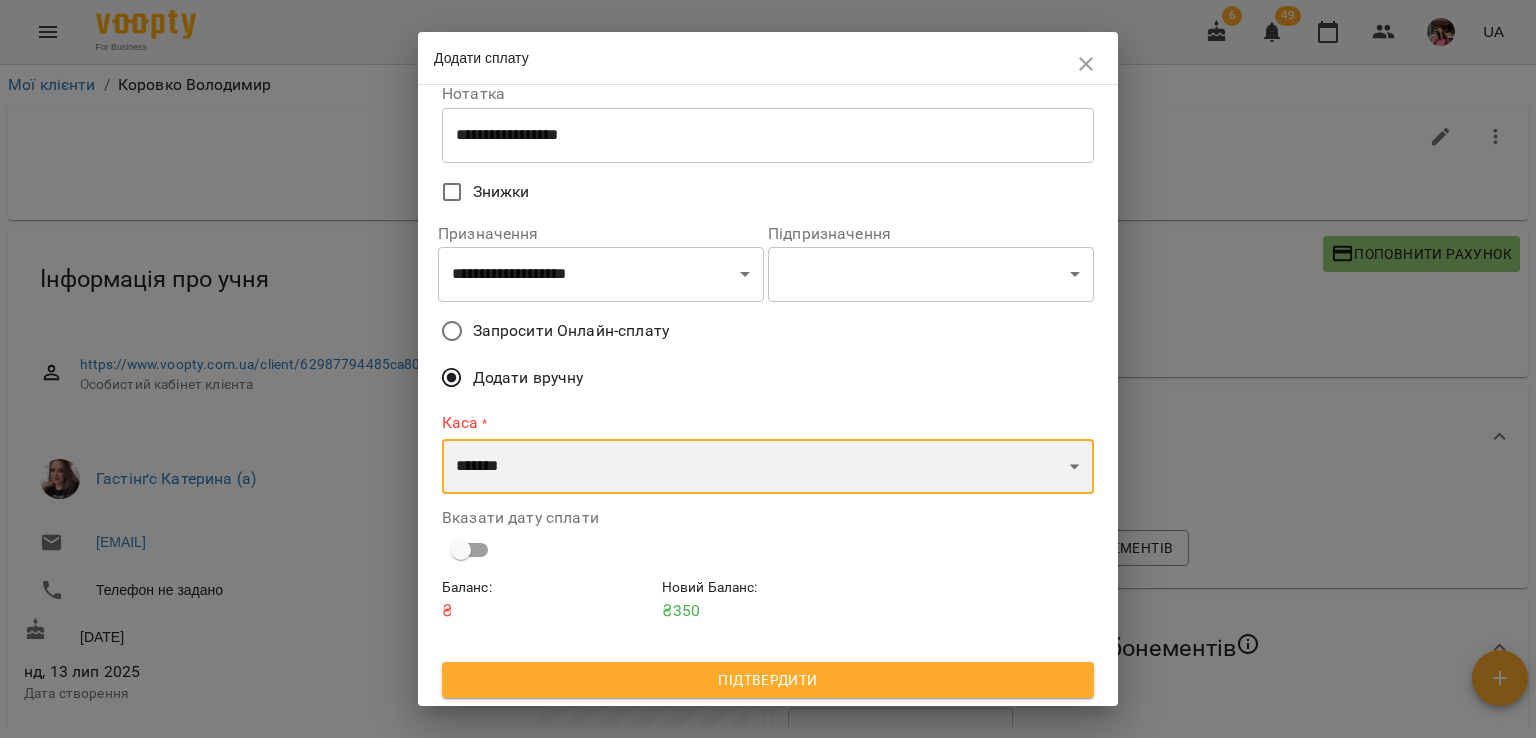 click on "**********" at bounding box center (768, 467) 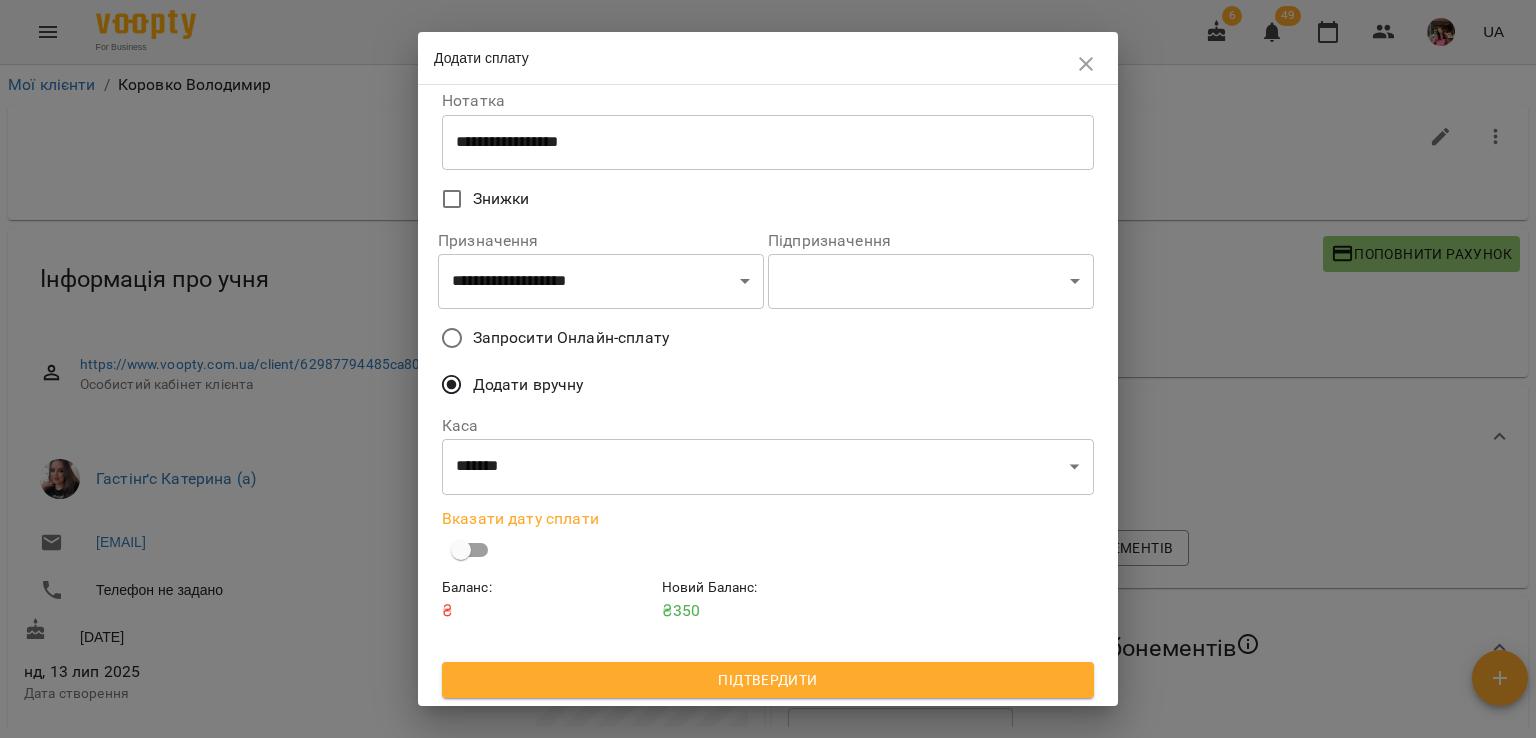 click on "**********" at bounding box center (768, 345) 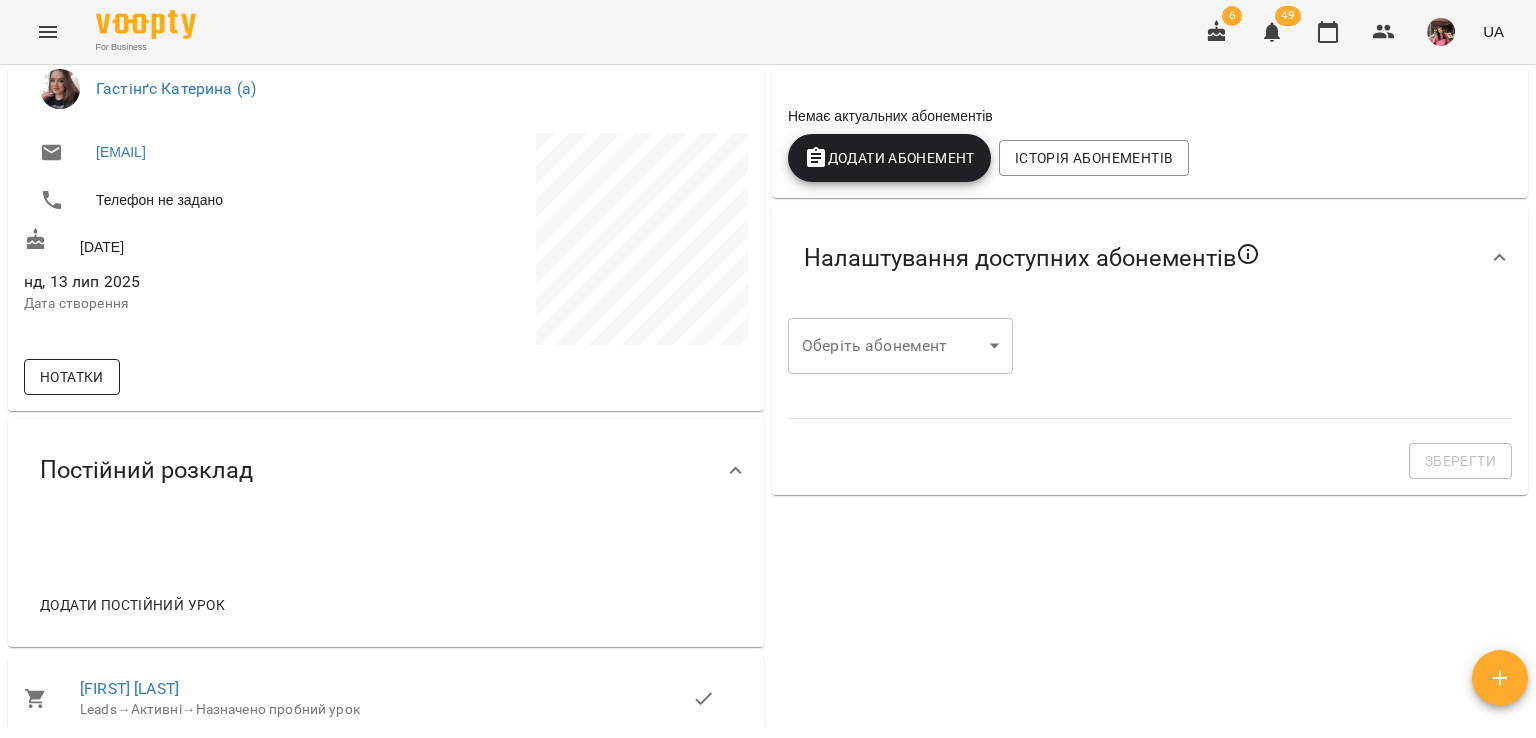 scroll, scrollTop: 389, scrollLeft: 0, axis: vertical 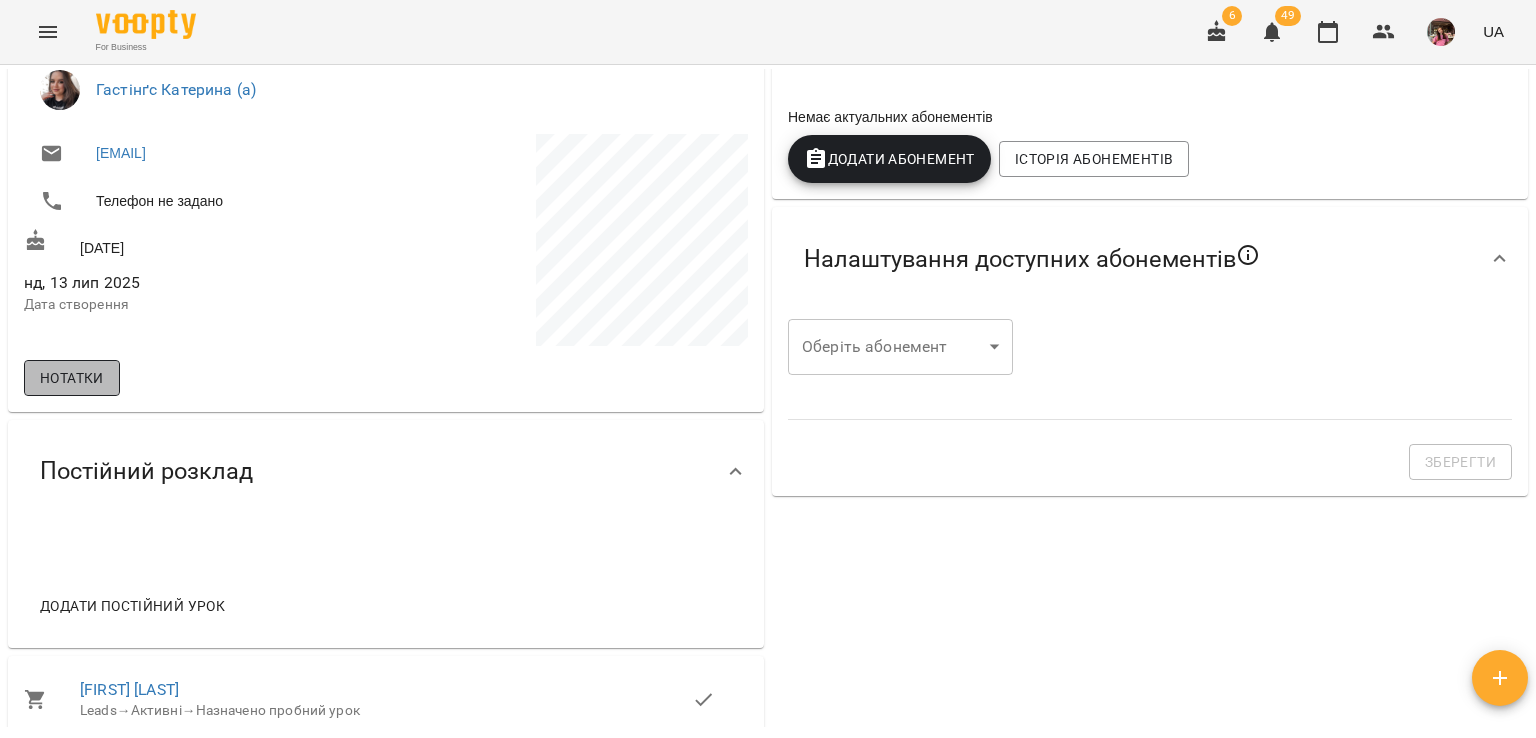 click on "Нотатки" at bounding box center [72, 378] 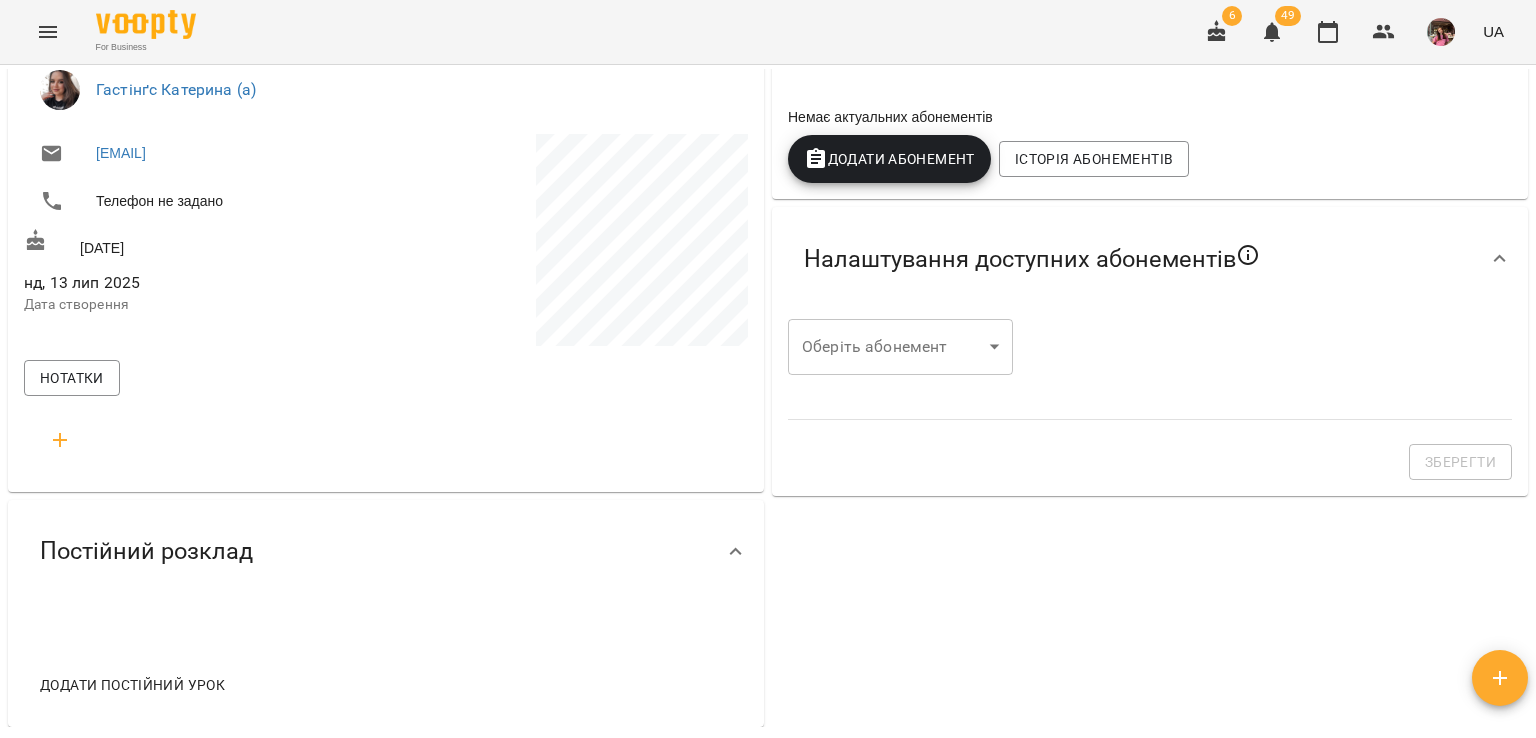 click at bounding box center (60, 440) 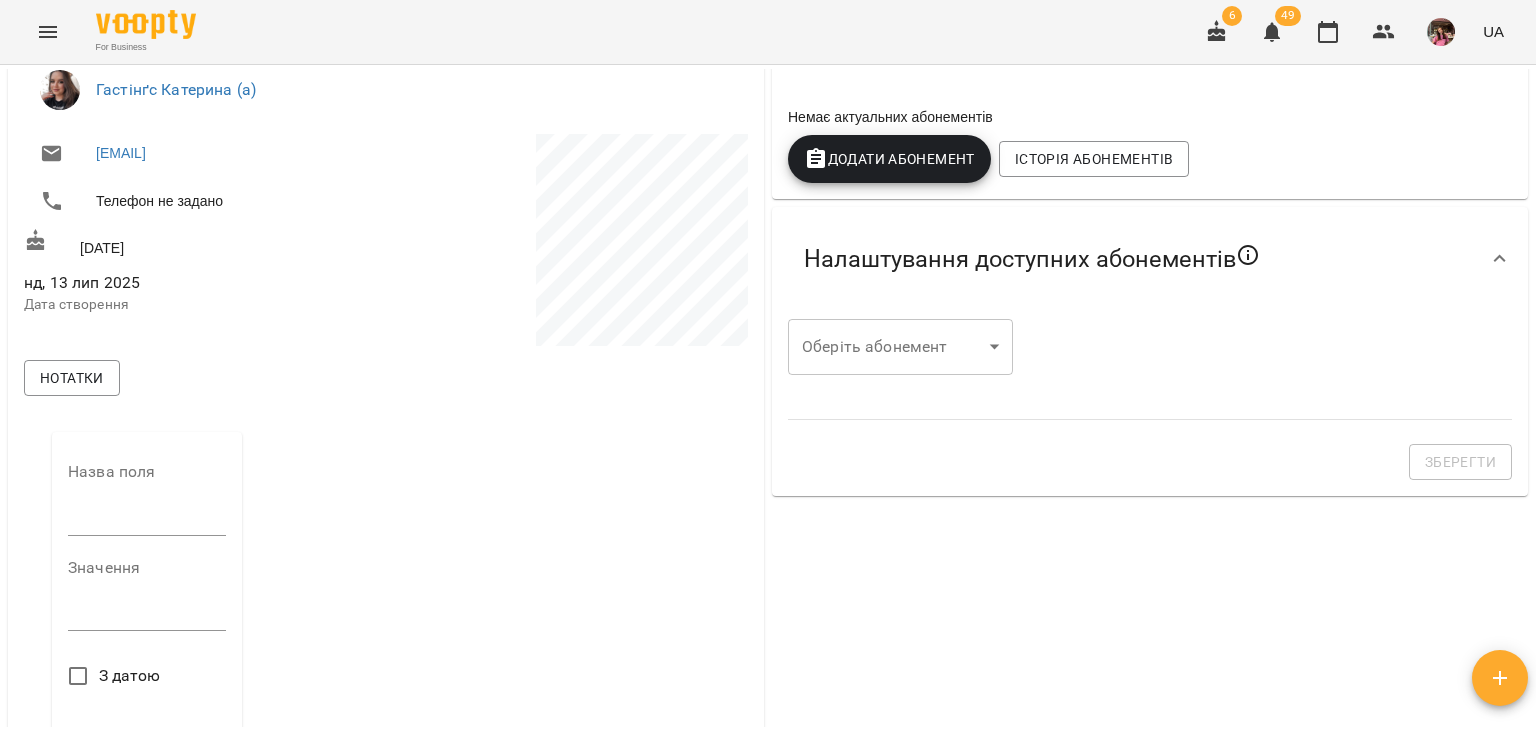click at bounding box center [147, 520] 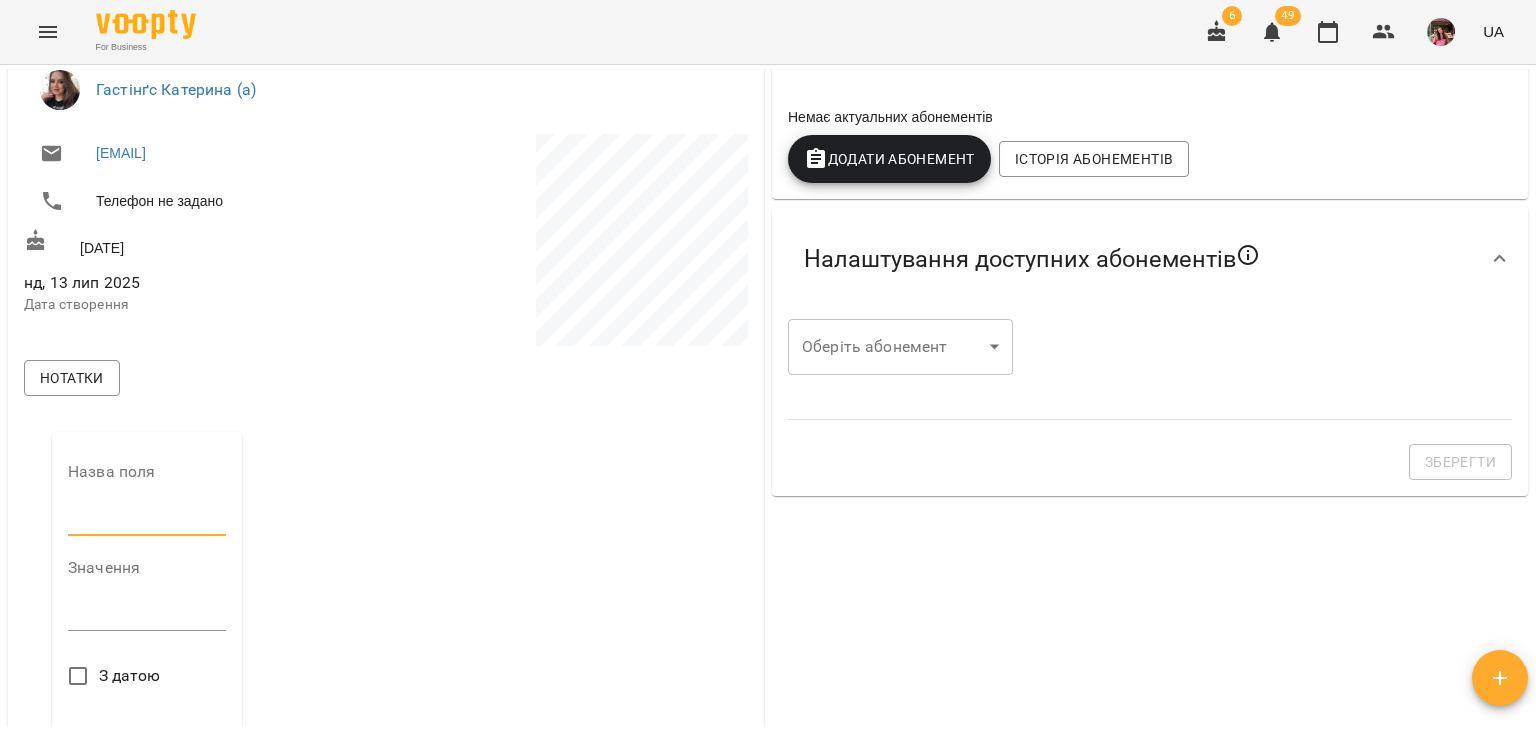 type on "**********" 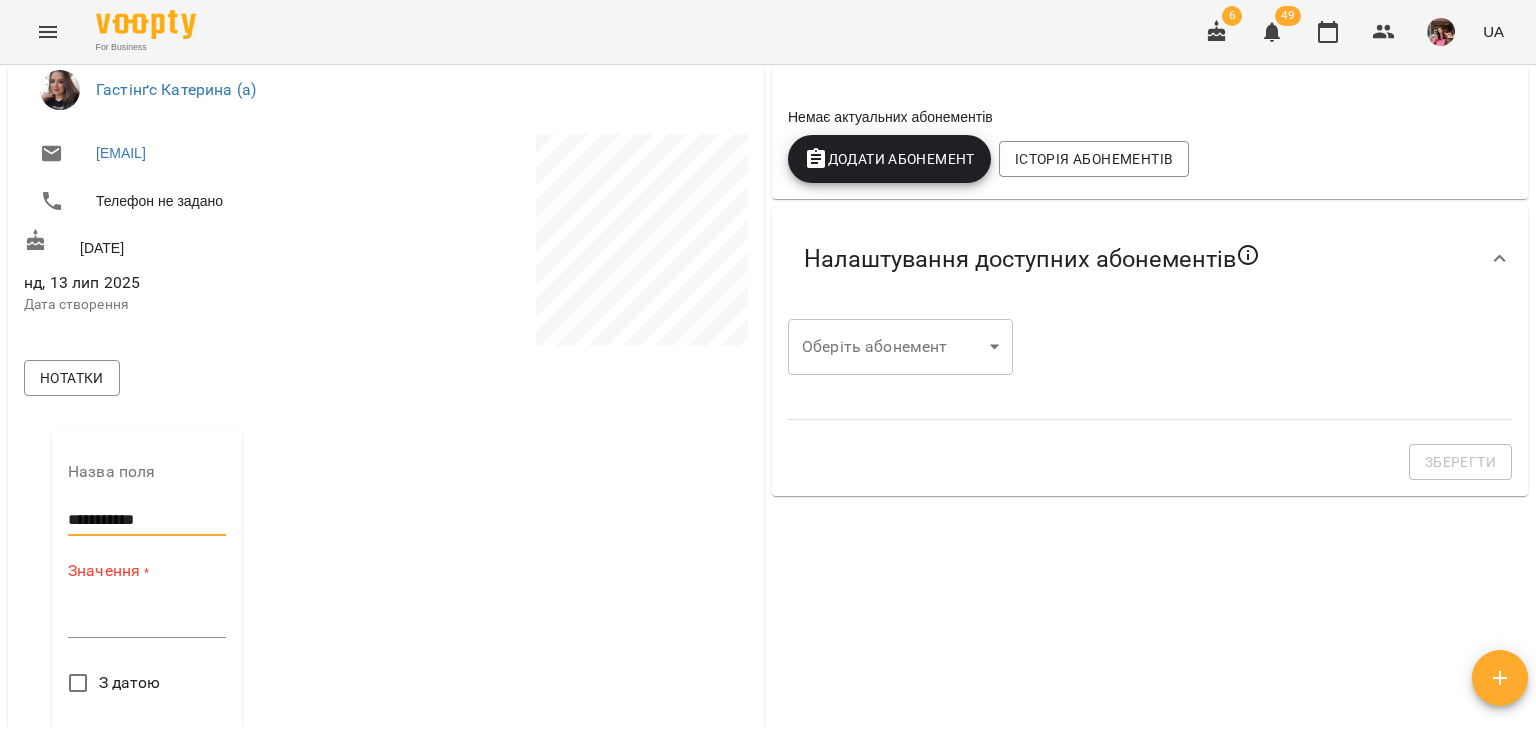 click at bounding box center [147, 621] 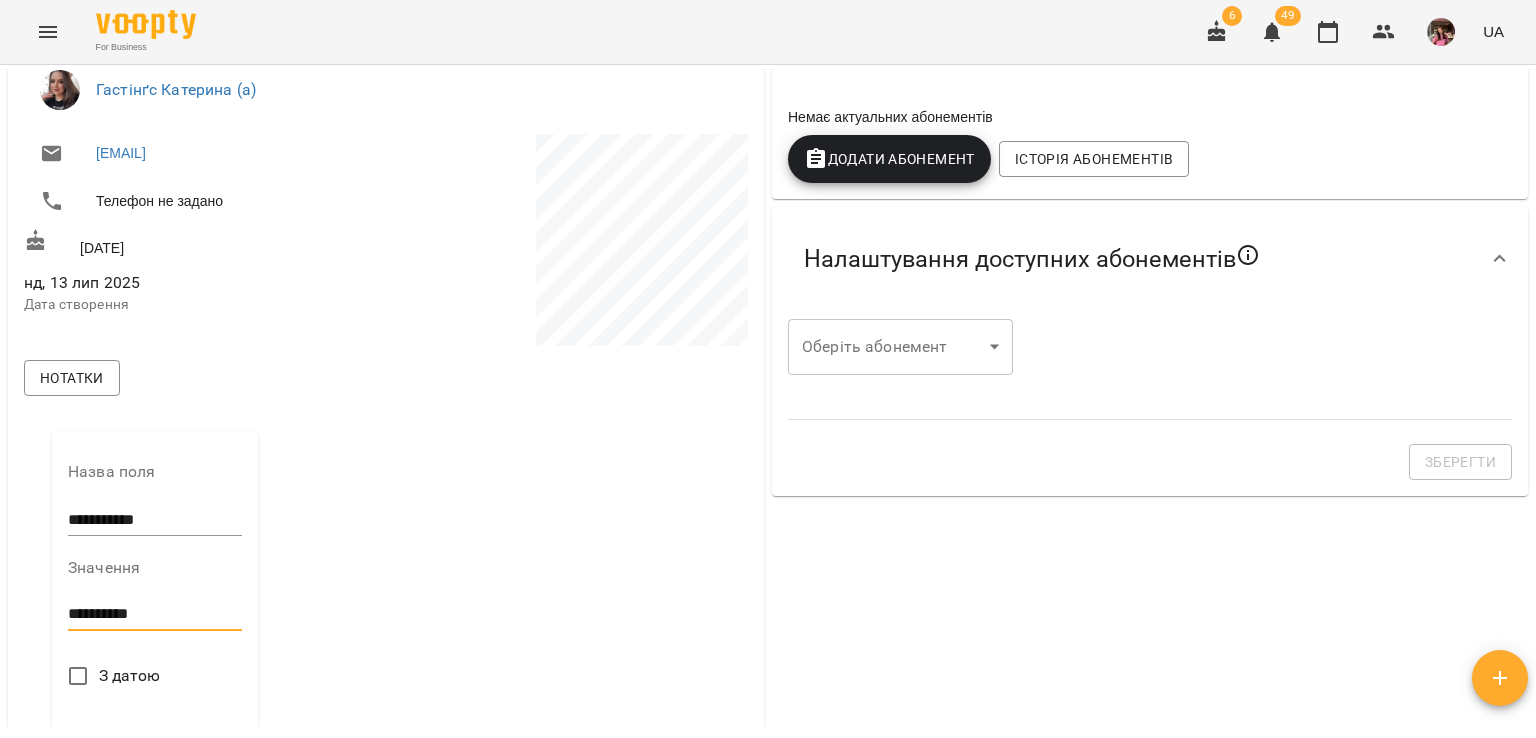type on "*********" 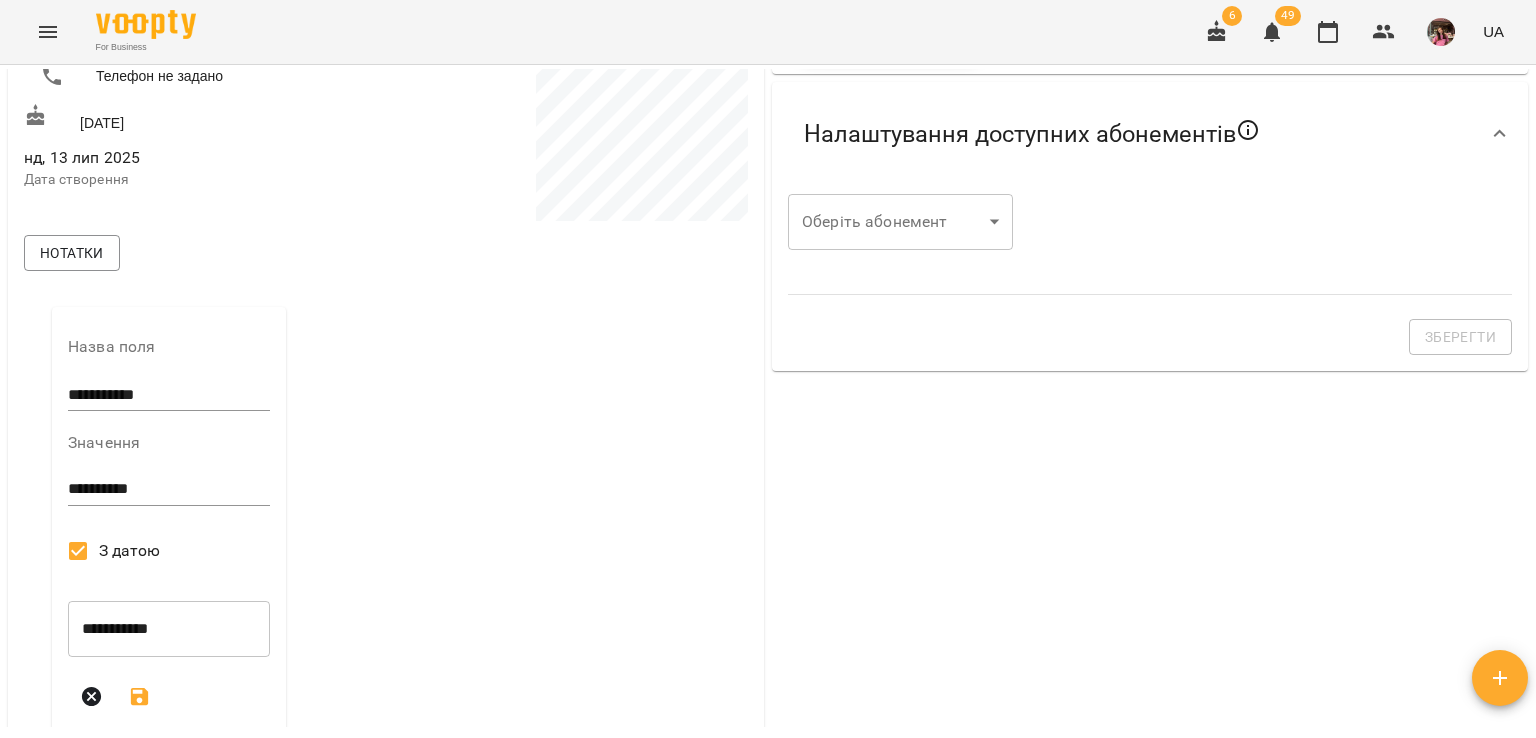 scroll, scrollTop: 525, scrollLeft: 0, axis: vertical 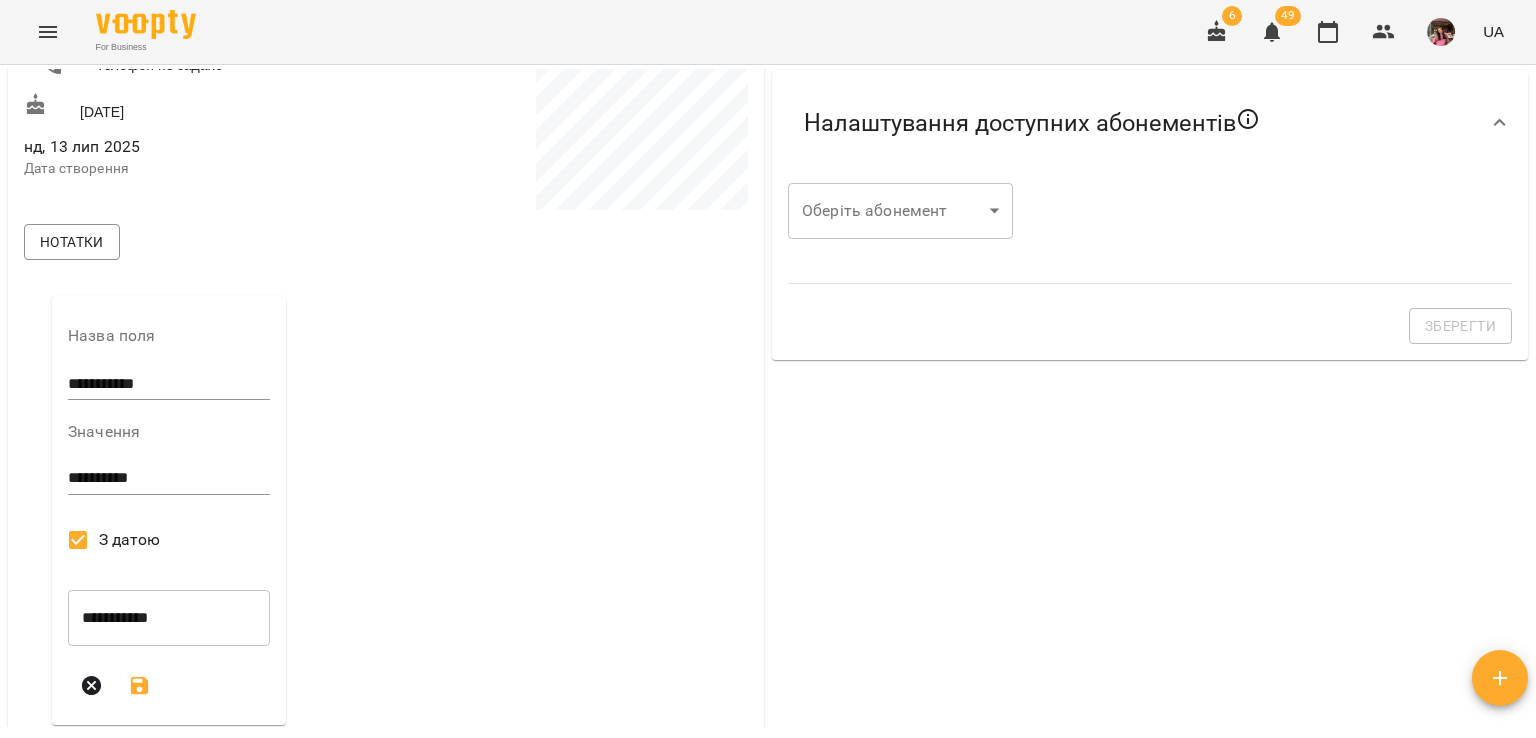 click 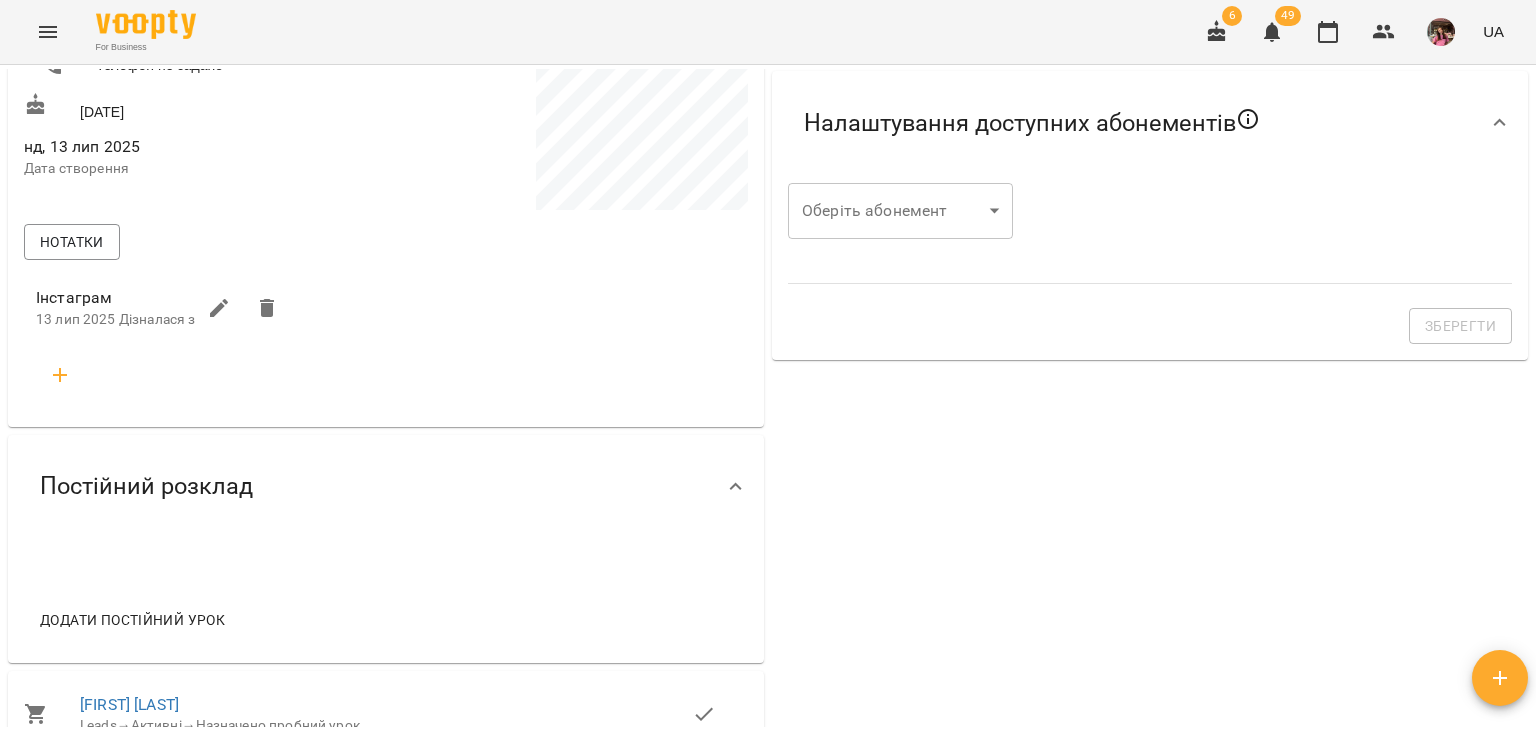 click at bounding box center (60, 375) 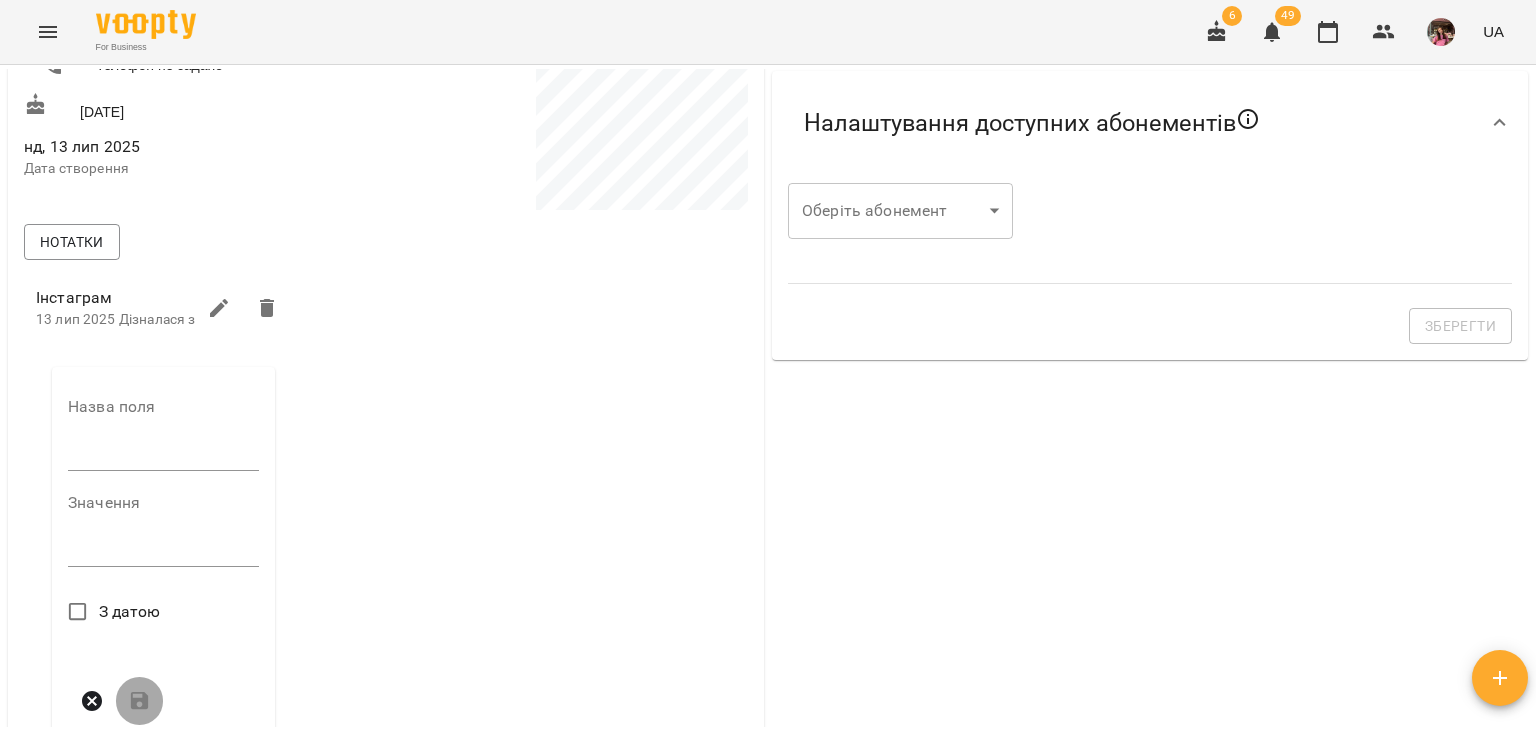 click at bounding box center (163, 455) 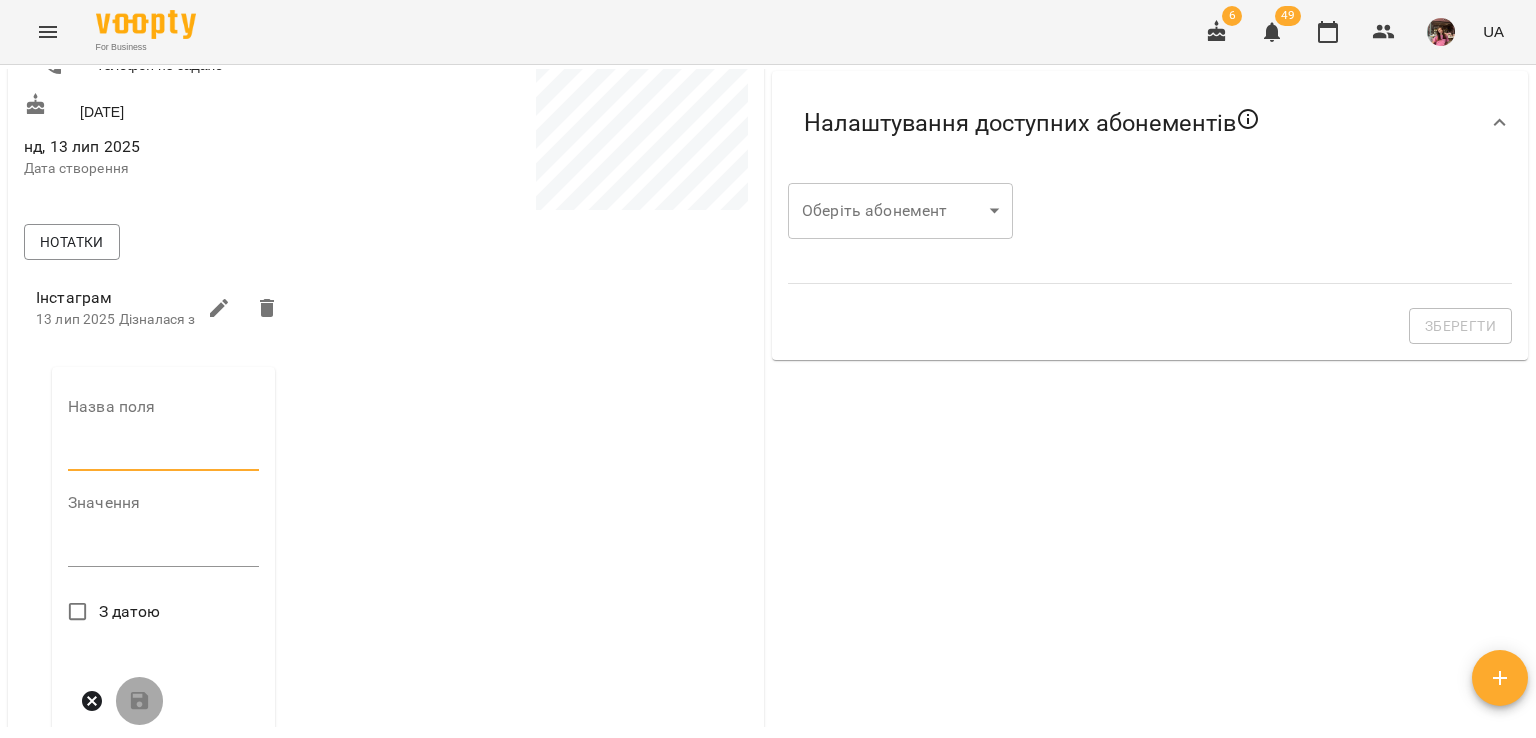 type on "******" 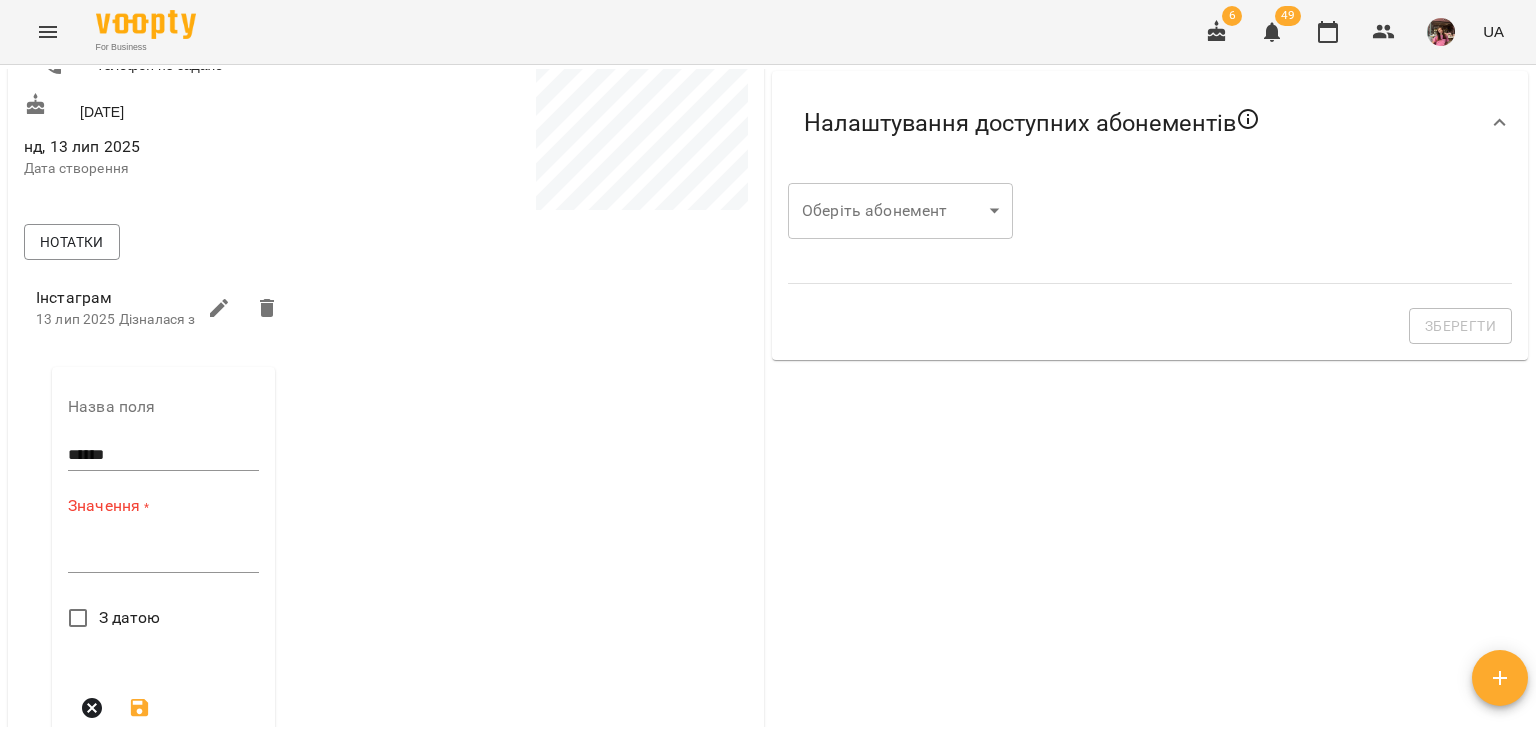 click on "*" at bounding box center [163, 557] 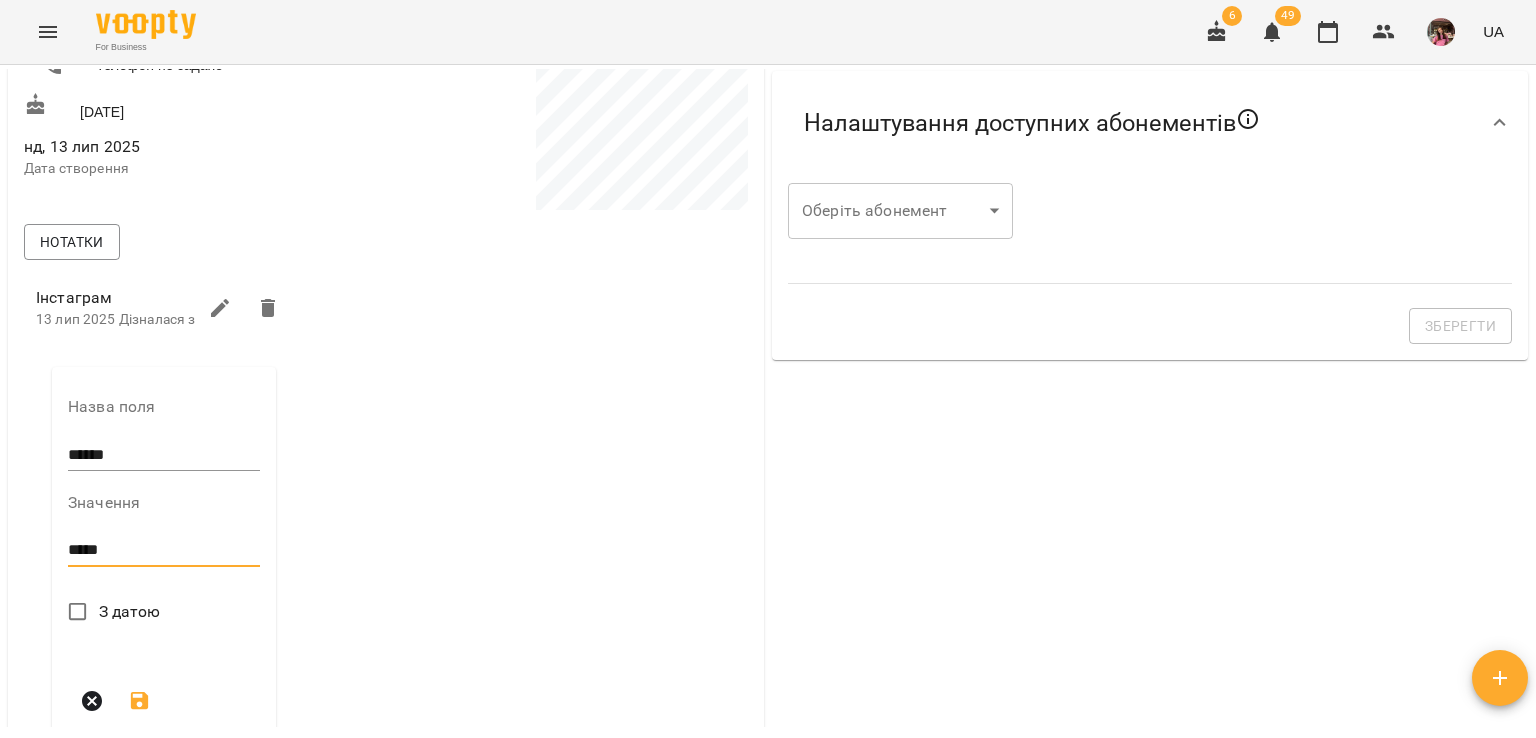 type on "*****" 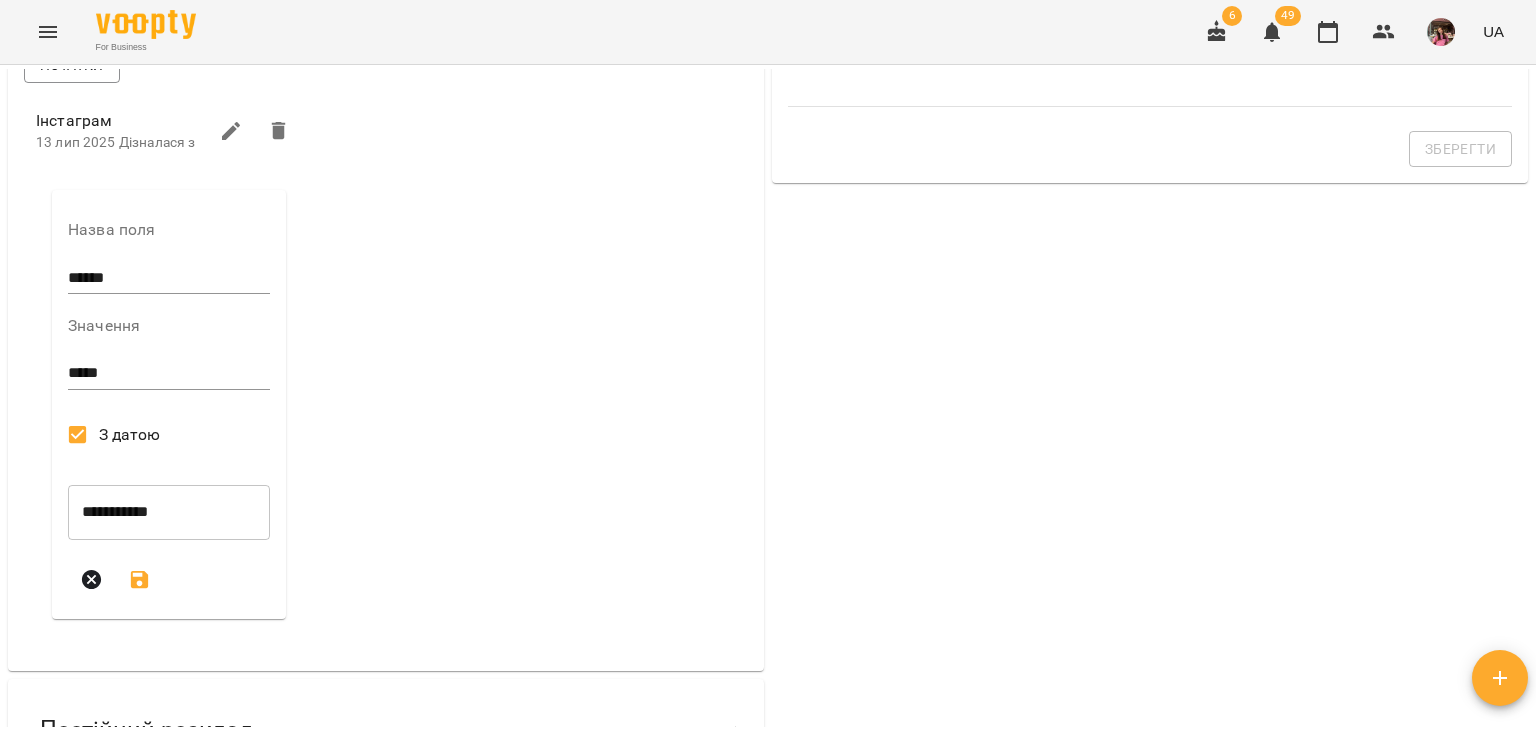 scroll, scrollTop: 704, scrollLeft: 0, axis: vertical 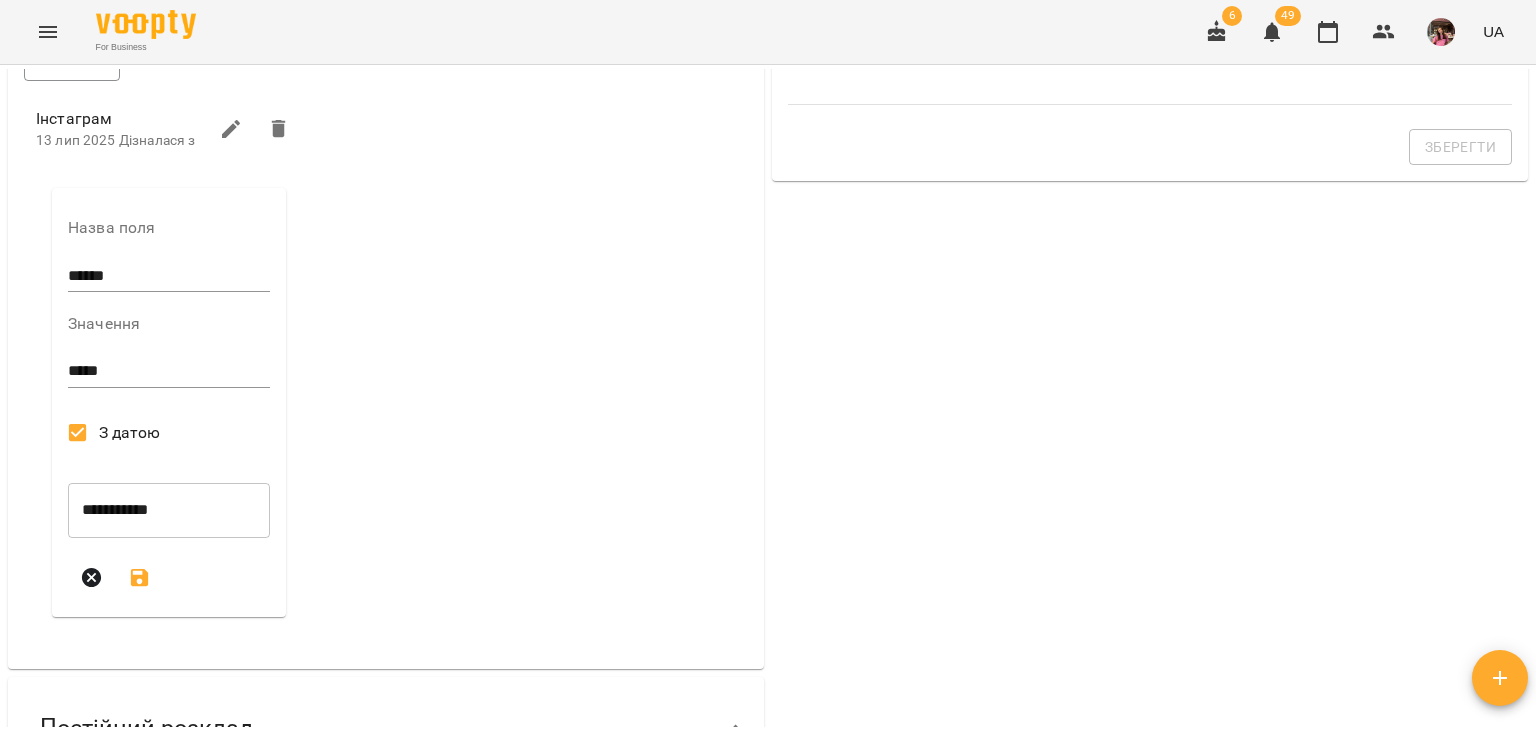 click 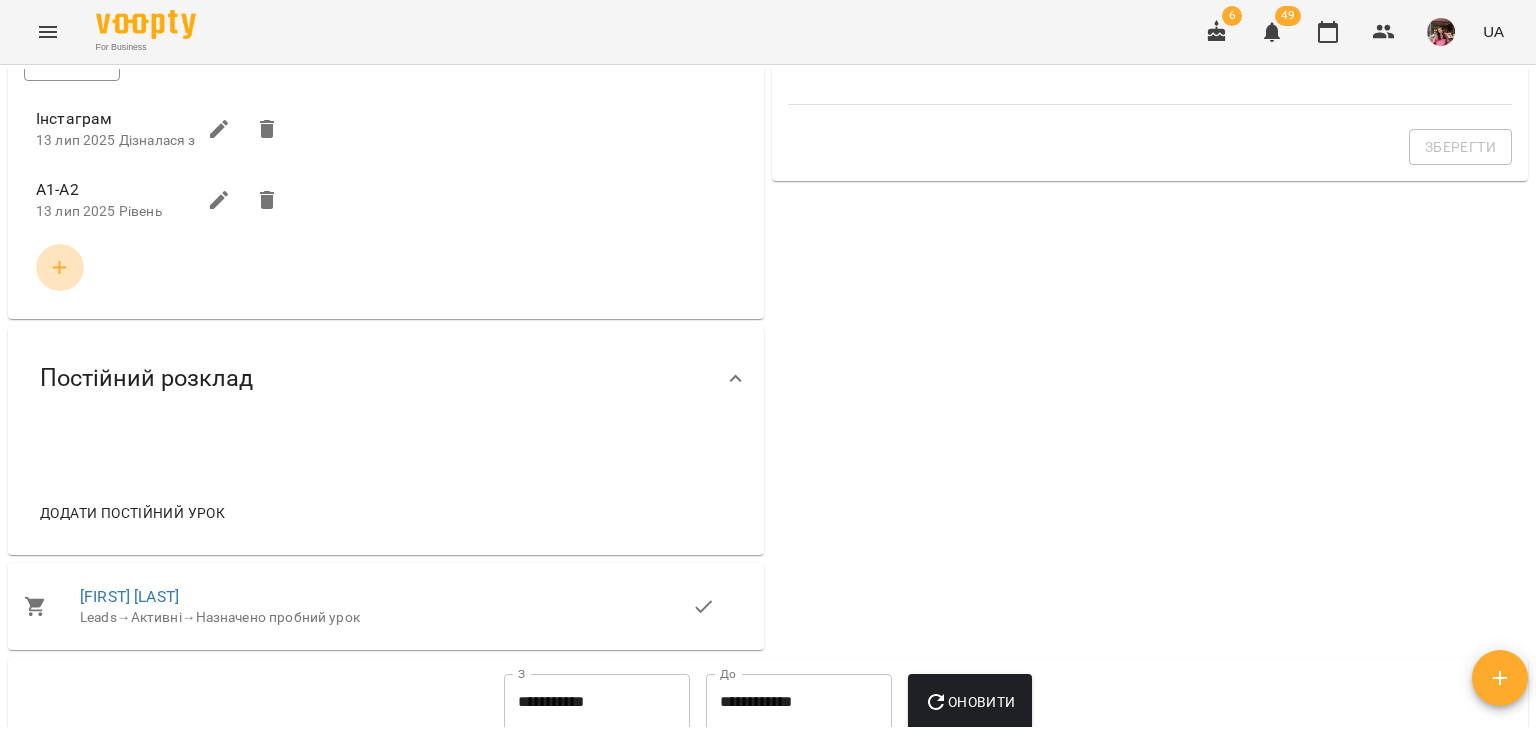 click 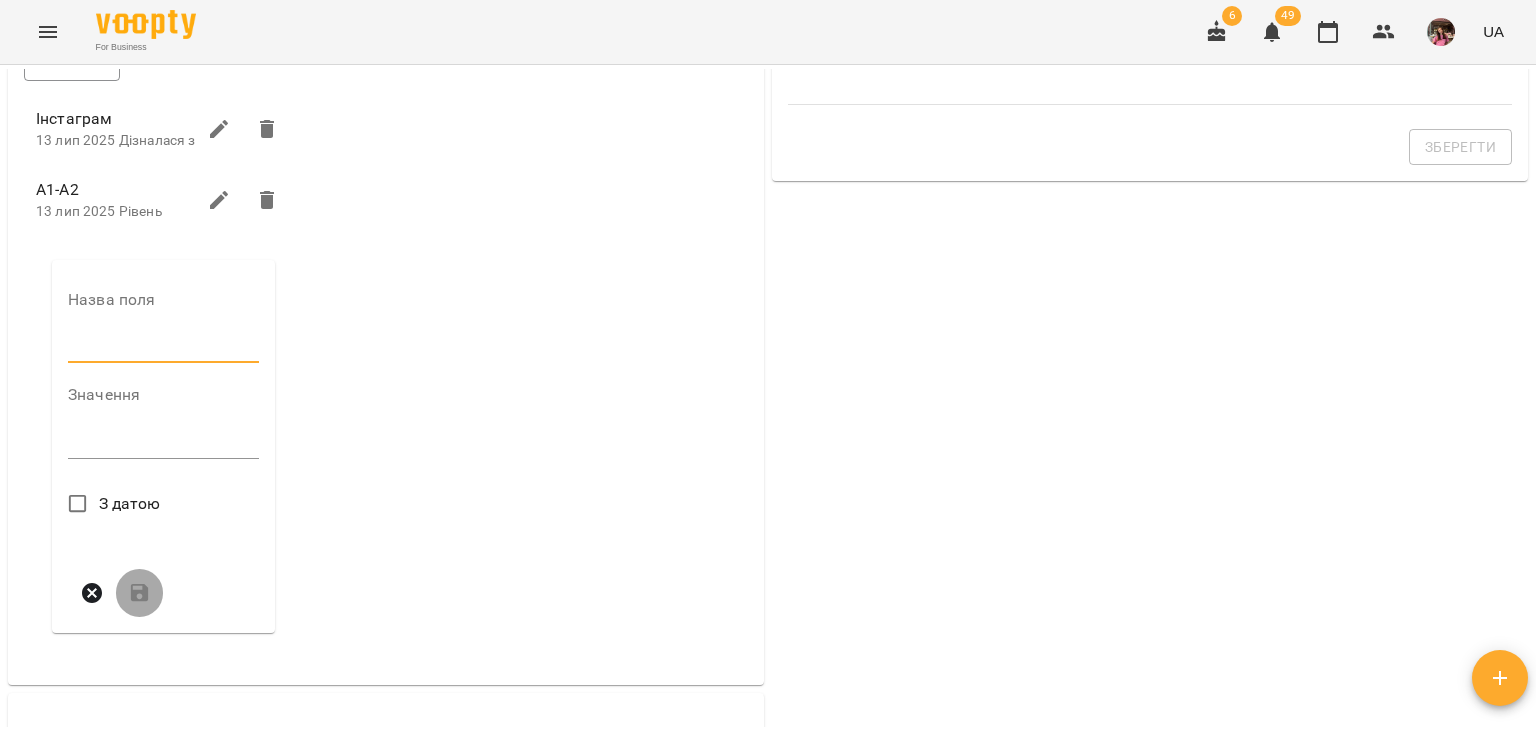 click at bounding box center [163, 347] 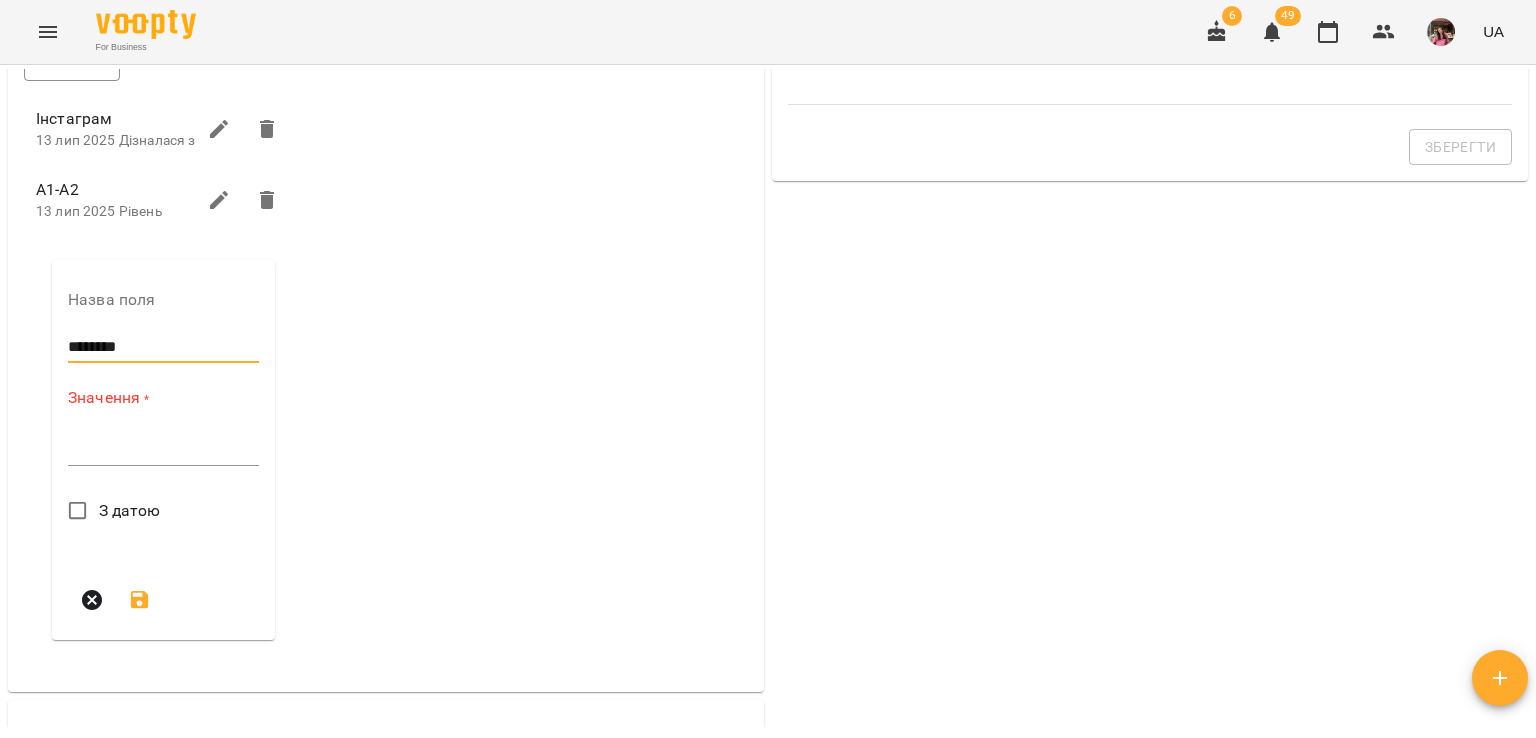 click on "Значення   * *" at bounding box center (163, 430) 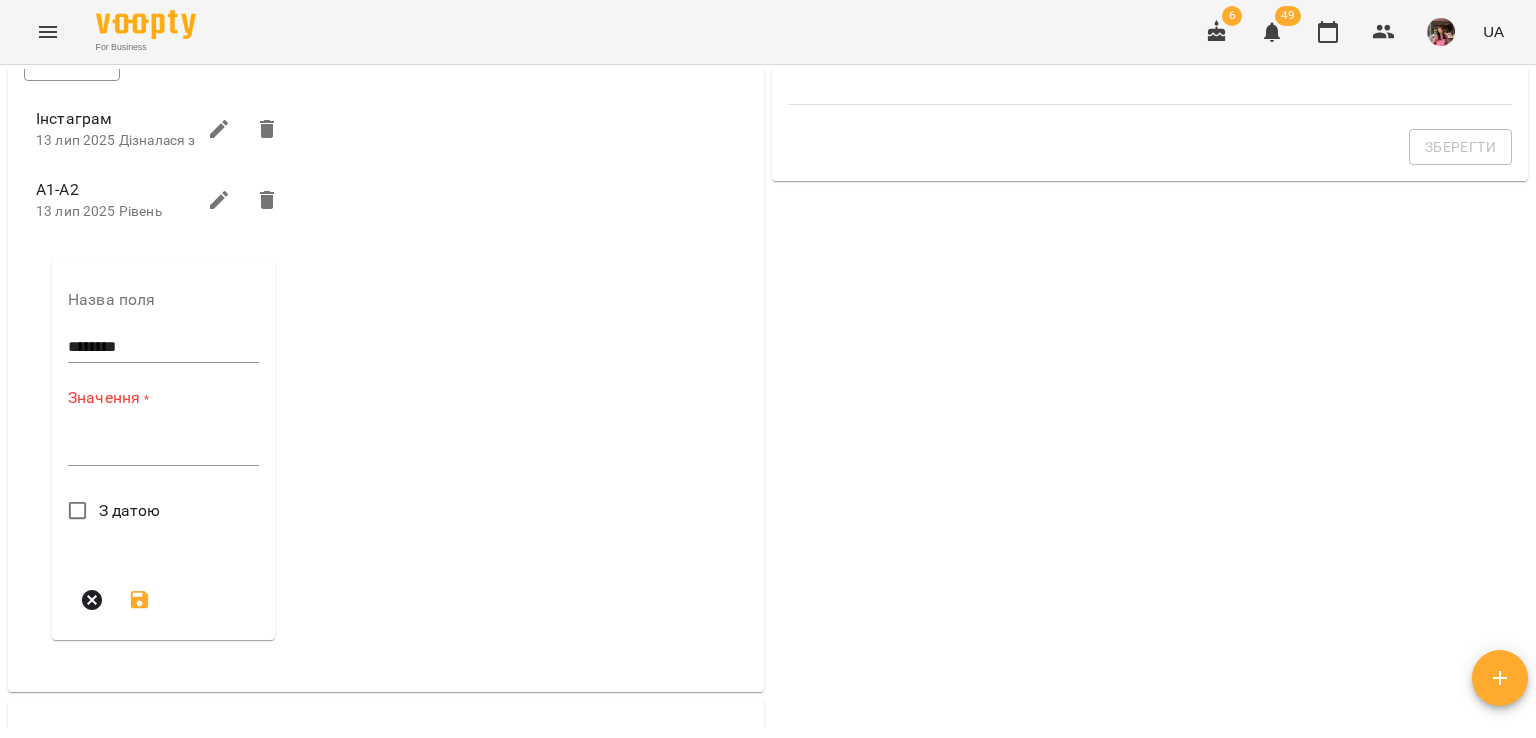 click at bounding box center (163, 449) 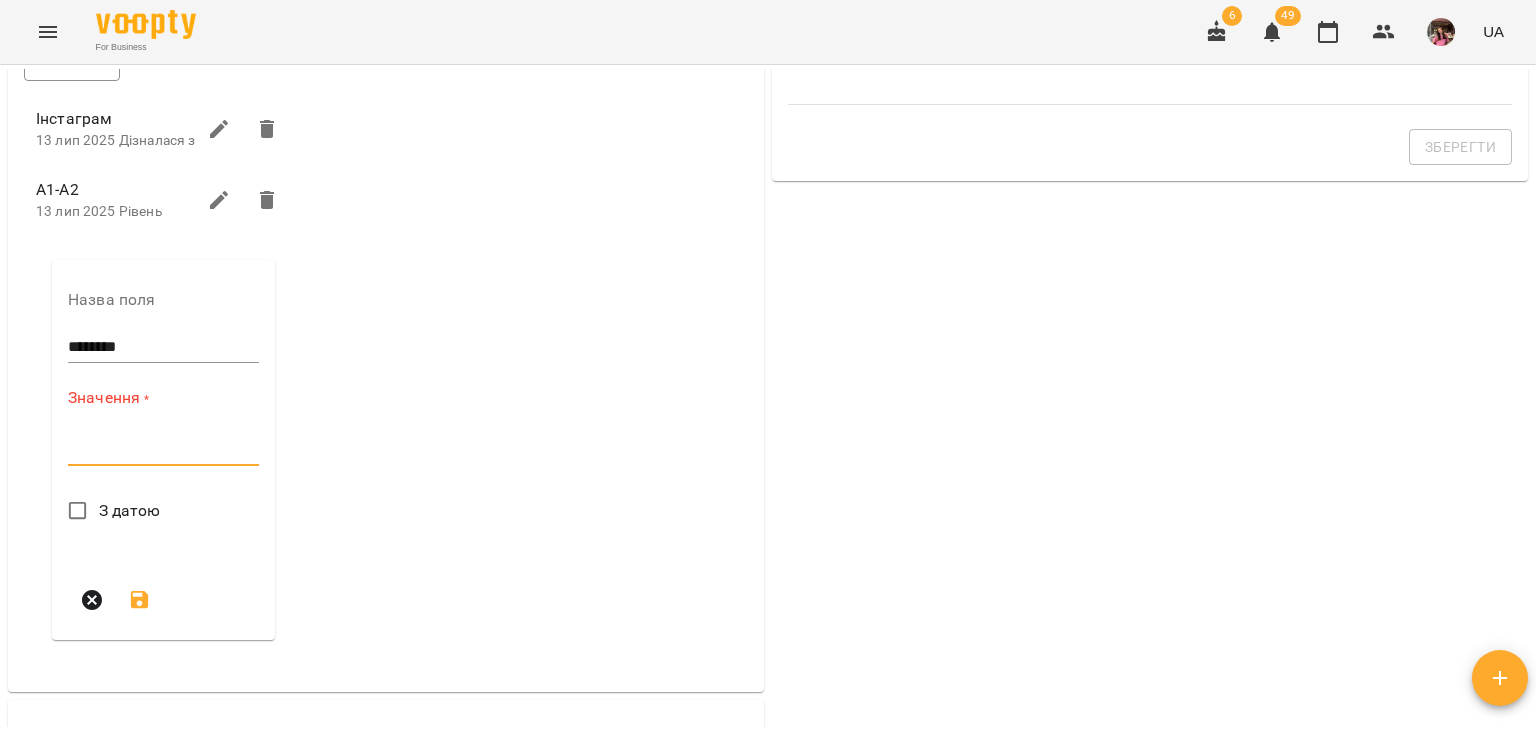 paste on "*********" 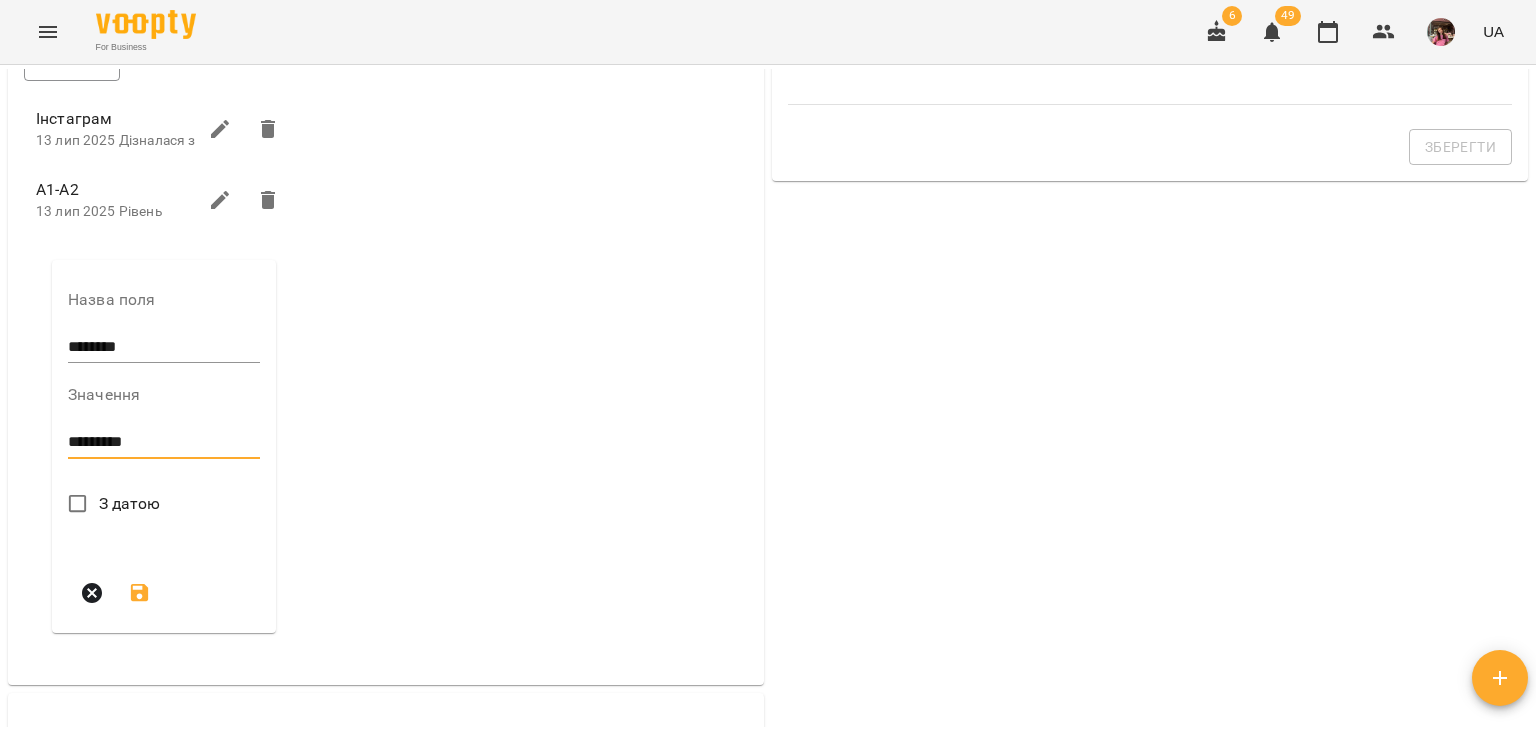 type on "*********" 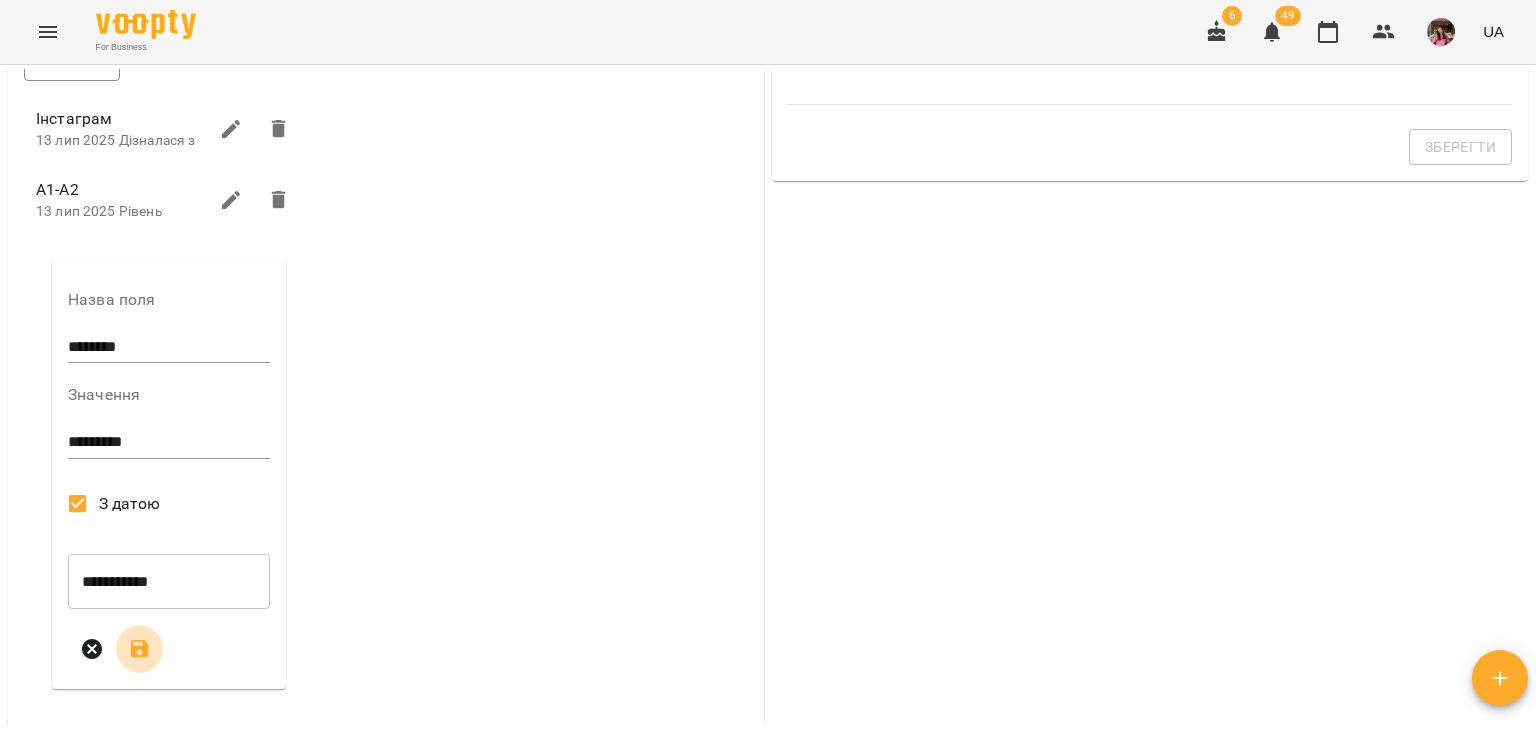 click 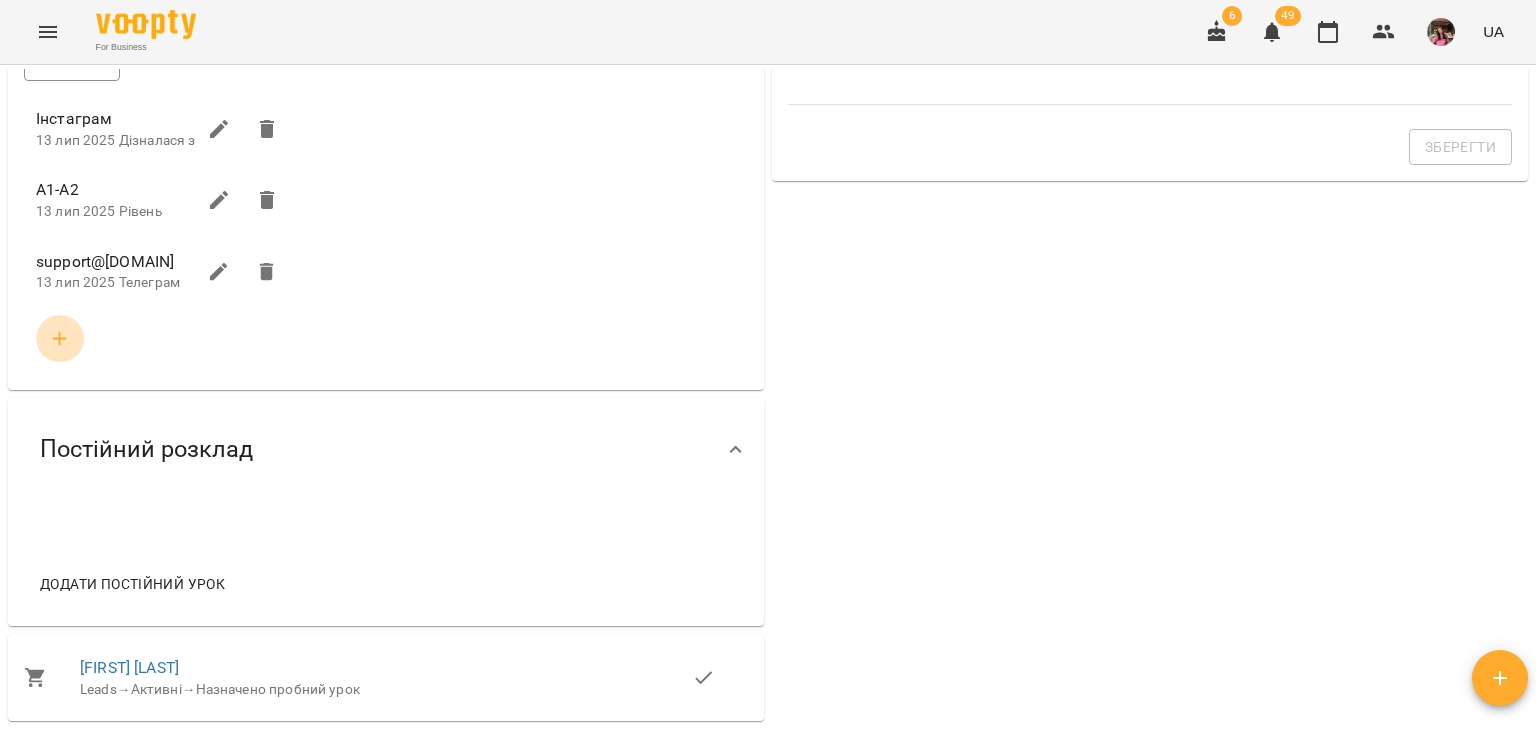 click 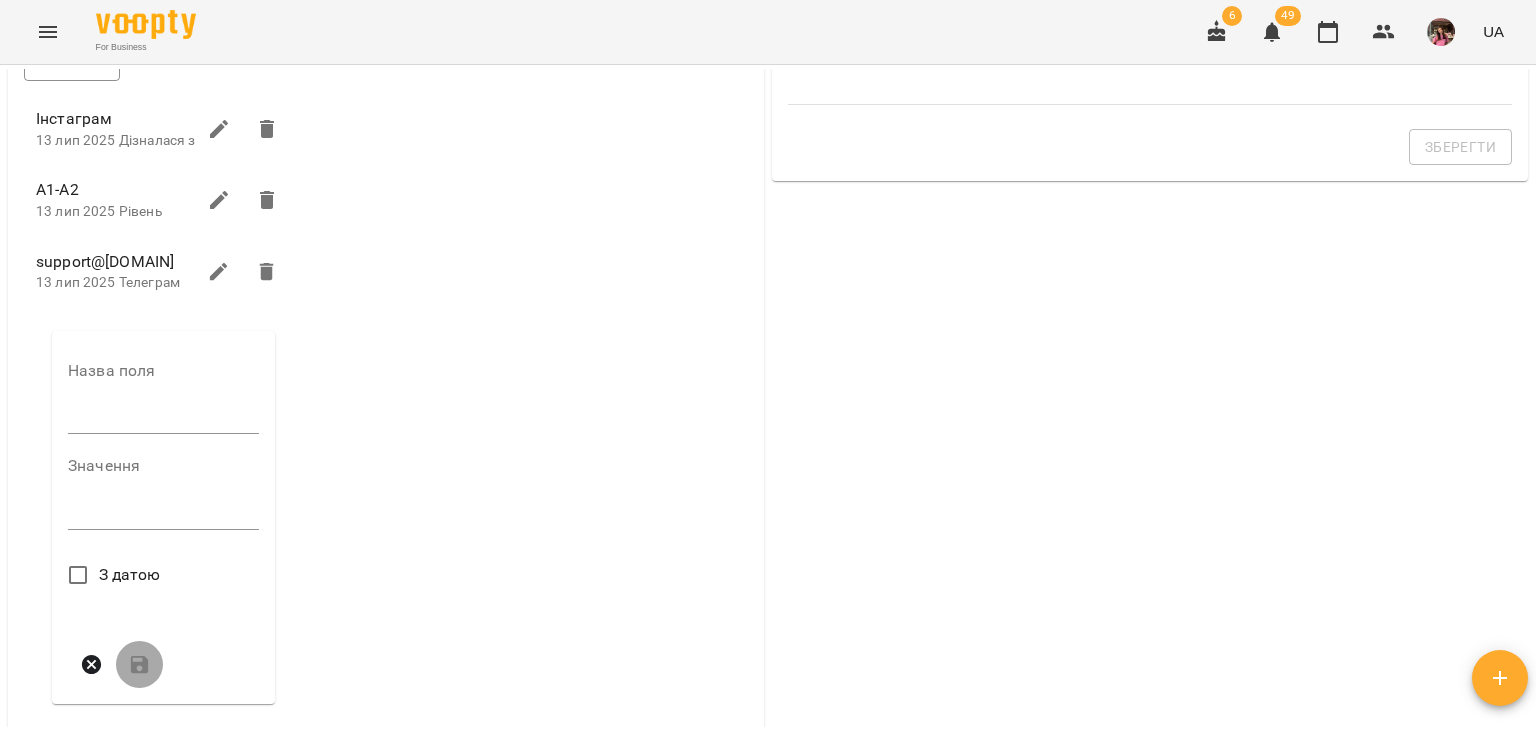 click at bounding box center [163, 419] 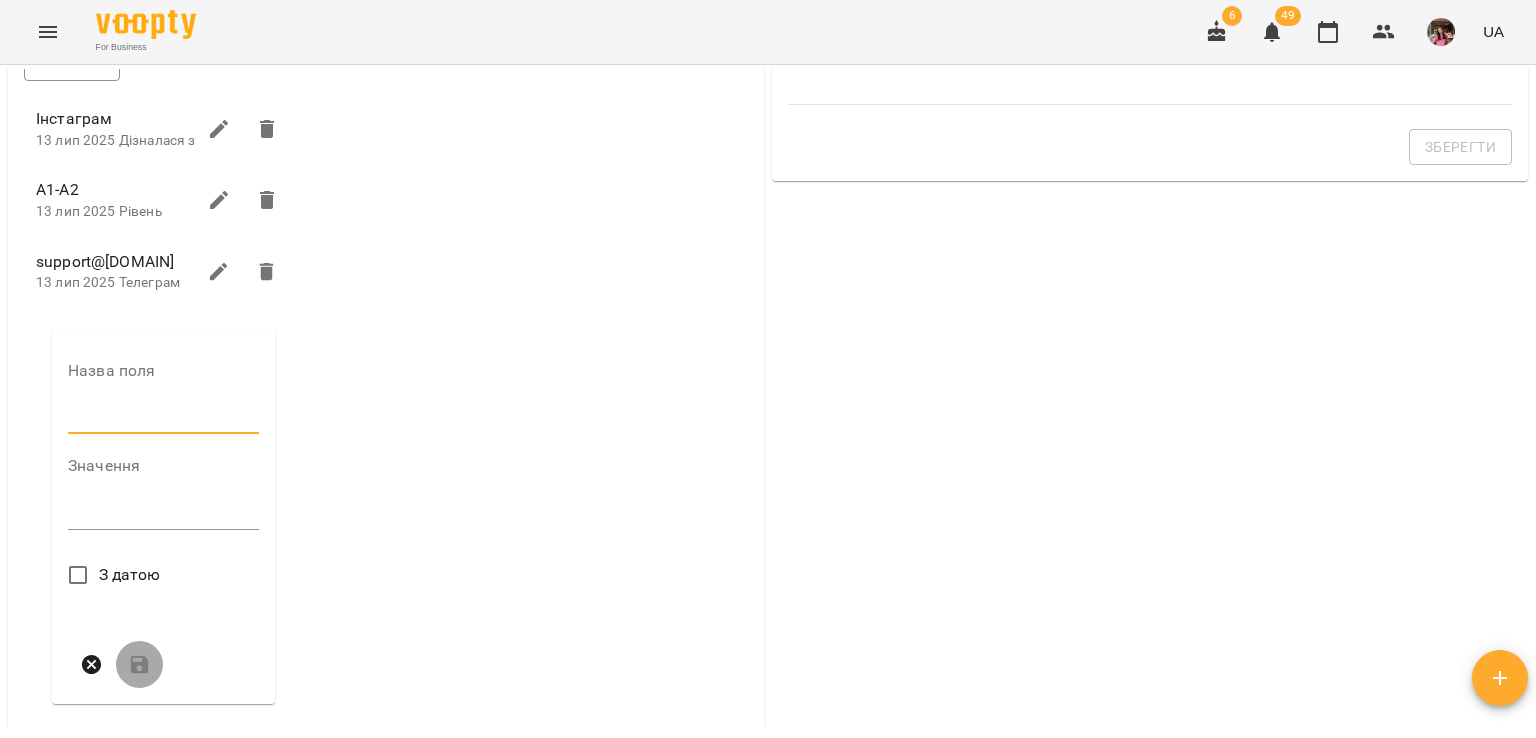 type on "****" 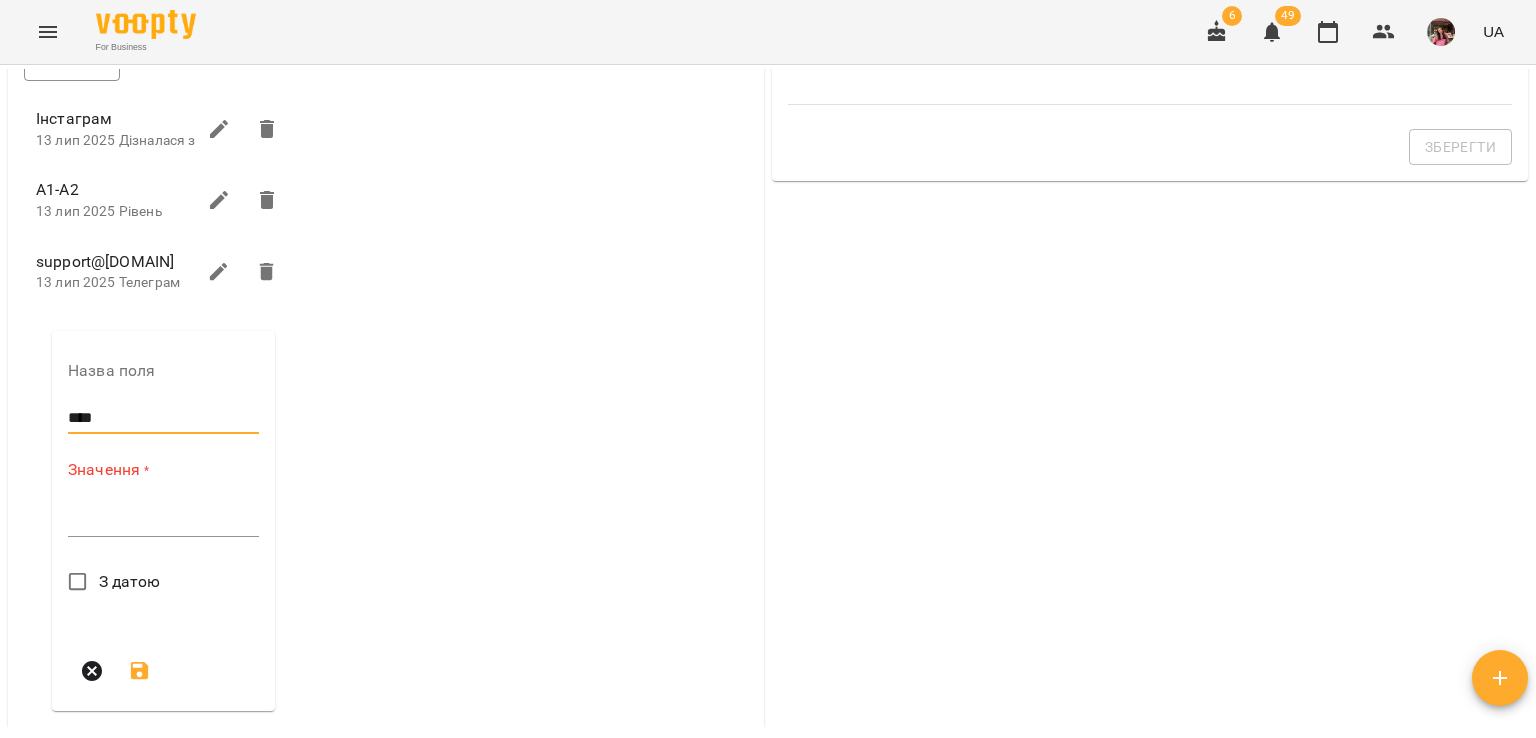 click at bounding box center (163, 520) 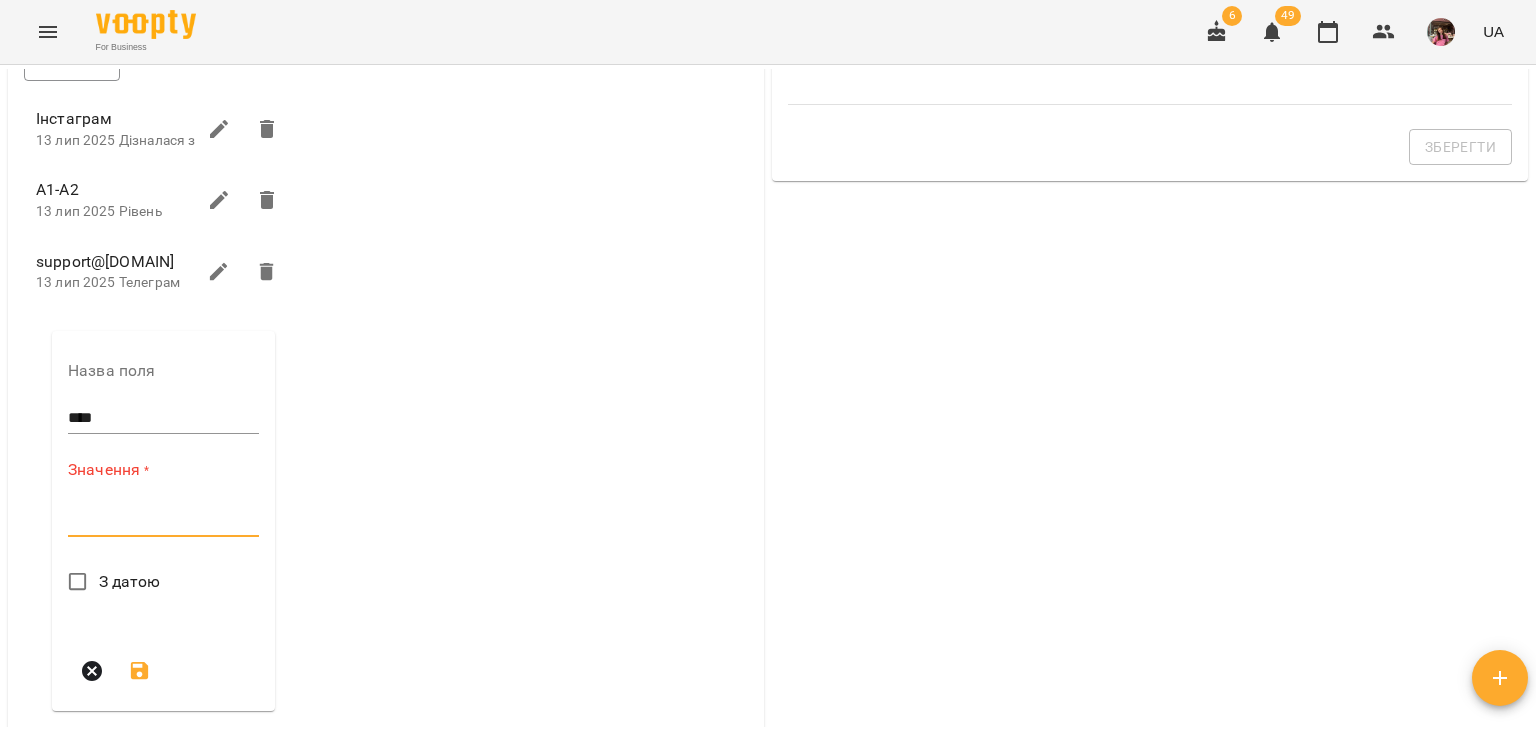 paste on "**********" 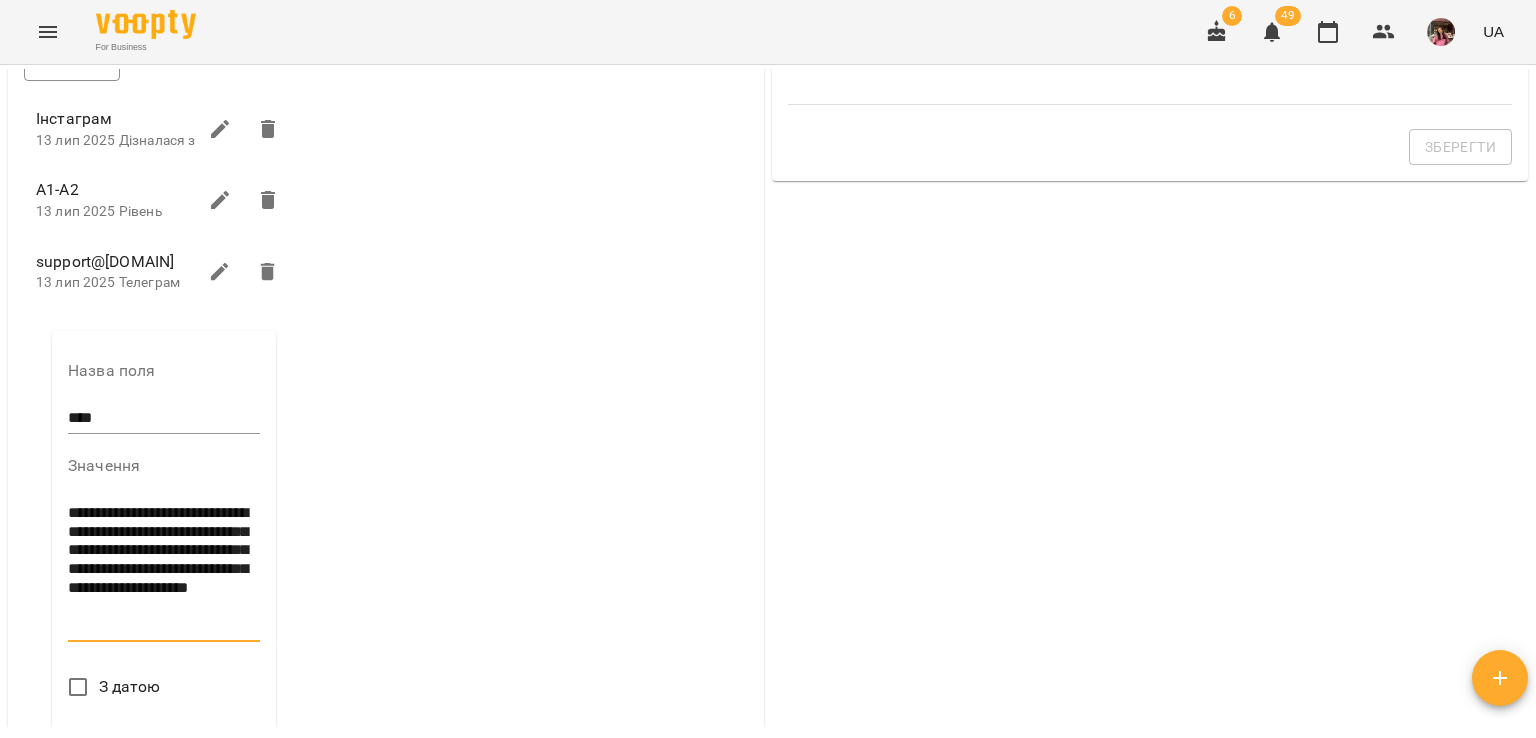 type on "**********" 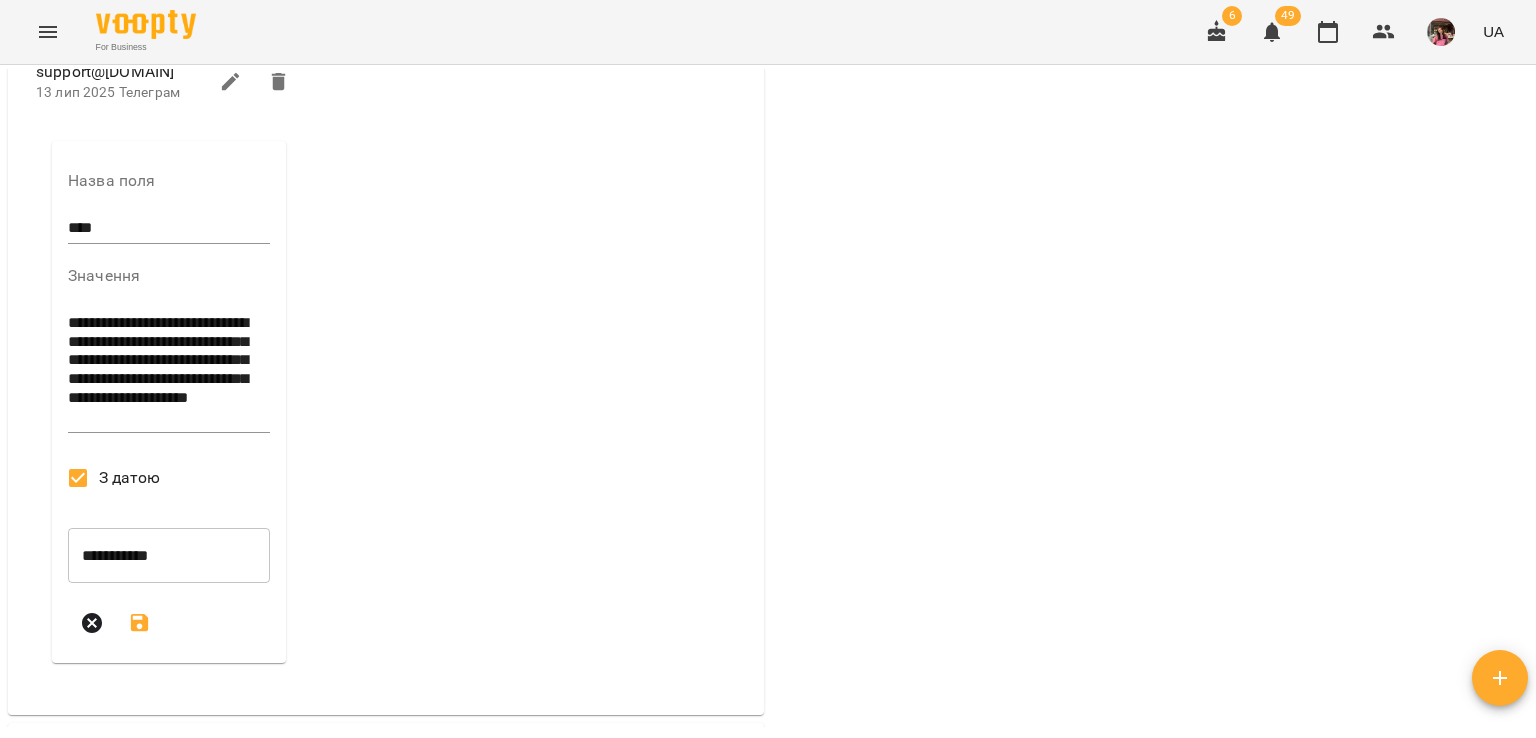 scroll, scrollTop: 896, scrollLeft: 0, axis: vertical 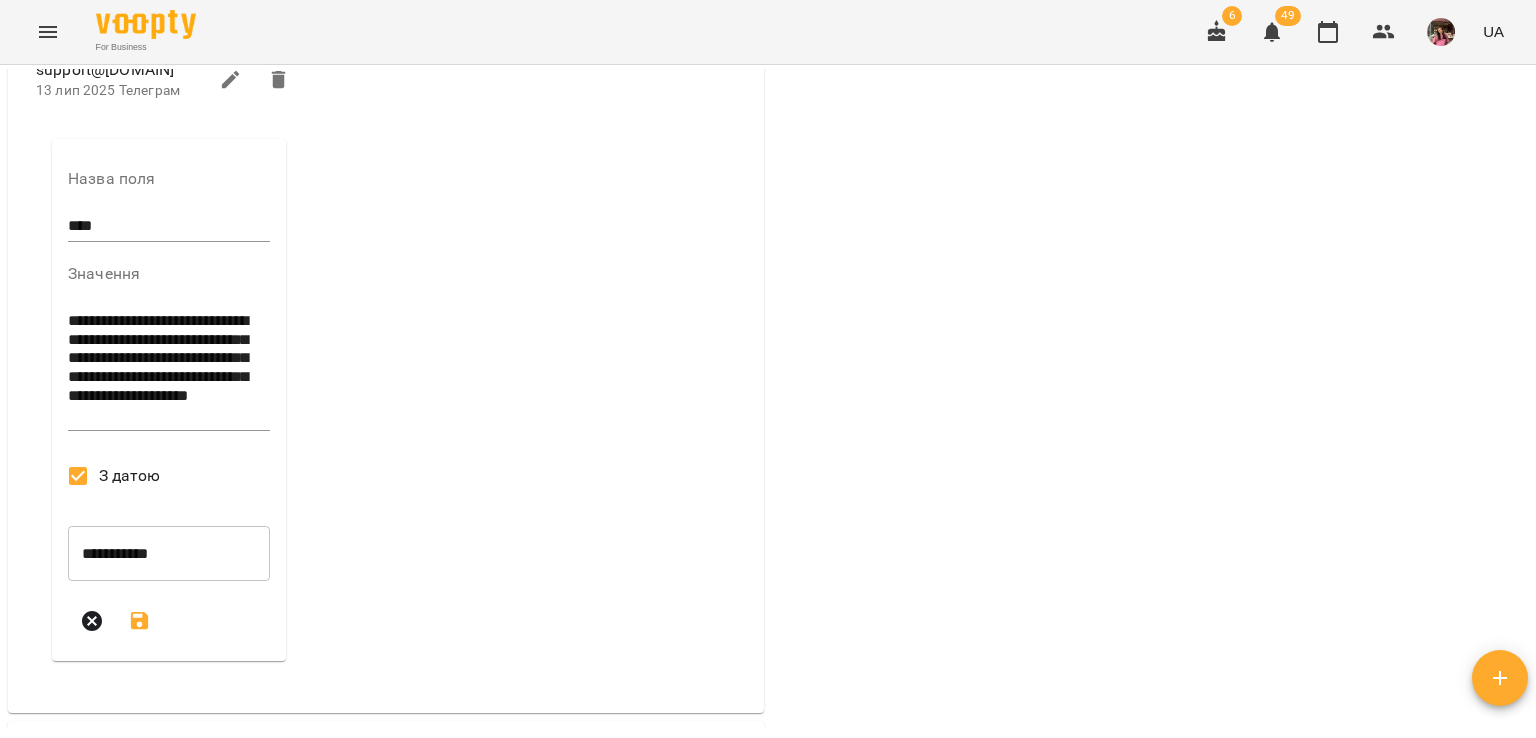 click 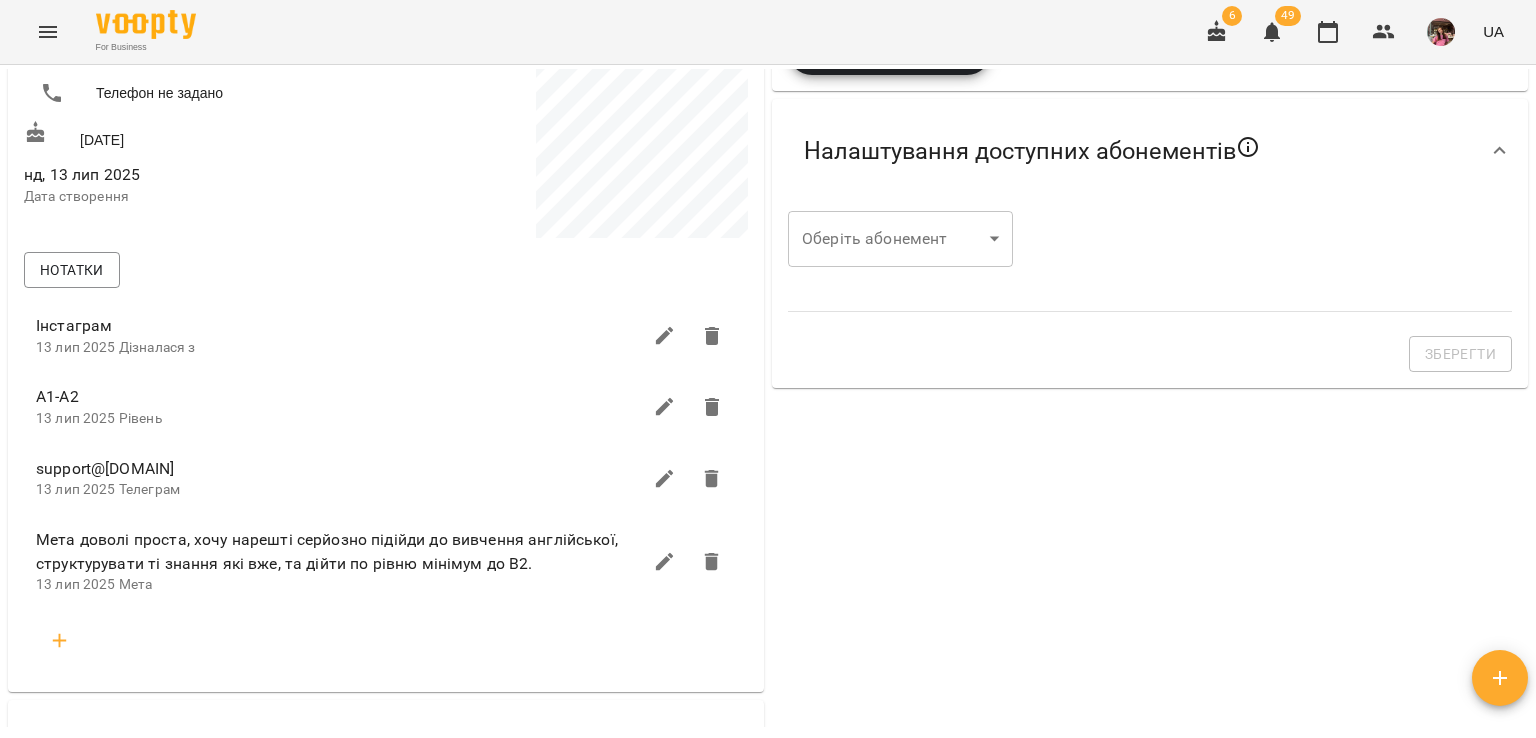 scroll, scrollTop: 496, scrollLeft: 0, axis: vertical 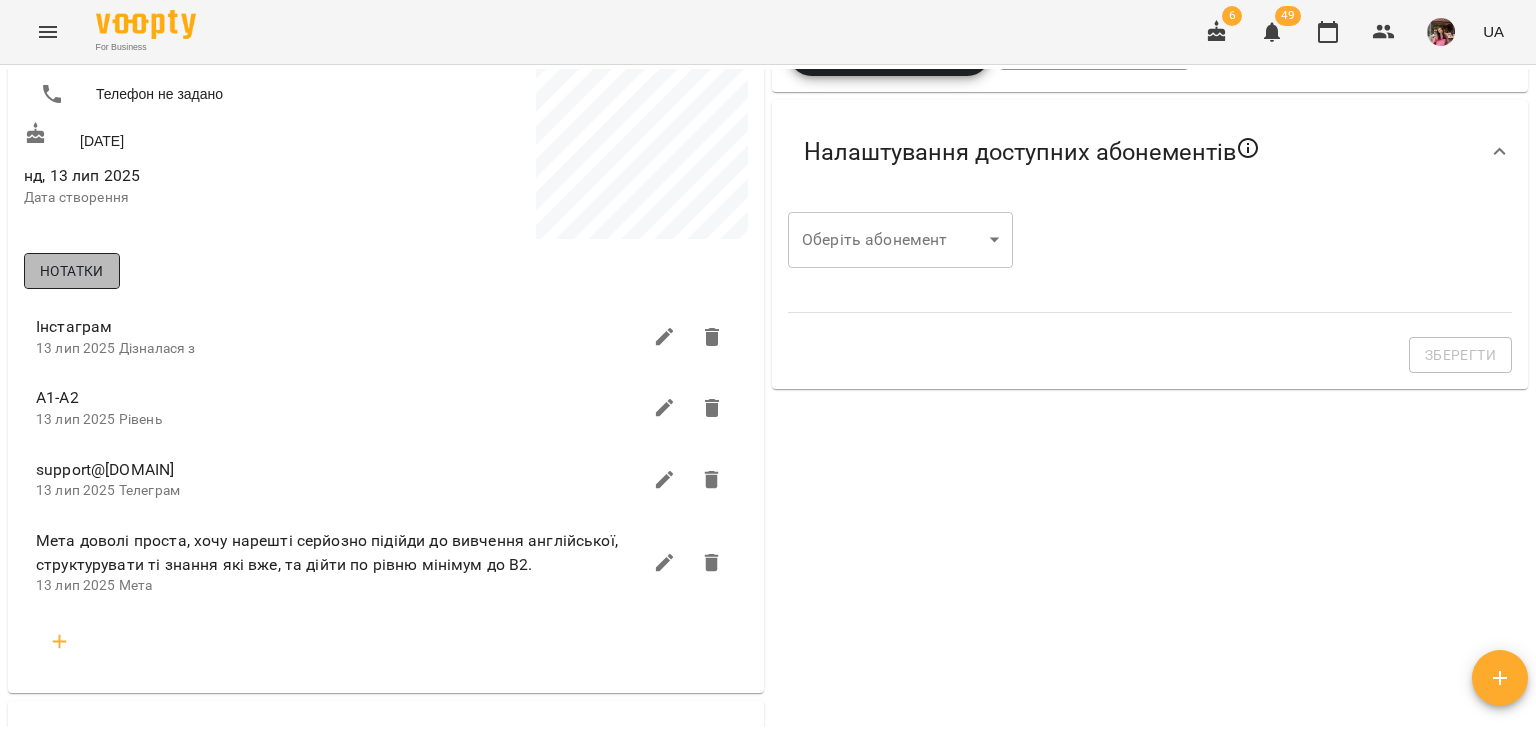 click on "Нотатки" at bounding box center (72, 271) 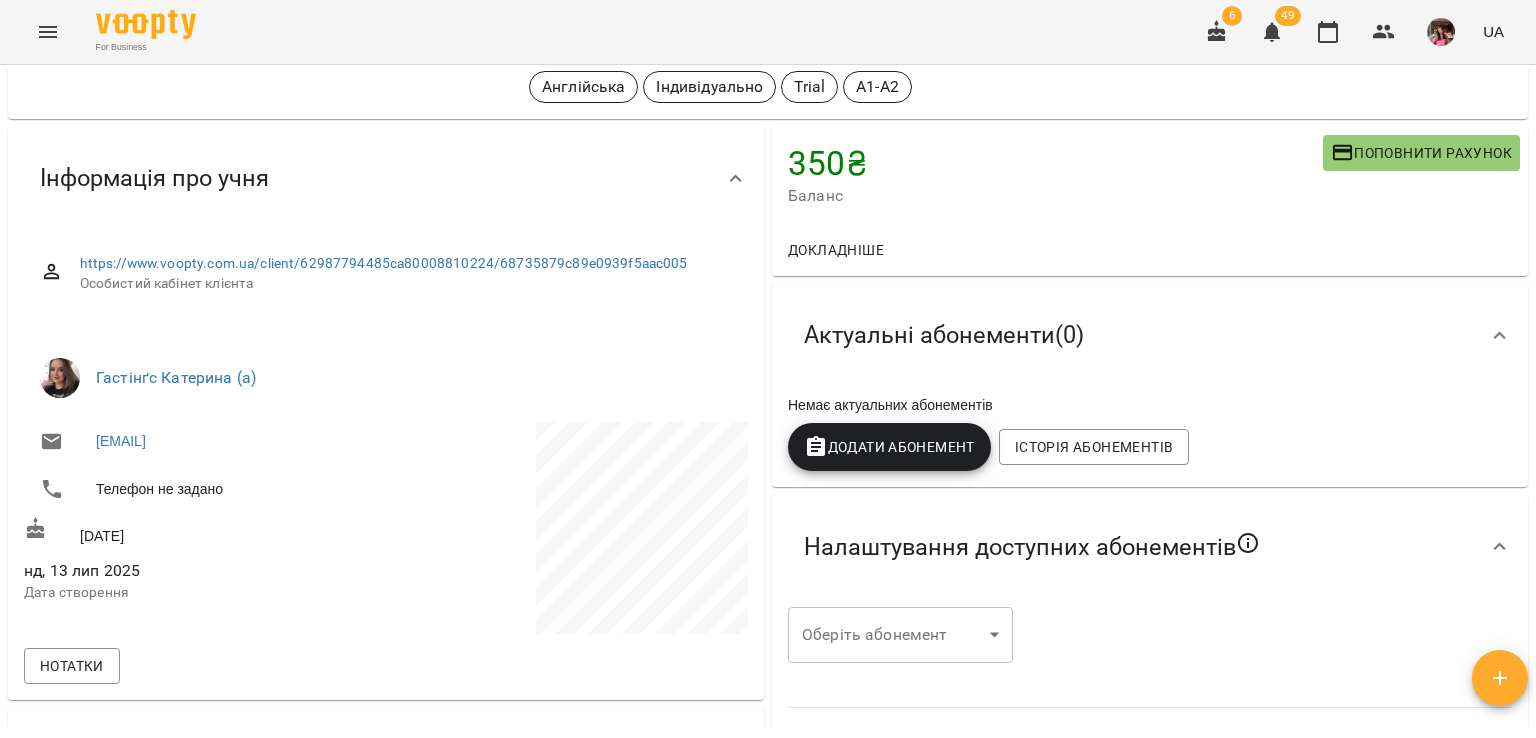 scroll, scrollTop: 100, scrollLeft: 0, axis: vertical 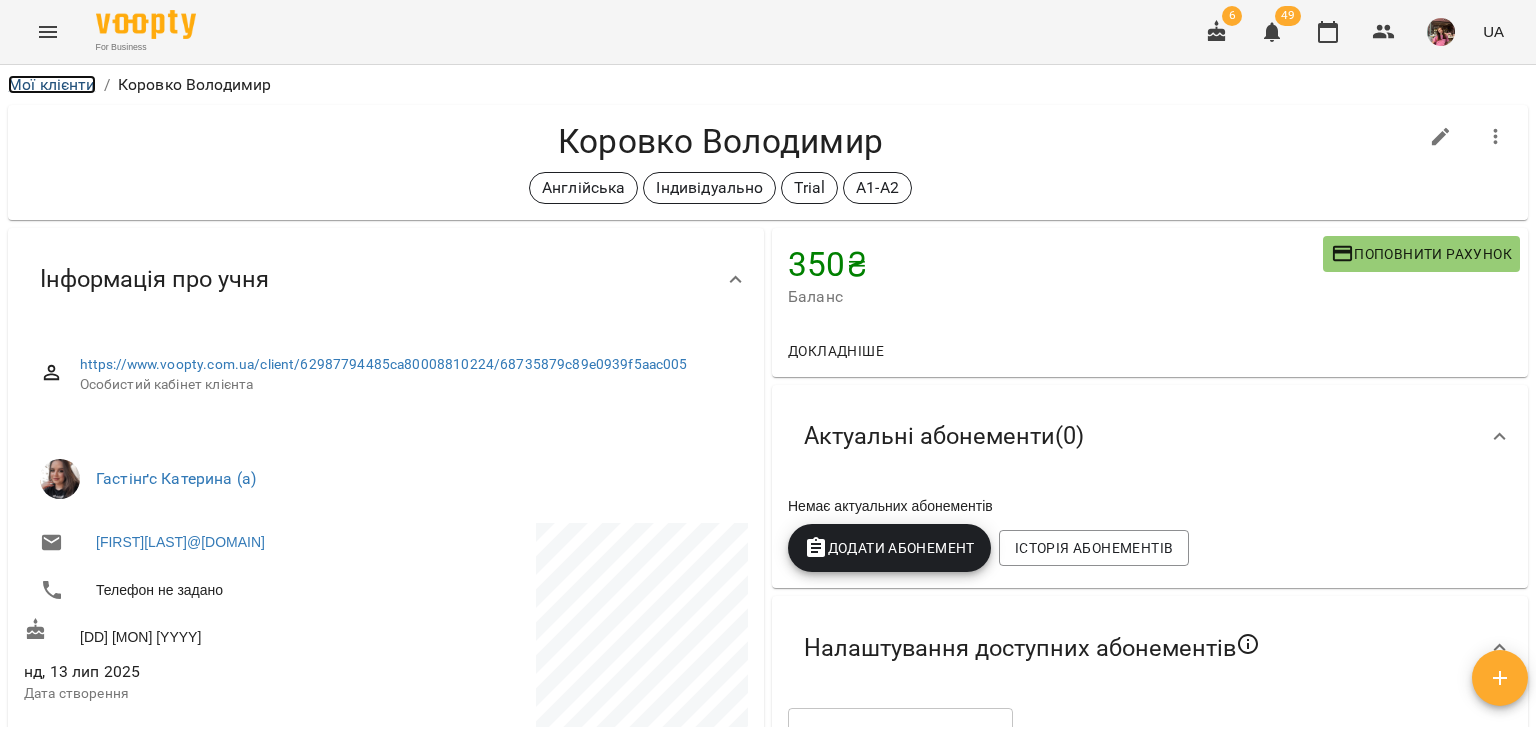 click on "Мої клієнти" at bounding box center (52, 84) 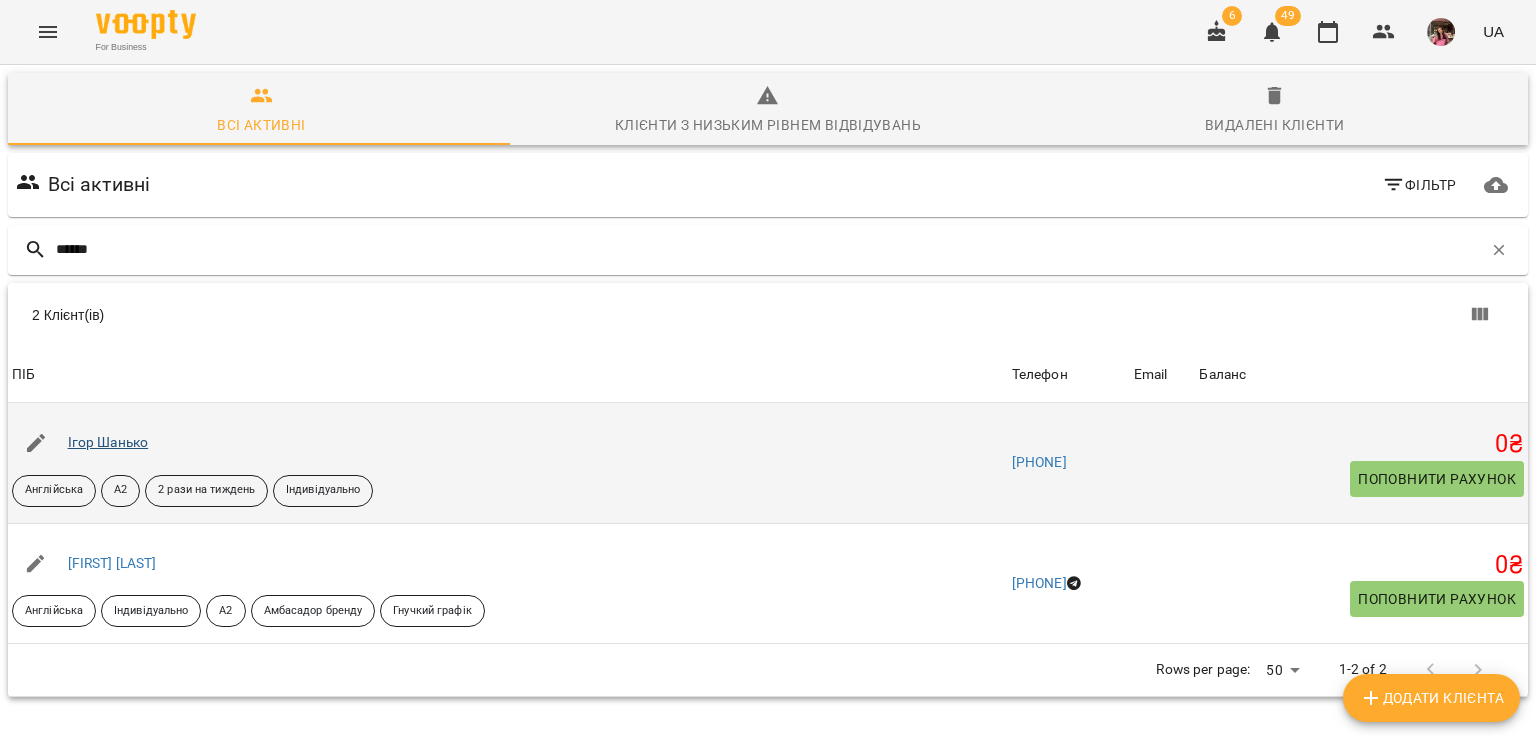 type on "******" 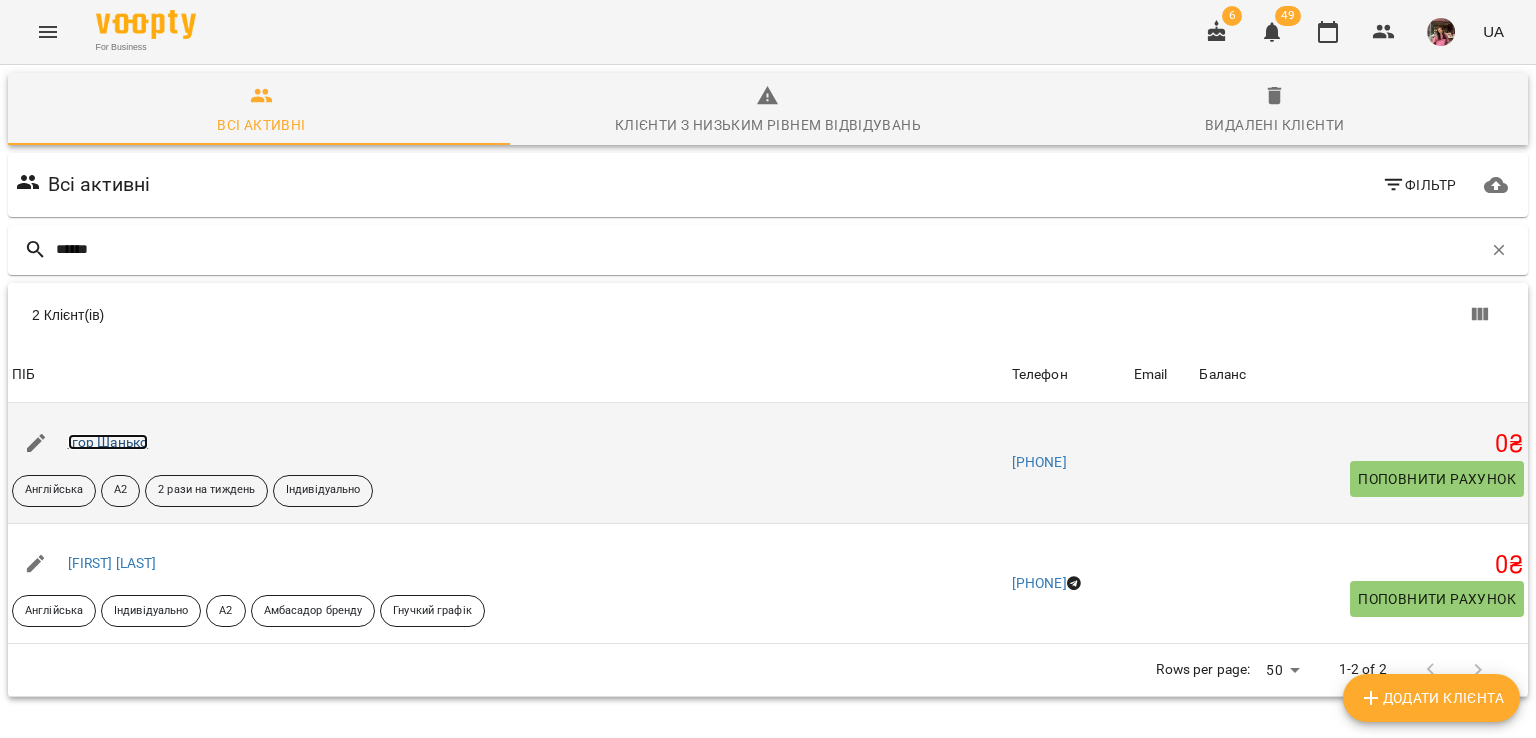 click on "Ігор Шанько" at bounding box center (108, 442) 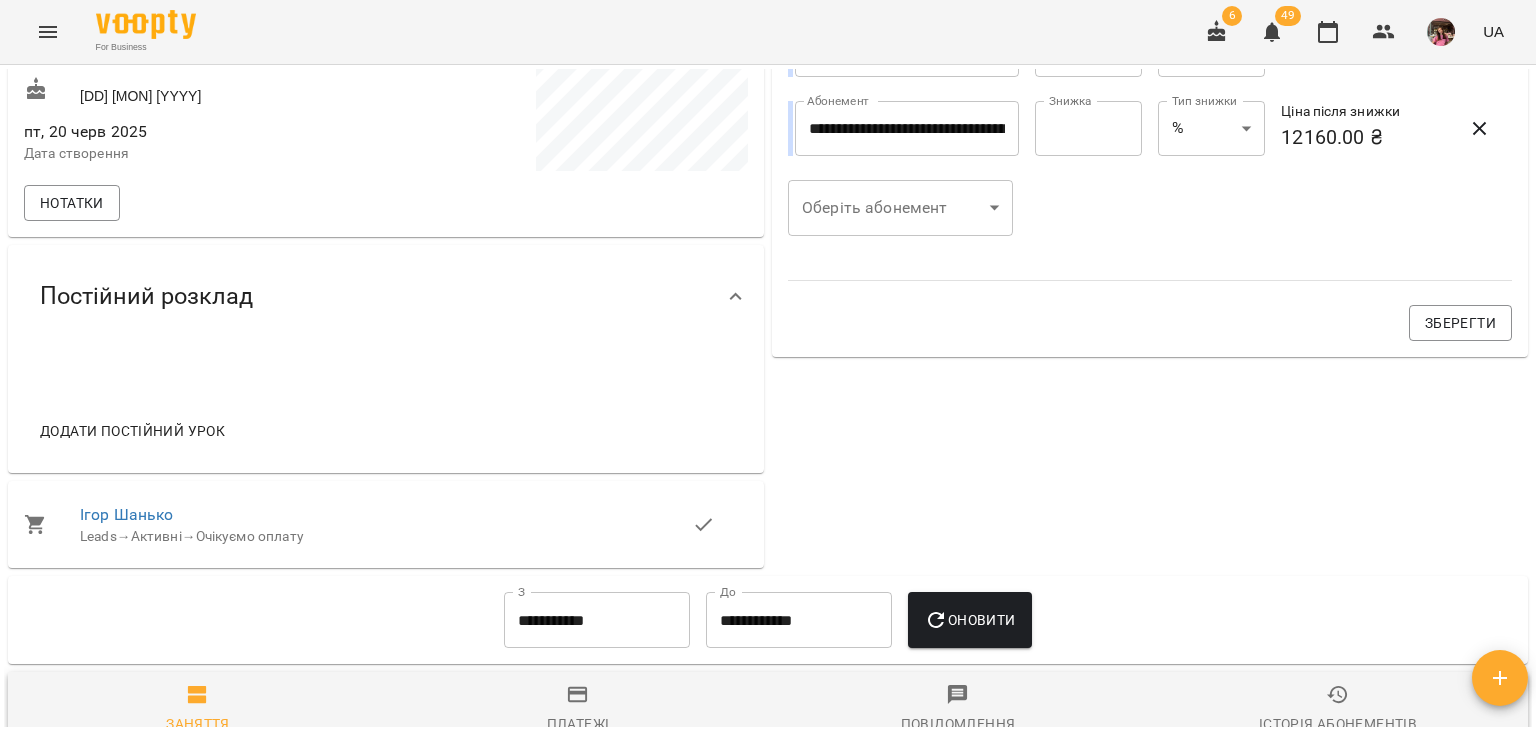 scroll, scrollTop: 636, scrollLeft: 0, axis: vertical 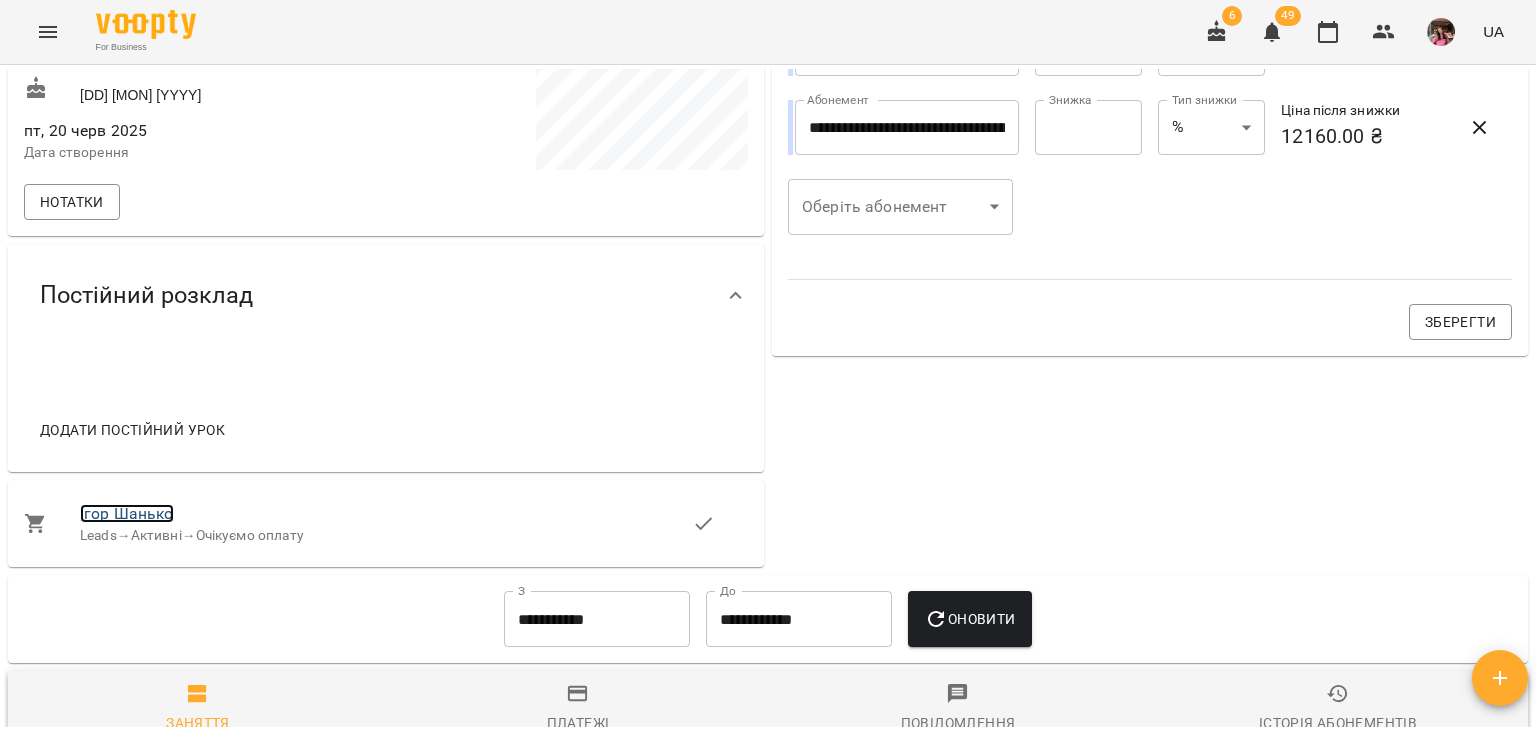 click on "Ігор Шанько" at bounding box center (127, 513) 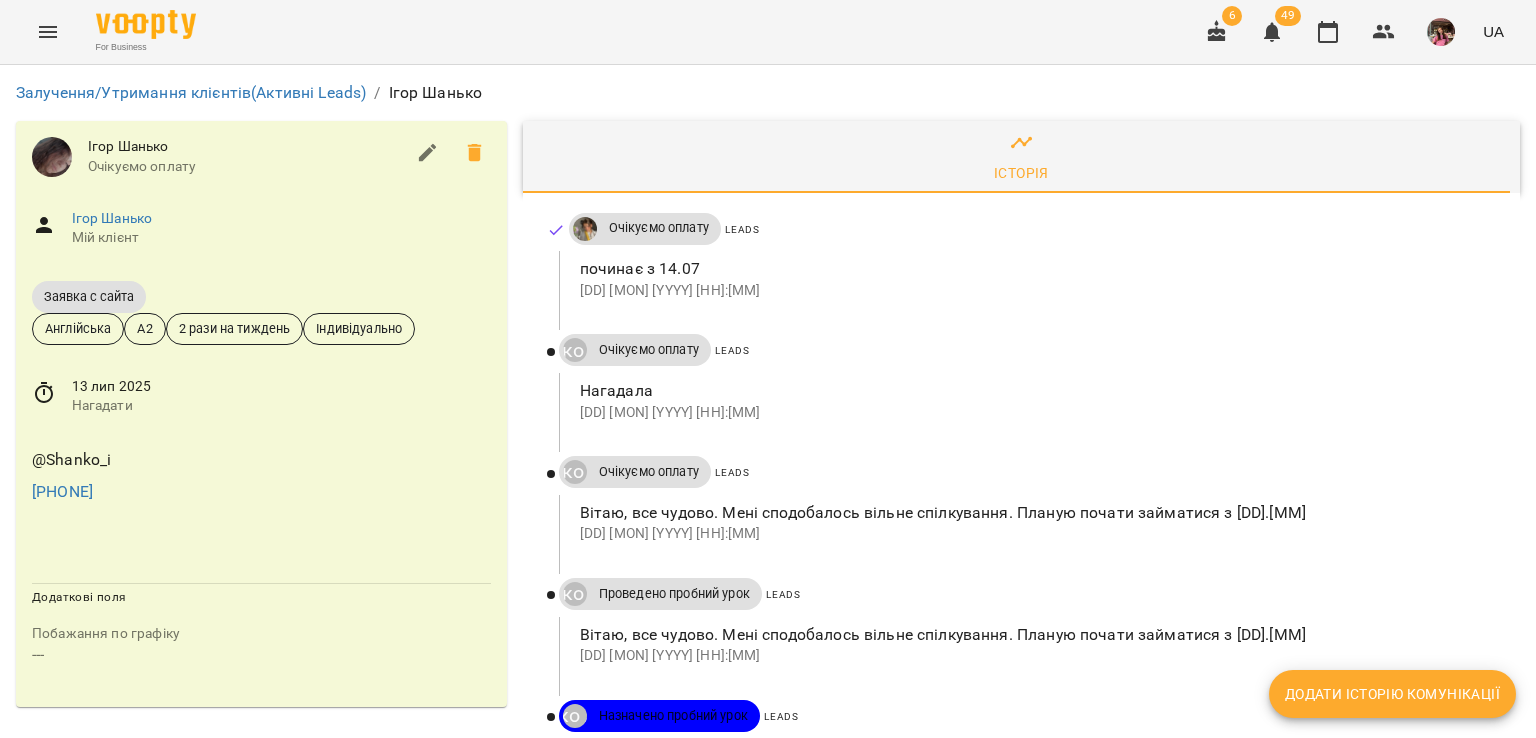 scroll, scrollTop: 258, scrollLeft: 0, axis: vertical 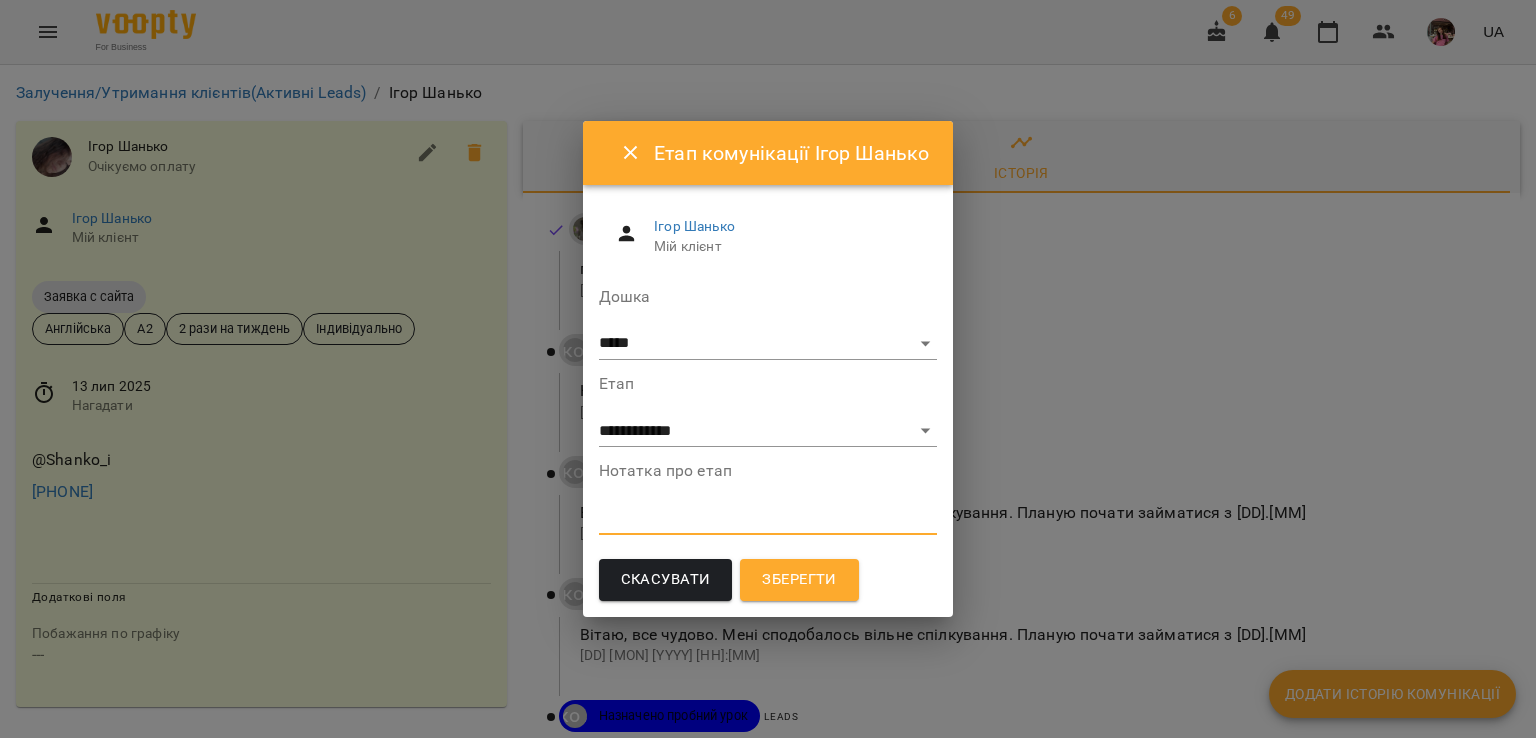 click at bounding box center [768, 518] 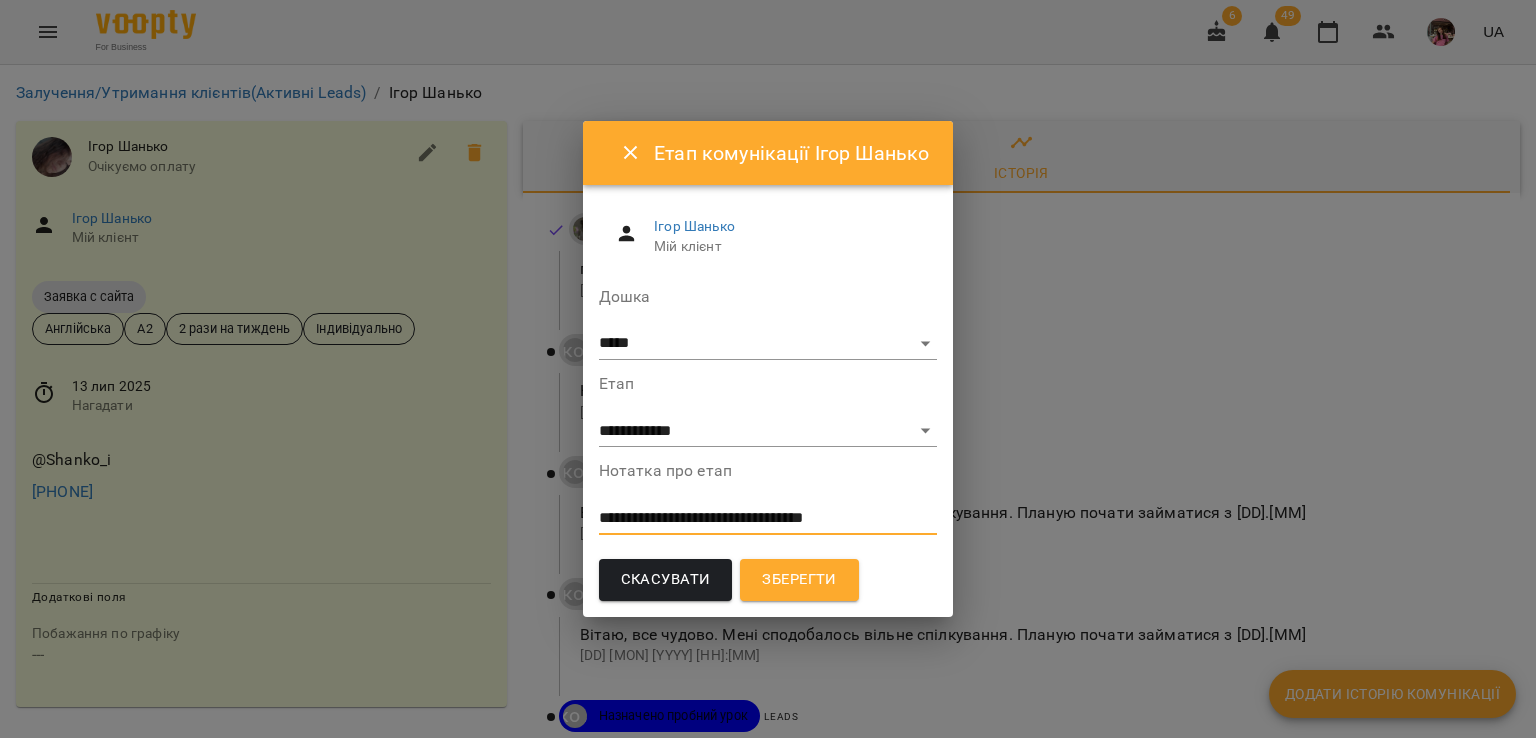 type on "**********" 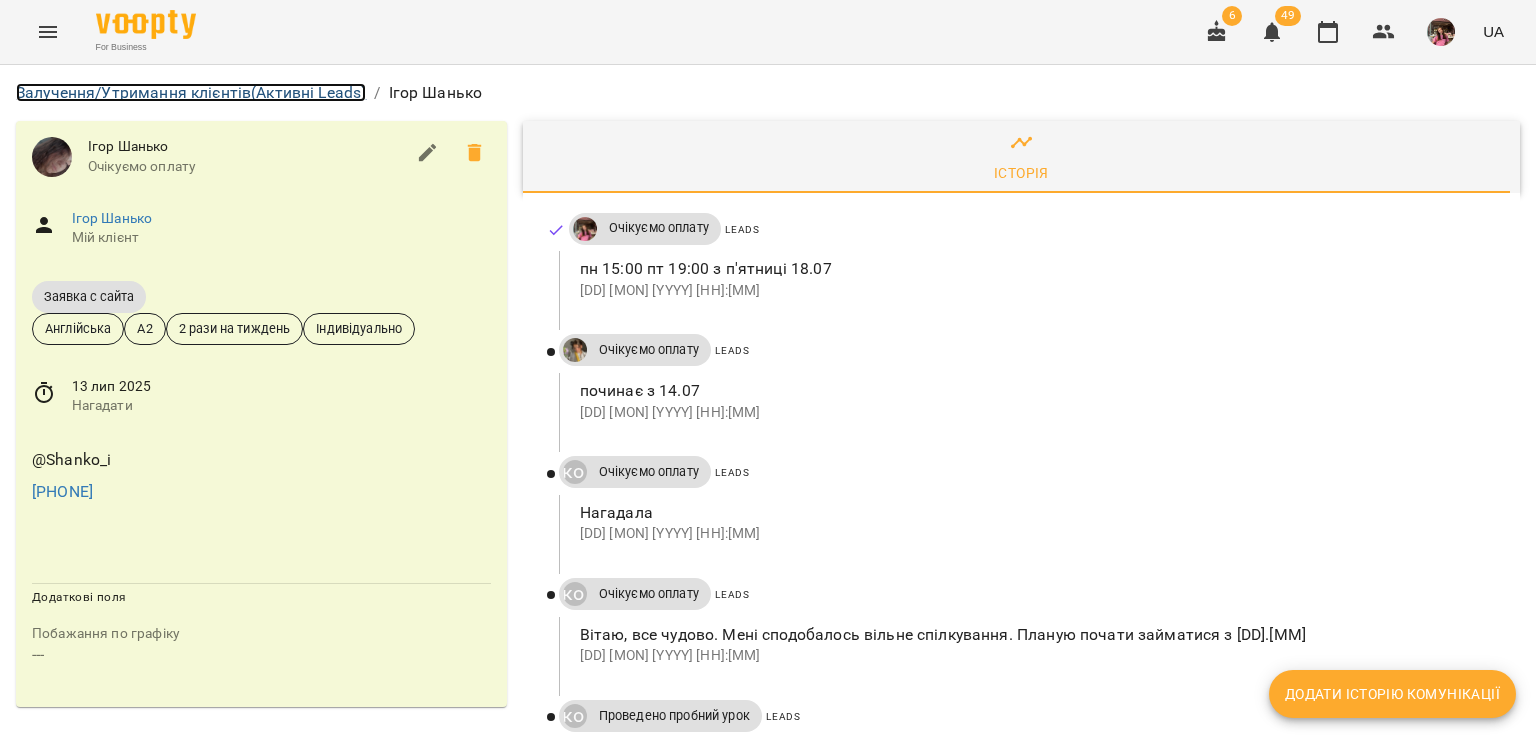 click on "Залучення/Утримання клієнтів (Активні Leads)" at bounding box center (191, 92) 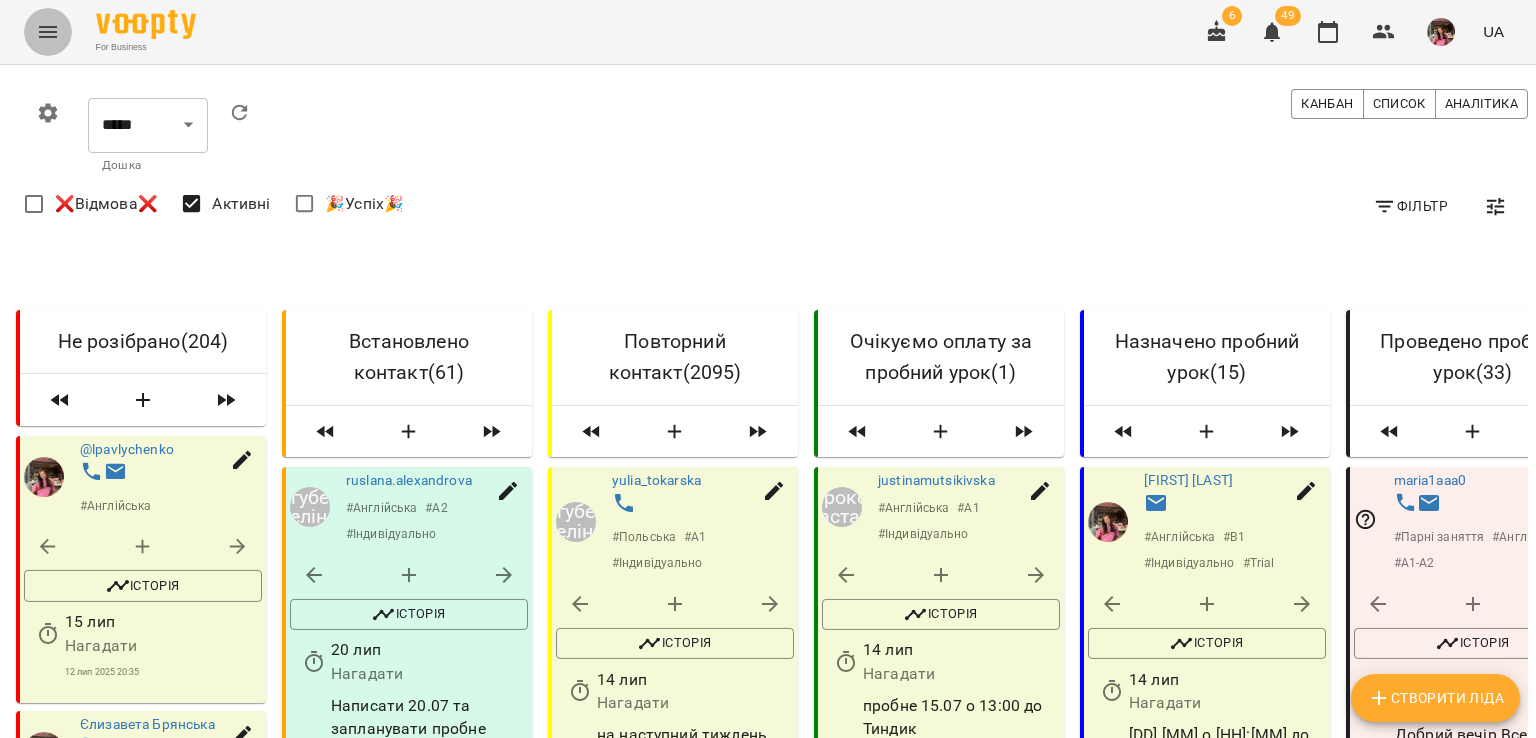 click at bounding box center (48, 32) 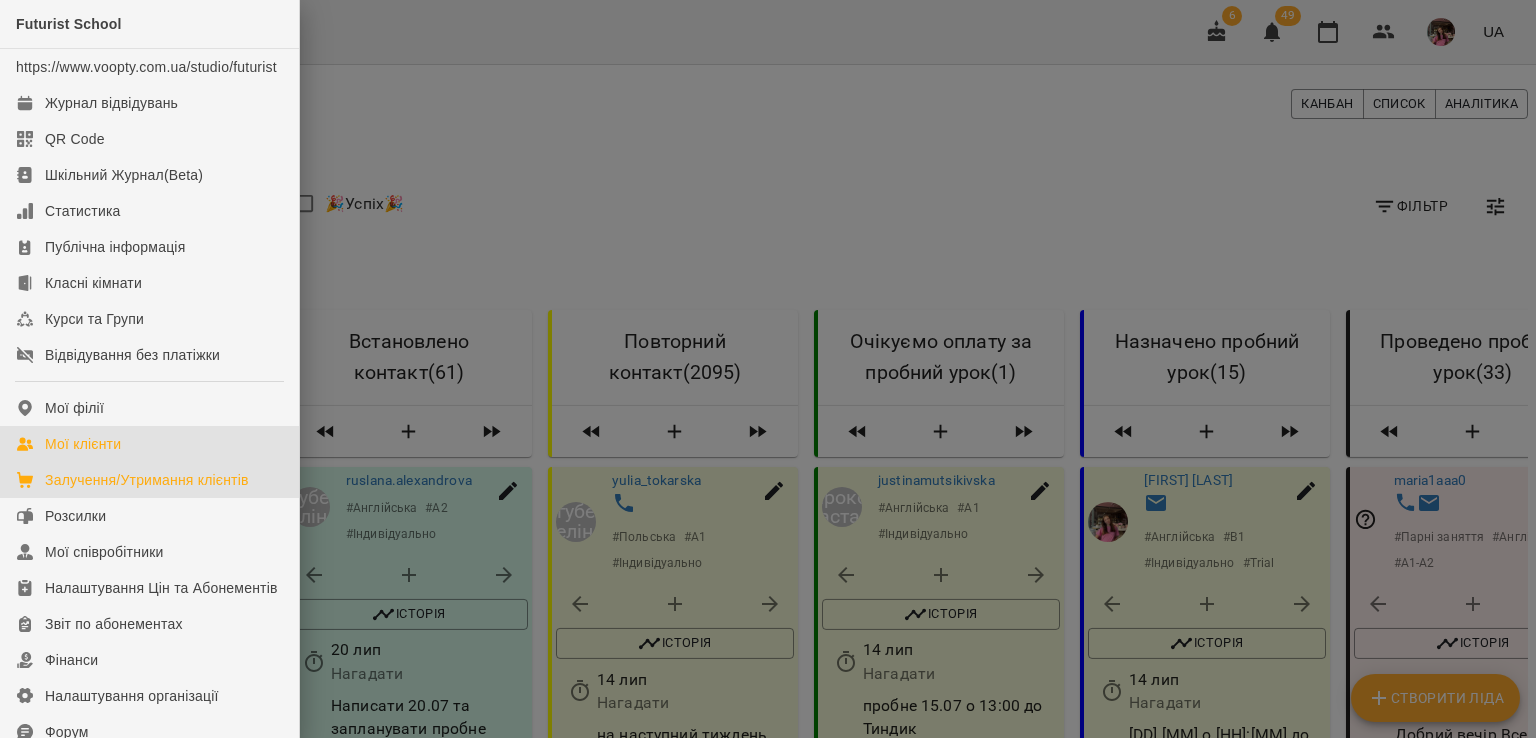click on "Мої клієнти" at bounding box center [83, 444] 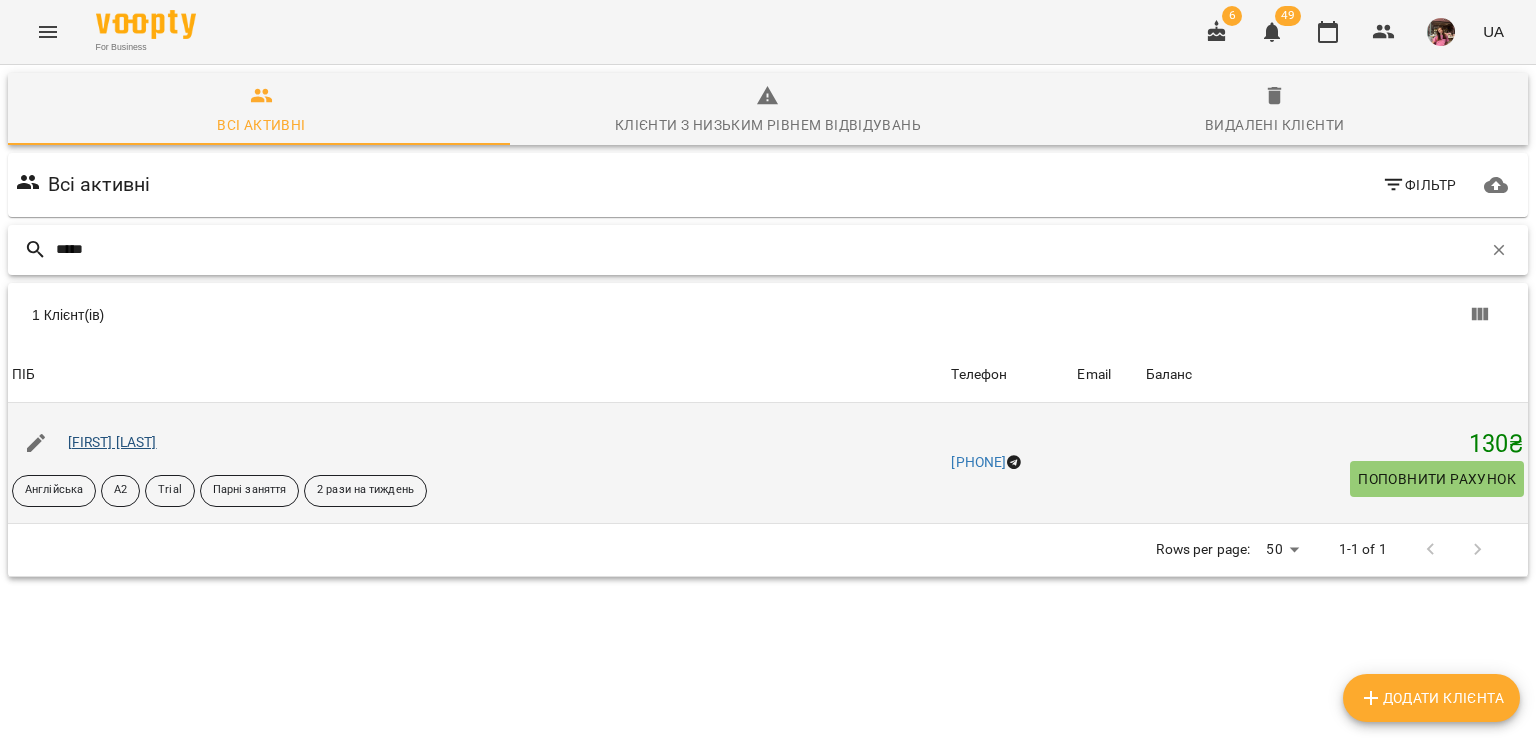 type on "*****" 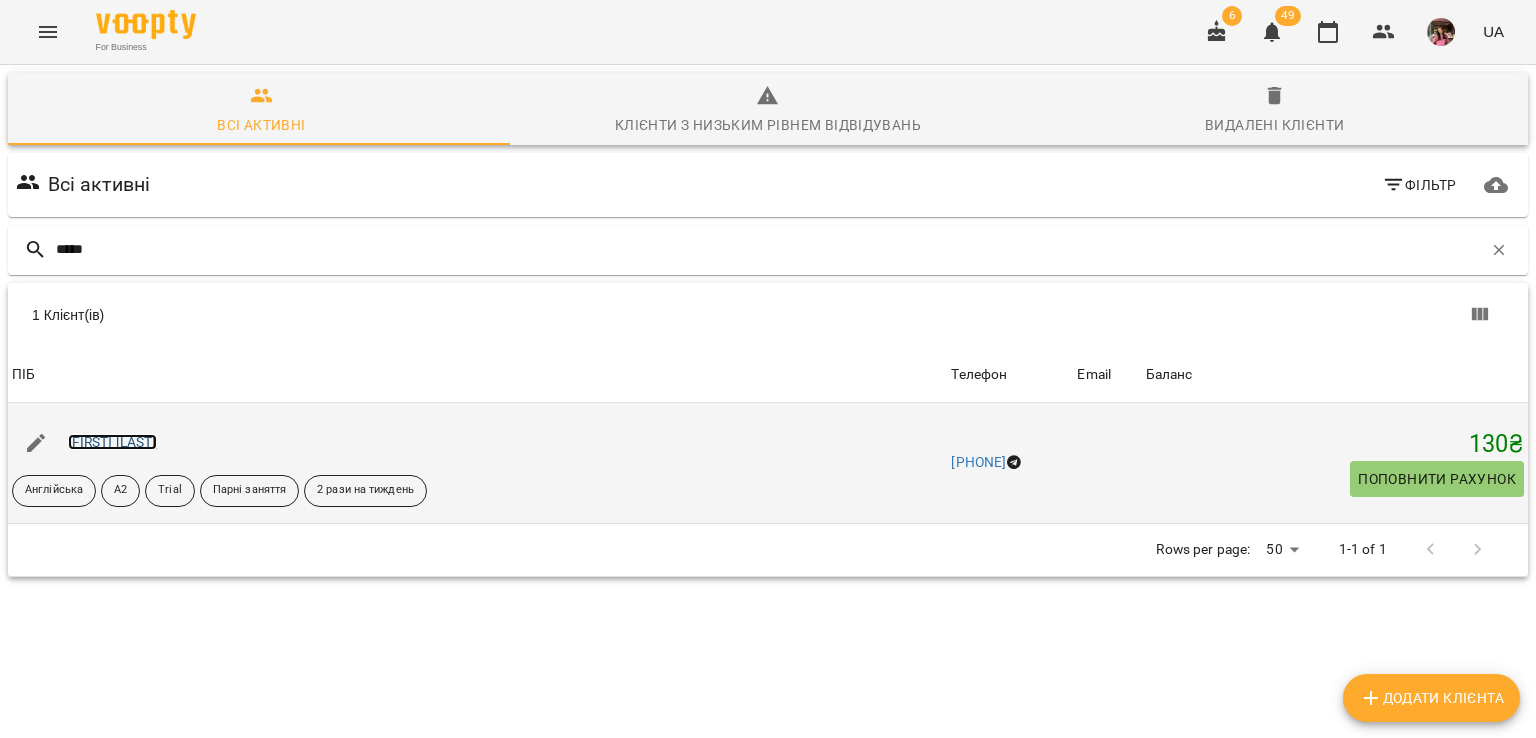 click on "[FIRST] [LAST]" at bounding box center (112, 442) 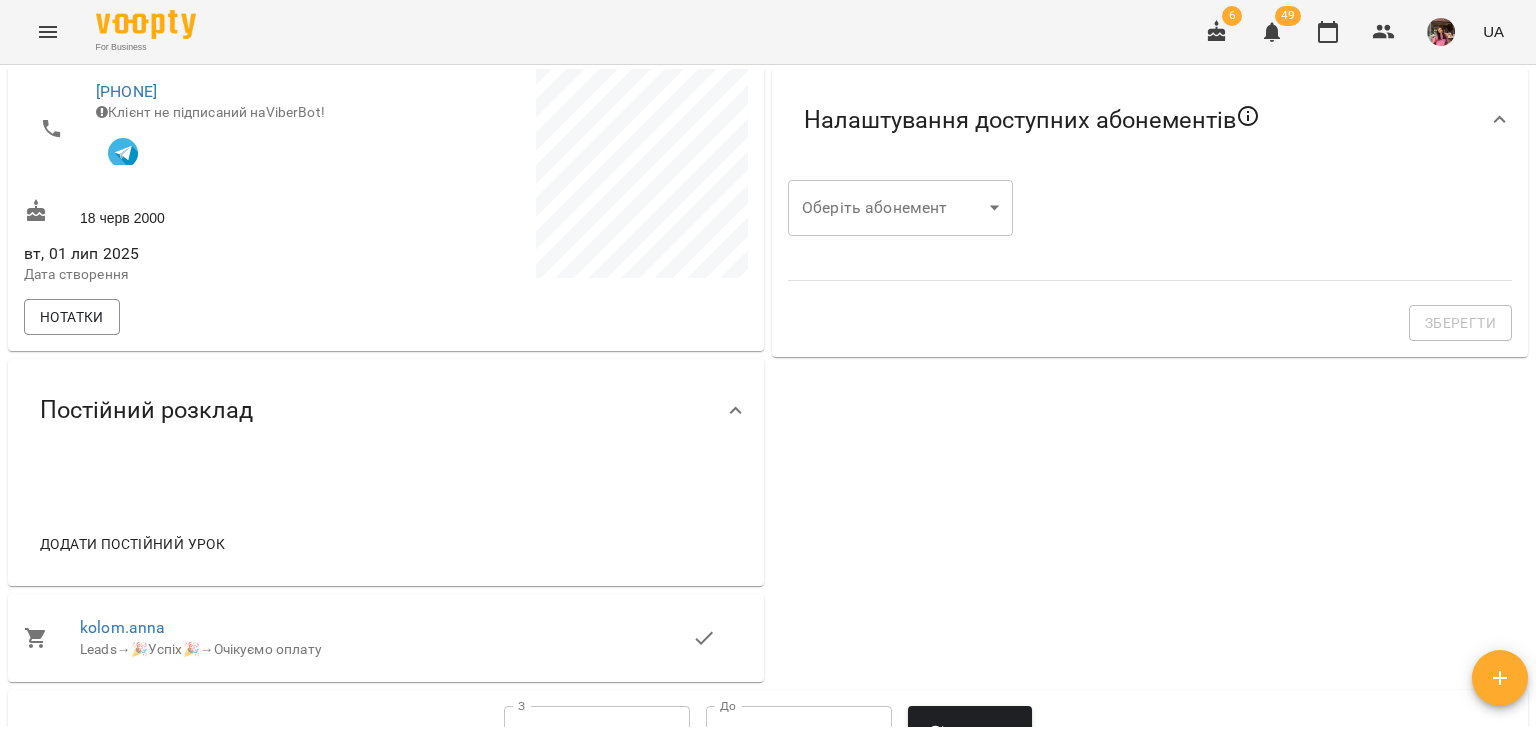 scroll, scrollTop: 0, scrollLeft: 0, axis: both 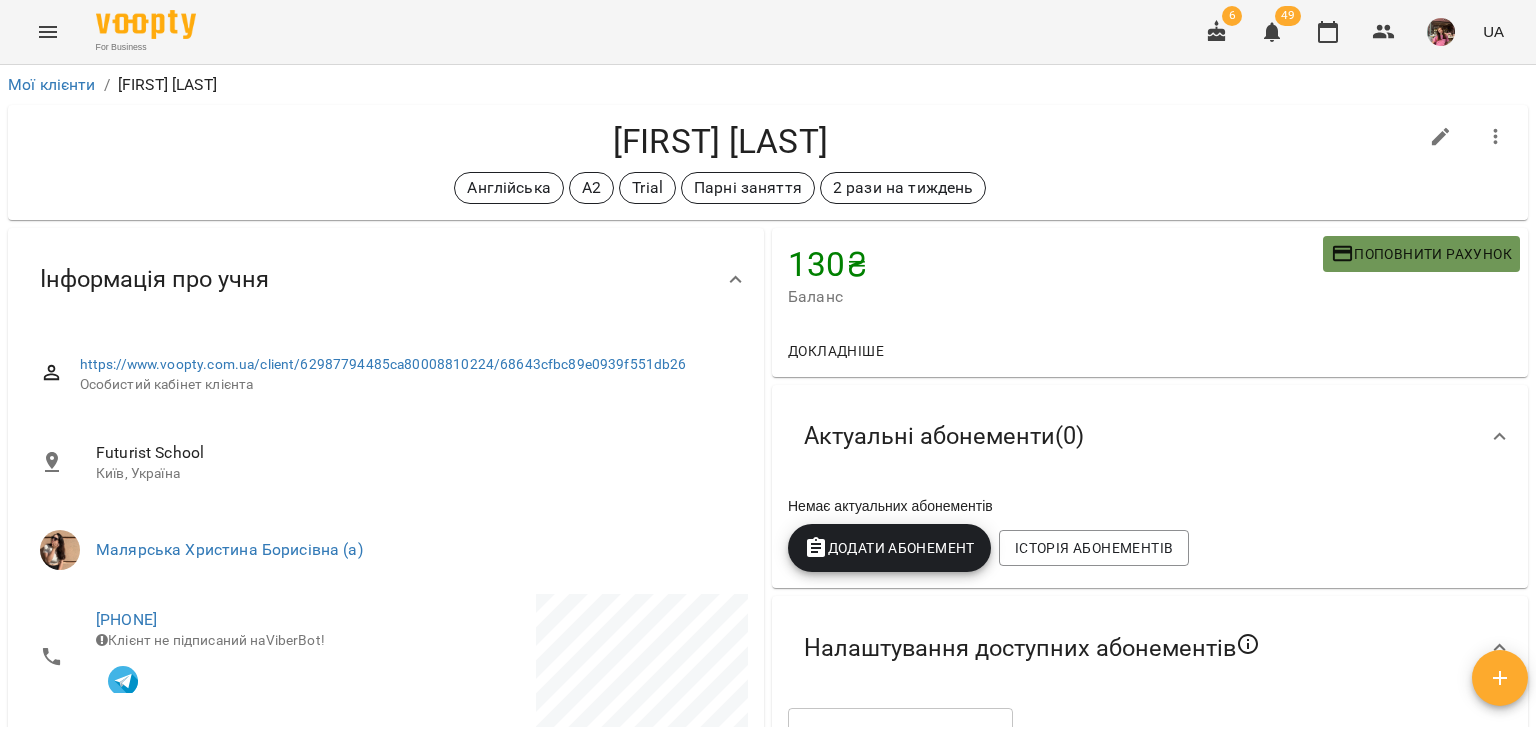 click on "Поповнити рахунок" at bounding box center (1421, 254) 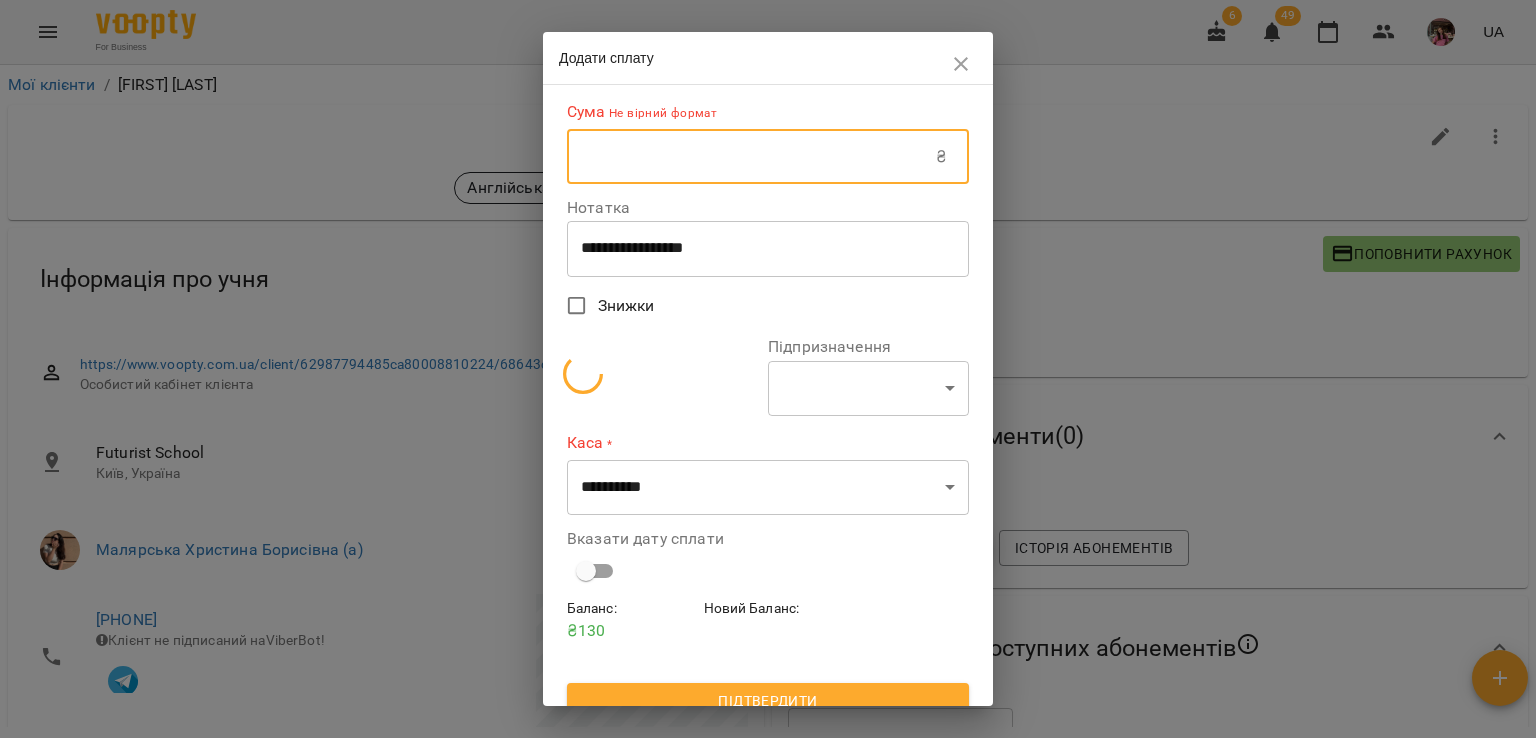 click at bounding box center [751, 157] 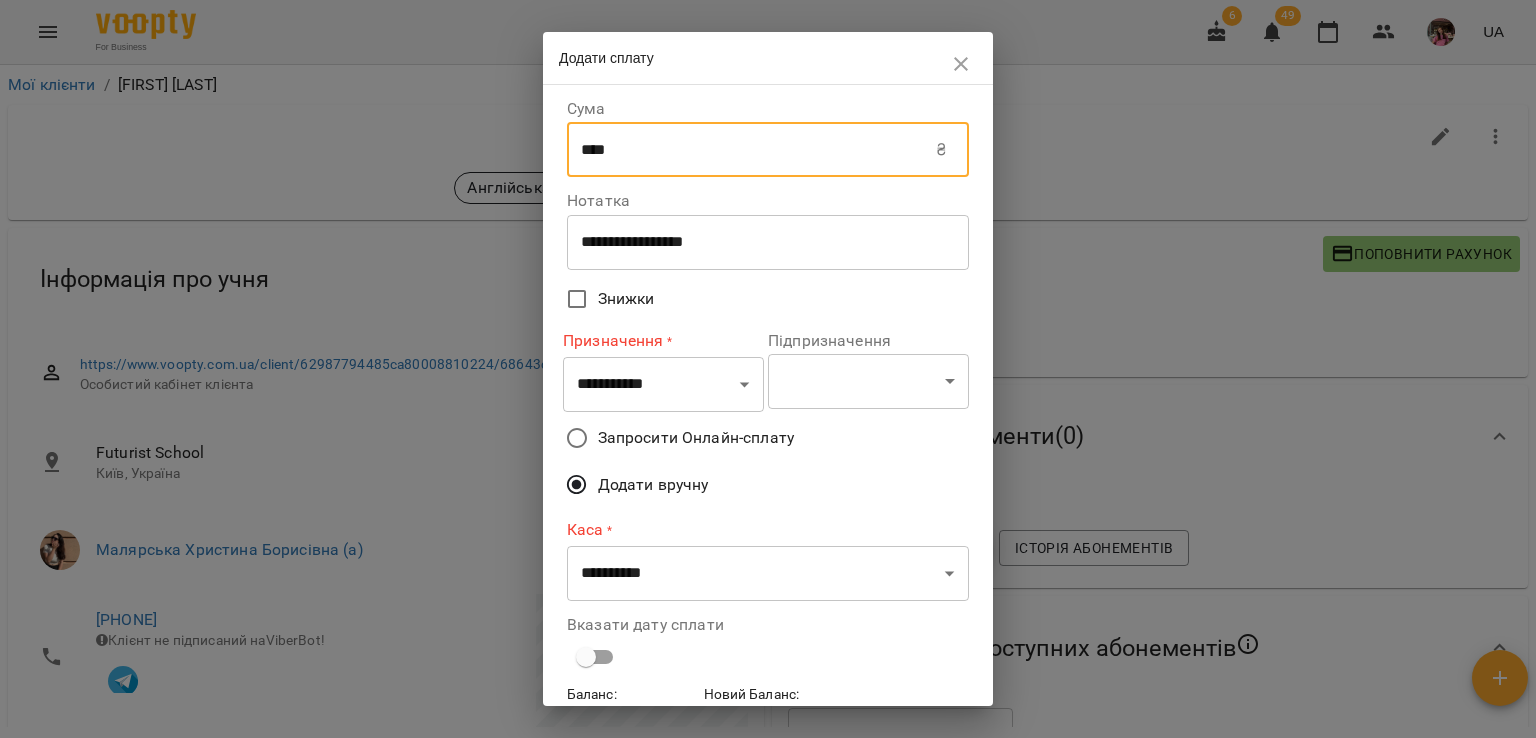 type on "****" 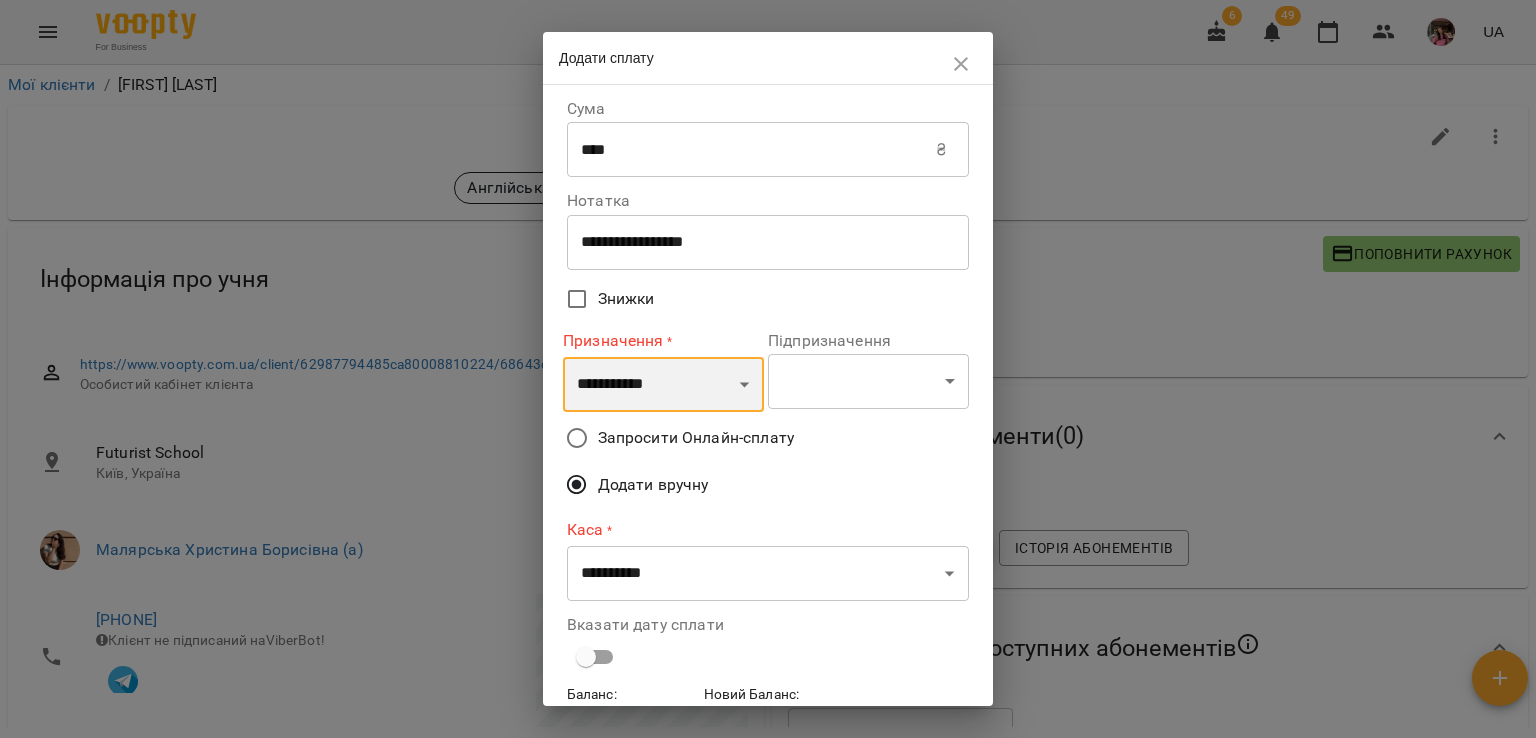 click on "**********" at bounding box center [663, 385] 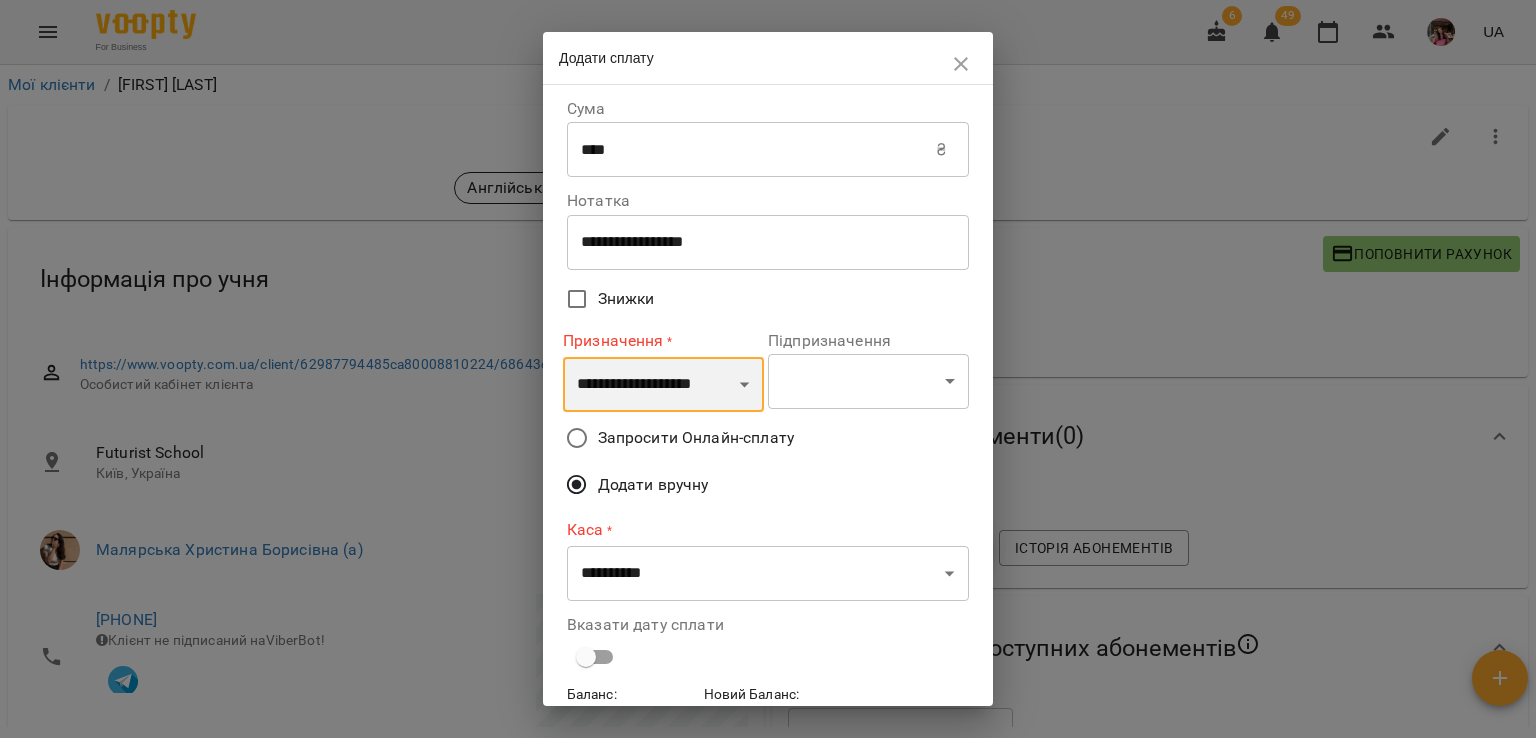 click on "**********" at bounding box center (663, 385) 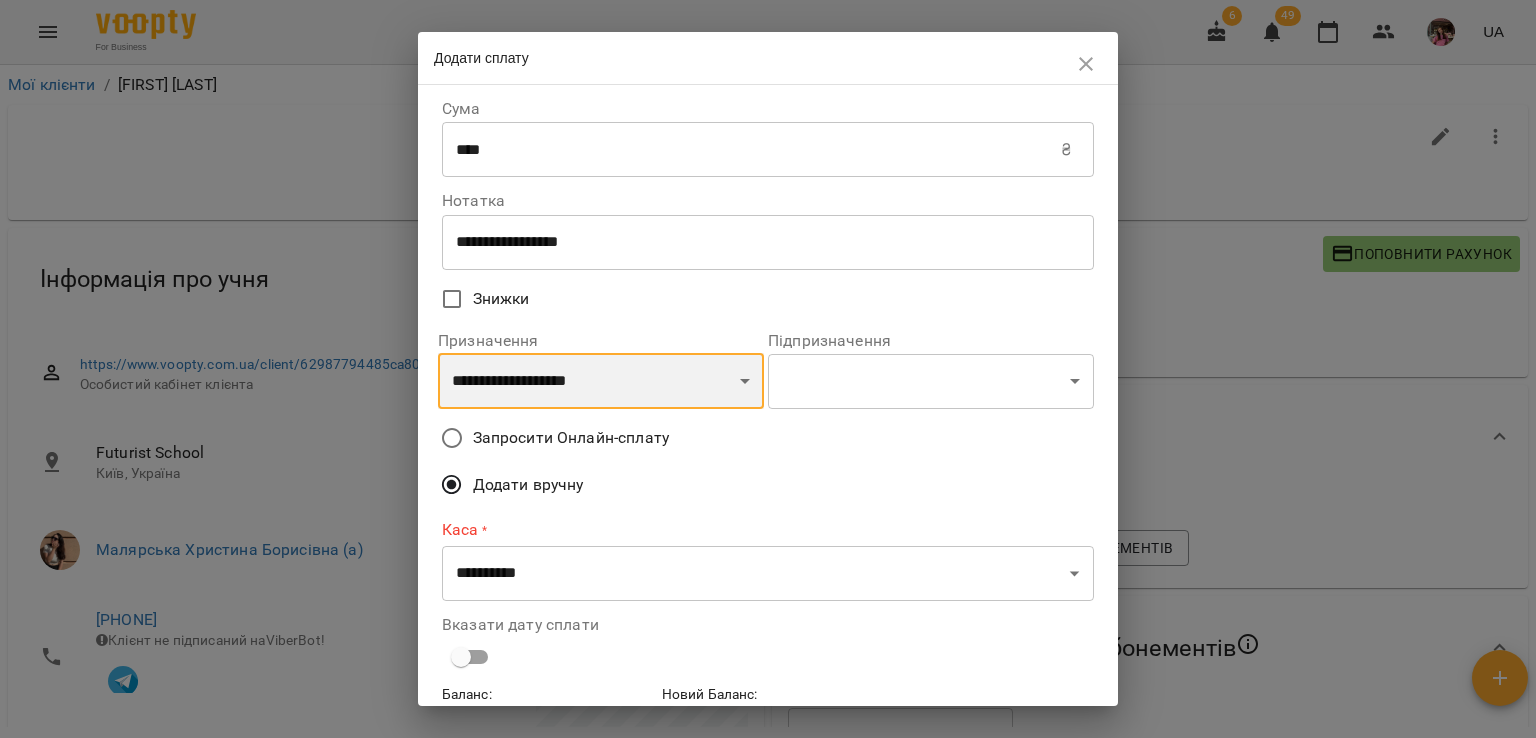 click on "**********" at bounding box center [601, 381] 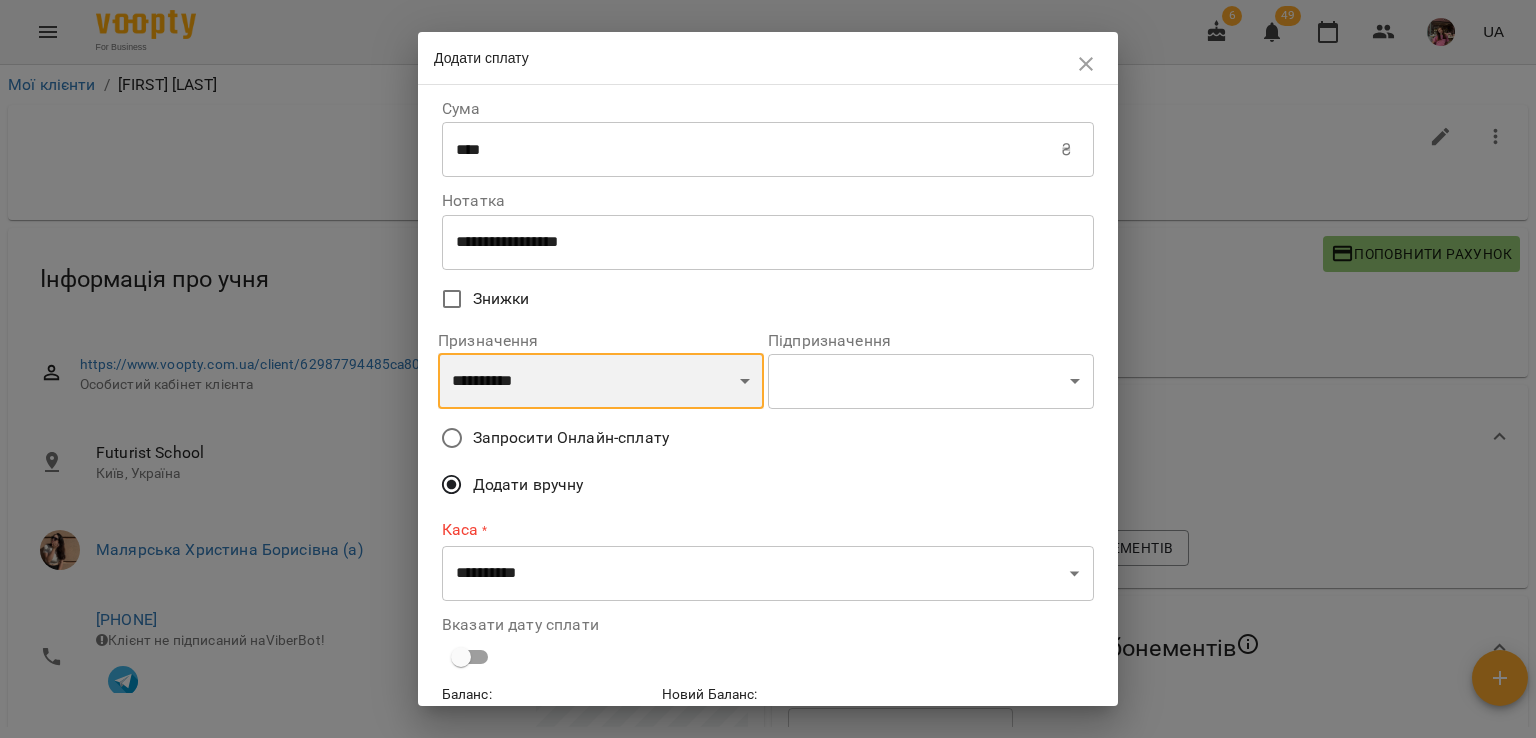 click on "**********" at bounding box center (601, 381) 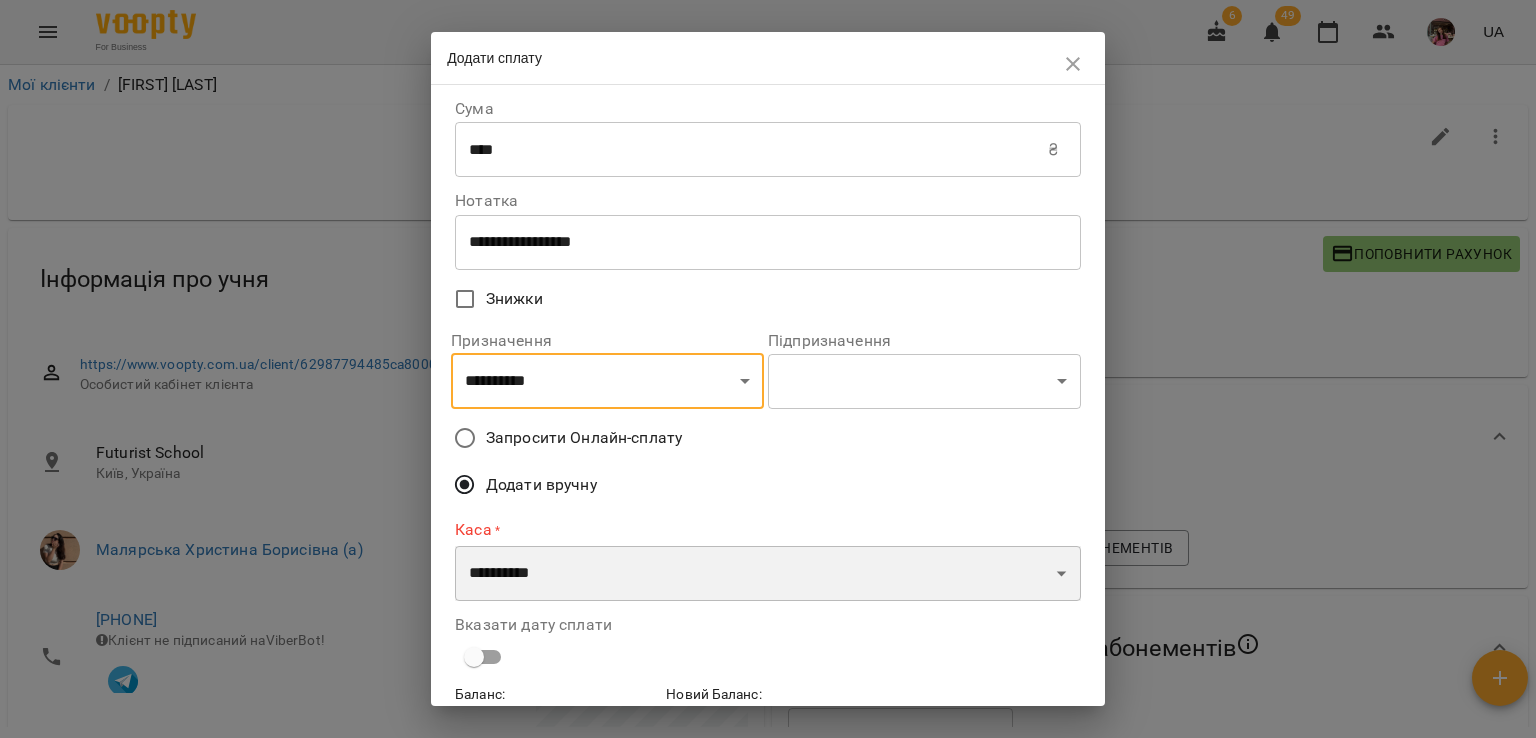 click on "**********" at bounding box center [768, 574] 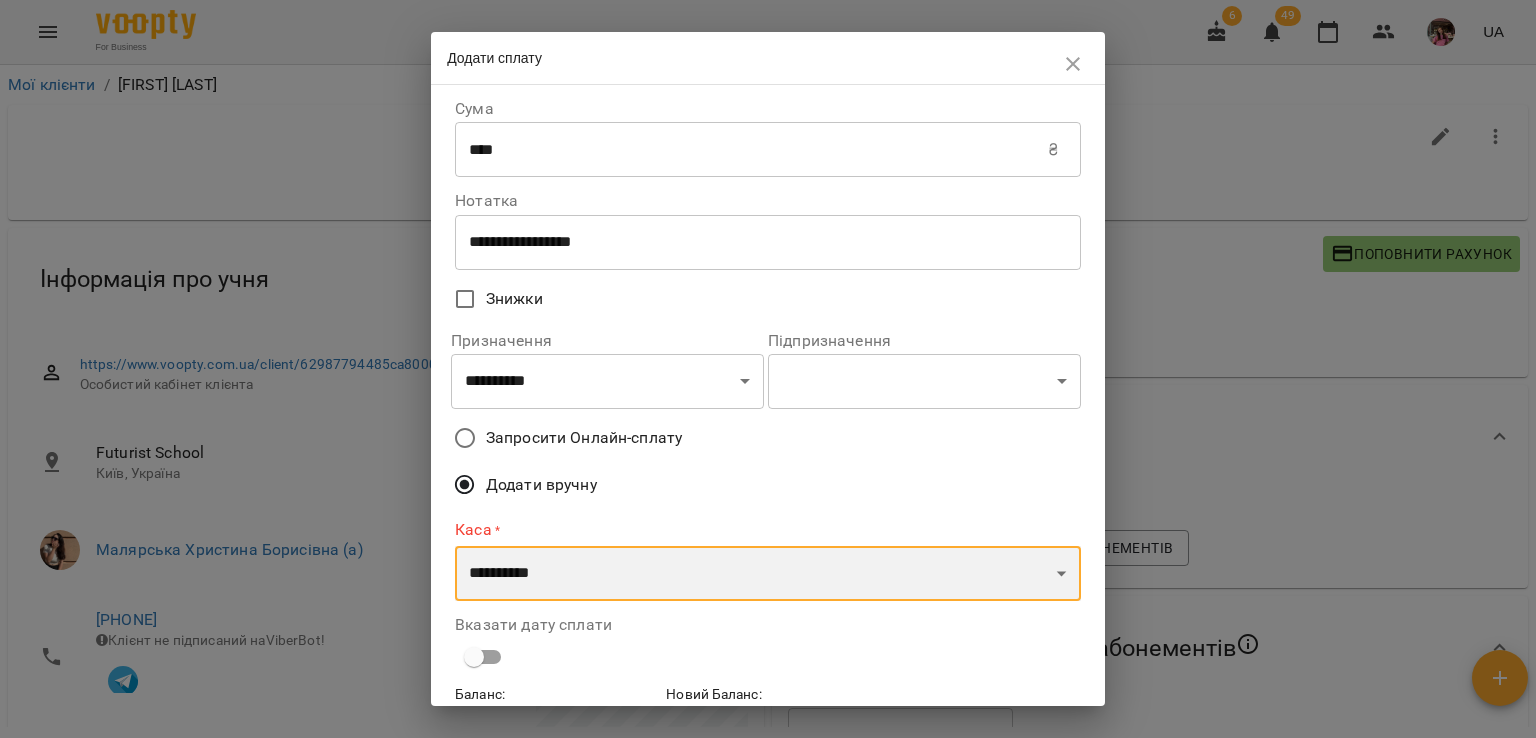 select on "****" 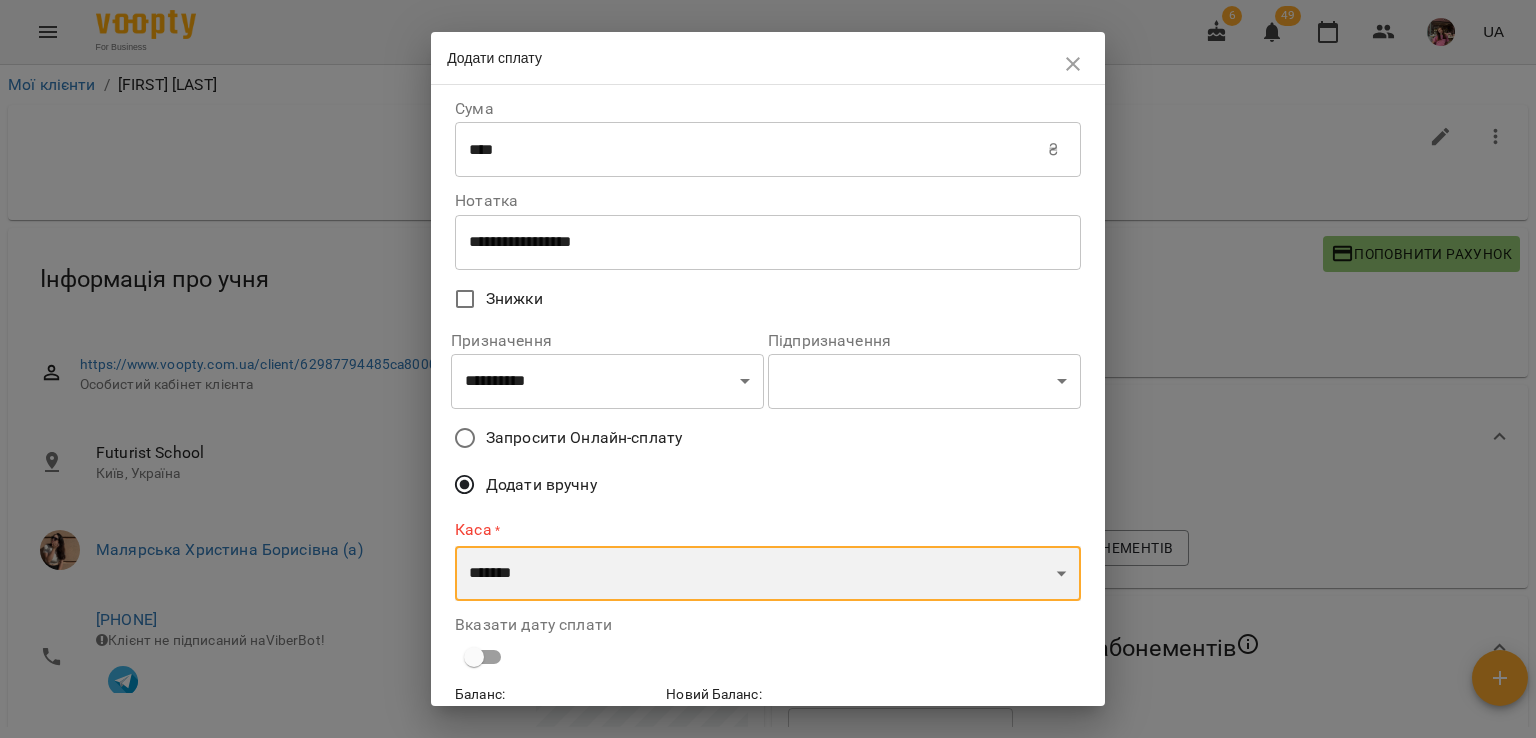 click on "**********" at bounding box center (768, 574) 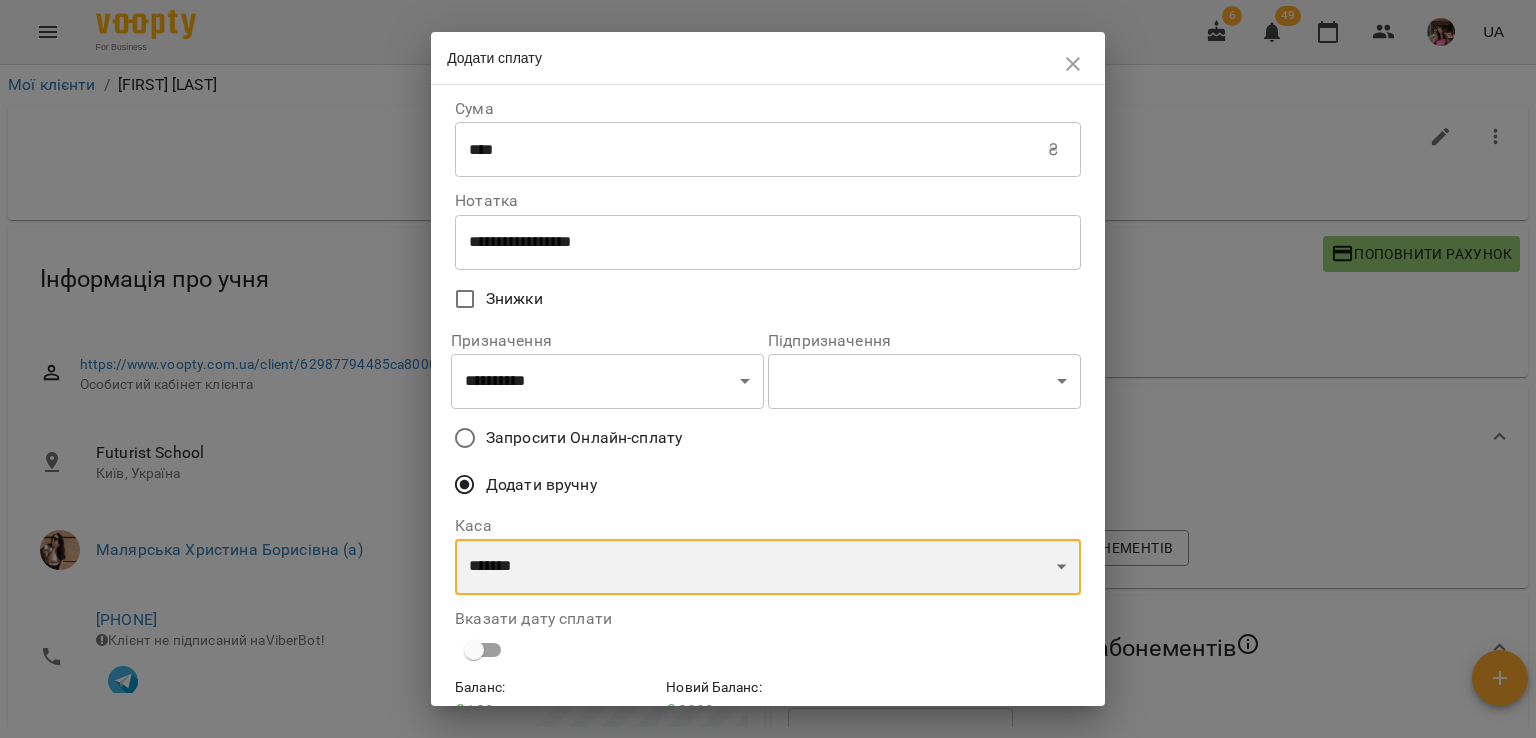 scroll, scrollTop: 103, scrollLeft: 0, axis: vertical 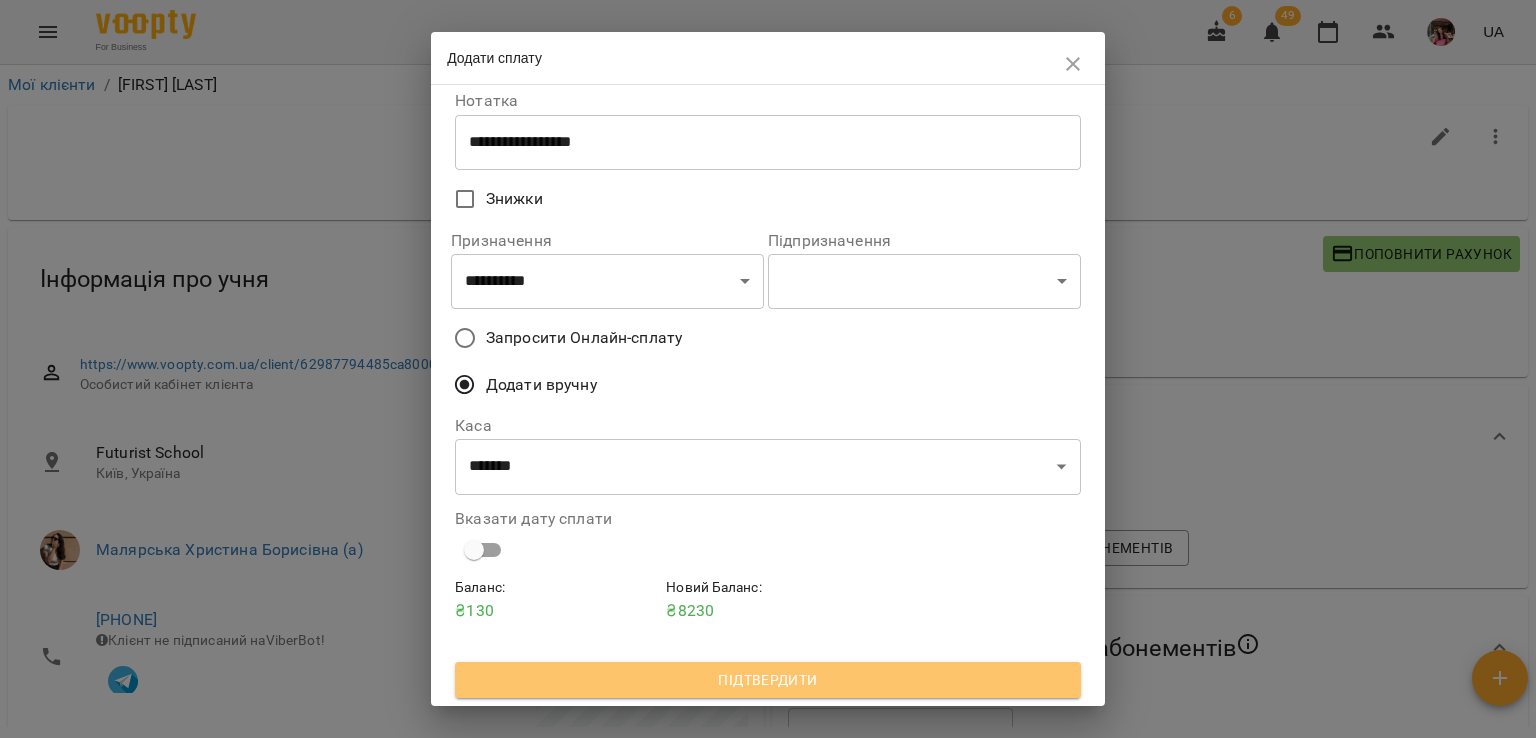 click on "Підтвердити" at bounding box center (768, 680) 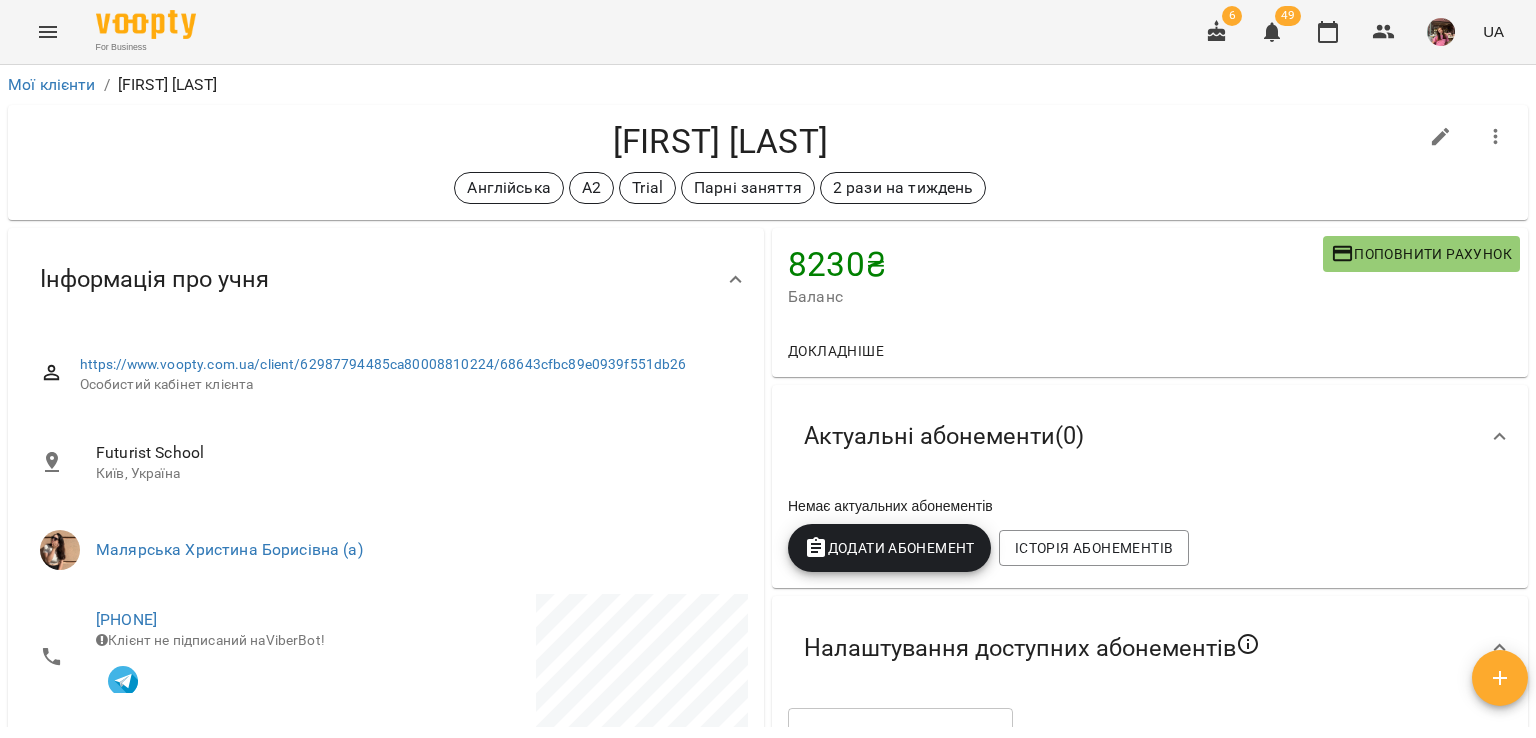 click on "Додати Абонемент" at bounding box center (889, 548) 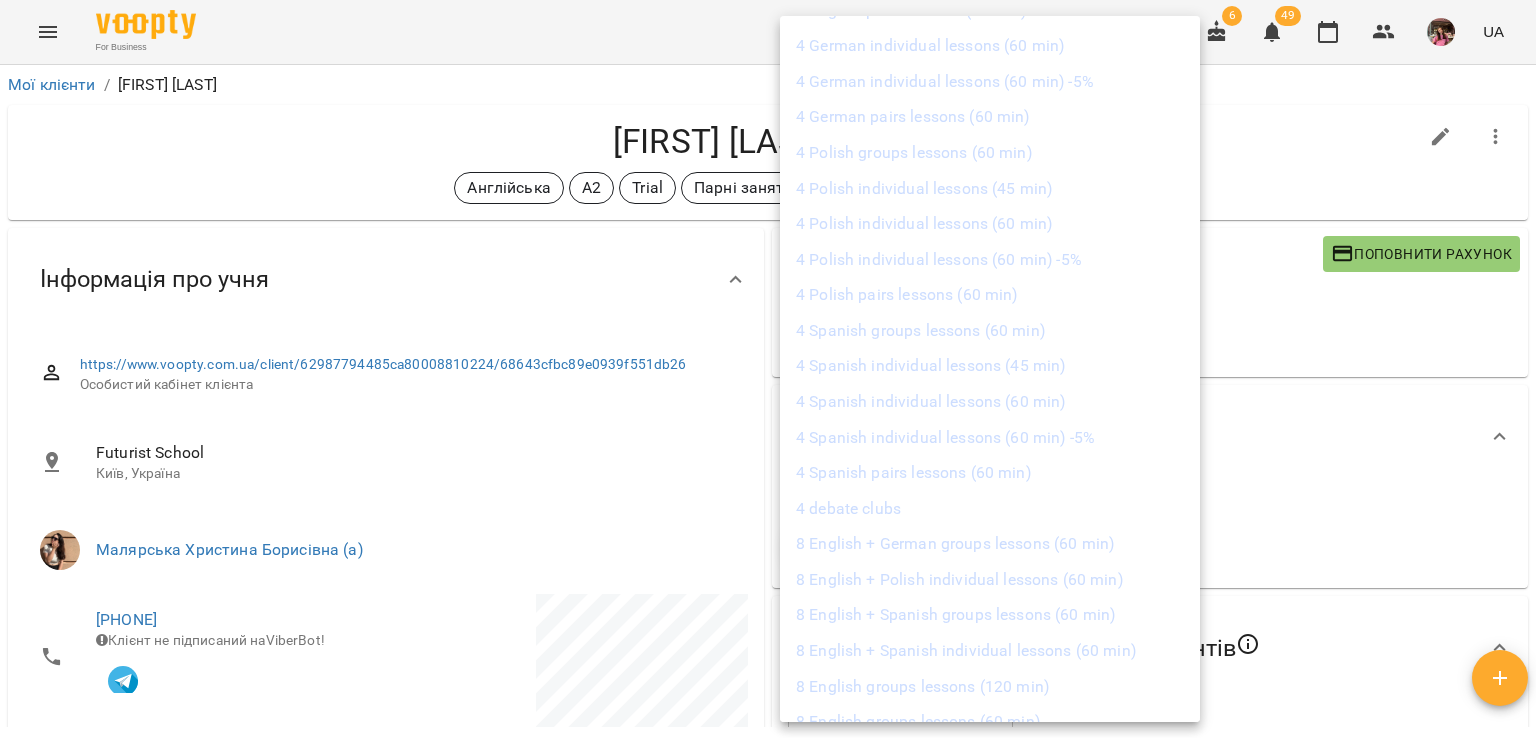 scroll, scrollTop: 360, scrollLeft: 0, axis: vertical 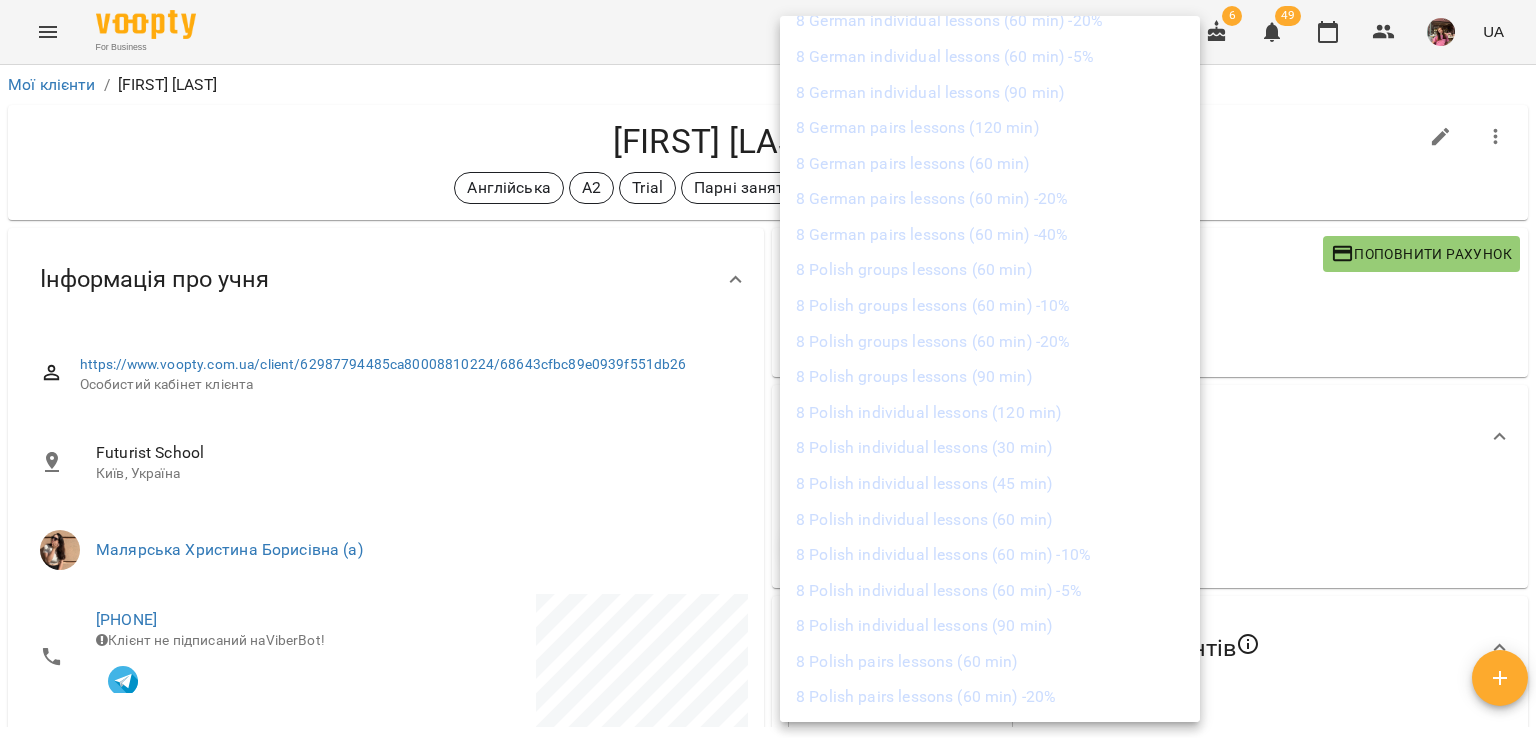 click at bounding box center [768, 369] 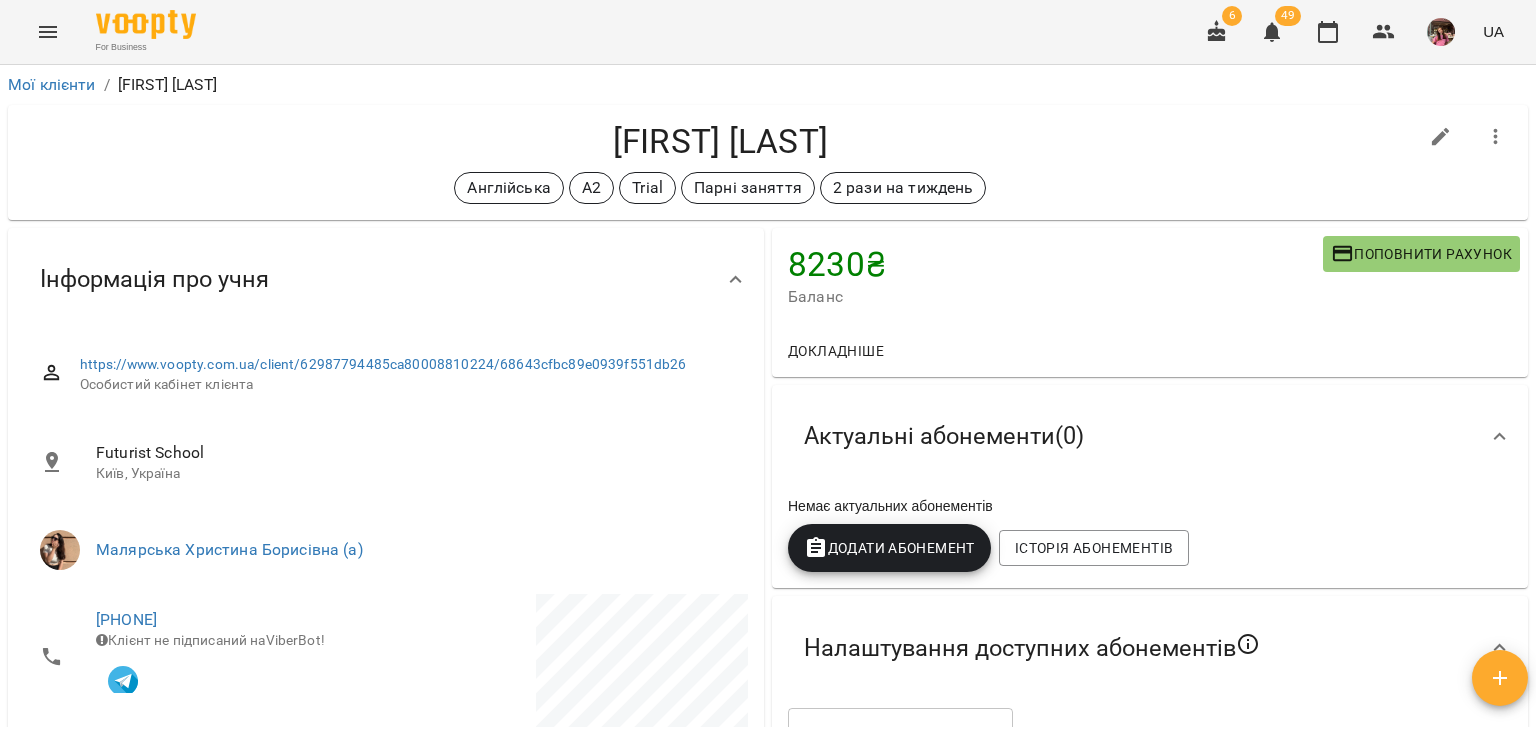 scroll, scrollTop: 110, scrollLeft: 0, axis: vertical 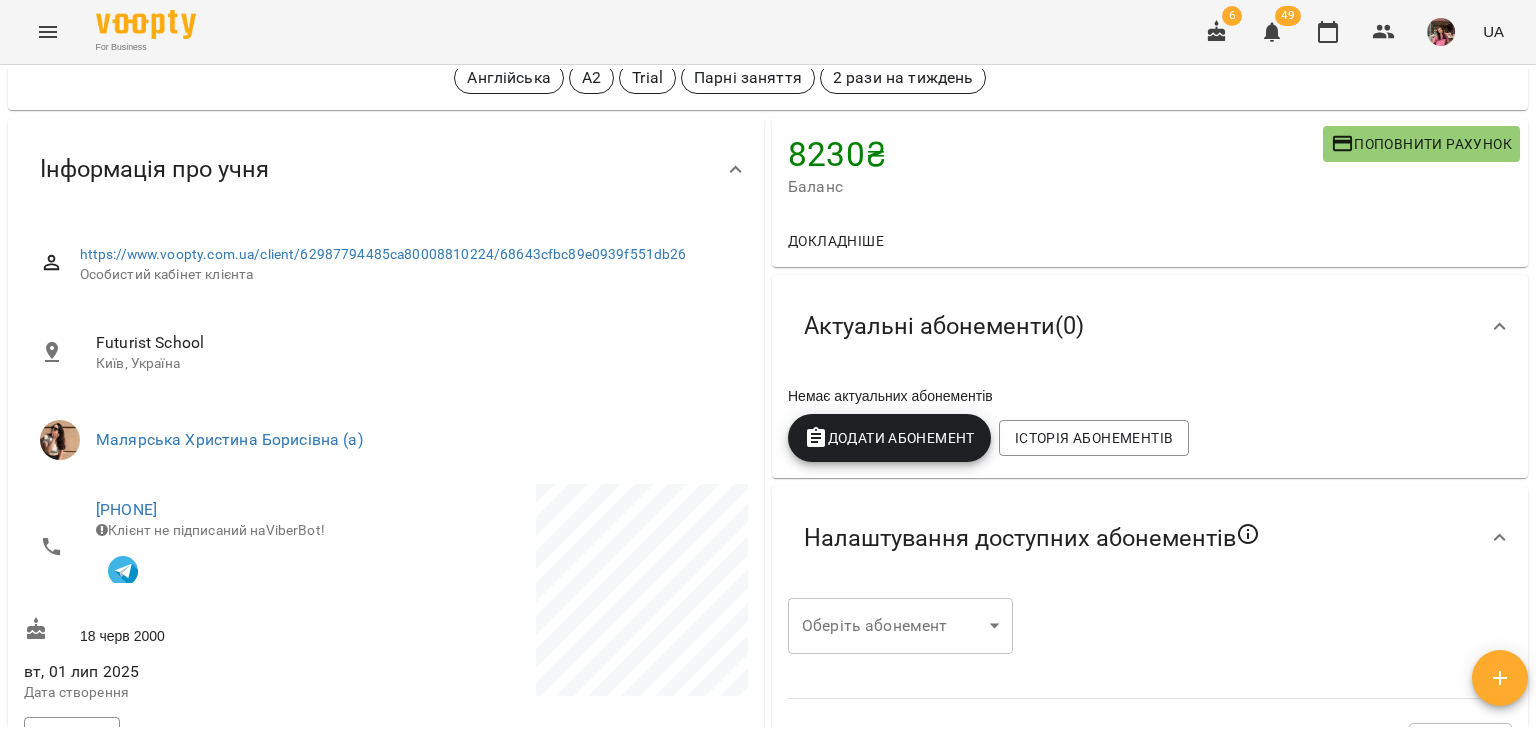click on "Додати Абонемент" at bounding box center (889, 438) 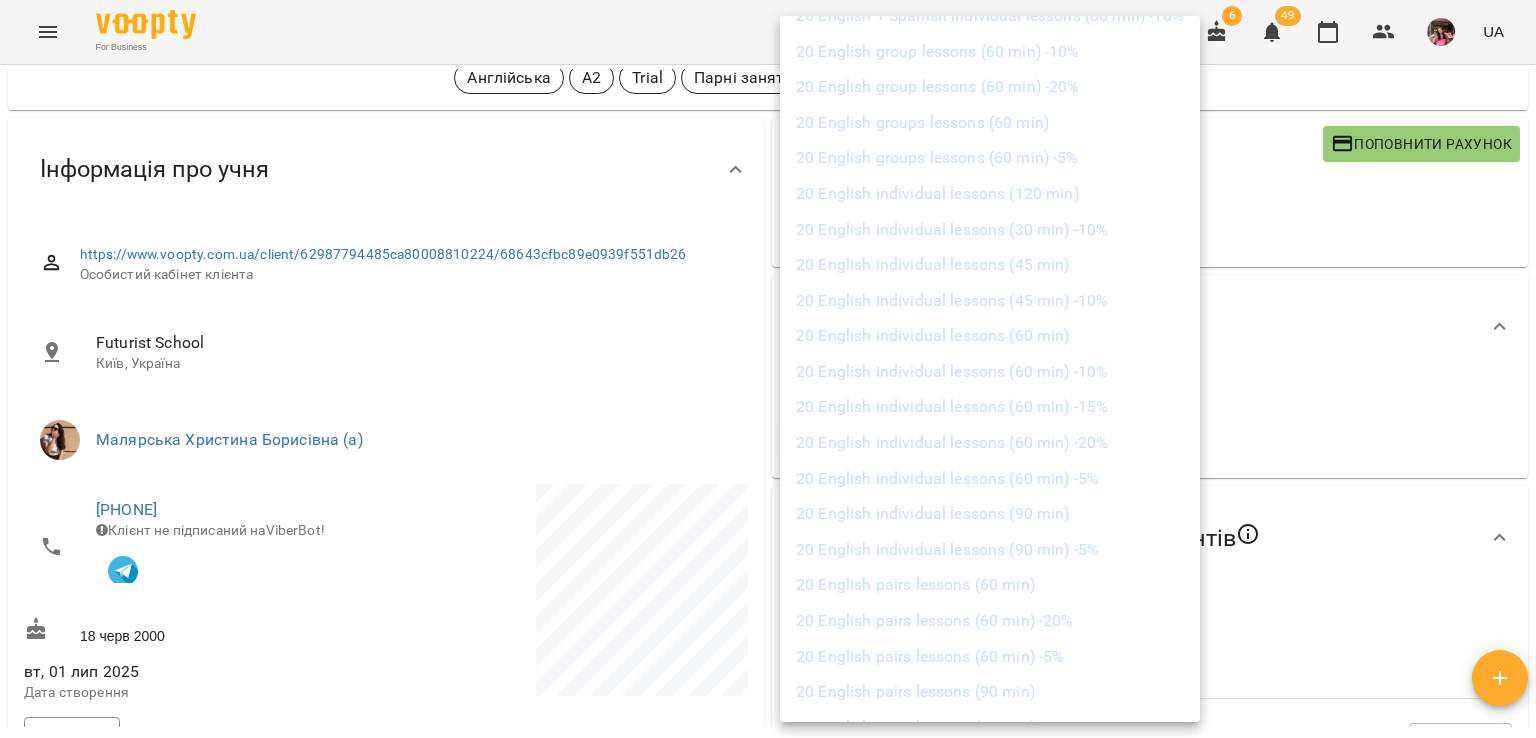 scroll, scrollTop: 4520, scrollLeft: 0, axis: vertical 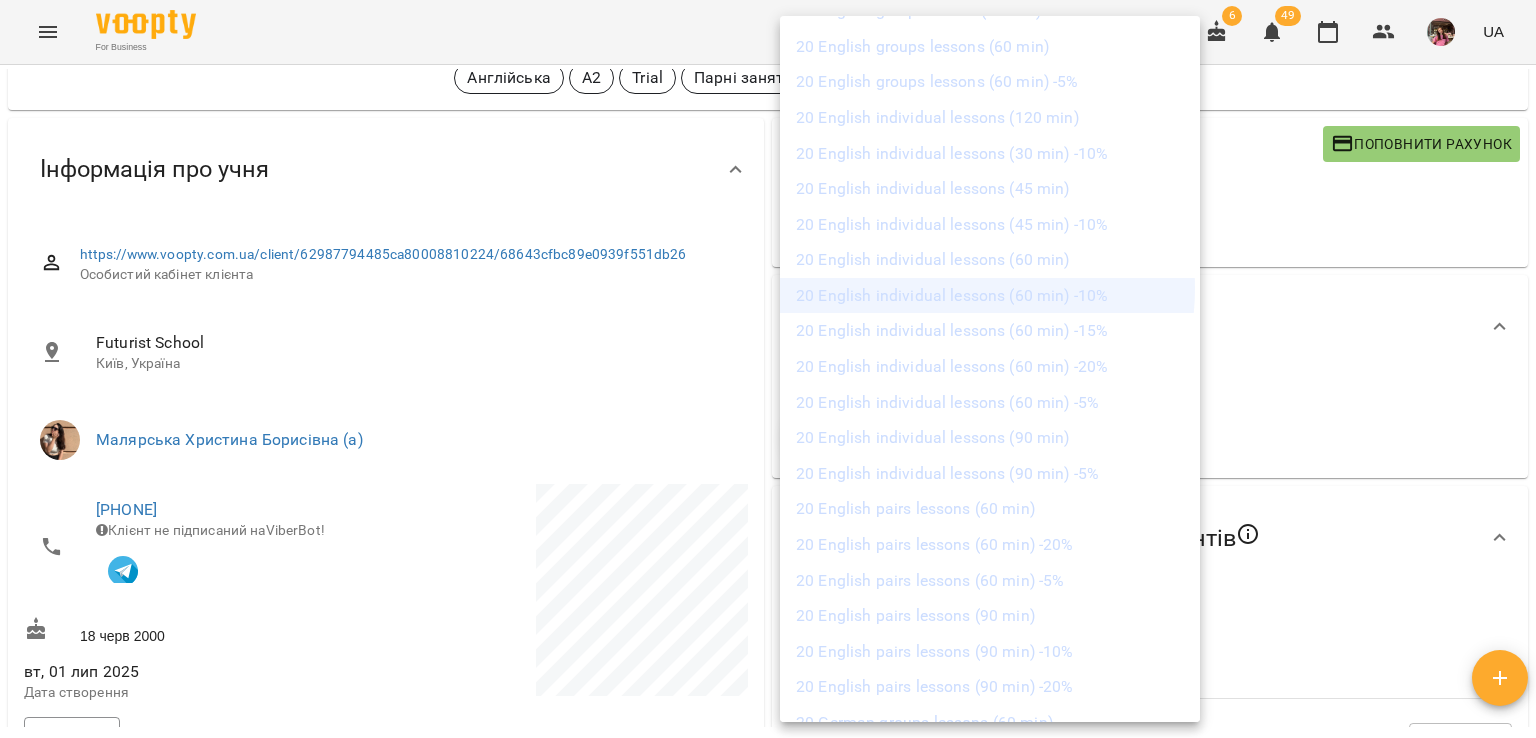 click on "20 English individual lessons (60 min) -10%" at bounding box center [990, 296] 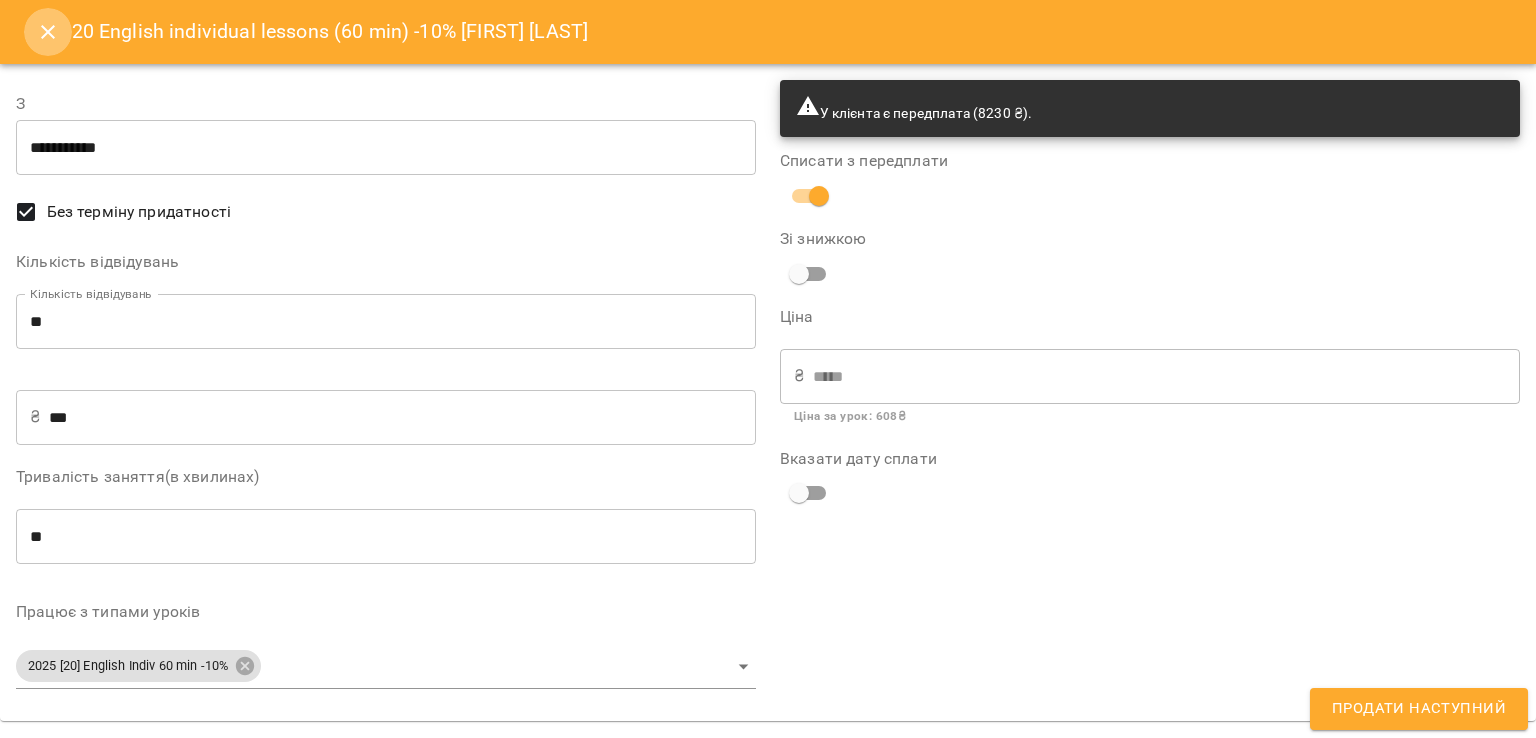 click 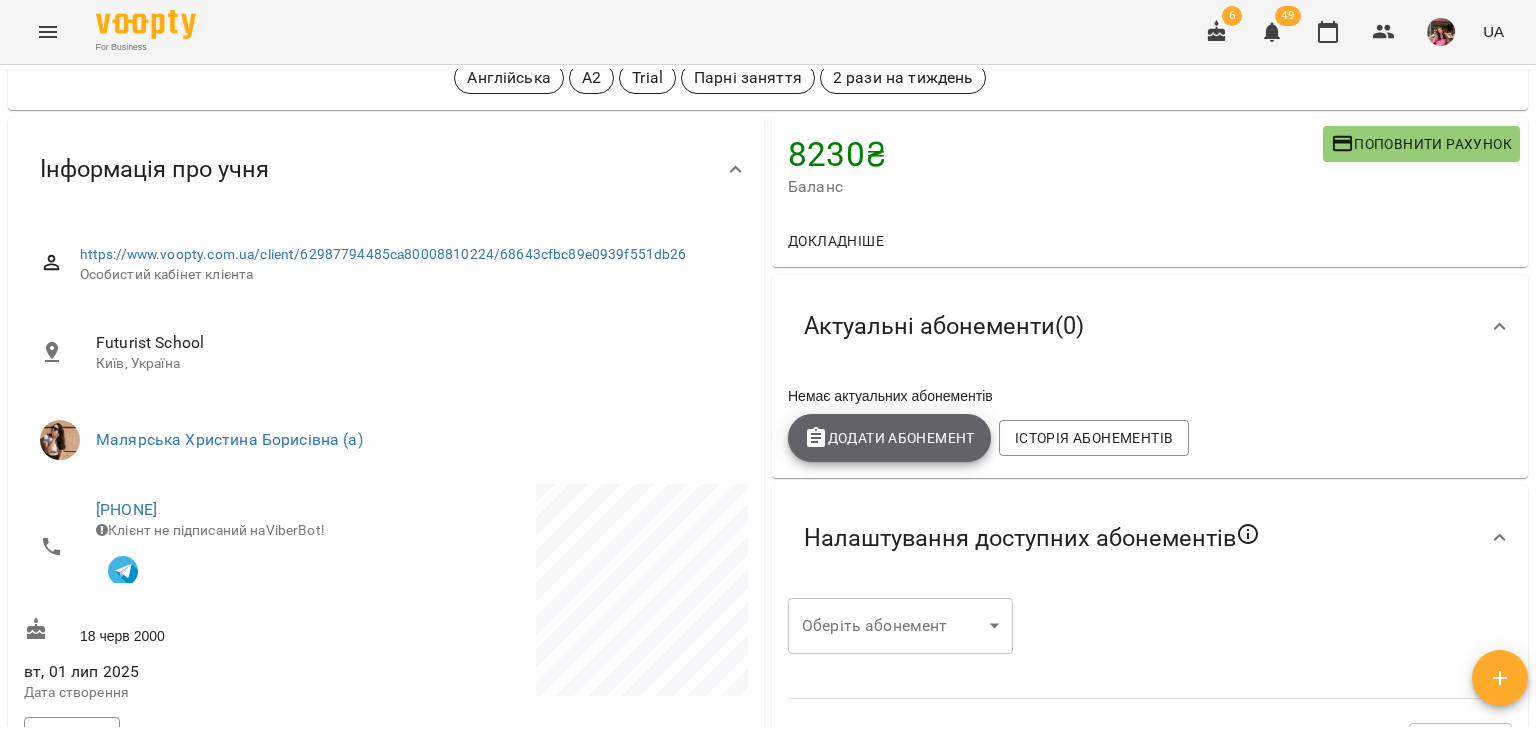 click on "Додати Абонемент" at bounding box center (889, 438) 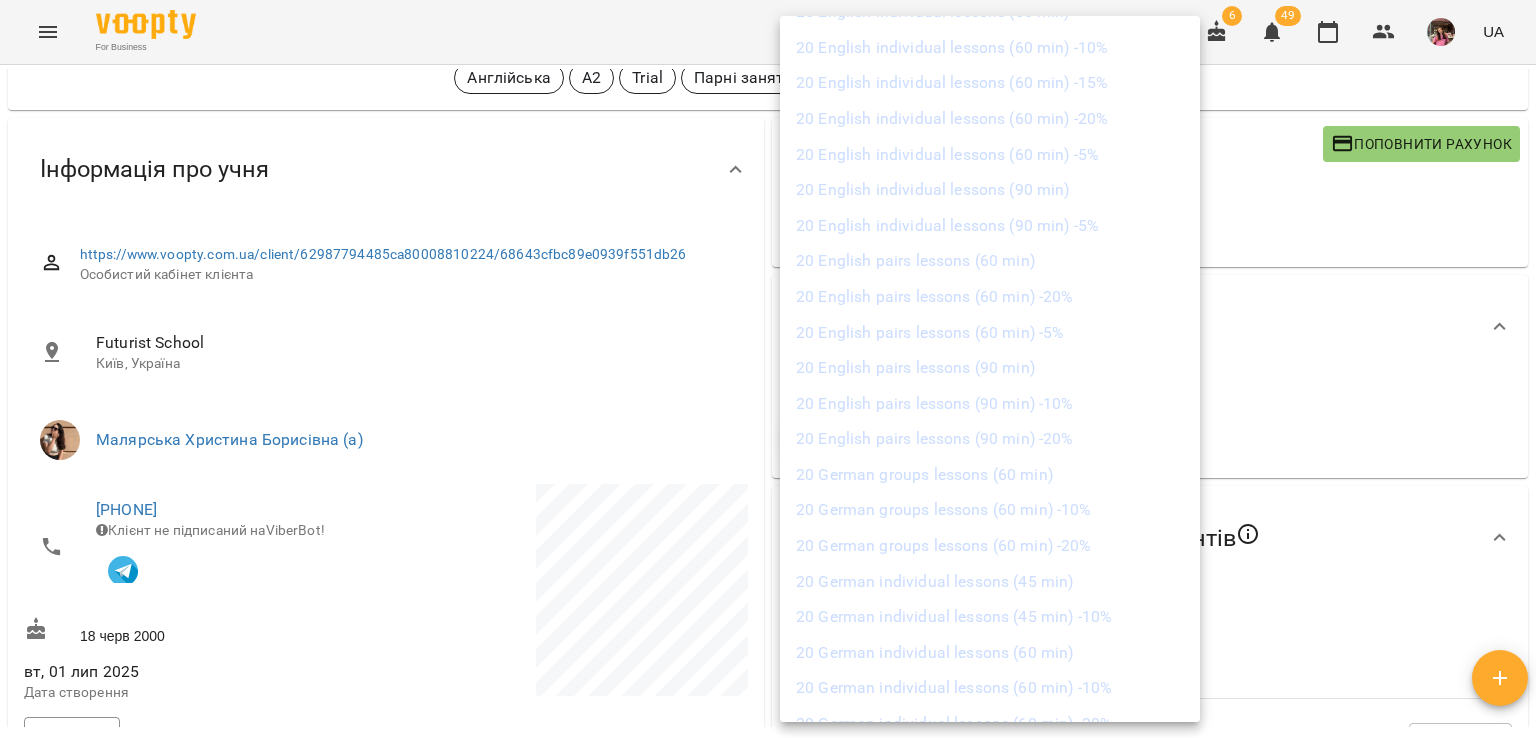 scroll, scrollTop: 4767, scrollLeft: 0, axis: vertical 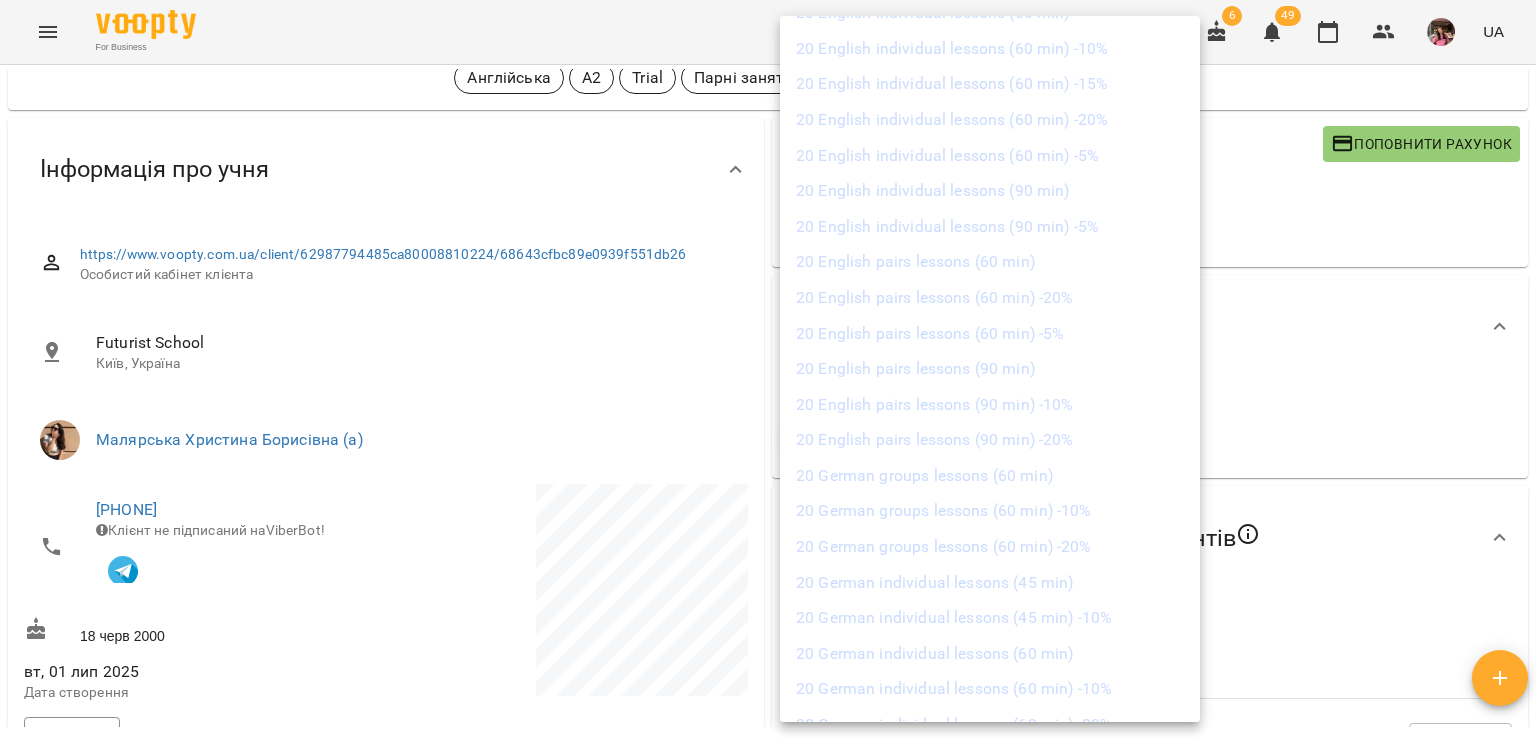 click at bounding box center [768, 369] 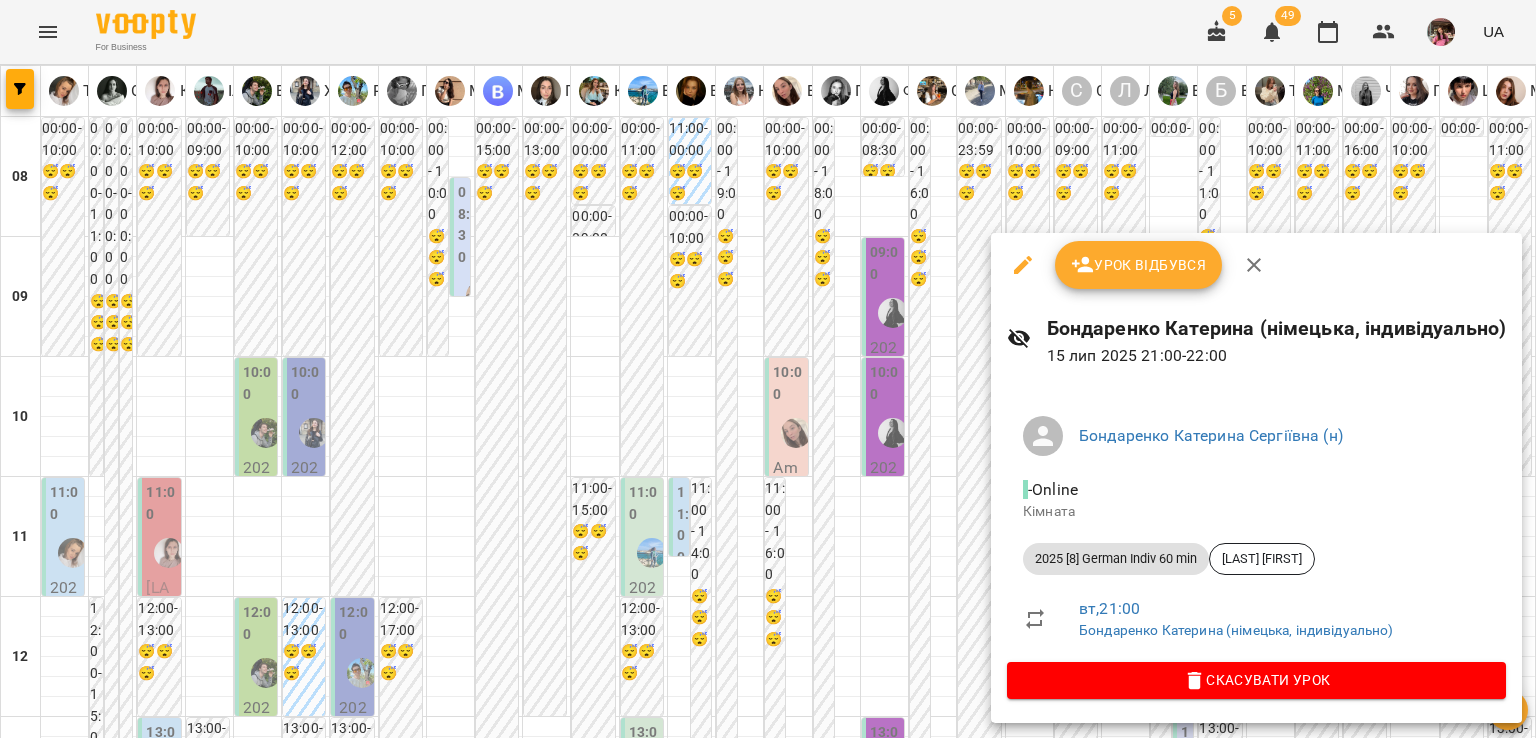 scroll, scrollTop: 0, scrollLeft: 0, axis: both 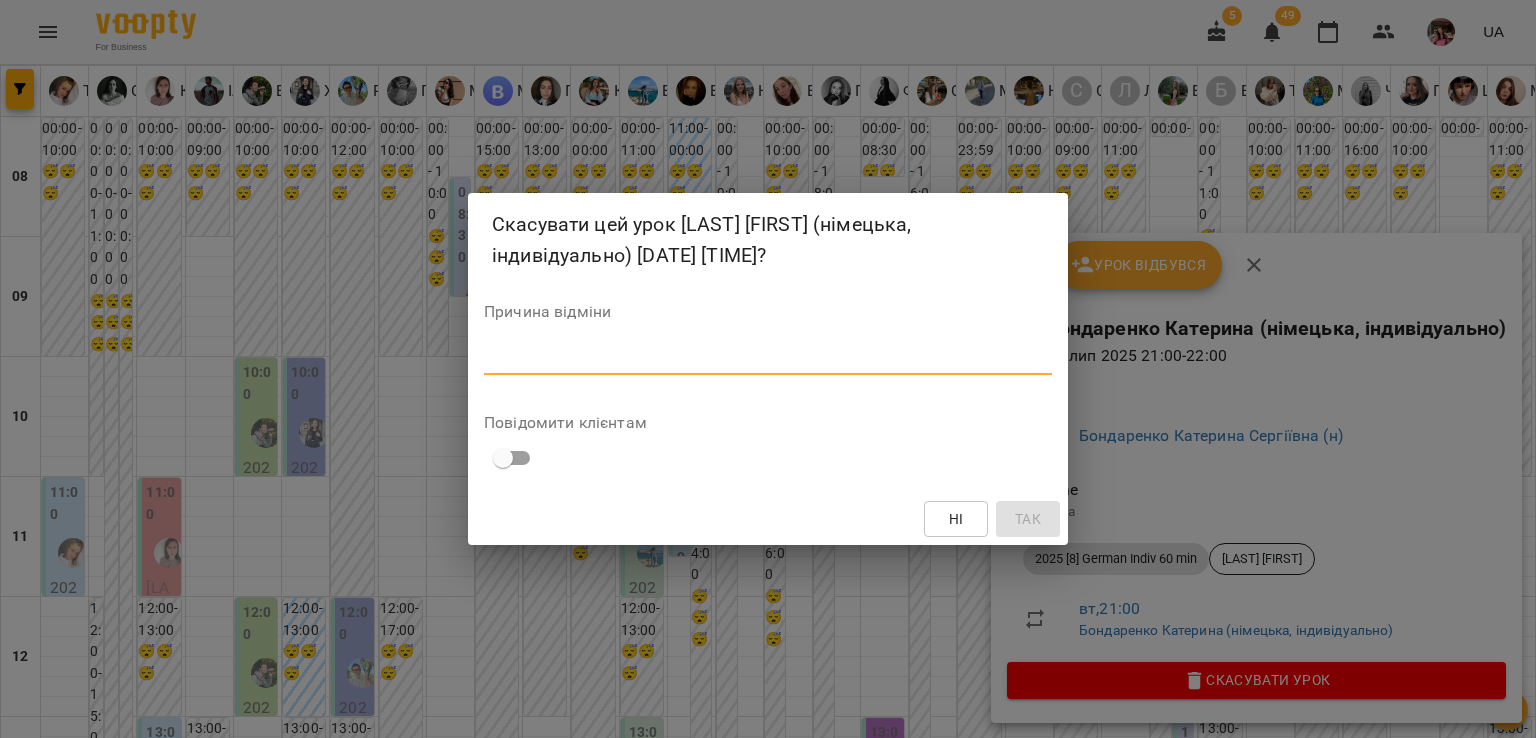 click at bounding box center [768, 358] 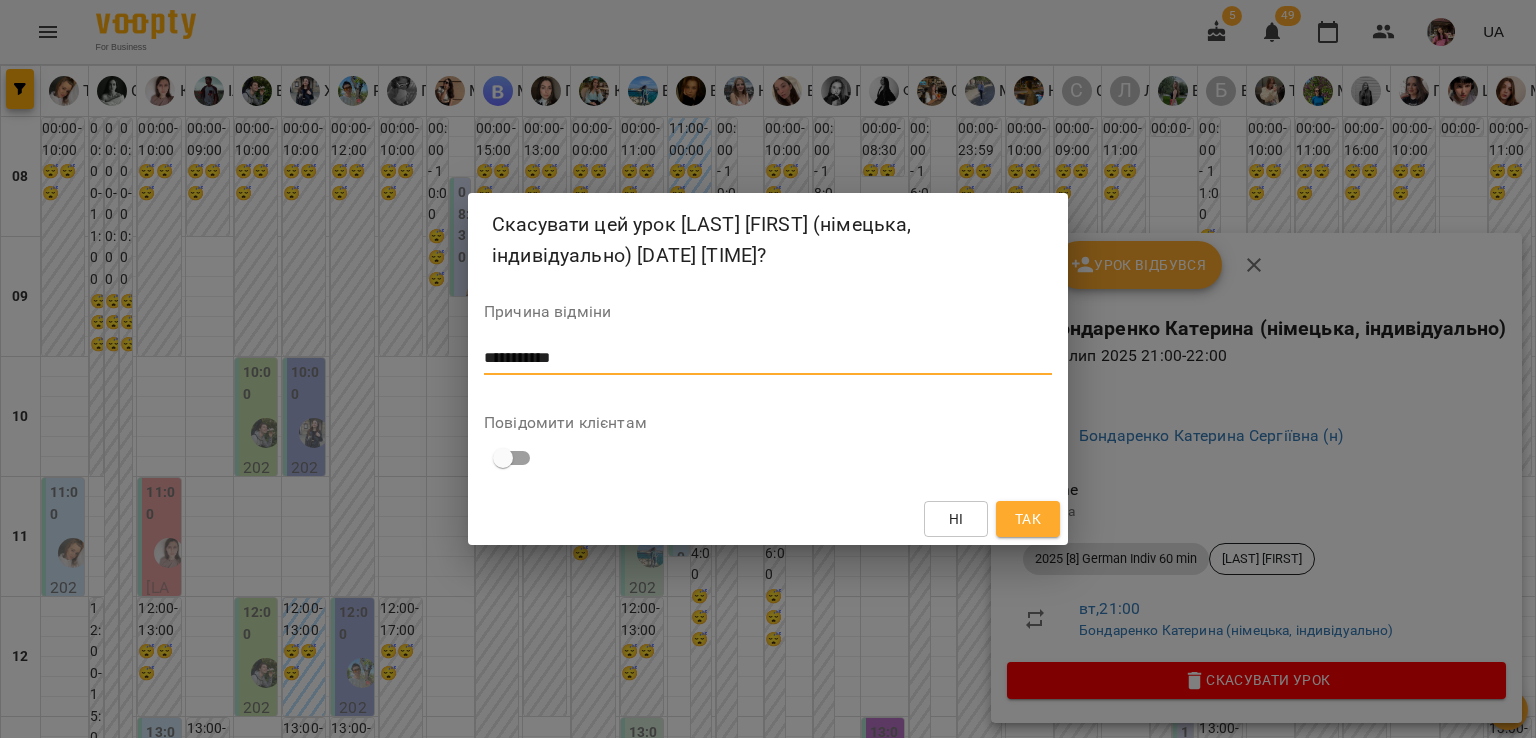 type on "**********" 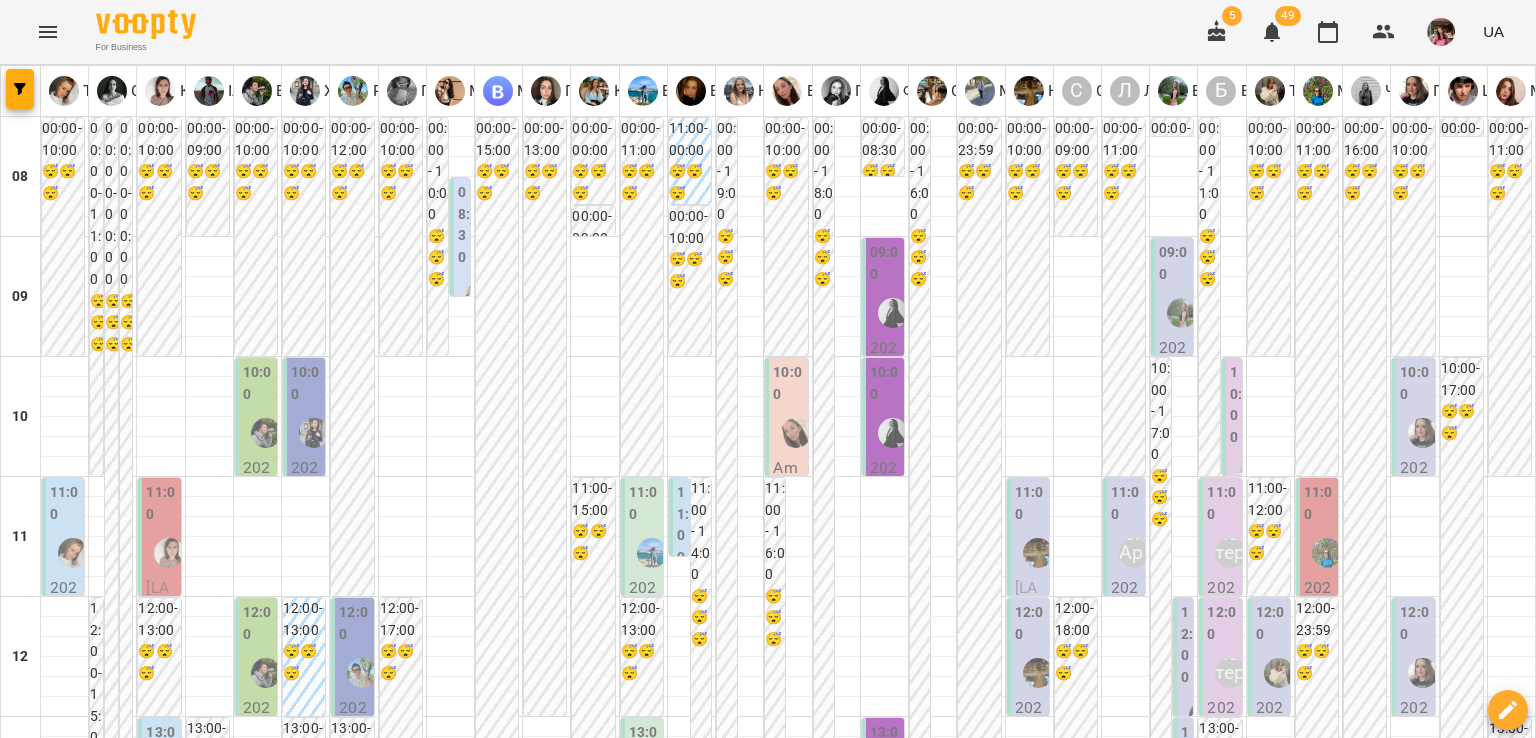 click at bounding box center (21, 91) 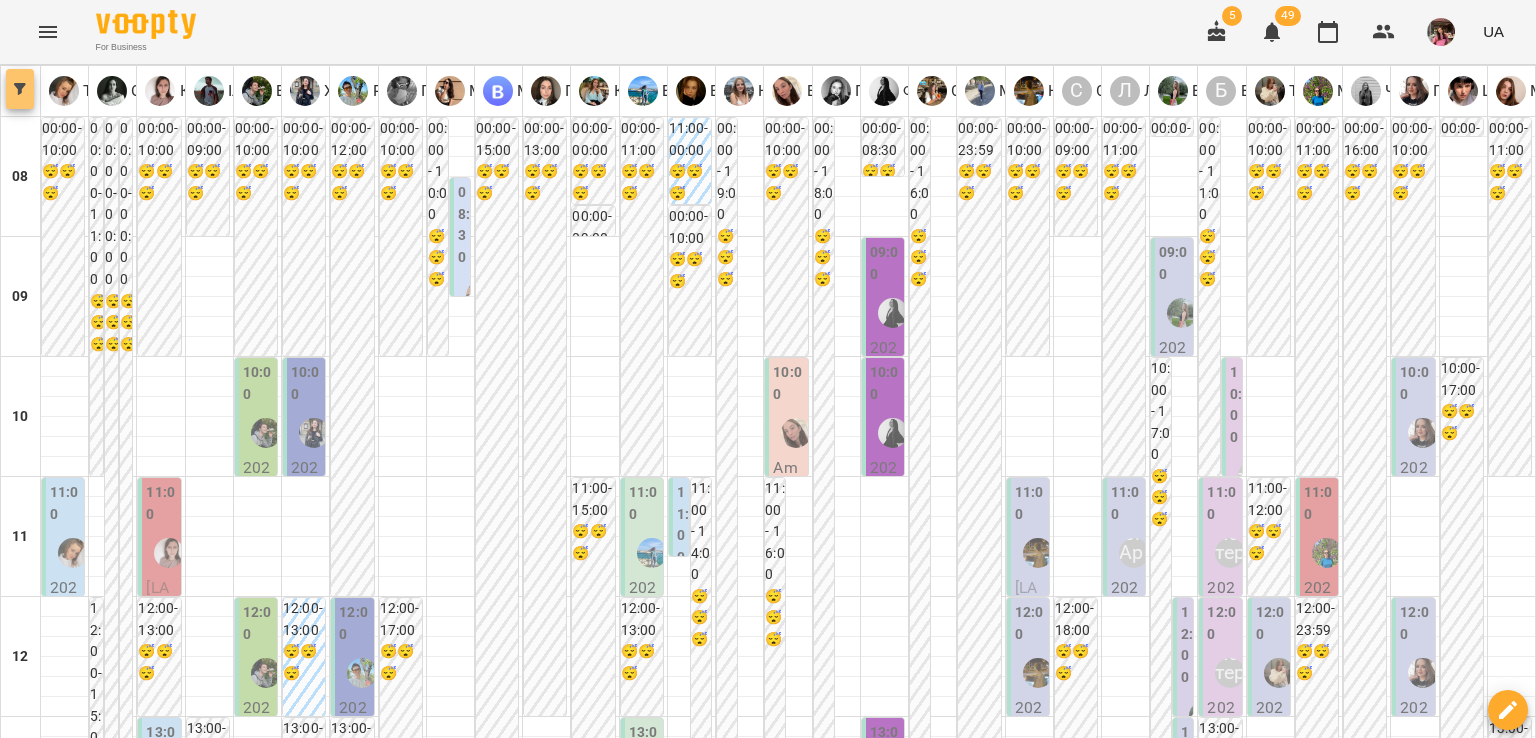 click 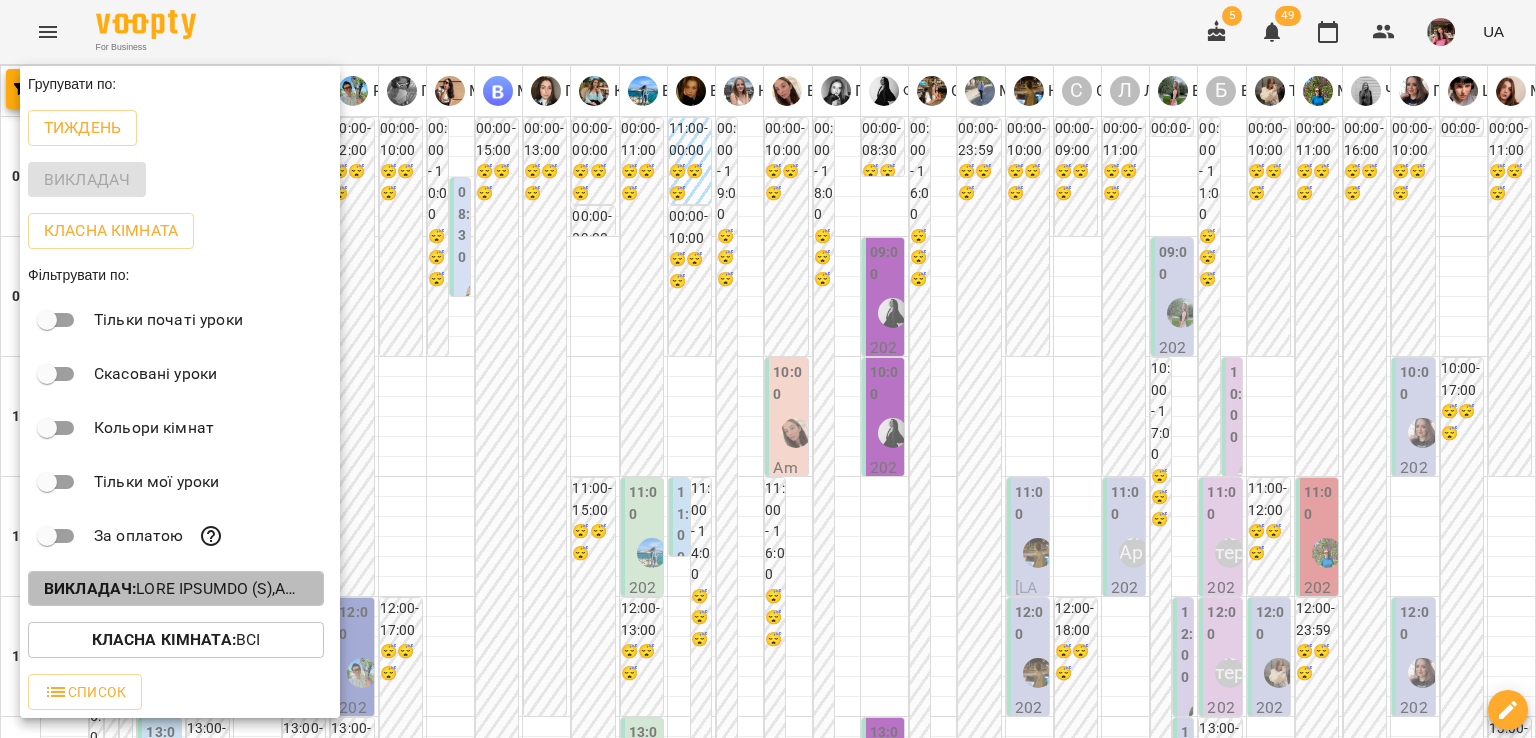 click on "Викладач :" at bounding box center (176, 589) 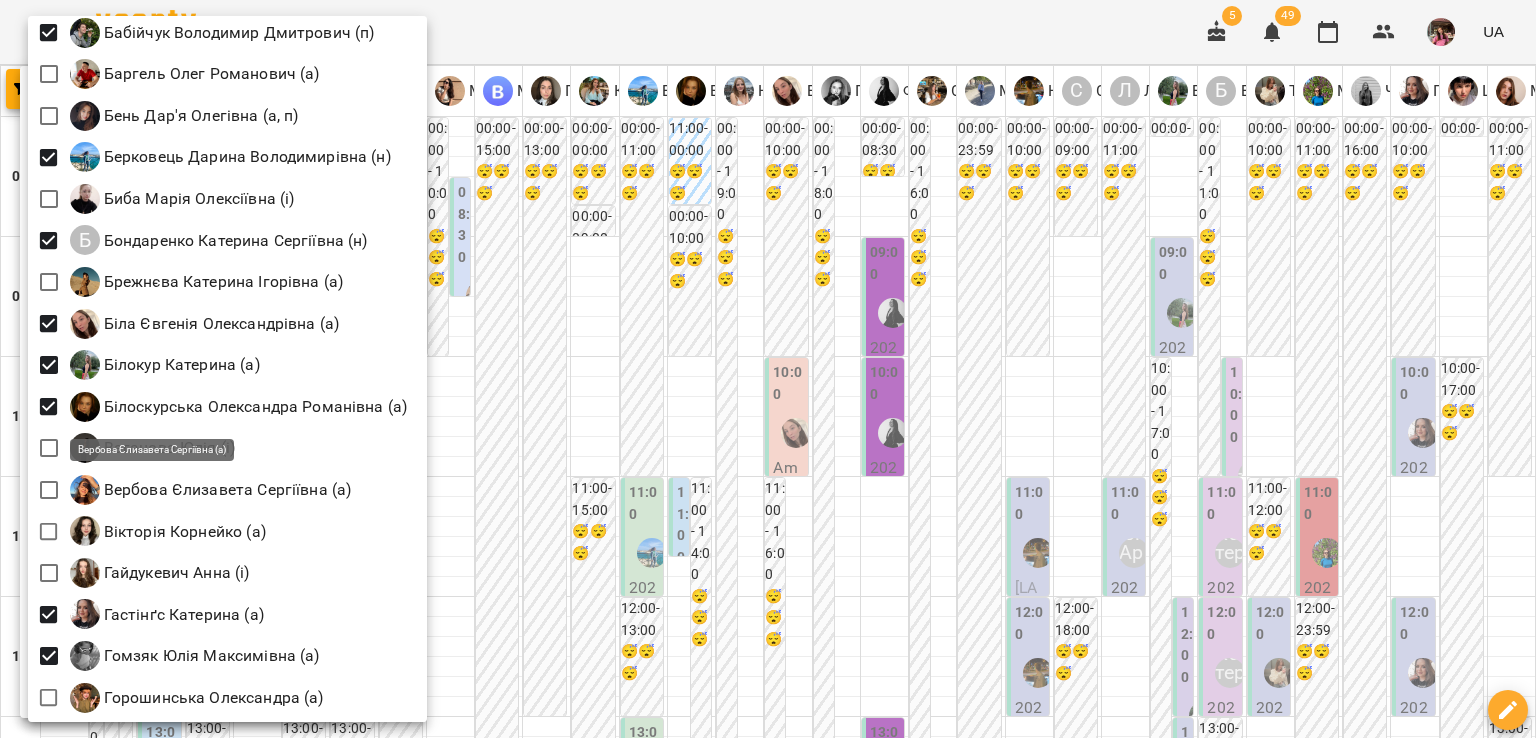 scroll, scrollTop: 364, scrollLeft: 0, axis: vertical 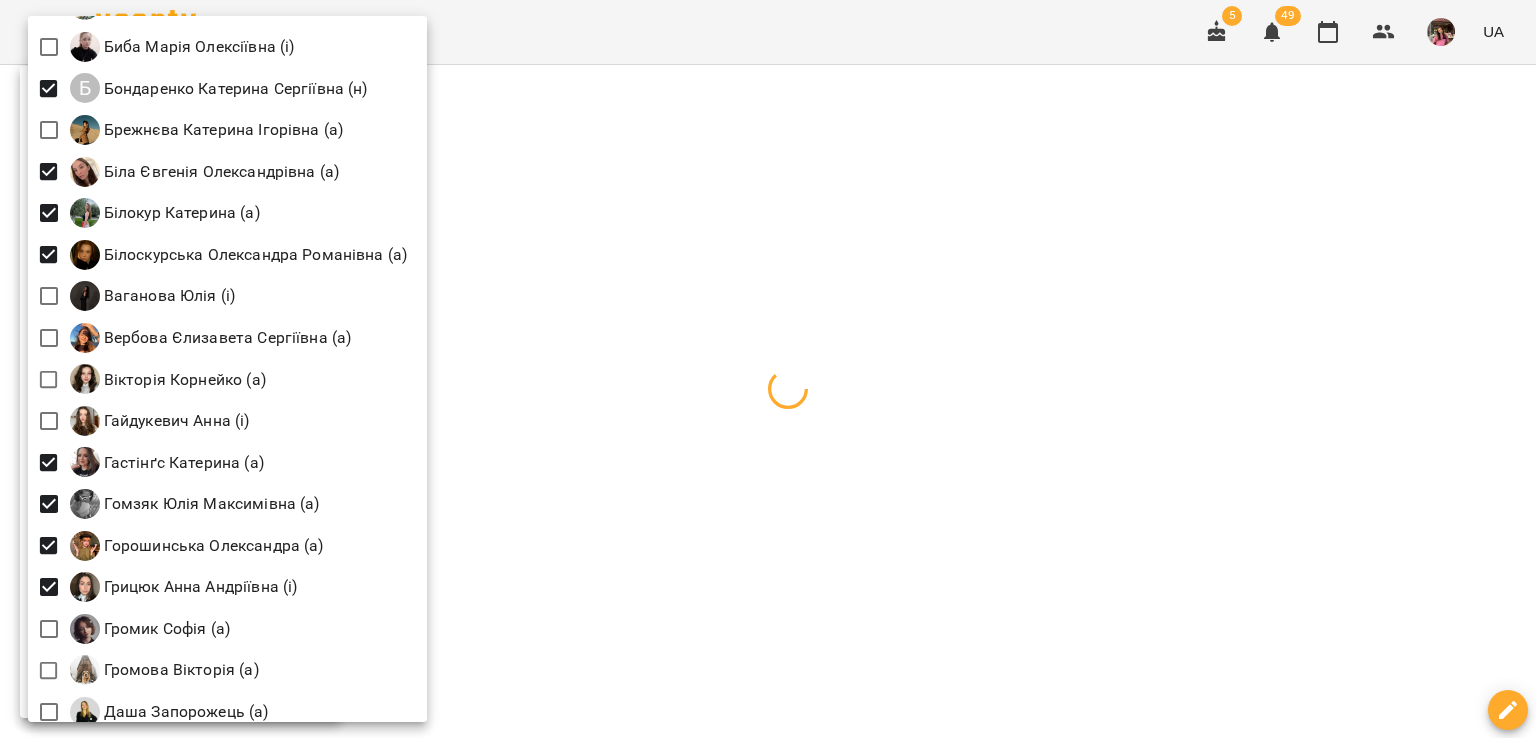 click at bounding box center [768, 369] 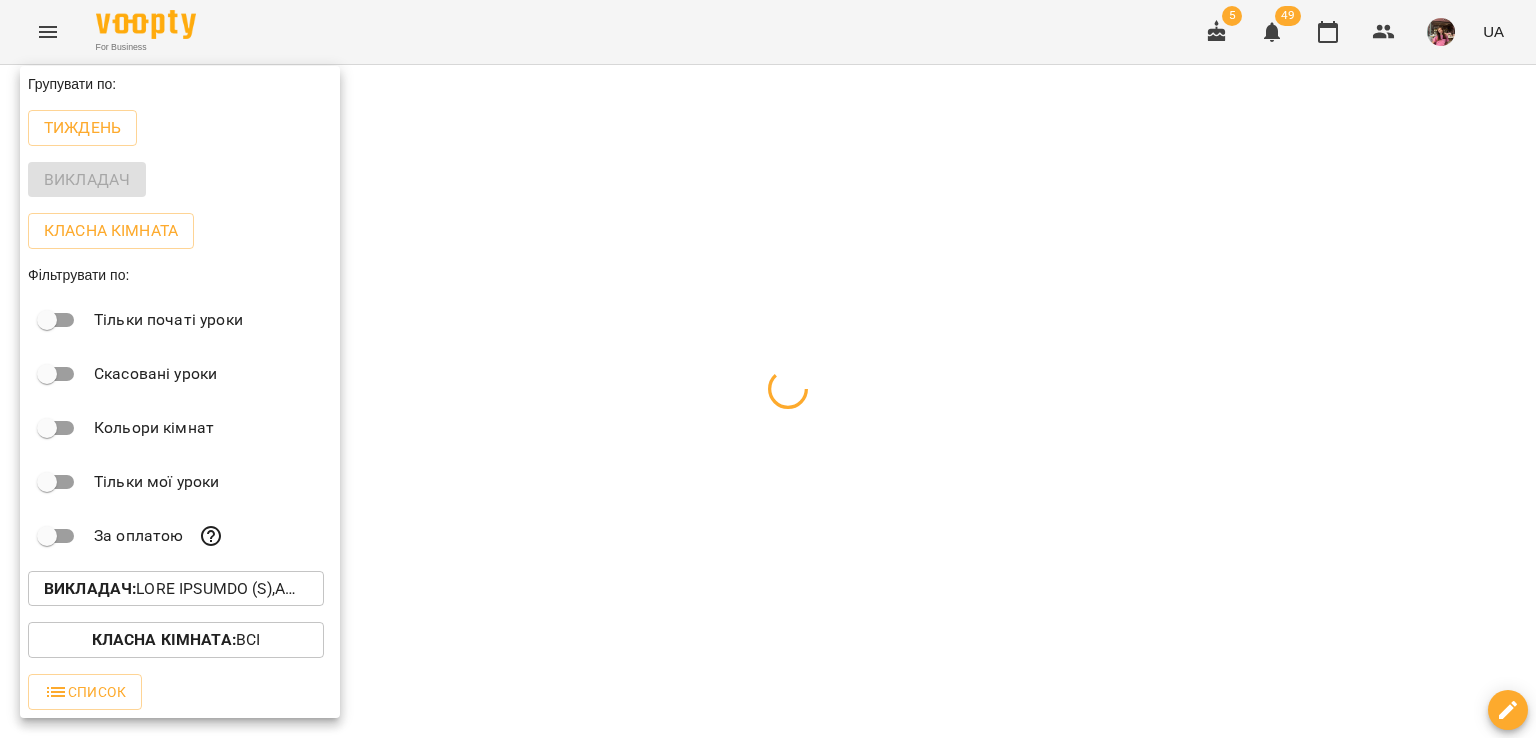 click at bounding box center (768, 369) 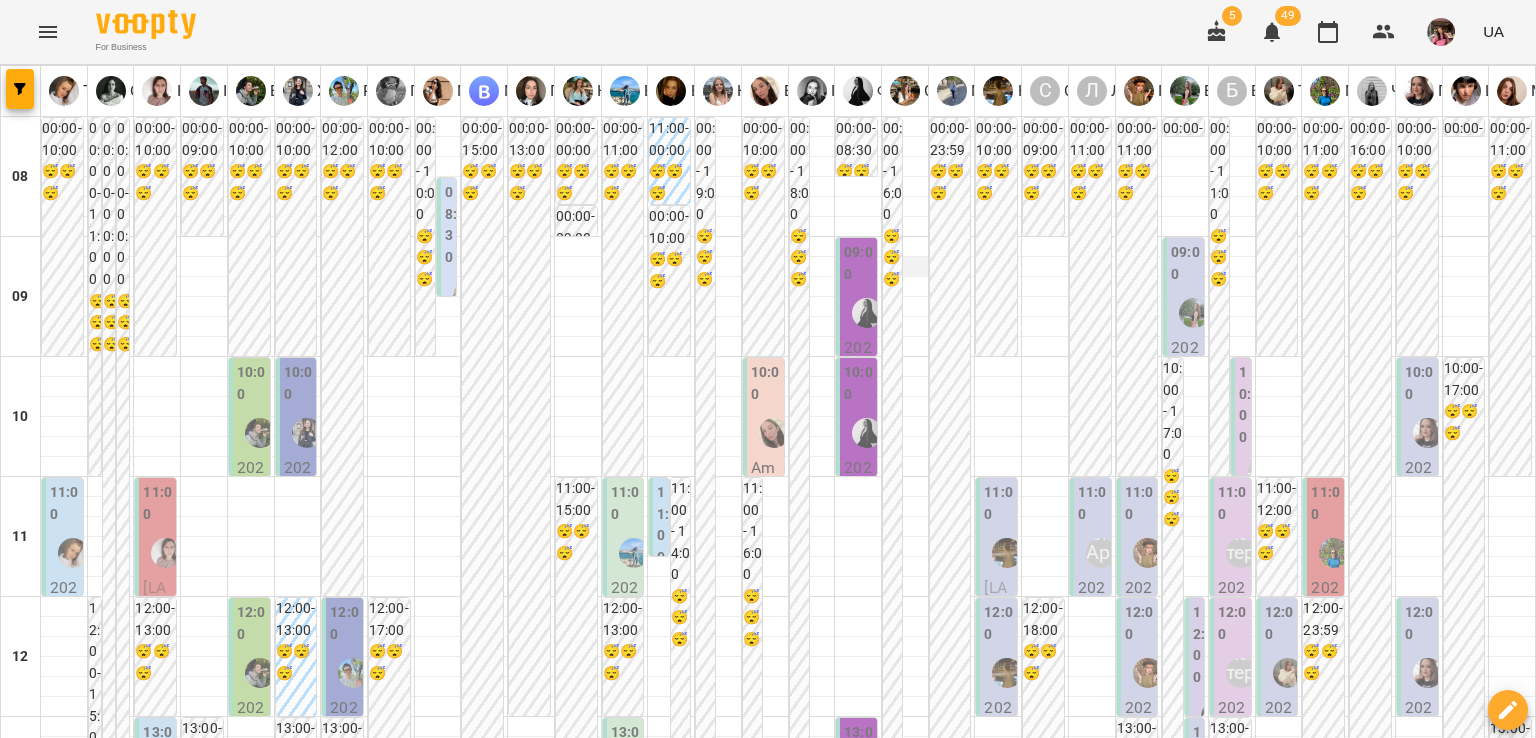 scroll, scrollTop: 674, scrollLeft: 0, axis: vertical 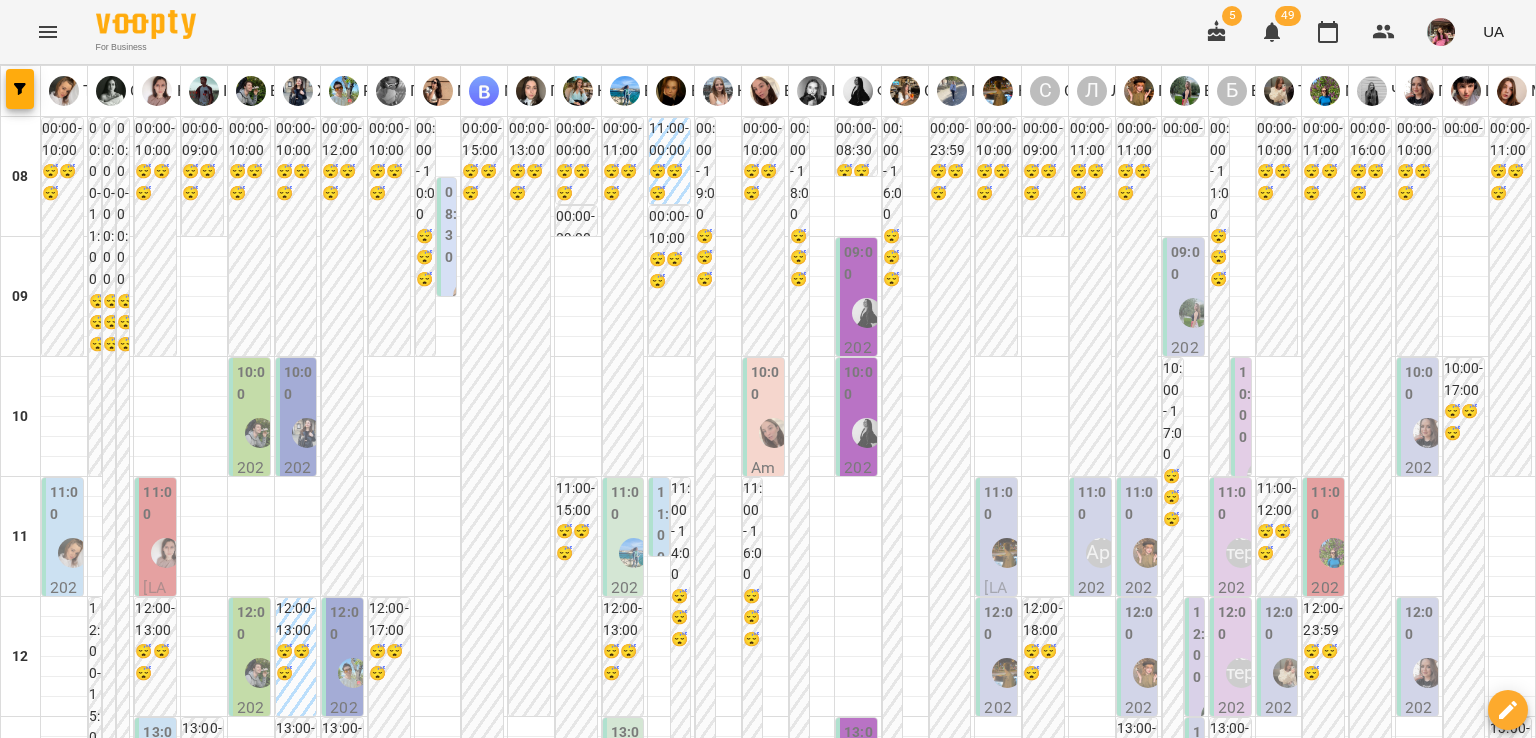 click on "ср" at bounding box center [647, 1943] 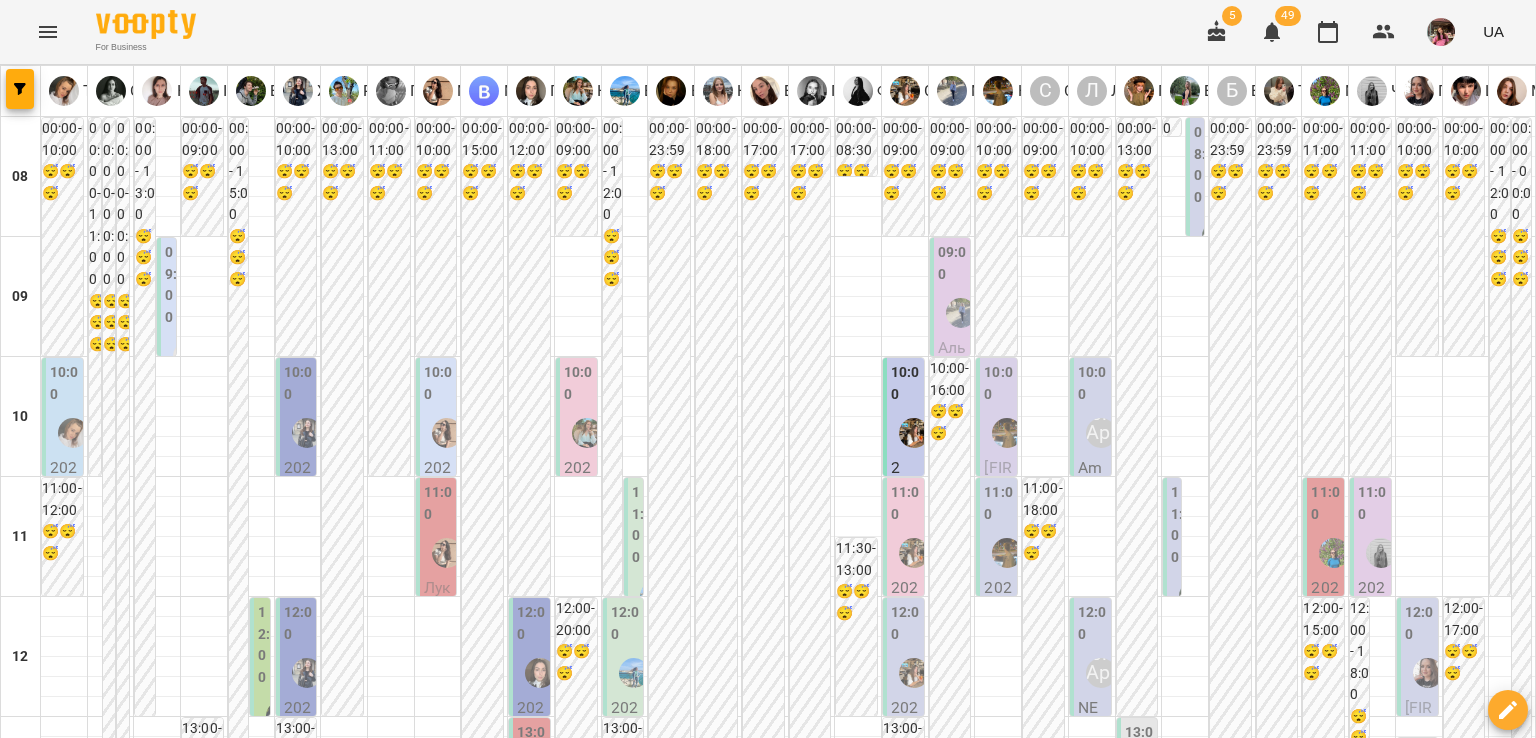 scroll, scrollTop: 495, scrollLeft: 0, axis: vertical 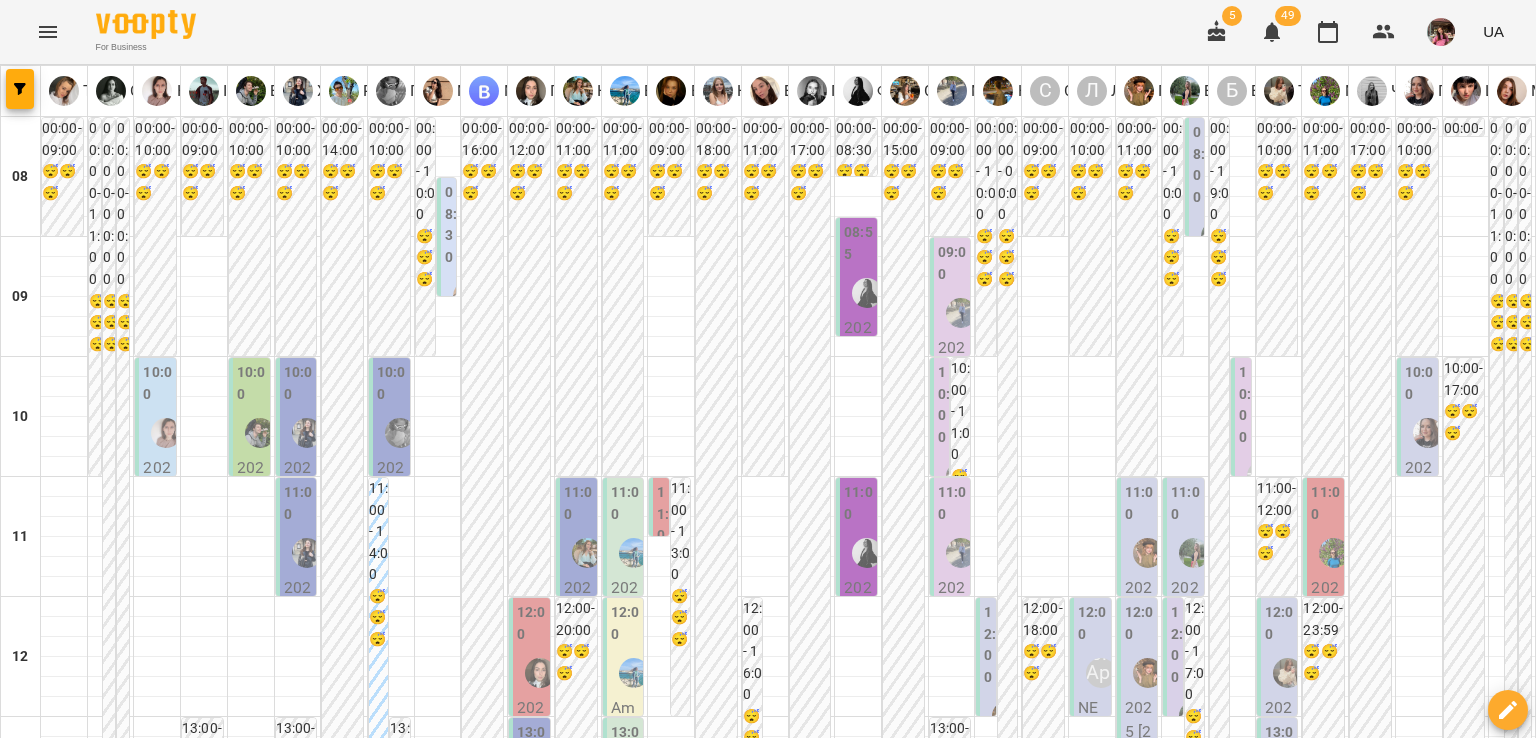 click on "вт" at bounding box center (251, 1943) 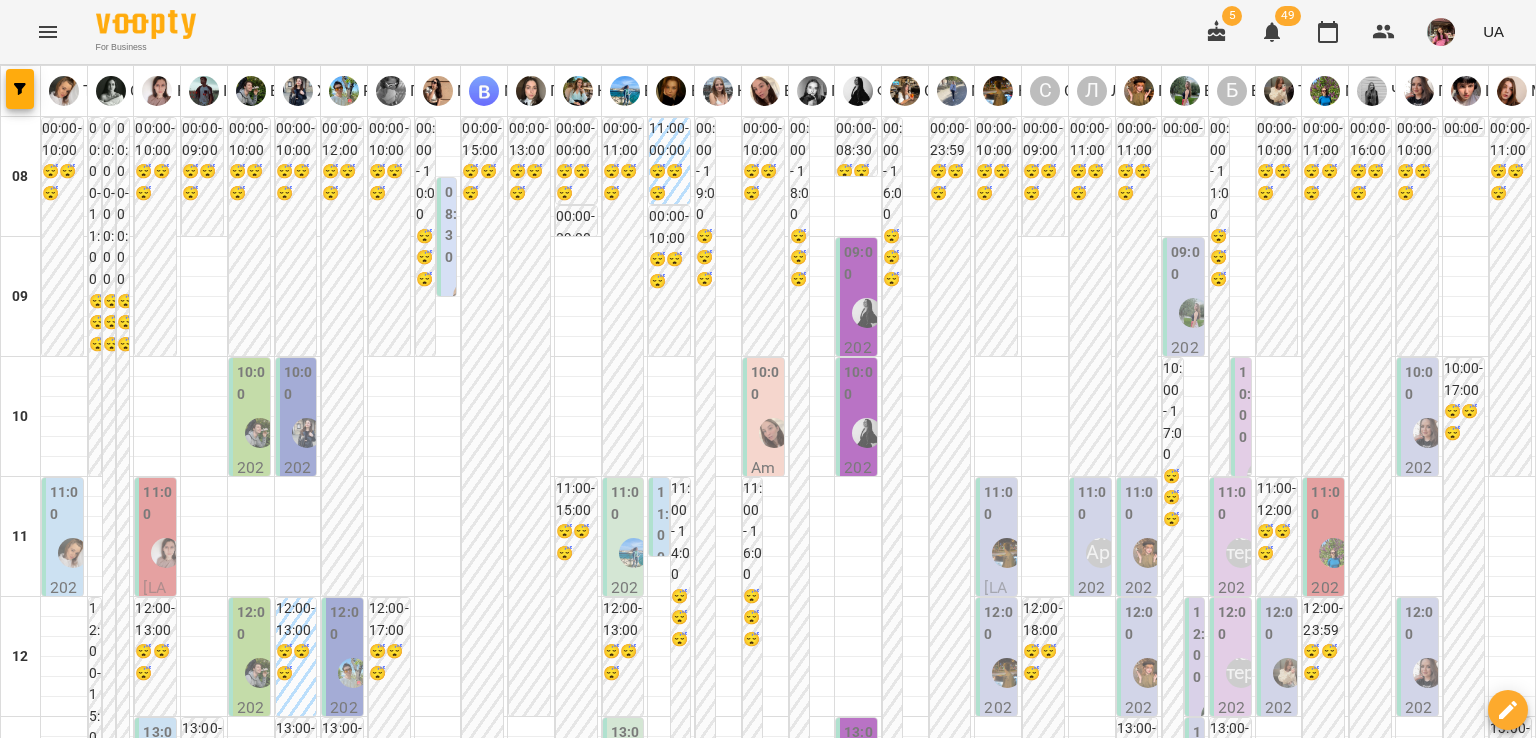scroll, scrollTop: 0, scrollLeft: 0, axis: both 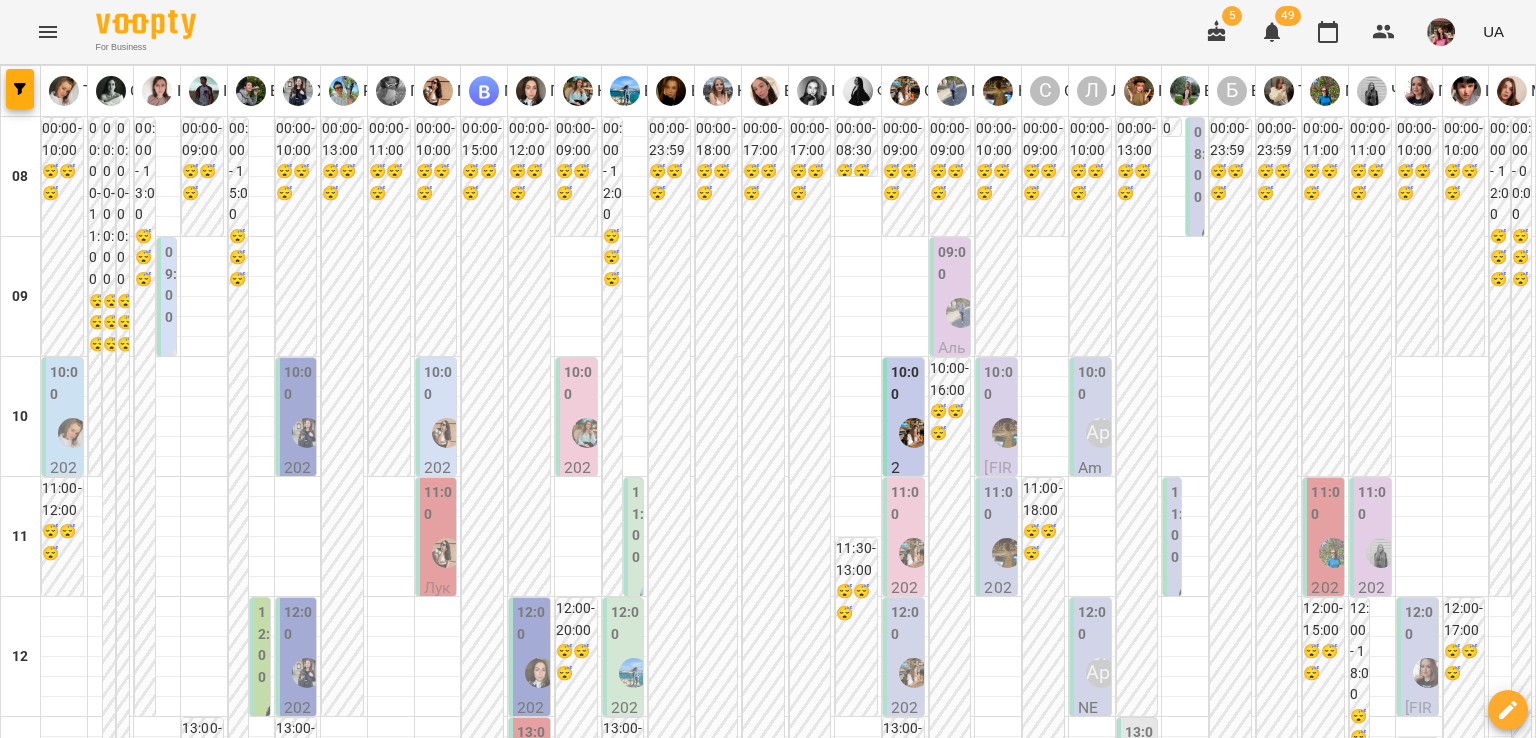 click on "чт" at bounding box center (858, 1943) 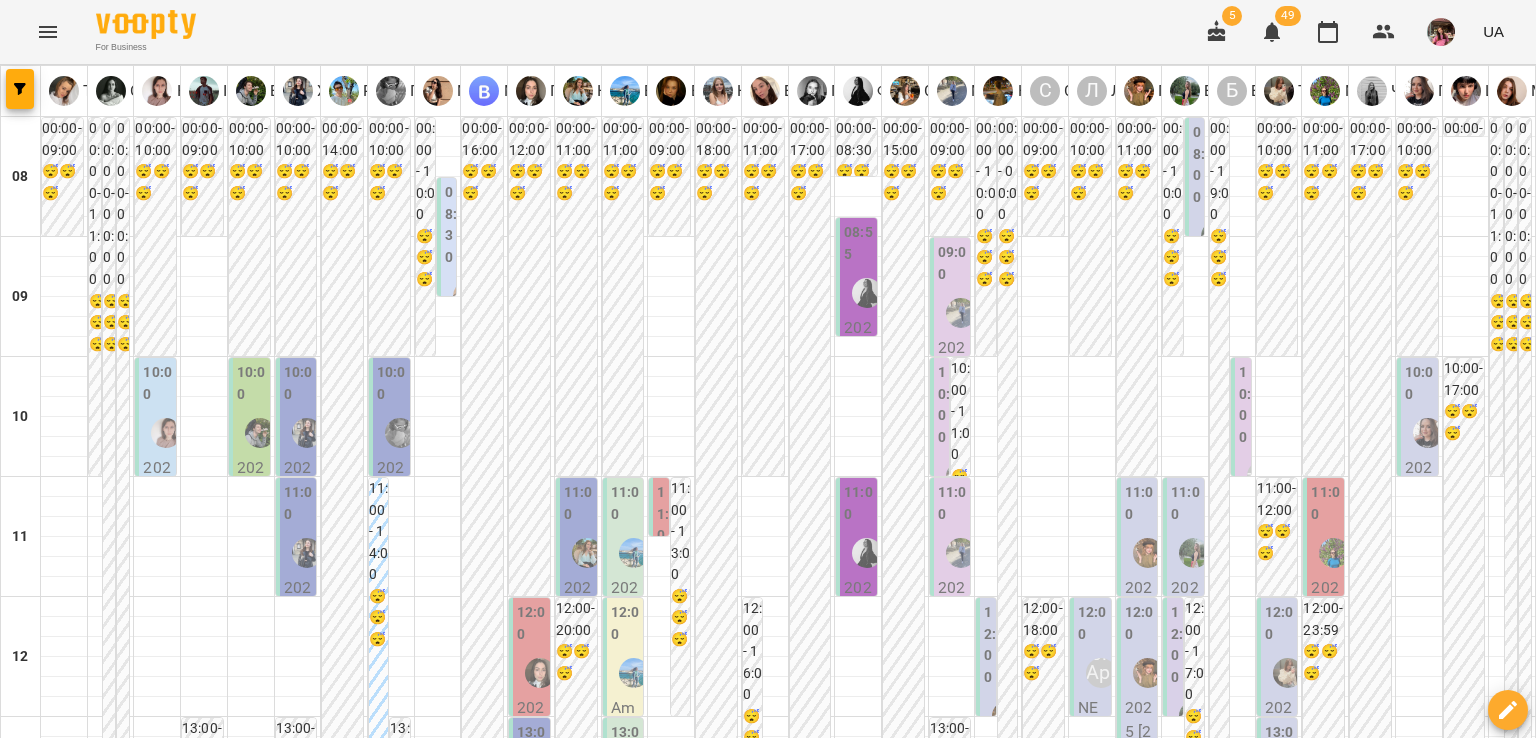 scroll, scrollTop: 171, scrollLeft: 0, axis: vertical 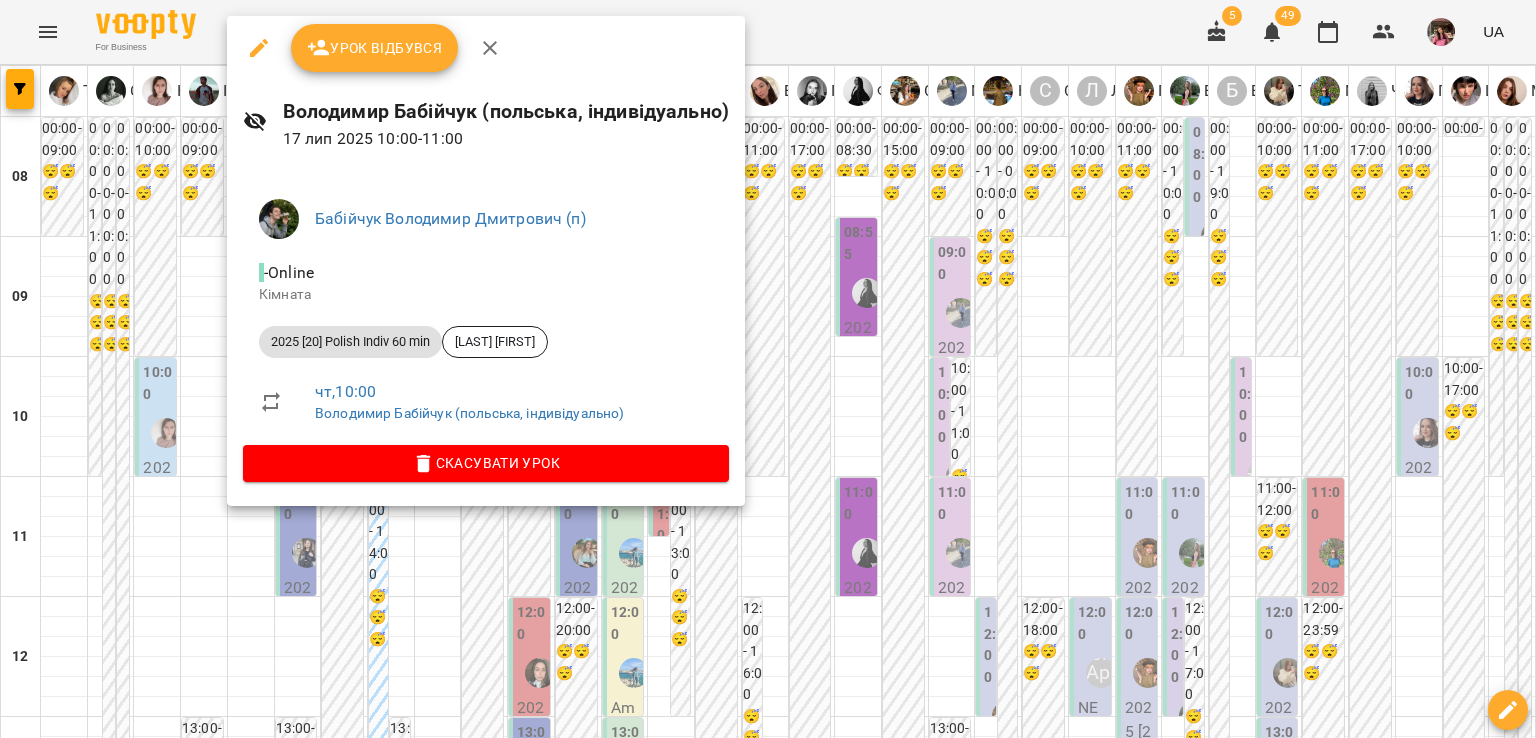 click on "Скасувати Урок" at bounding box center [486, 463] 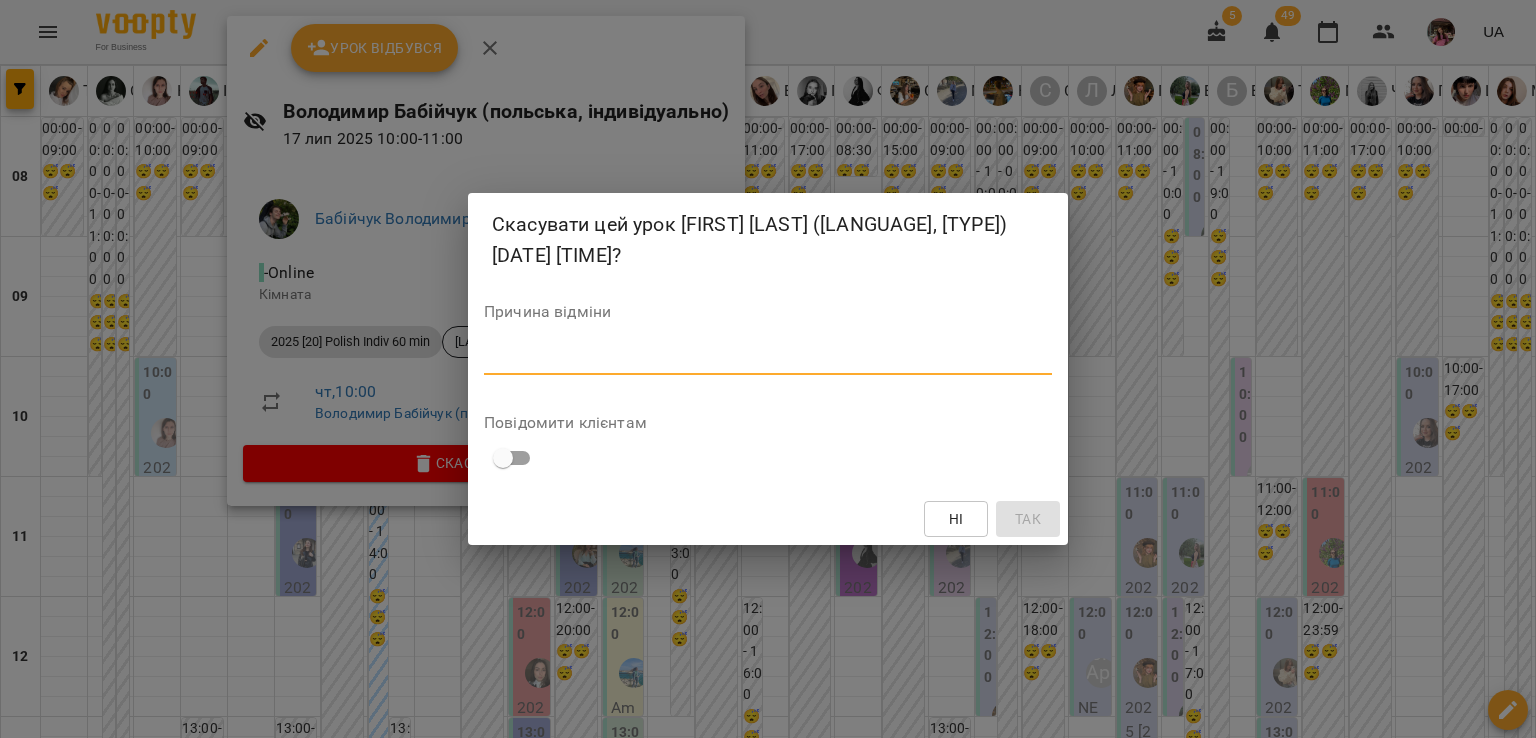 click at bounding box center [768, 358] 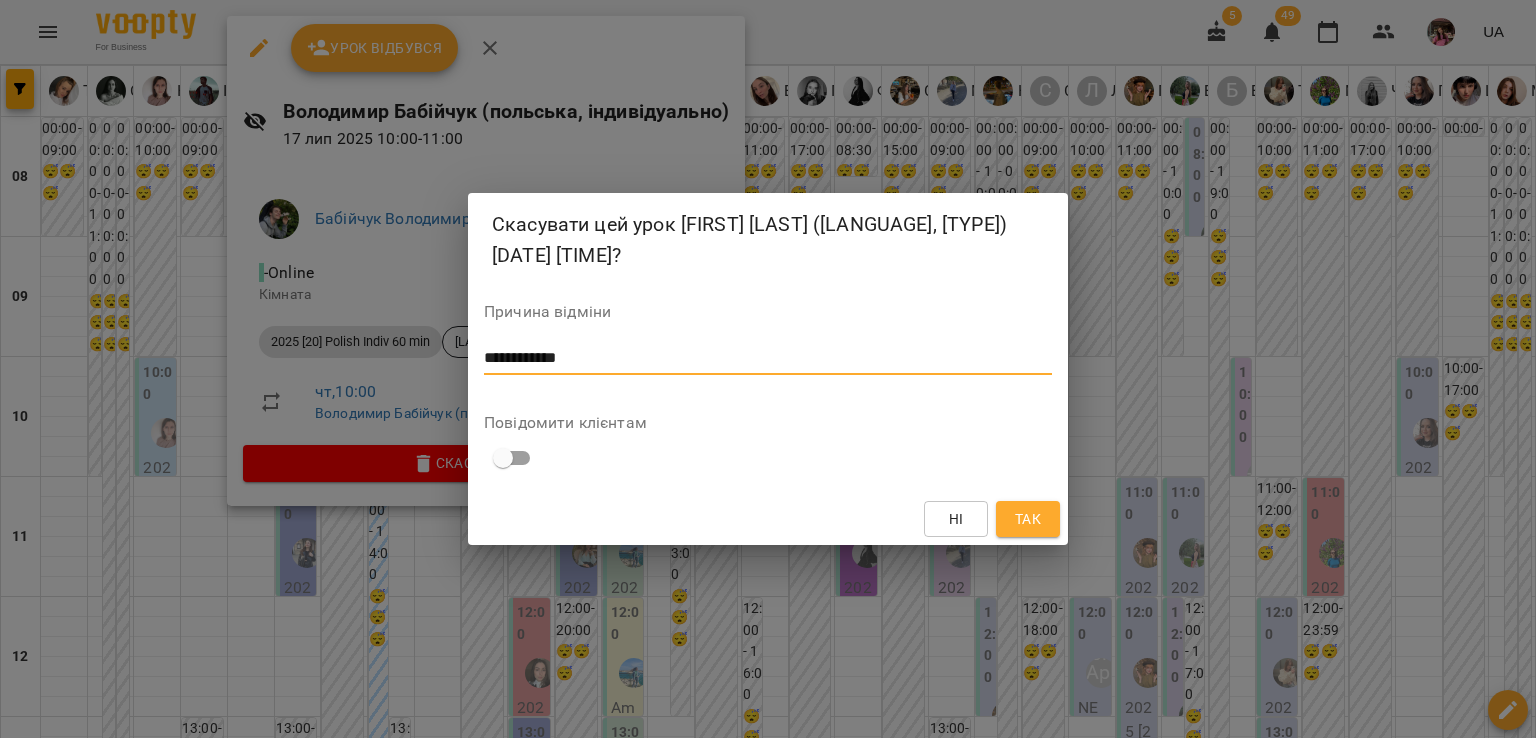 type on "**********" 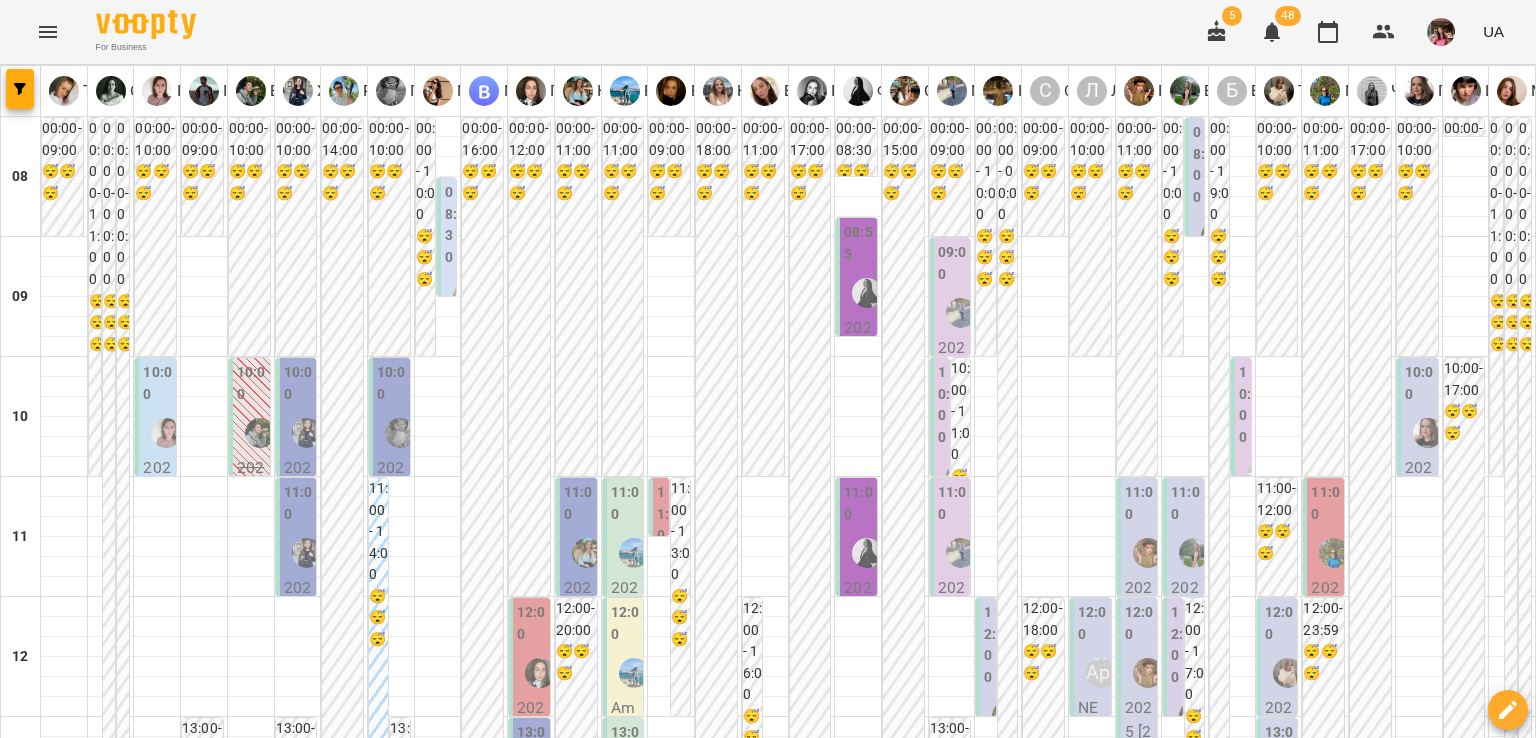 scroll, scrollTop: 1312, scrollLeft: 0, axis: vertical 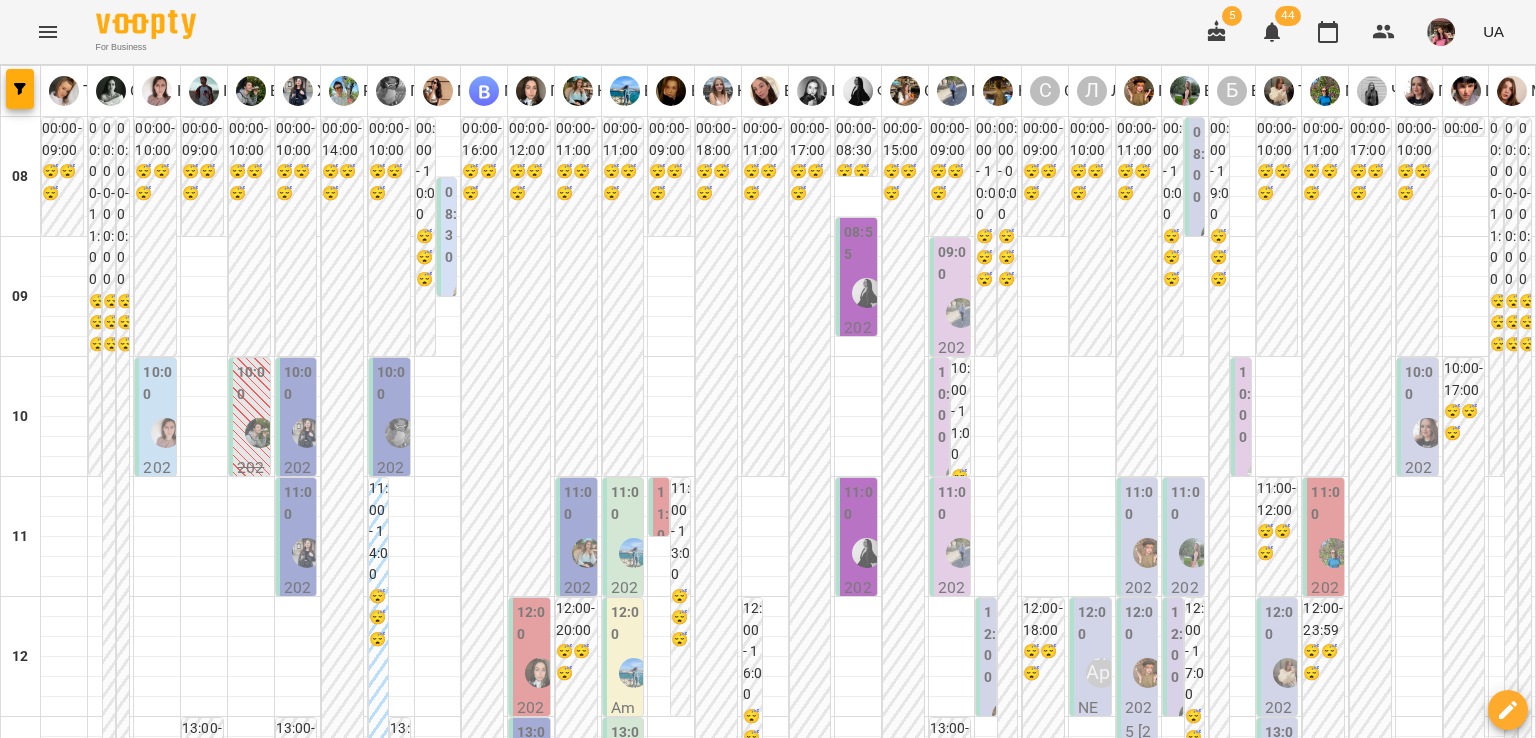 click on "14 лип" at bounding box center (38, 1962) 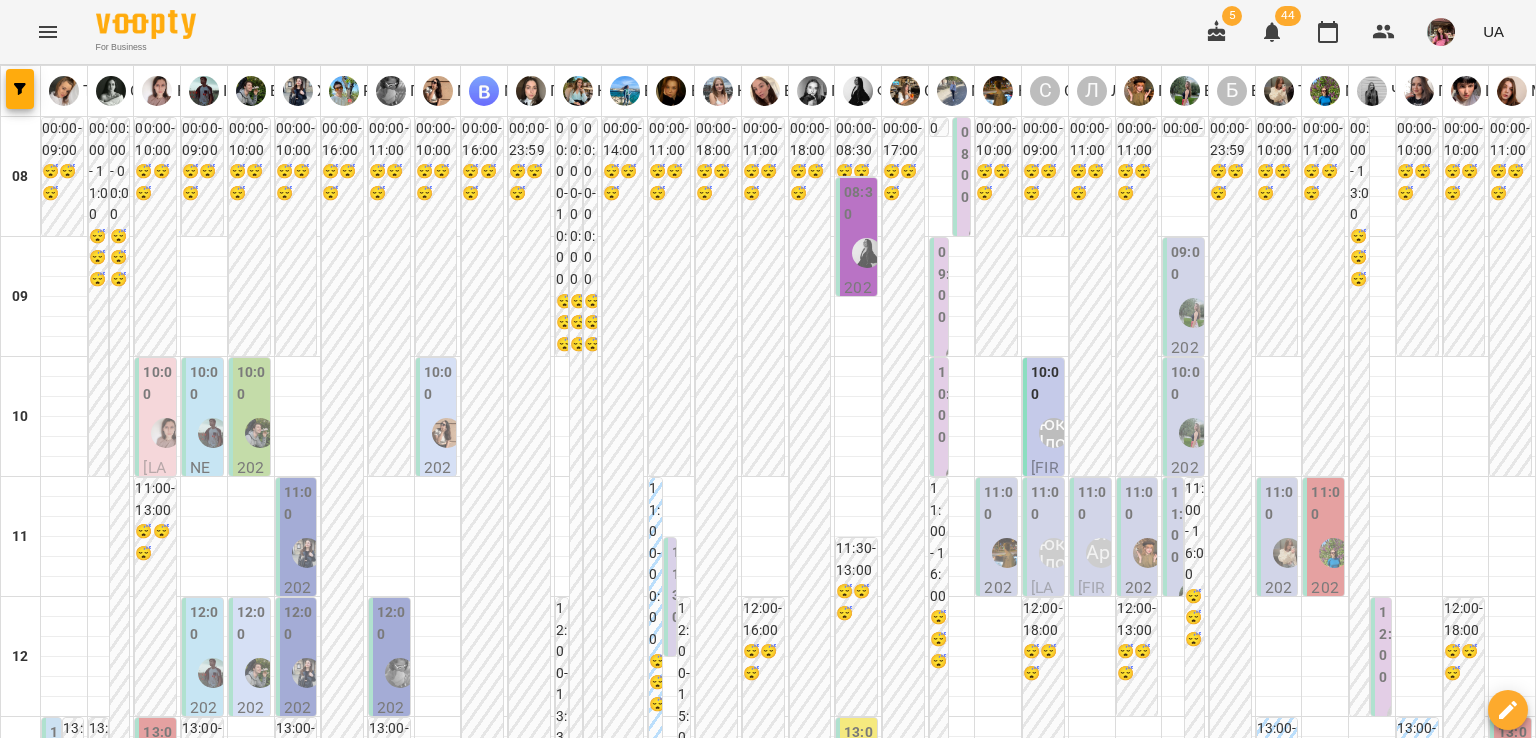 scroll, scrollTop: 234, scrollLeft: 0, axis: vertical 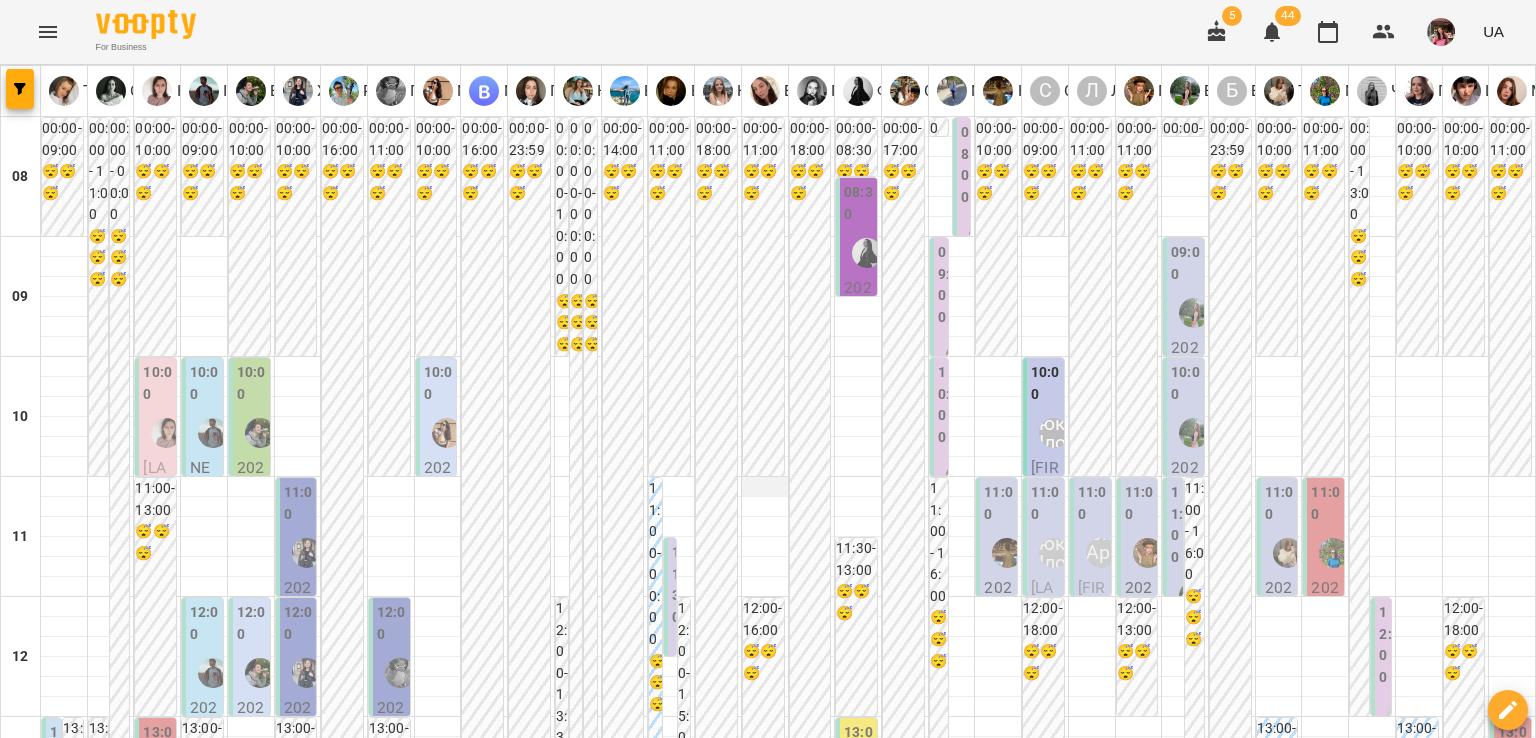 click at bounding box center (765, 487) 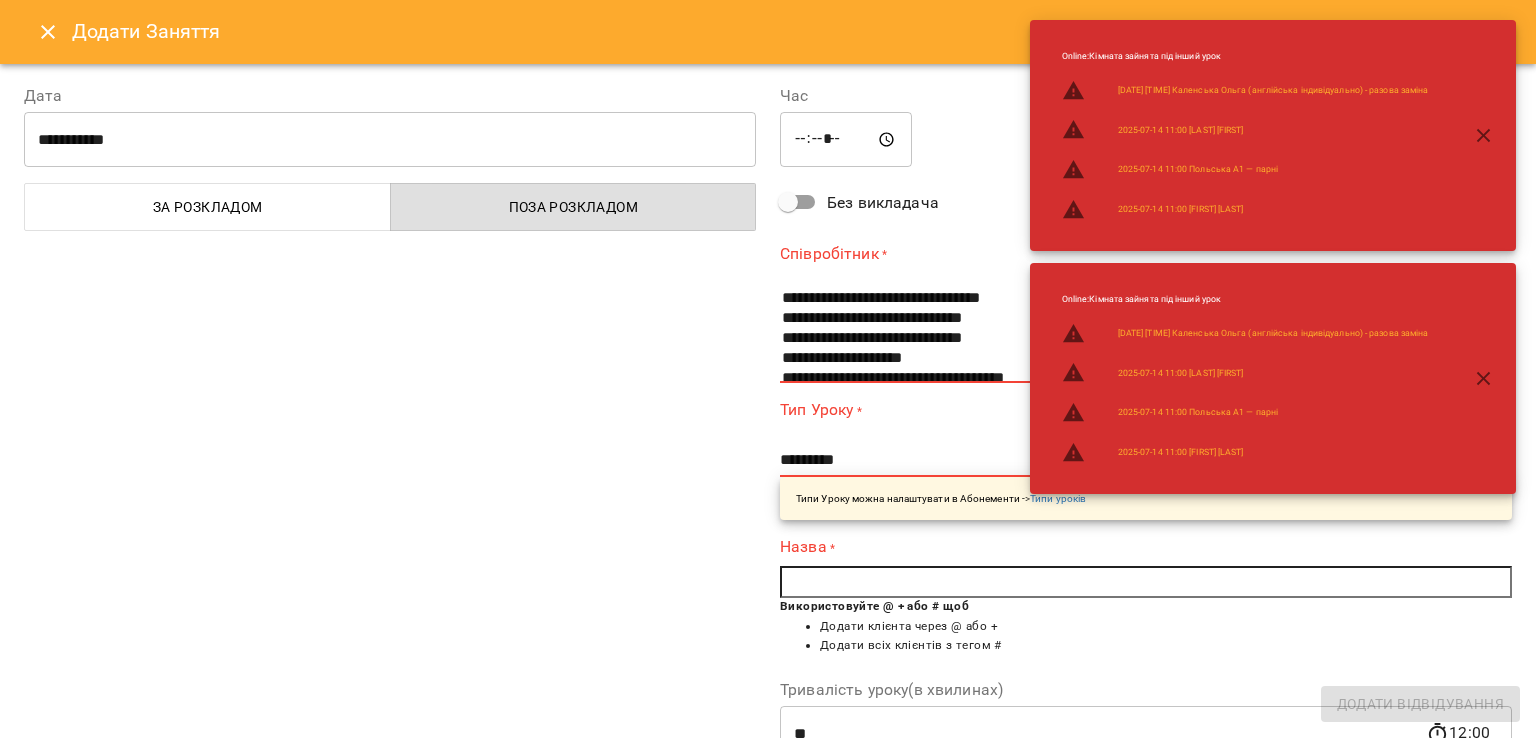 scroll, scrollTop: 192, scrollLeft: 0, axis: vertical 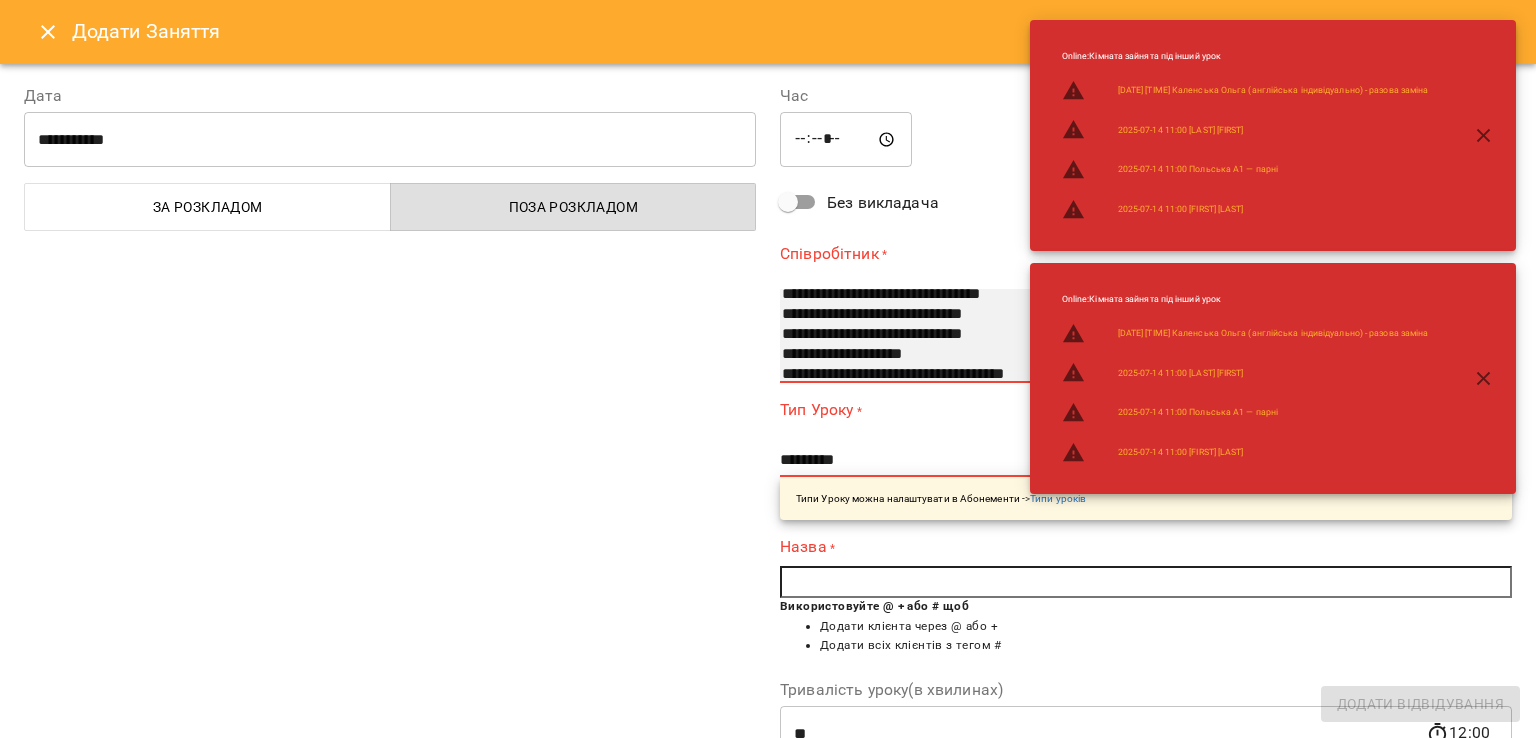 select on "**********" 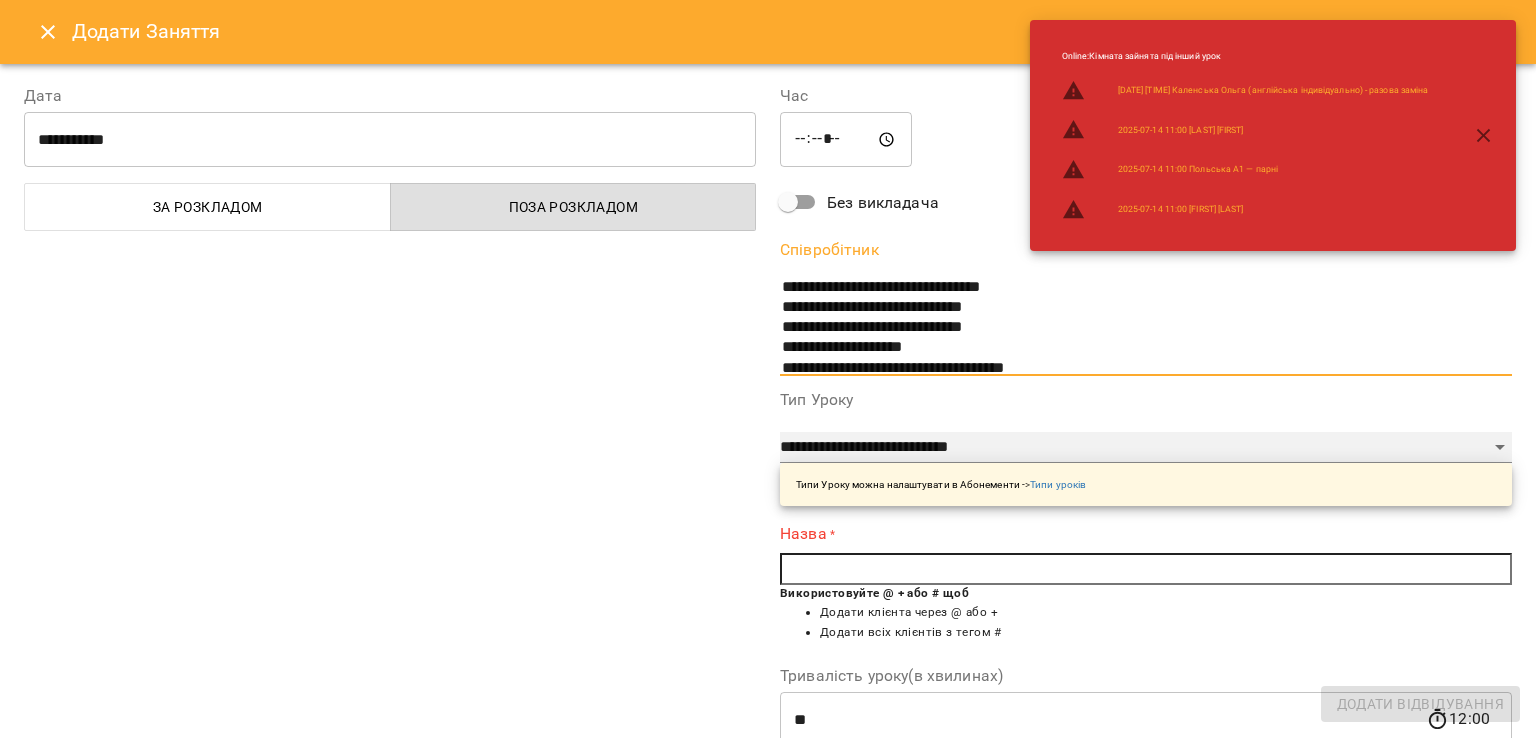 click on "**********" at bounding box center (1146, 448) 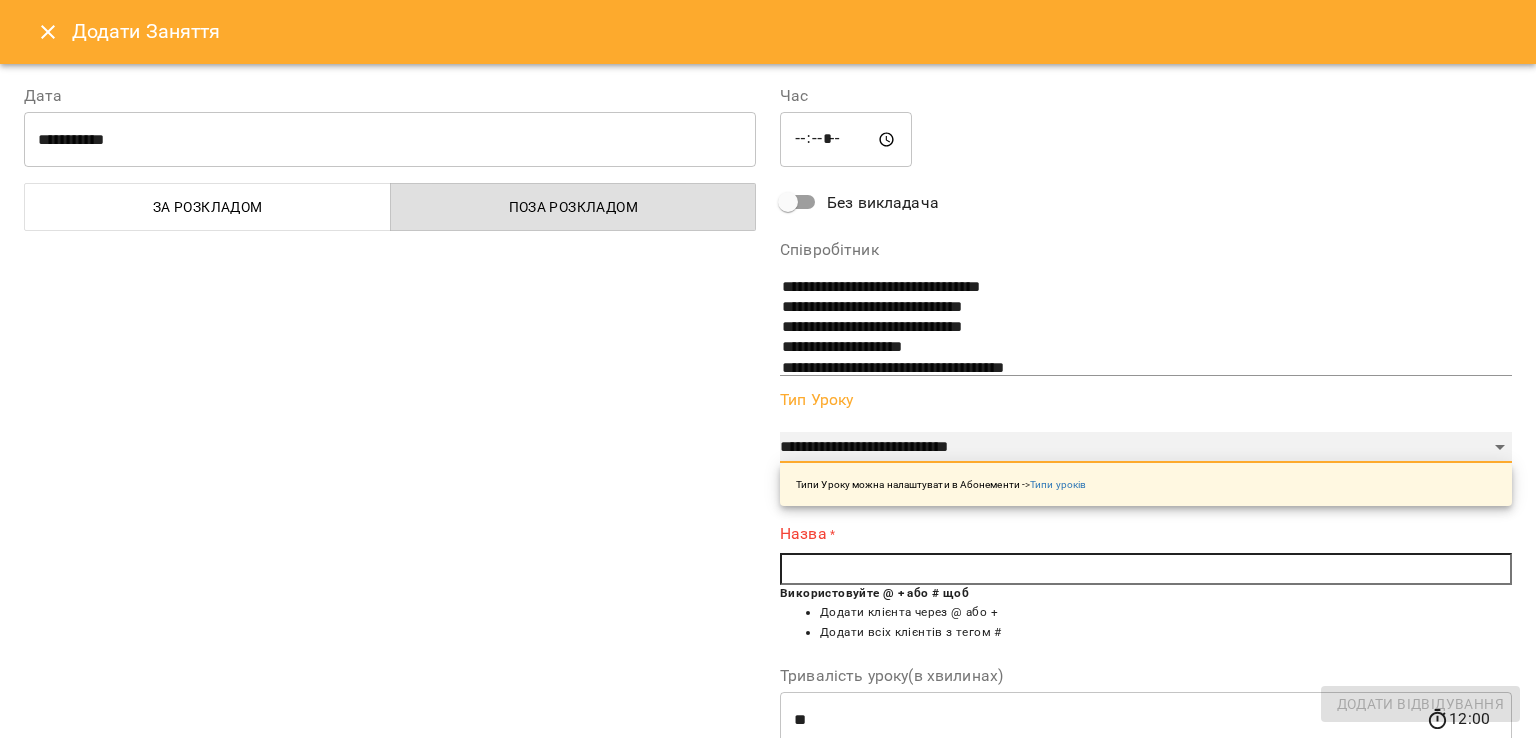select on "**********" 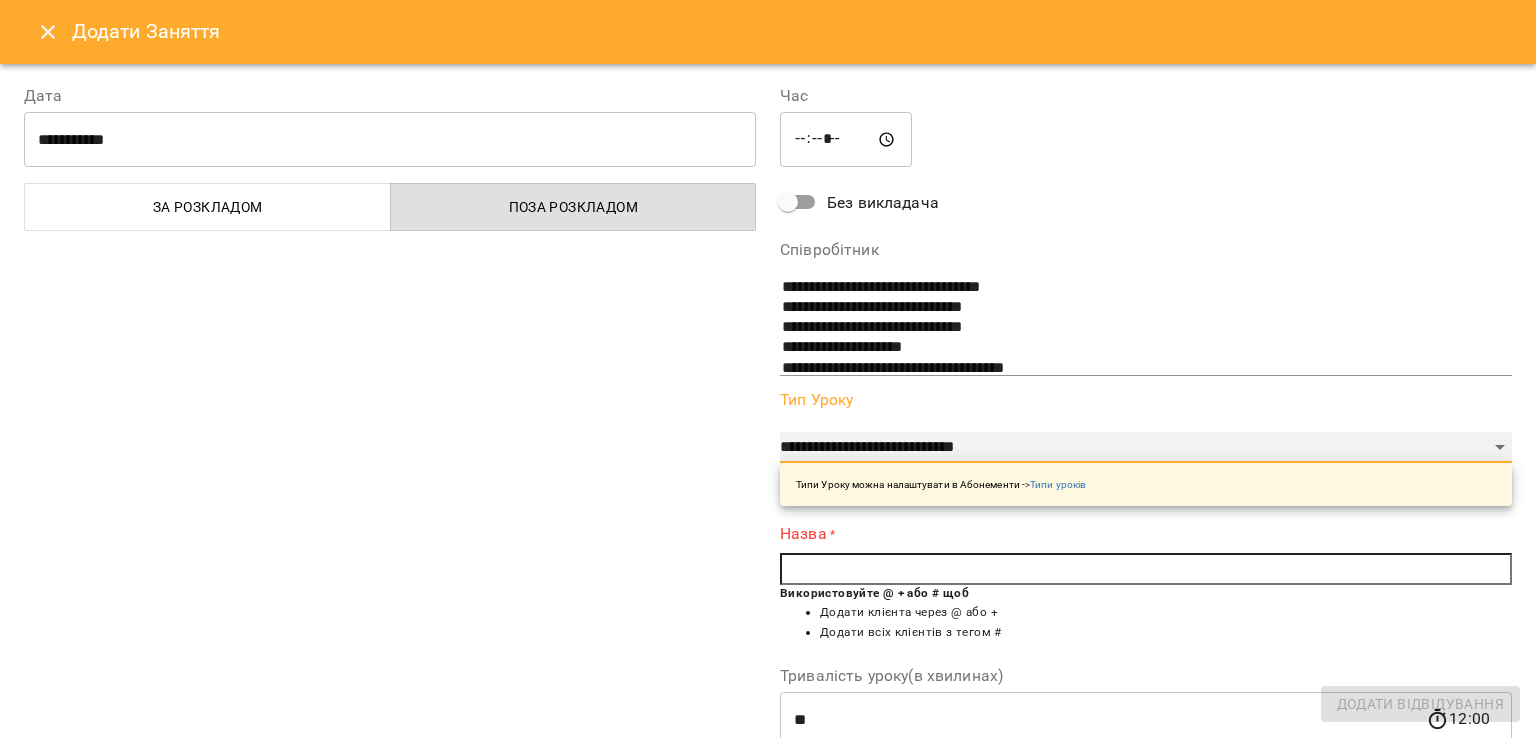 click on "**********" at bounding box center (1146, 448) 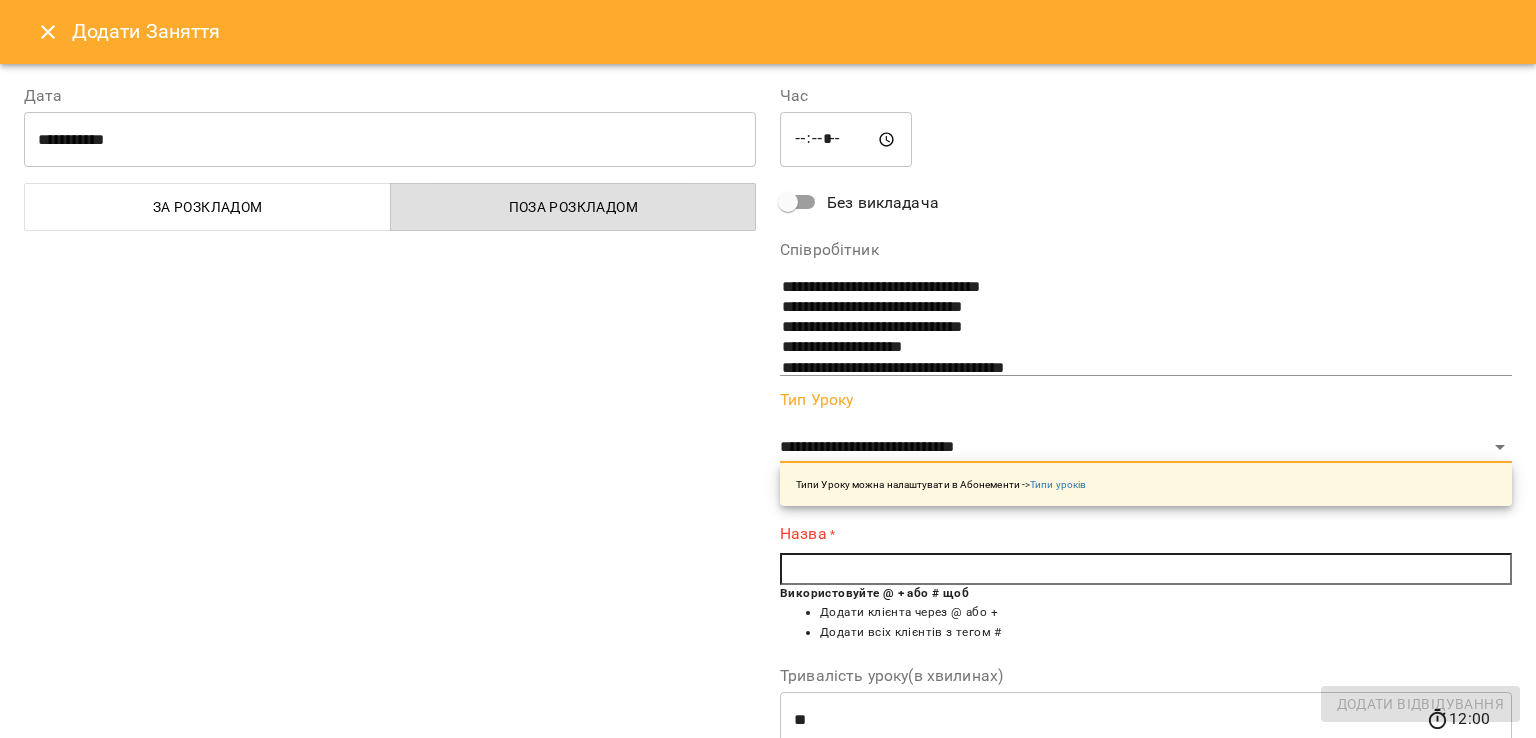 click at bounding box center (1146, 569) 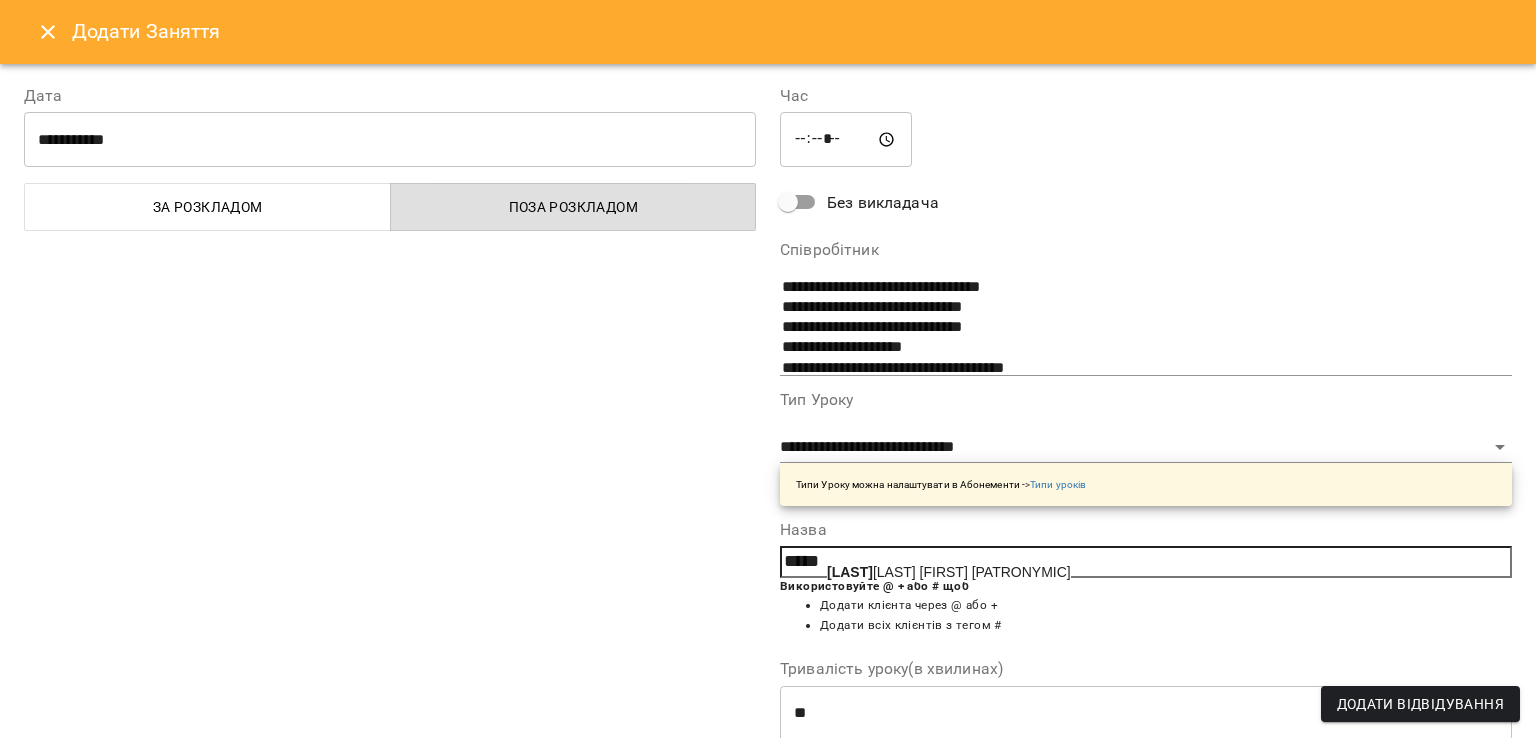 click on "Стук ов Павло Олексiйович" at bounding box center (949, 572) 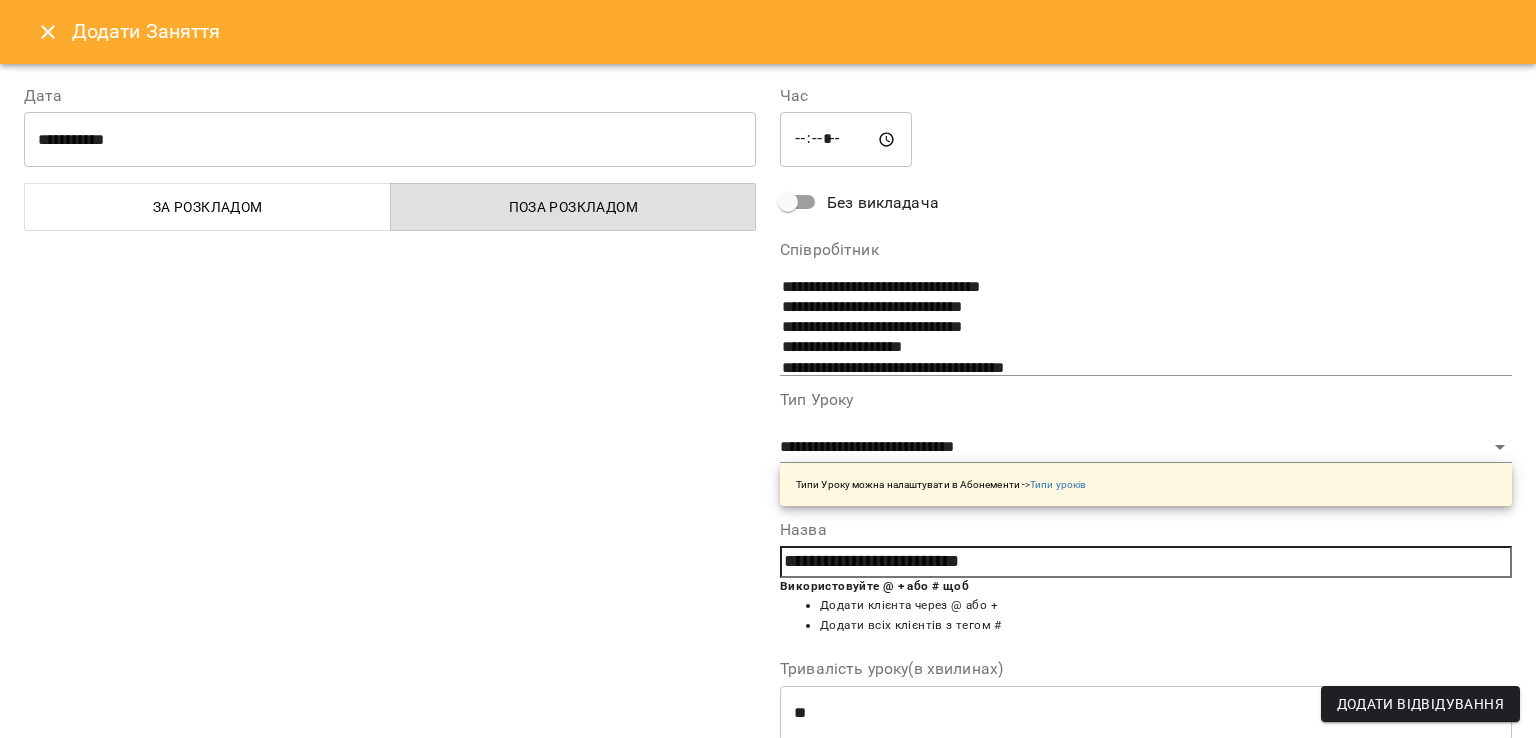 click on "Додати Відвідування" at bounding box center (1420, 704) 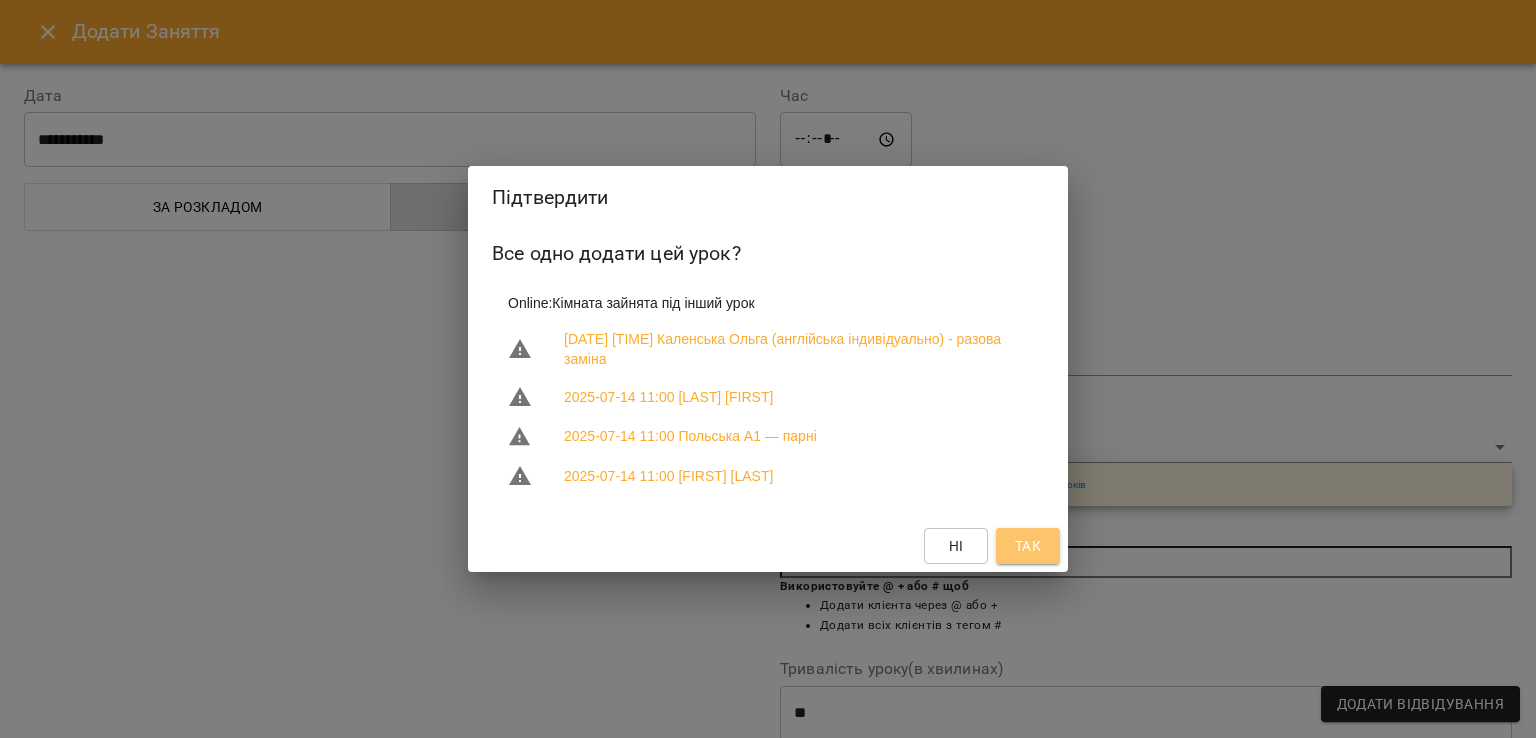 click on "Так" at bounding box center [1028, 546] 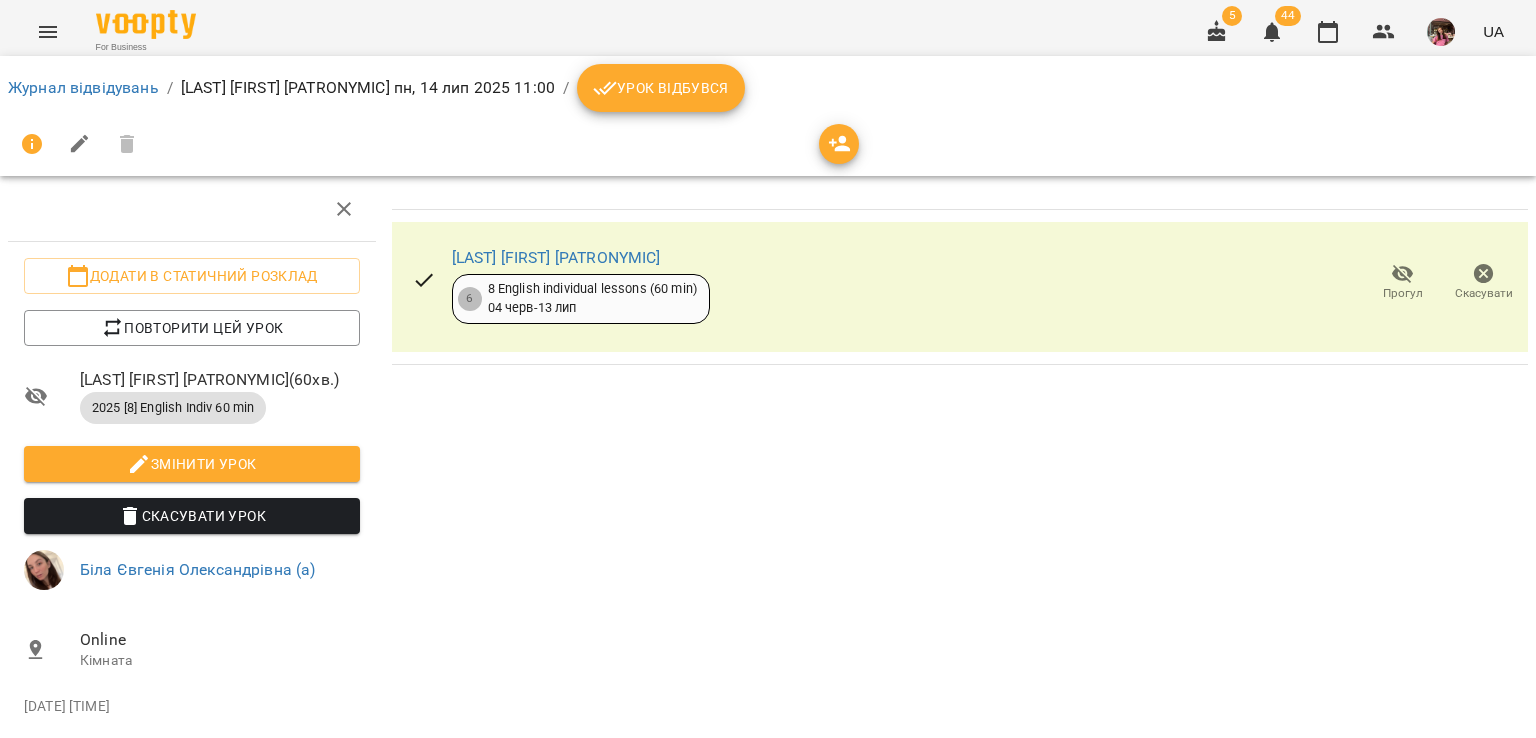 click on "Журнал відвідувань" at bounding box center [83, 88] 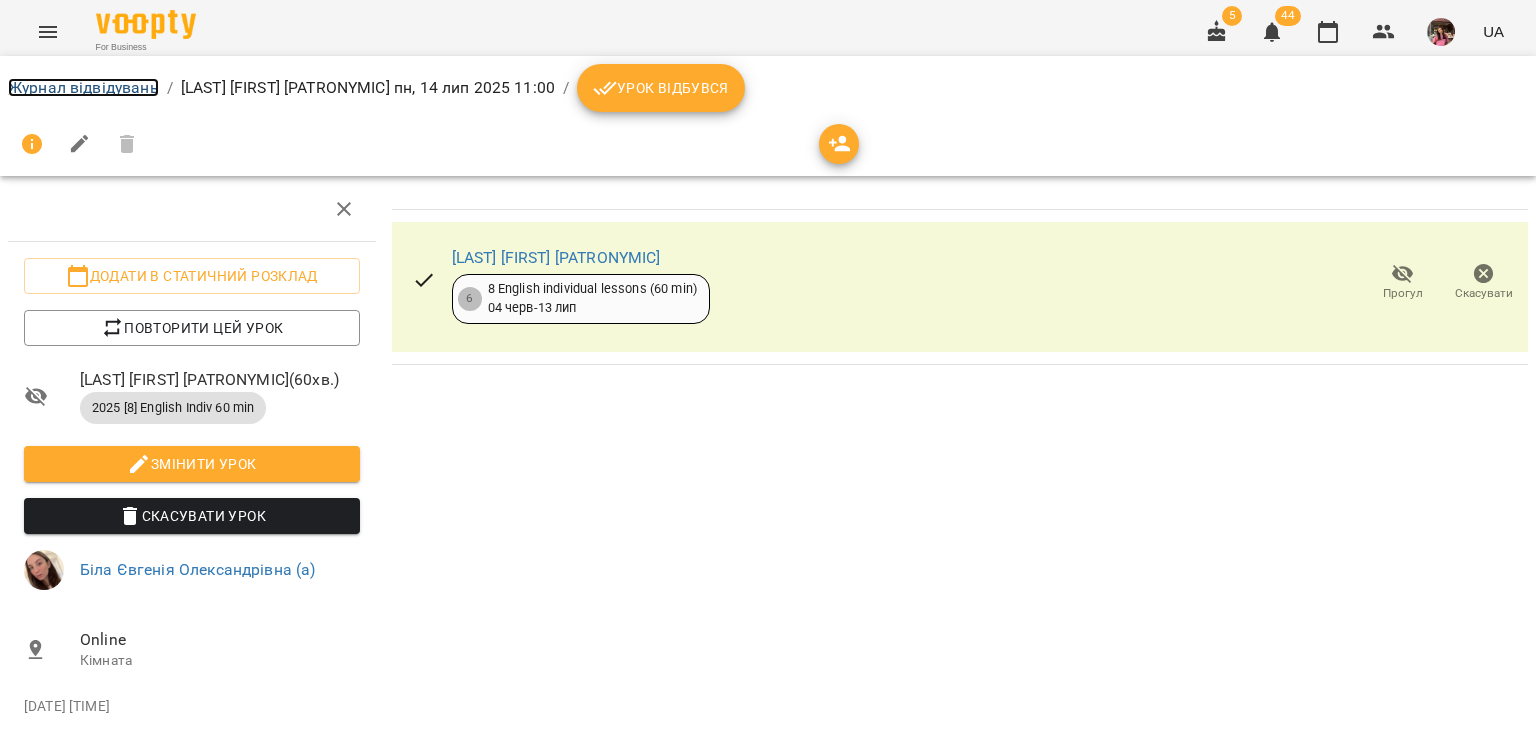 click on "Журнал відвідувань" at bounding box center [83, 87] 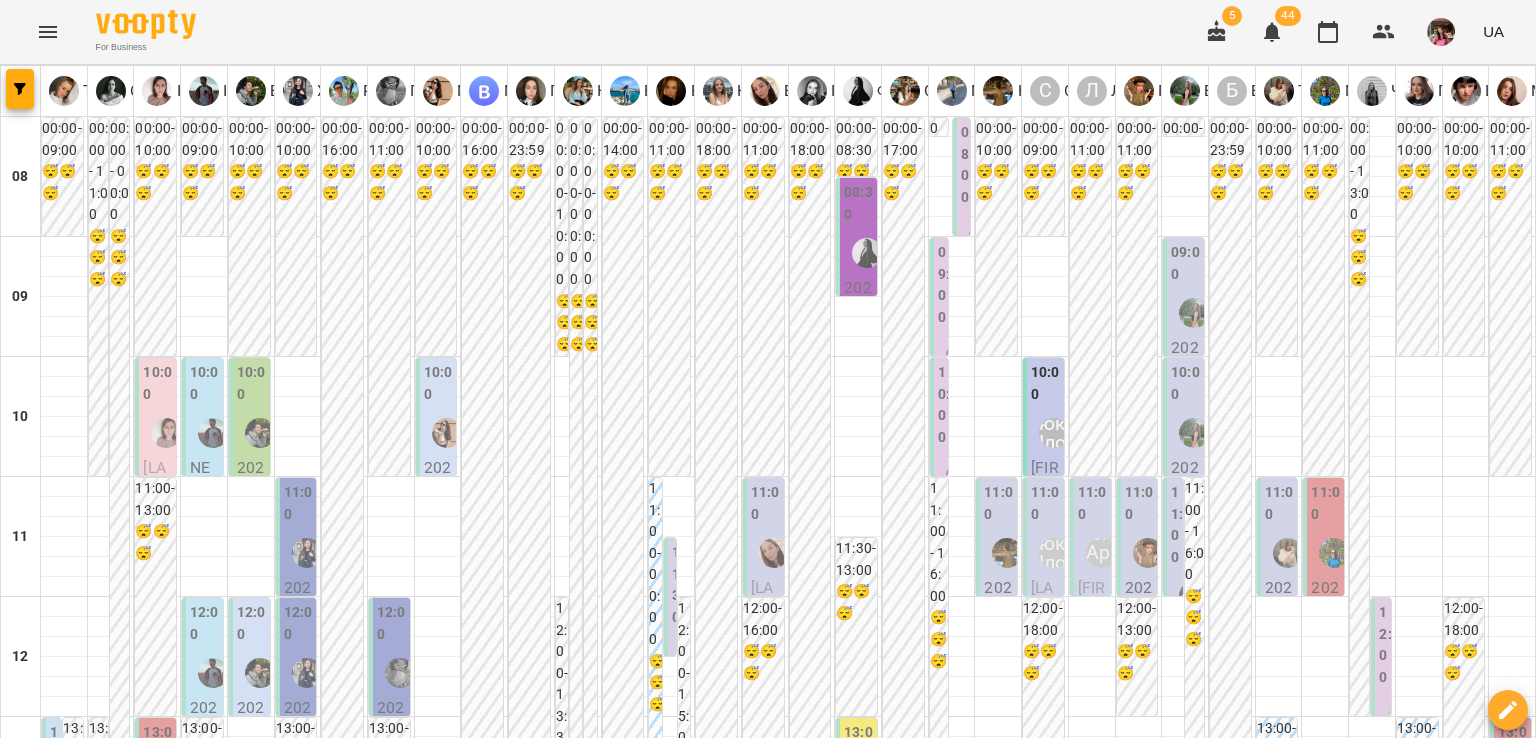 click on "17 лип" at bounding box center [857, 1962] 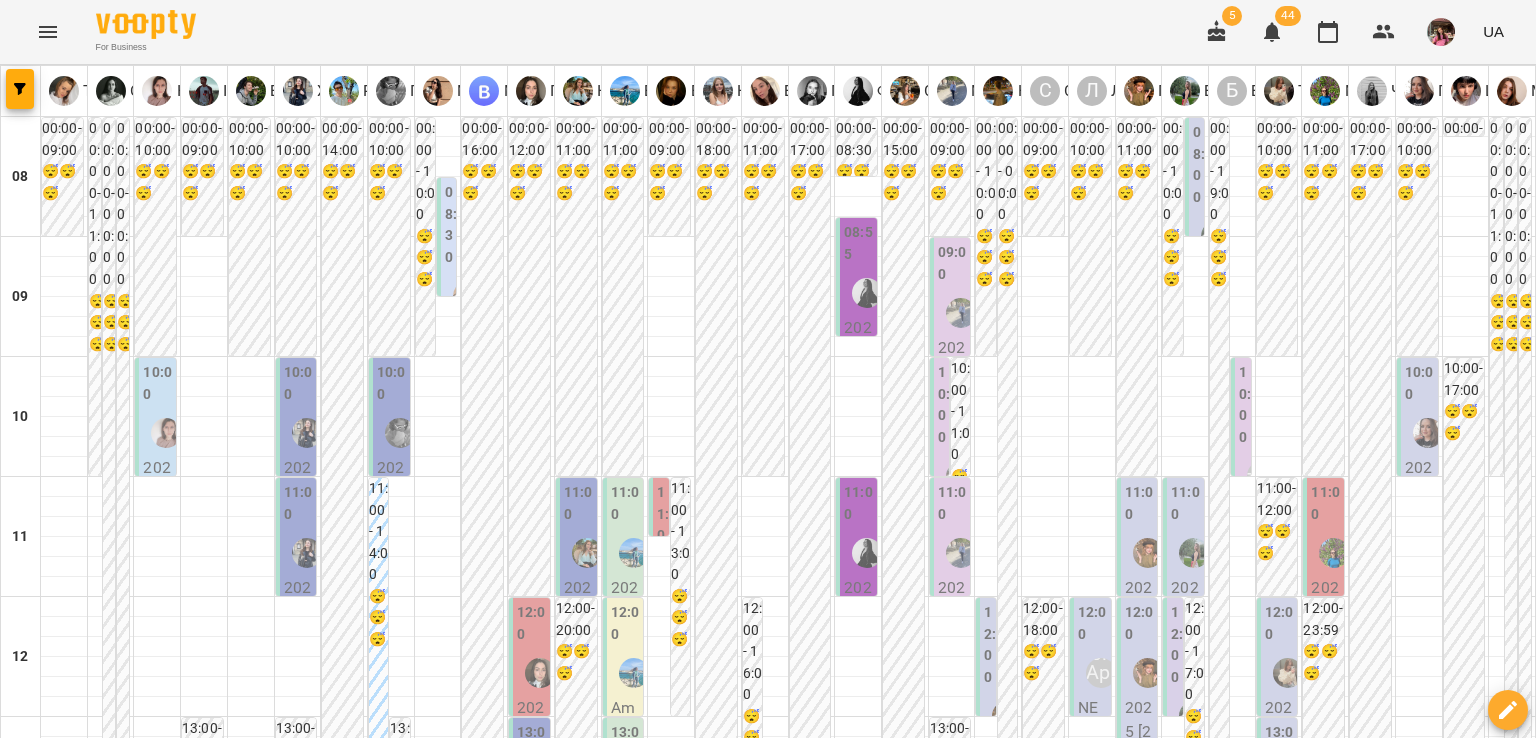 scroll, scrollTop: 168, scrollLeft: 0, axis: vertical 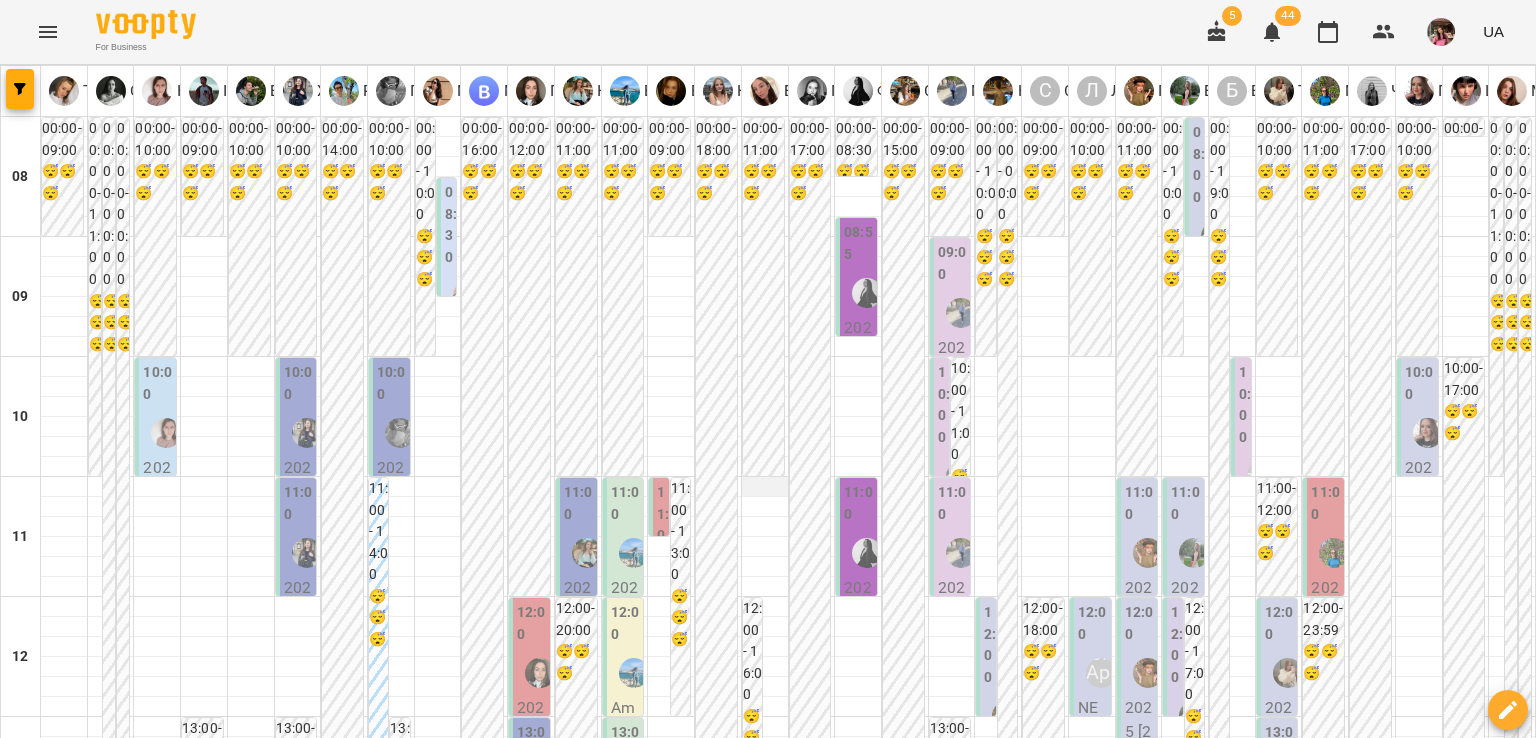 click at bounding box center [765, 487] 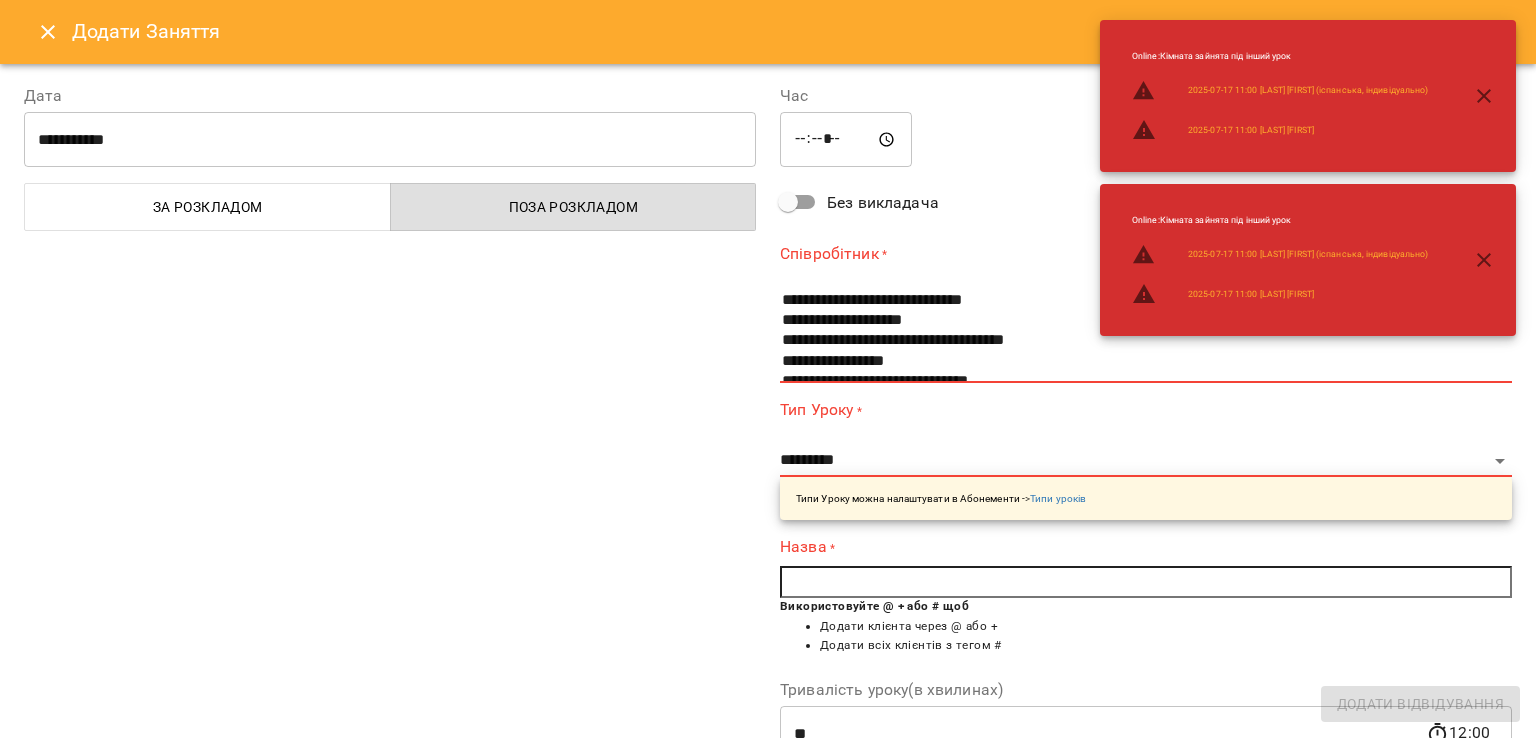 scroll, scrollTop: 200, scrollLeft: 0, axis: vertical 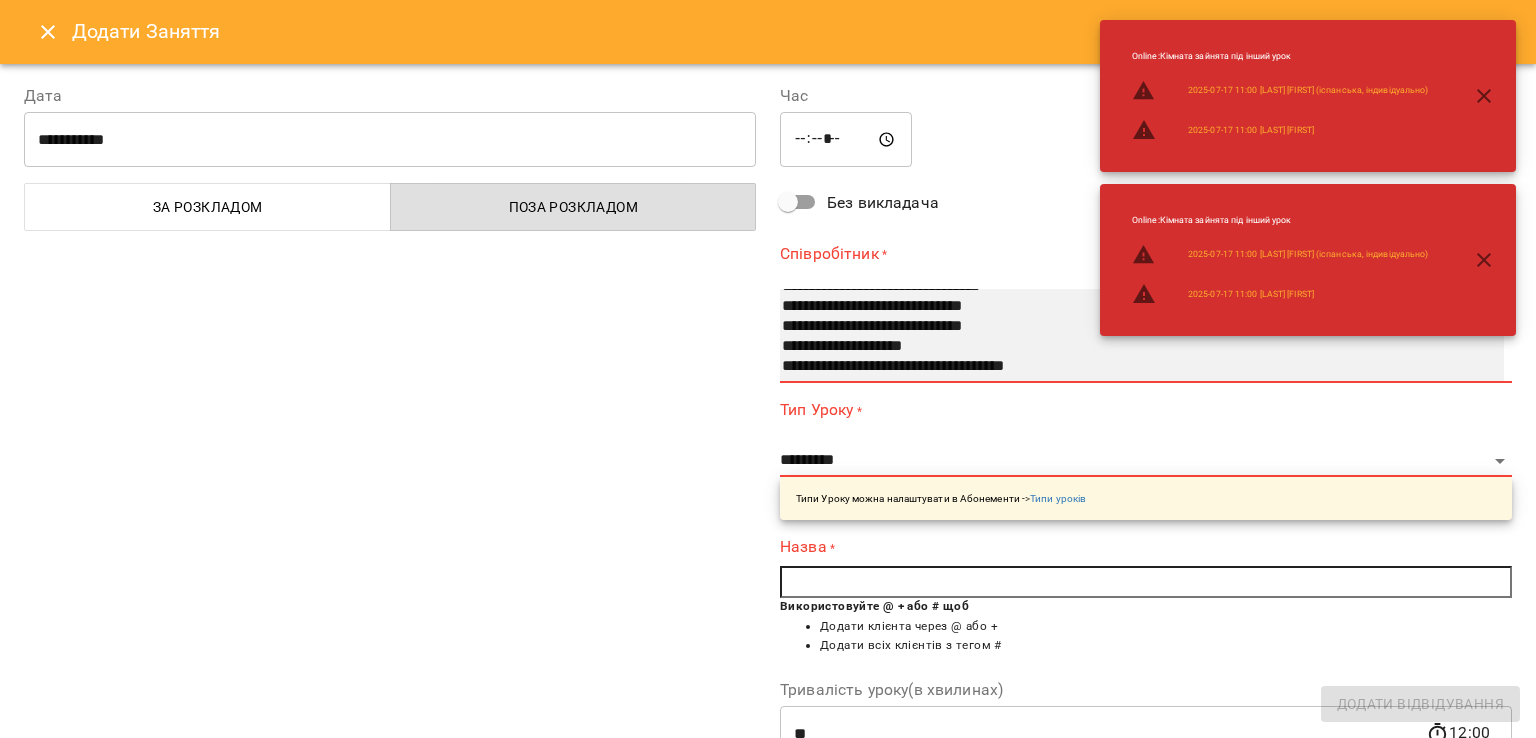 select on "**********" 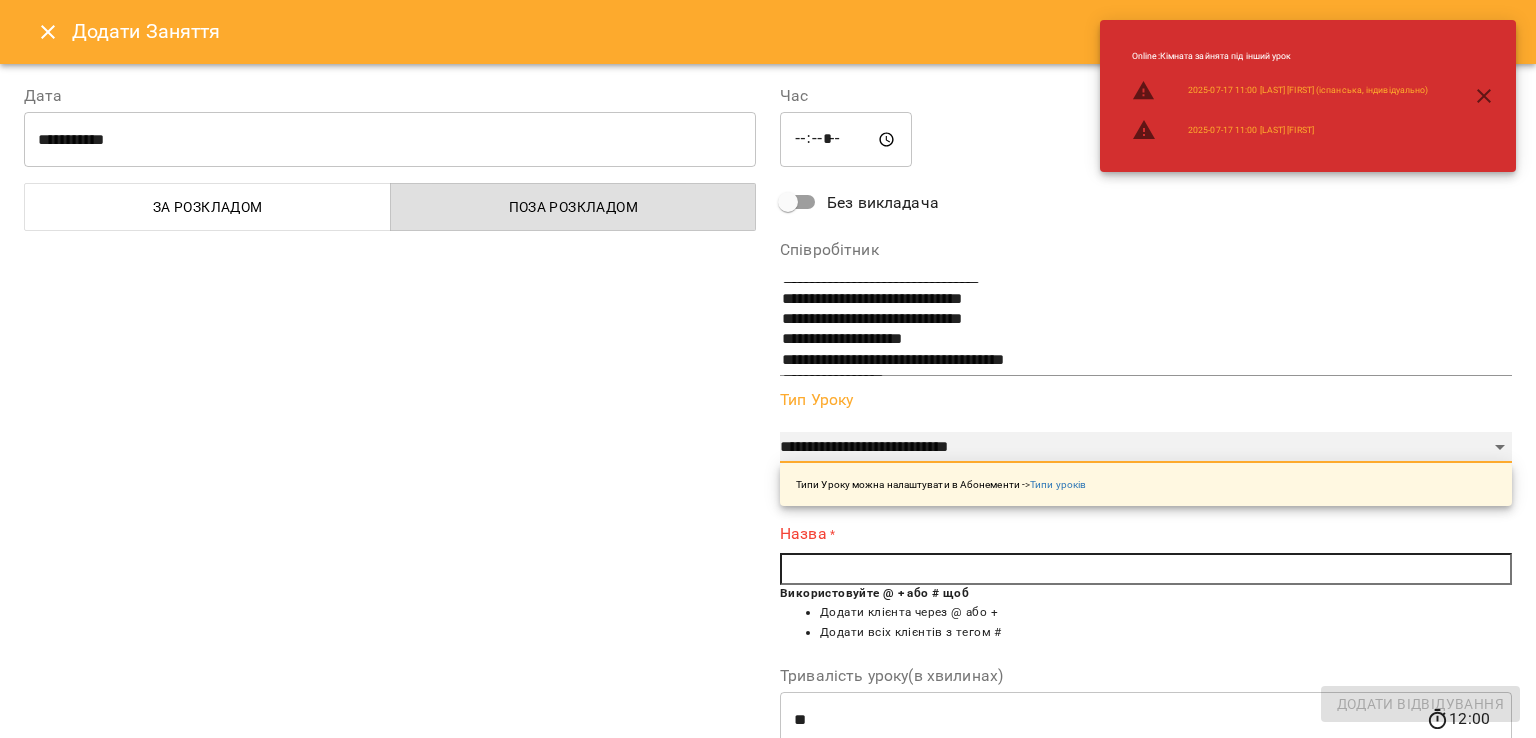 click on "**********" at bounding box center (1146, 448) 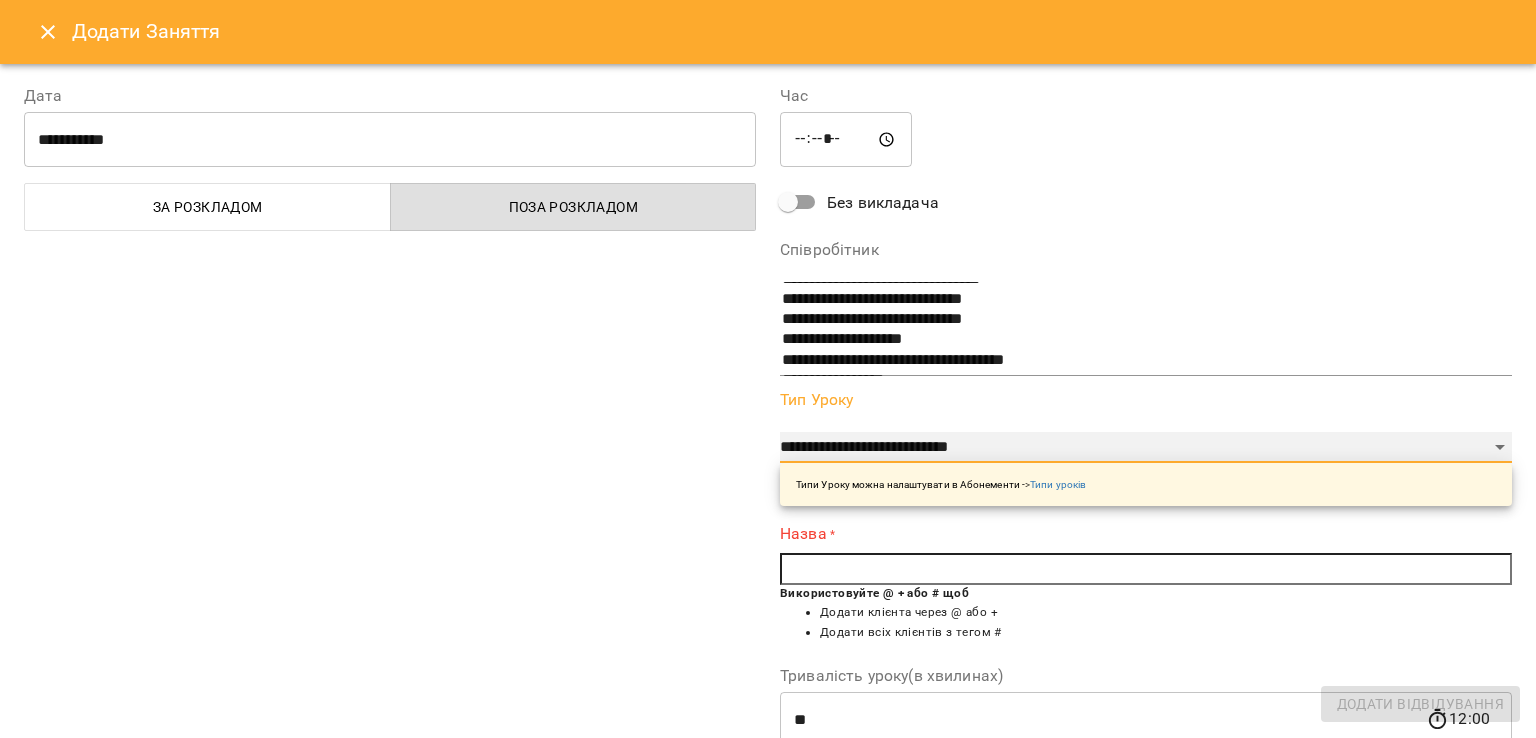 select on "**********" 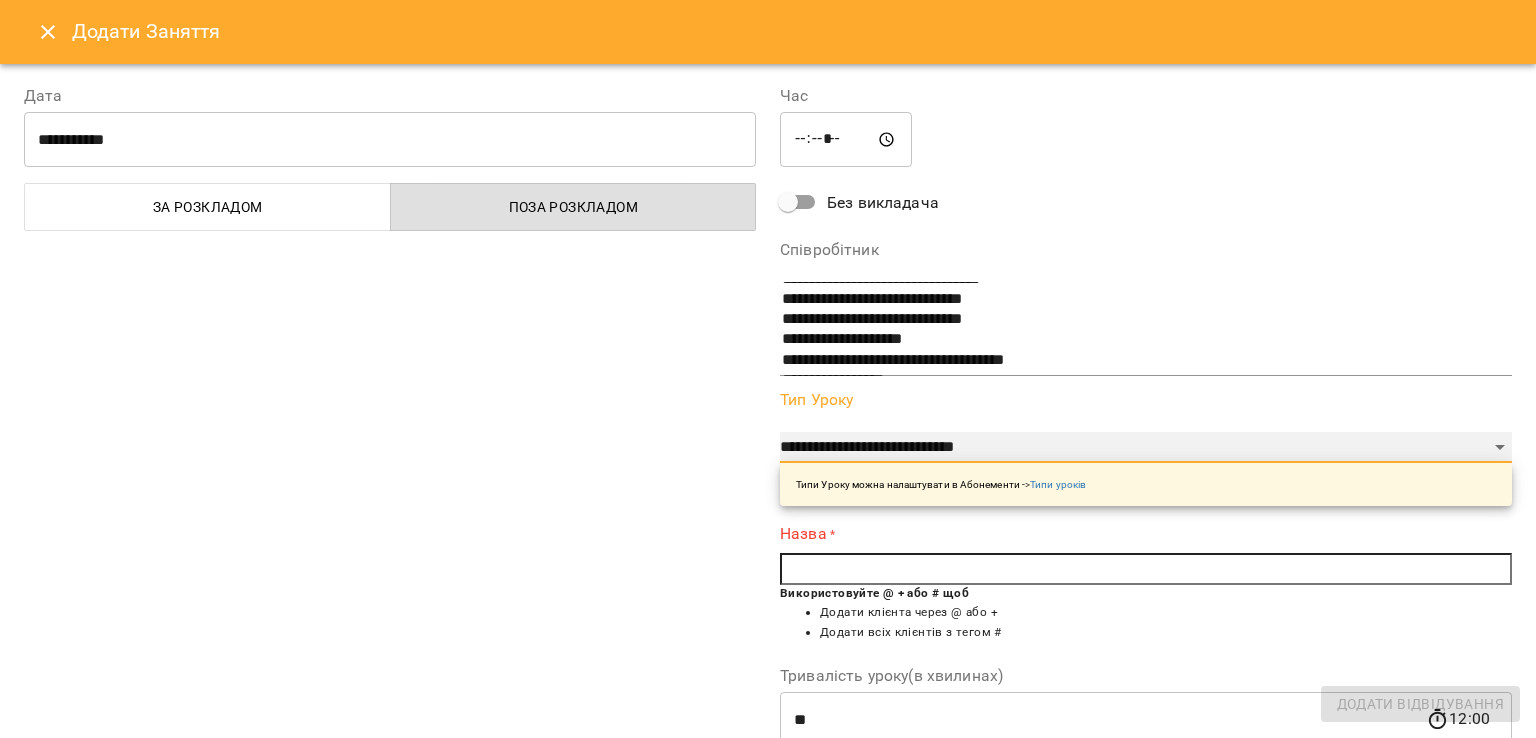 click on "**********" at bounding box center [1146, 448] 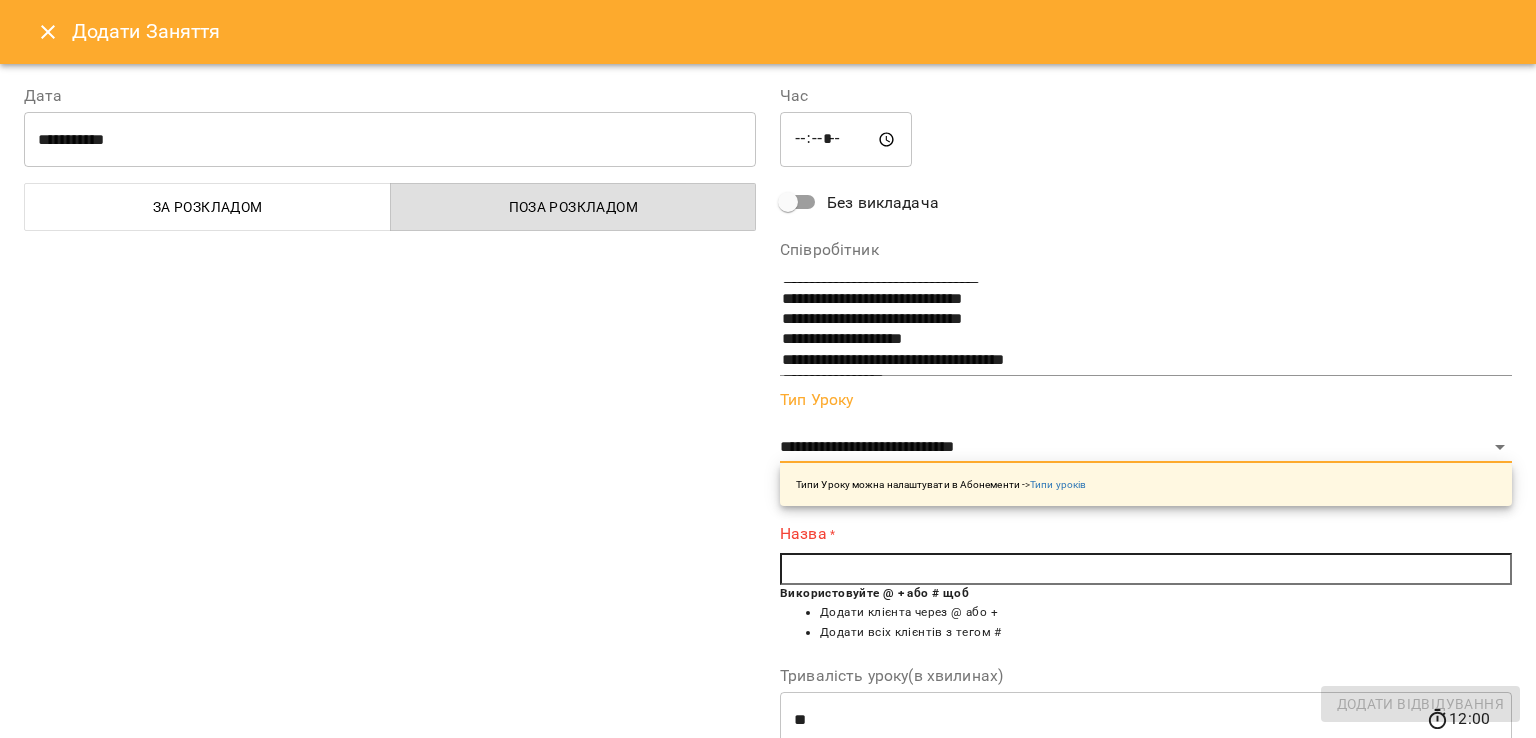 click at bounding box center [1146, 569] 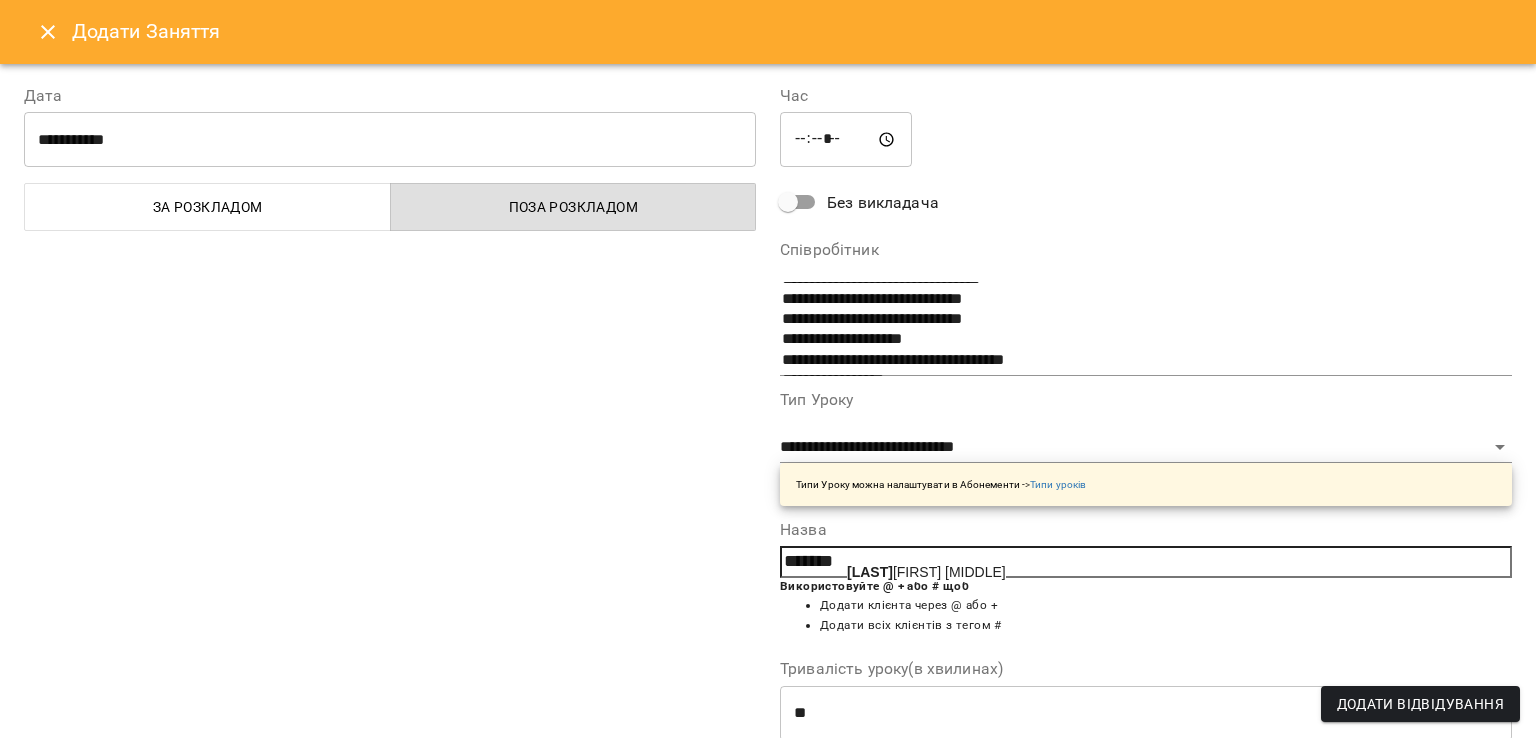 click on "Стуков  Павло Олексiйович" at bounding box center [926, 572] 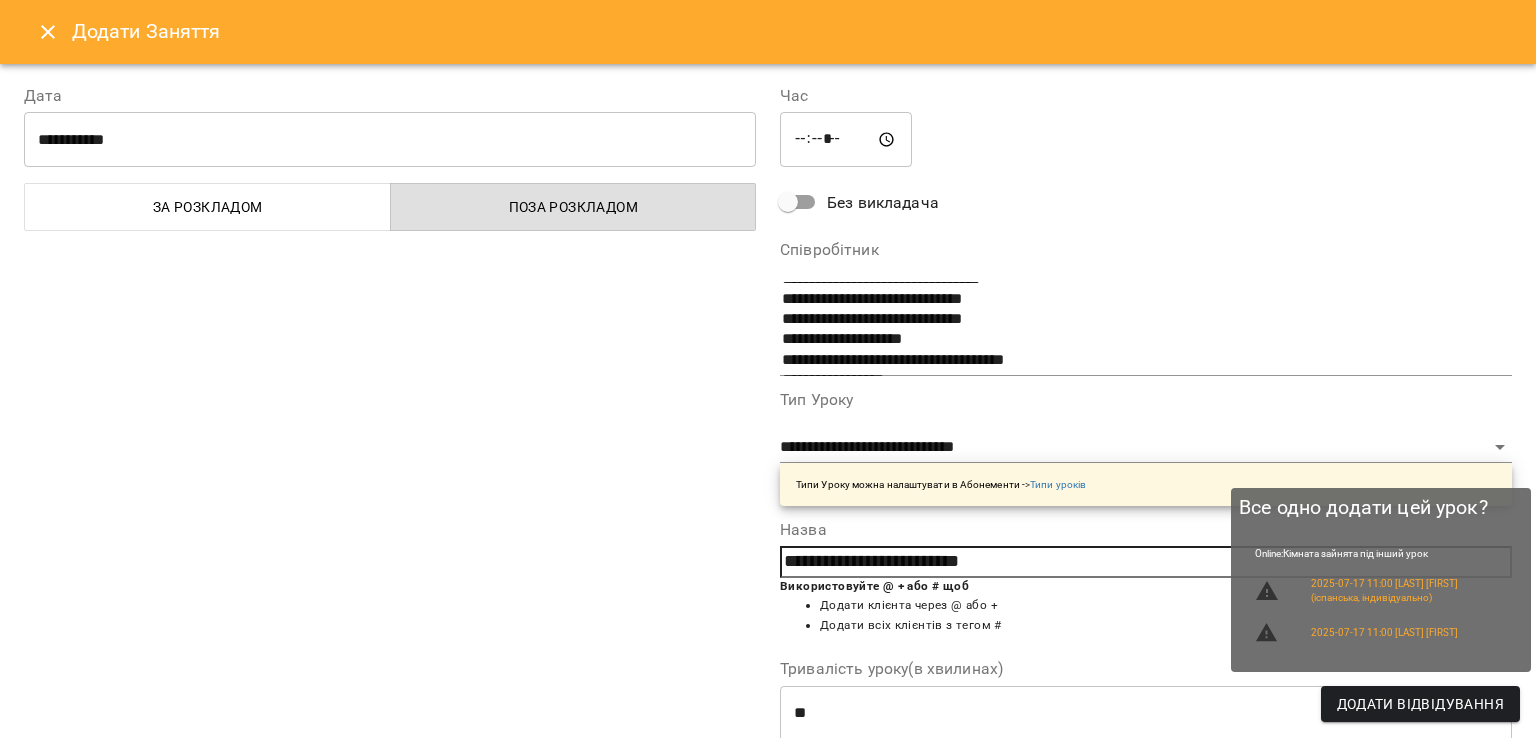 click on "Додати Відвідування" at bounding box center [1420, 704] 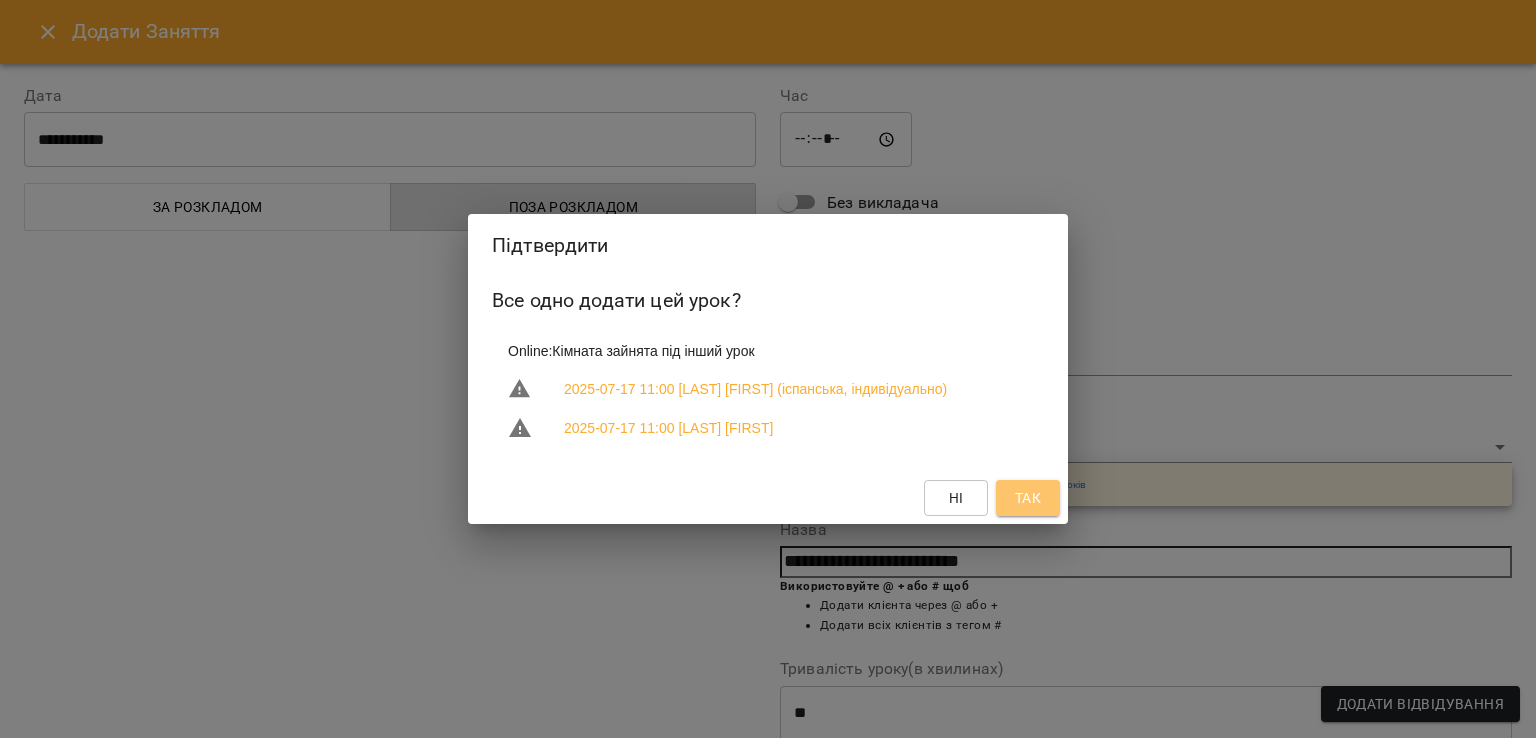 click on "Так" at bounding box center [1028, 498] 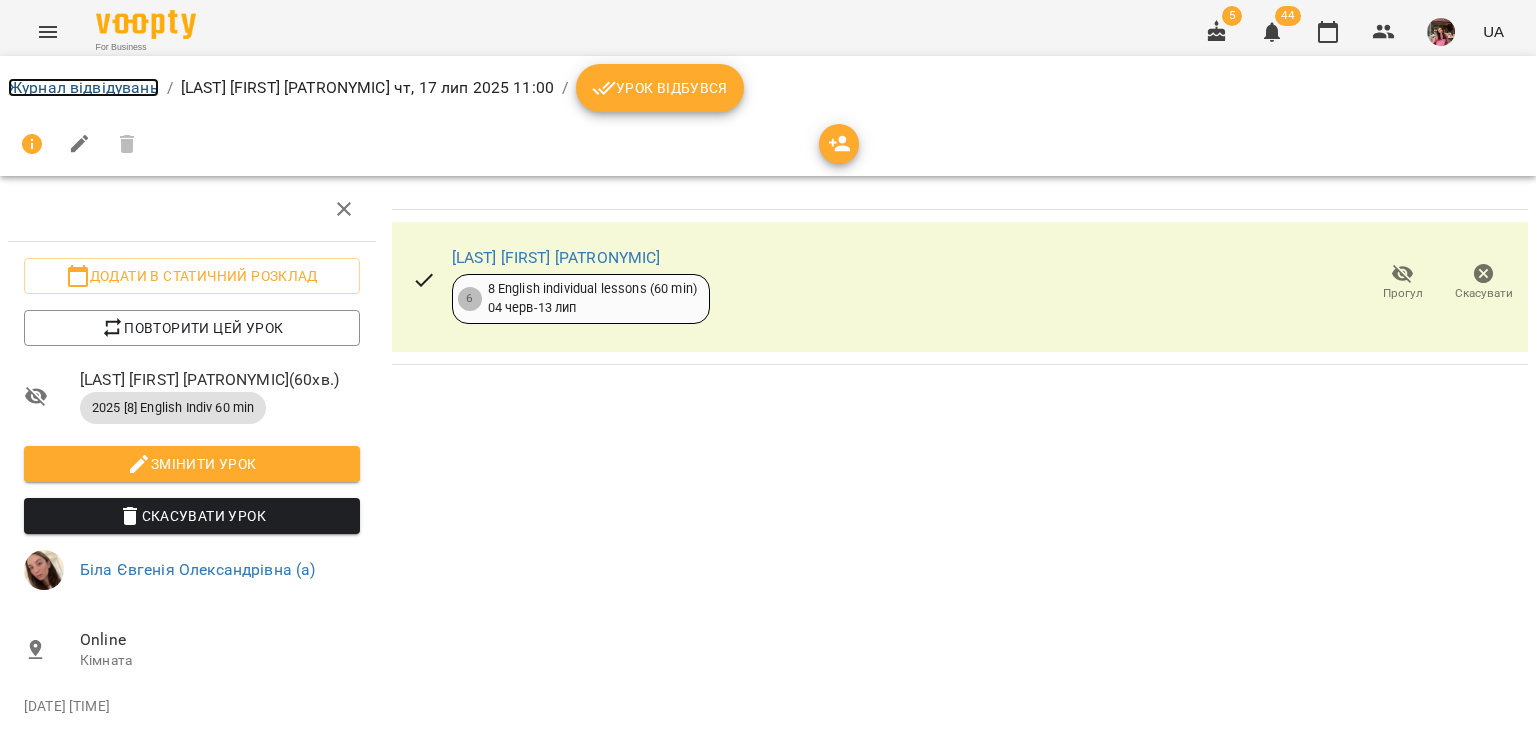 click on "Журнал відвідувань" at bounding box center (83, 87) 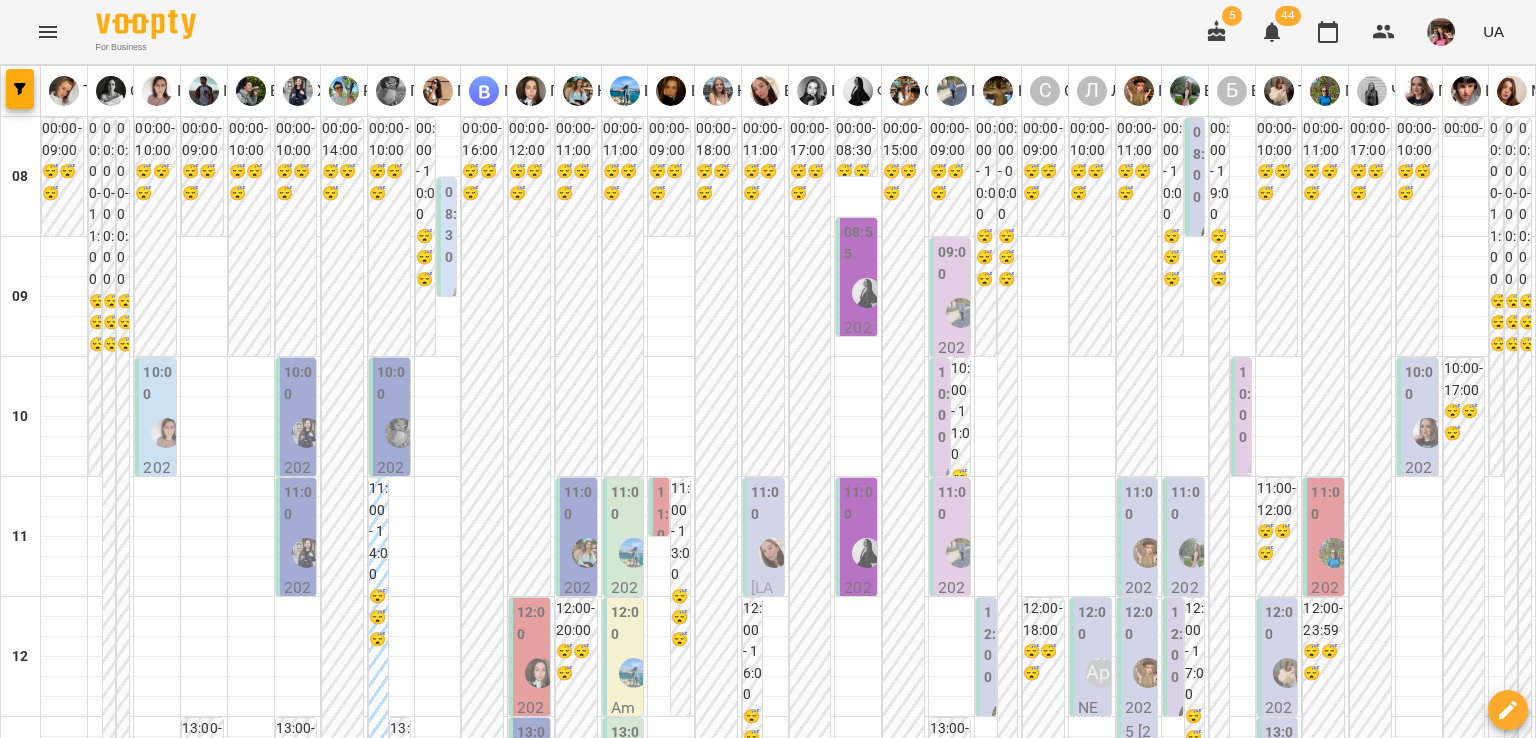 scroll, scrollTop: 216, scrollLeft: 0, axis: vertical 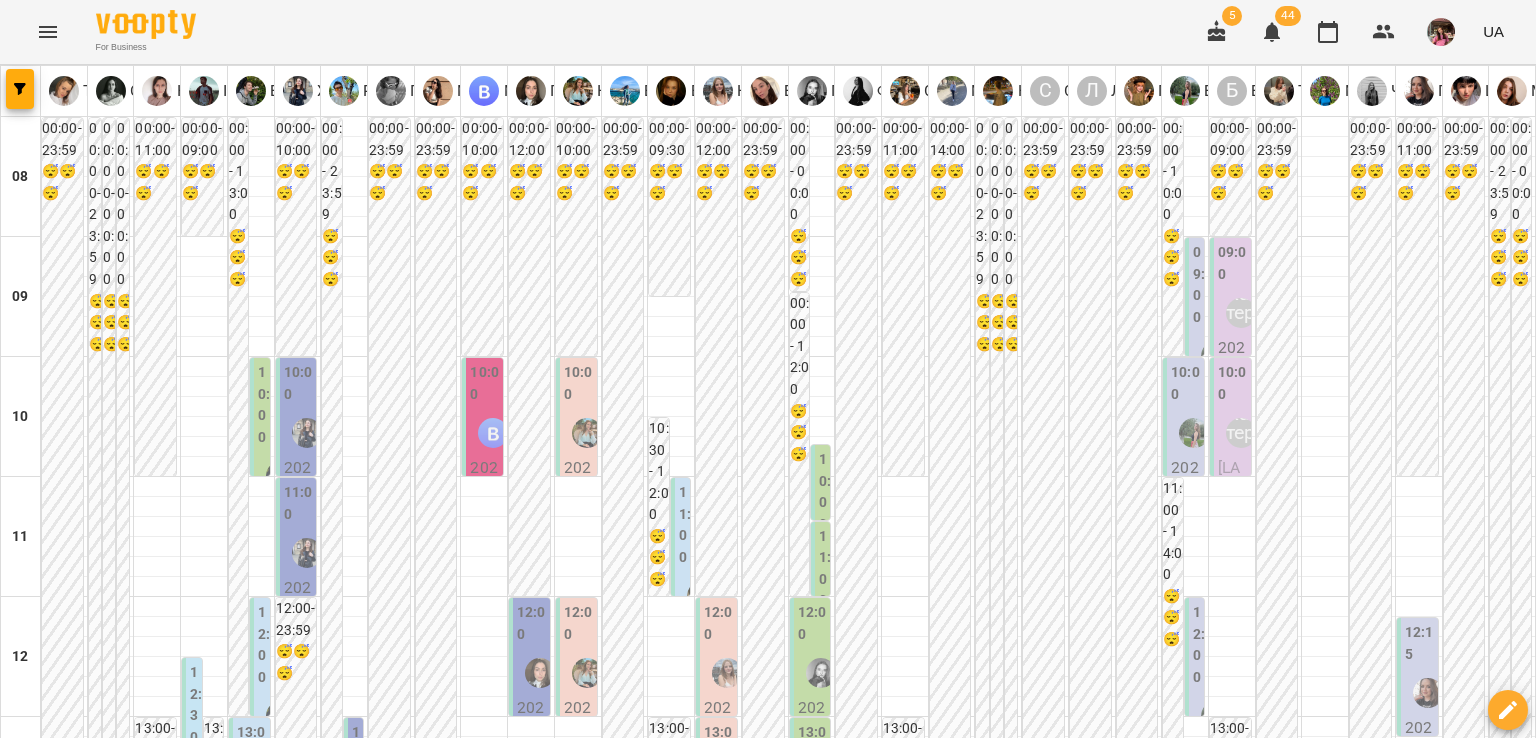 click at bounding box center (867, 2008) 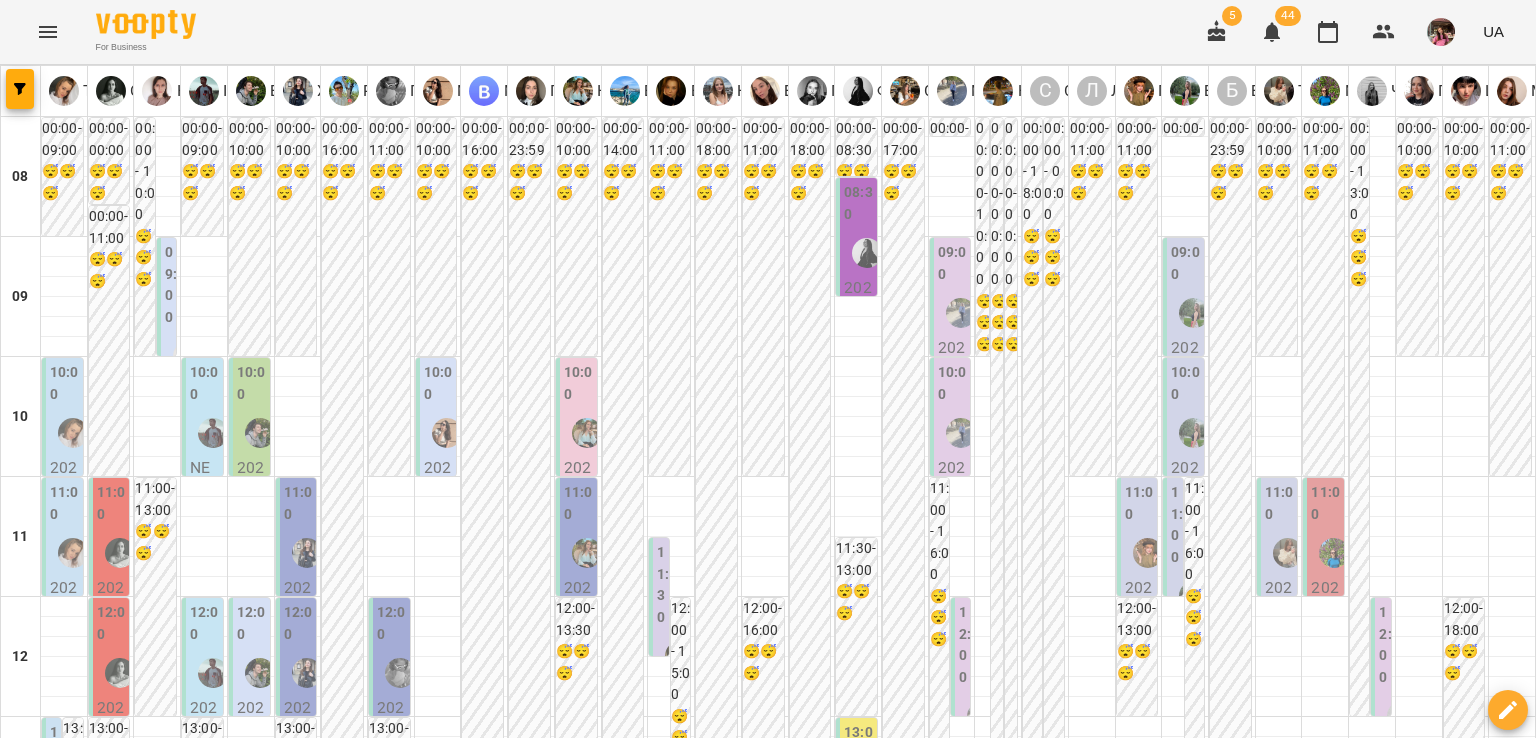 click on "вт" at bounding box center (433, 1943) 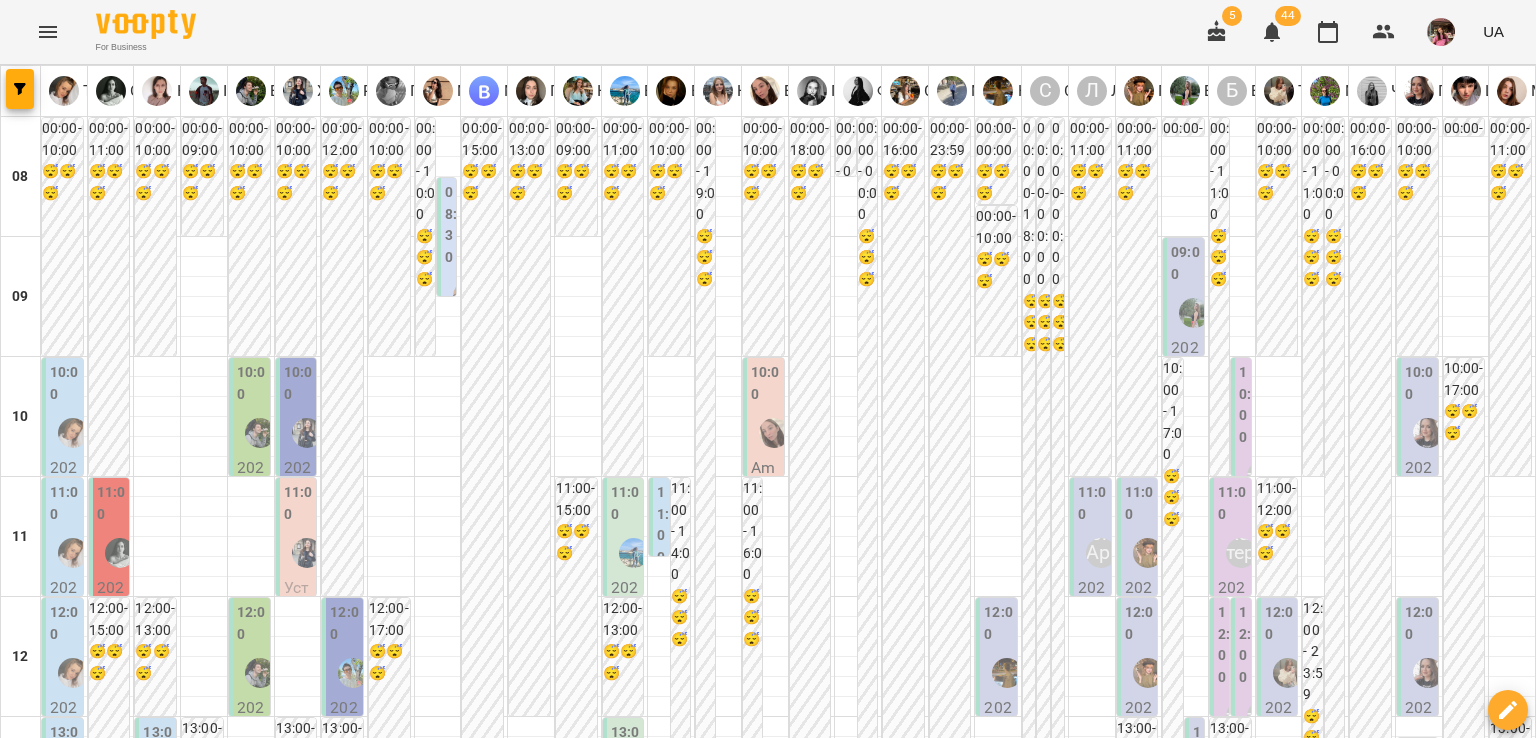 scroll, scrollTop: 898, scrollLeft: 0, axis: vertical 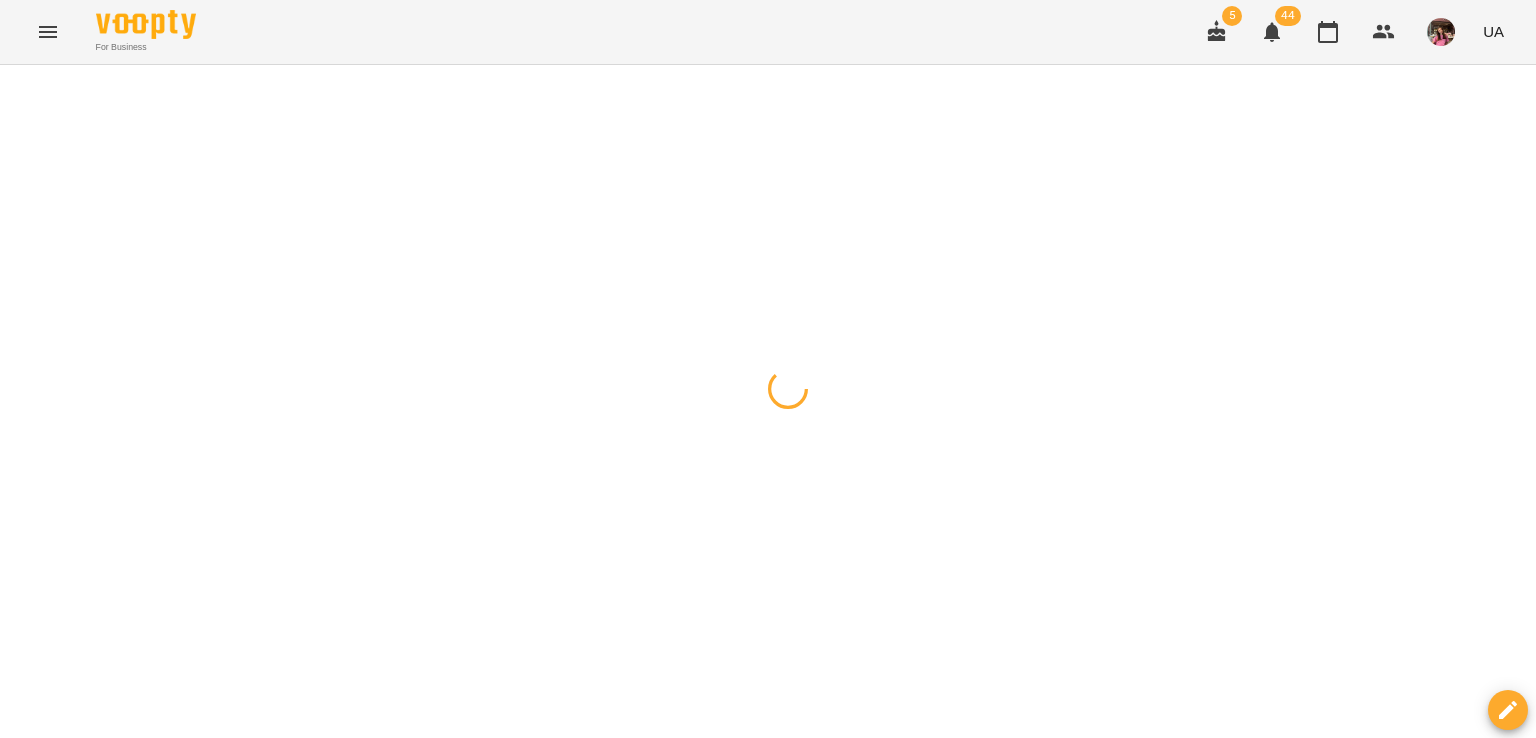 click at bounding box center (20, 89) 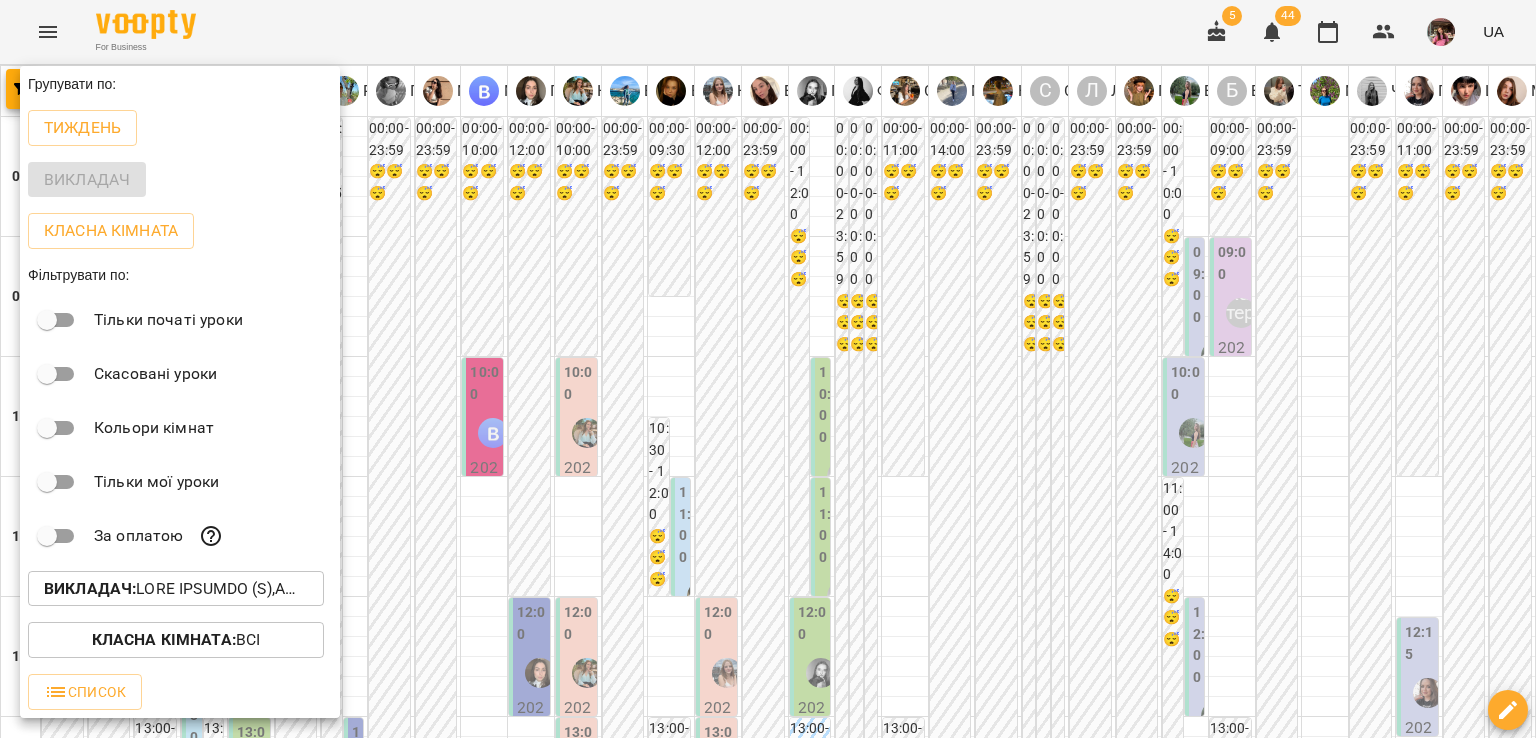 click on "Викладач :" at bounding box center (176, 589) 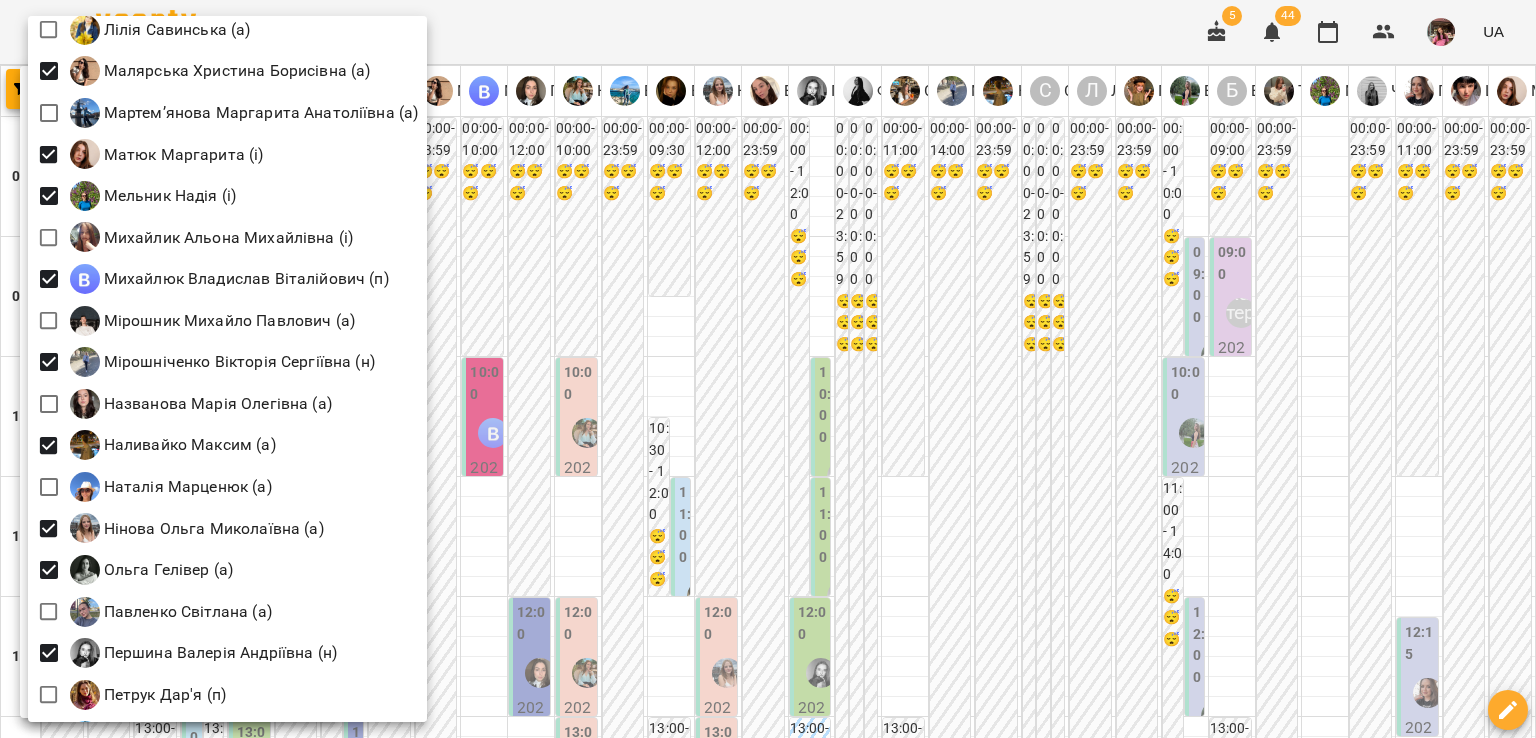 scroll, scrollTop: 2035, scrollLeft: 0, axis: vertical 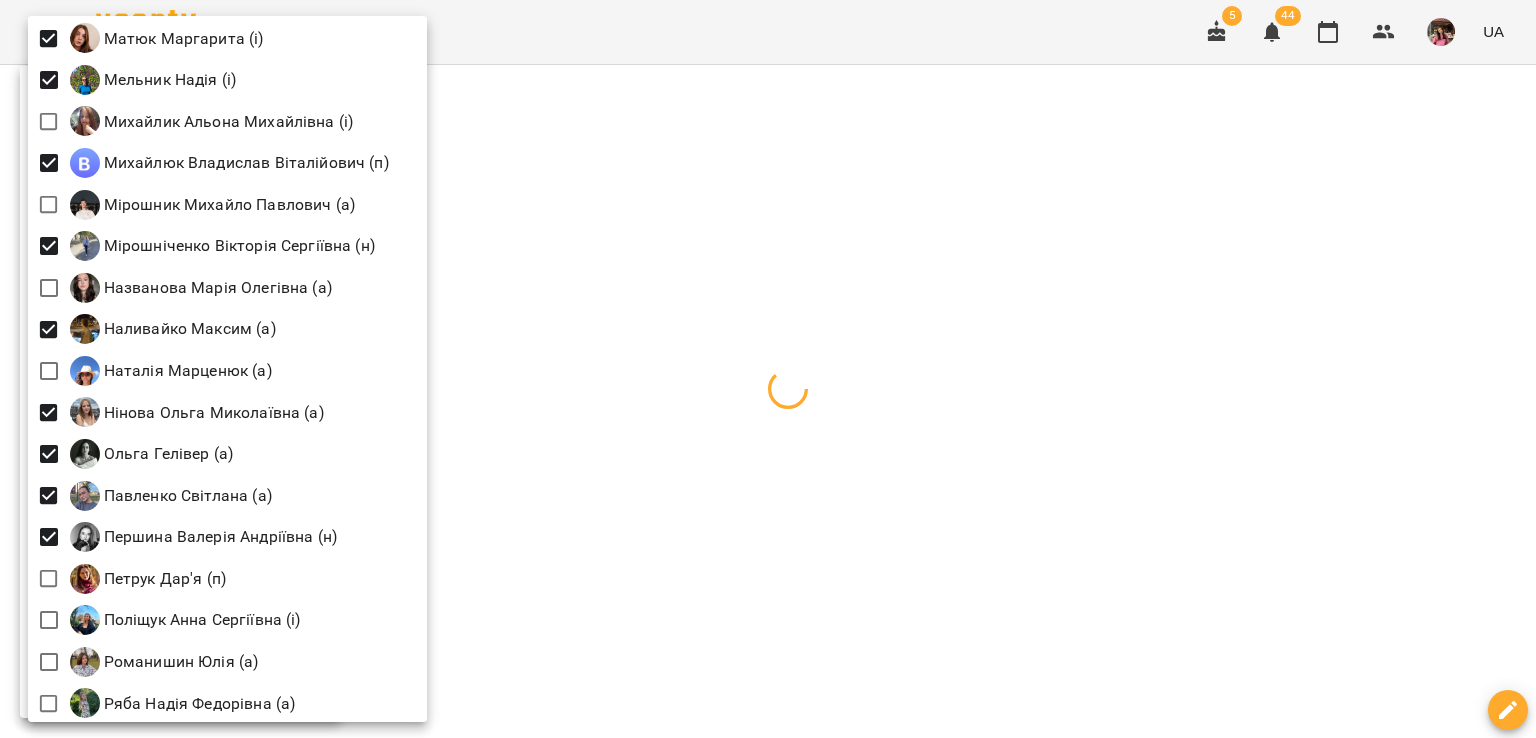 click at bounding box center [768, 369] 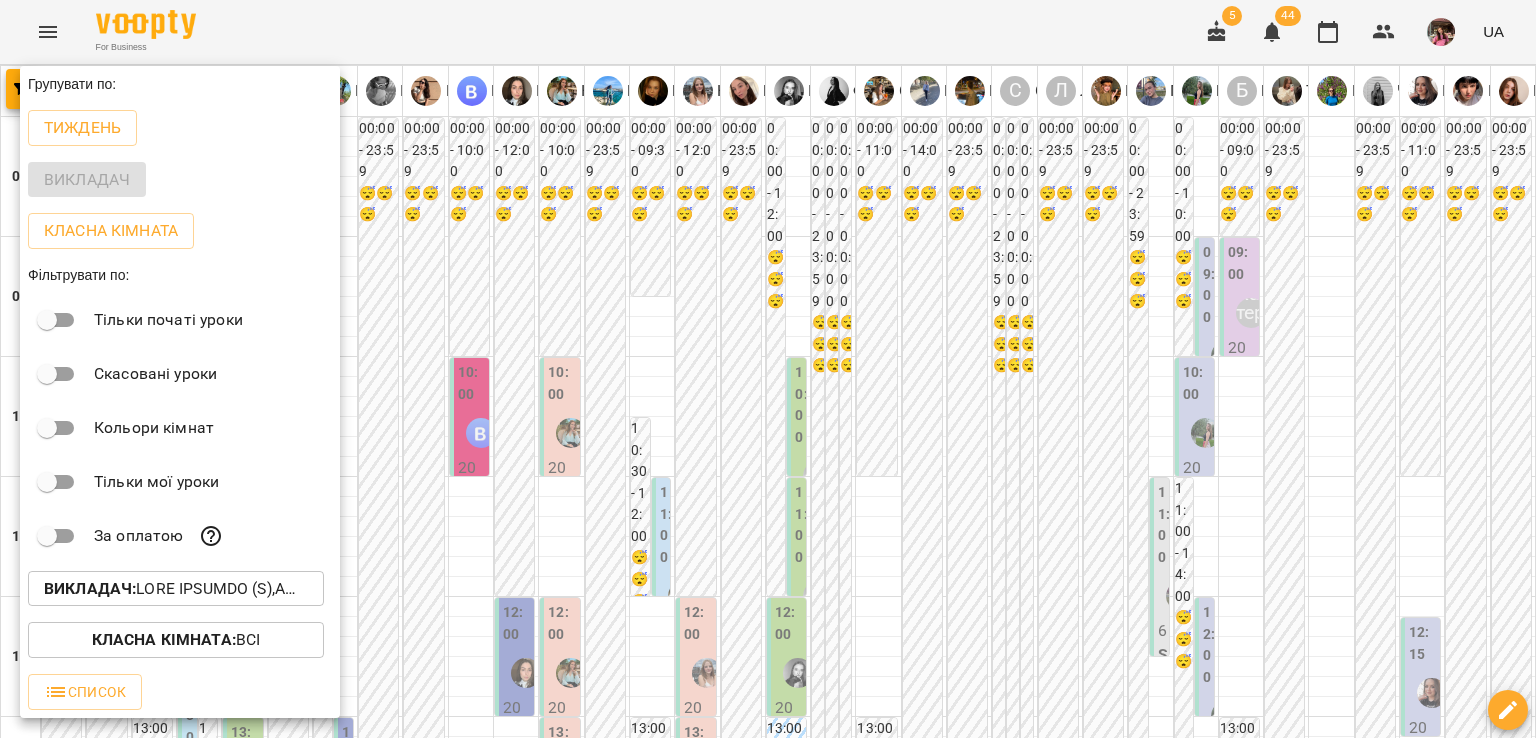 click at bounding box center (768, 369) 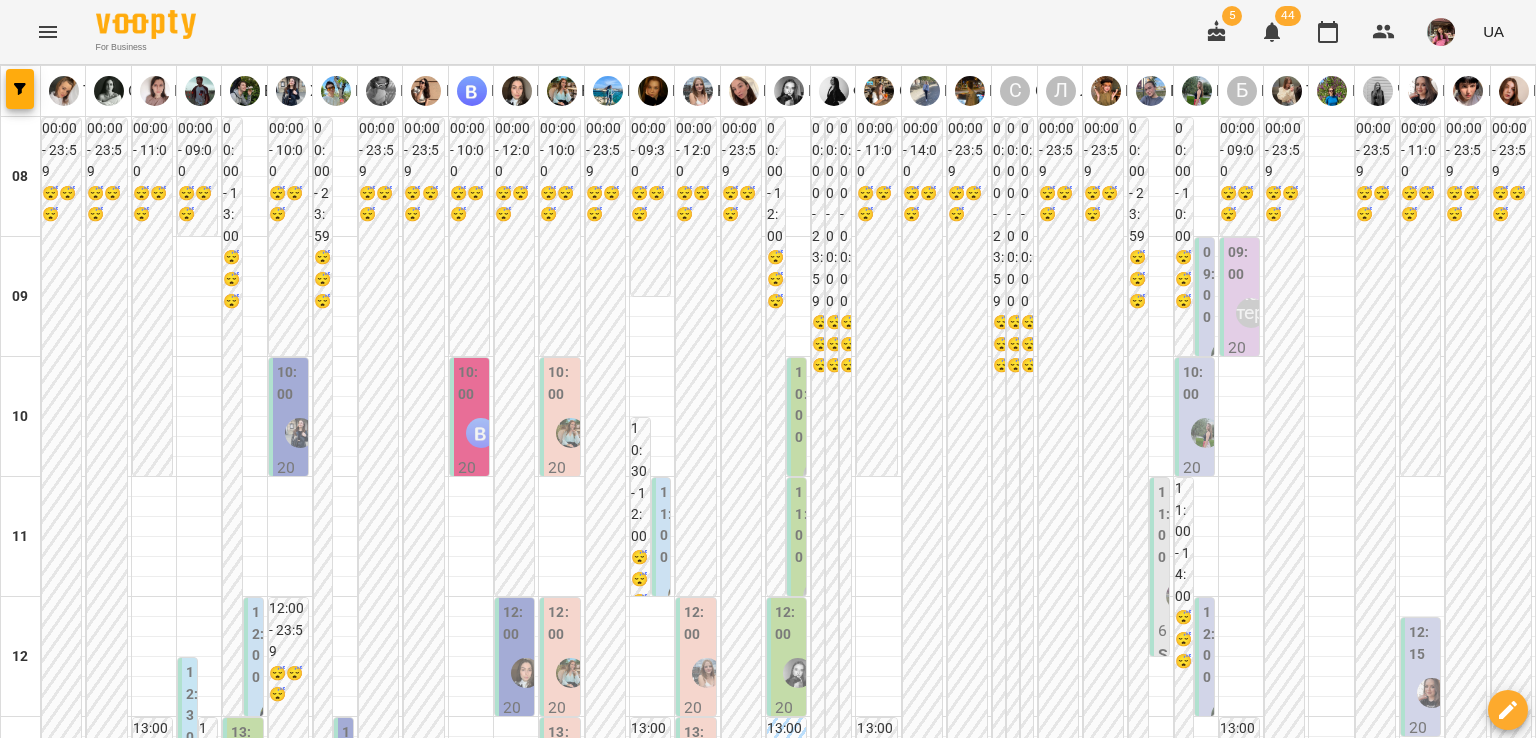 scroll, scrollTop: 184, scrollLeft: 0, axis: vertical 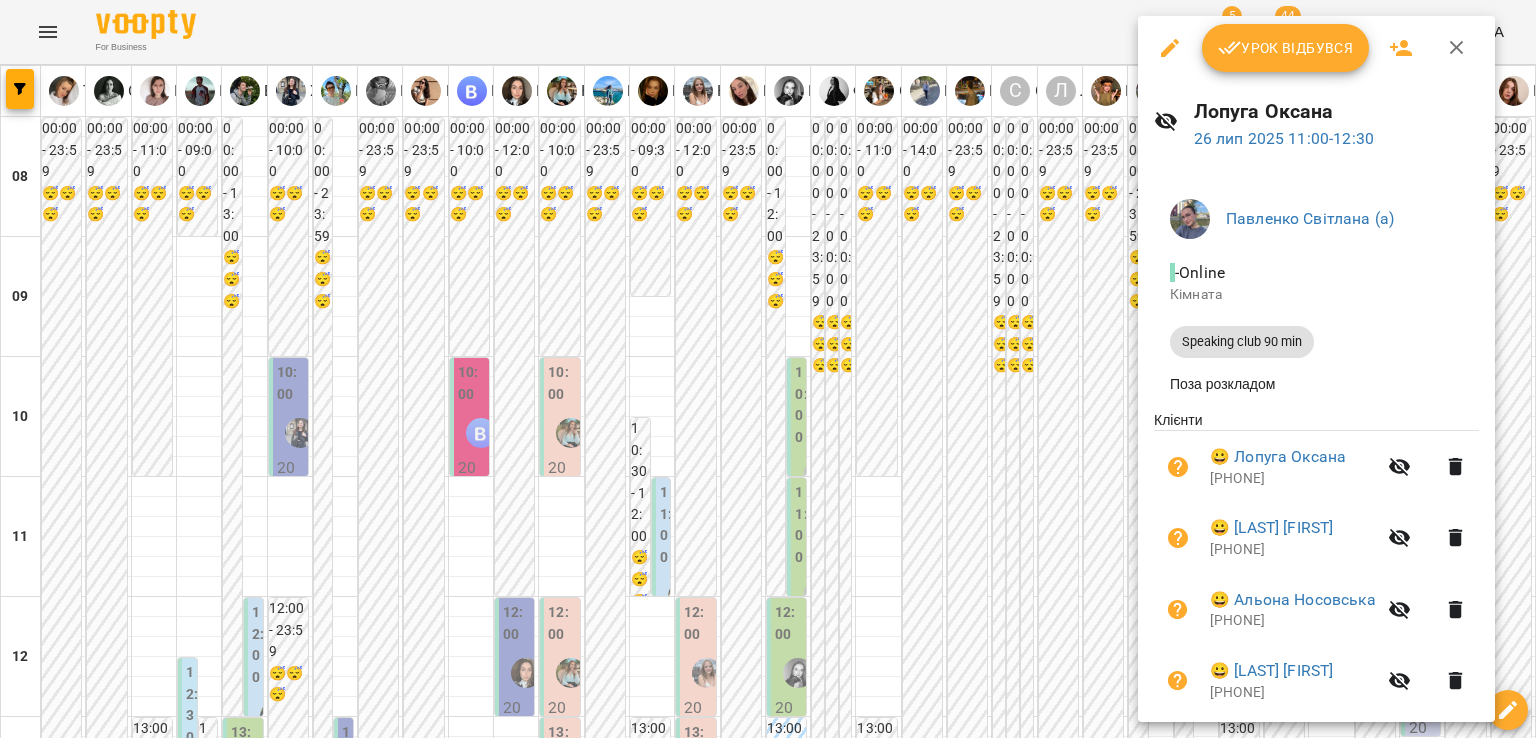 click at bounding box center [768, 369] 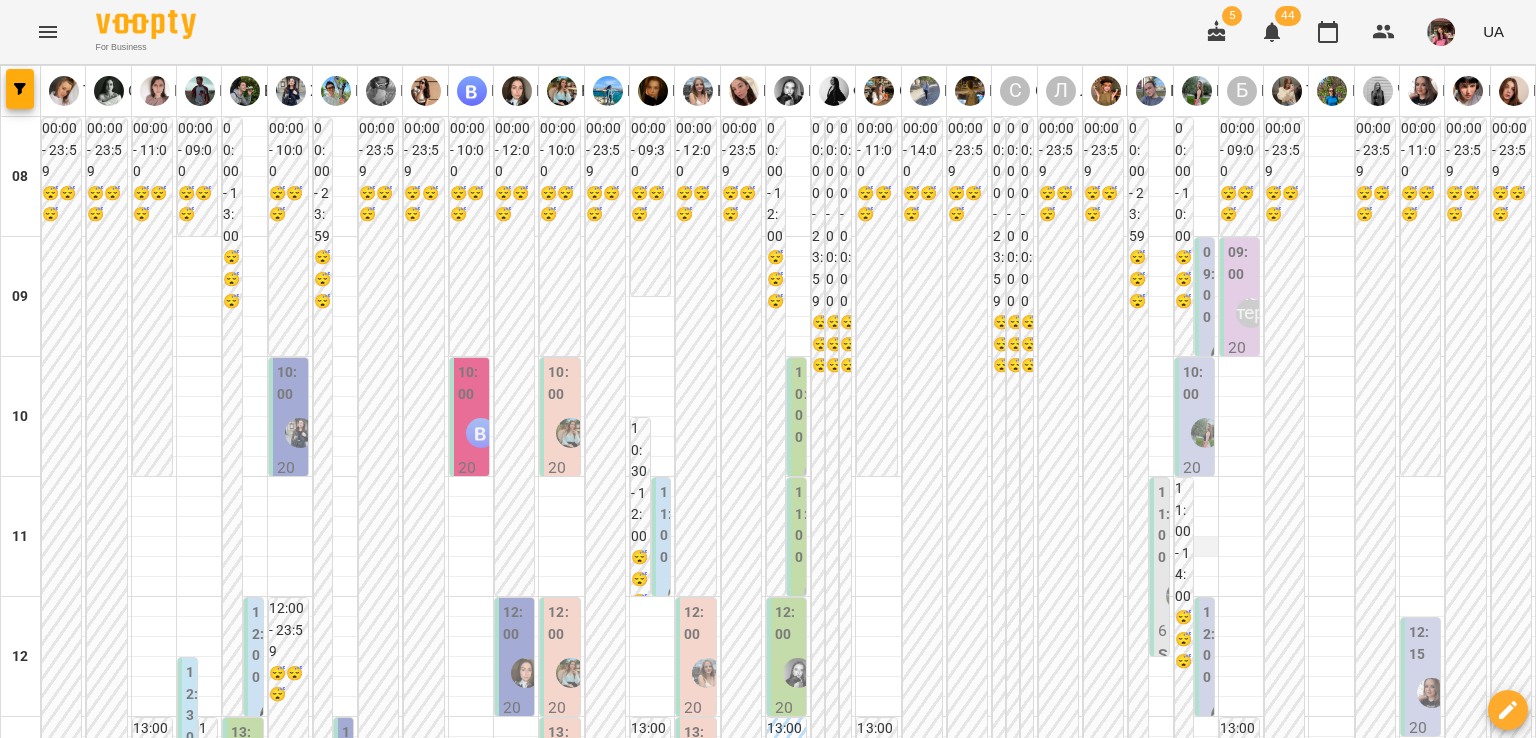 scroll, scrollTop: 202, scrollLeft: 0, axis: vertical 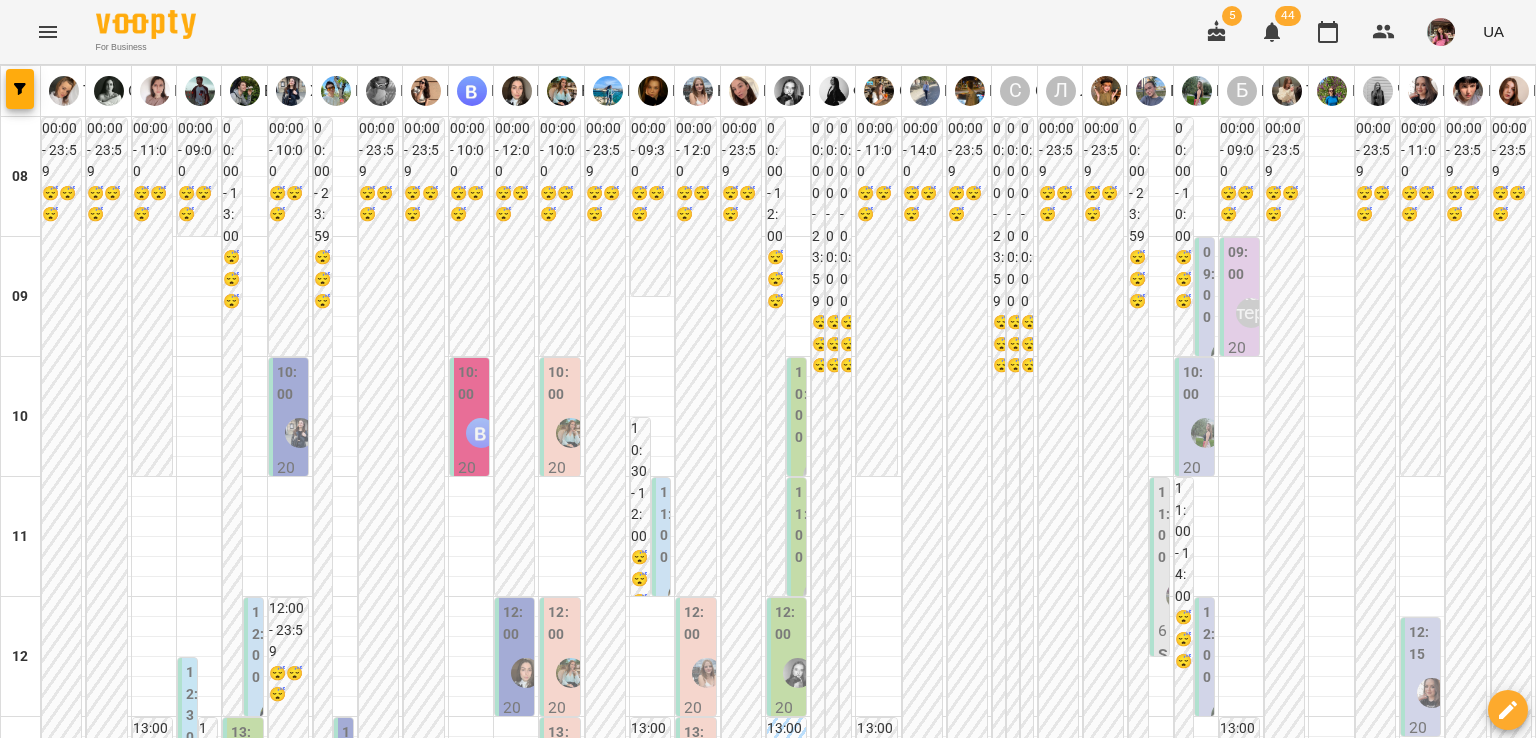 click at bounding box center [1181, 596] 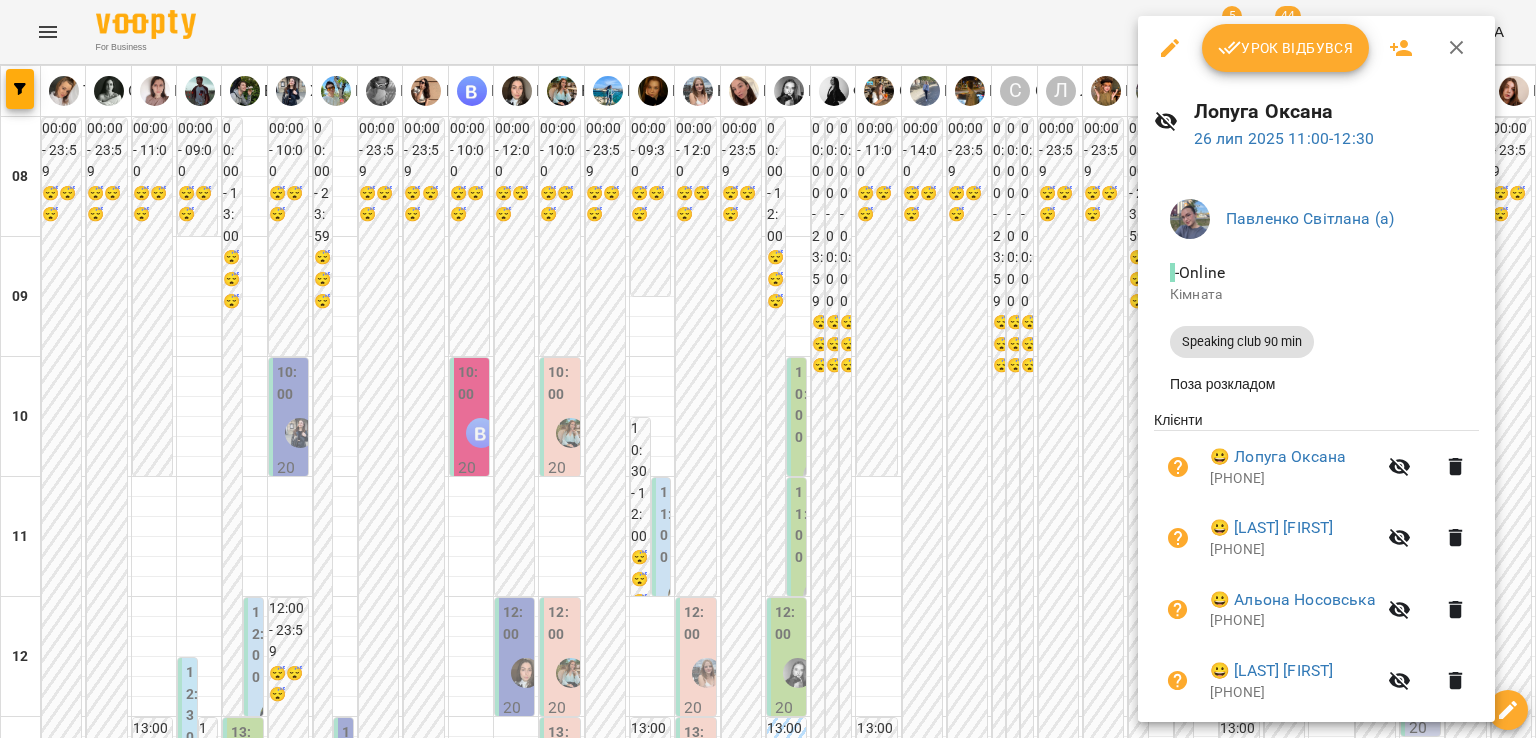 click 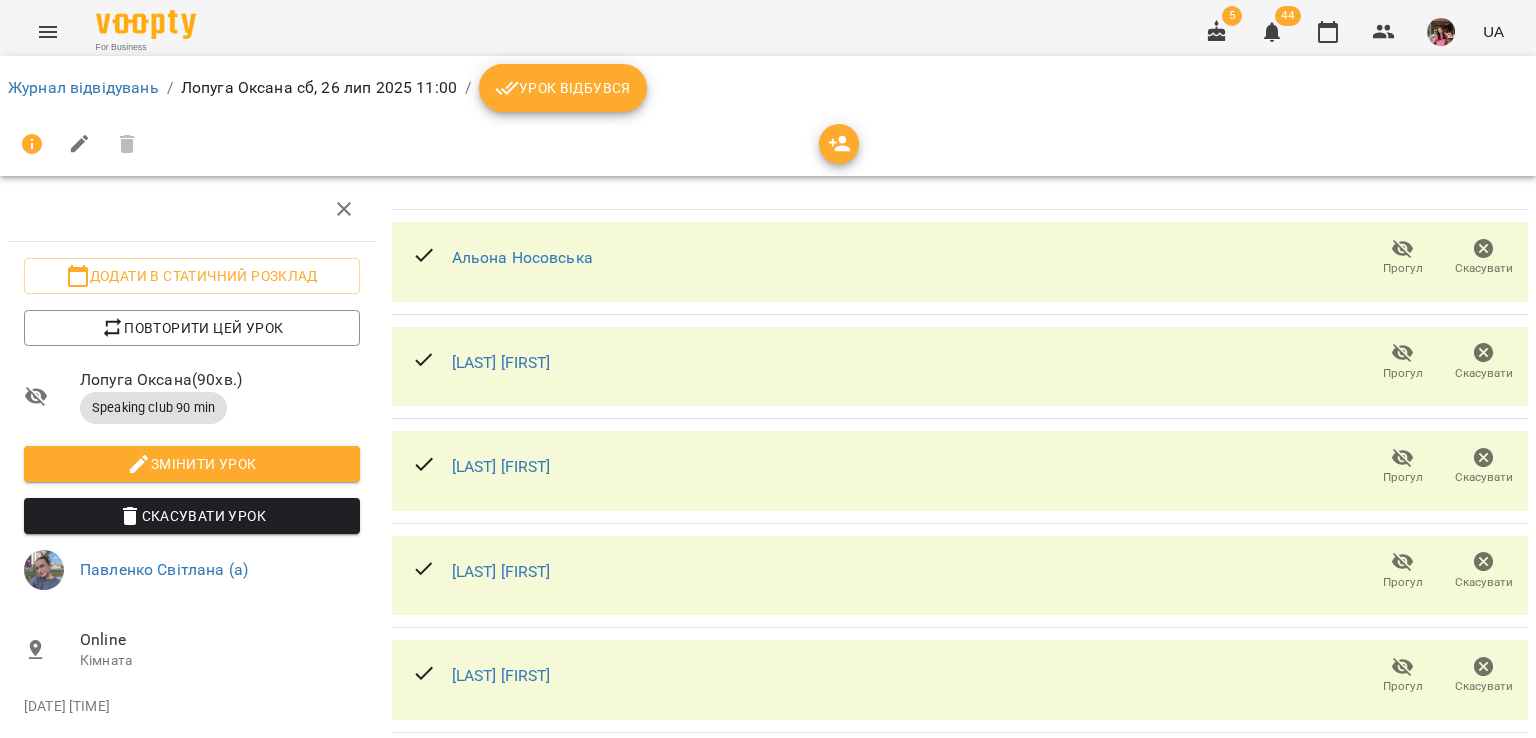 click 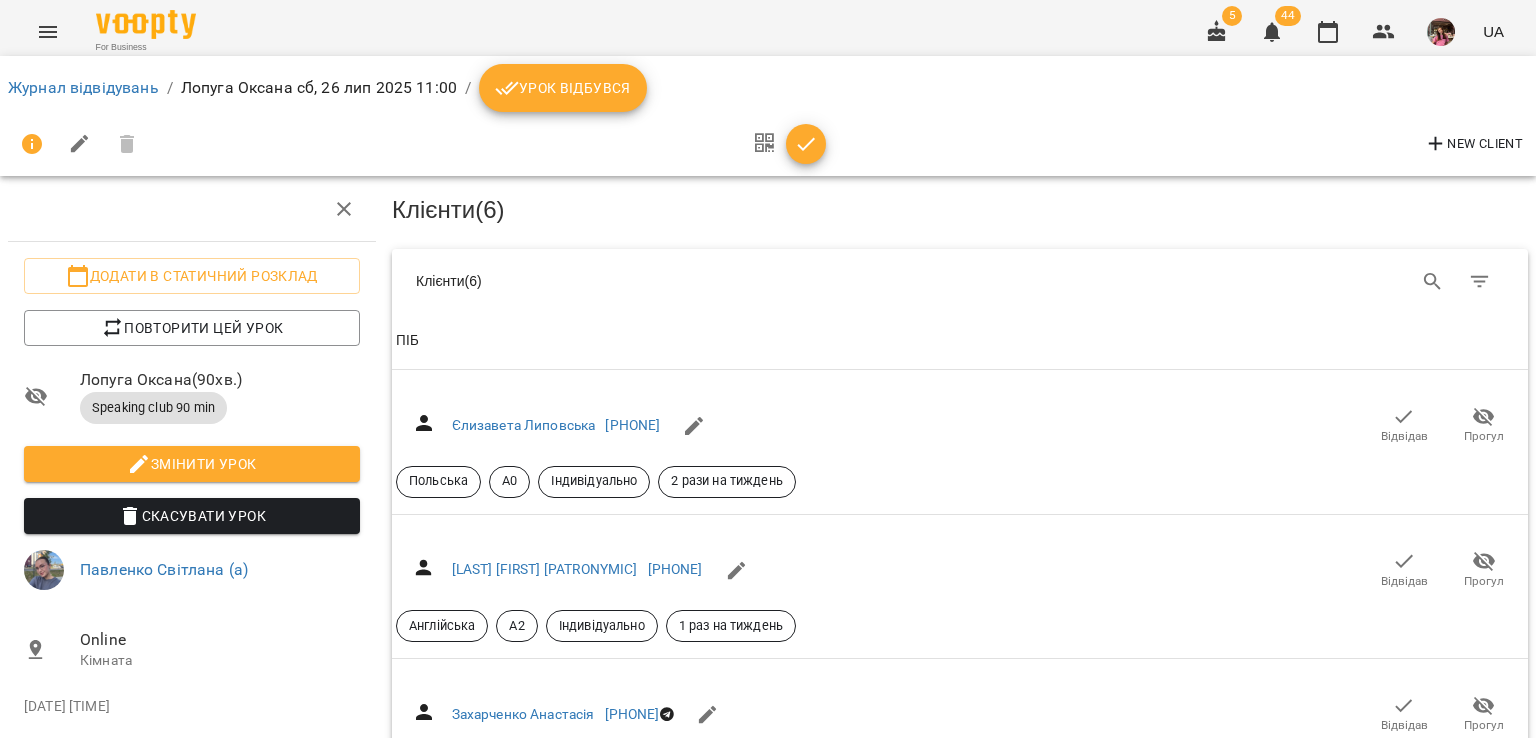 click 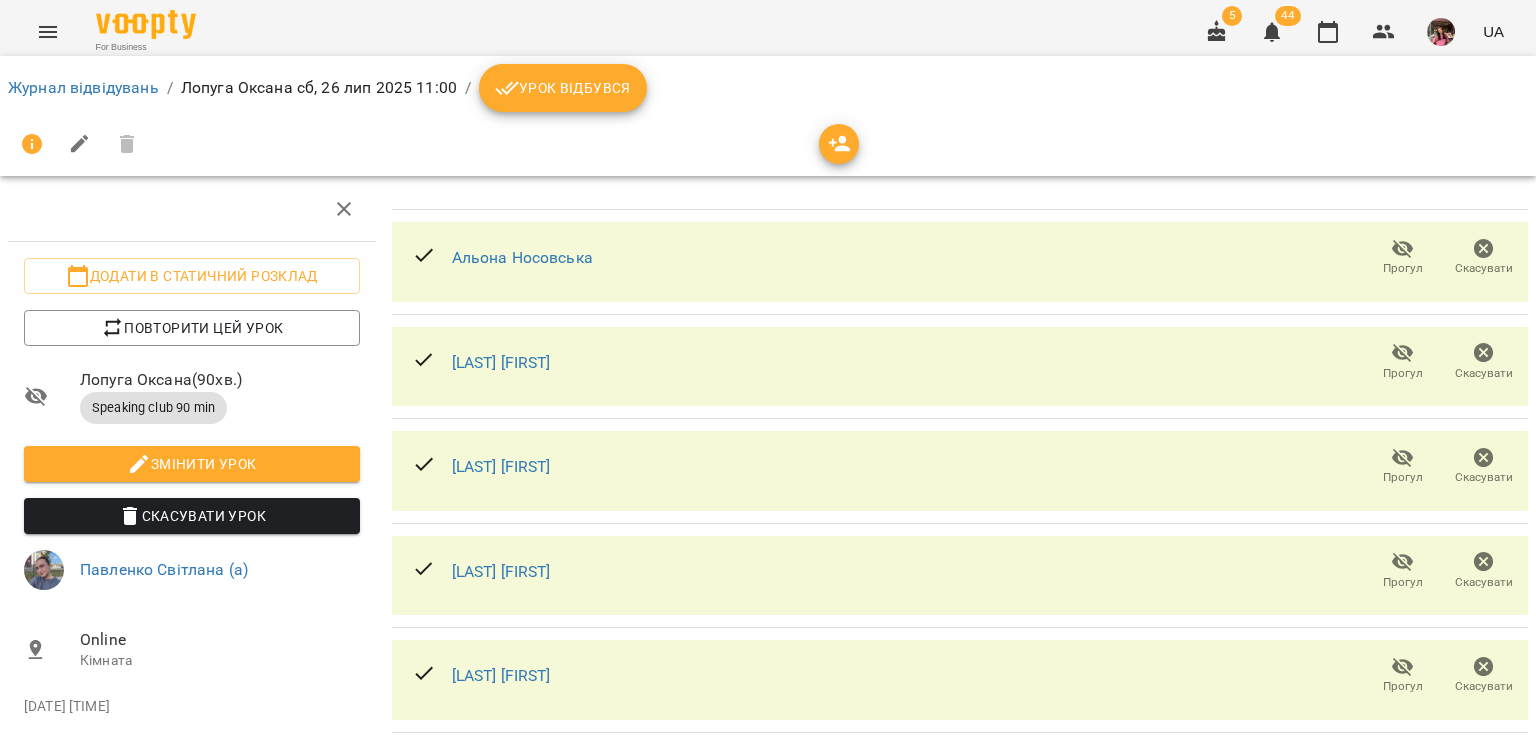 drag, startPoint x: 793, startPoint y: 145, endPoint x: 832, endPoint y: 144, distance: 39.012817 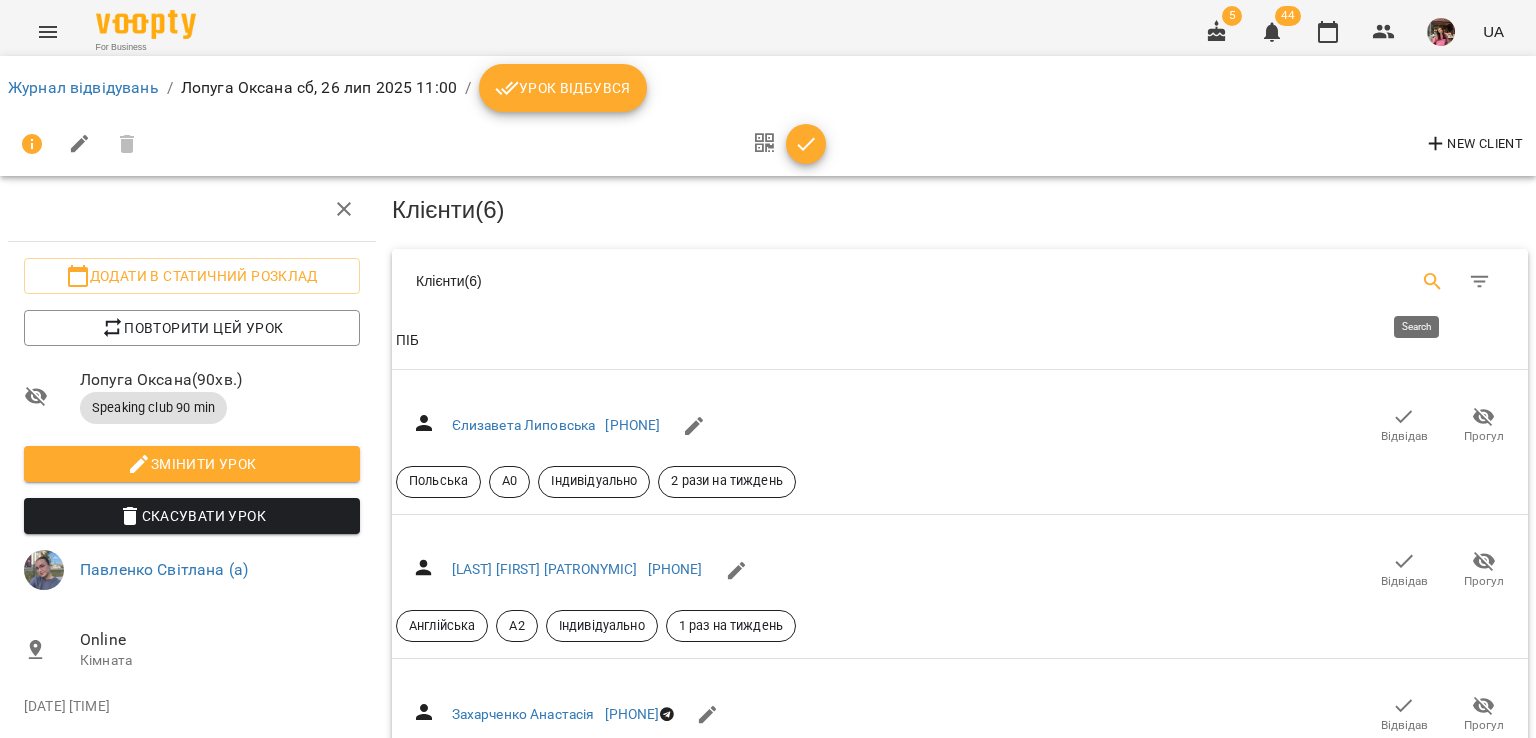 click at bounding box center [1433, 282] 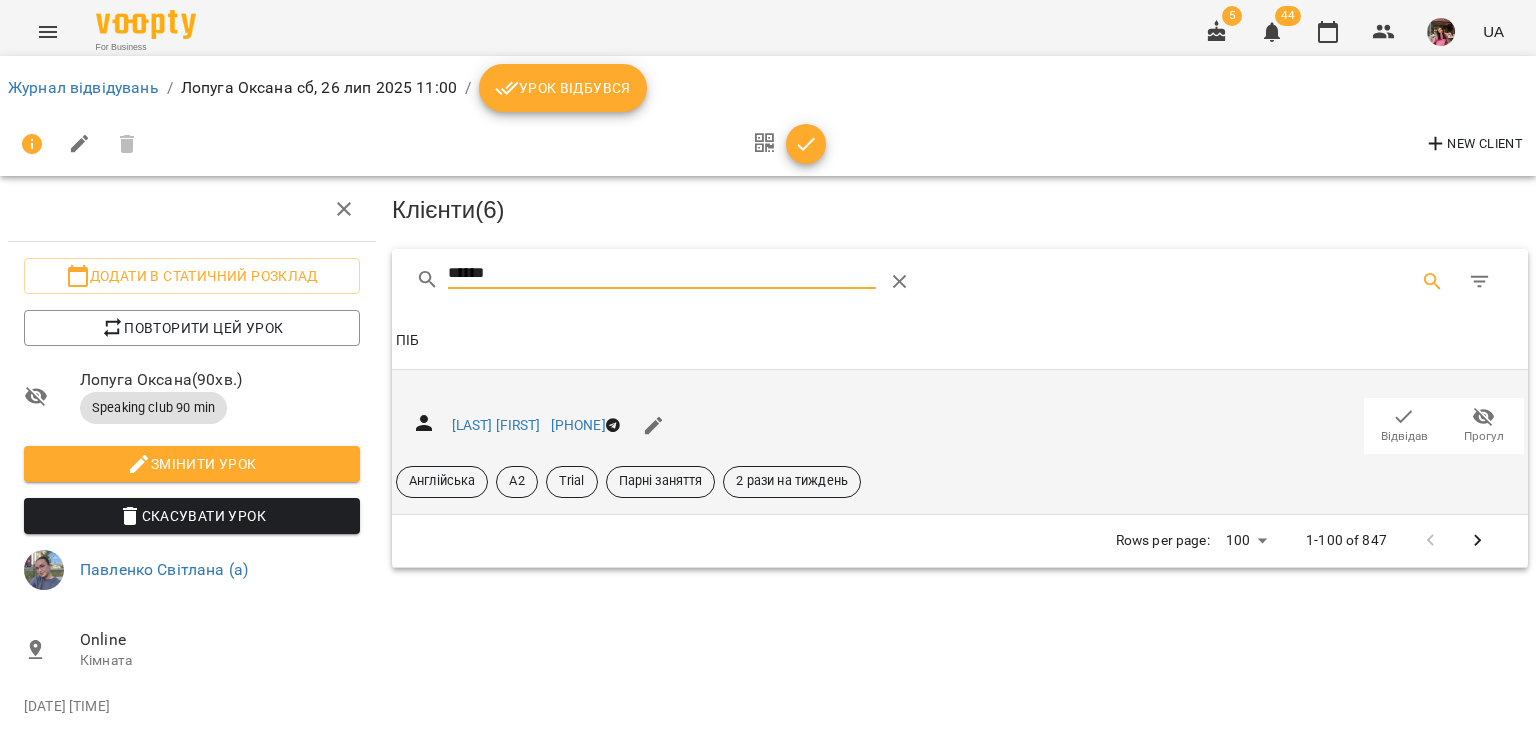 type on "******" 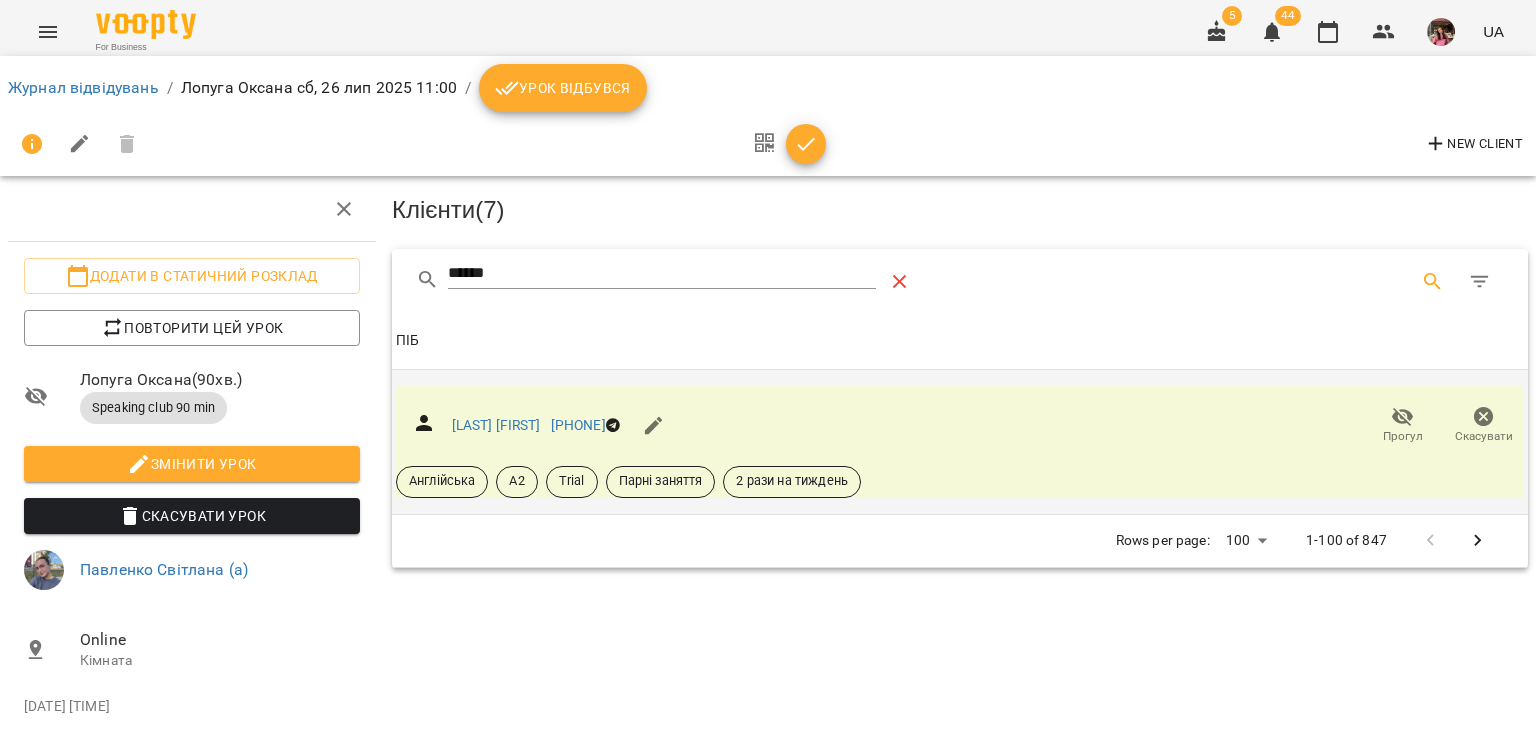 click at bounding box center [900, 282] 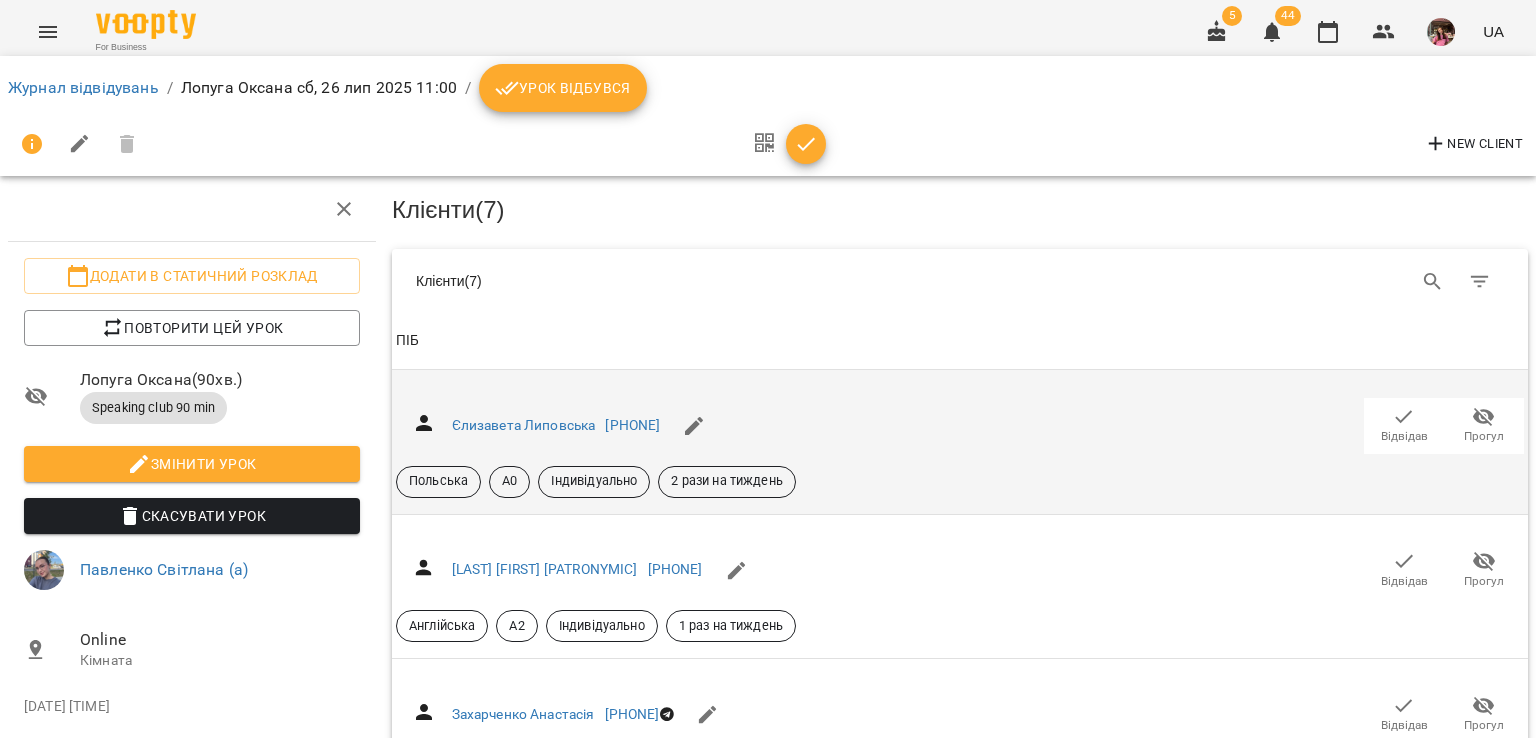 click 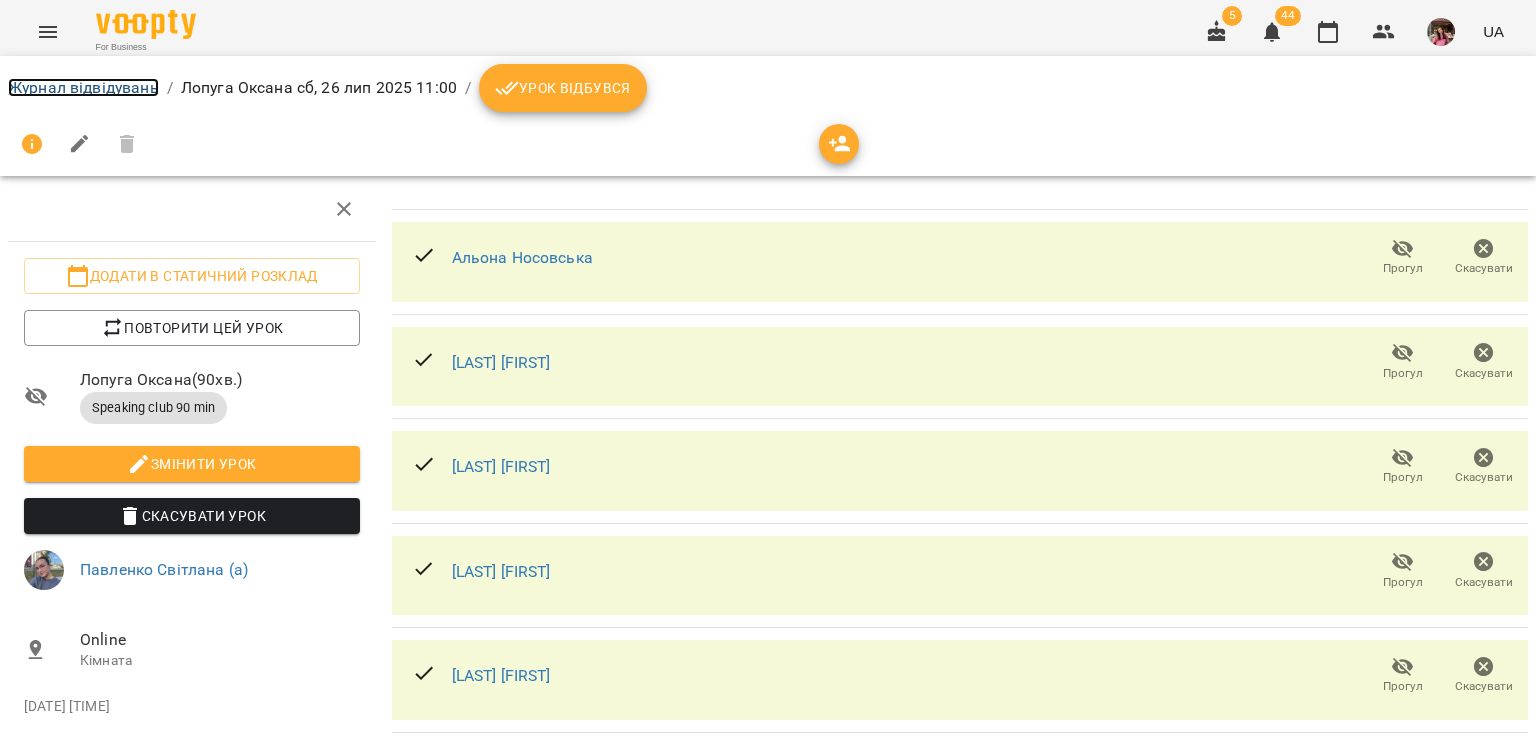 click on "Журнал відвідувань" at bounding box center (83, 87) 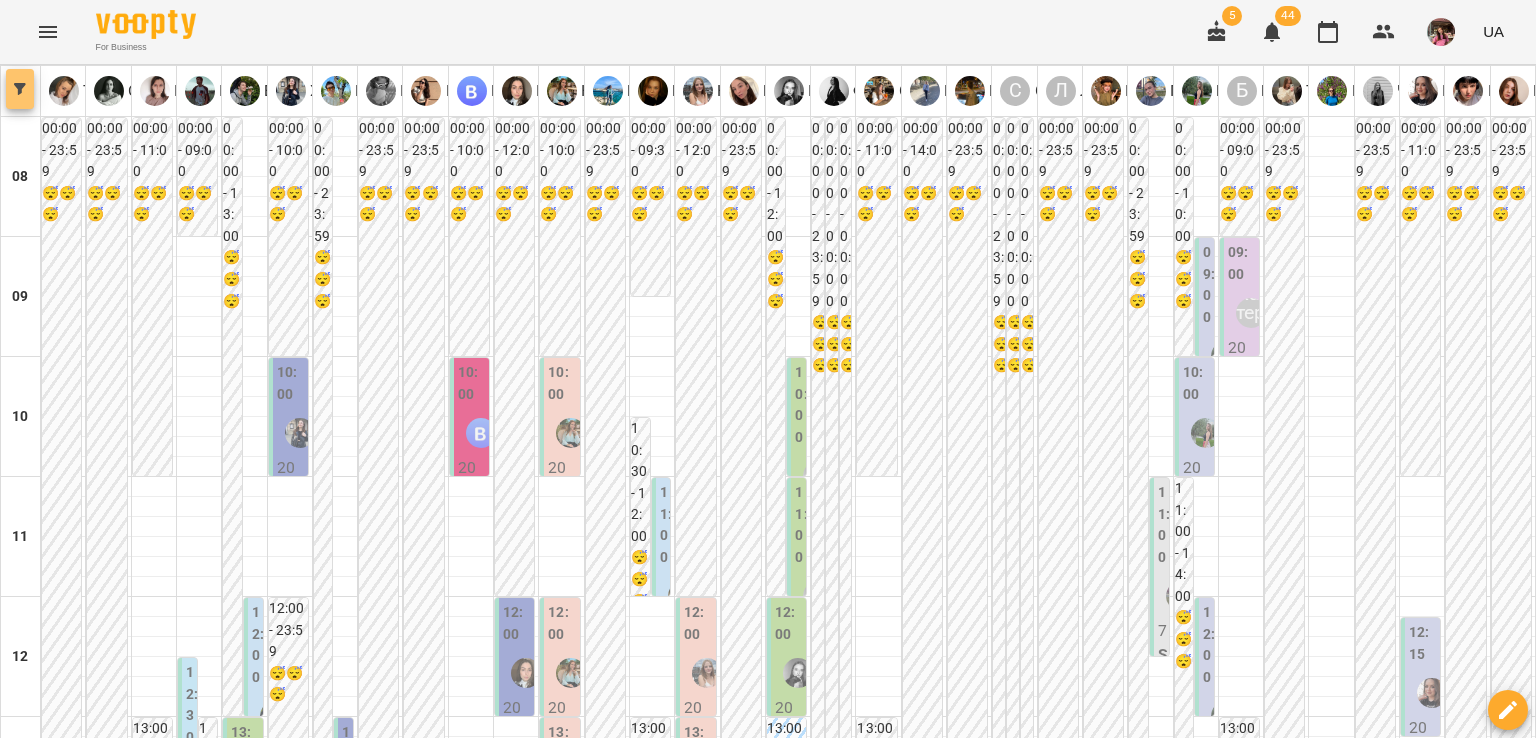 click at bounding box center (20, 89) 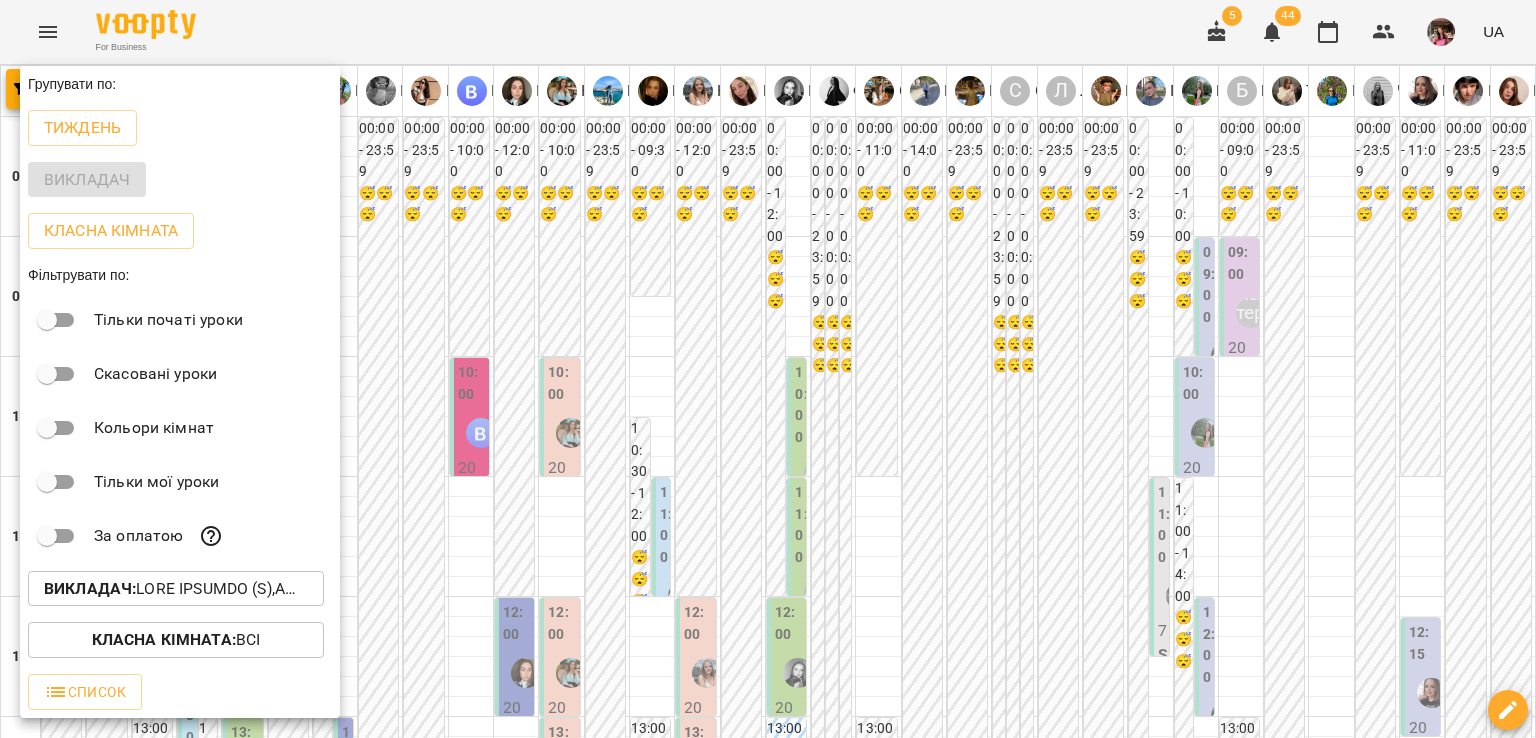 click on "Викладач :" at bounding box center [176, 589] 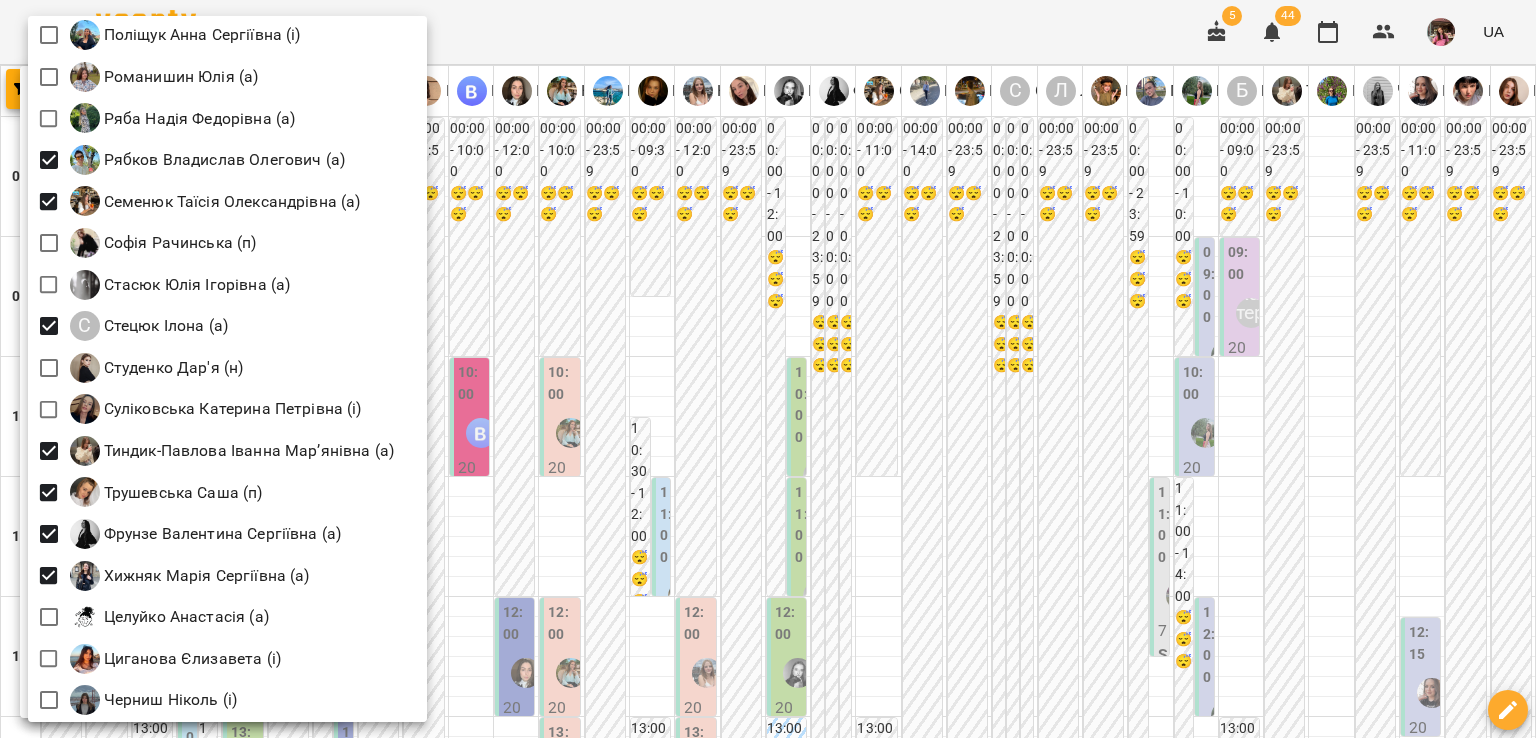 scroll, scrollTop: 2628, scrollLeft: 0, axis: vertical 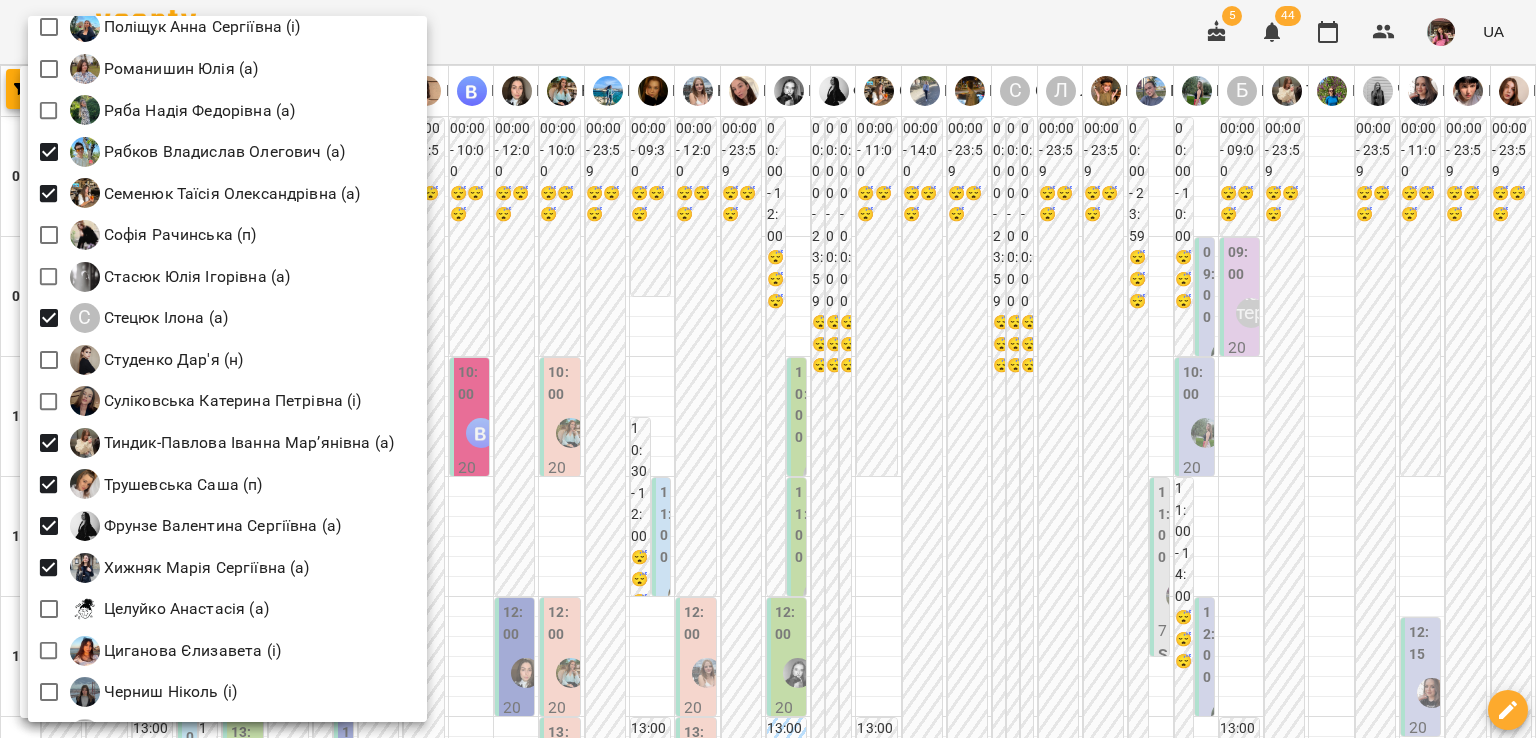 click at bounding box center (768, 369) 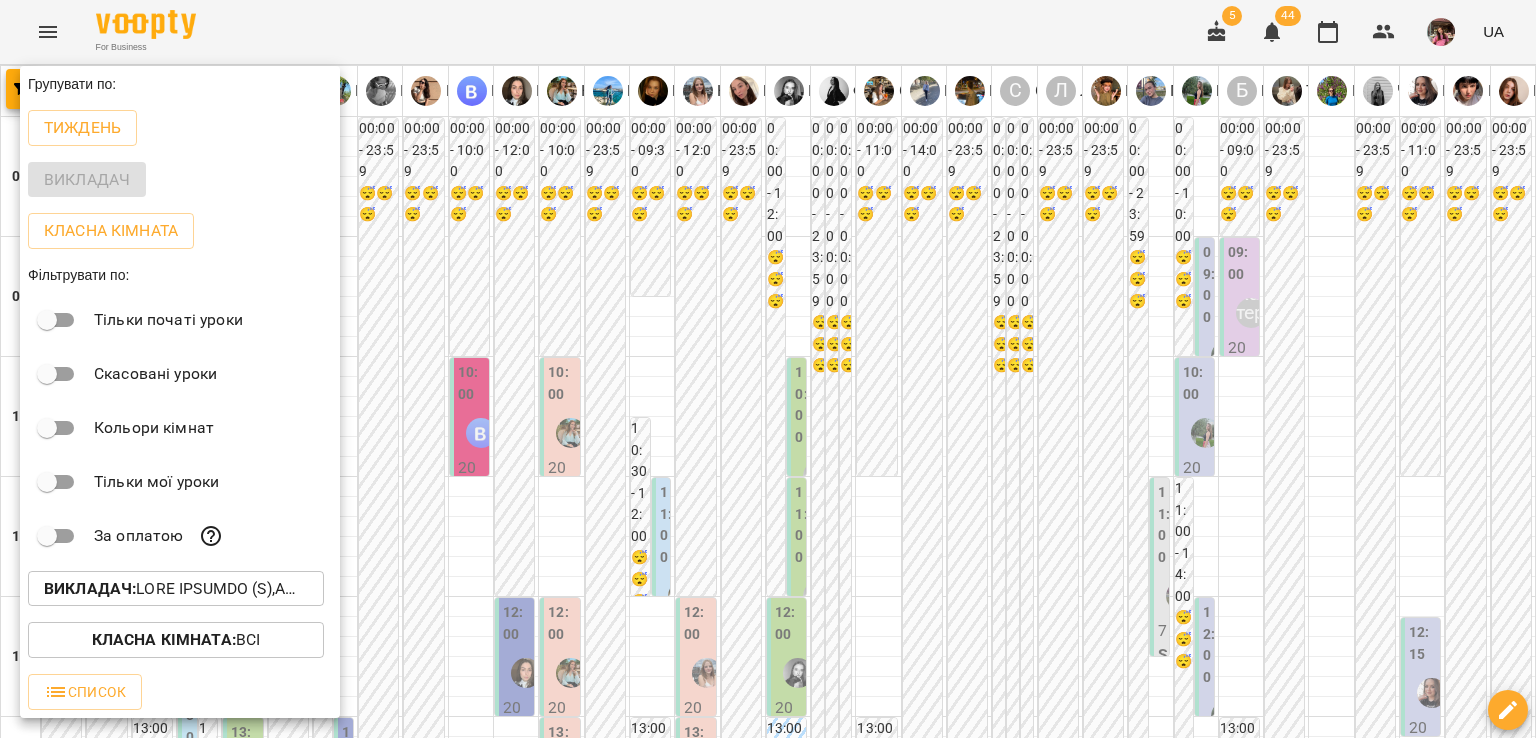 click at bounding box center [768, 369] 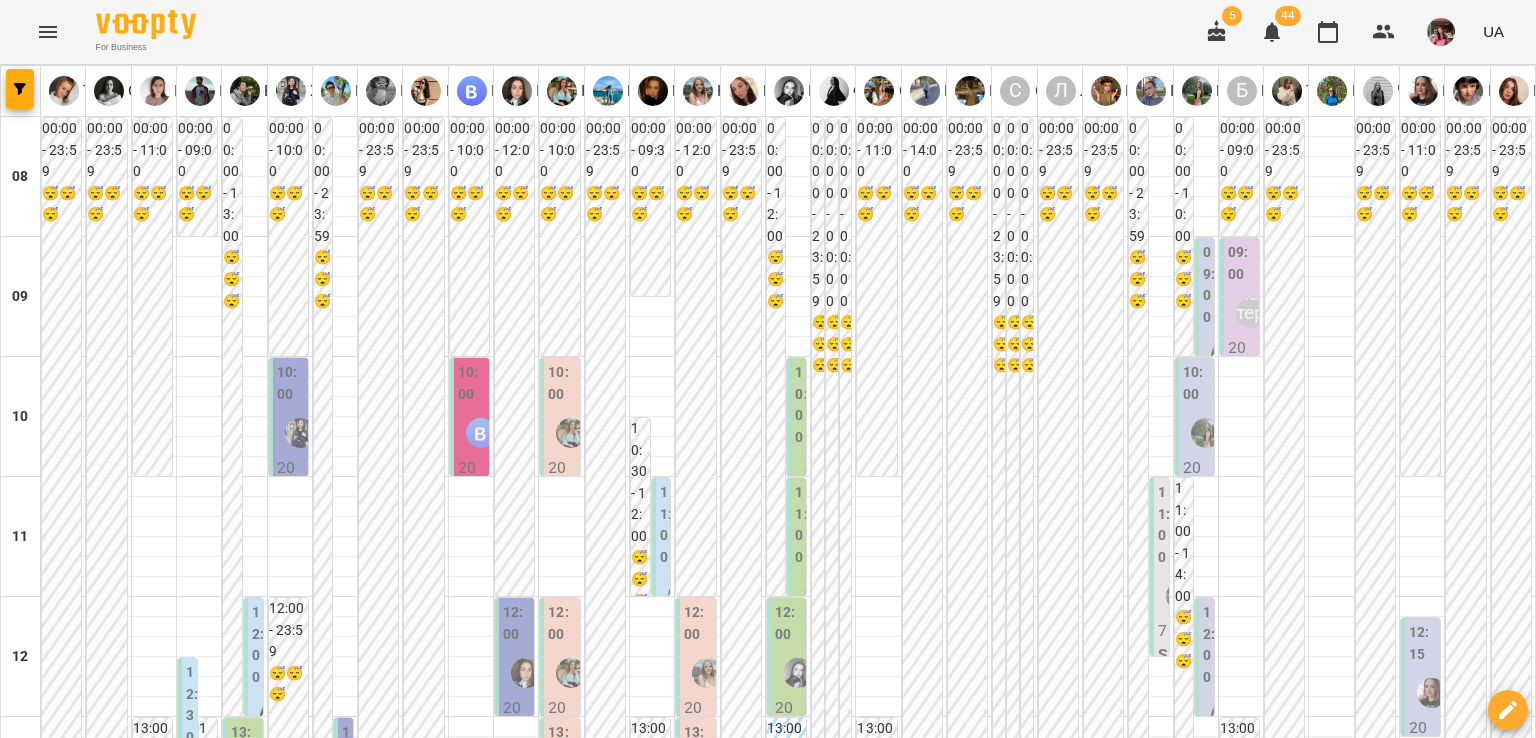 click at bounding box center (668, 2008) 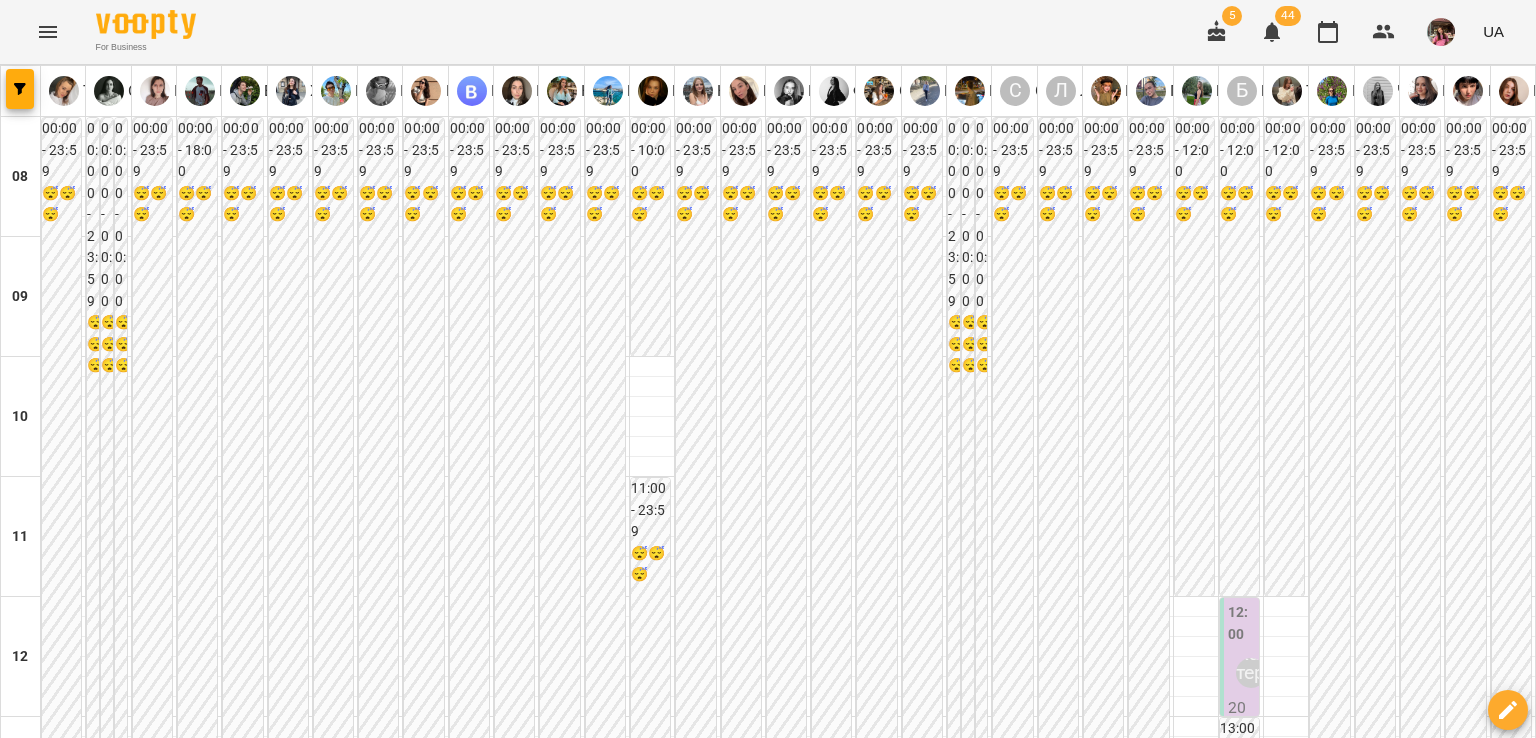 click on "чт" at bounding box center (676, 1943) 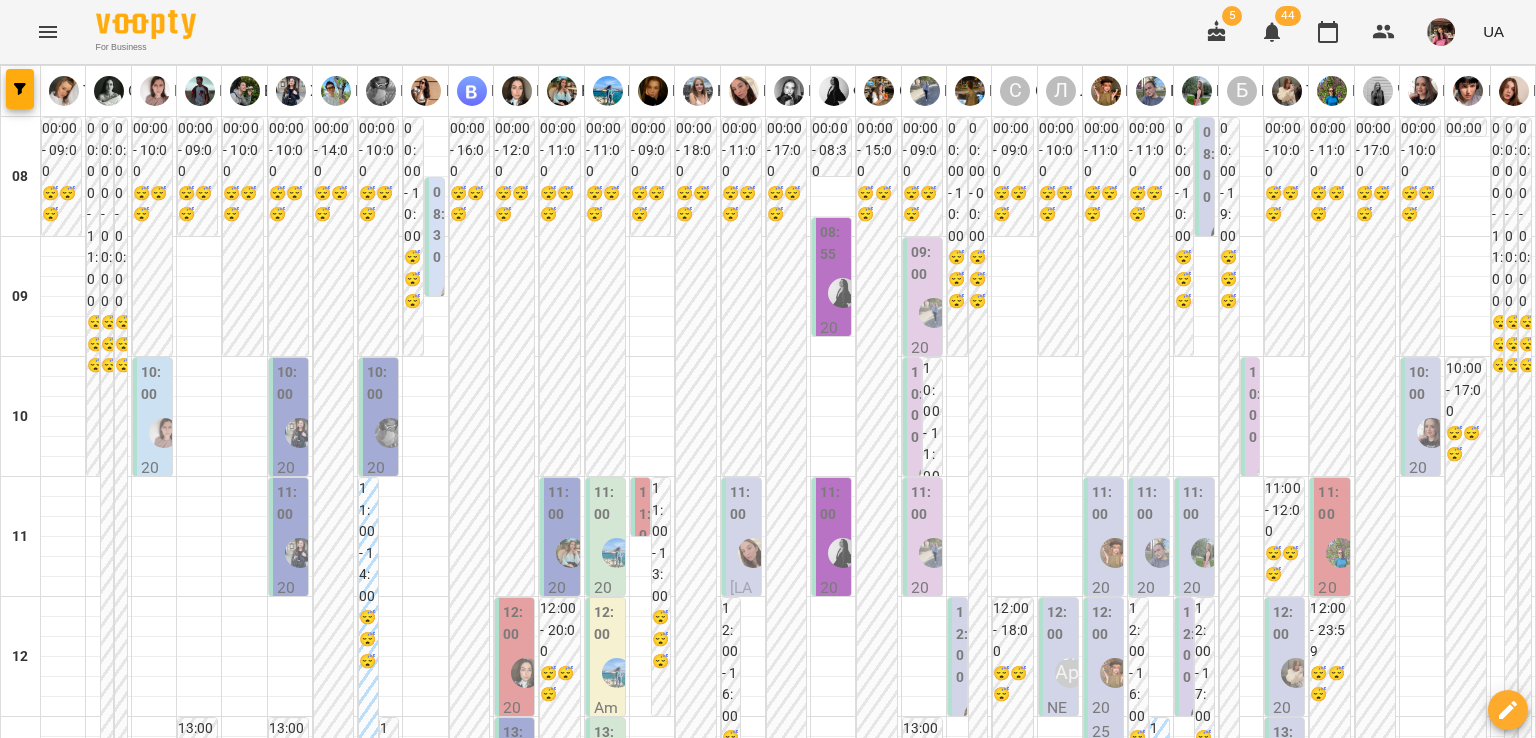 scroll, scrollTop: 684, scrollLeft: 0, axis: vertical 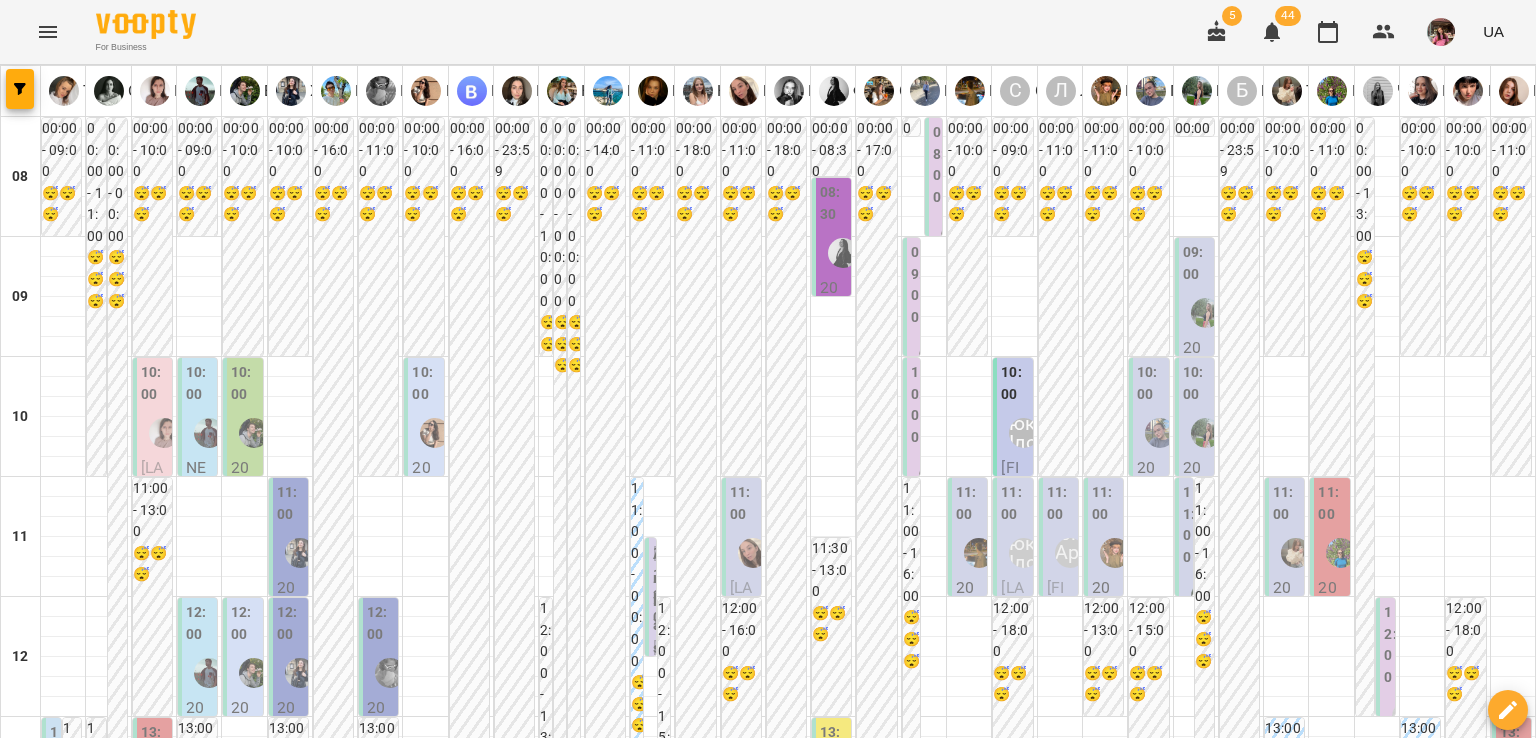 click on "11:00 2025 [8] English Indiv 60 min - Ліза Шевченко" at bounding box center [1284, 694] 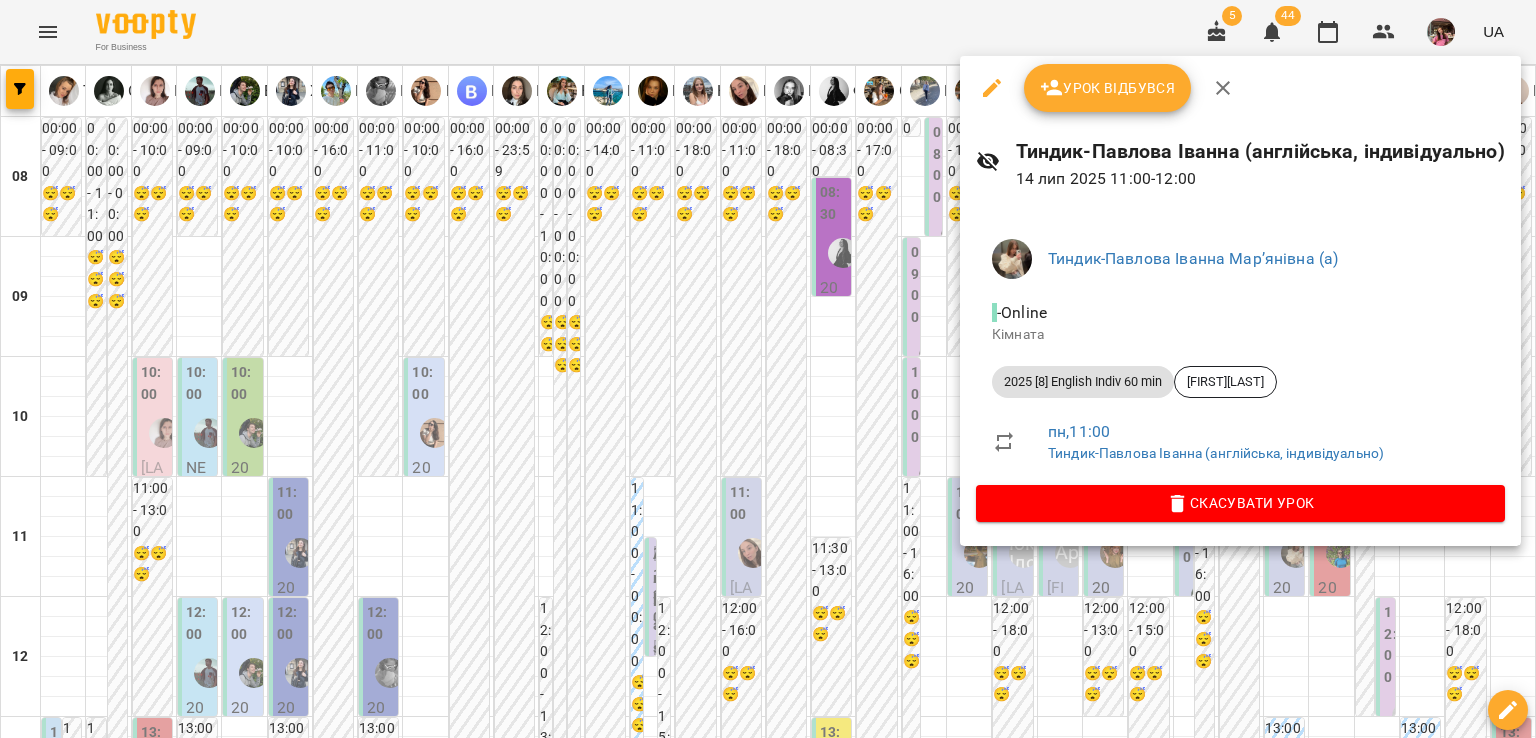 click at bounding box center (768, 369) 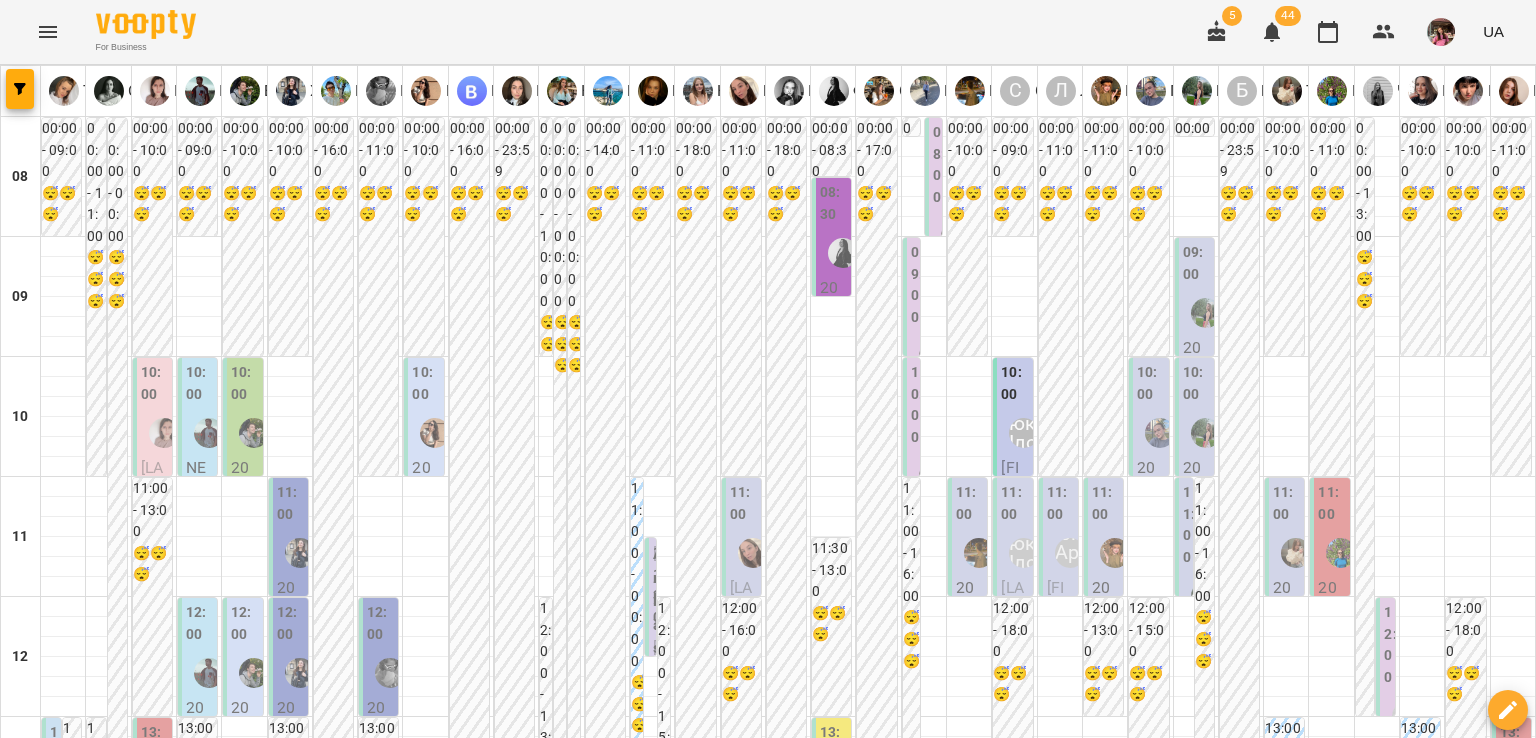 click on "2025 [8] English Indiv 60 min - Ліза Шевченко" at bounding box center (1286, 741) 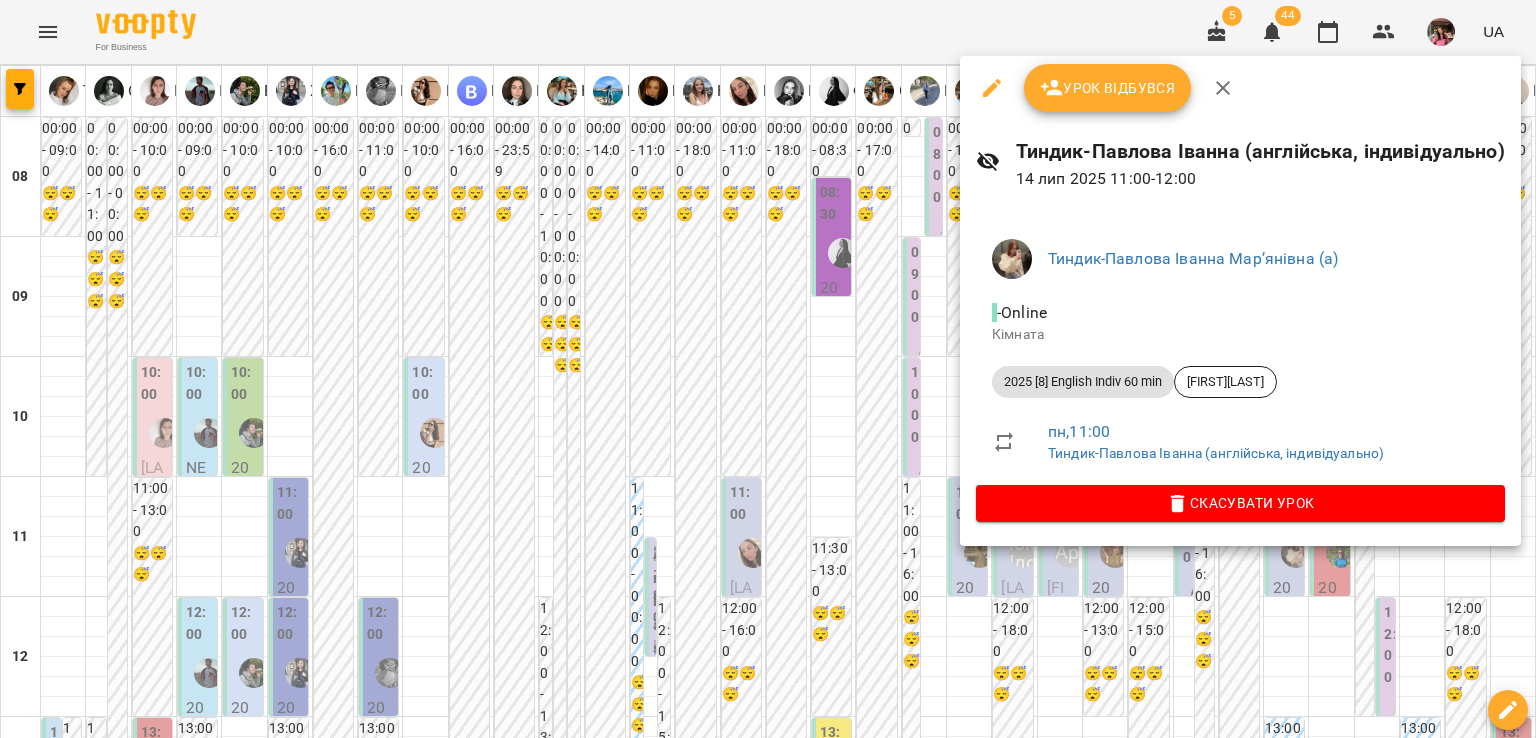 click on "Скасувати Урок" at bounding box center (1240, 503) 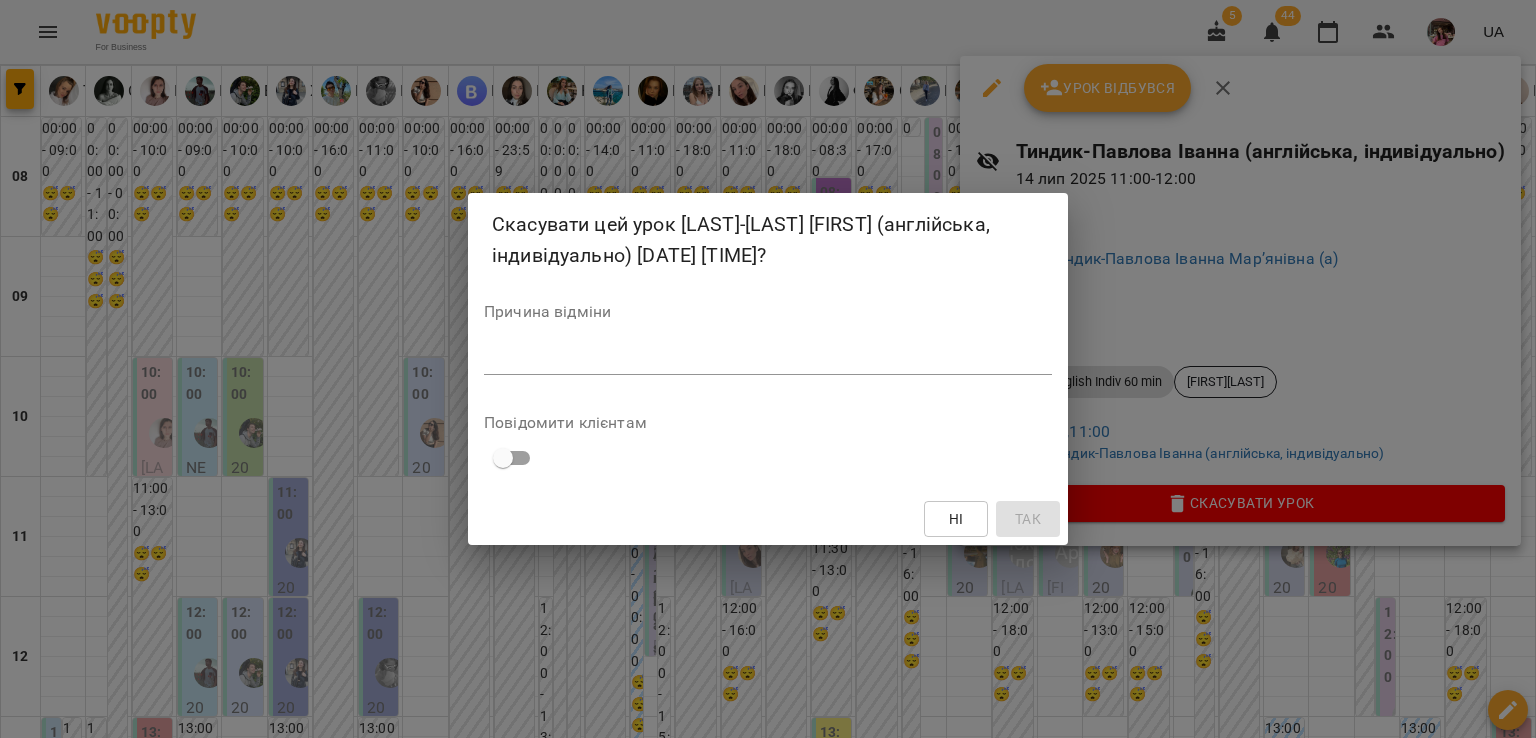 click on "*" at bounding box center [768, 359] 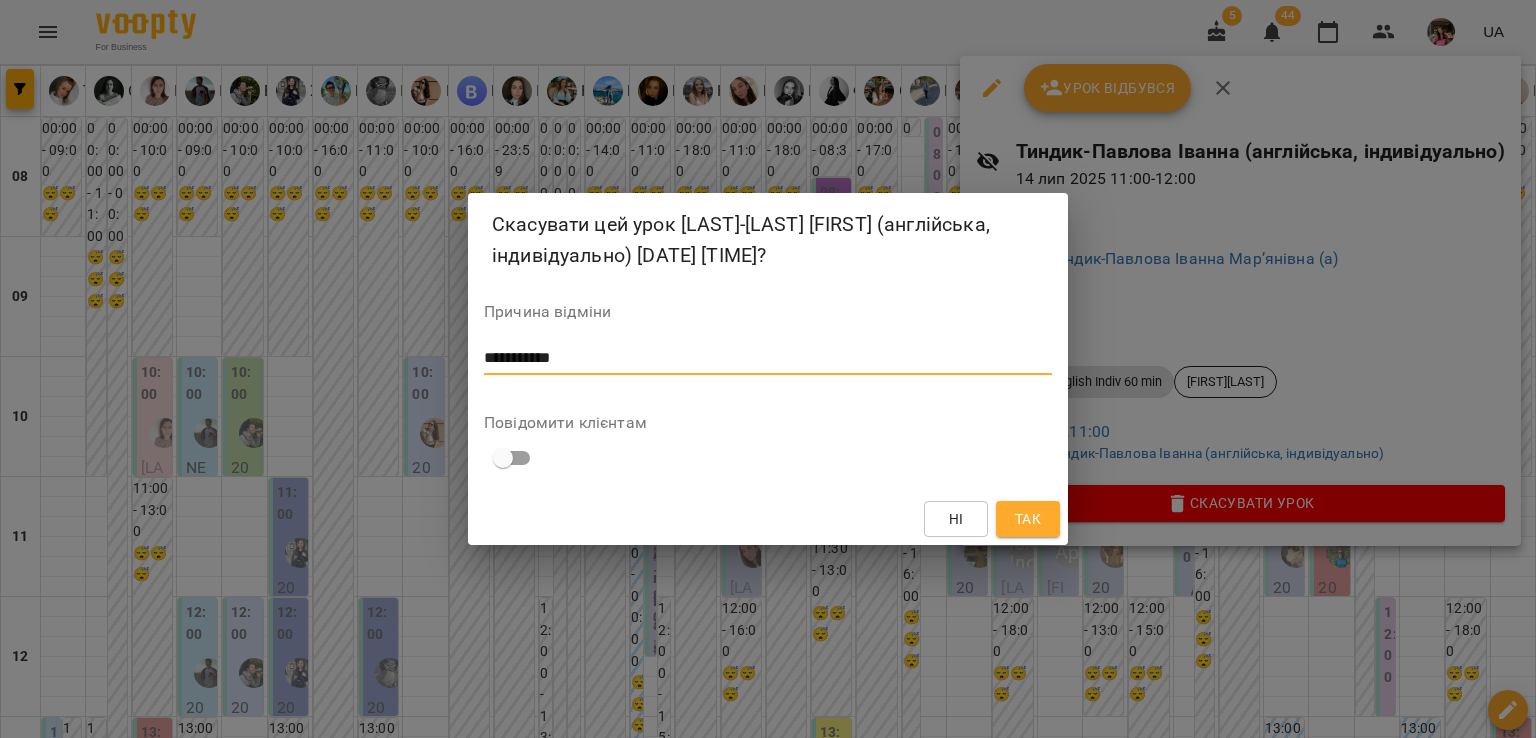 type on "**********" 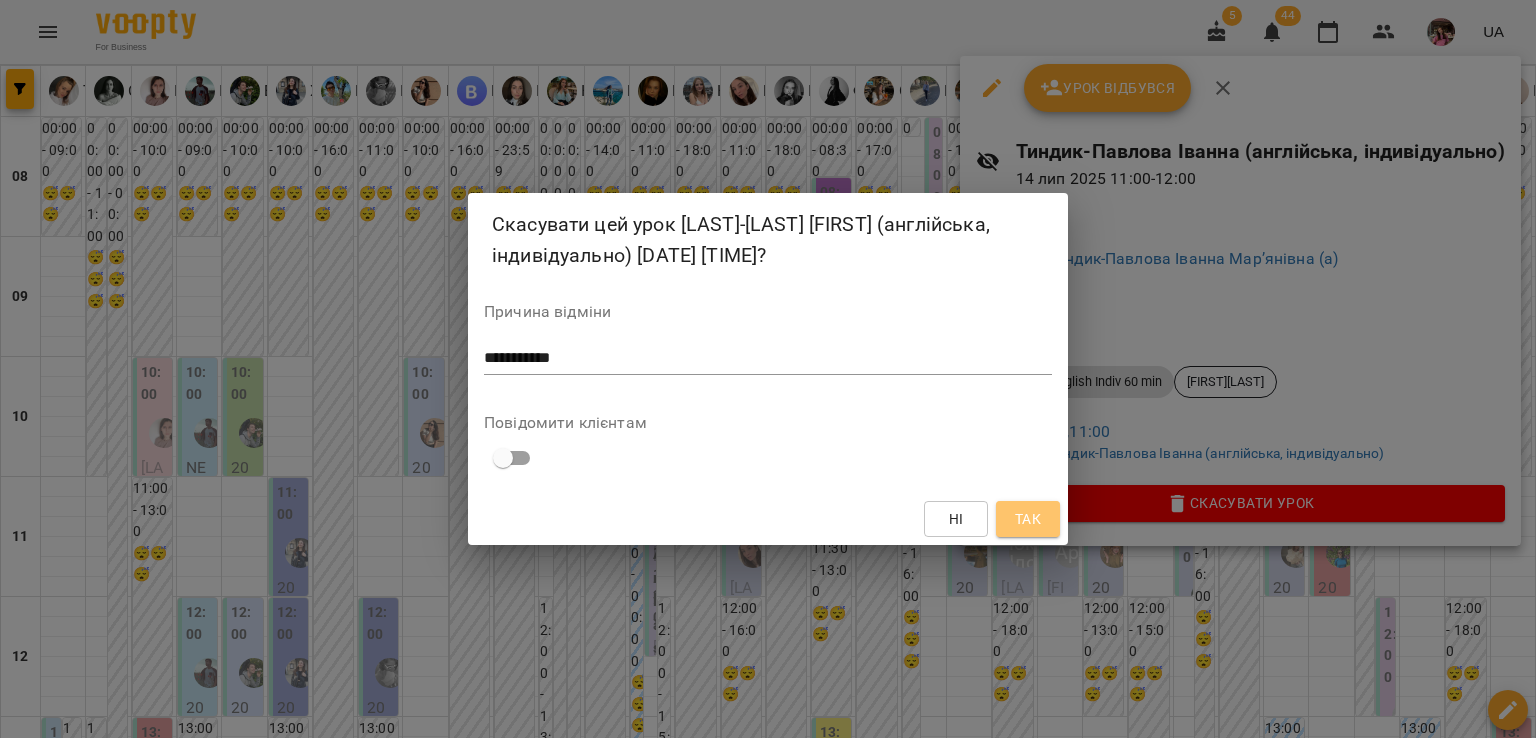 click on "Так" at bounding box center [1028, 519] 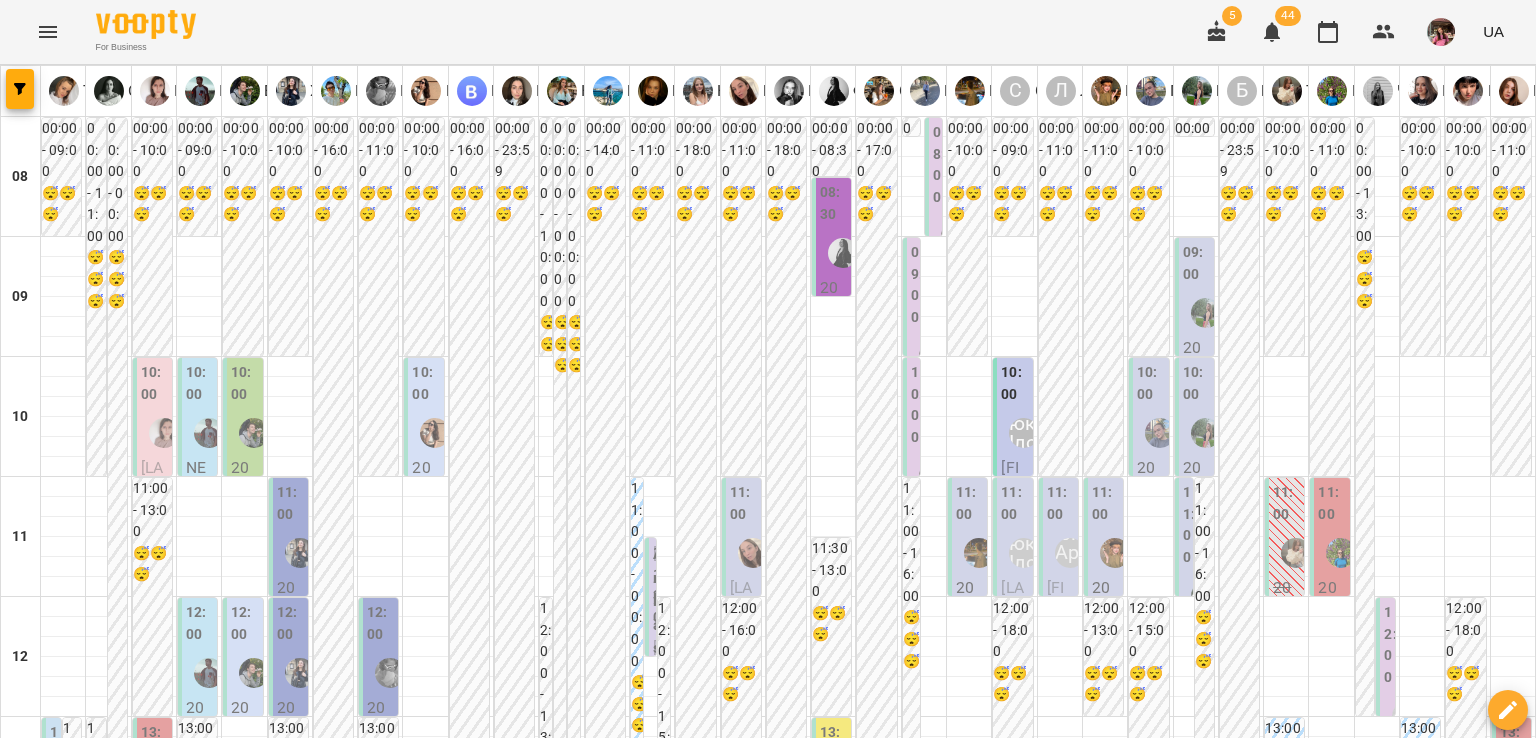 drag, startPoint x: 617, startPoint y: 736, endPoint x: 619, endPoint y: 715, distance: 21.095022 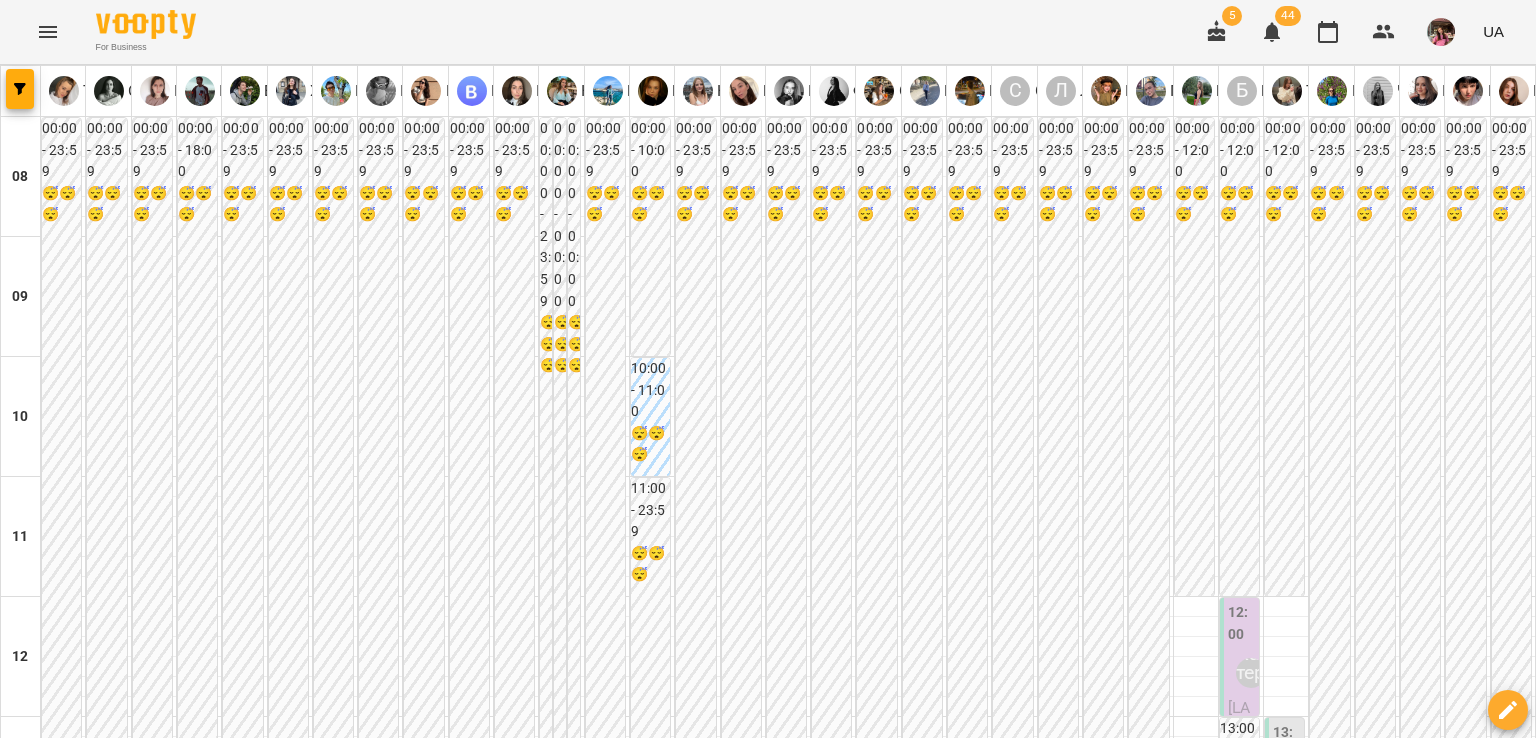 click at bounding box center [867, 2008] 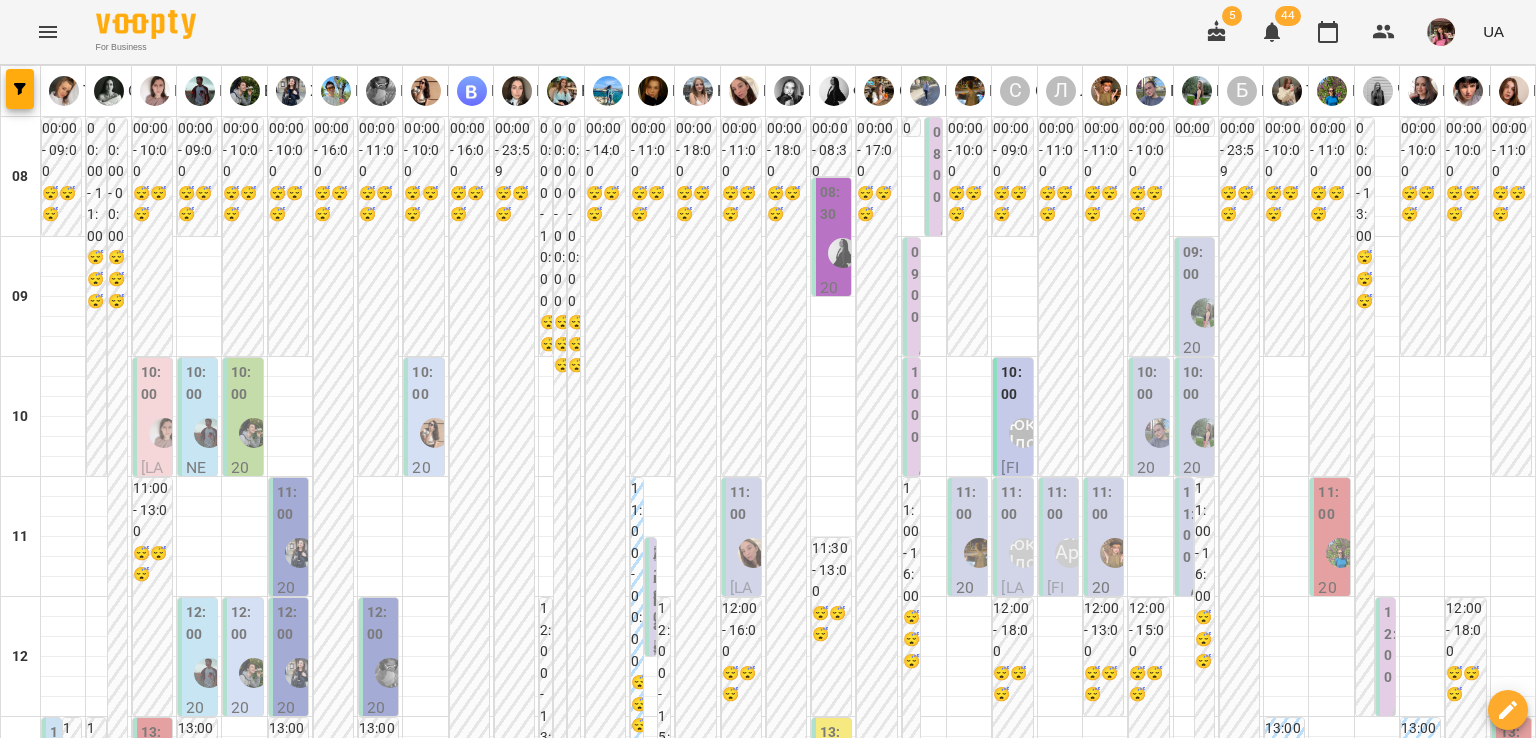 click on "17 лип" at bounding box center (857, 1962) 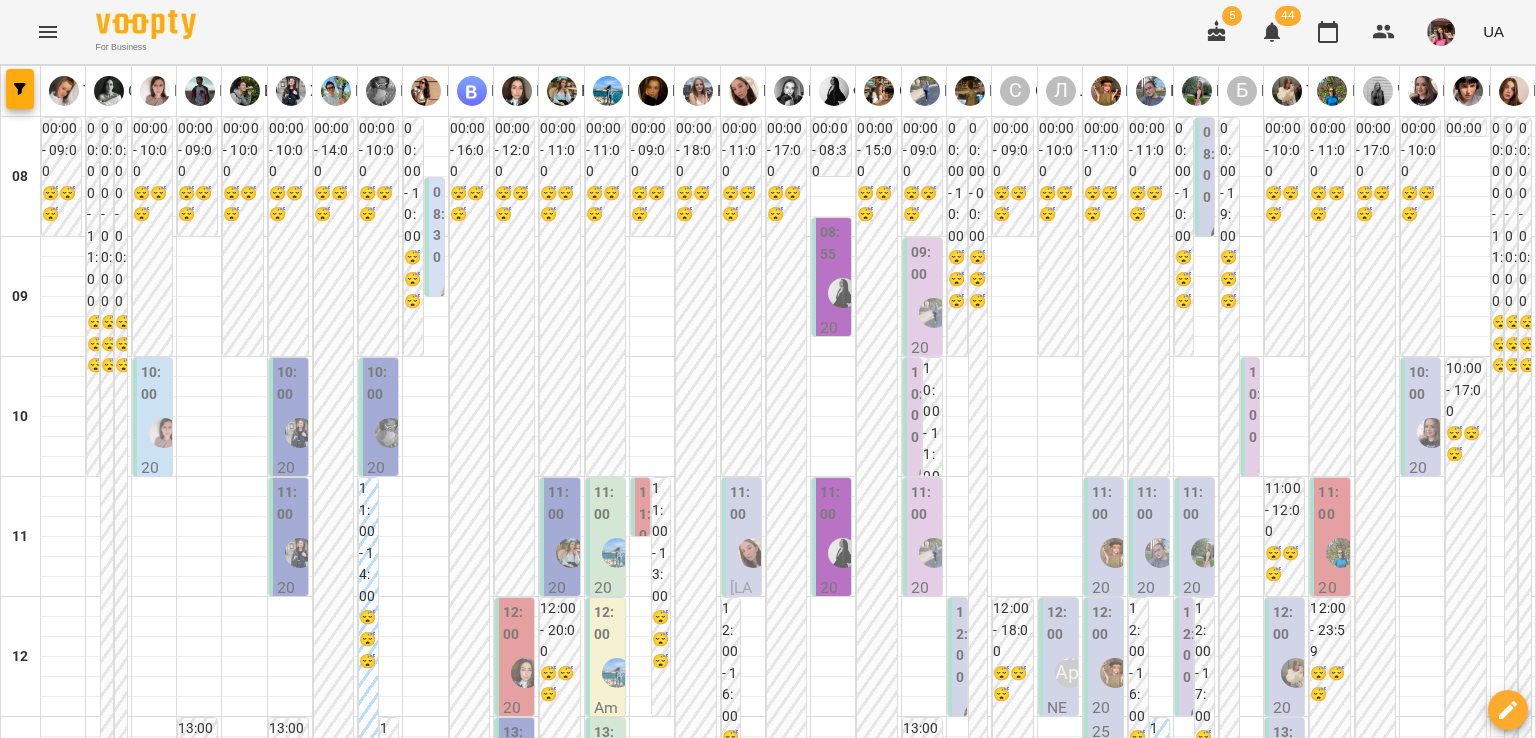 scroll, scrollTop: 824, scrollLeft: 0, axis: vertical 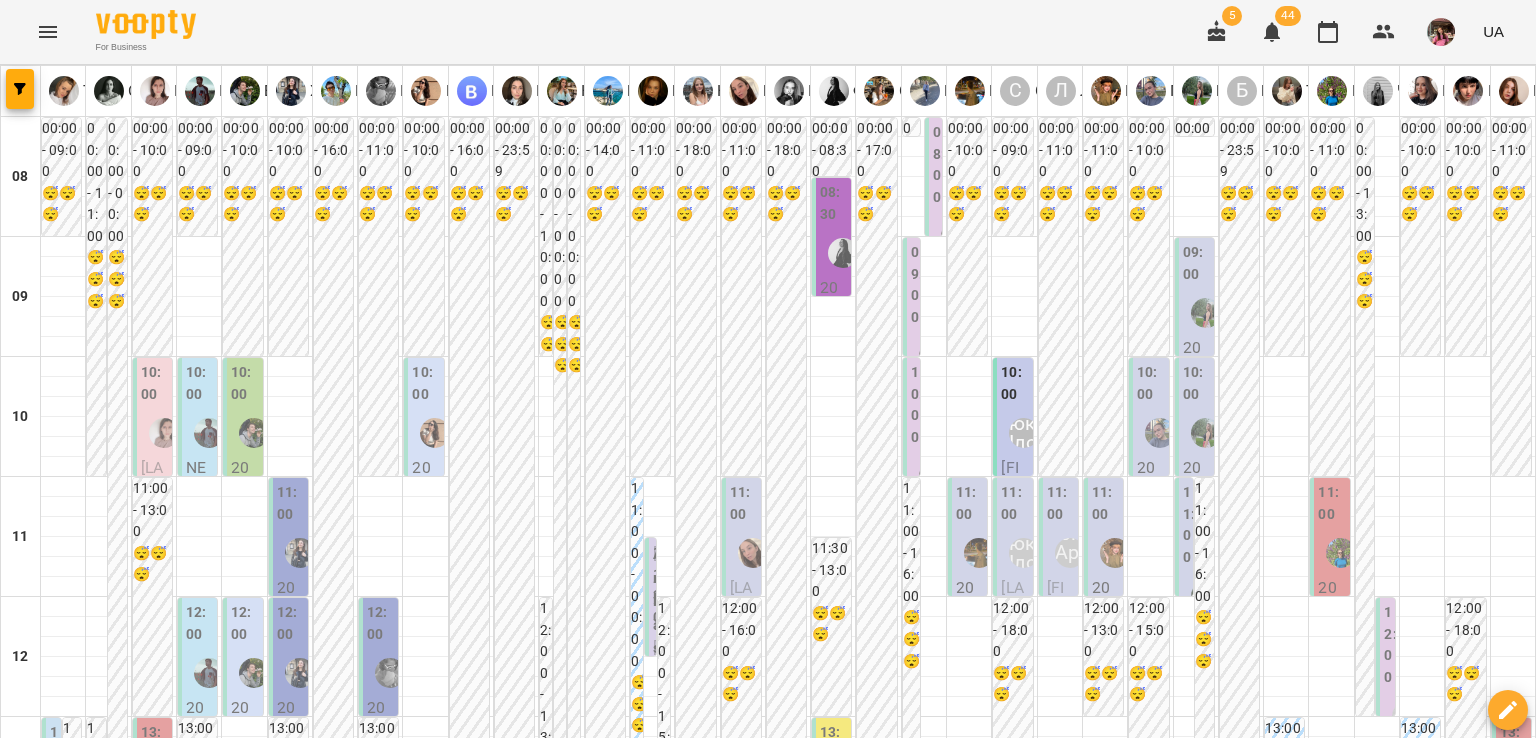 click on "10:00" at bounding box center (1196, 386) 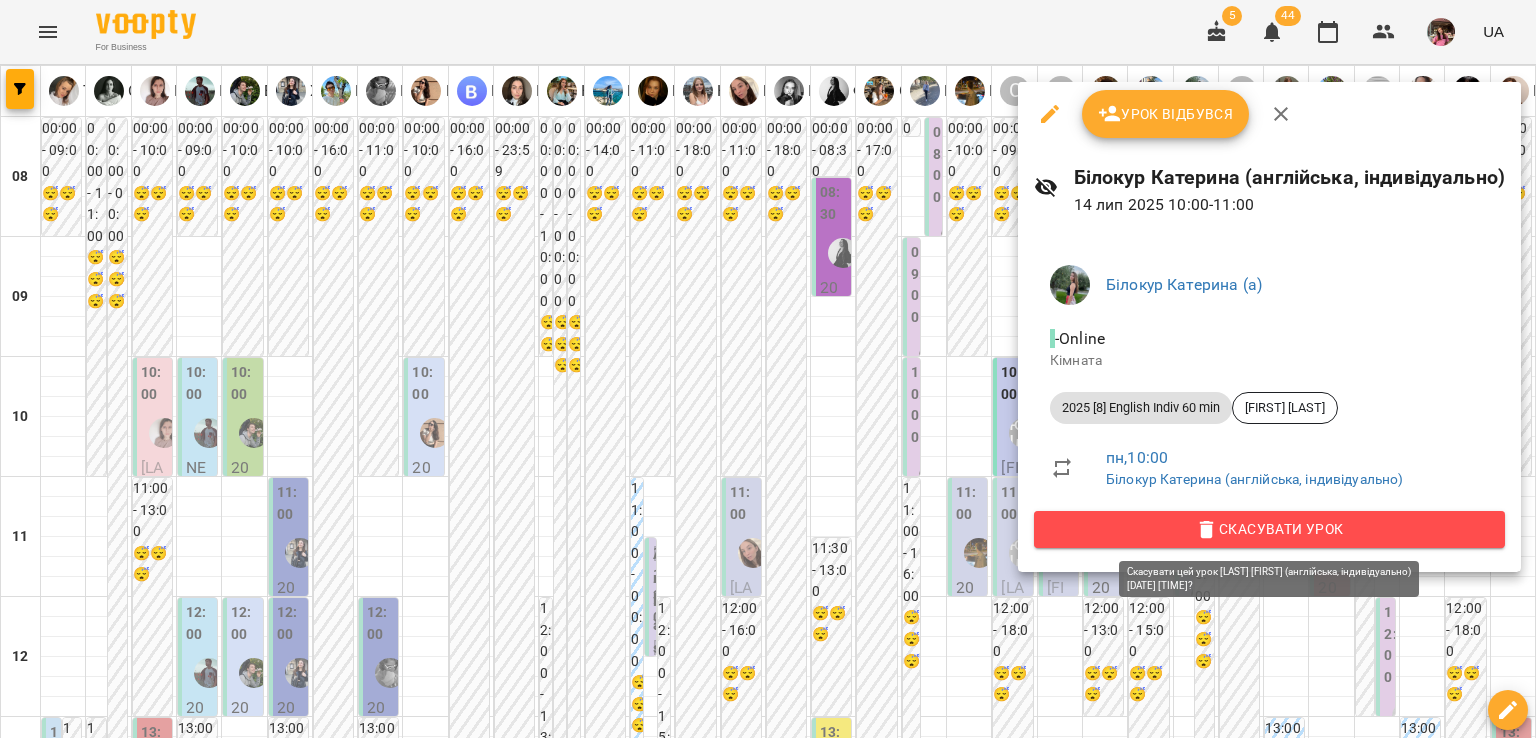 click on "Скасувати Урок" at bounding box center [1269, 529] 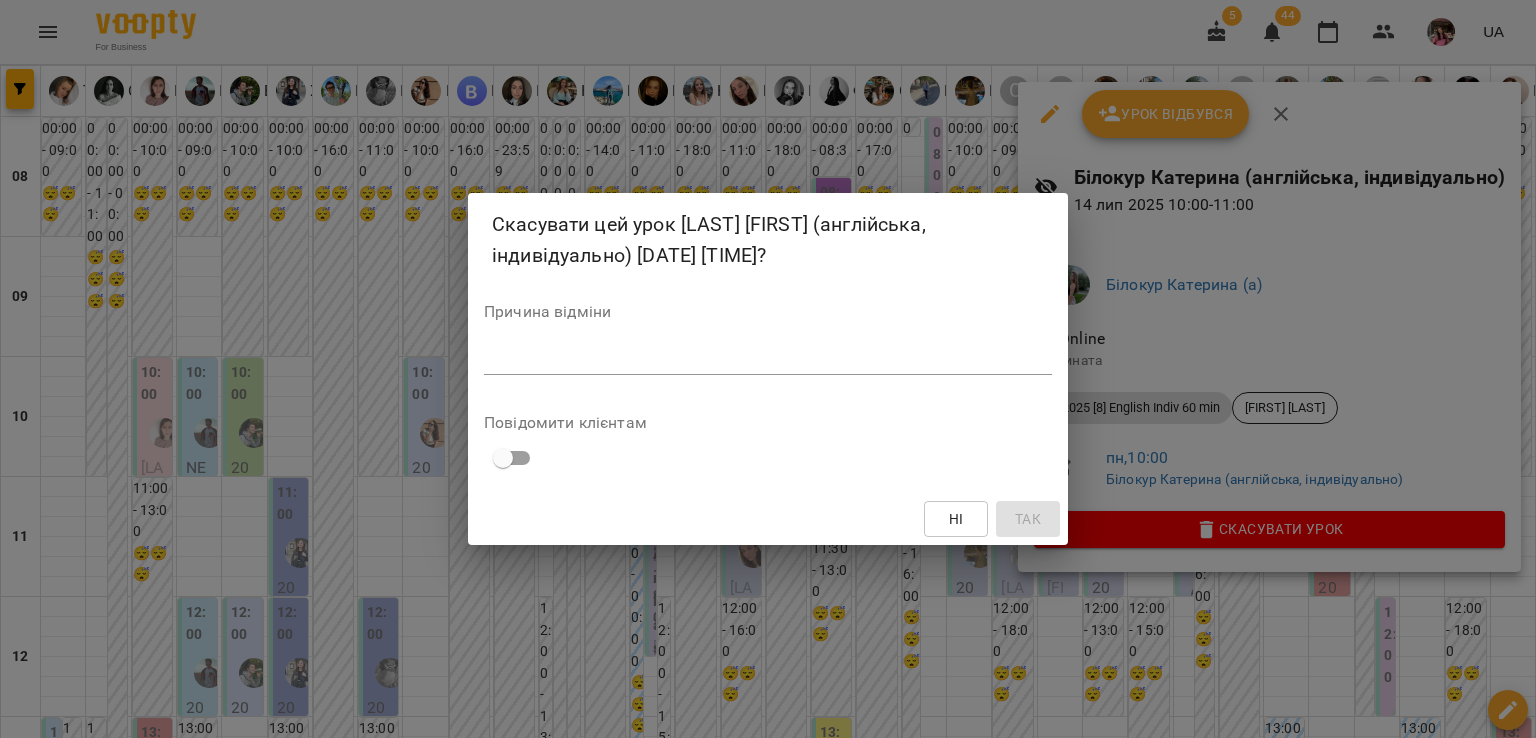 click at bounding box center (768, 358) 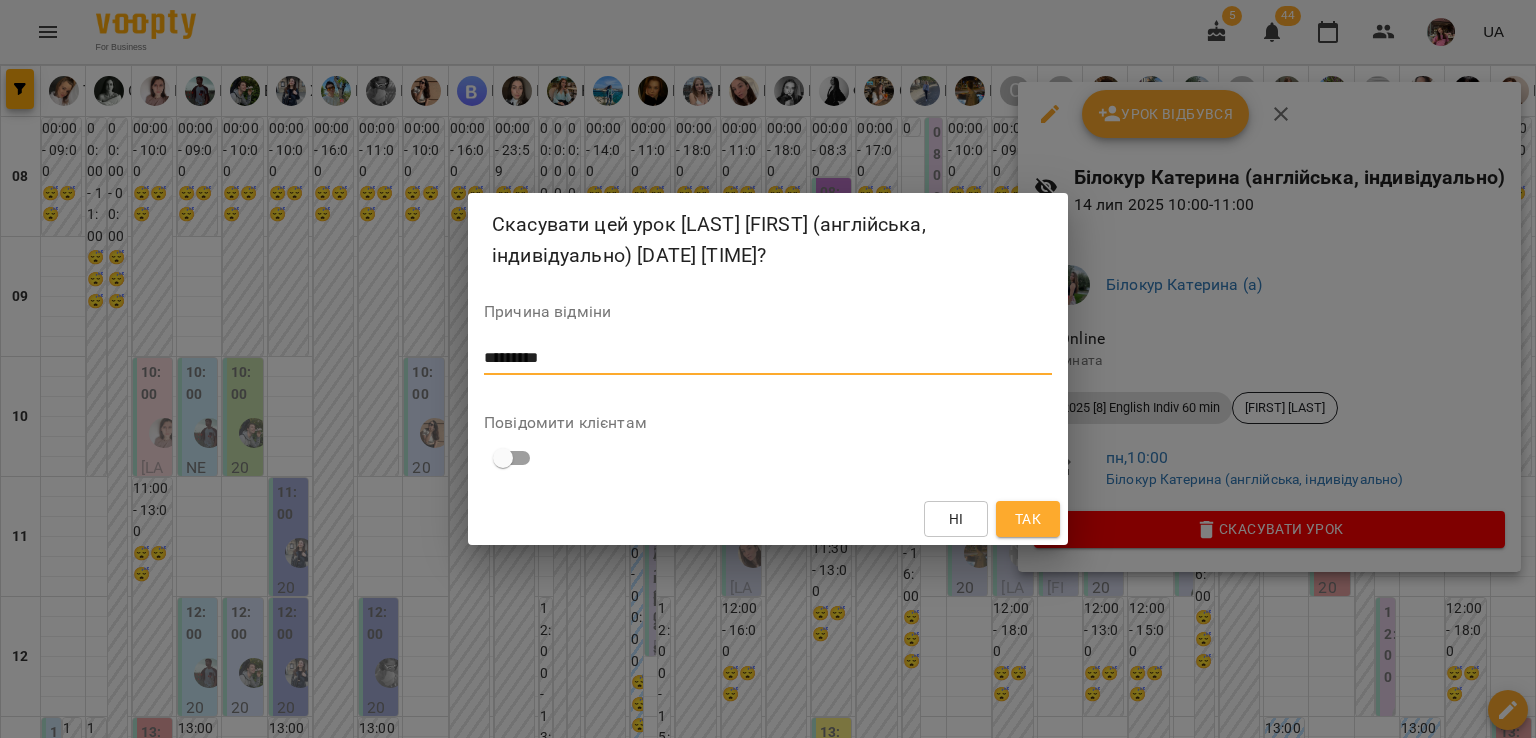 type on "*********" 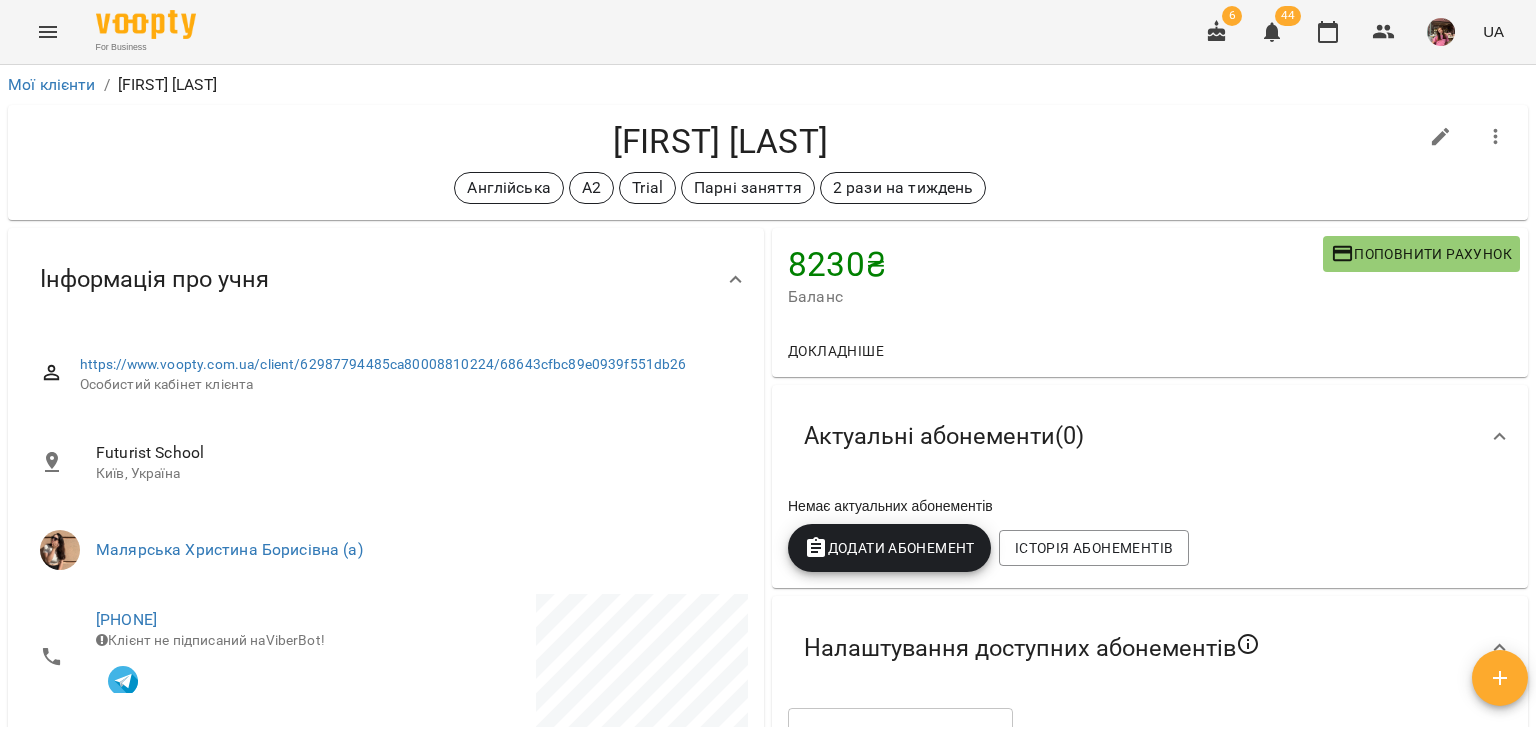 scroll, scrollTop: 0, scrollLeft: 0, axis: both 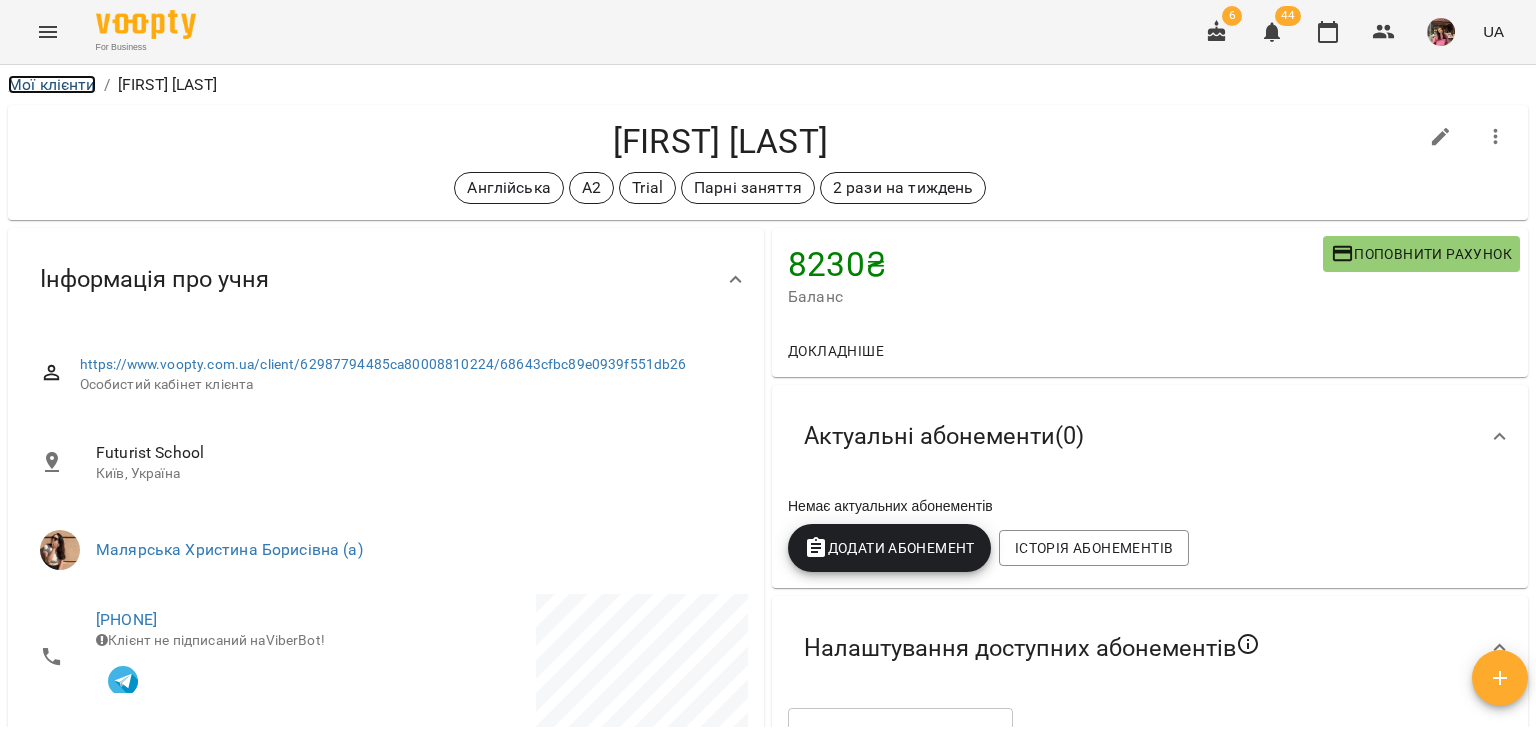 click on "Мої клієнти" at bounding box center [52, 84] 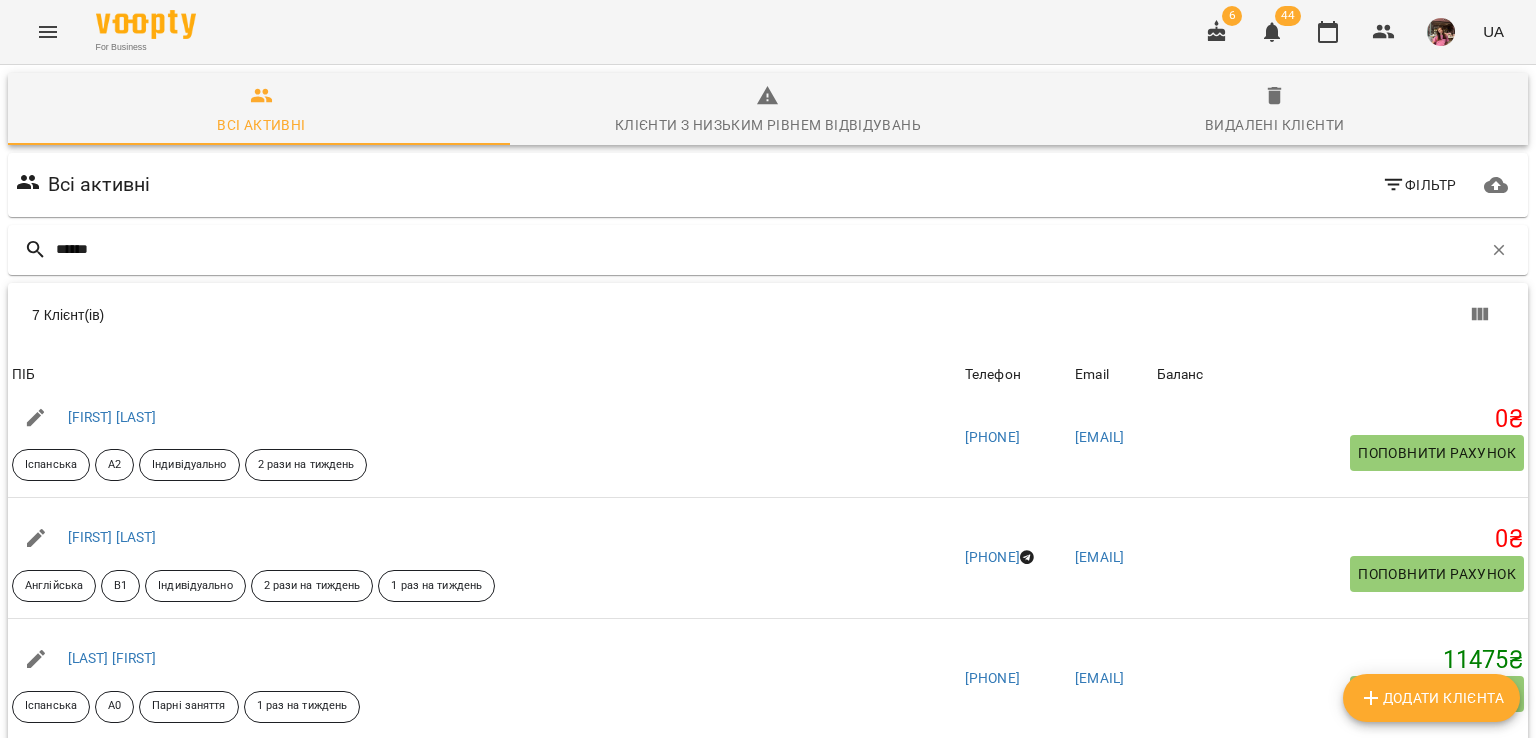 scroll, scrollTop: 400, scrollLeft: 0, axis: vertical 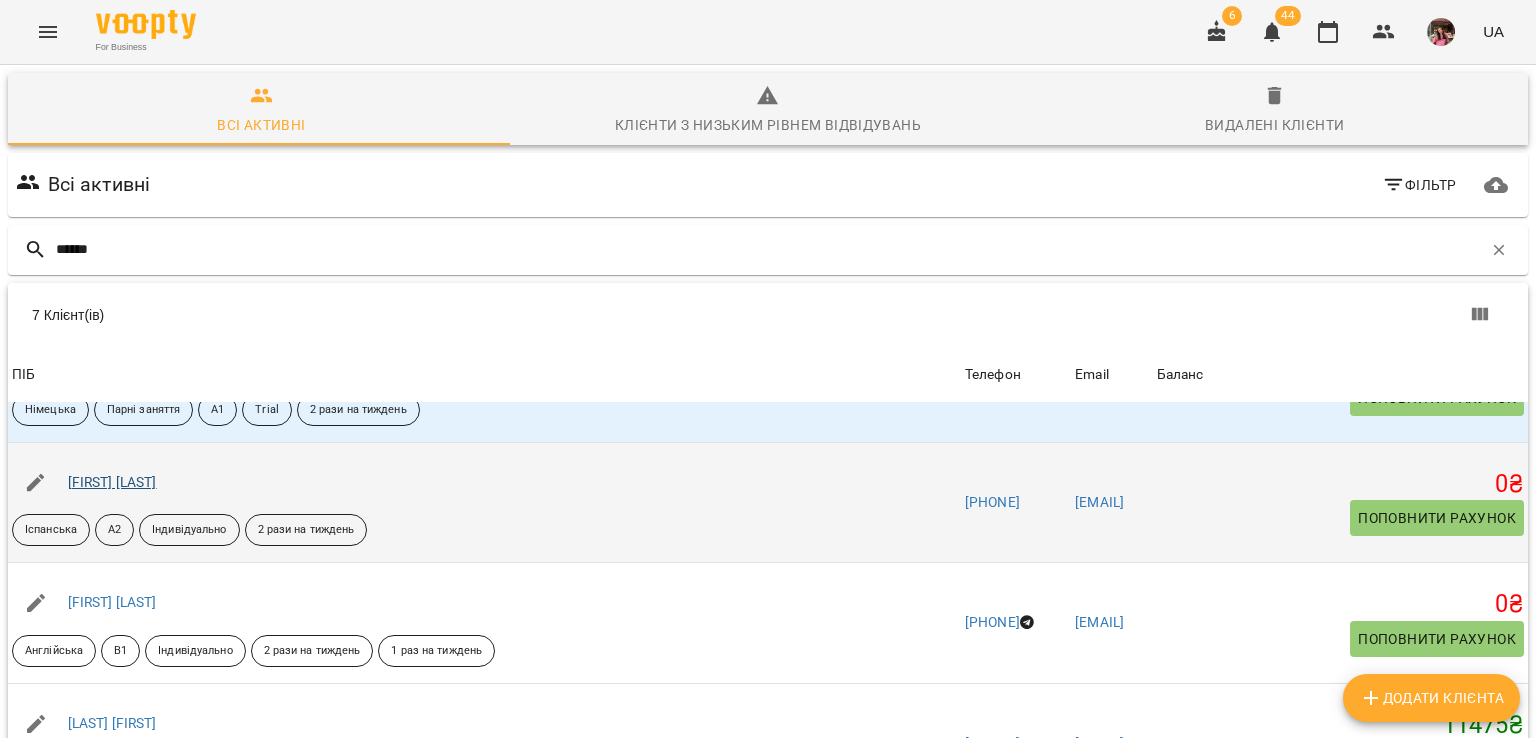 type on "******" 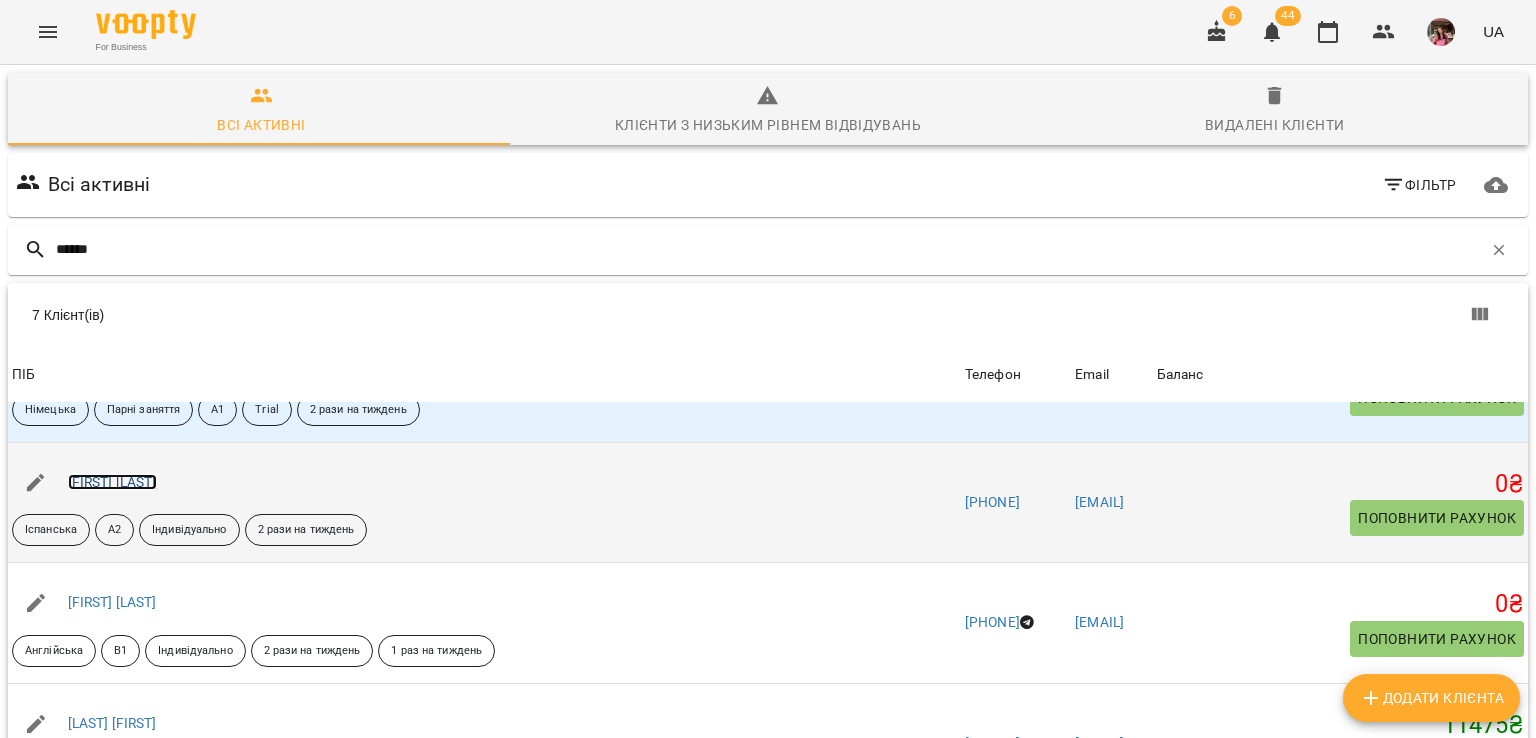 click on "[FIRST] [LAST]" at bounding box center (112, 482) 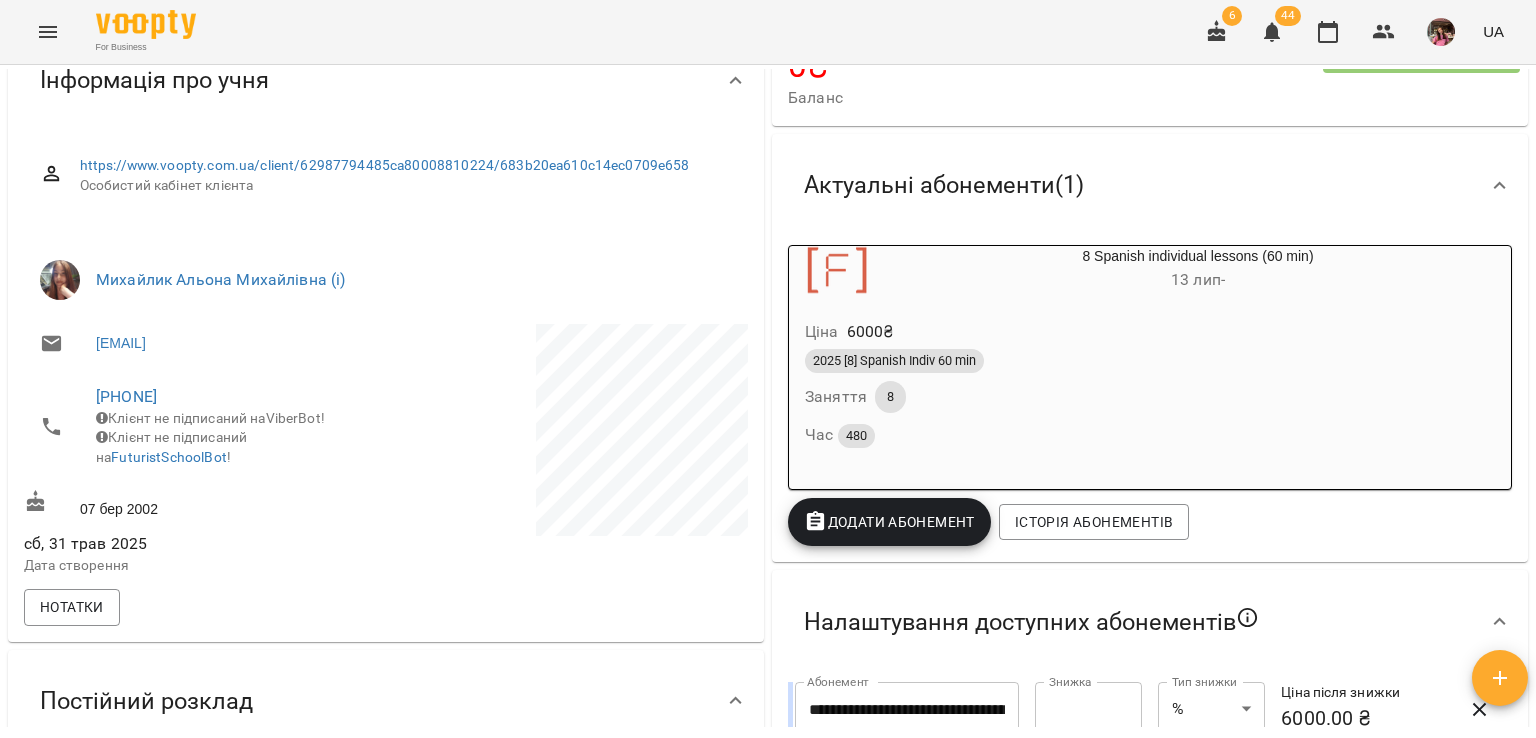 scroll, scrollTop: 0, scrollLeft: 0, axis: both 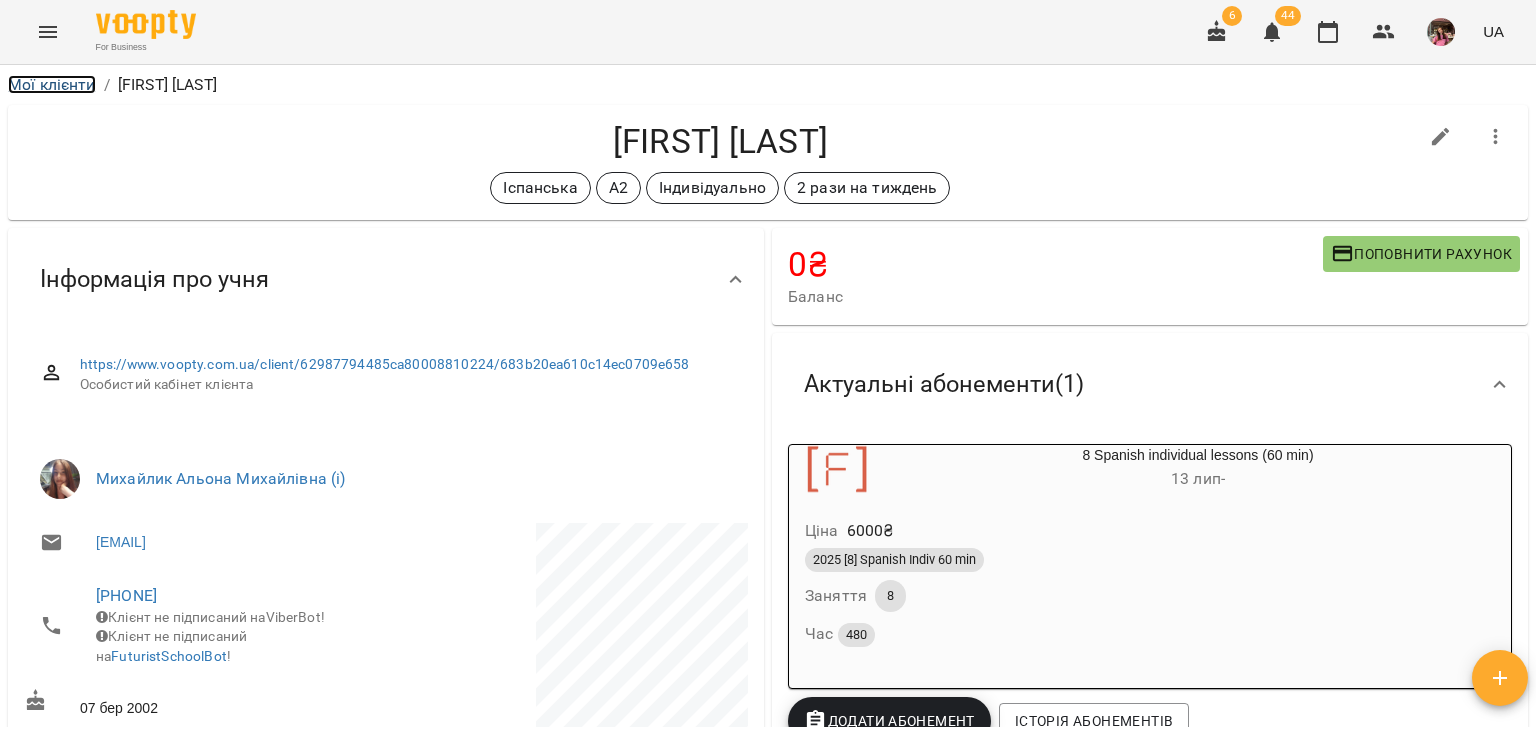 click on "Мої клієнти" at bounding box center (52, 84) 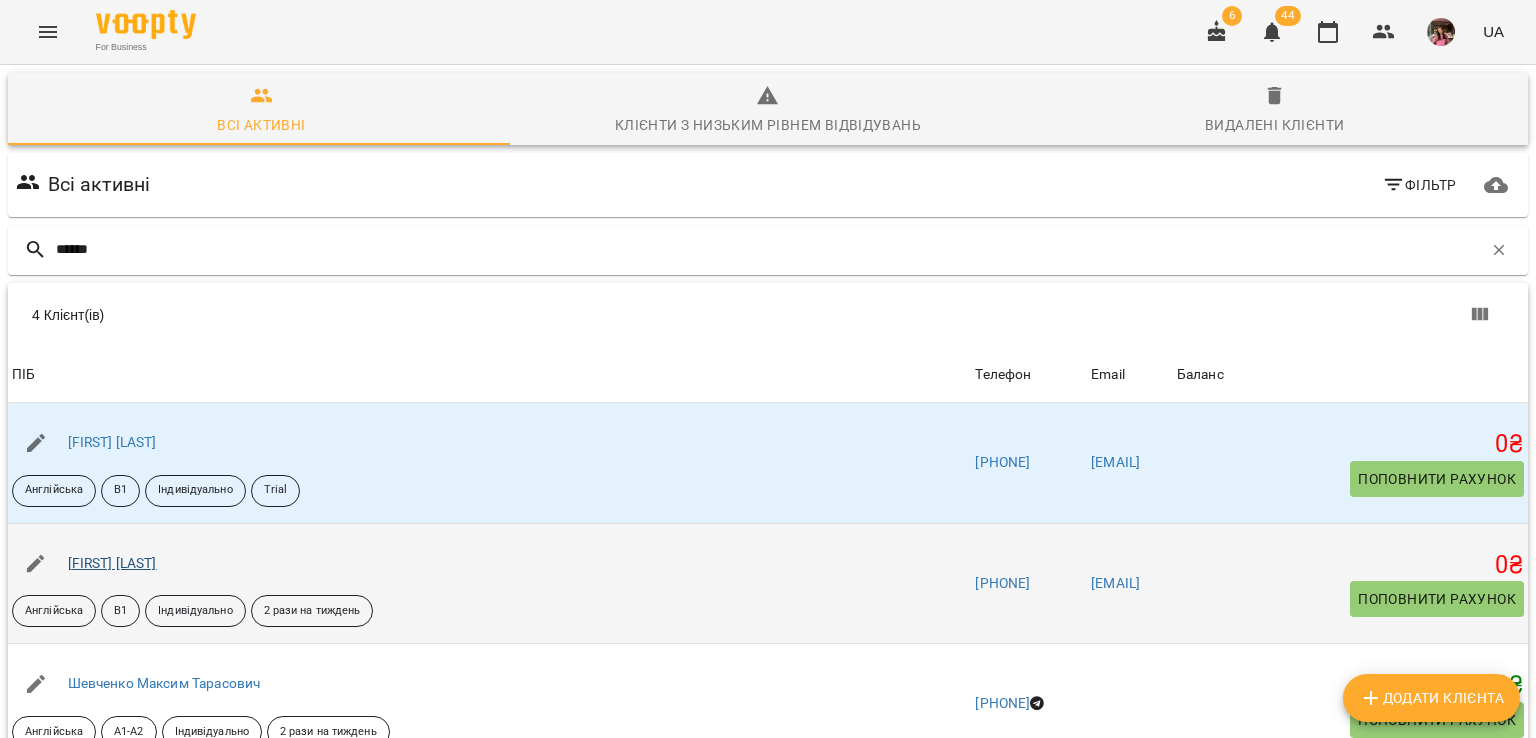 type on "******" 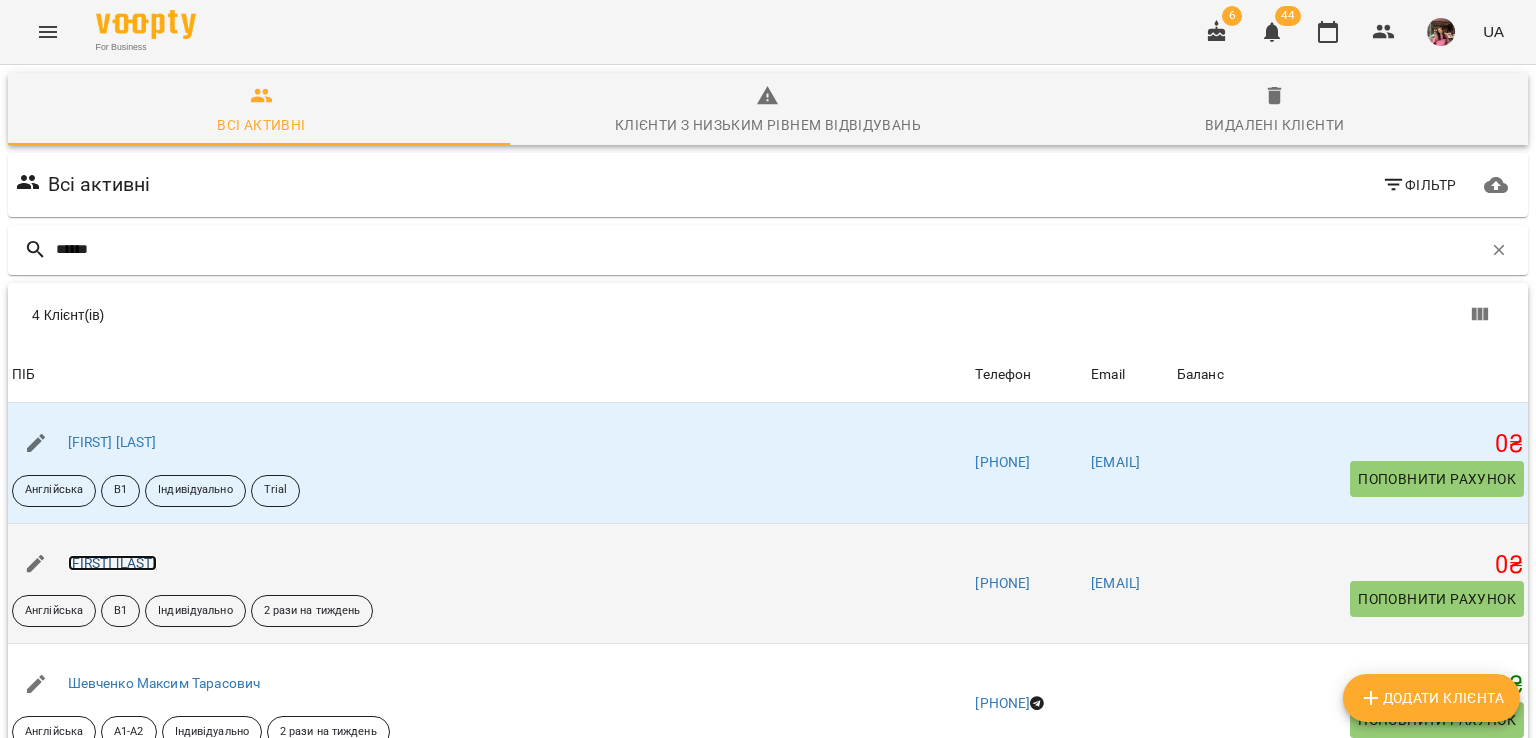 click on "[FIRST] [LAST]" at bounding box center (112, 563) 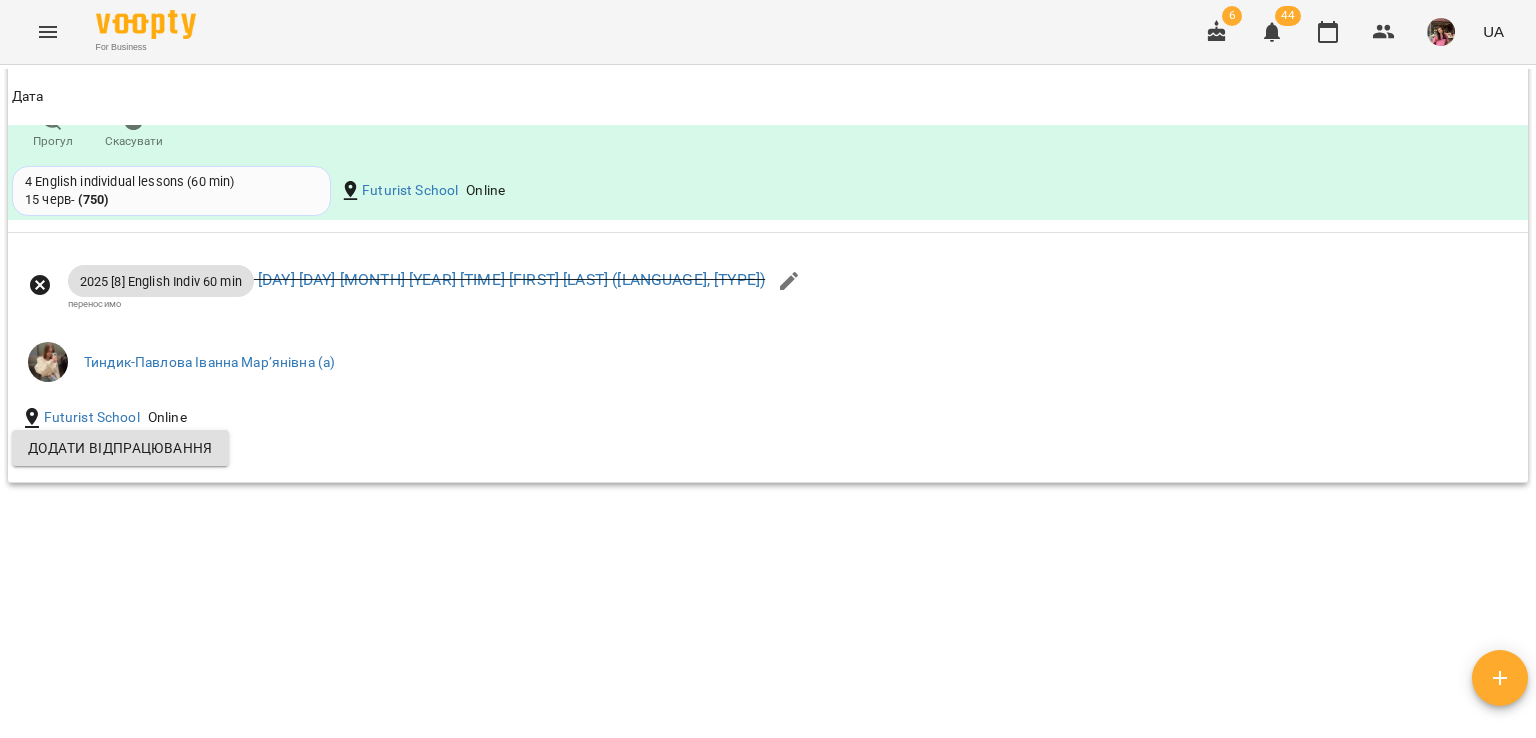 scroll, scrollTop: 1820, scrollLeft: 0, axis: vertical 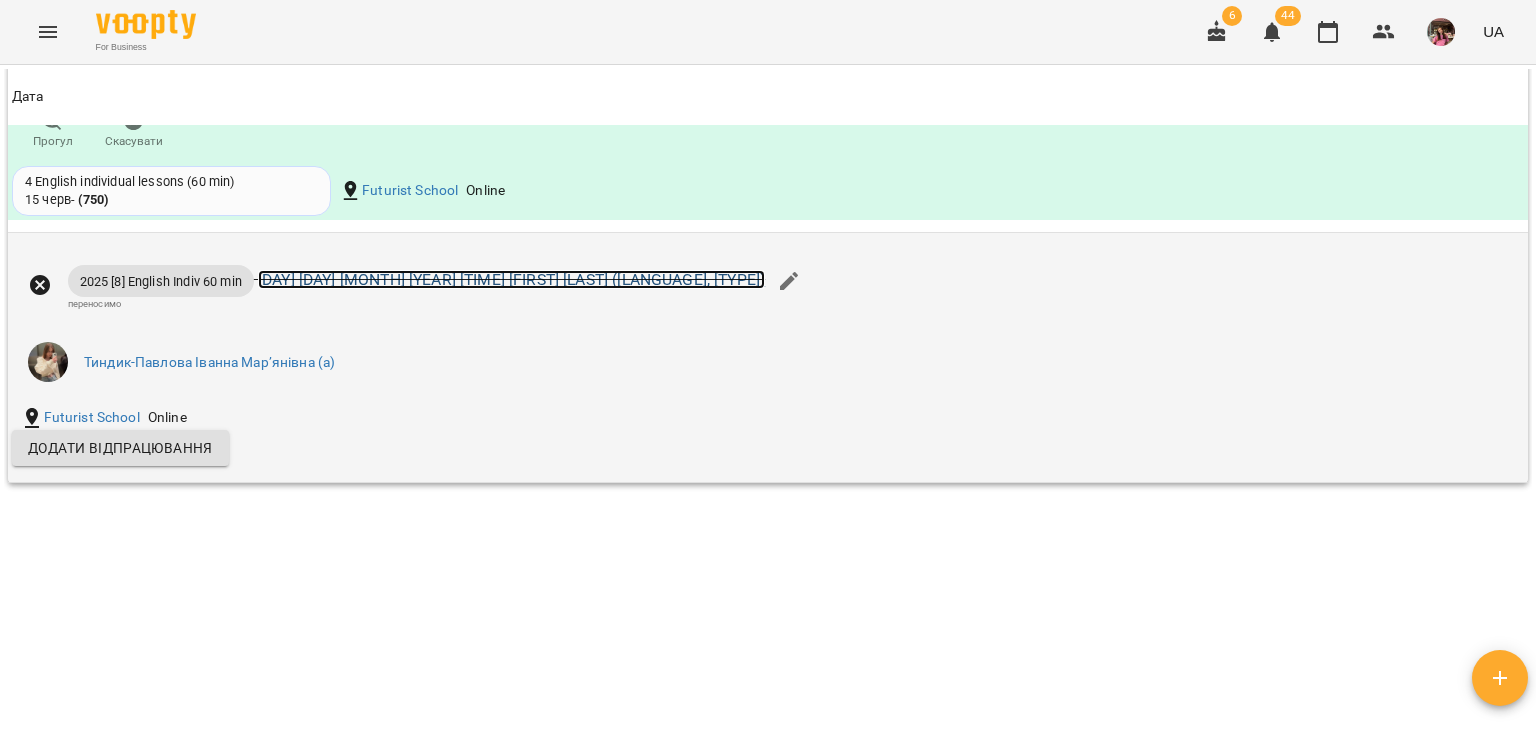 click on "[DAY] [DAY] [MONTH] [YEAR] [TIME] [FIRST] [LAST] ([LANGUAGE], [TYPE])" at bounding box center [511, 279] 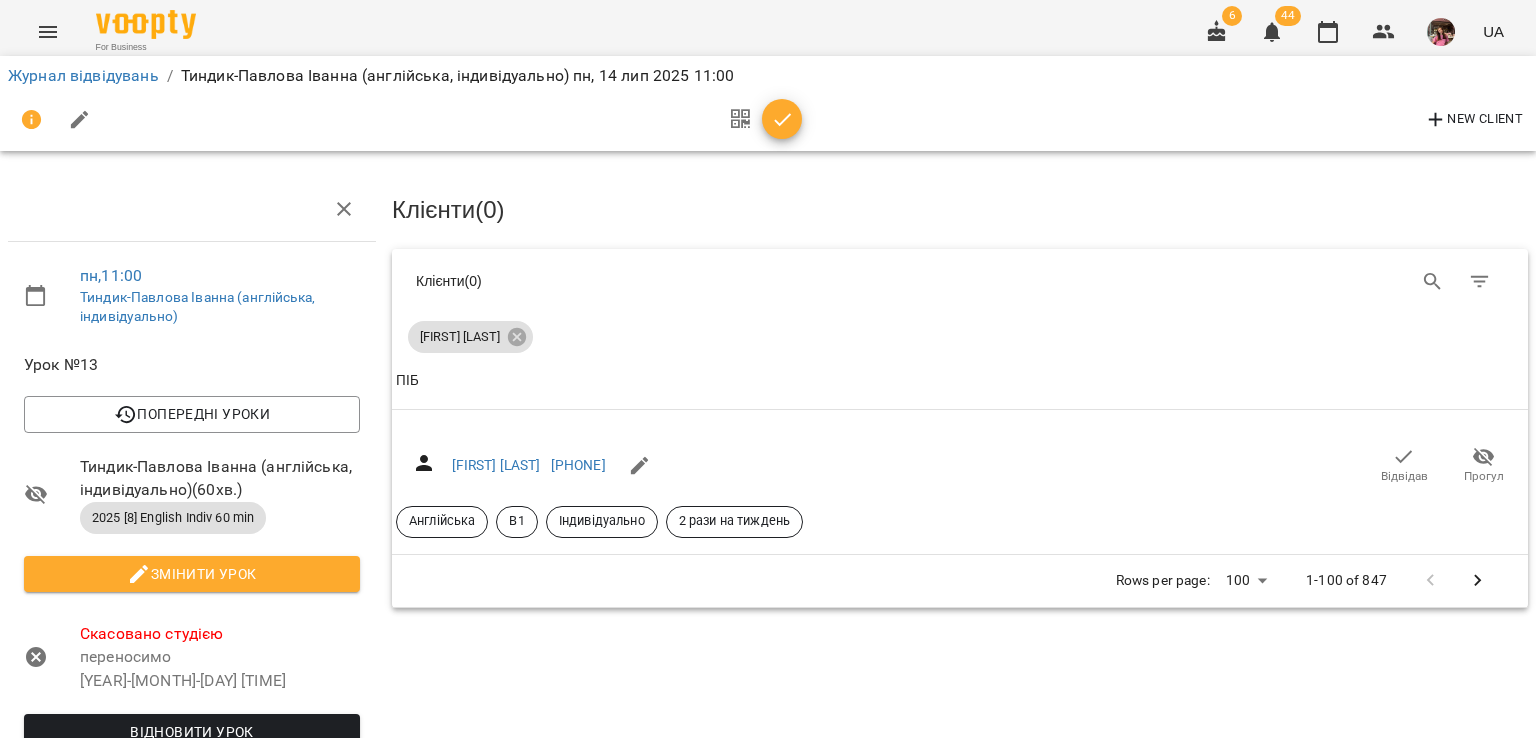 scroll, scrollTop: 268, scrollLeft: 0, axis: vertical 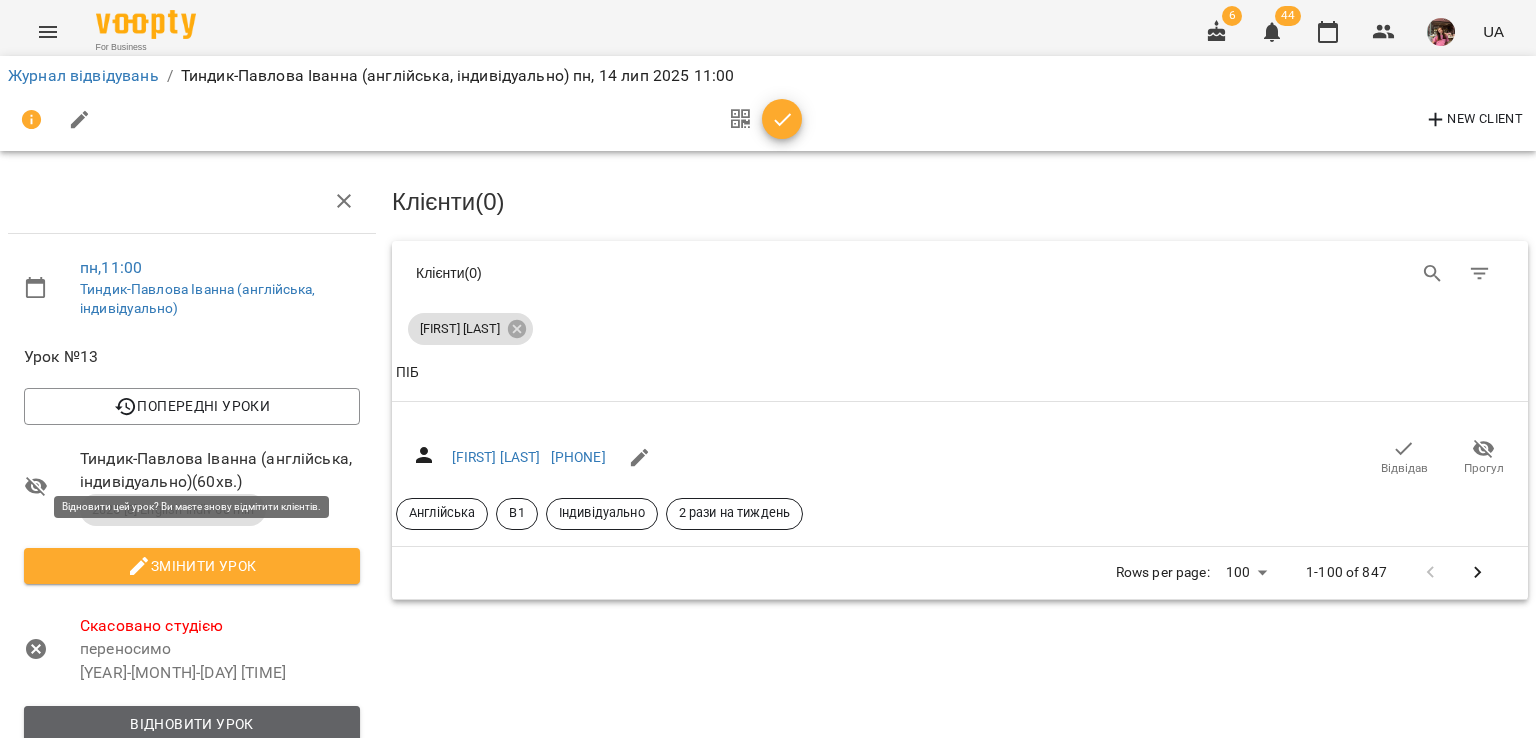 click on "Відновити урок" at bounding box center (192, 724) 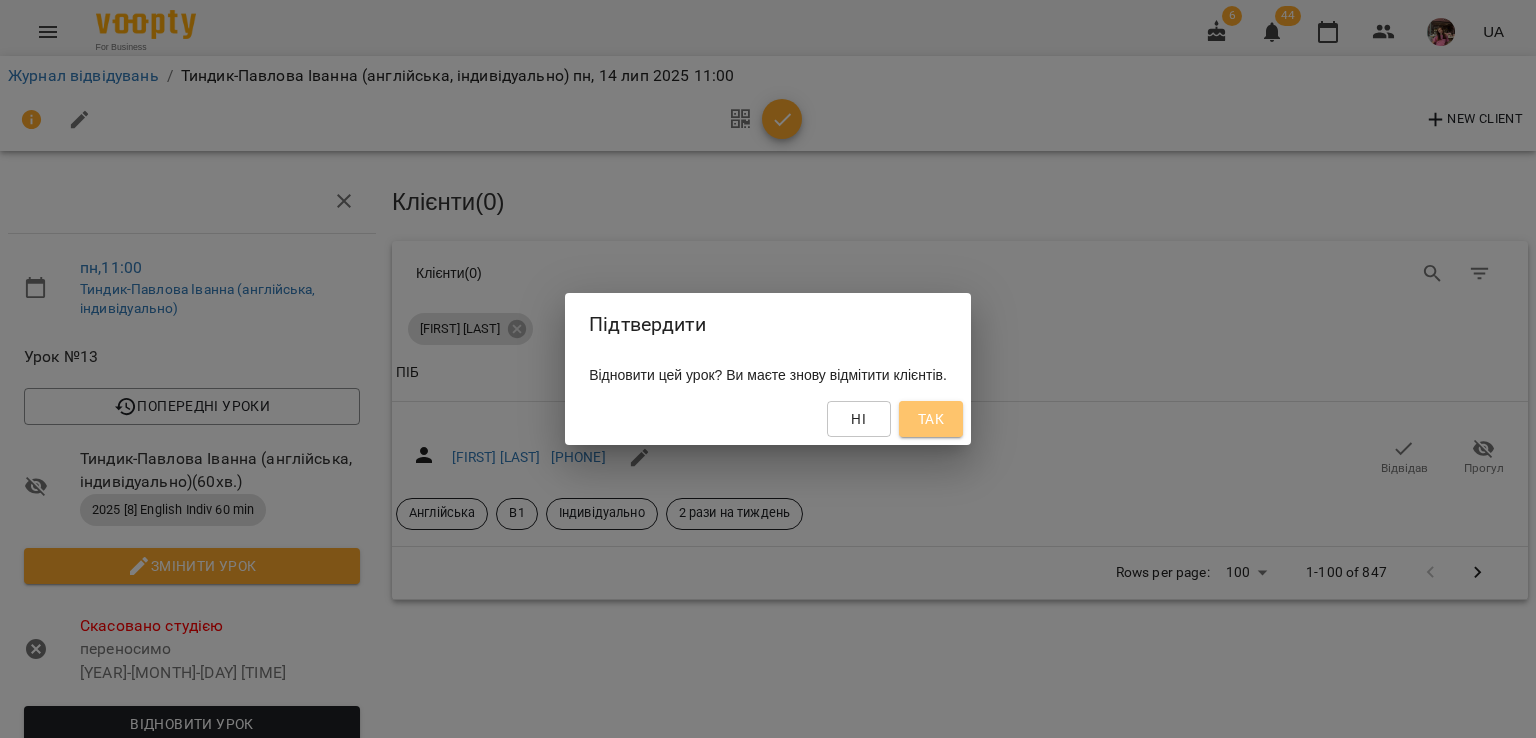 click on "Так" at bounding box center (931, 419) 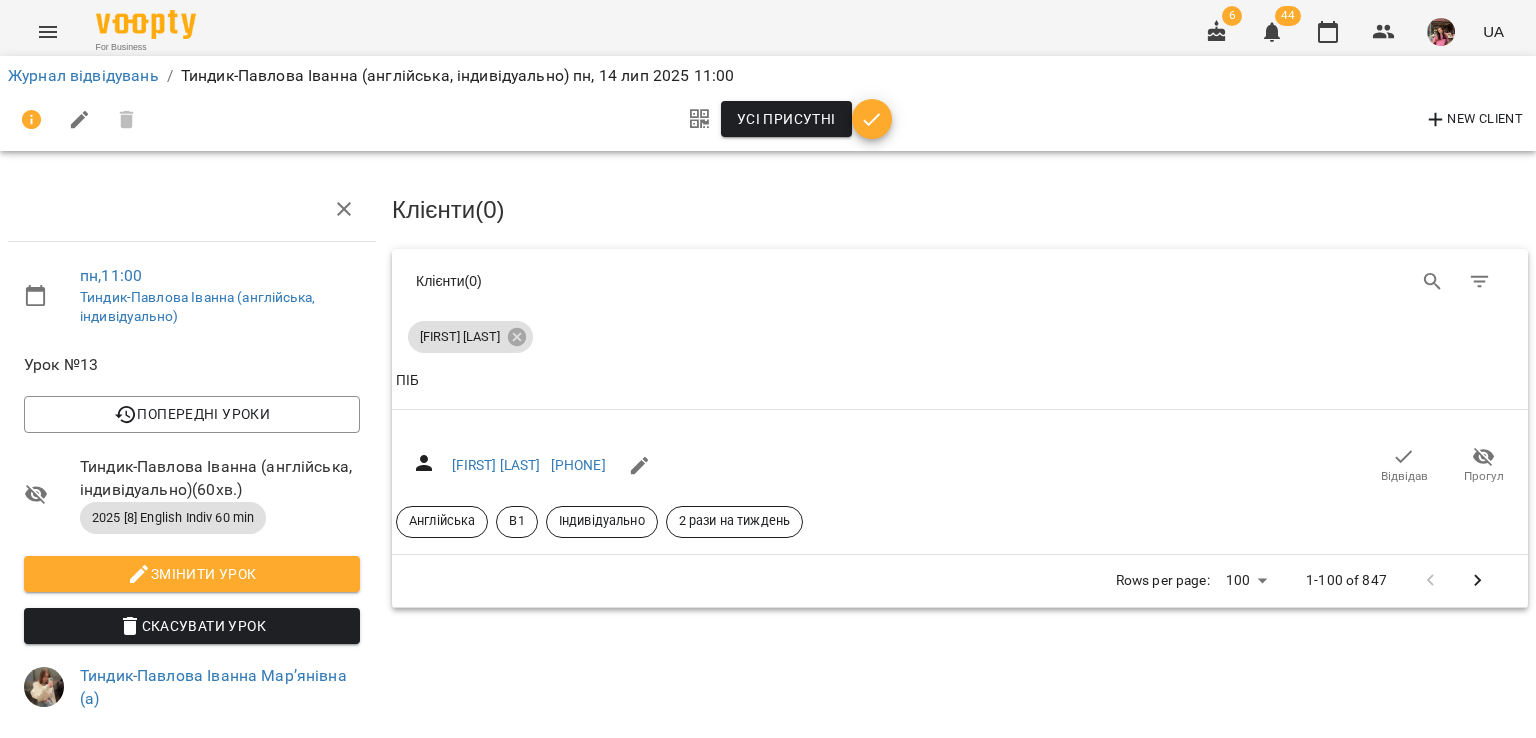 scroll, scrollTop: 0, scrollLeft: 0, axis: both 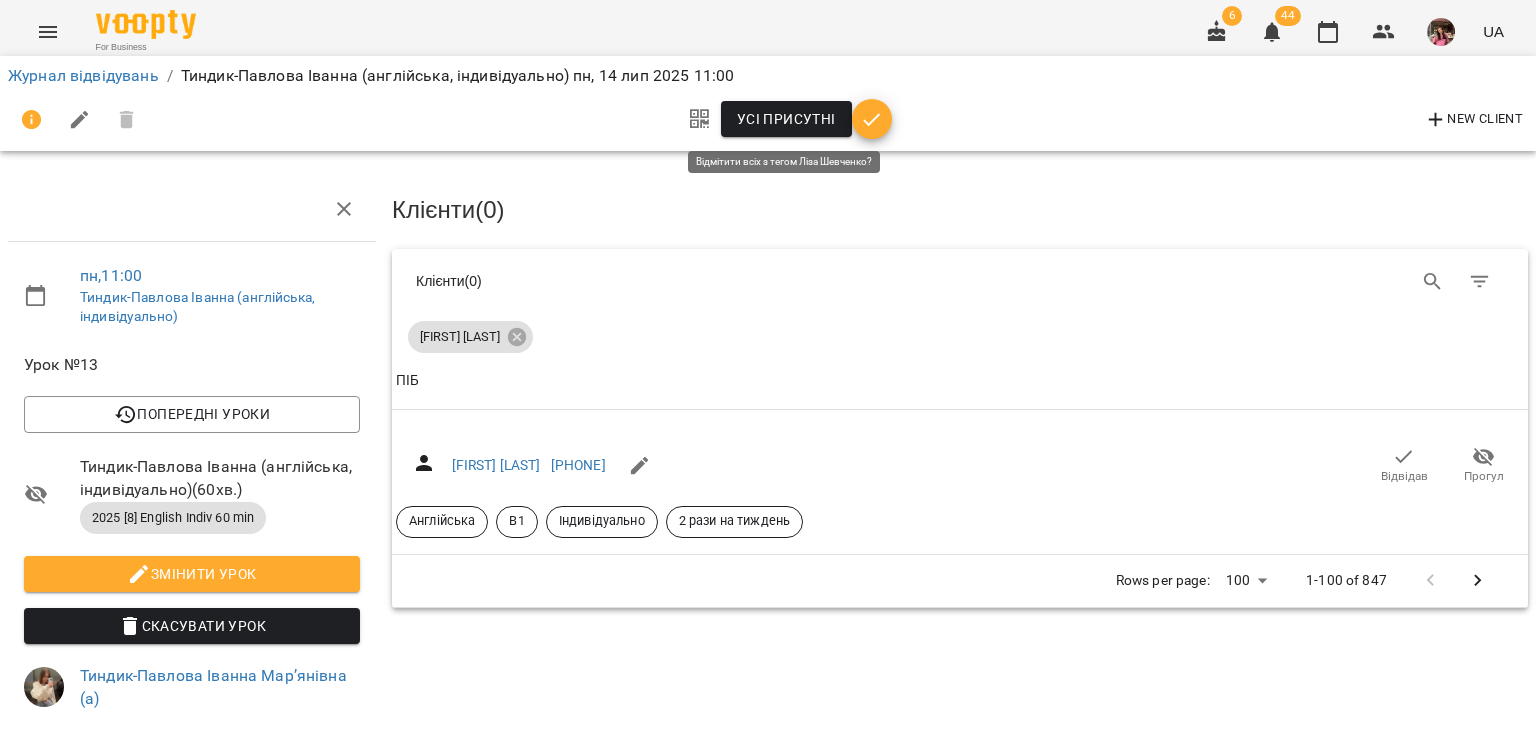 click on "Усі присутні" at bounding box center (786, 119) 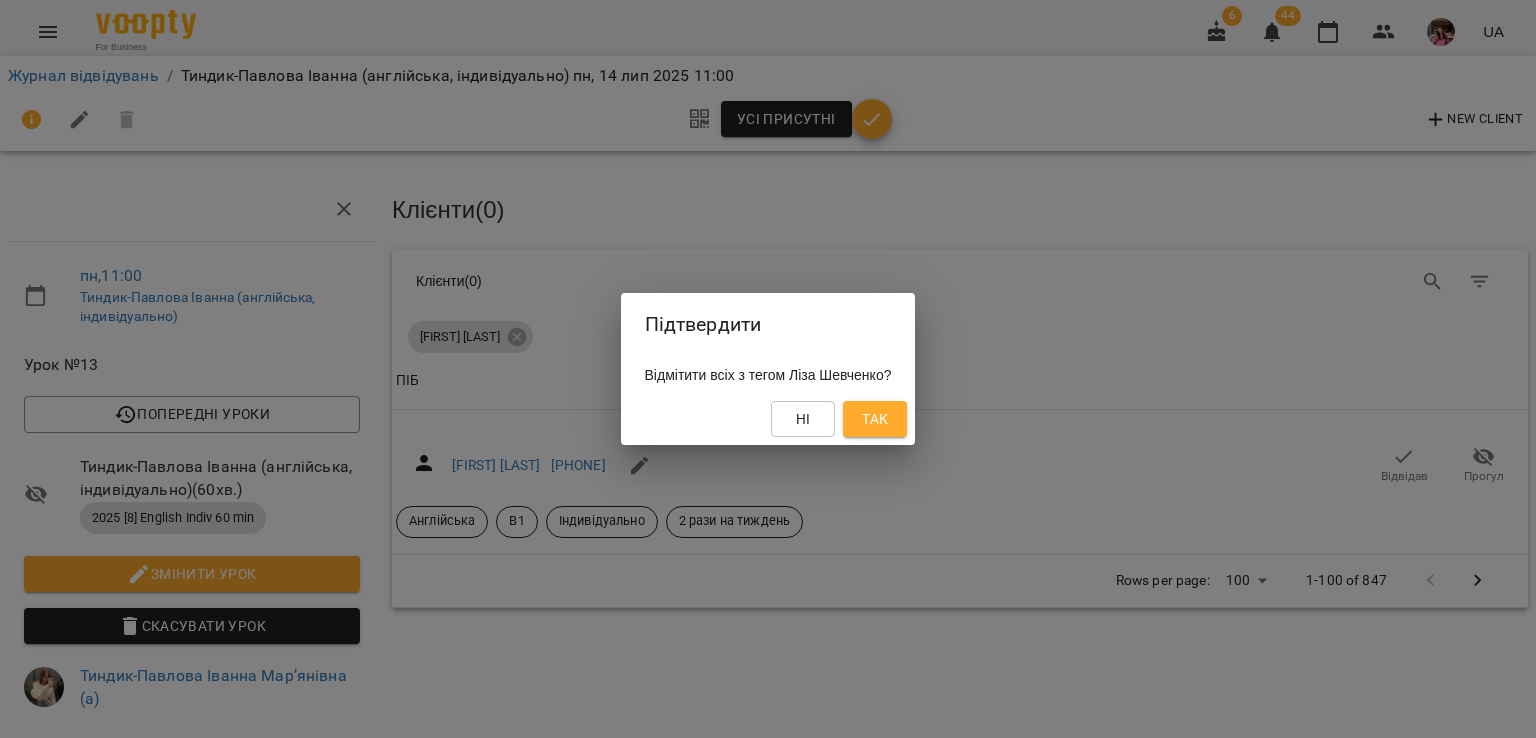 click on "Так" at bounding box center (875, 419) 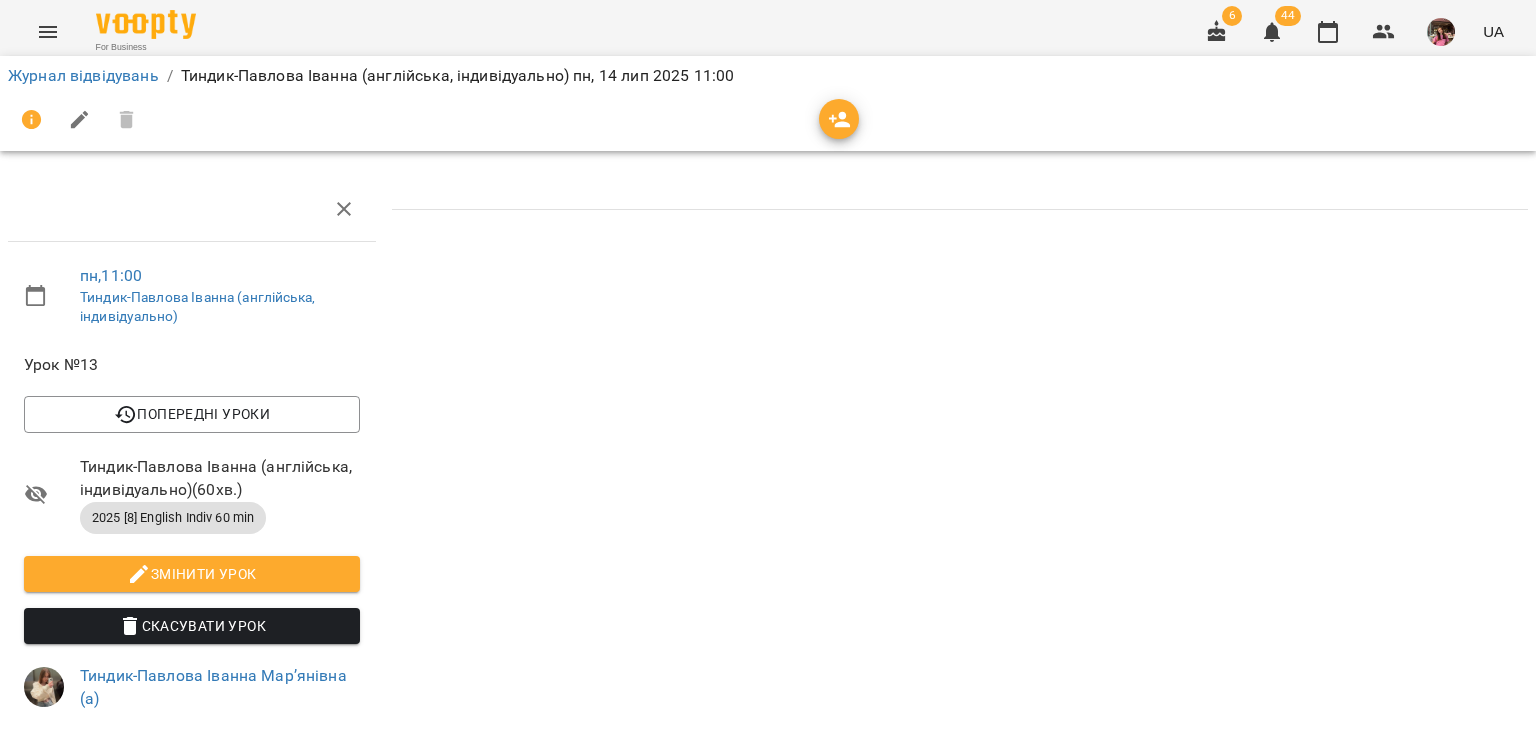click 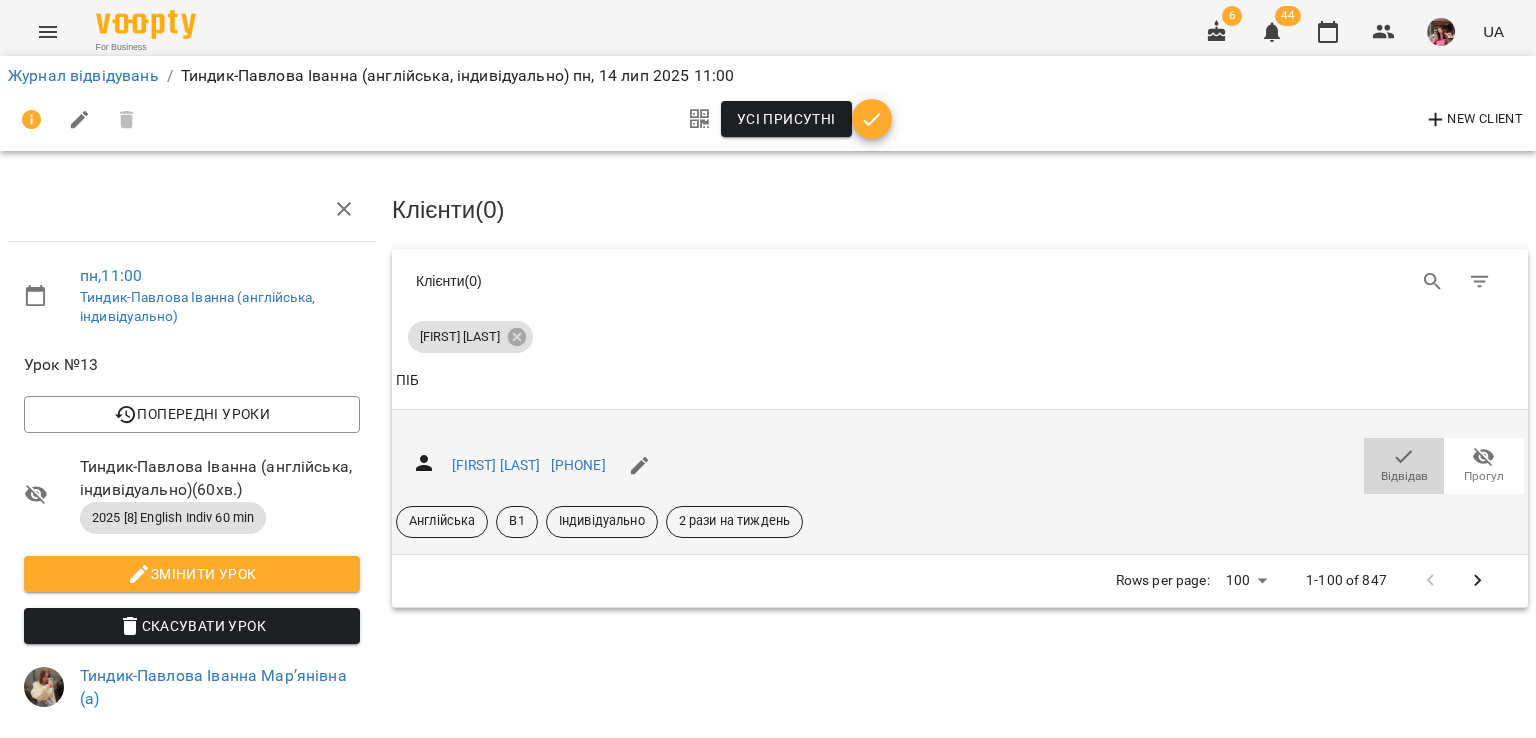 click 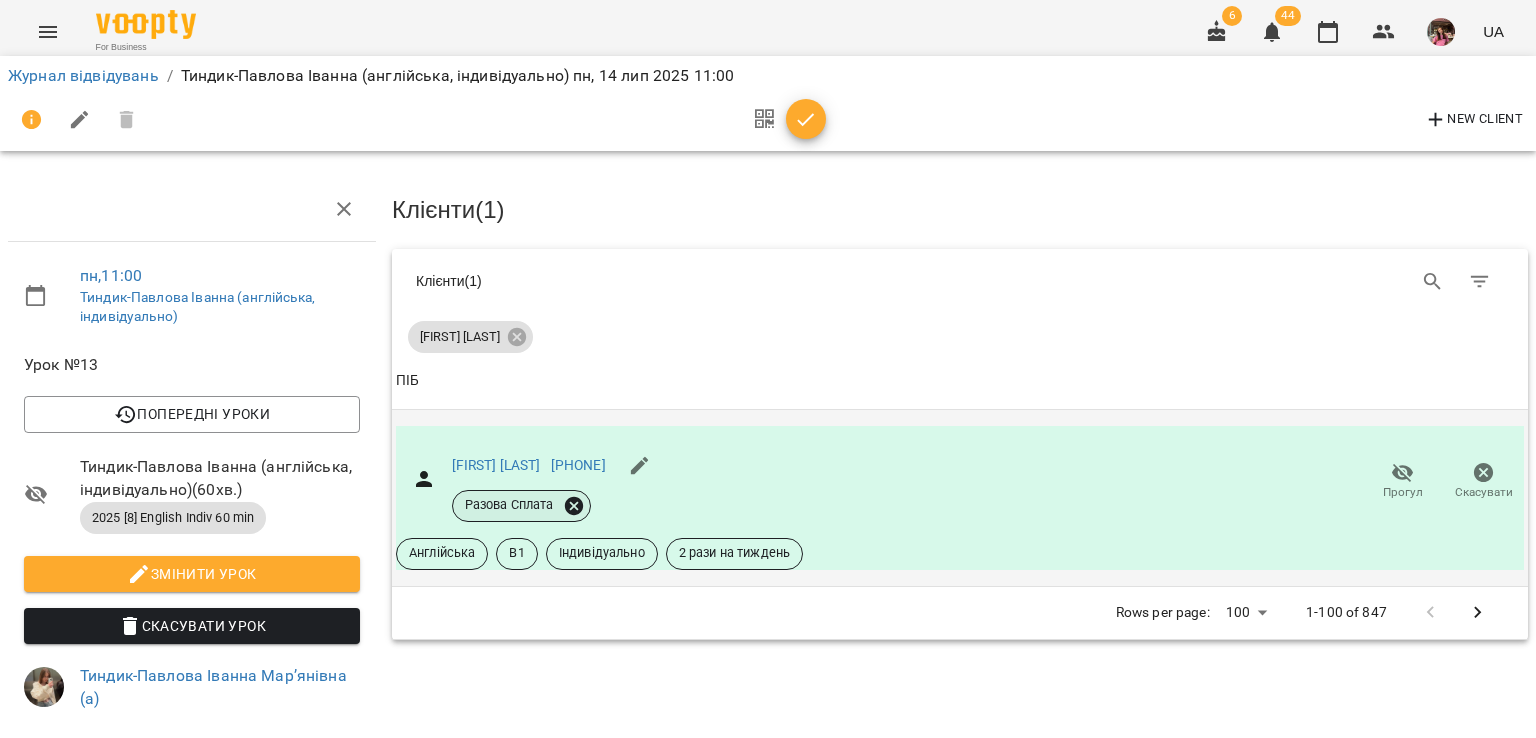 click 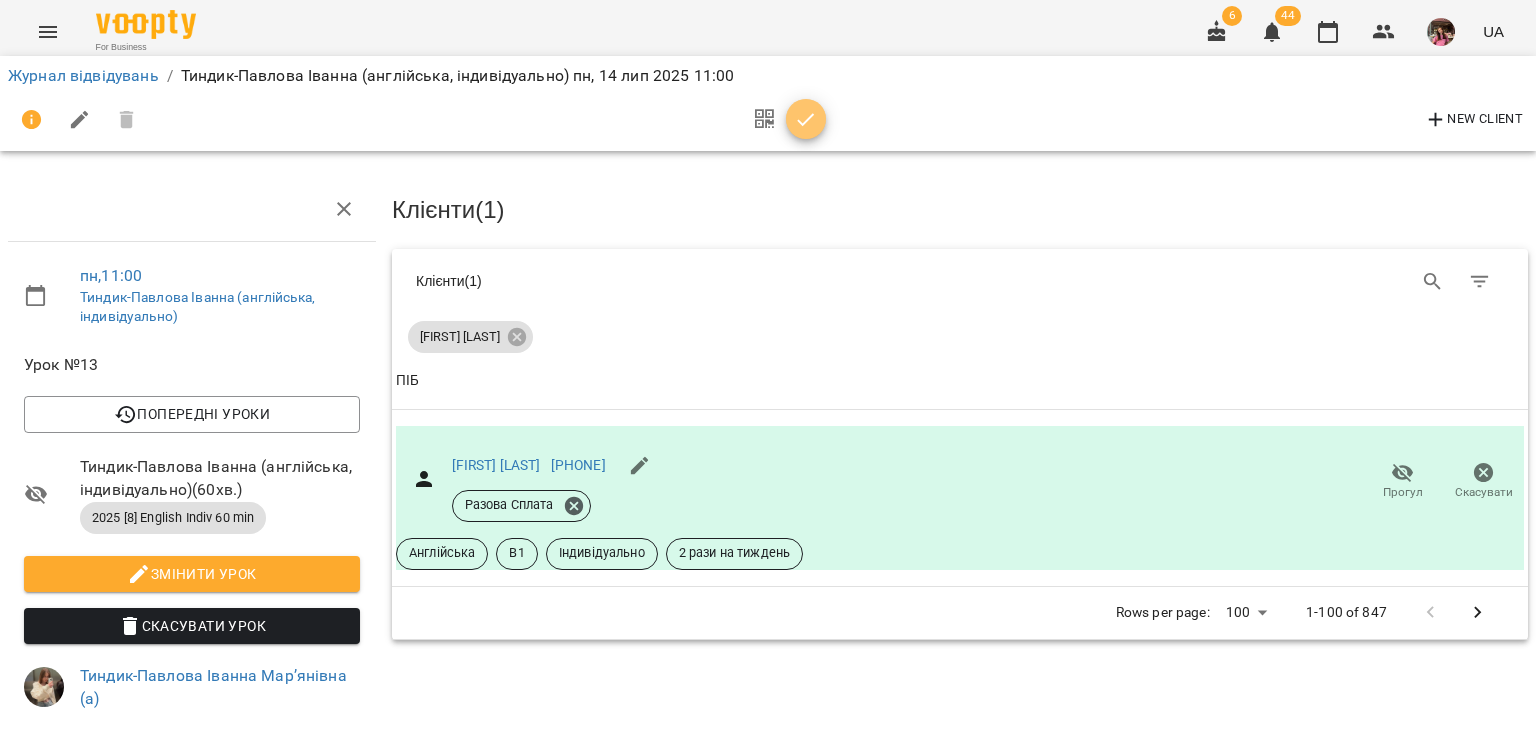 click 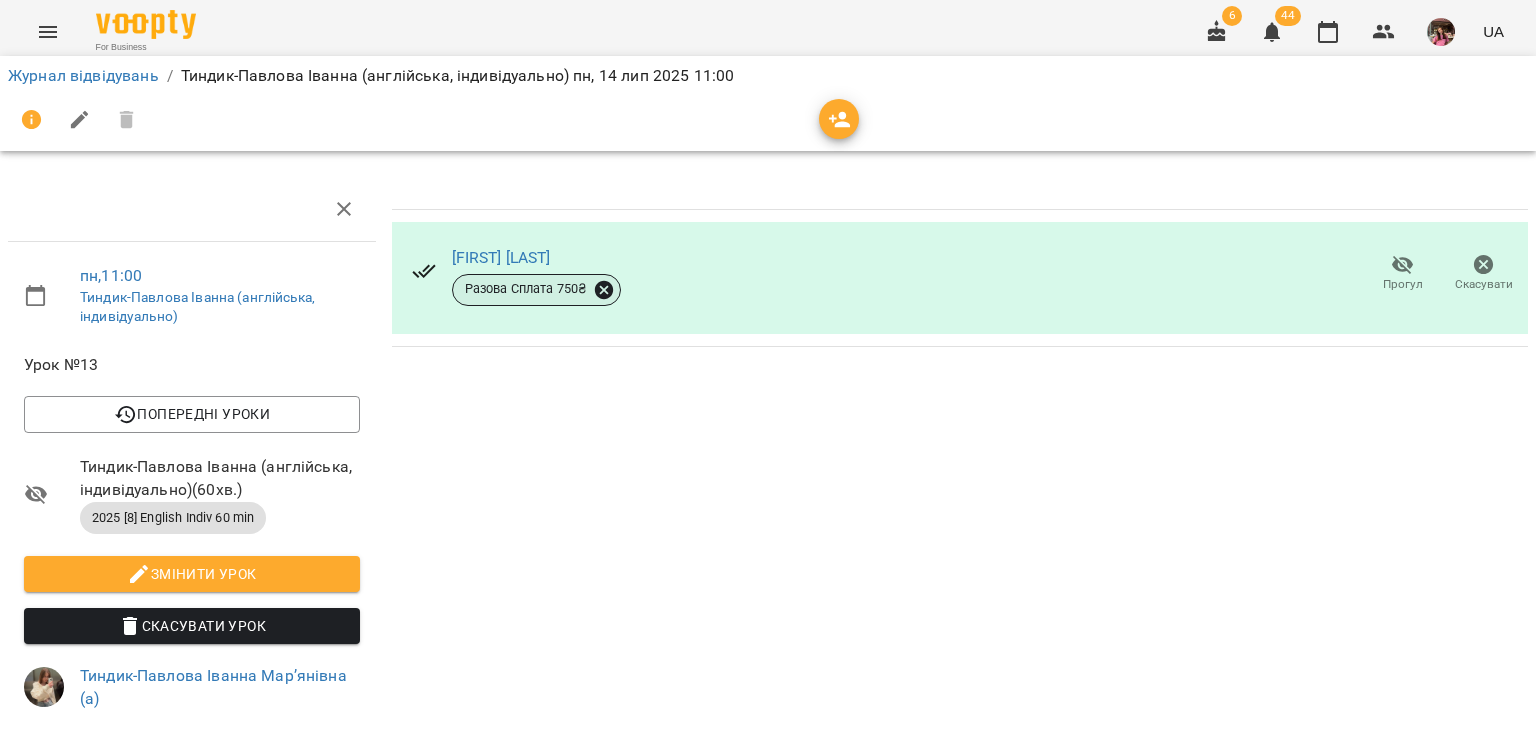 click 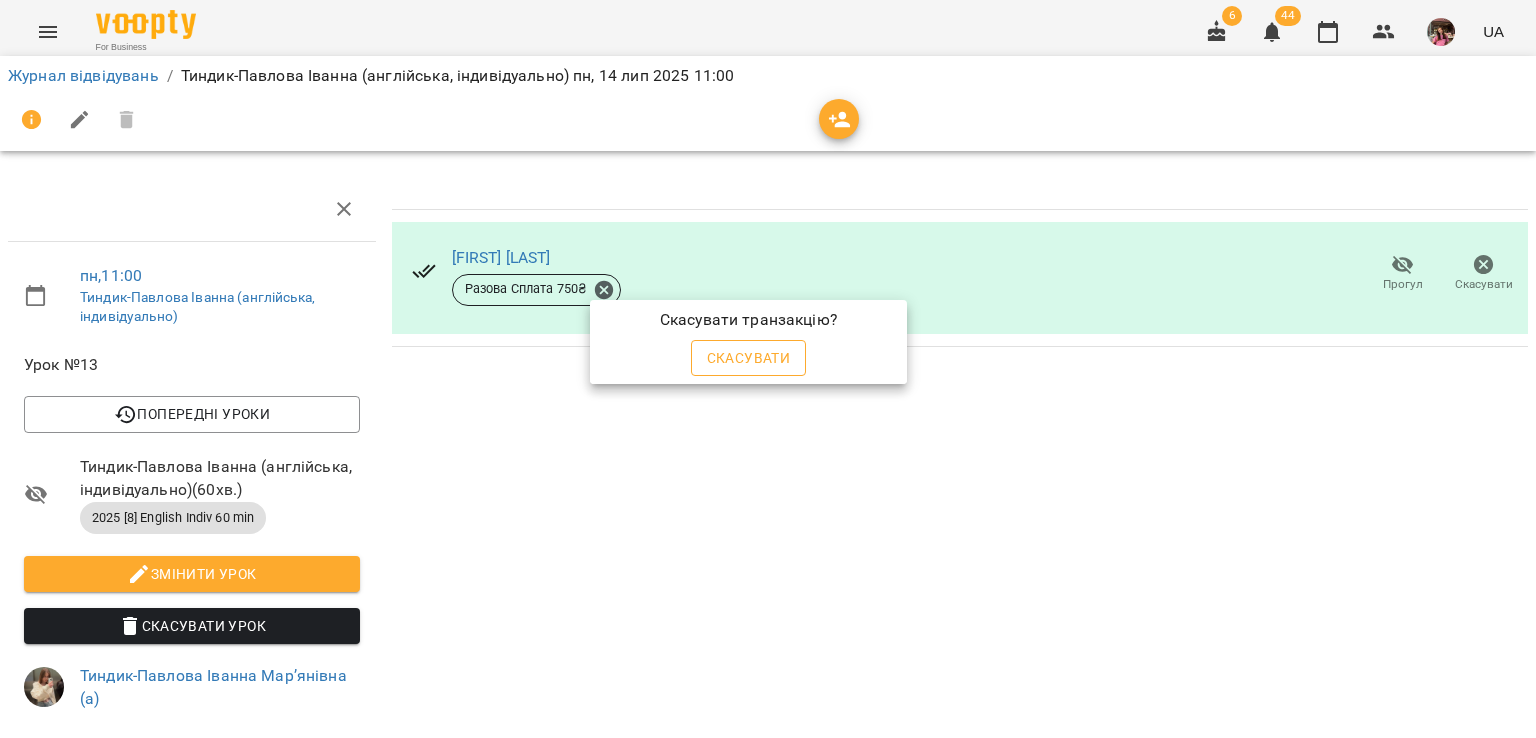 click on "Скасувати" at bounding box center (749, 358) 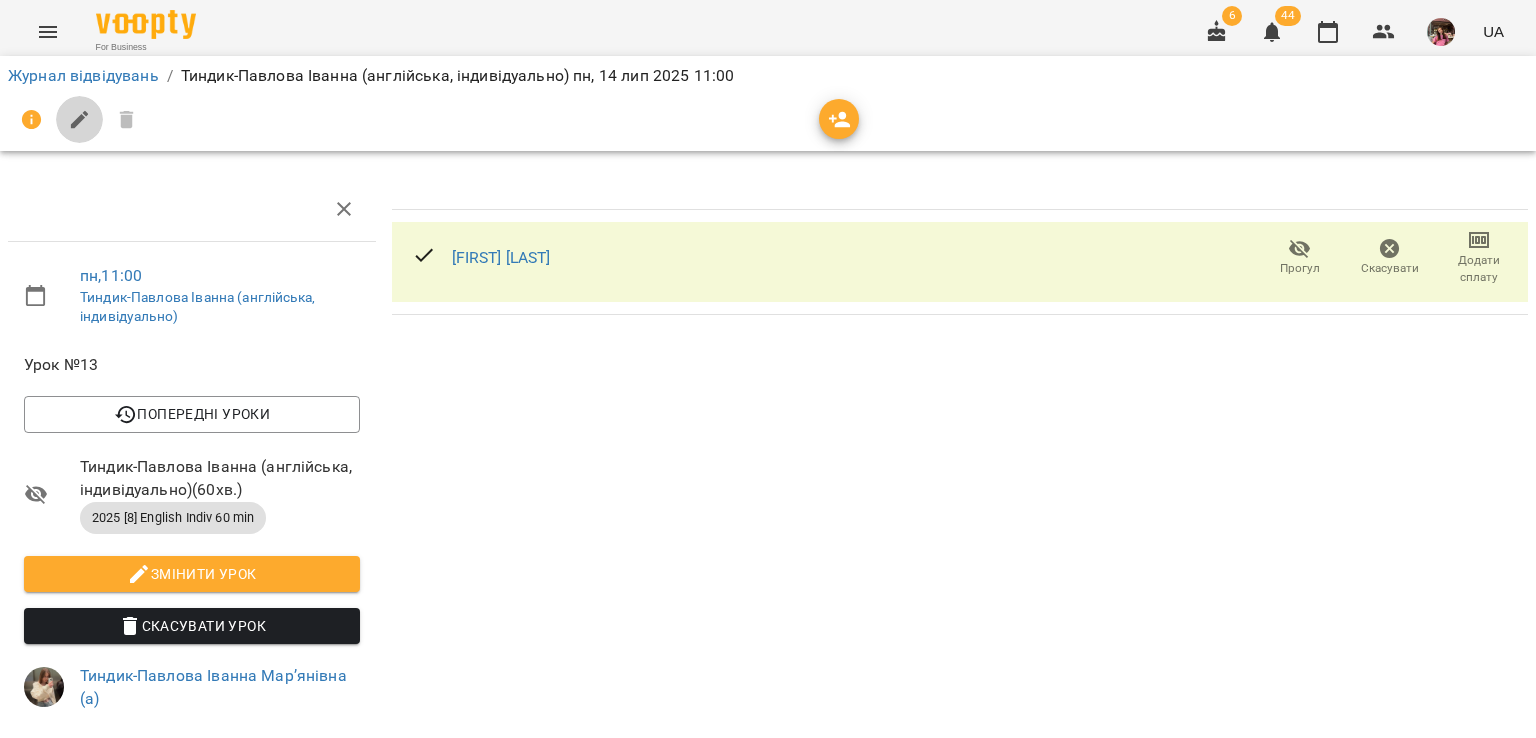 click 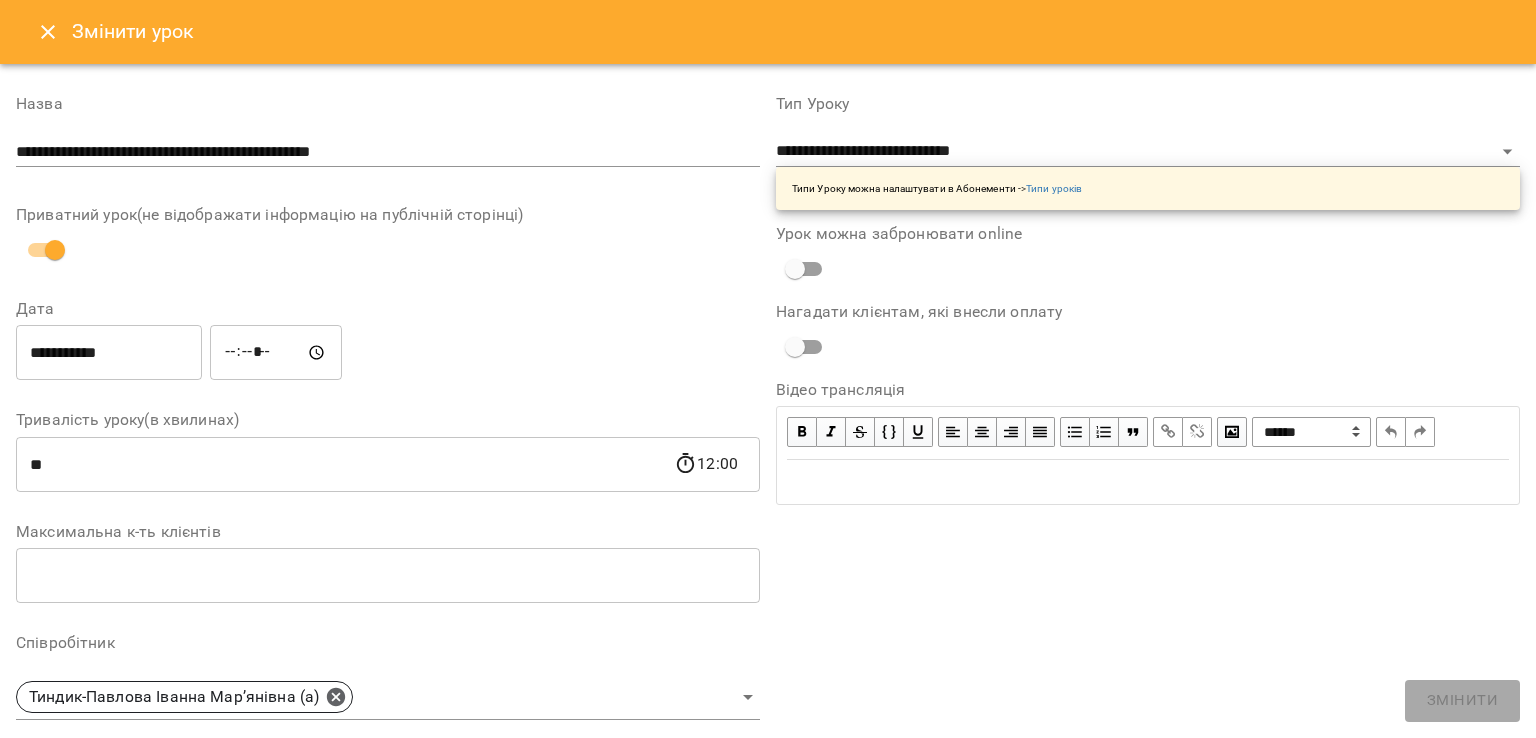 click on "**********" at bounding box center [109, 353] 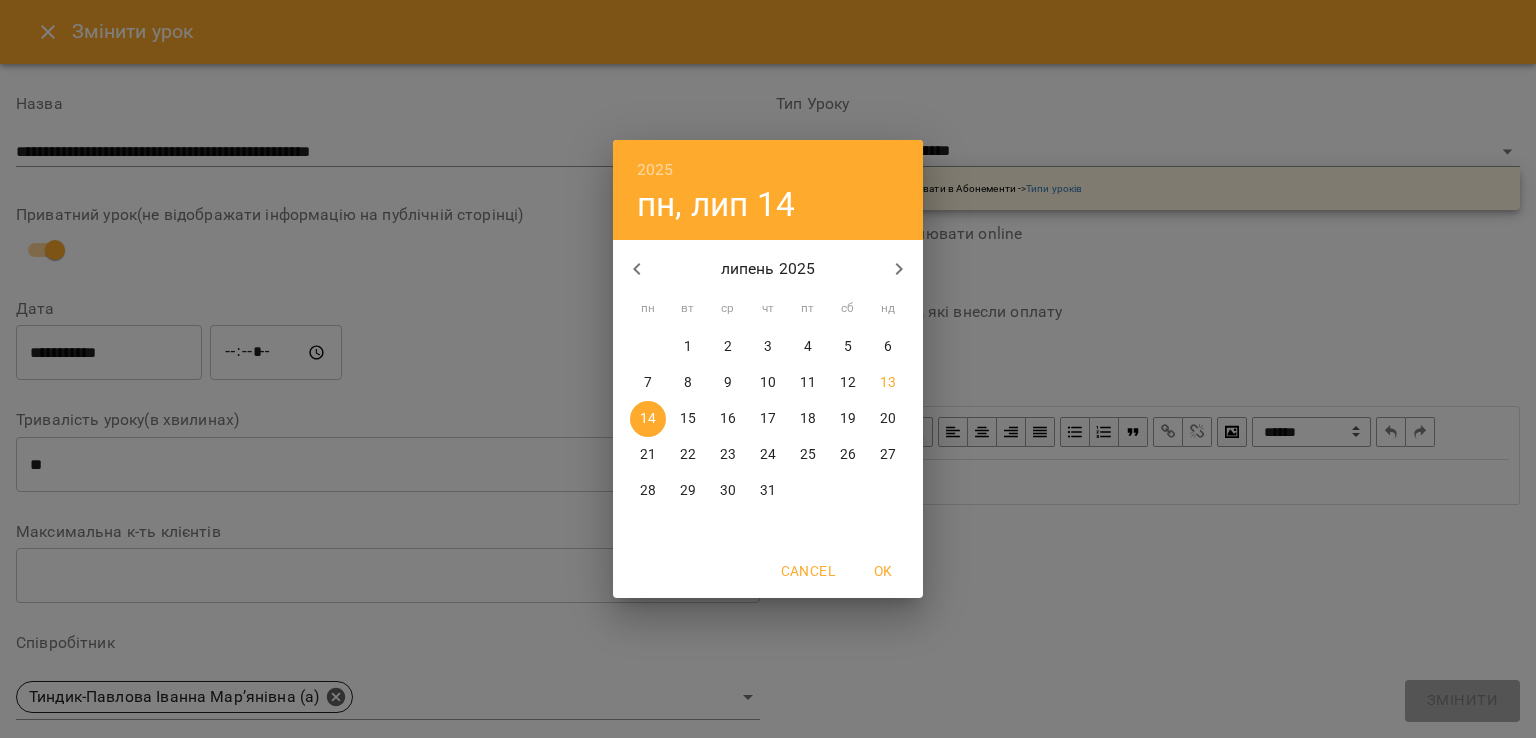 click on "17" at bounding box center [768, 419] 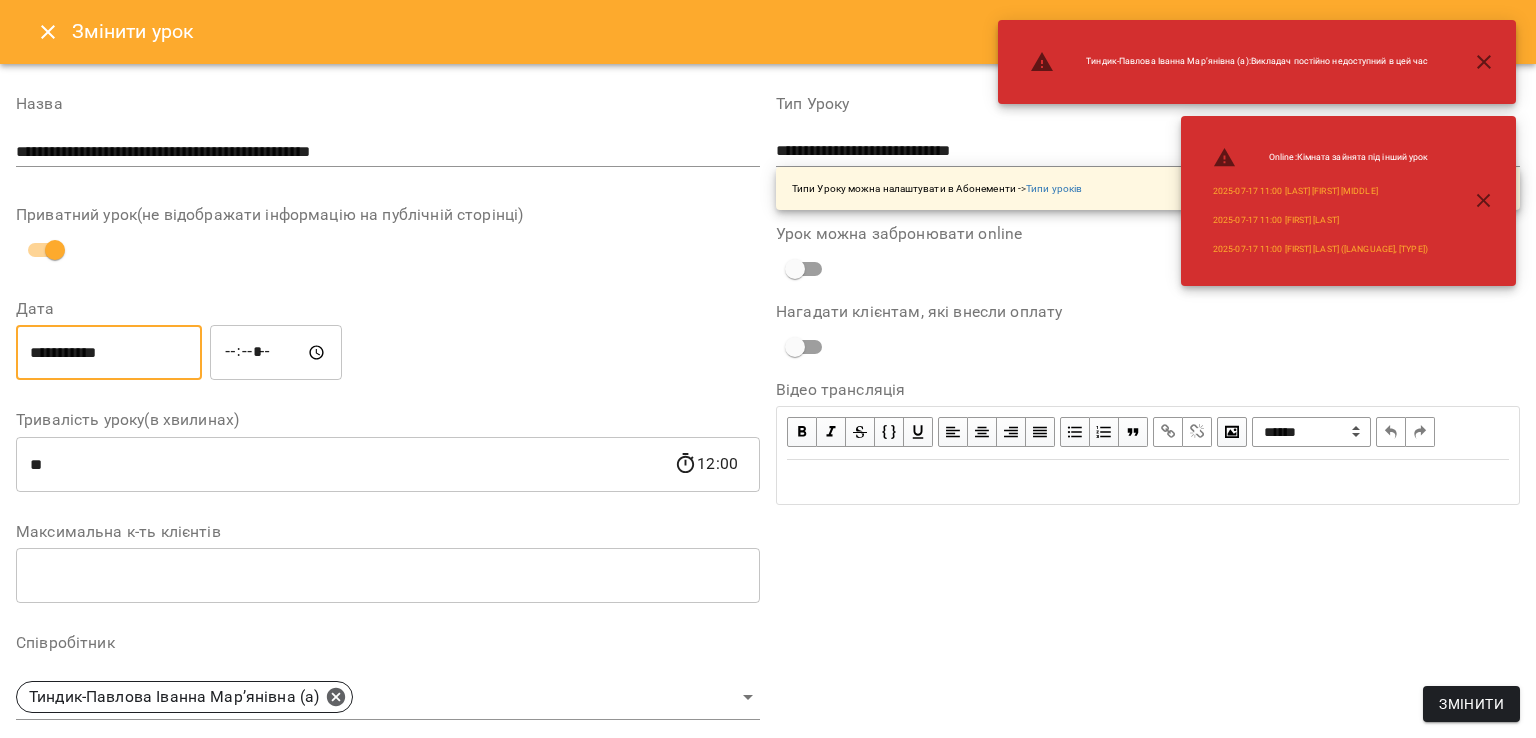 click on "*****" at bounding box center (276, 353) 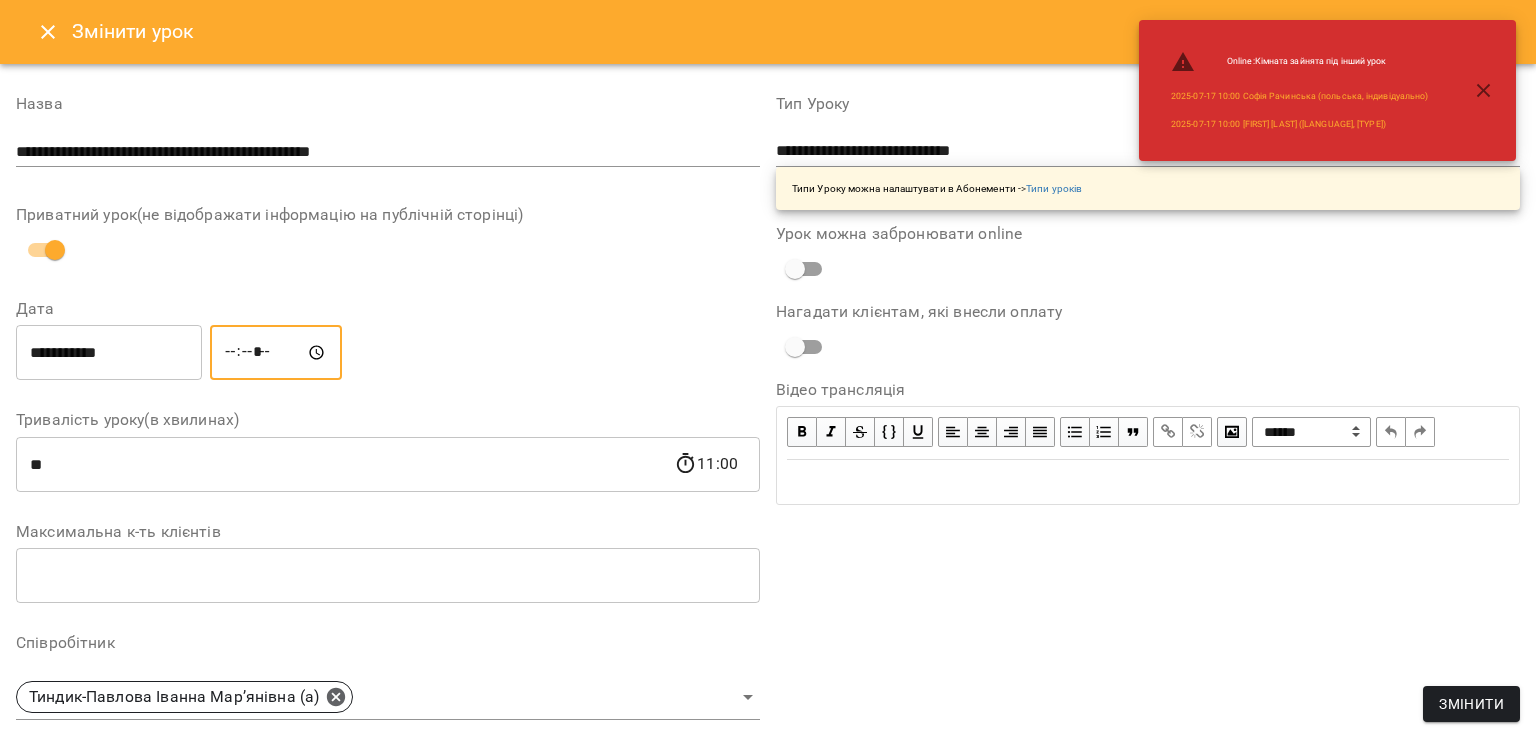 type on "*****" 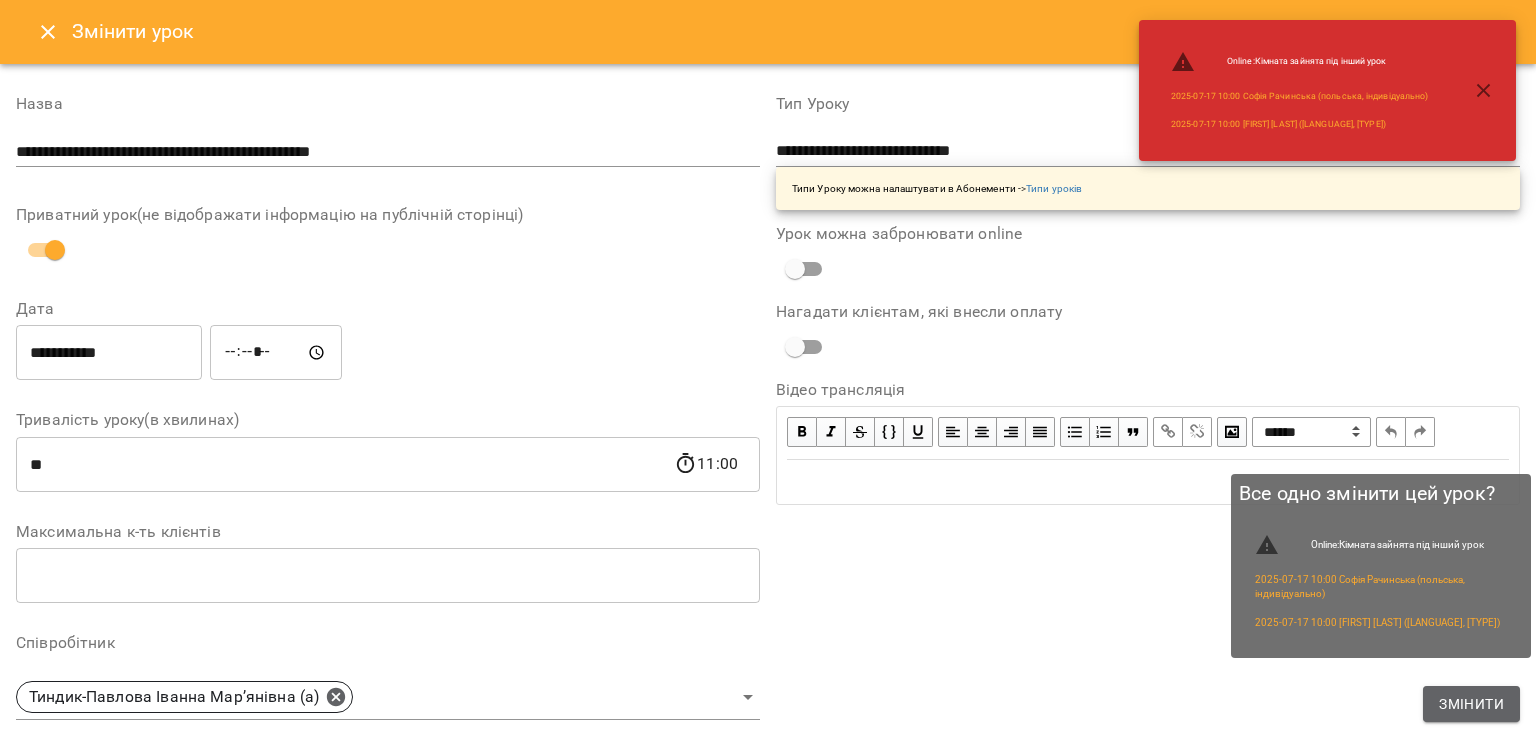 click on "Змінити" at bounding box center [1471, 704] 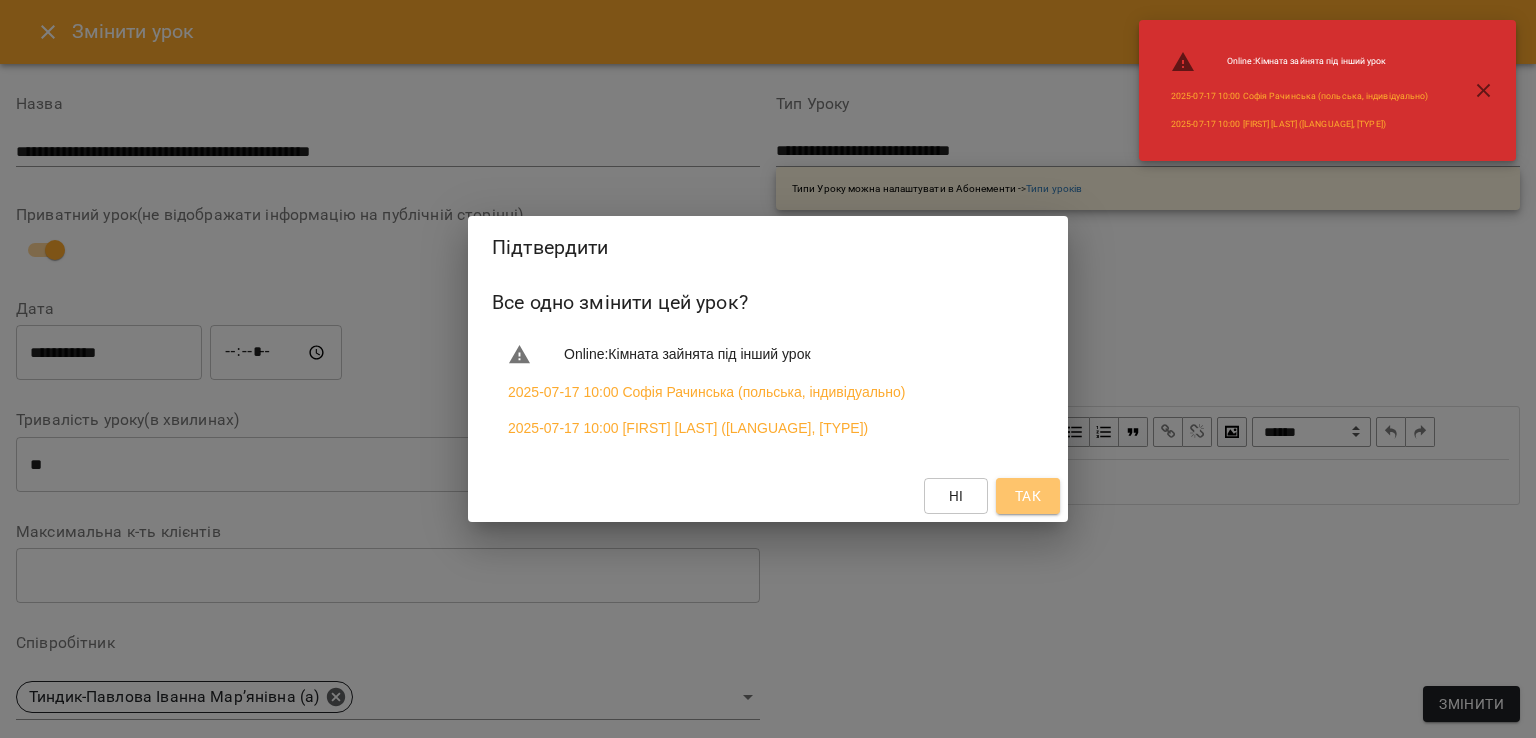 click on "Так" at bounding box center (1028, 496) 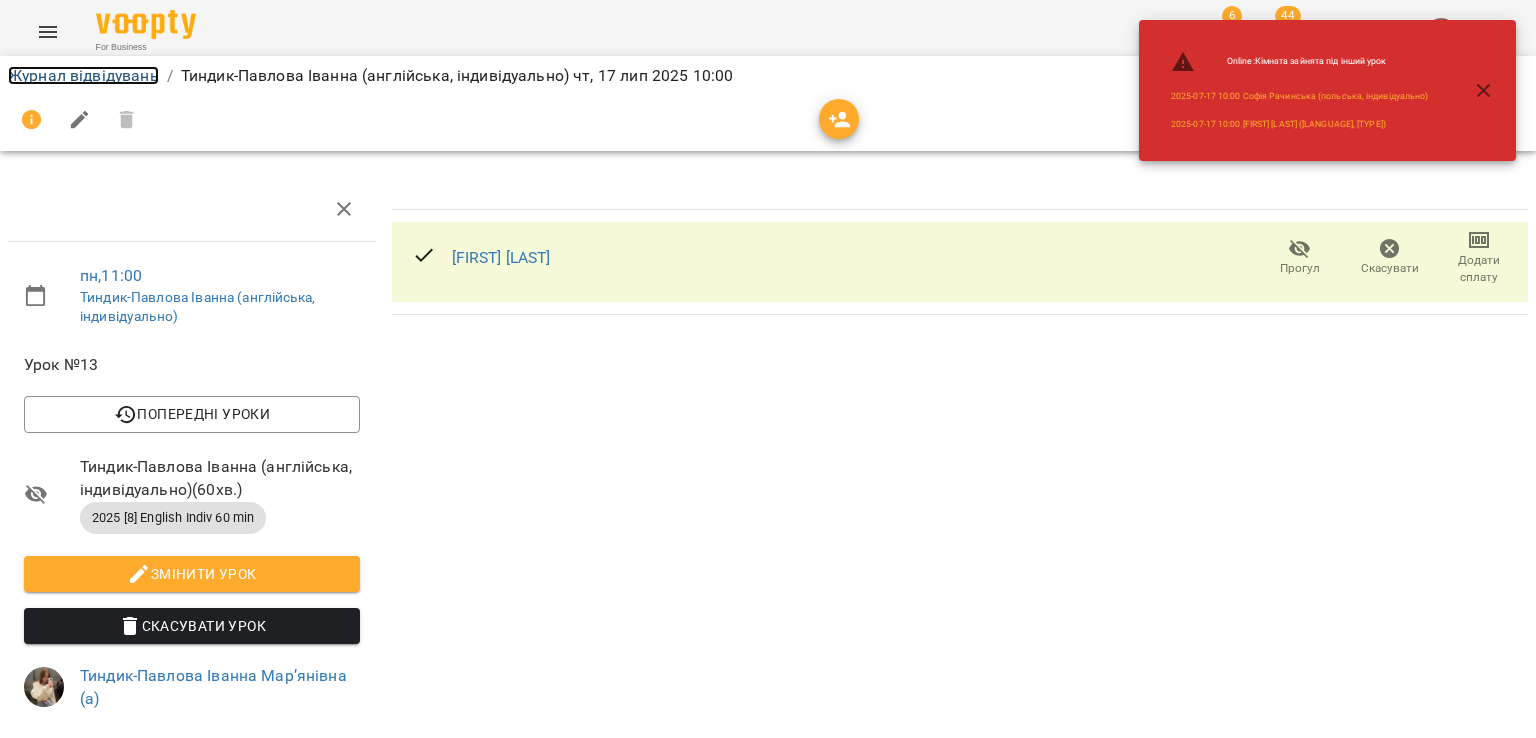 click on "Журнал відвідувань" at bounding box center (83, 75) 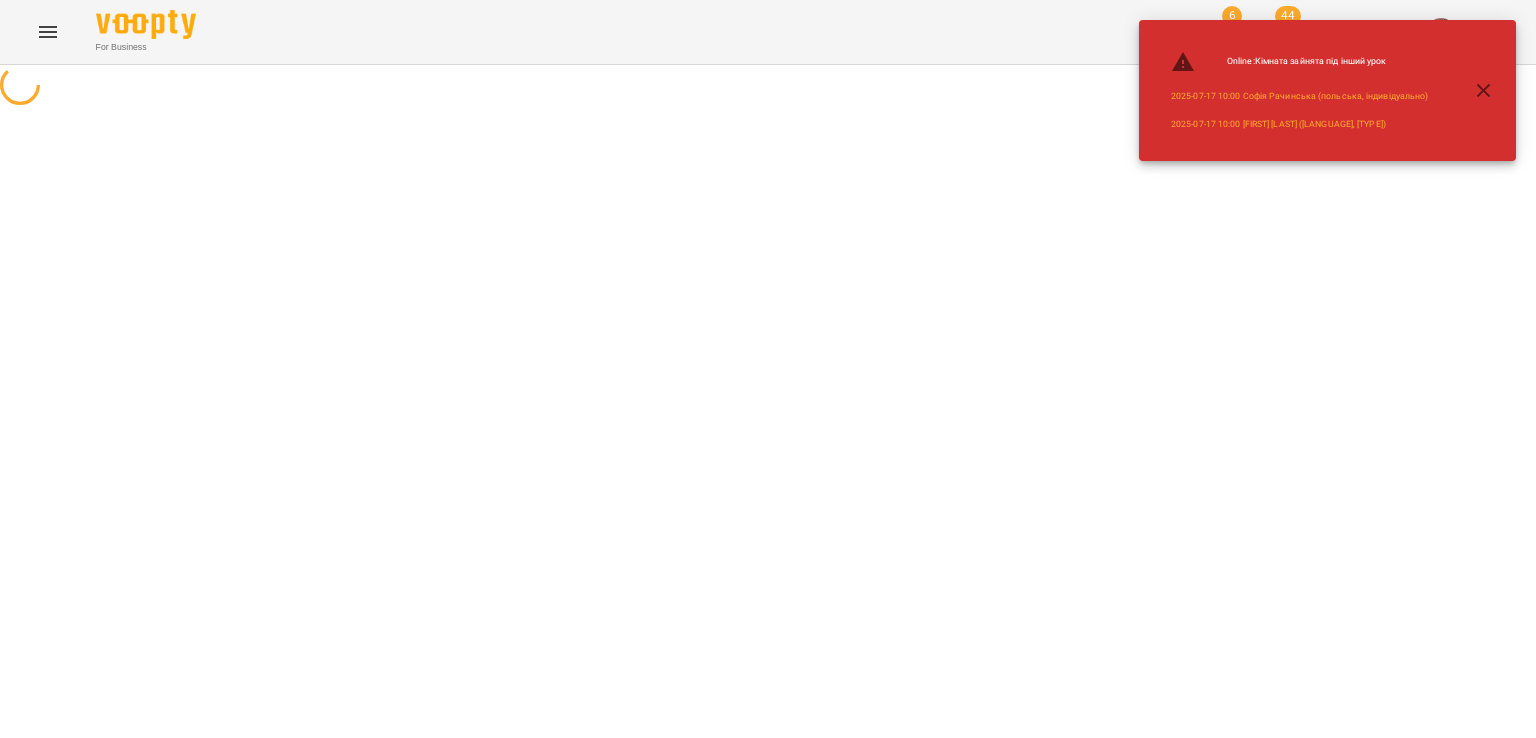 scroll, scrollTop: 0, scrollLeft: 0, axis: both 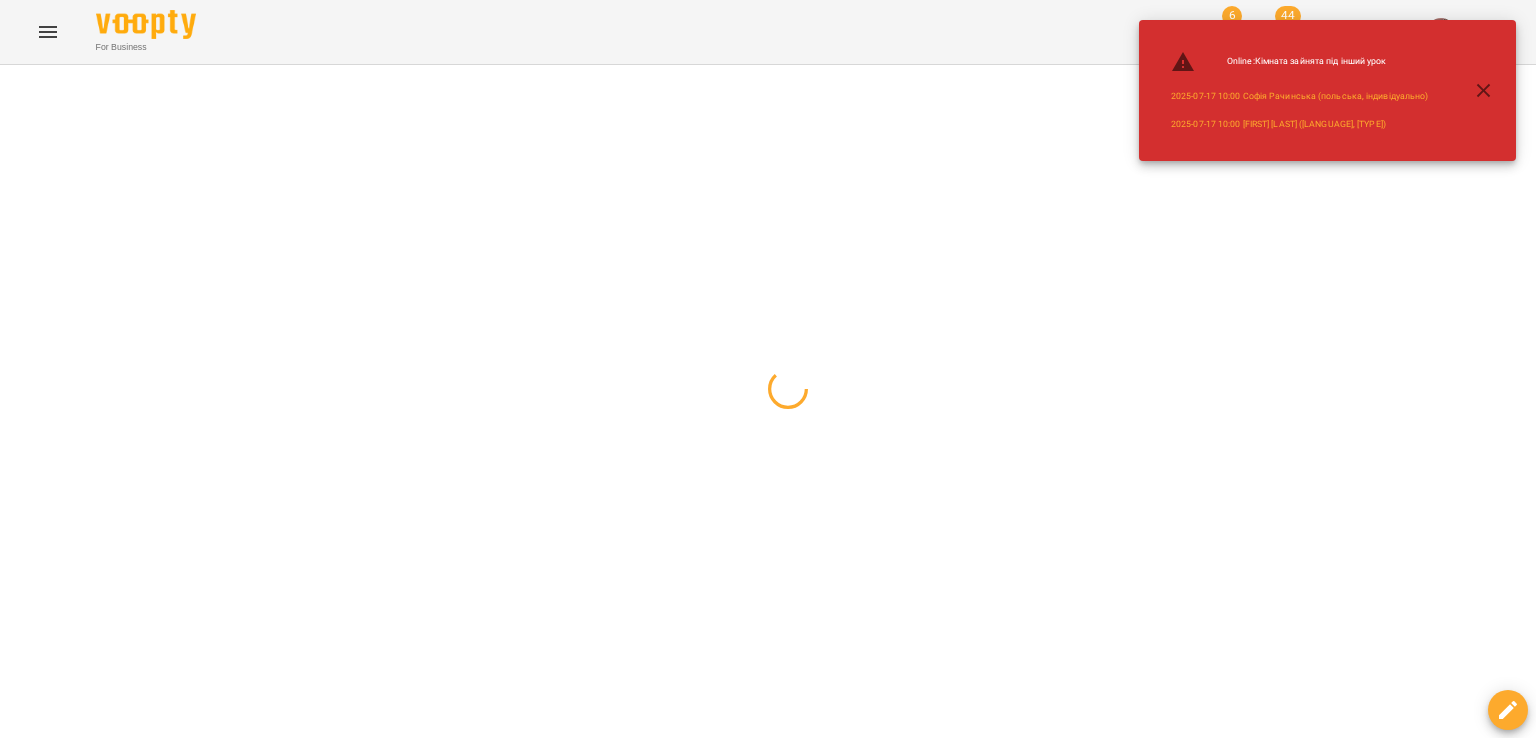 click at bounding box center (1484, 91) 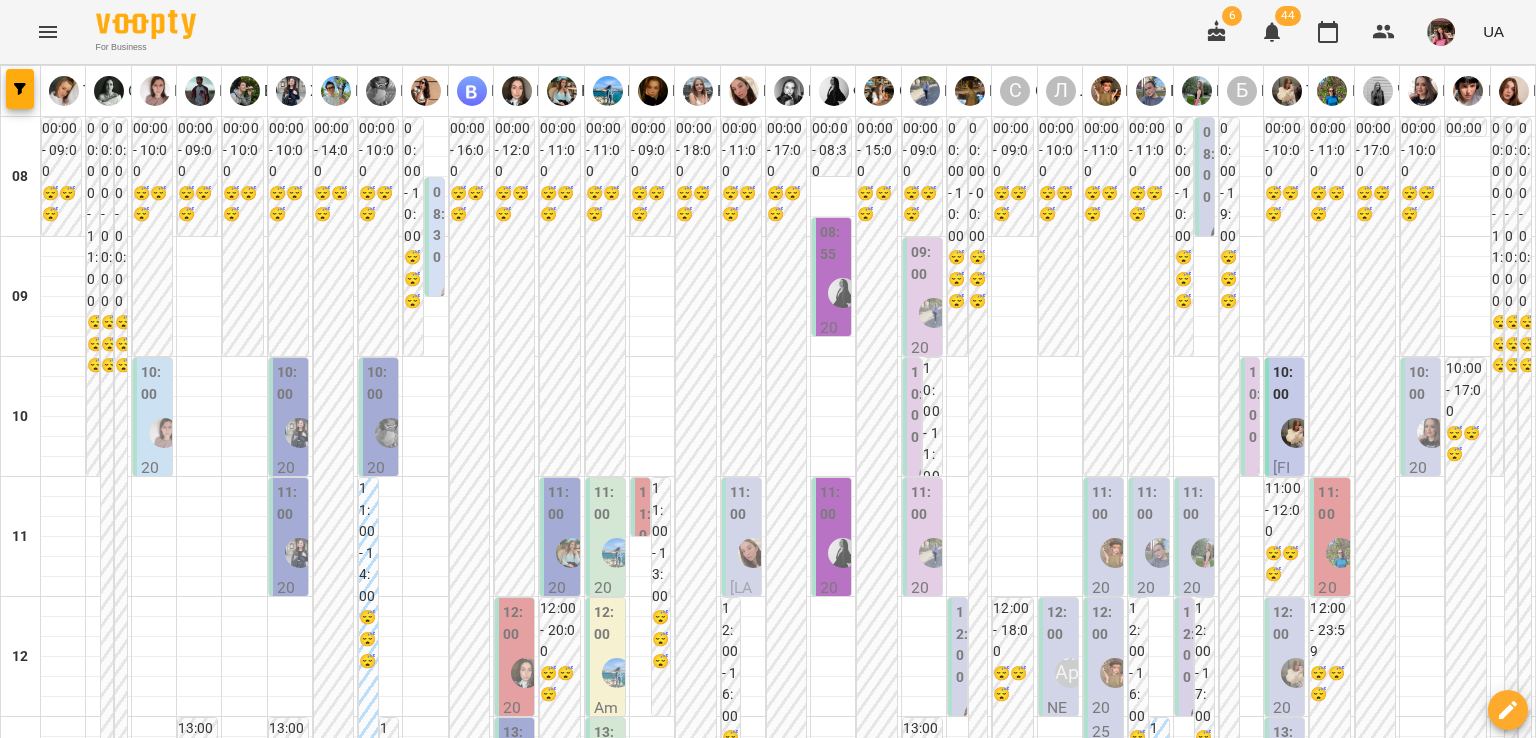 scroll, scrollTop: 96, scrollLeft: 0, axis: vertical 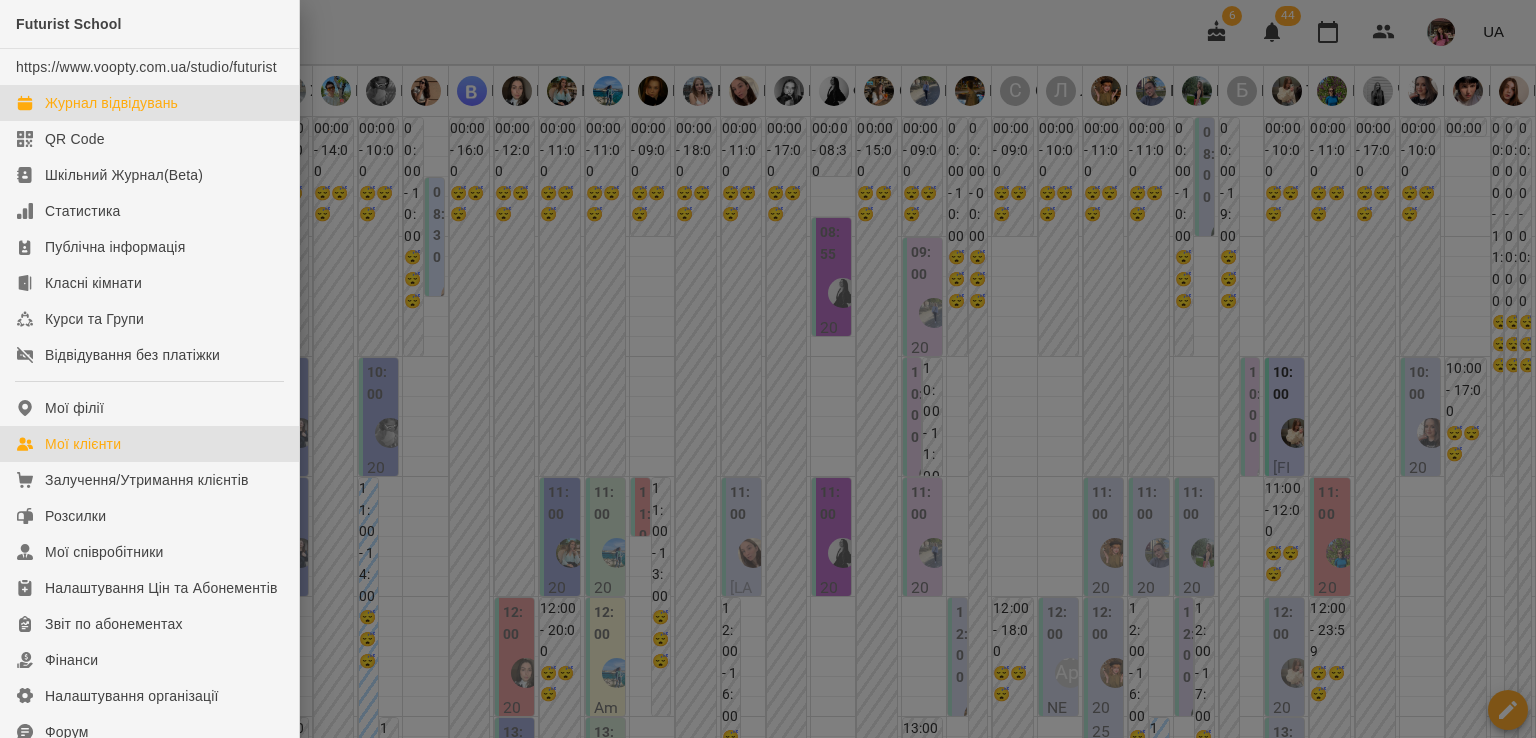 click on "Мої клієнти" at bounding box center (83, 444) 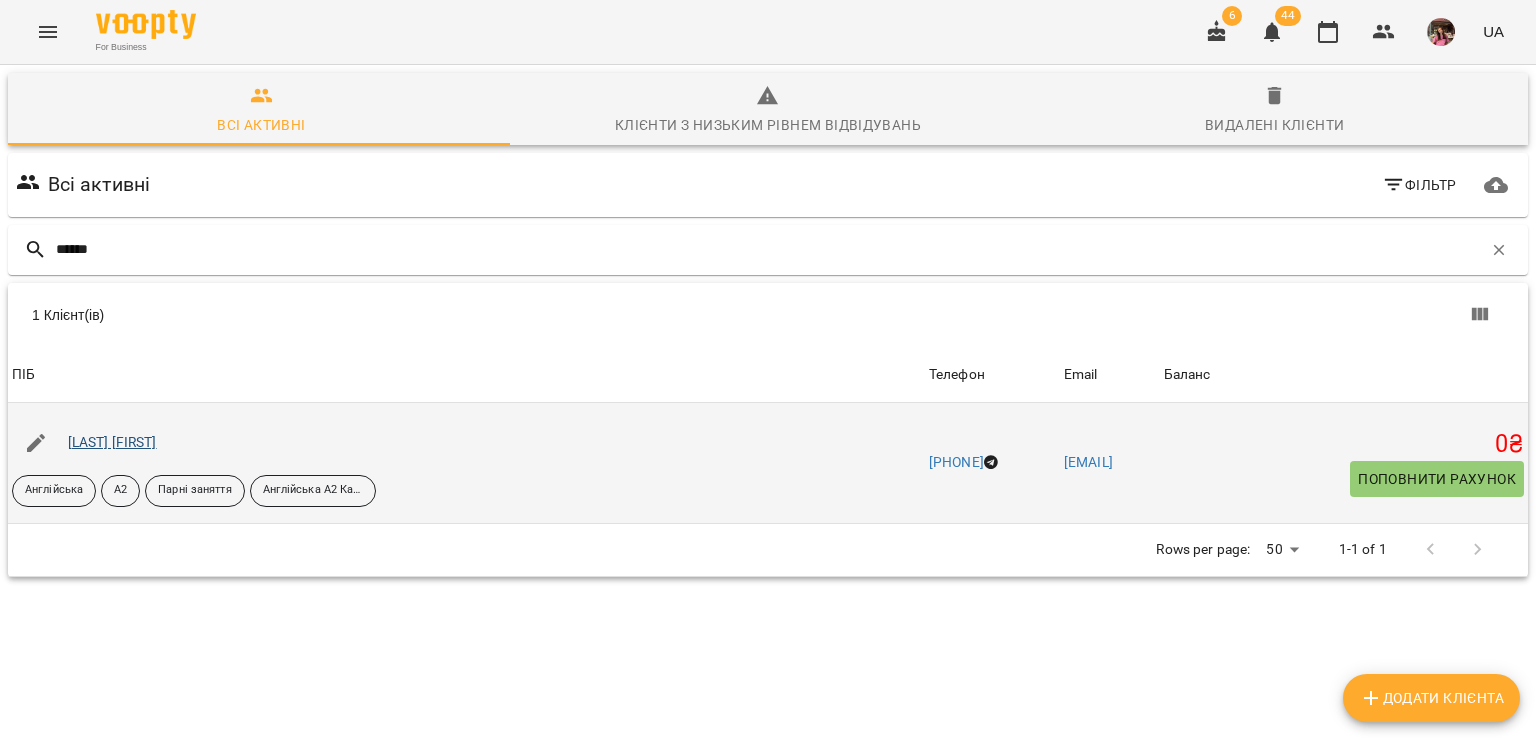 type on "******" 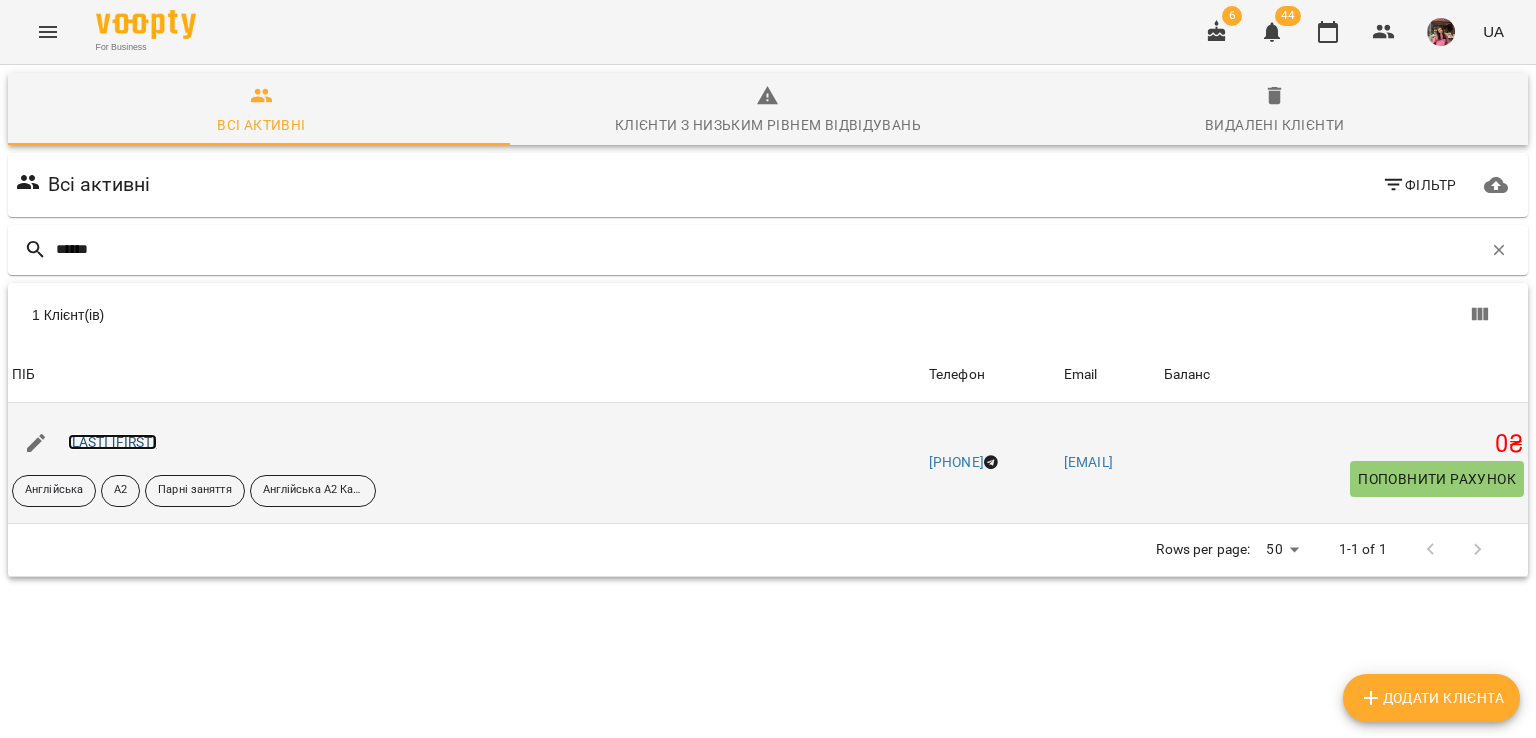 click on "[FIRST] [LAST]" at bounding box center (112, 442) 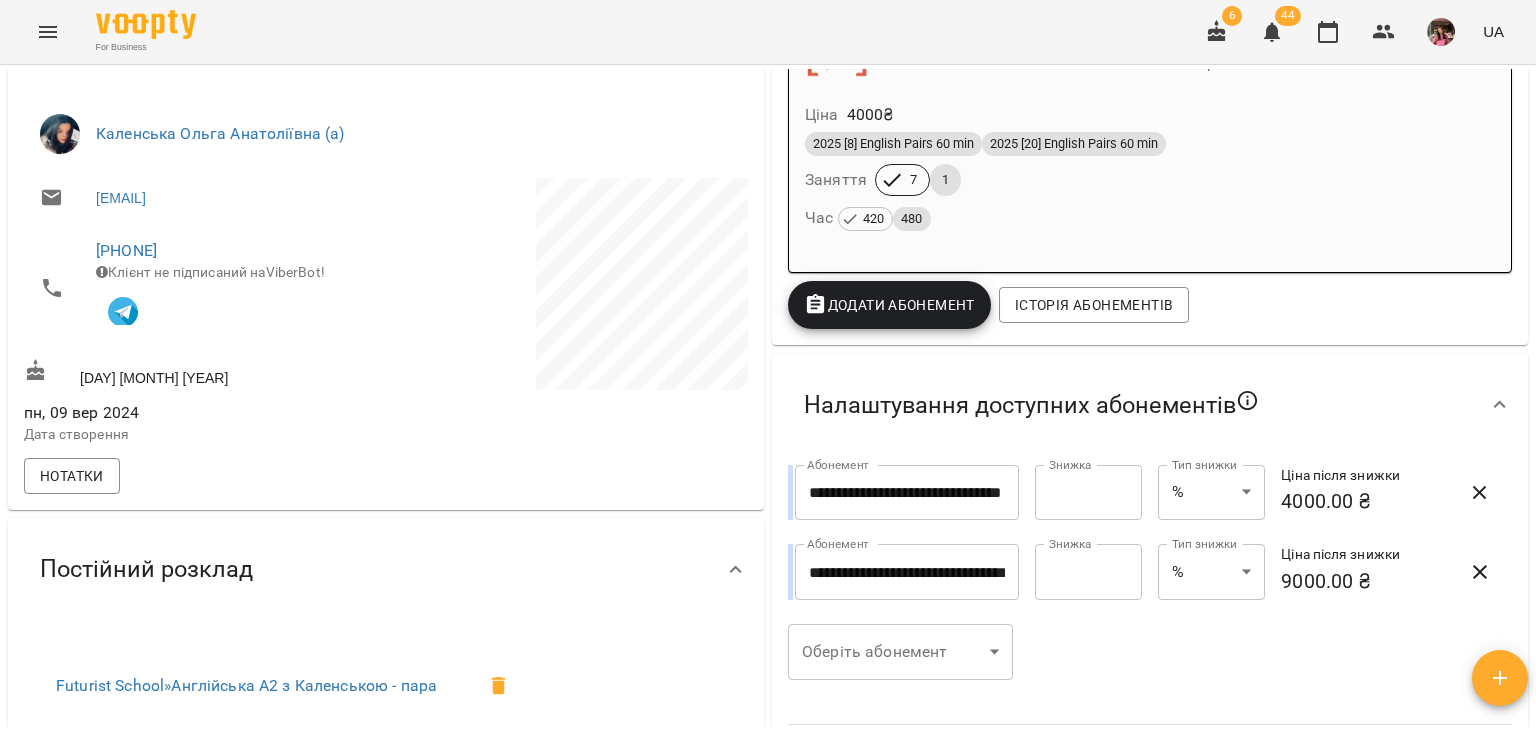 scroll, scrollTop: 410, scrollLeft: 0, axis: vertical 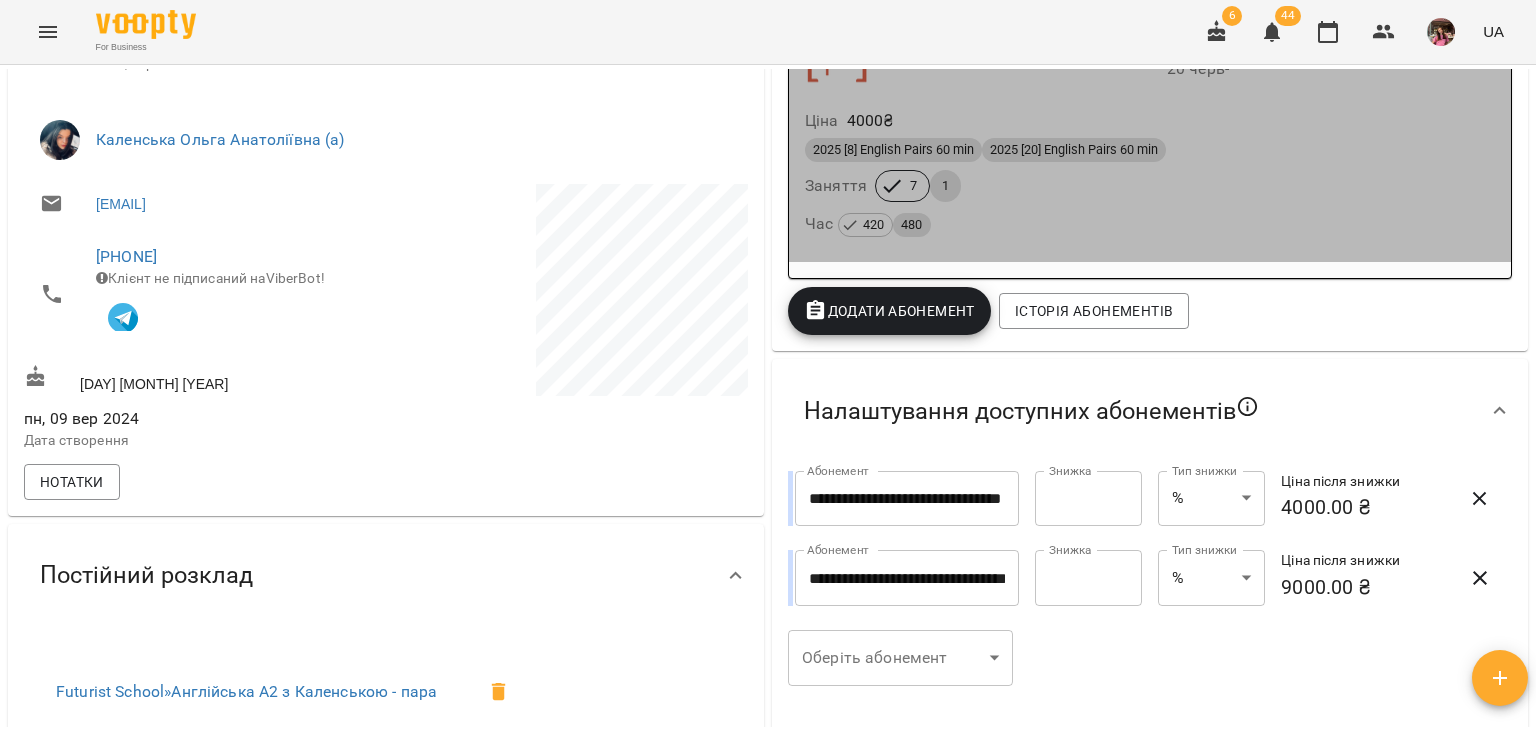 click on "Час   420 480" at bounding box center (1150, 224) 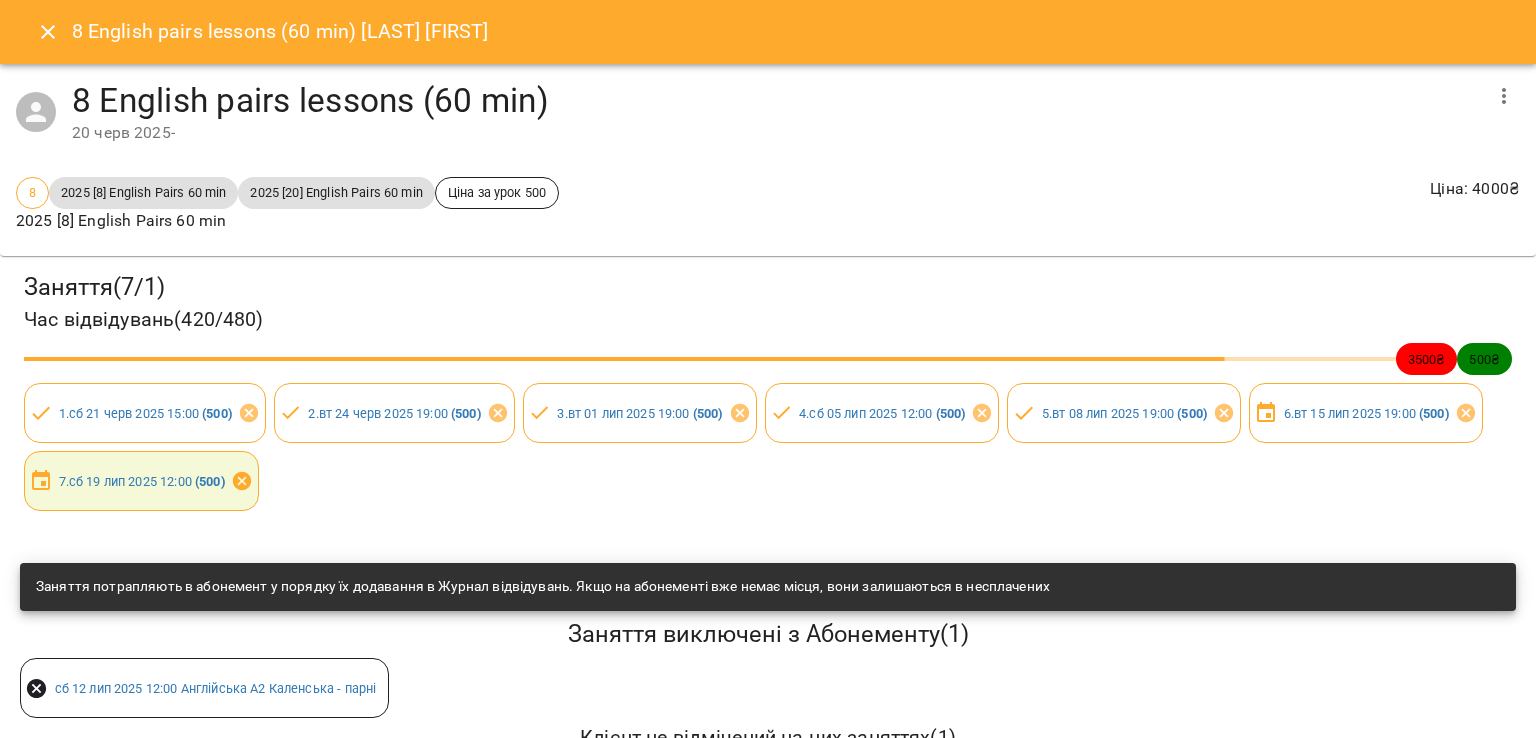 click 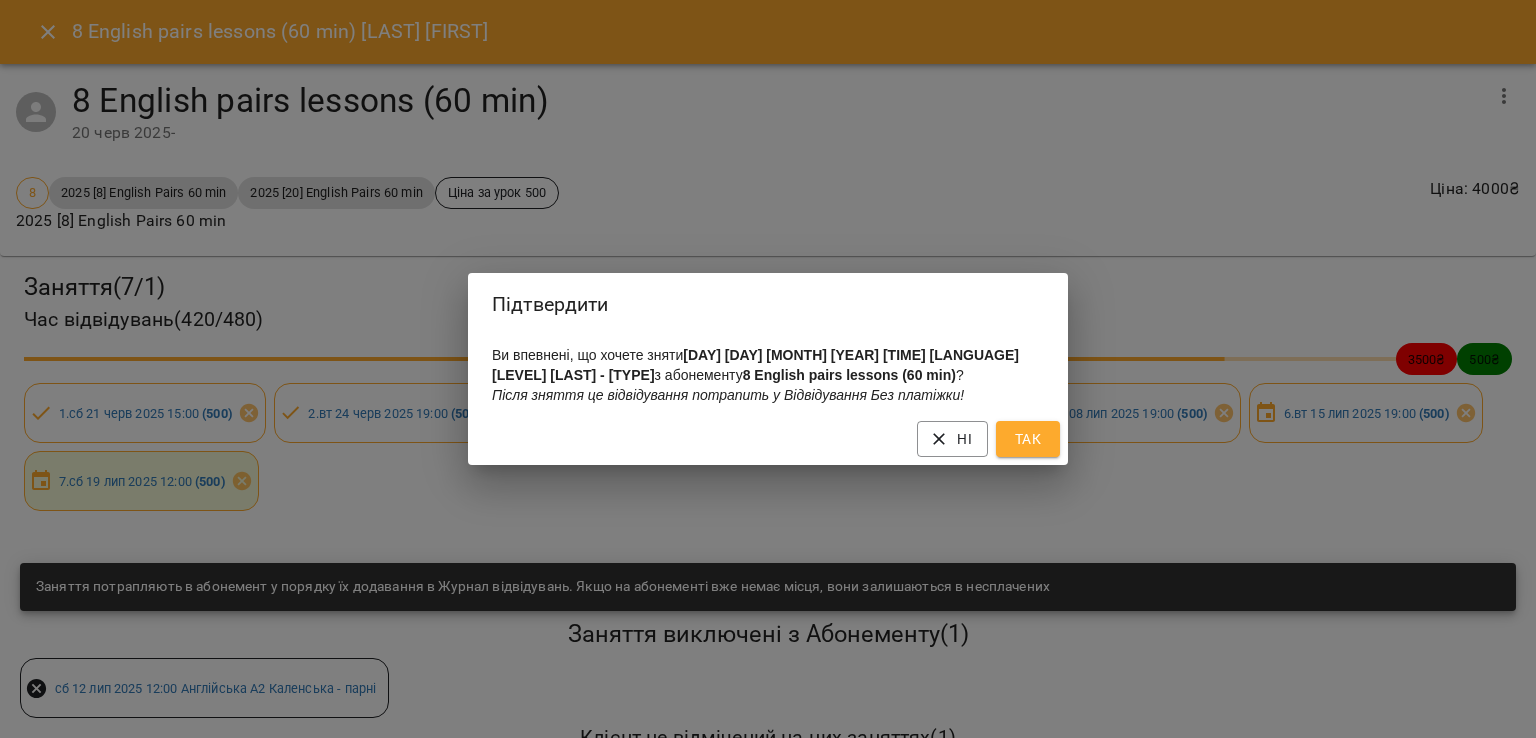 click on "Так" at bounding box center (1028, 439) 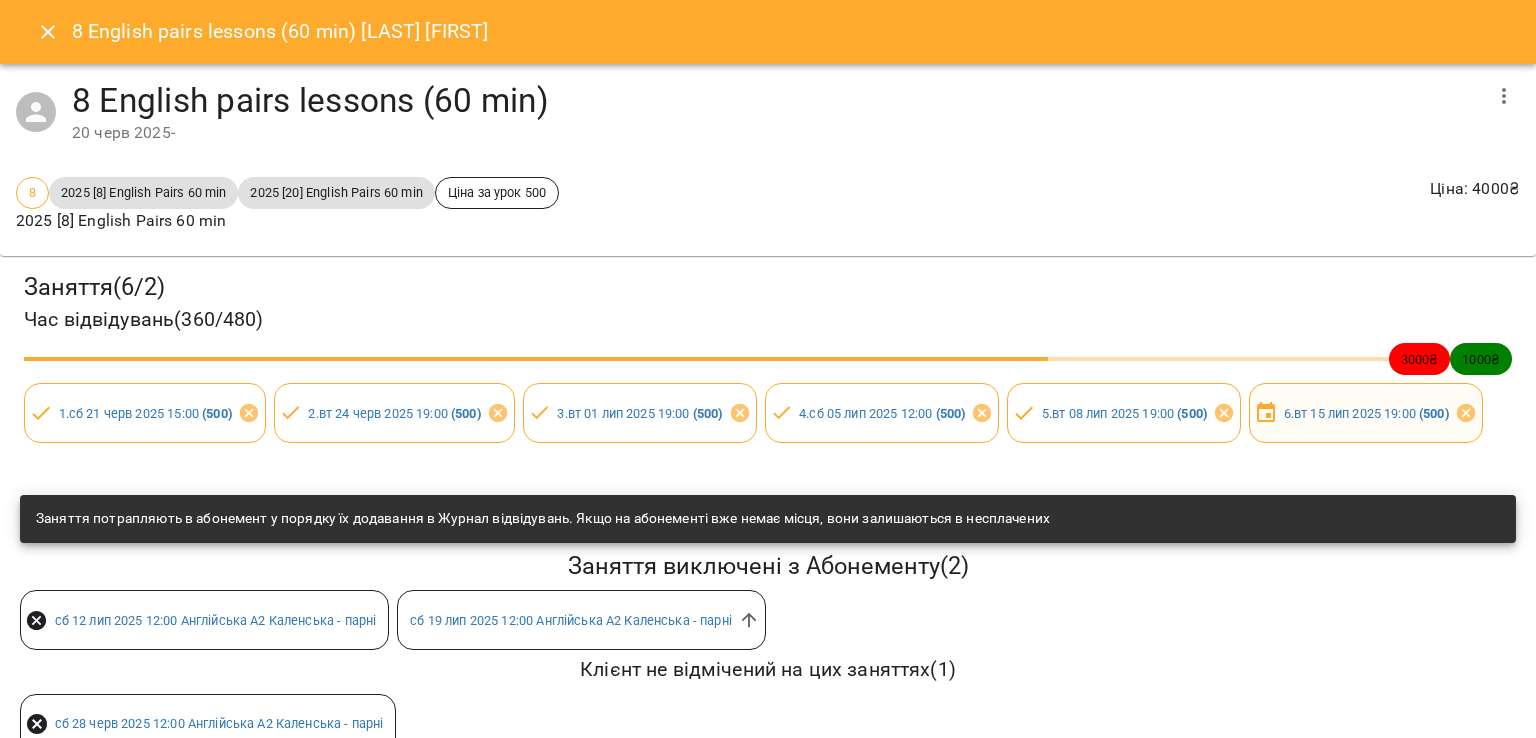 click on "6 . вт 15 лип 2025 19:00   ( 500 )" at bounding box center (1366, 413) 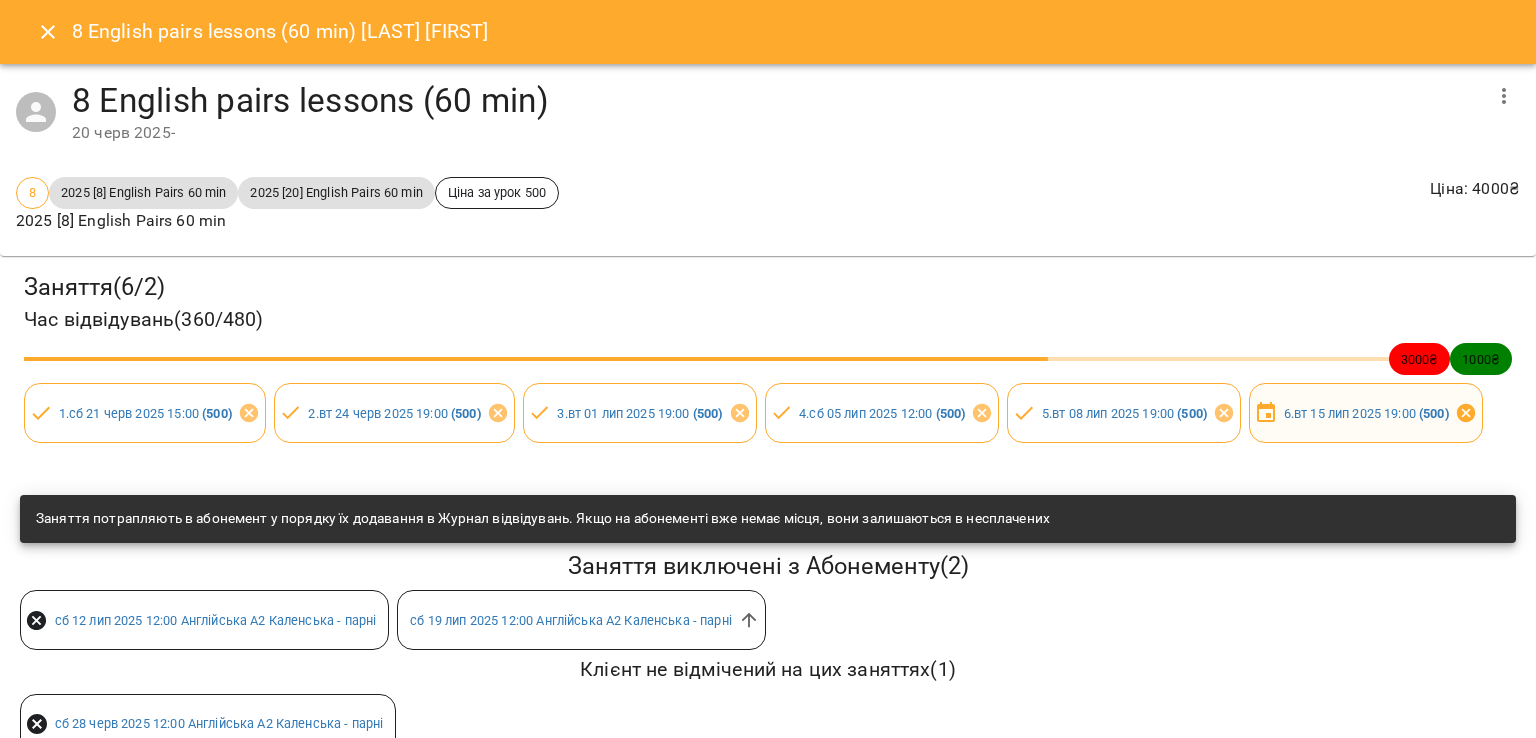 click 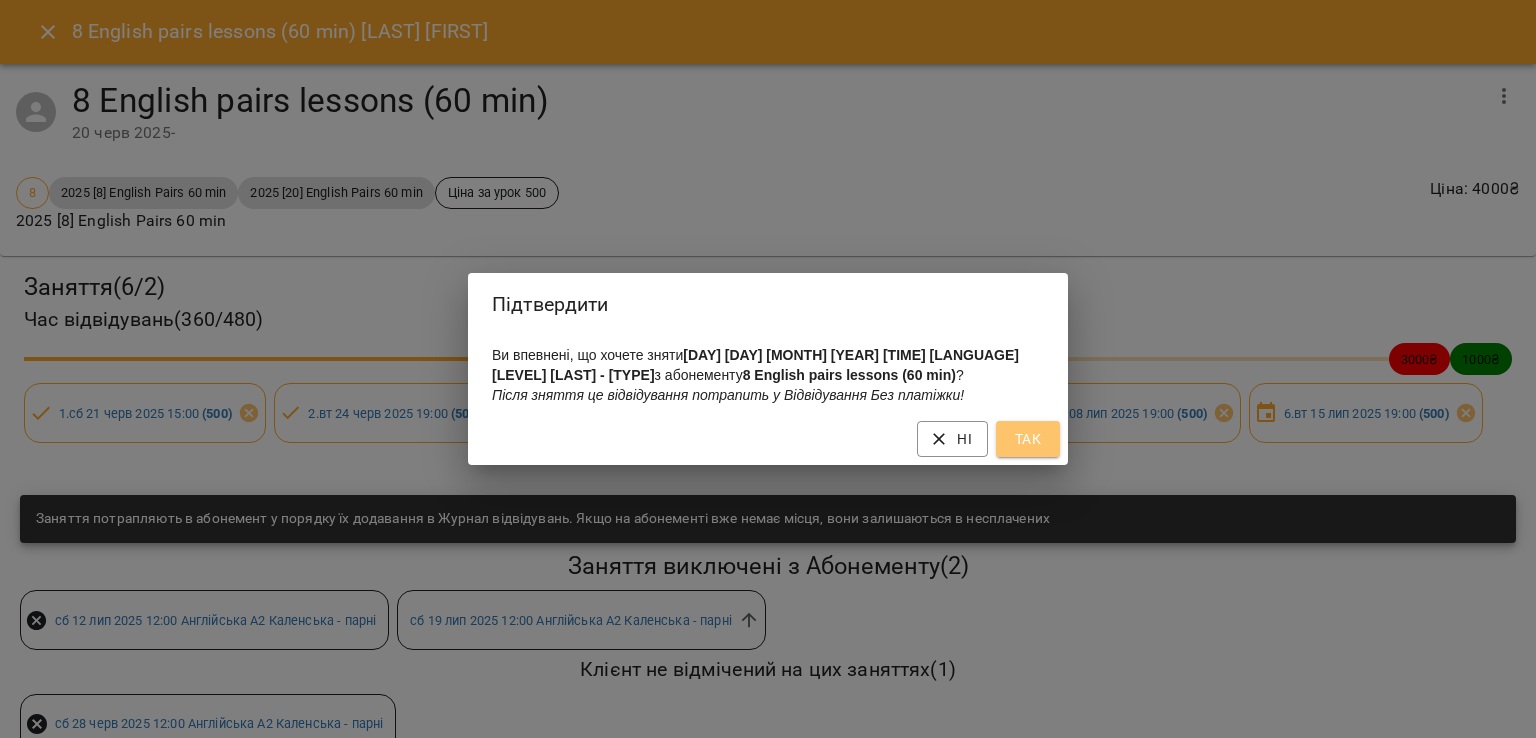 click on "Так" at bounding box center [1028, 439] 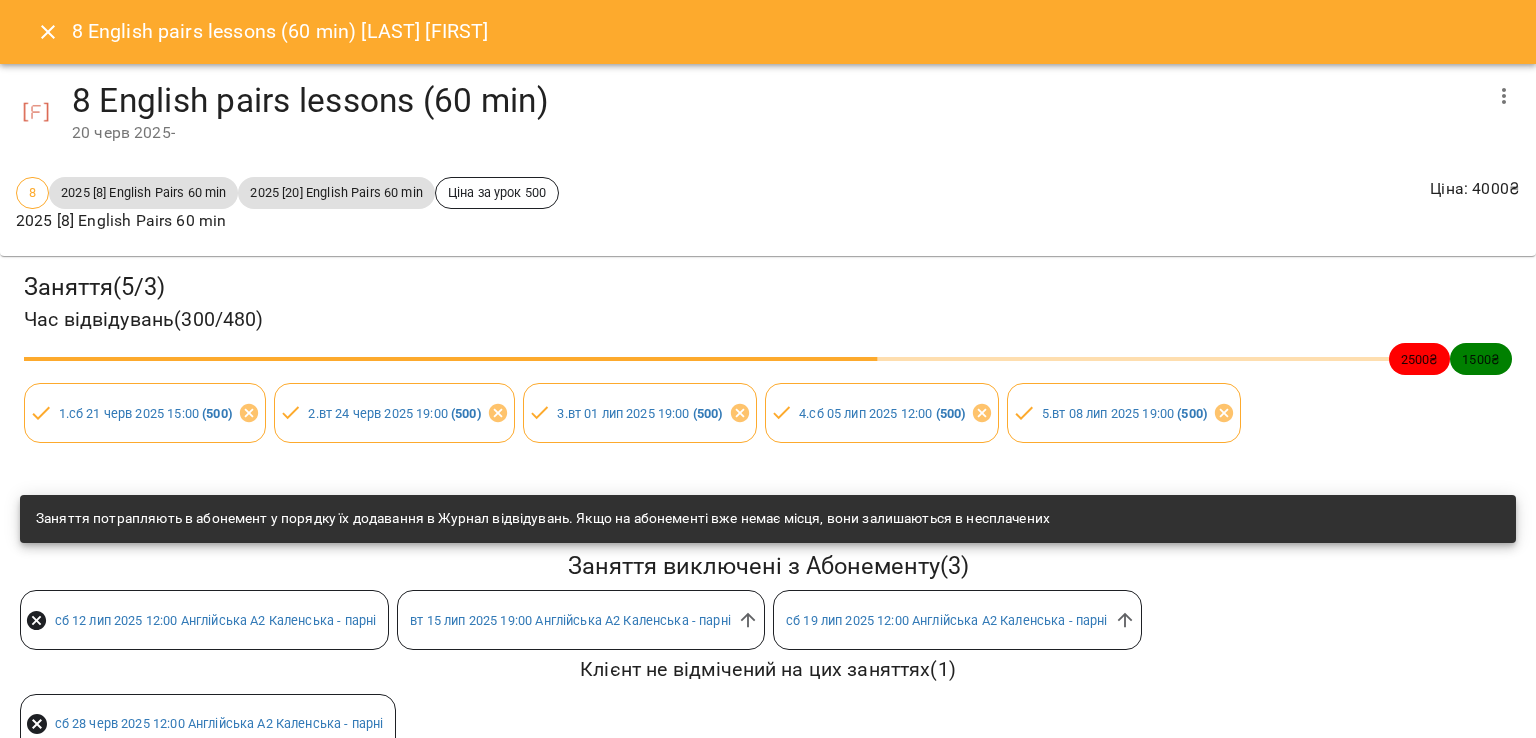 click 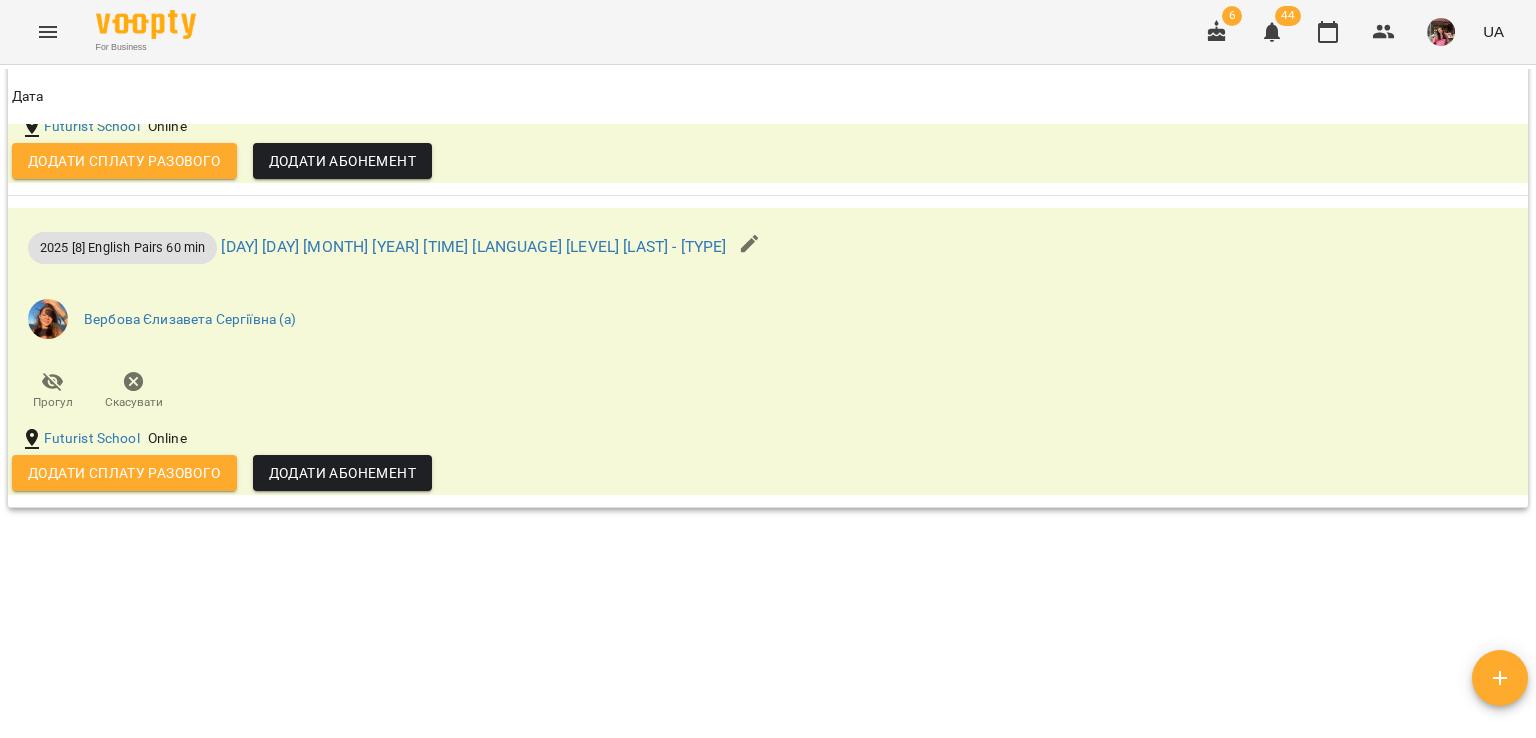 scroll, scrollTop: 2496, scrollLeft: 0, axis: vertical 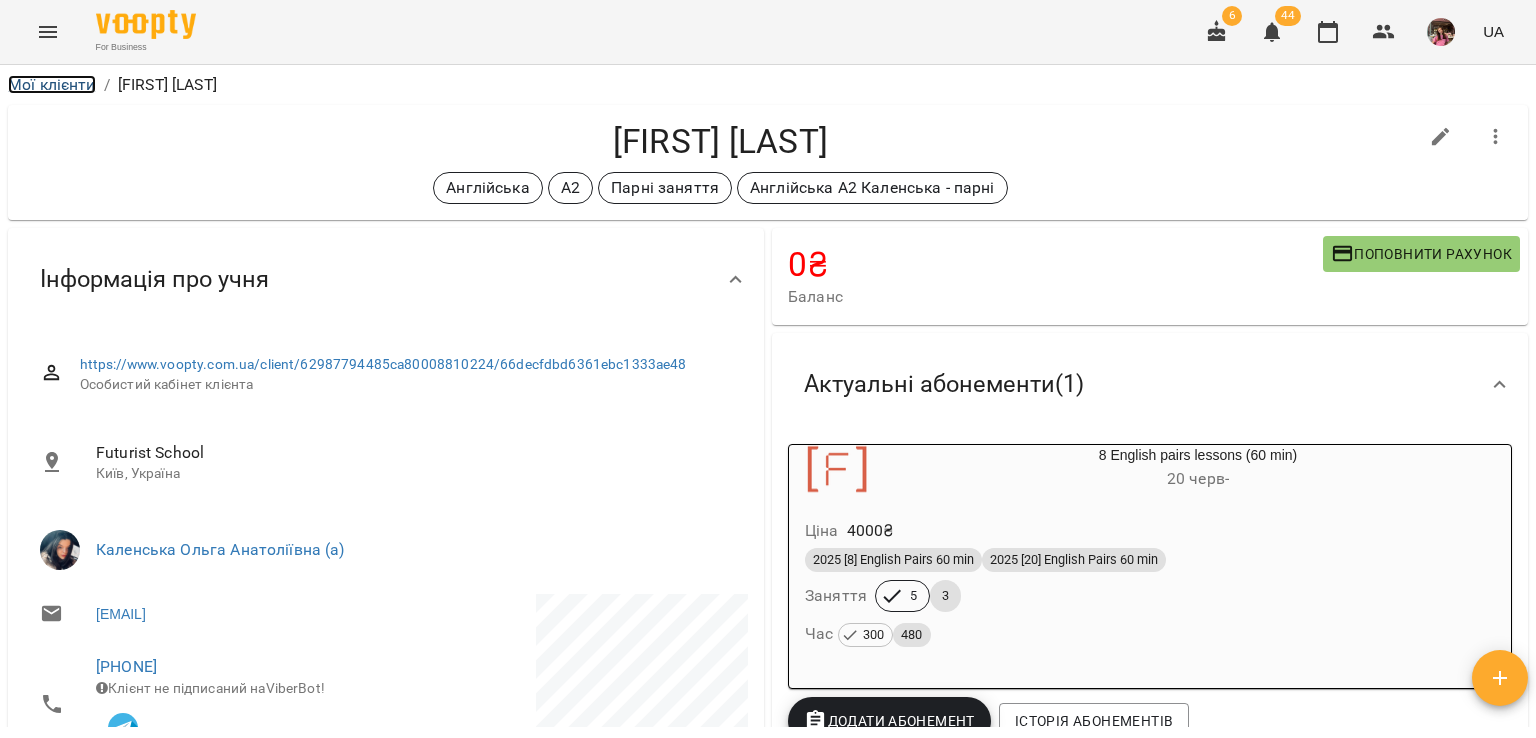 click on "Мої клієнти" at bounding box center (52, 84) 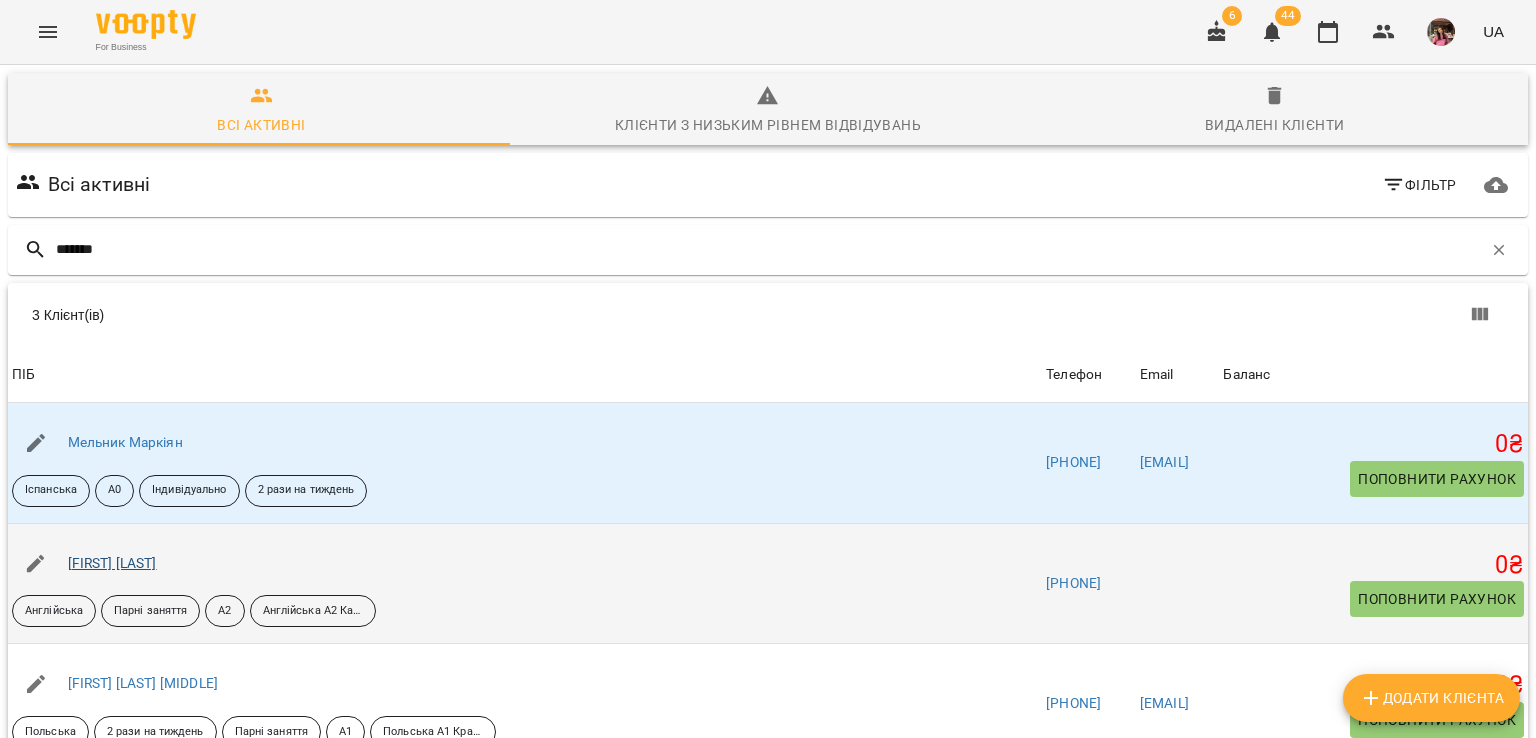 type on "*******" 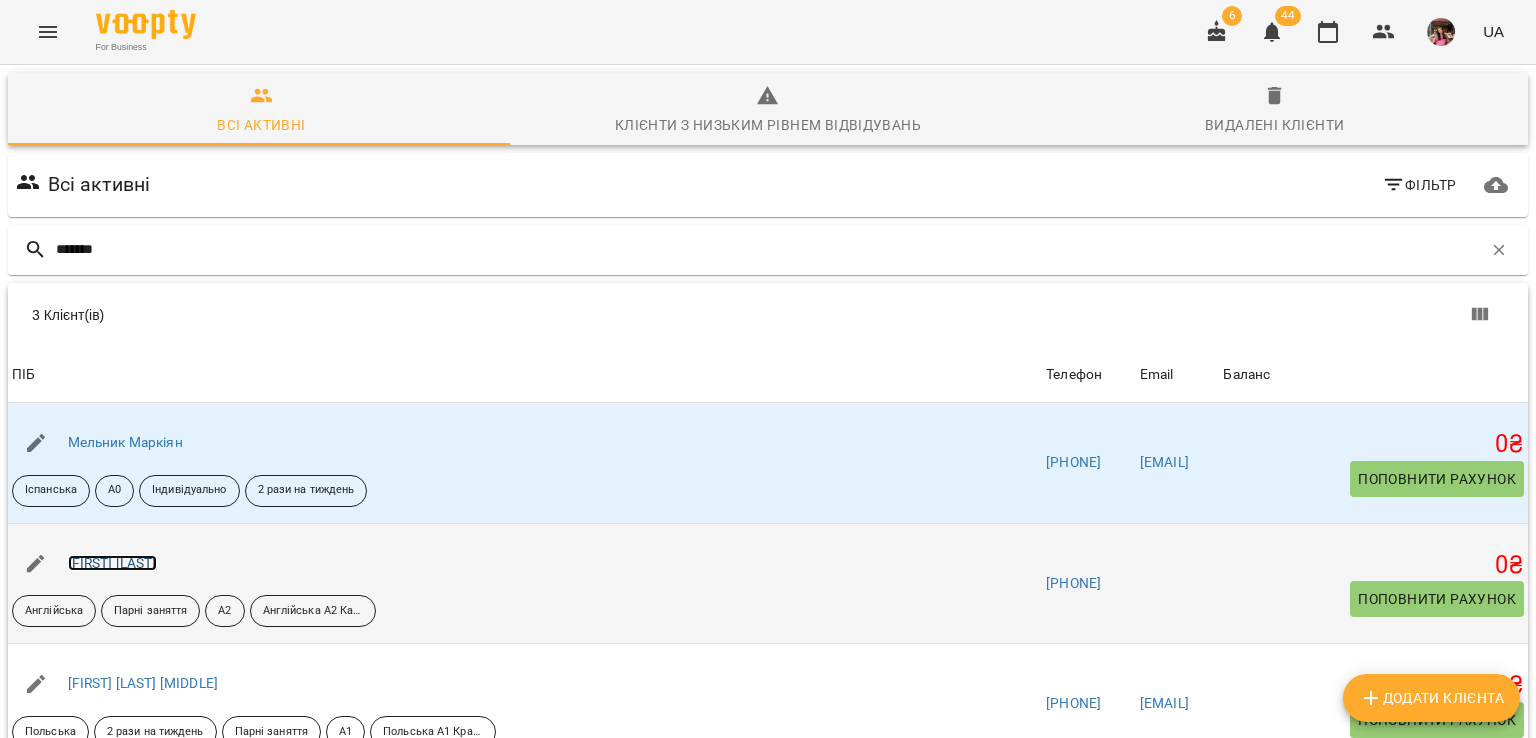 click on "[FIRST] [LAST]" at bounding box center (112, 563) 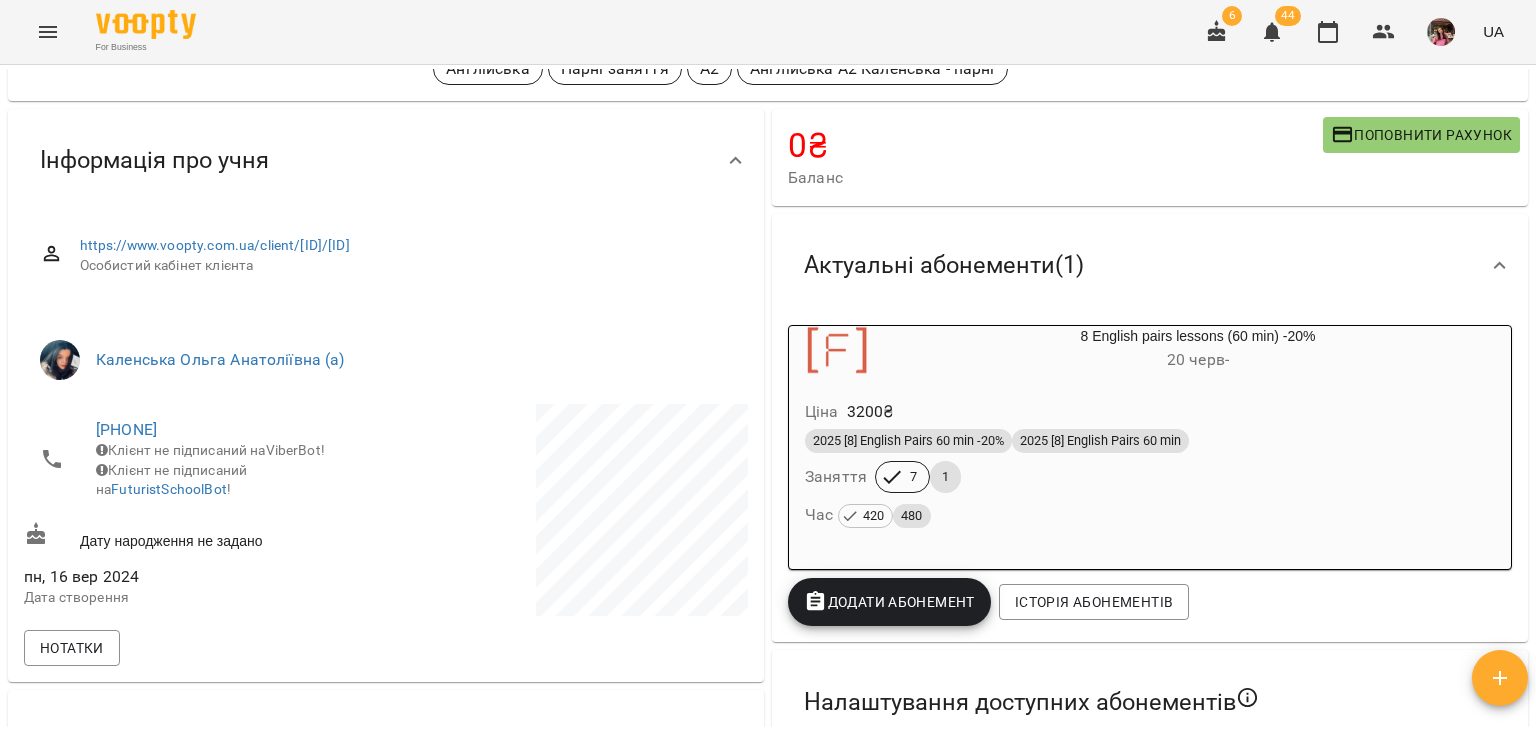 scroll, scrollTop: 120, scrollLeft: 0, axis: vertical 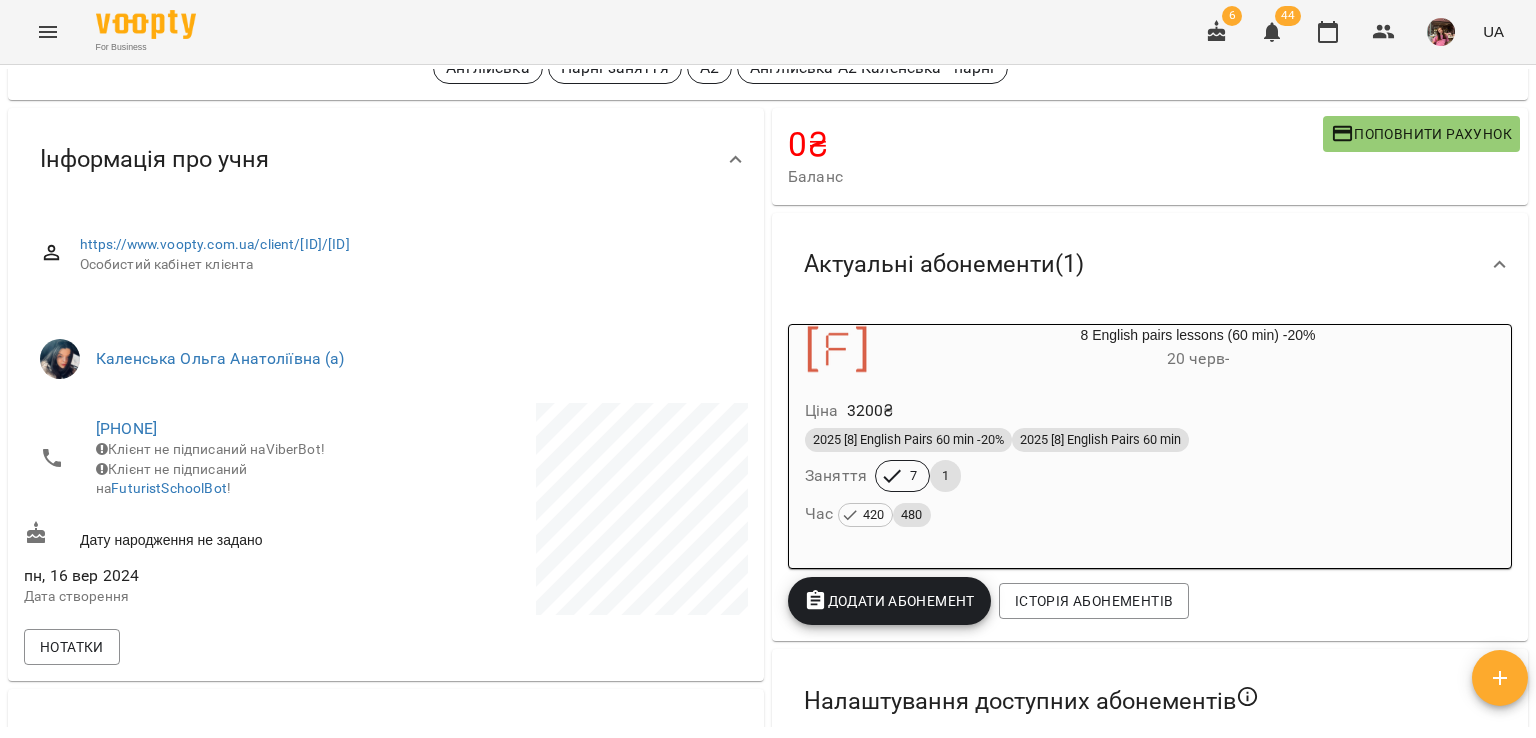 click on "Час   420 480" at bounding box center (1150, 514) 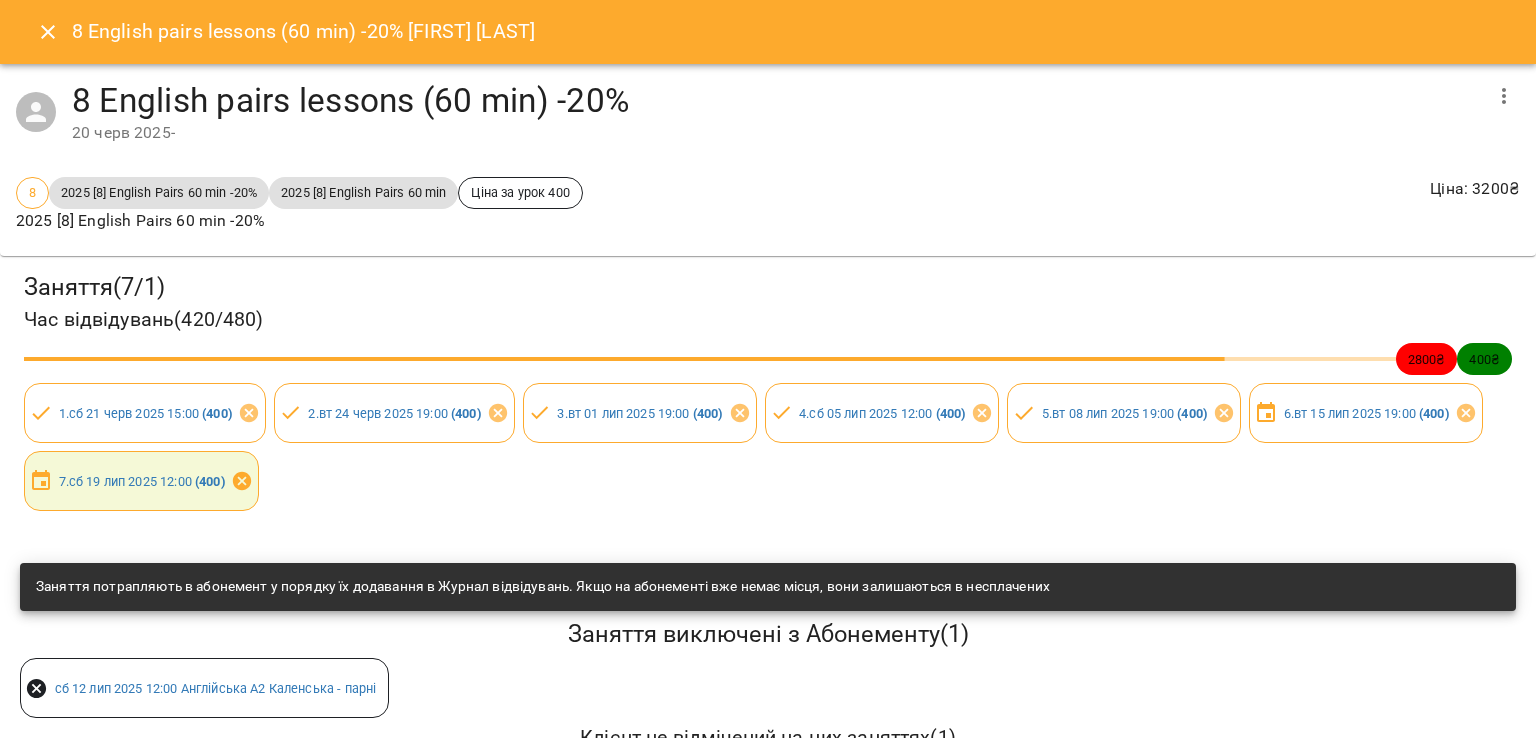 click 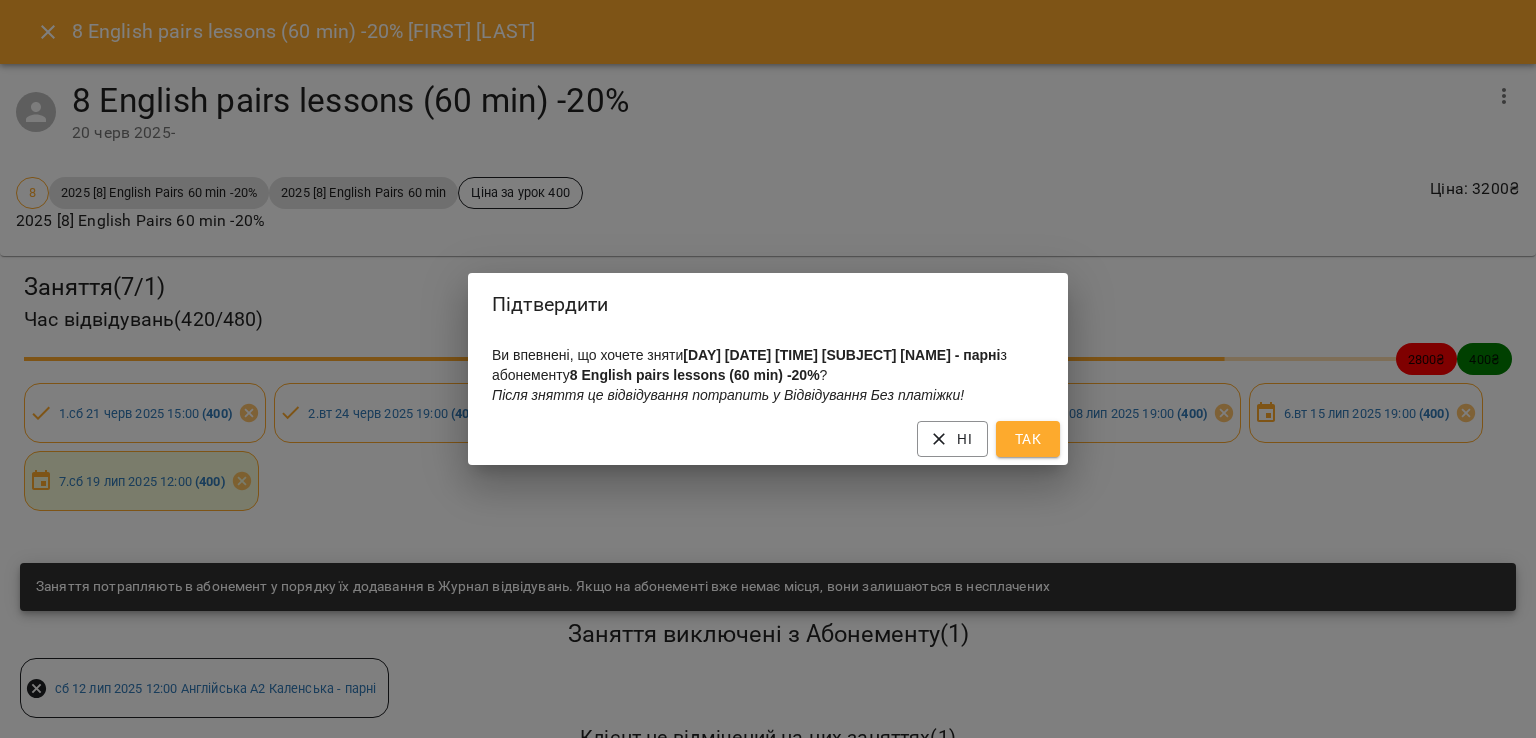 click on "Так" at bounding box center [1028, 439] 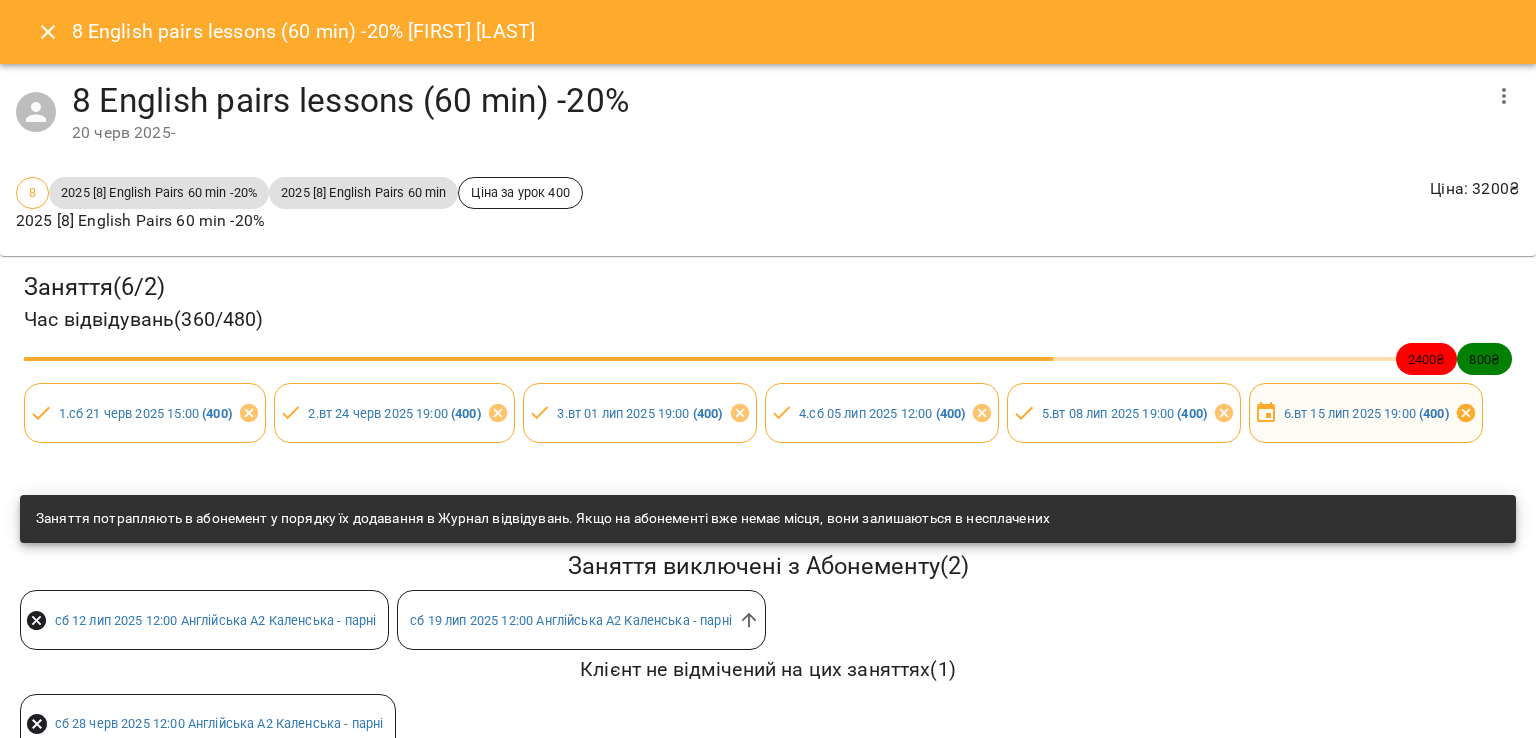 click 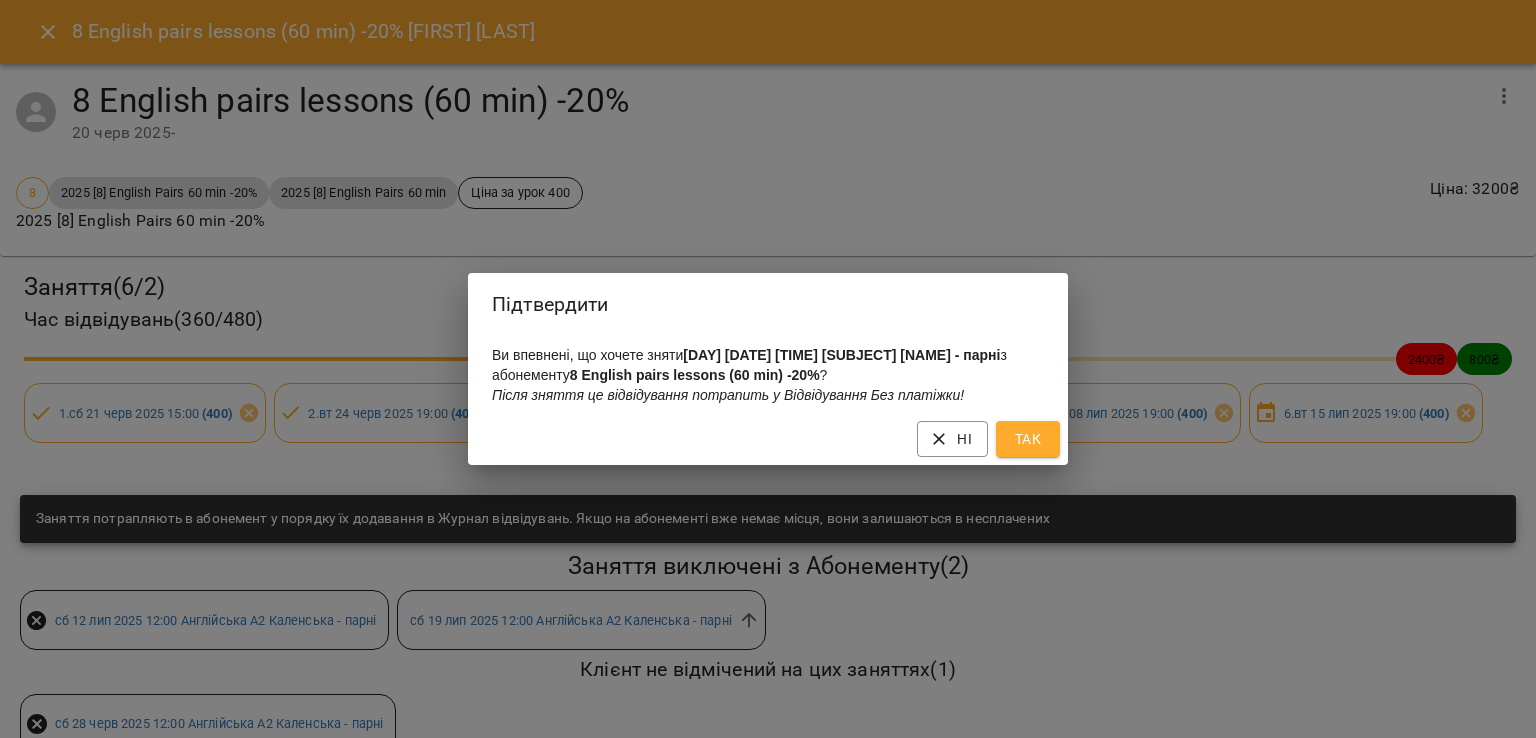 click on "Так" at bounding box center (1028, 439) 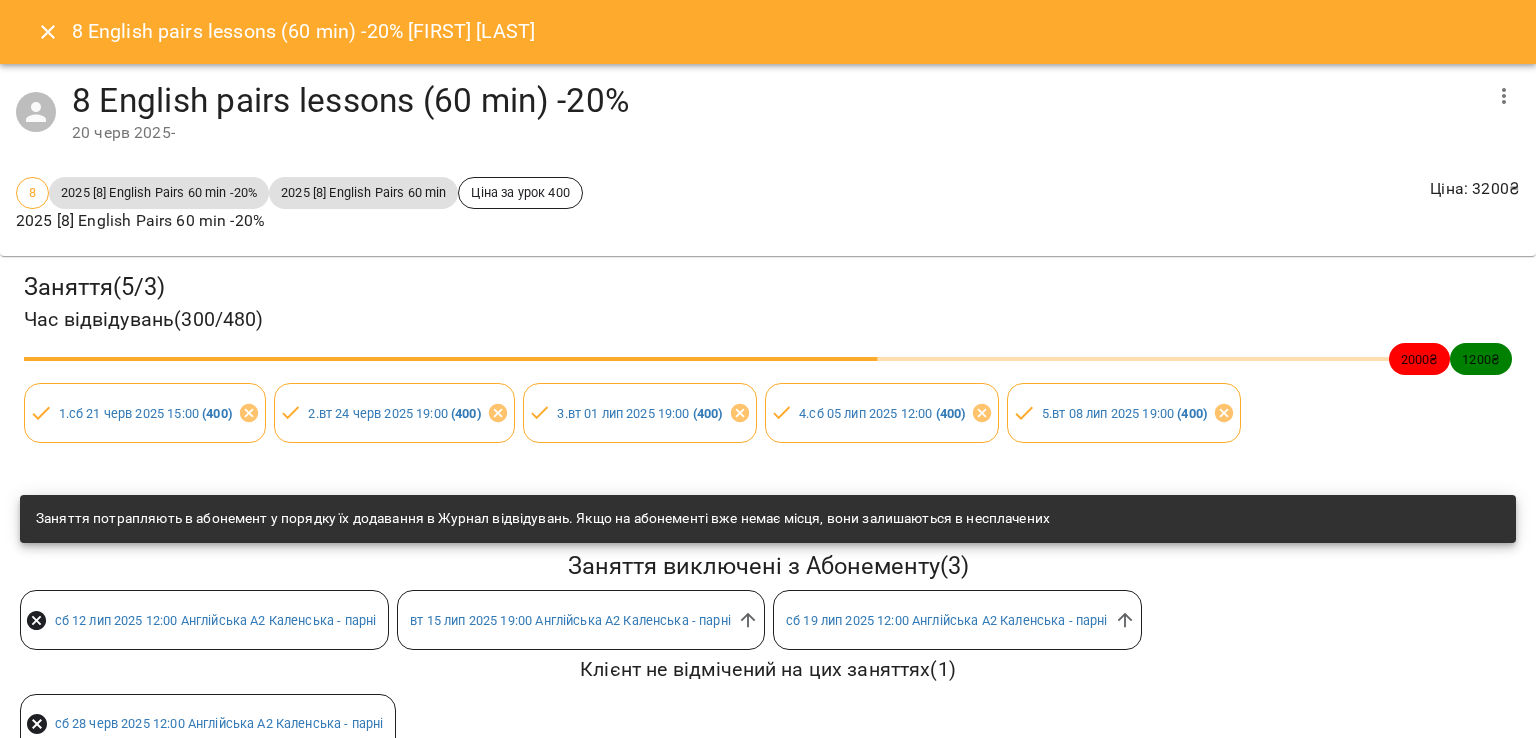 click 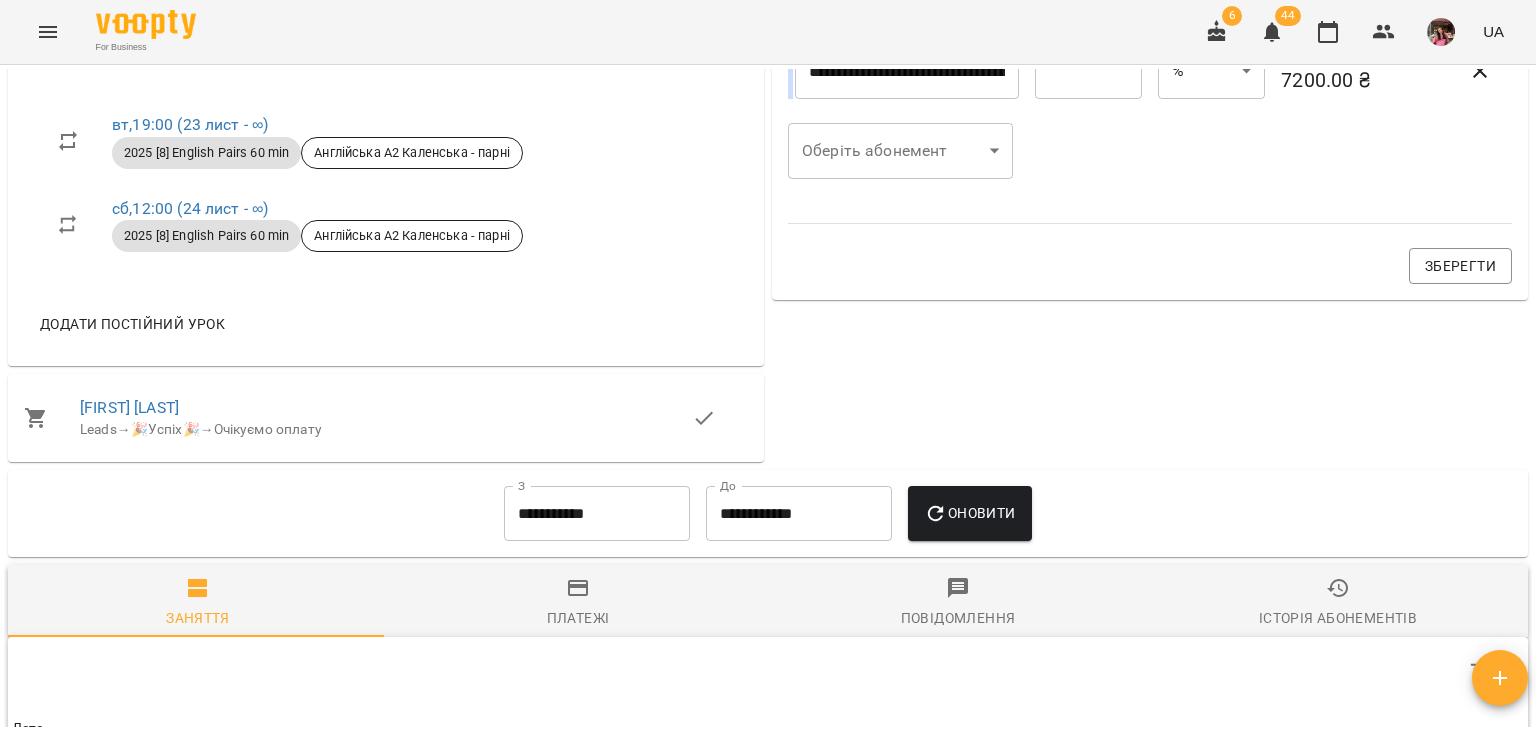 scroll, scrollTop: 0, scrollLeft: 0, axis: both 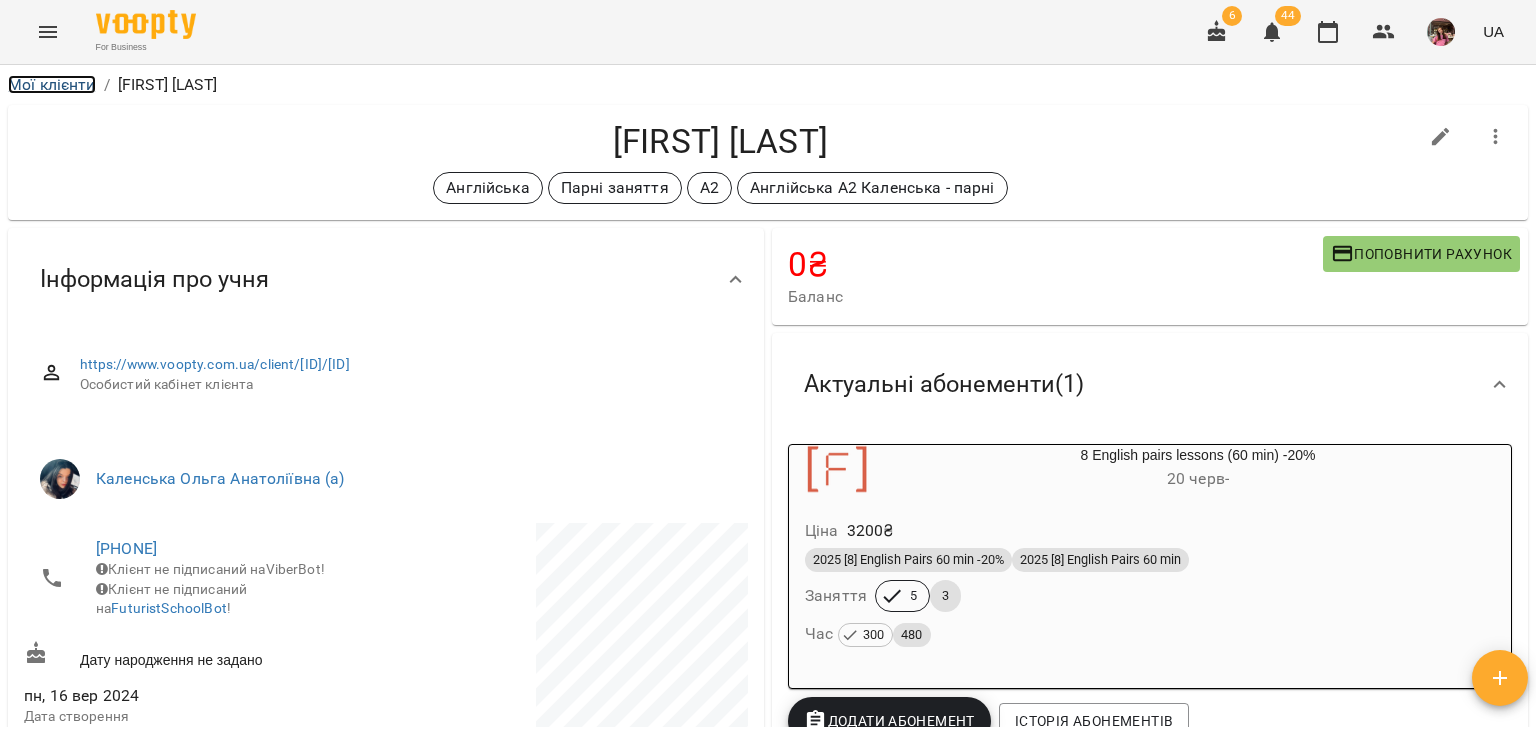click on "Мої клієнти" at bounding box center (52, 84) 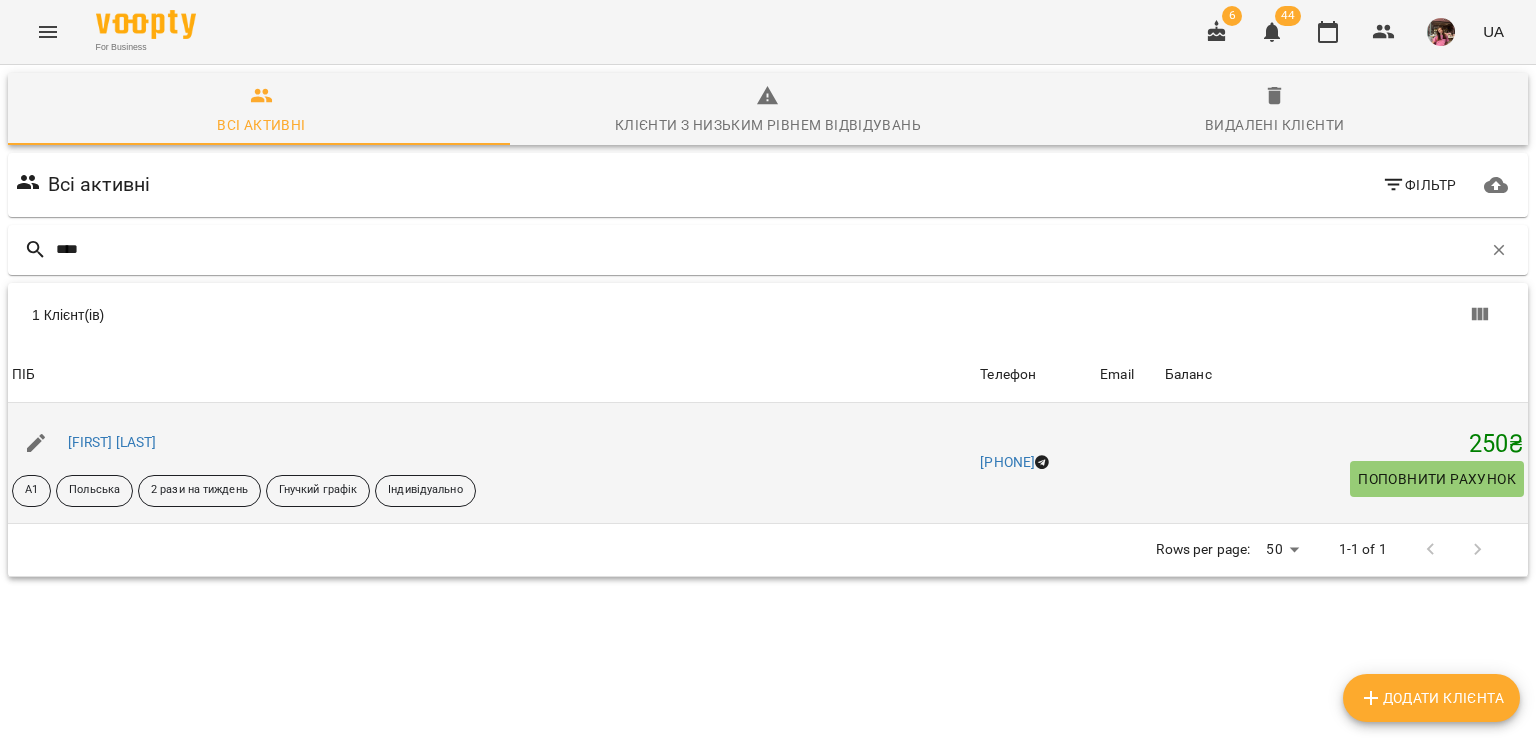 type on "****" 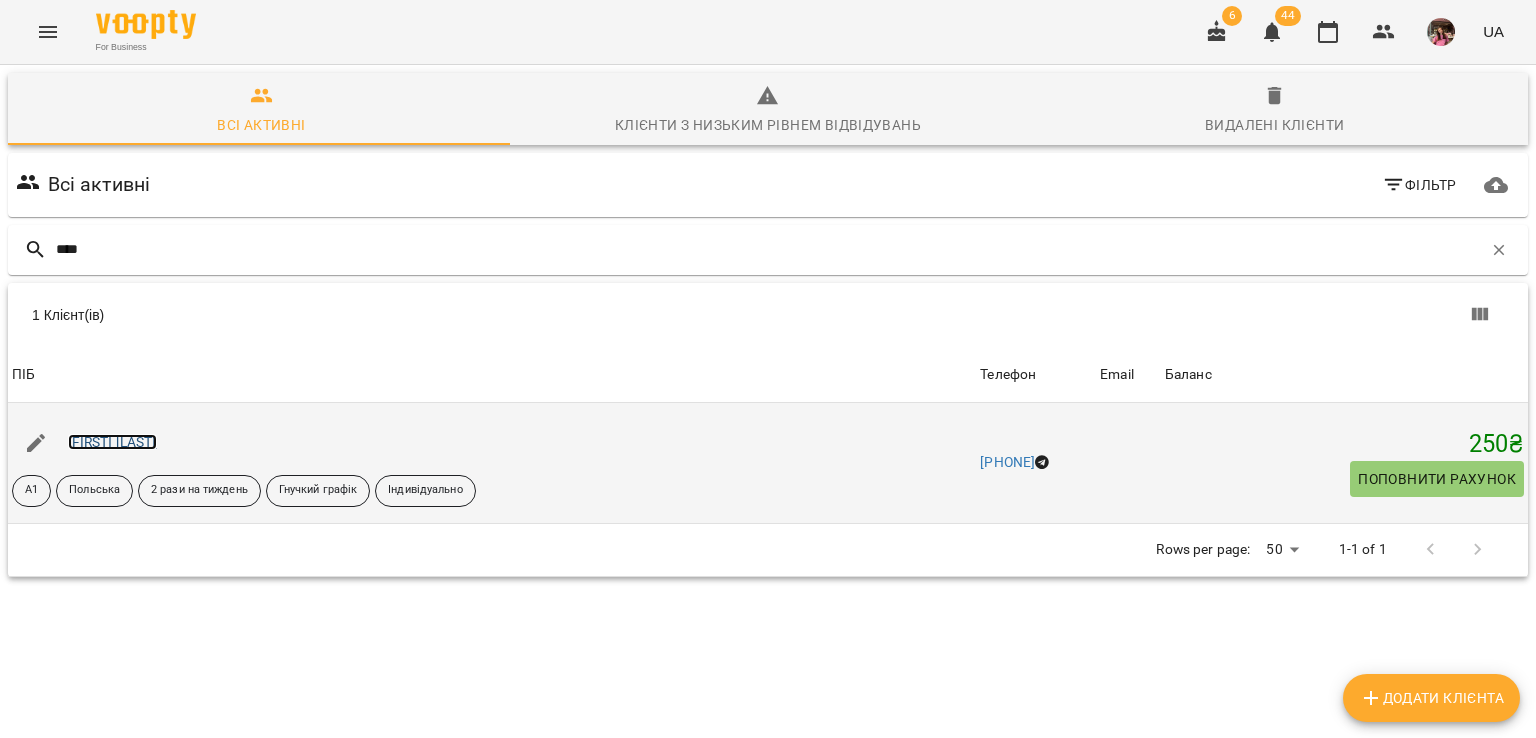 click on "[FIRST] [LAST]" at bounding box center (112, 442) 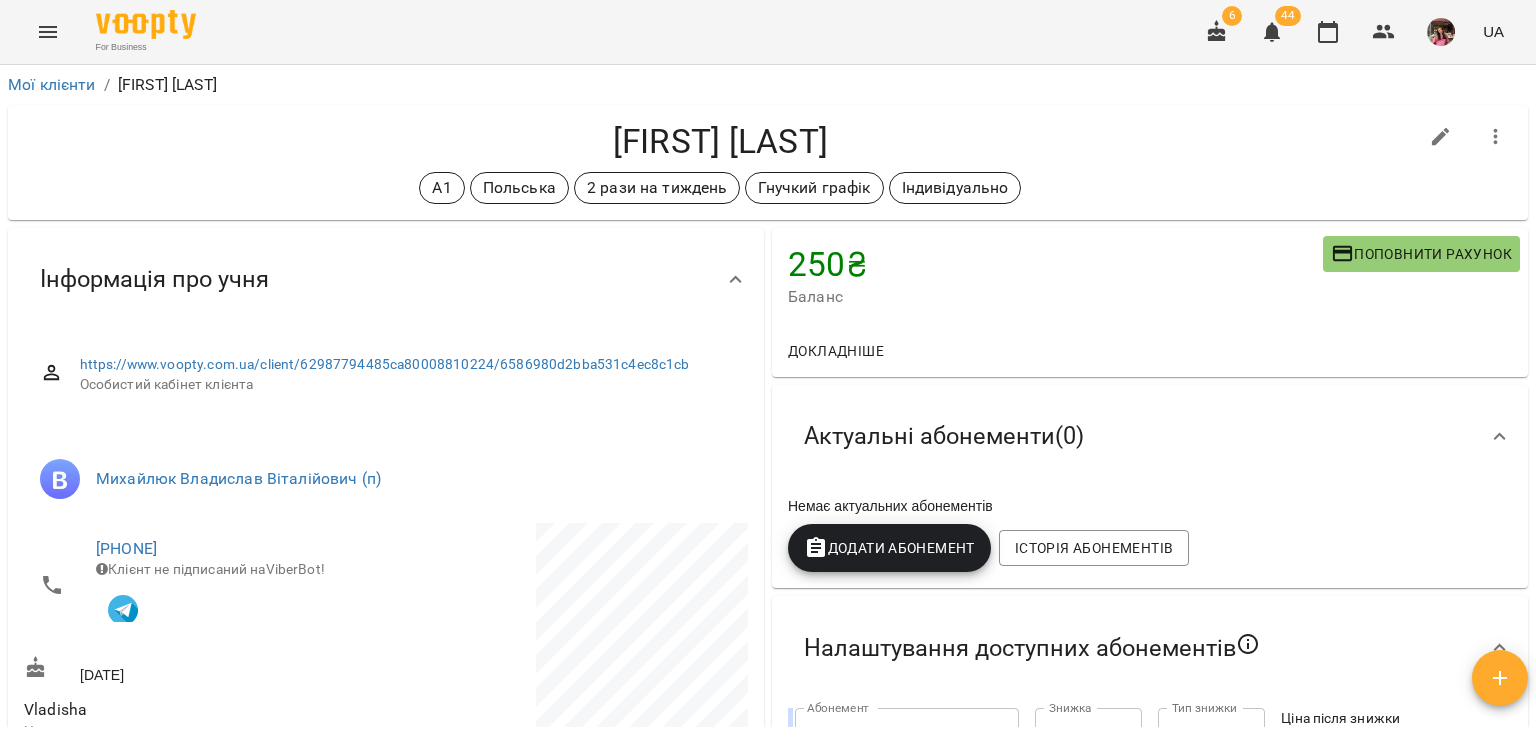 click 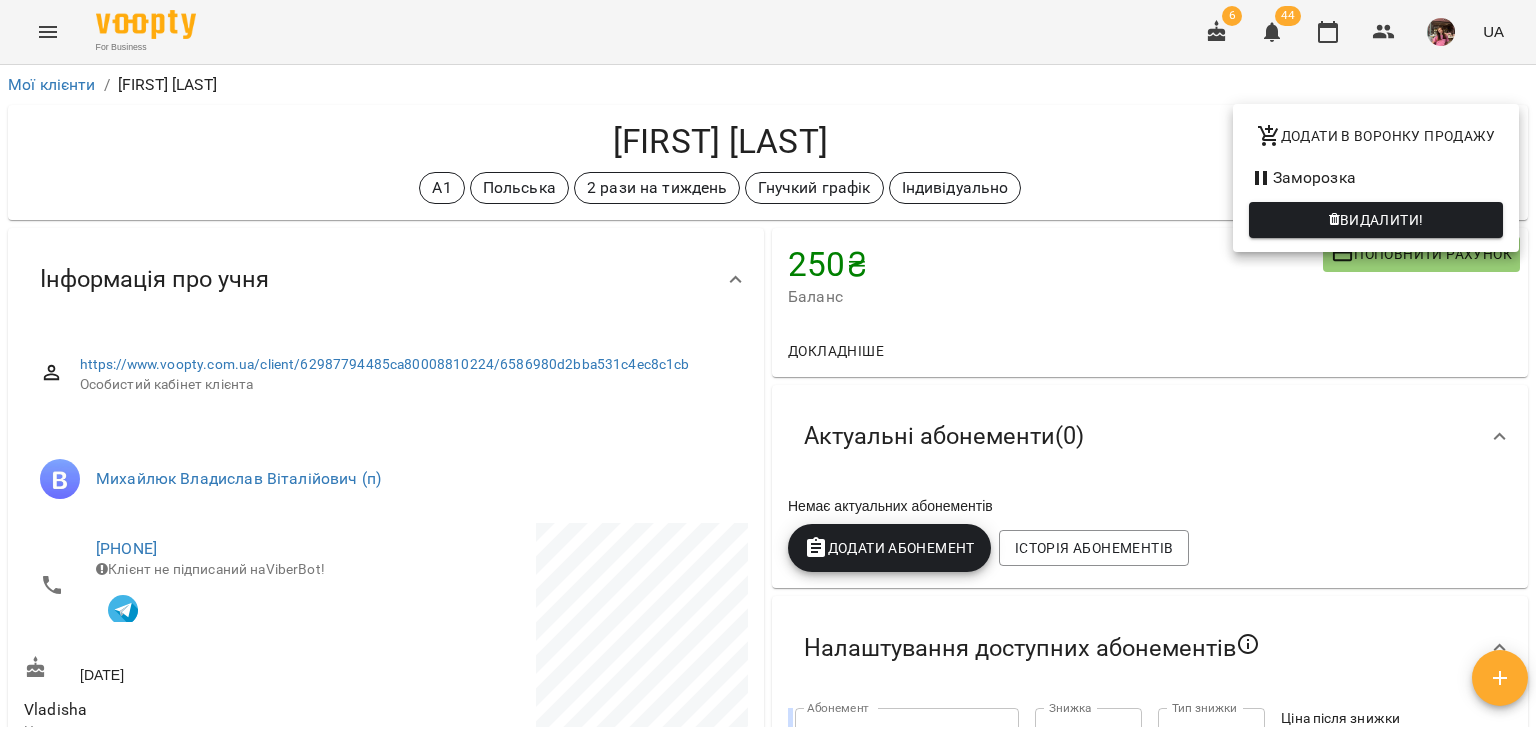 click on "Видалити!" at bounding box center [1376, 220] 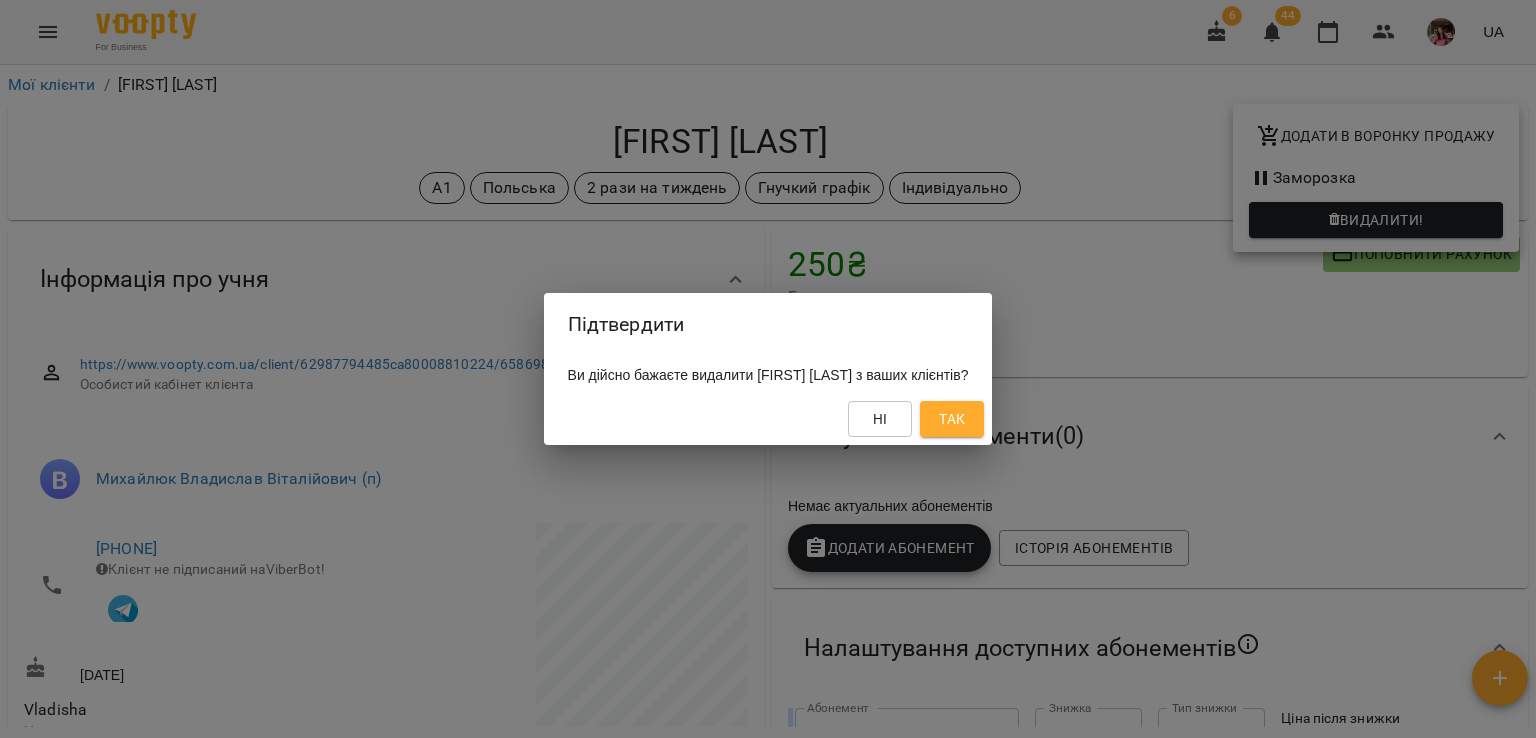 click on "Так" at bounding box center (952, 419) 